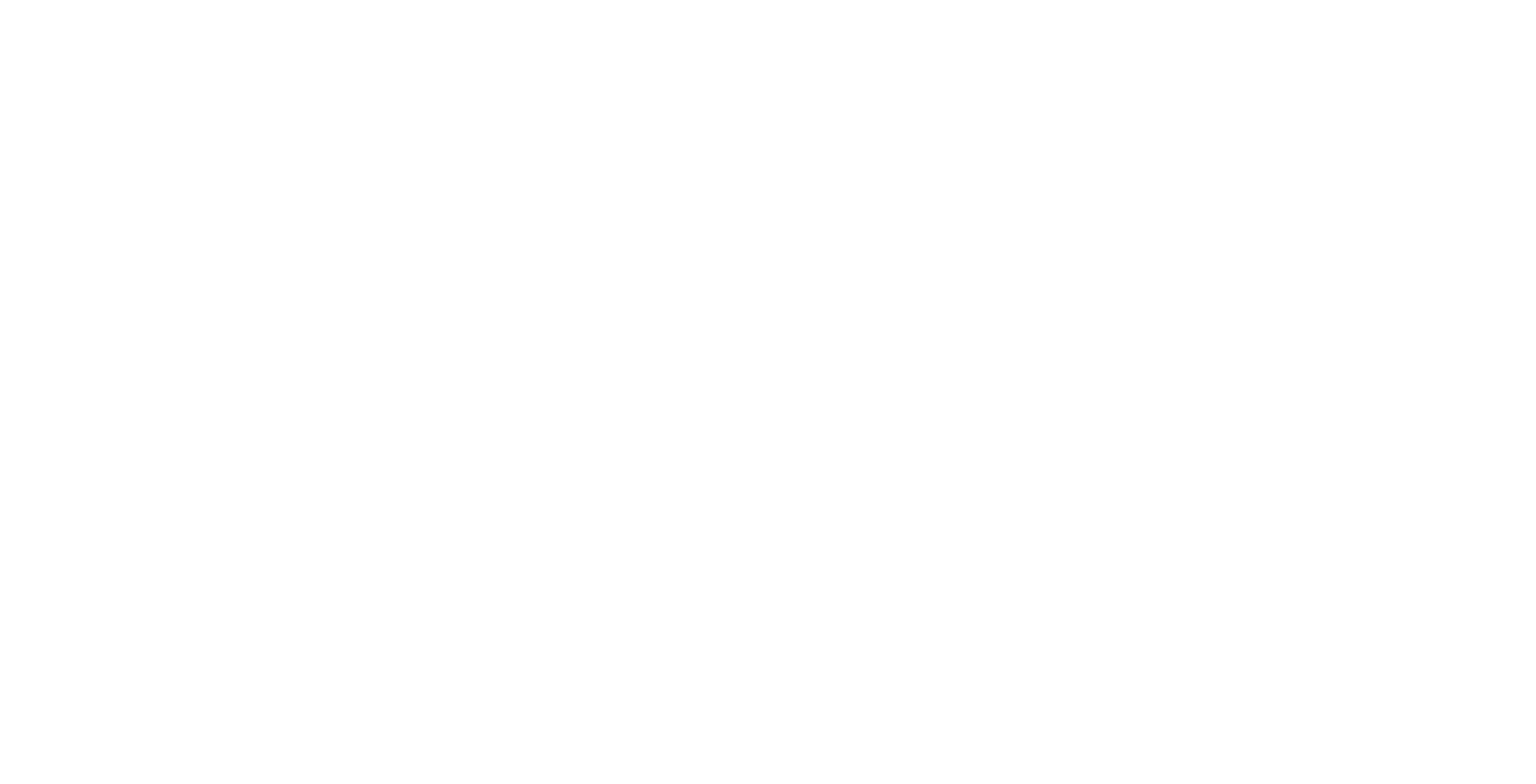 scroll, scrollTop: 0, scrollLeft: 0, axis: both 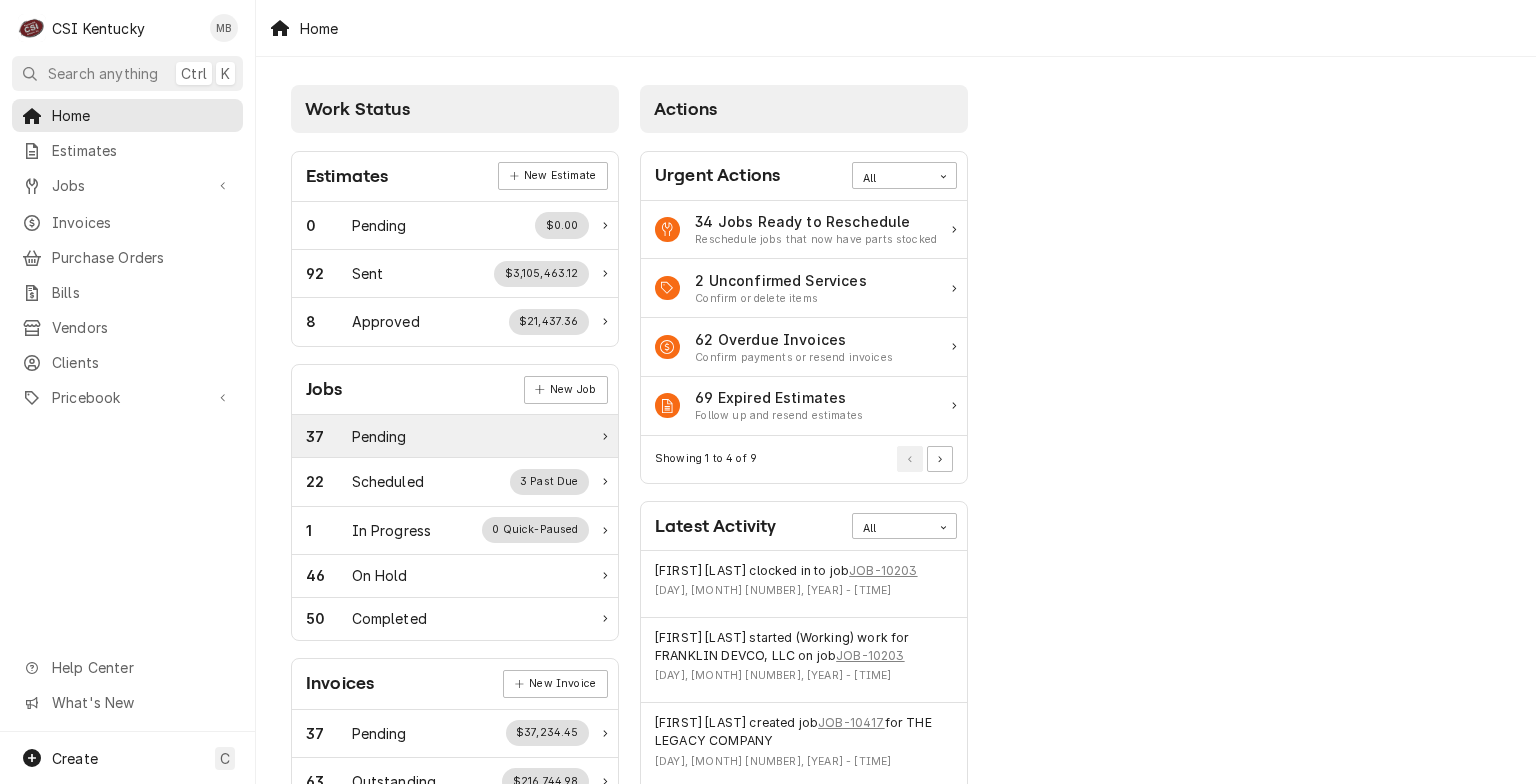 click on "Pending" at bounding box center (379, 436) 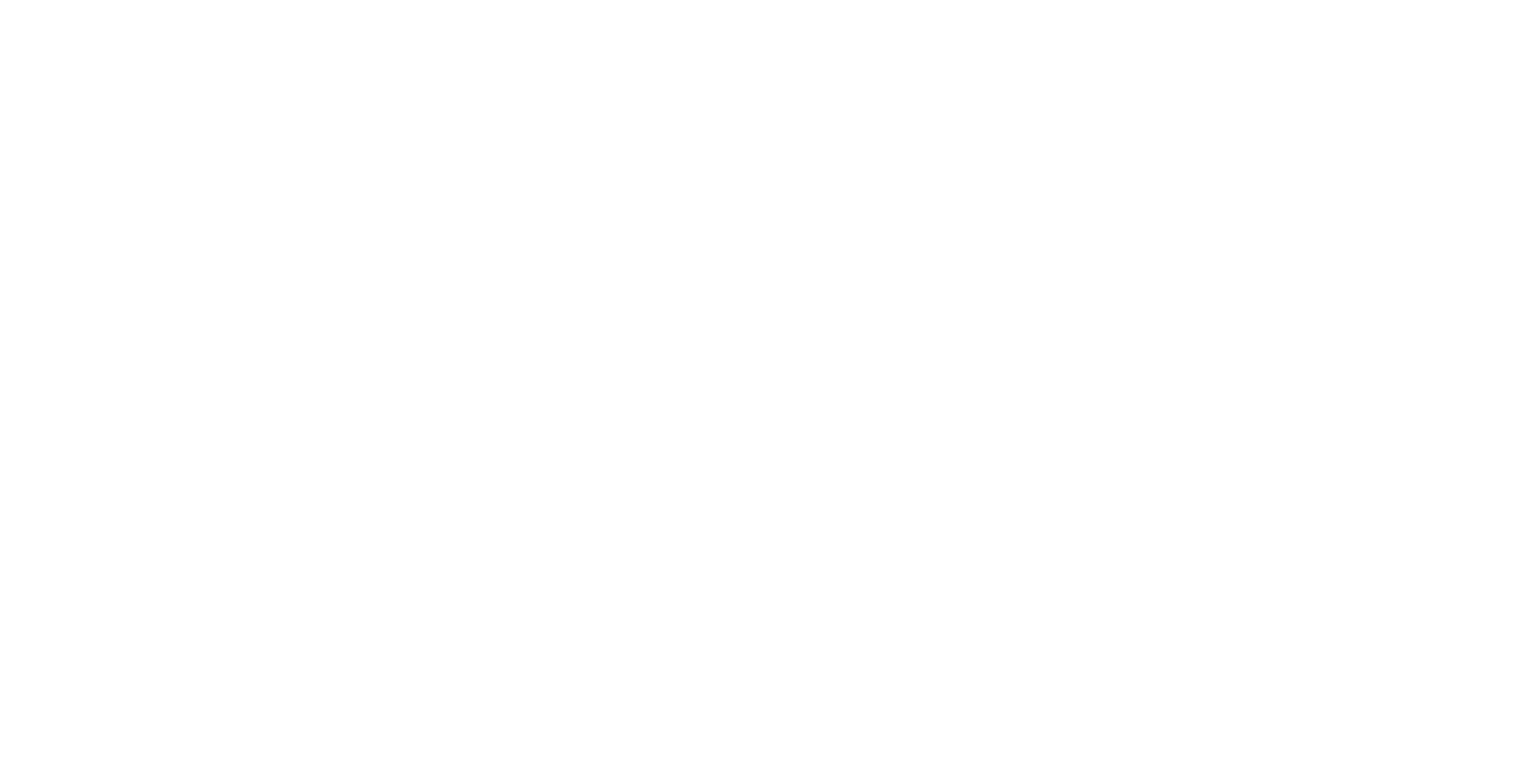 scroll, scrollTop: 0, scrollLeft: 0, axis: both 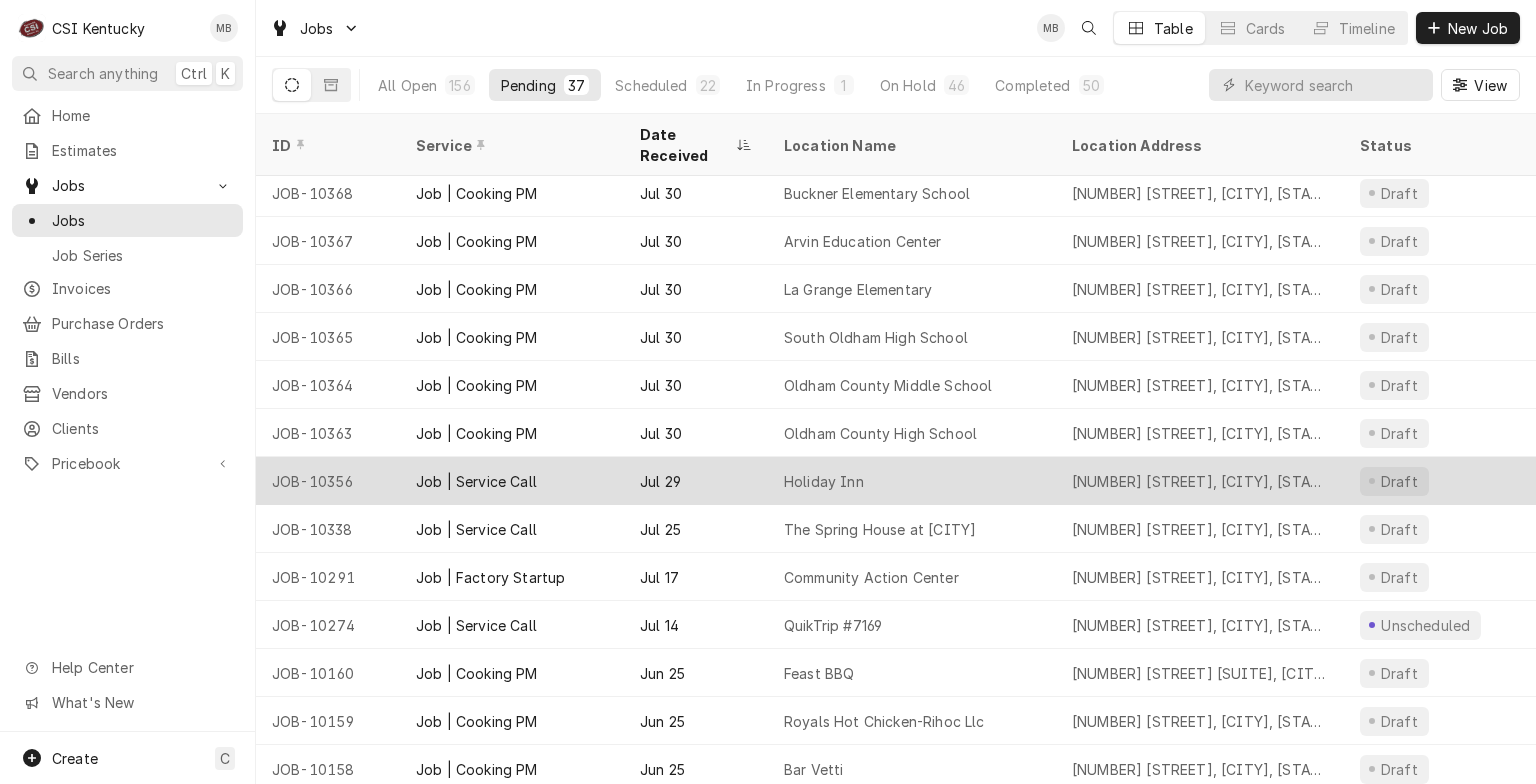click on "Job | Service Call" at bounding box center [476, 481] 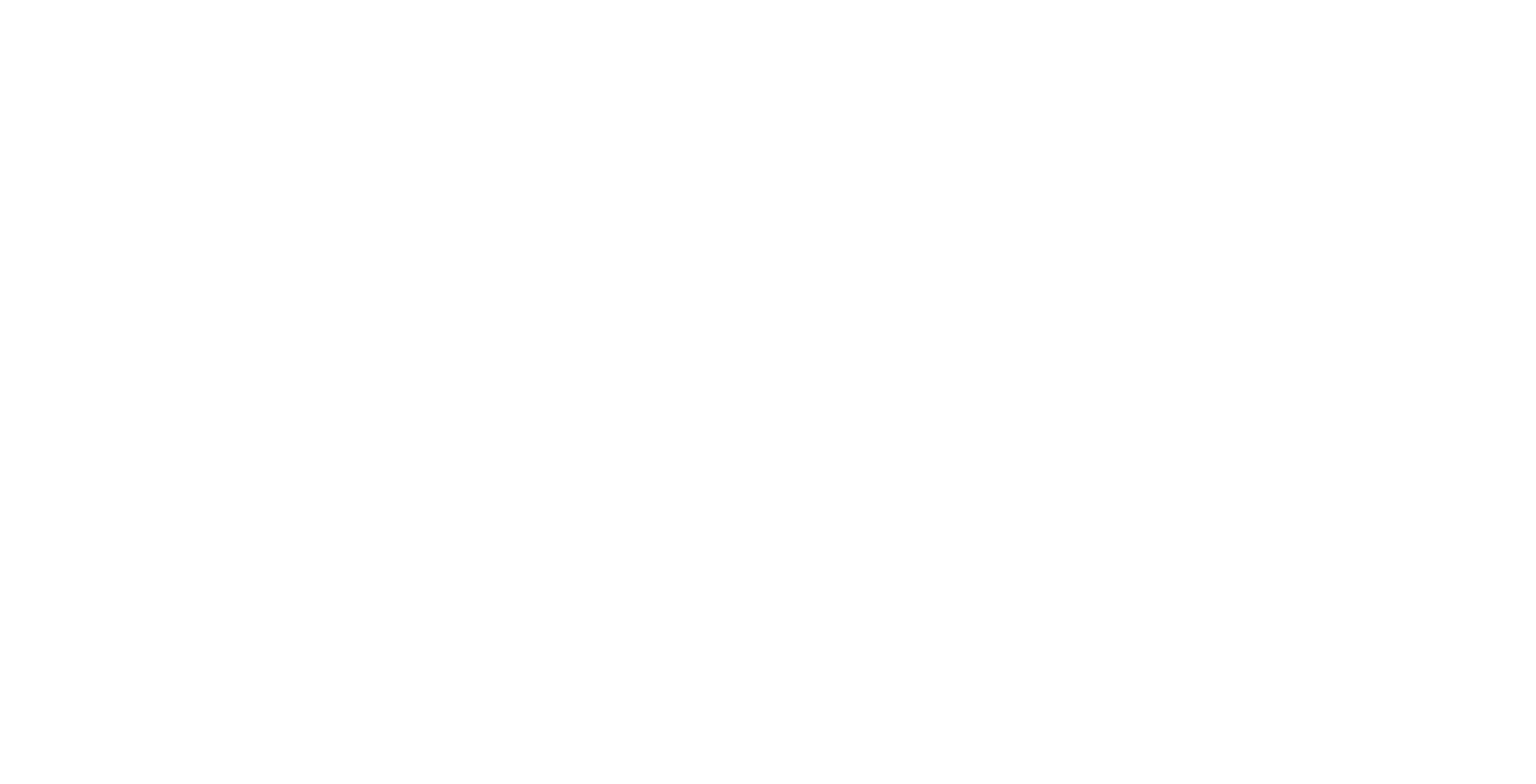 scroll, scrollTop: 0, scrollLeft: 0, axis: both 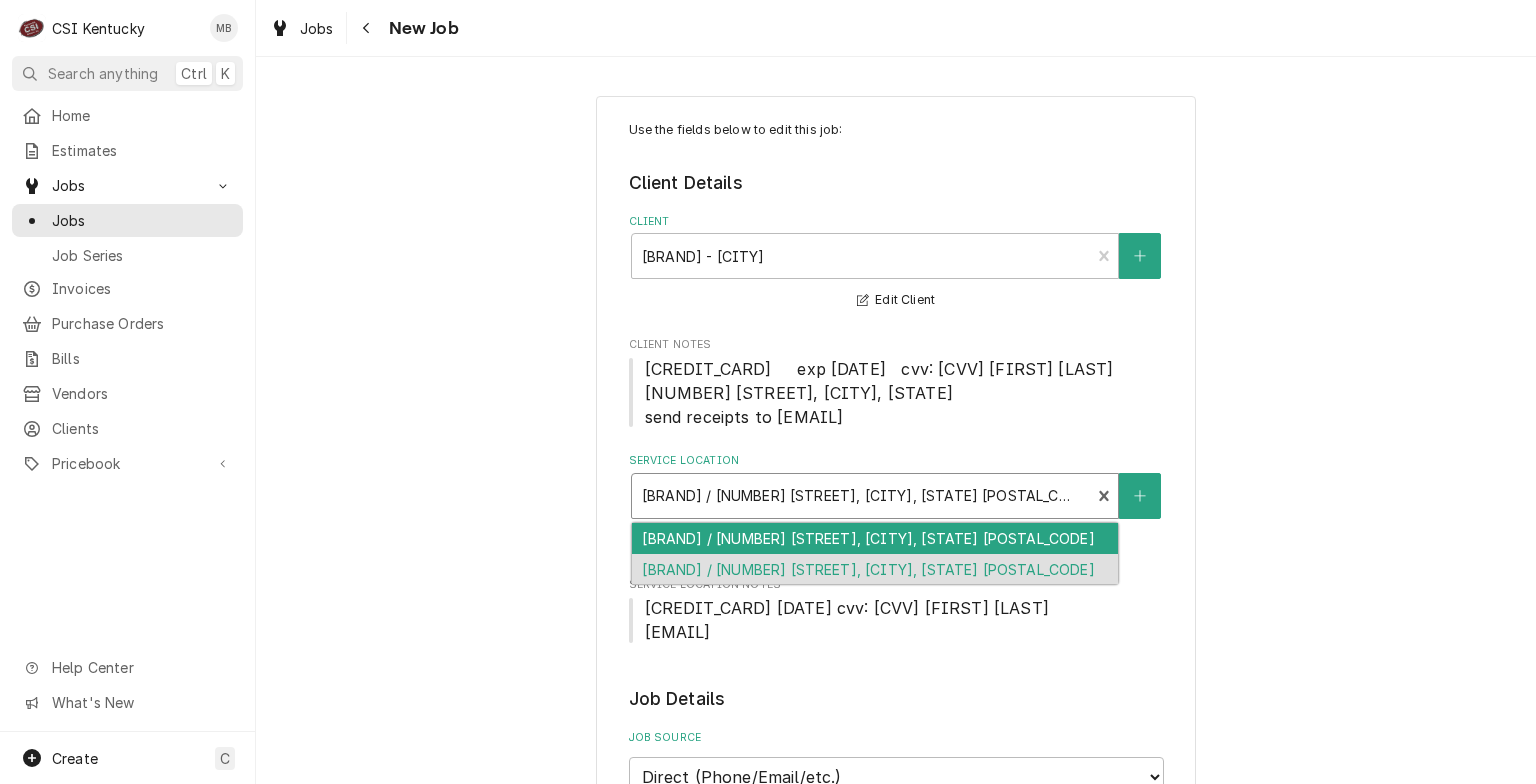 click at bounding box center [861, 496] 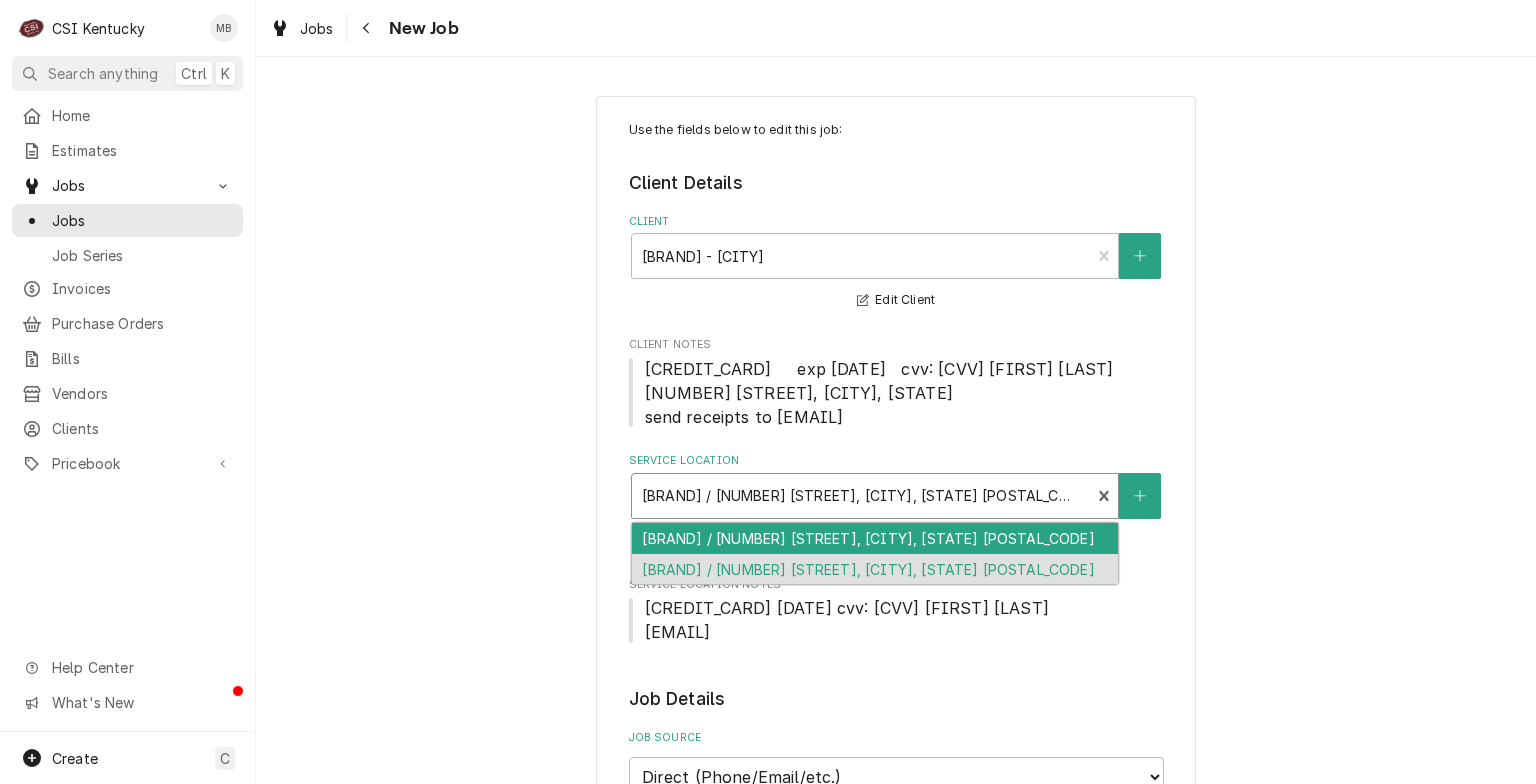 click on "[BRAND] / [NUMBER] [STREET], [CITY], [STATE] [POSTAL_CODE]" at bounding box center [875, 538] 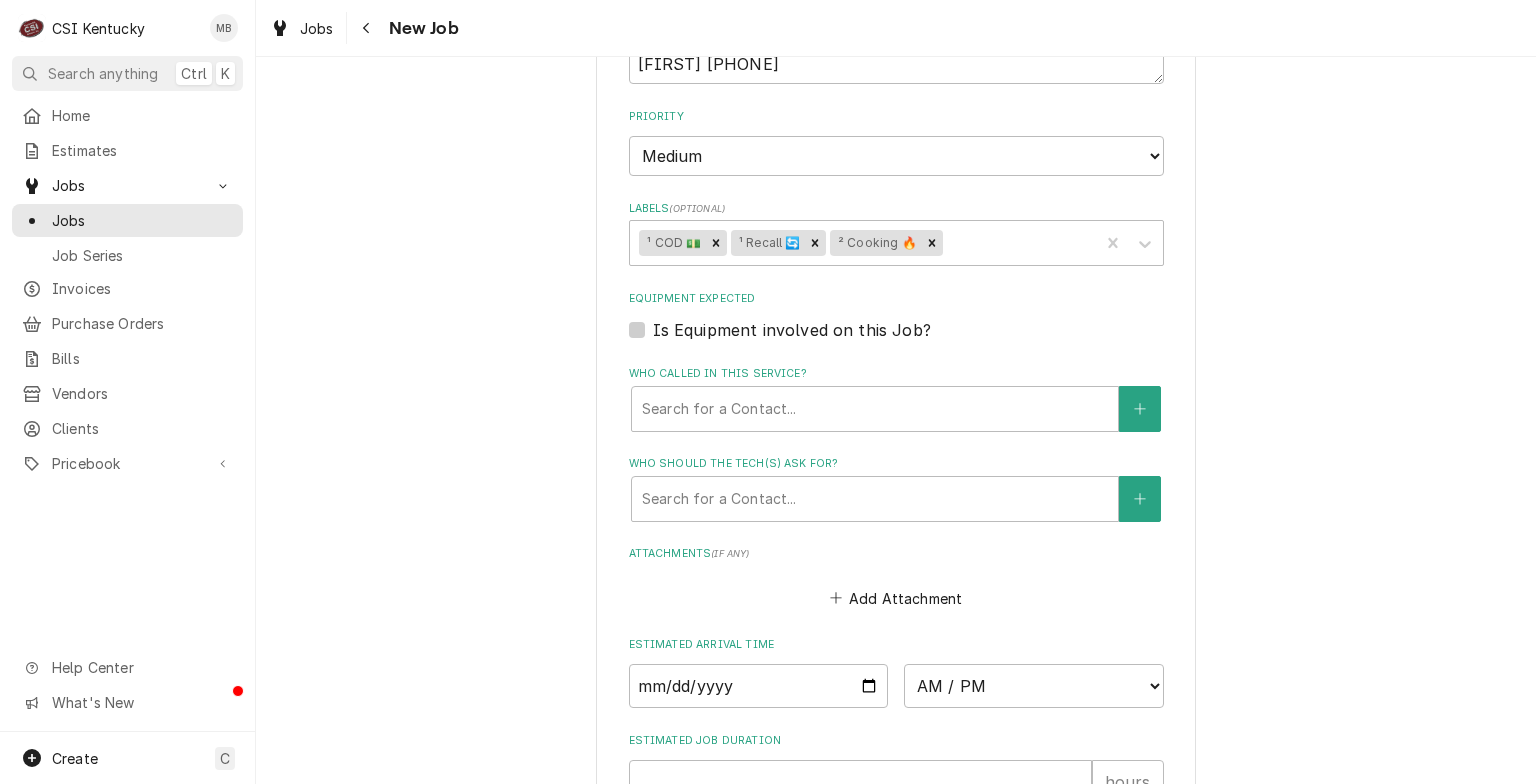 scroll, scrollTop: 1300, scrollLeft: 0, axis: vertical 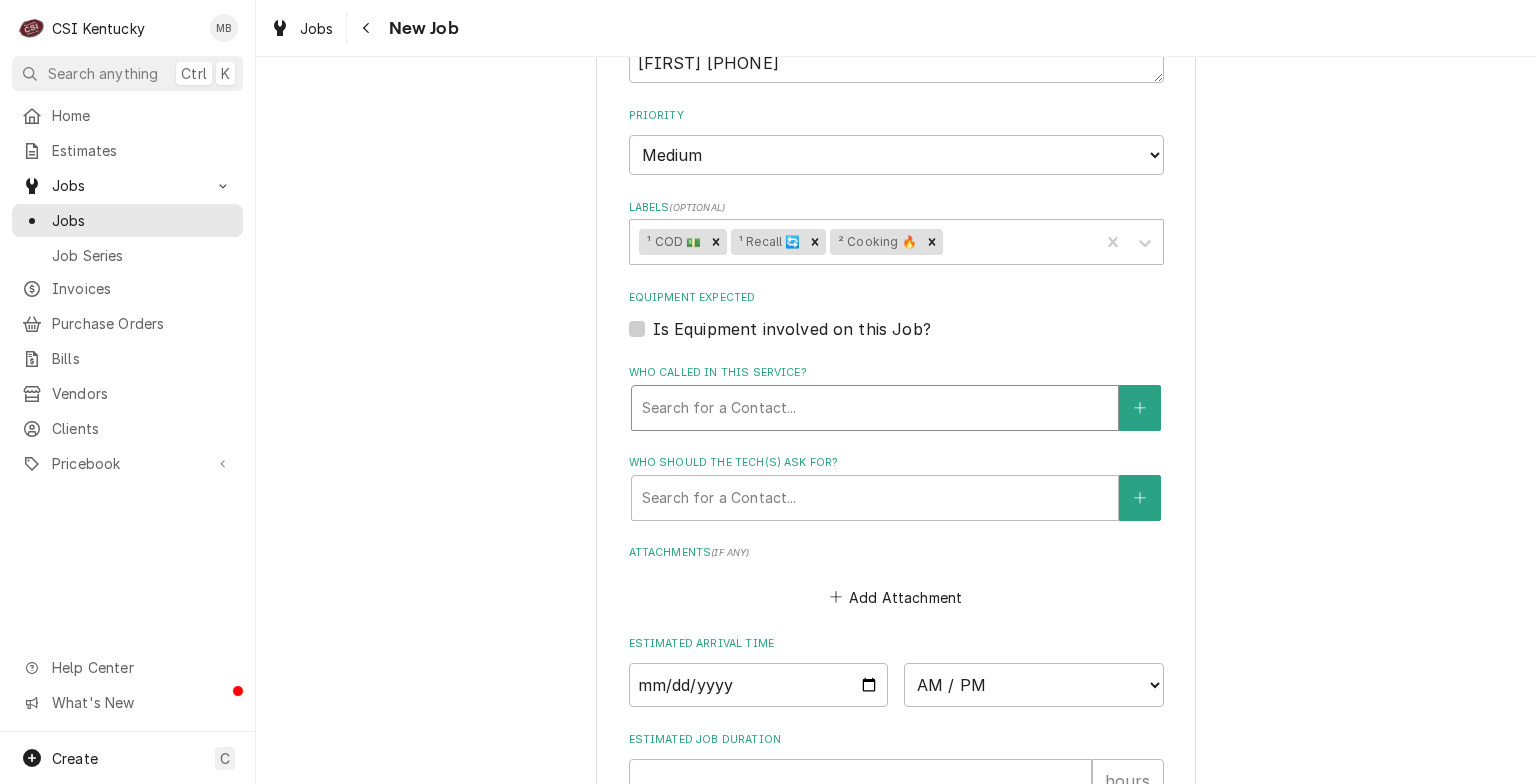 click at bounding box center (875, 408) 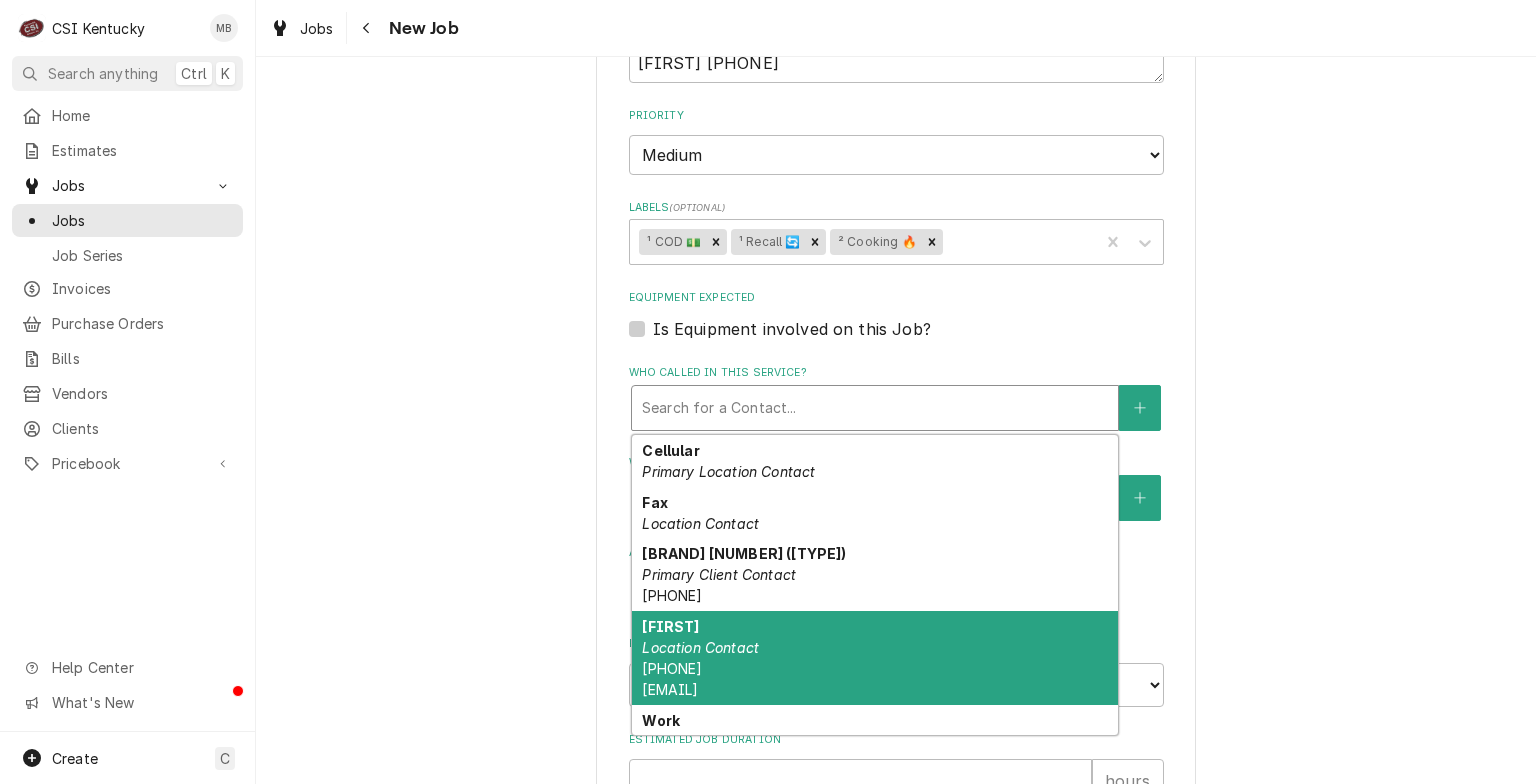 click on "Jessica Location Contact (360) 265-6176 vanessa@ahhmgmt.com" at bounding box center (875, 658) 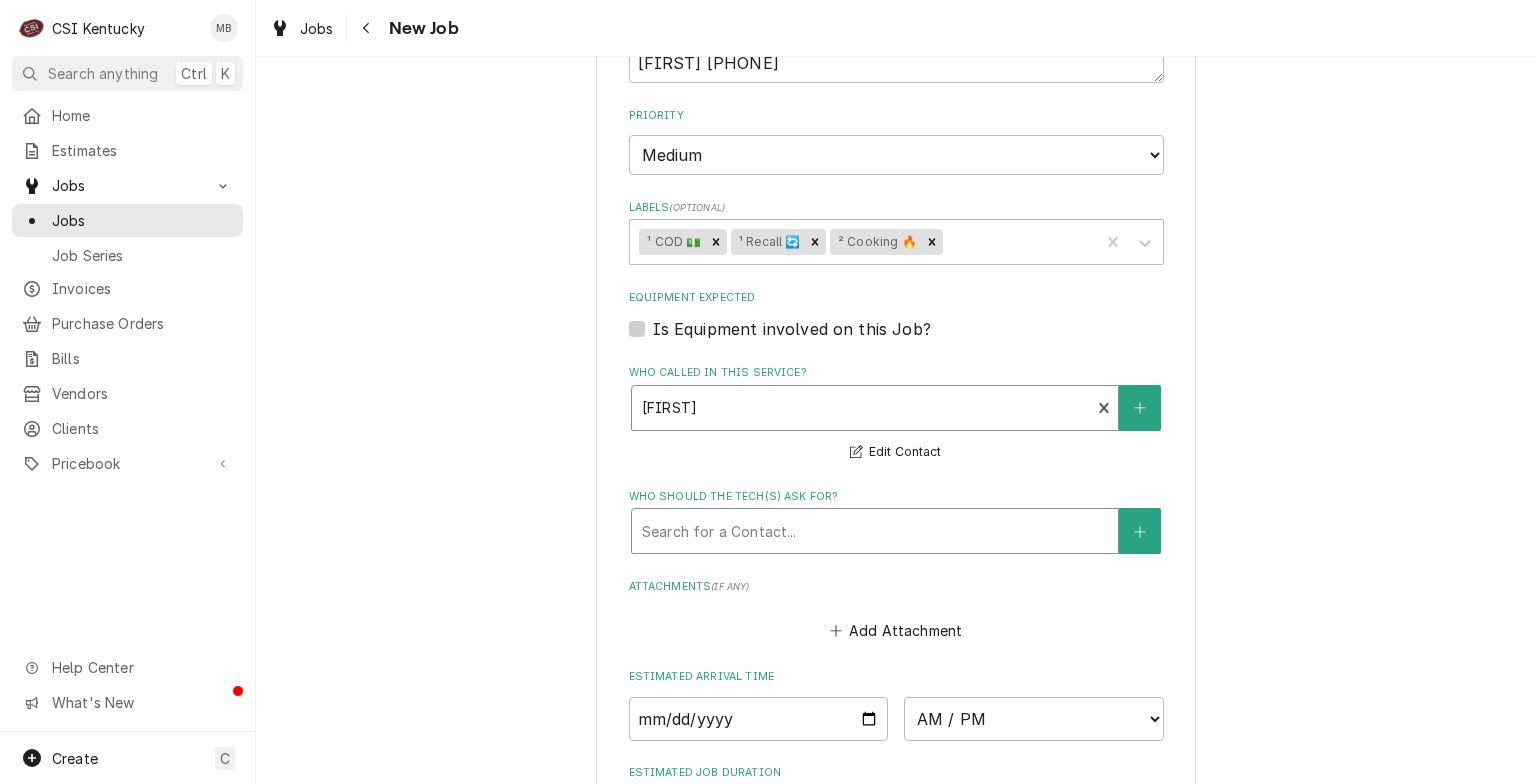 click at bounding box center (875, 531) 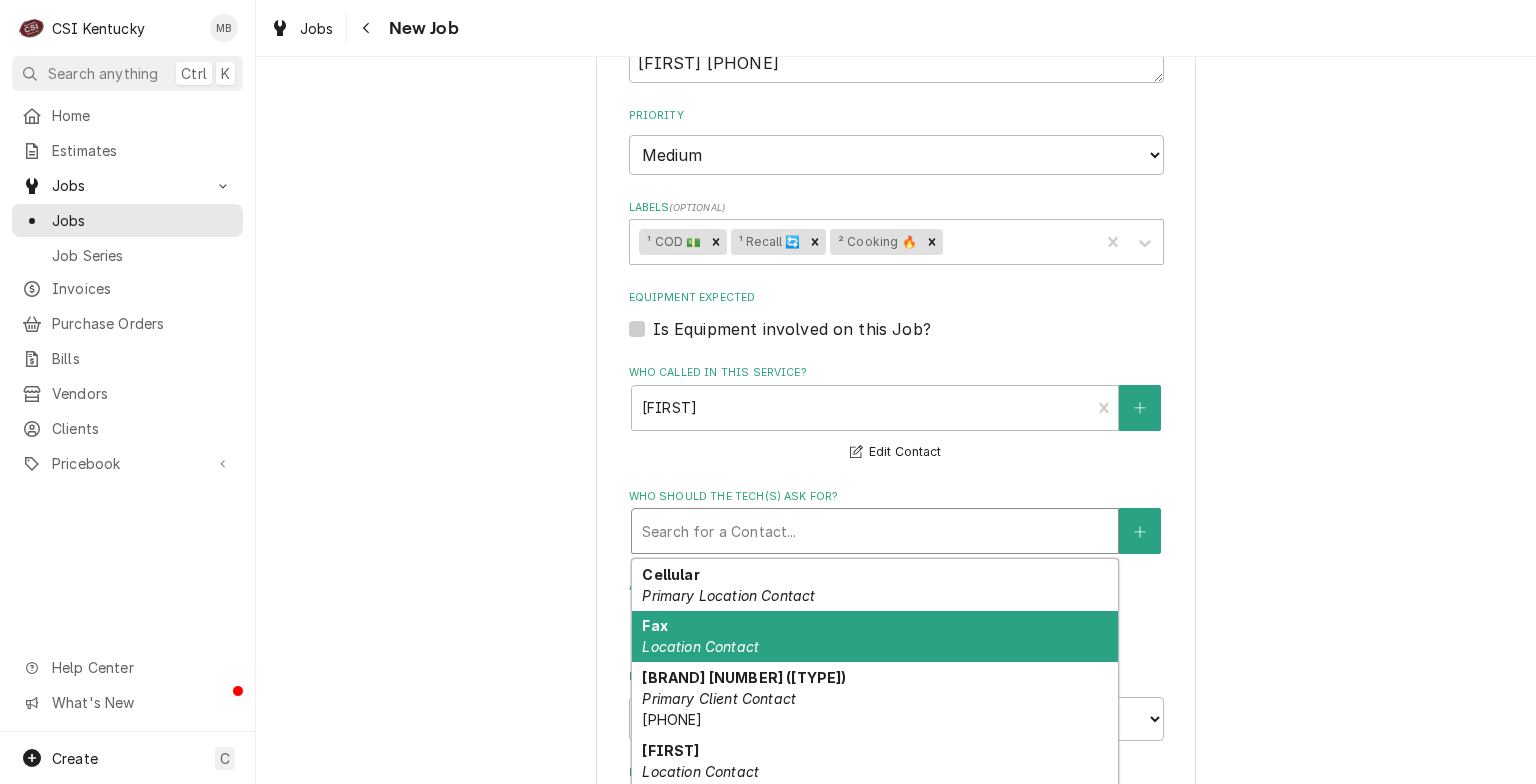 scroll, scrollTop: 113, scrollLeft: 0, axis: vertical 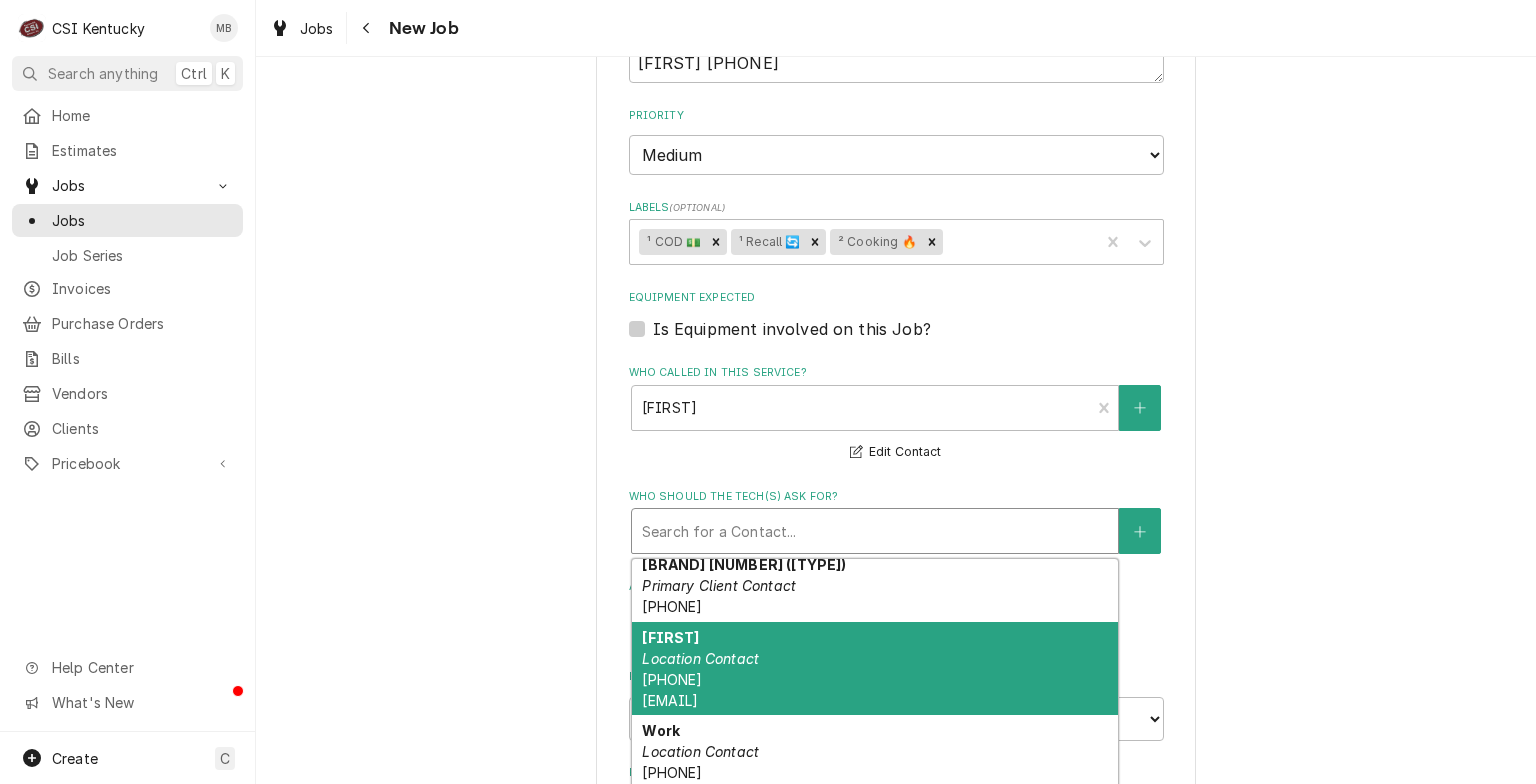 click on "(360) 265-6176 vanessa@ahhmgmt.com" at bounding box center (672, 690) 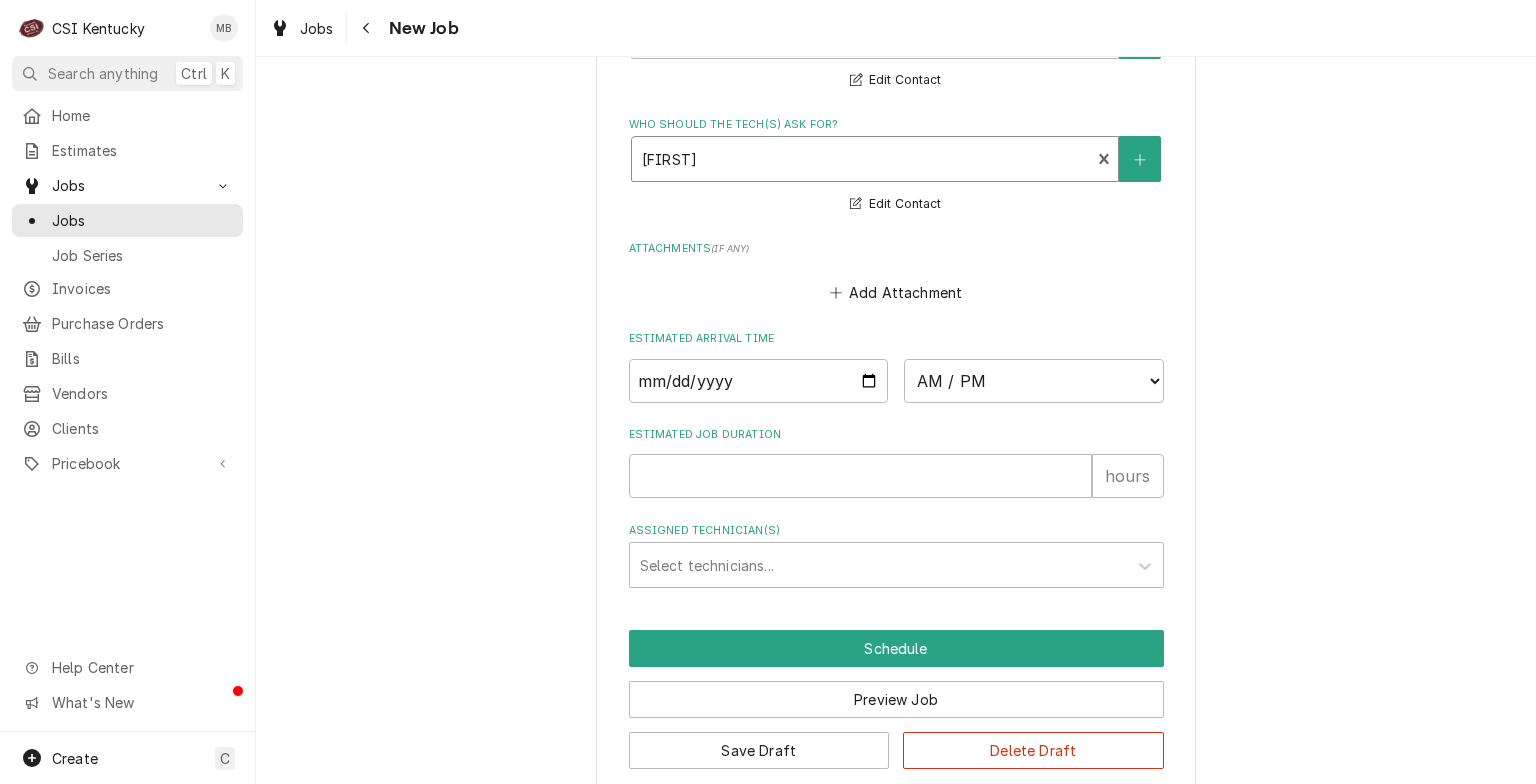scroll, scrollTop: 1692, scrollLeft: 0, axis: vertical 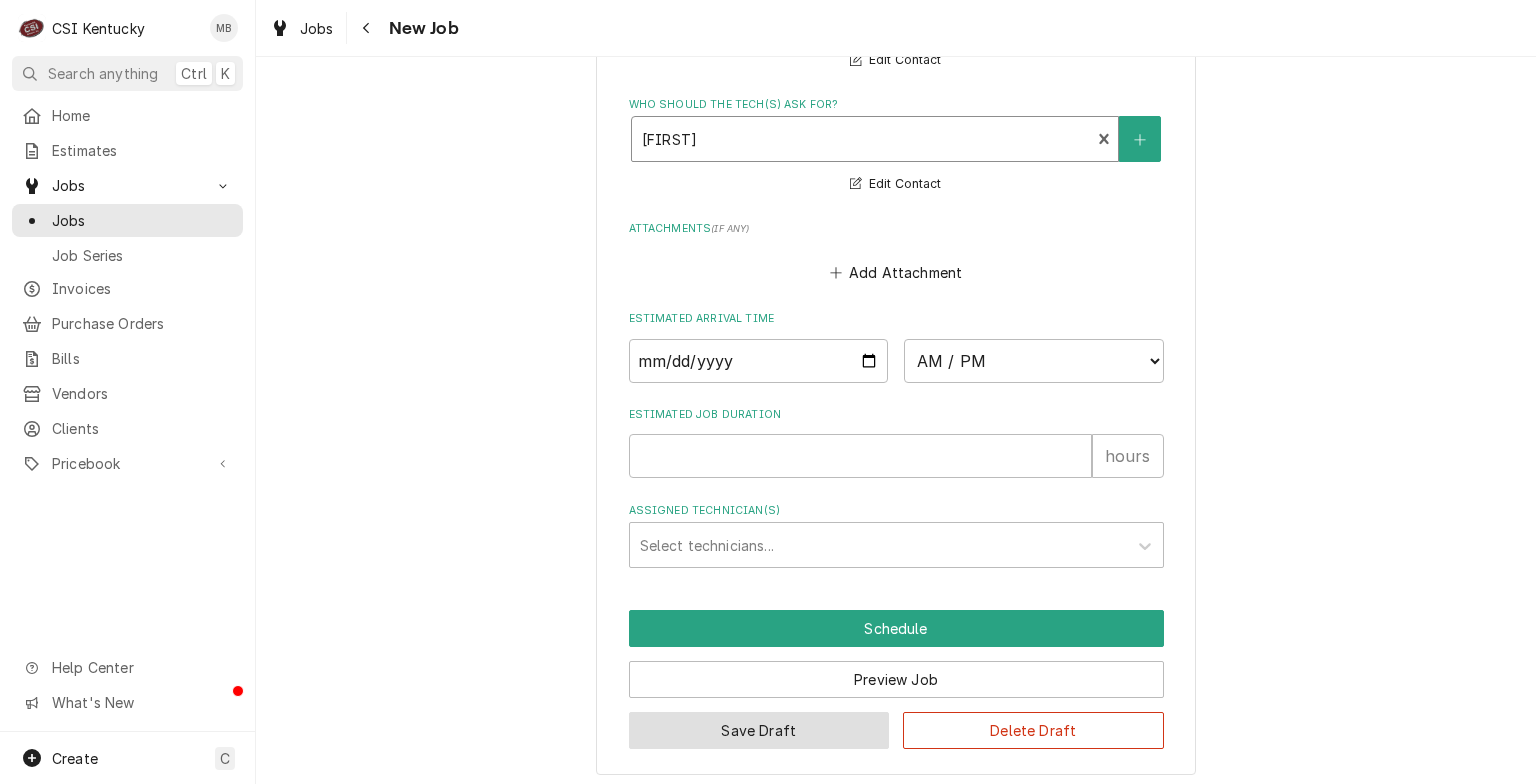 click on "Save Draft" at bounding box center [759, 730] 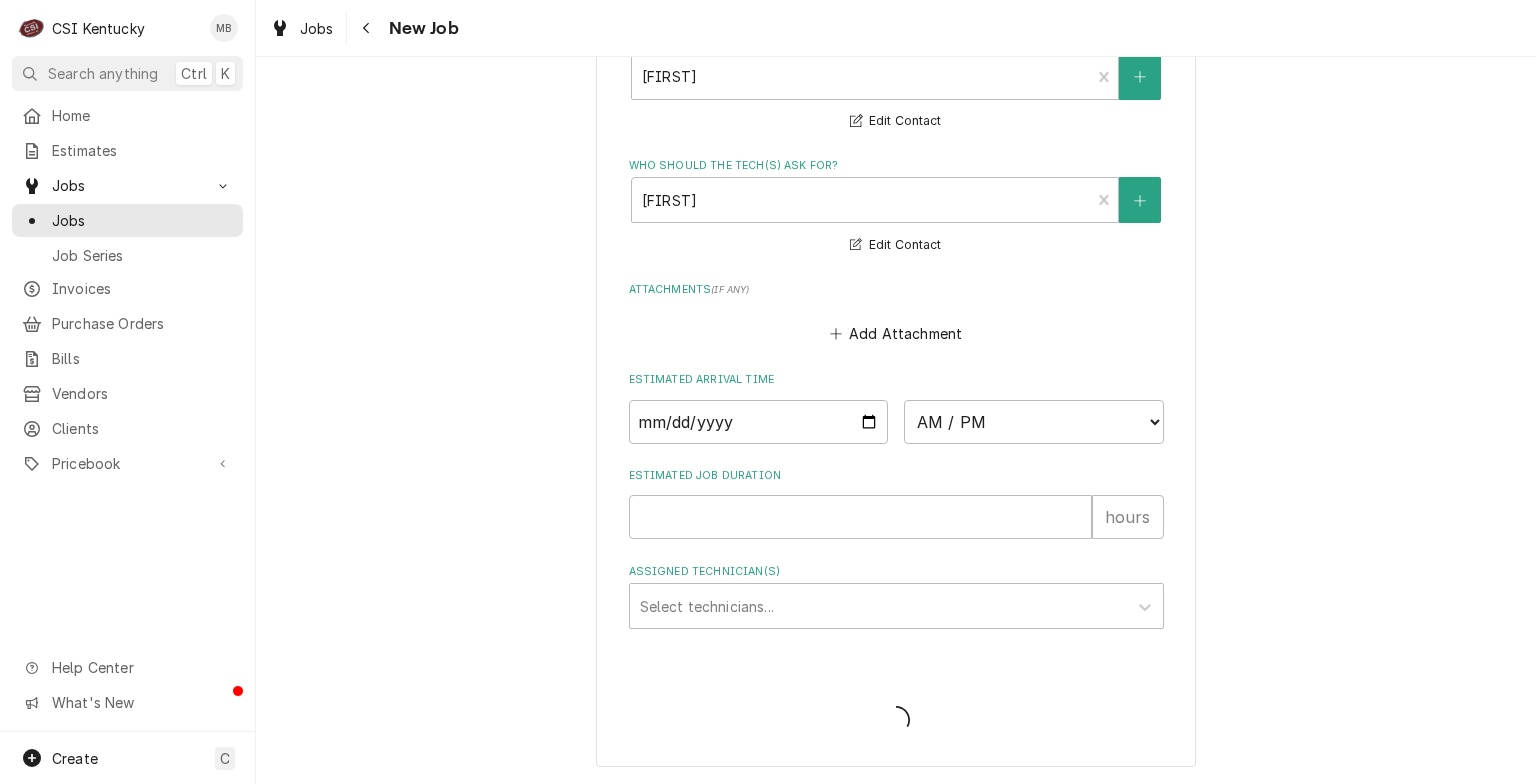 scroll, scrollTop: 1624, scrollLeft: 0, axis: vertical 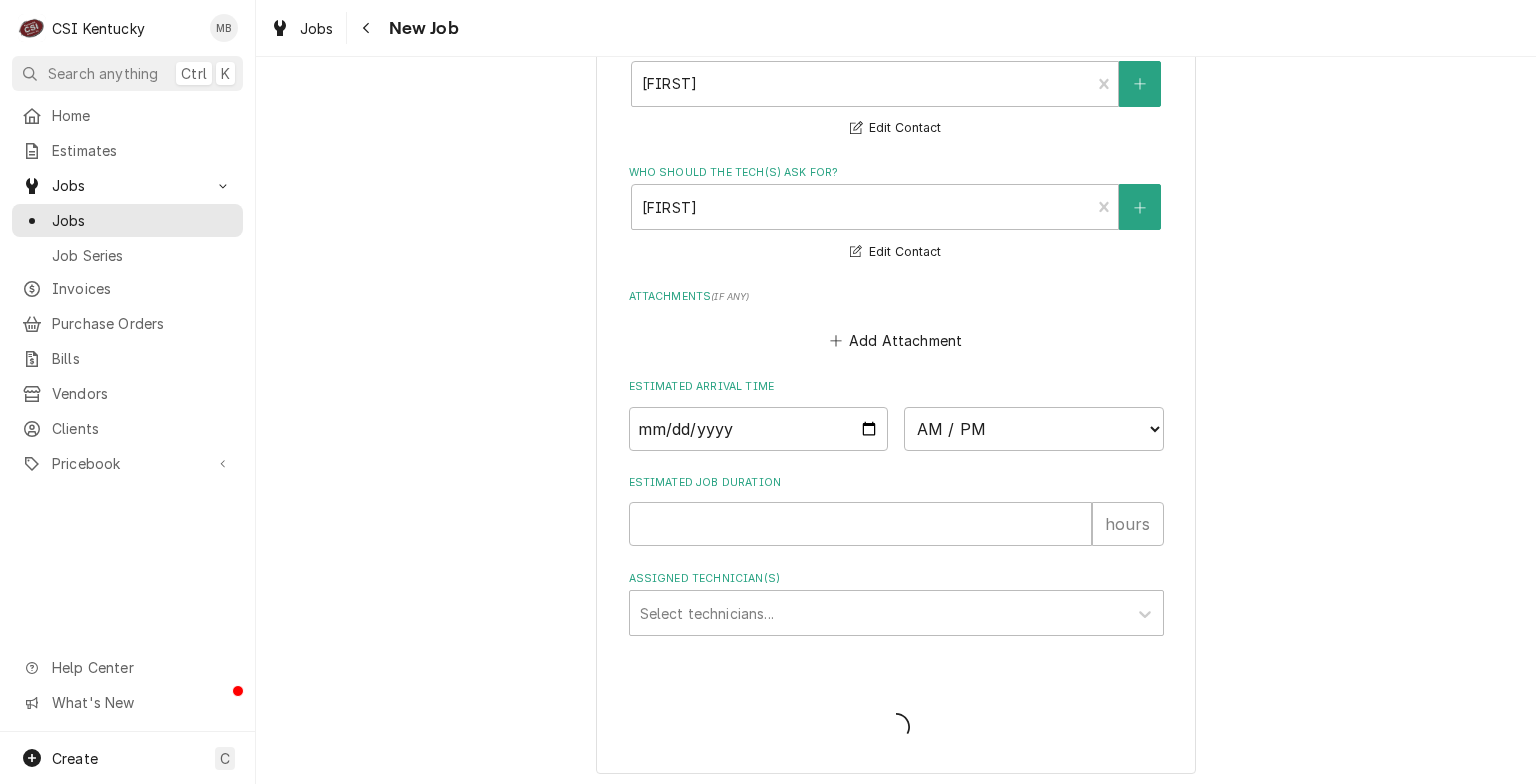 type on "x" 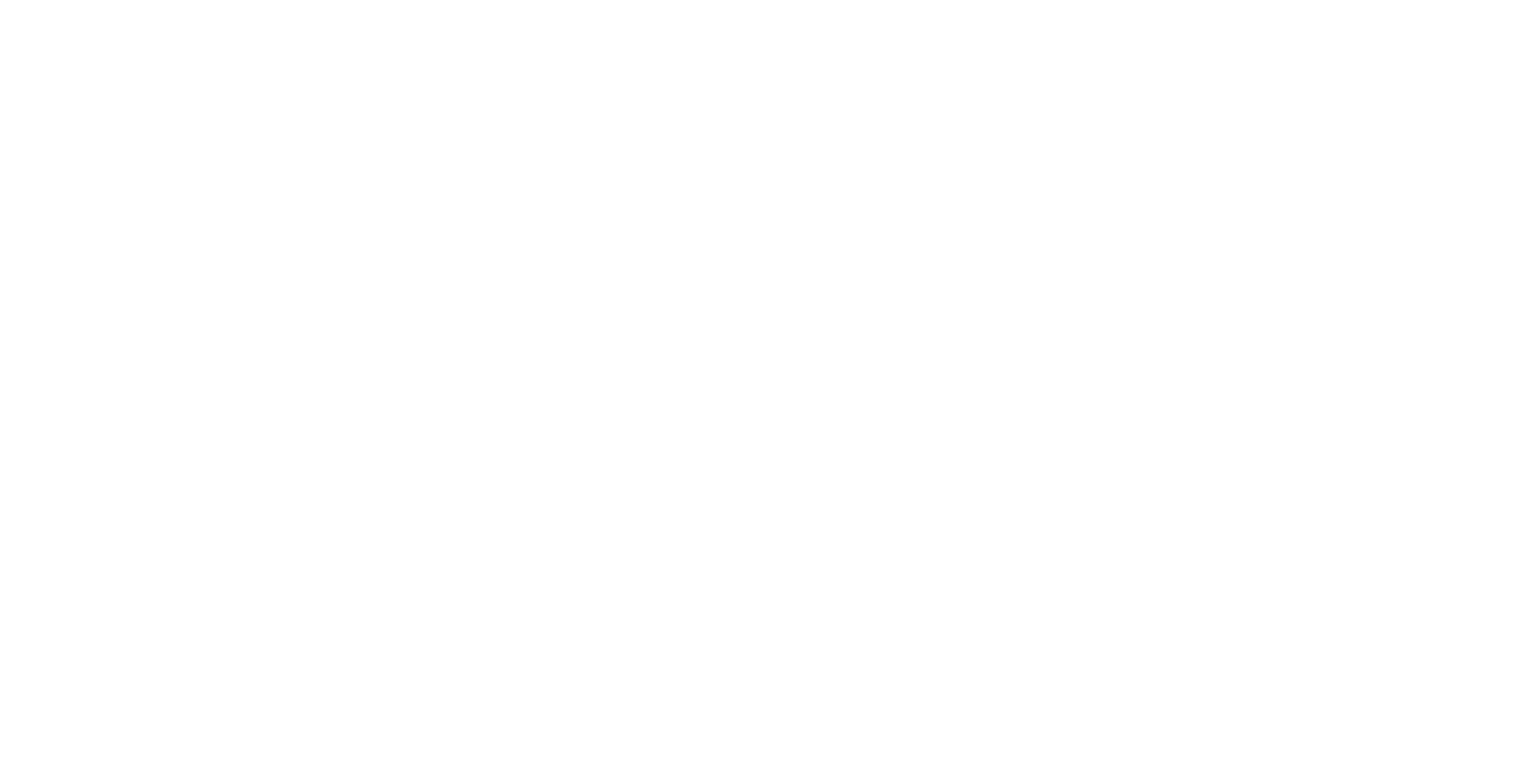 scroll, scrollTop: 0, scrollLeft: 0, axis: both 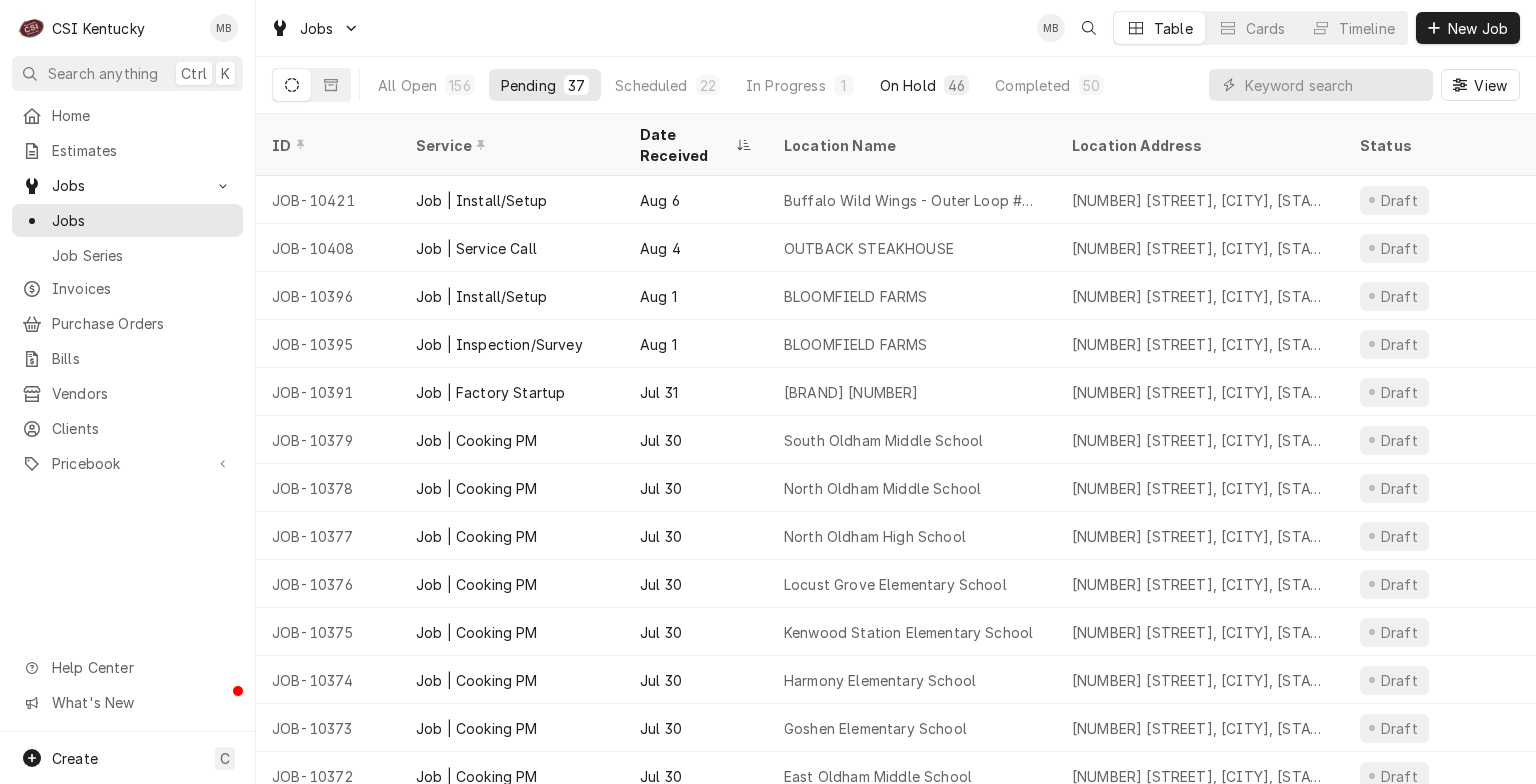 click on "On Hold 46" at bounding box center [924, 85] 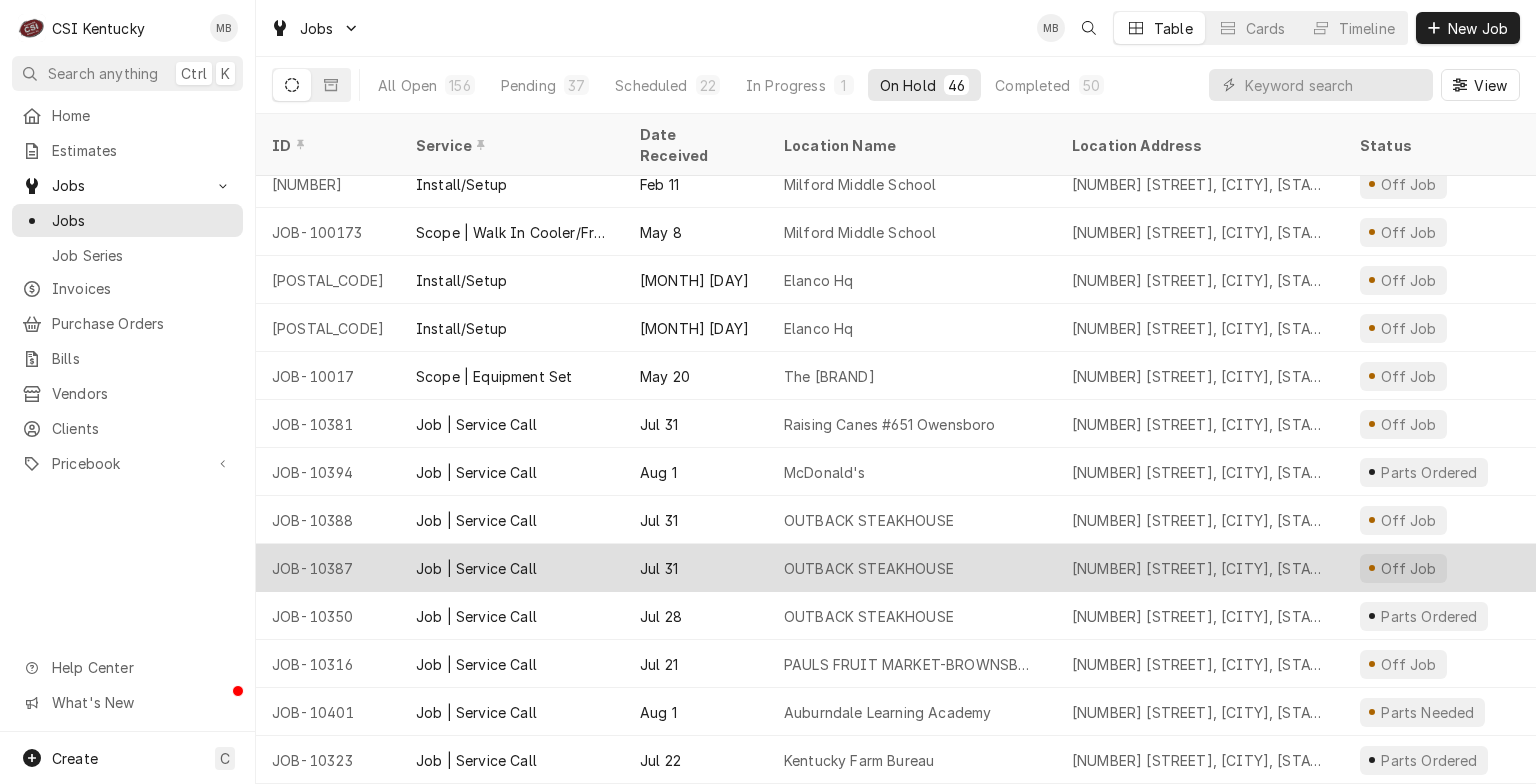 scroll, scrollTop: 1399, scrollLeft: 0, axis: vertical 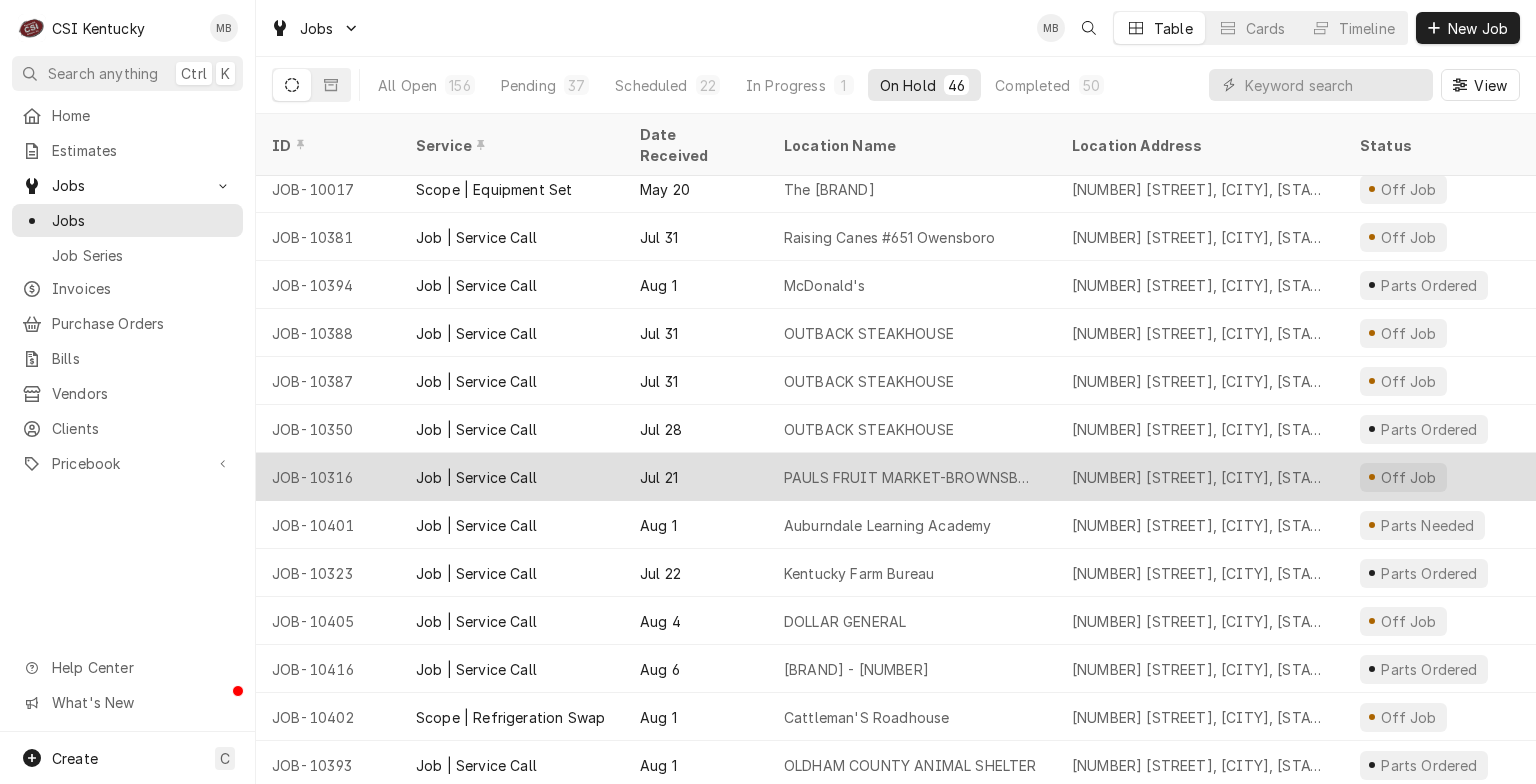 click on "PAULS FRUIT MARKET-BROWNSBORO" at bounding box center [912, 477] 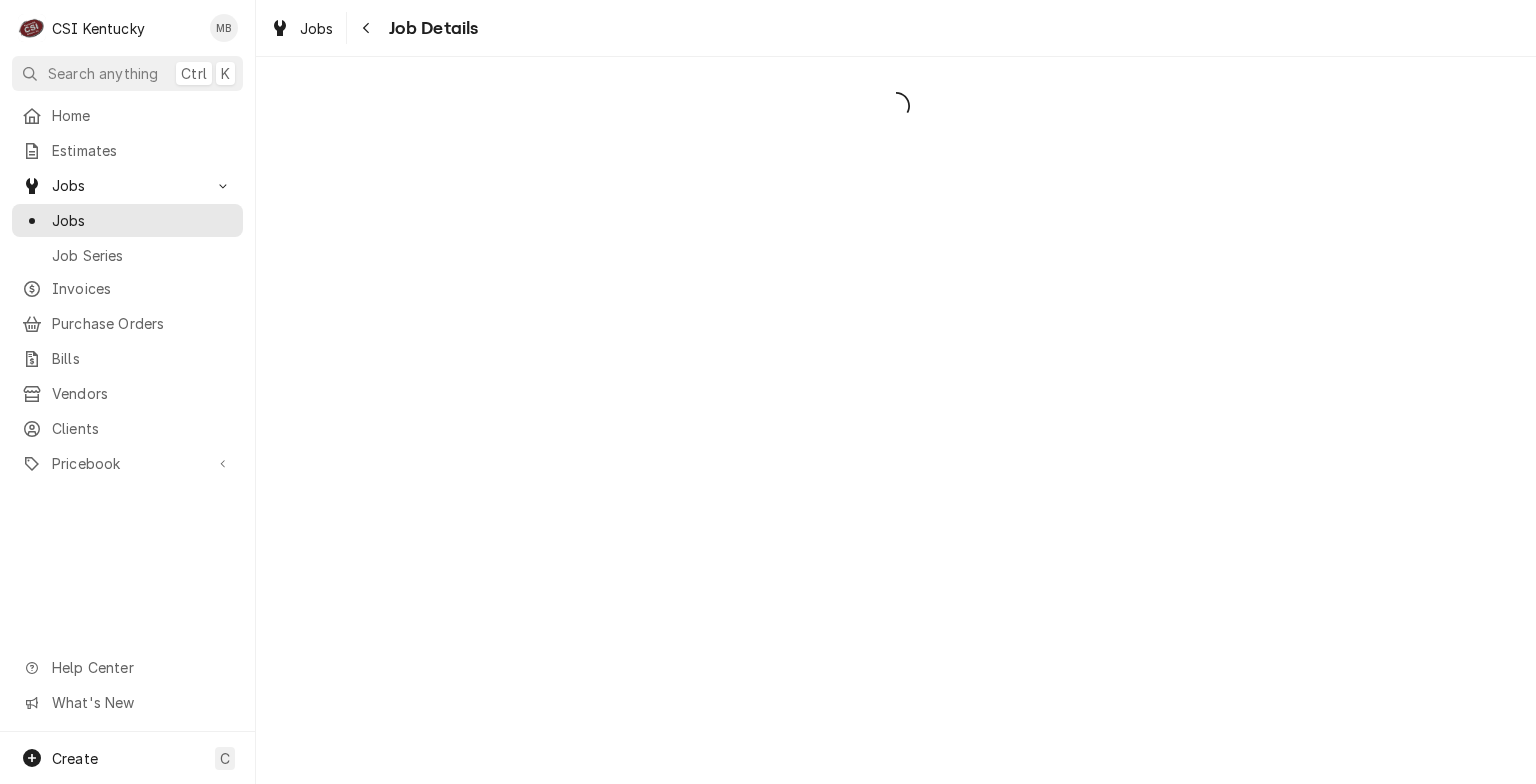 scroll, scrollTop: 0, scrollLeft: 0, axis: both 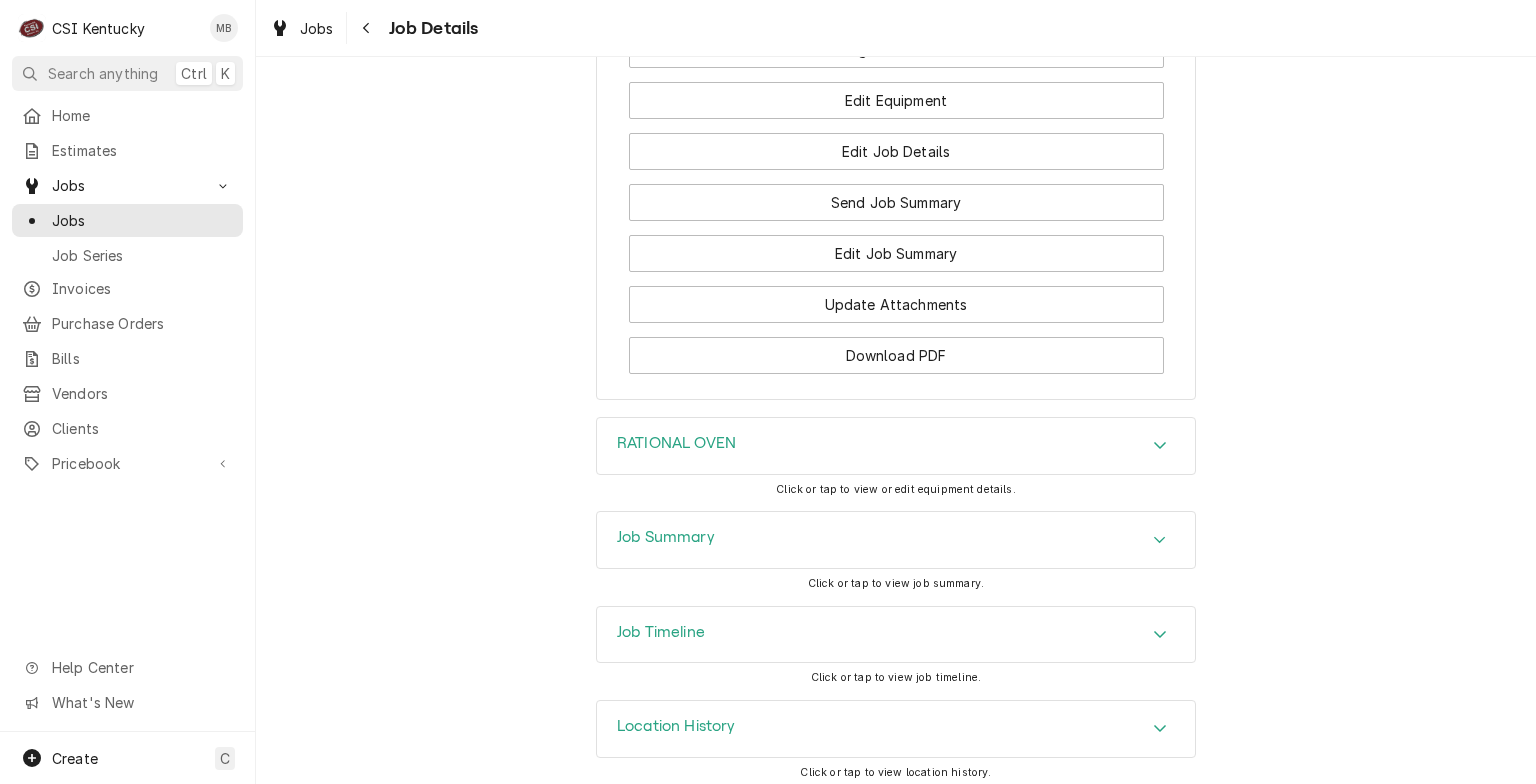drag, startPoint x: 862, startPoint y: 541, endPoint x: 855, endPoint y: 518, distance: 24.04163 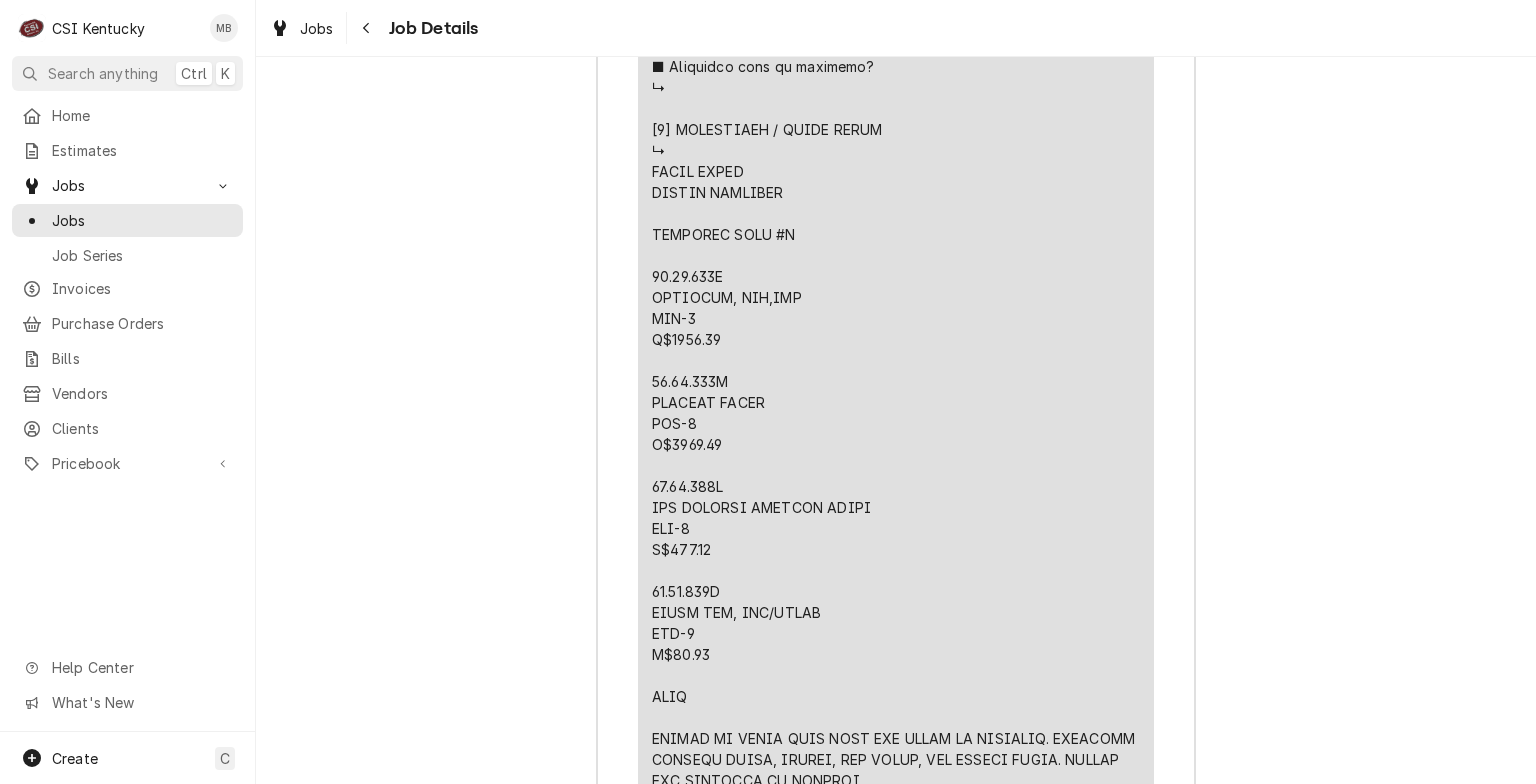 scroll, scrollTop: 5000, scrollLeft: 0, axis: vertical 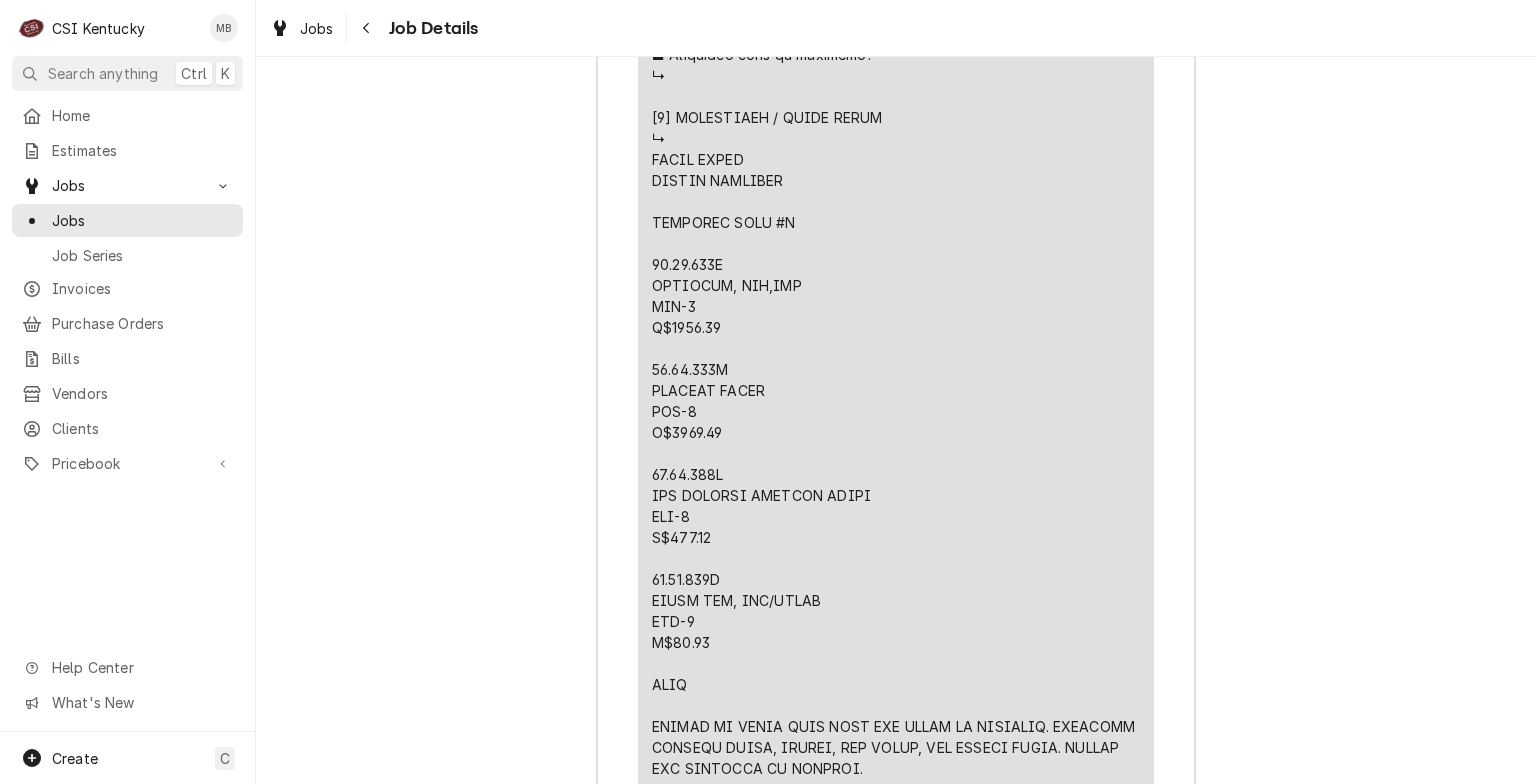 click at bounding box center (896, 138) 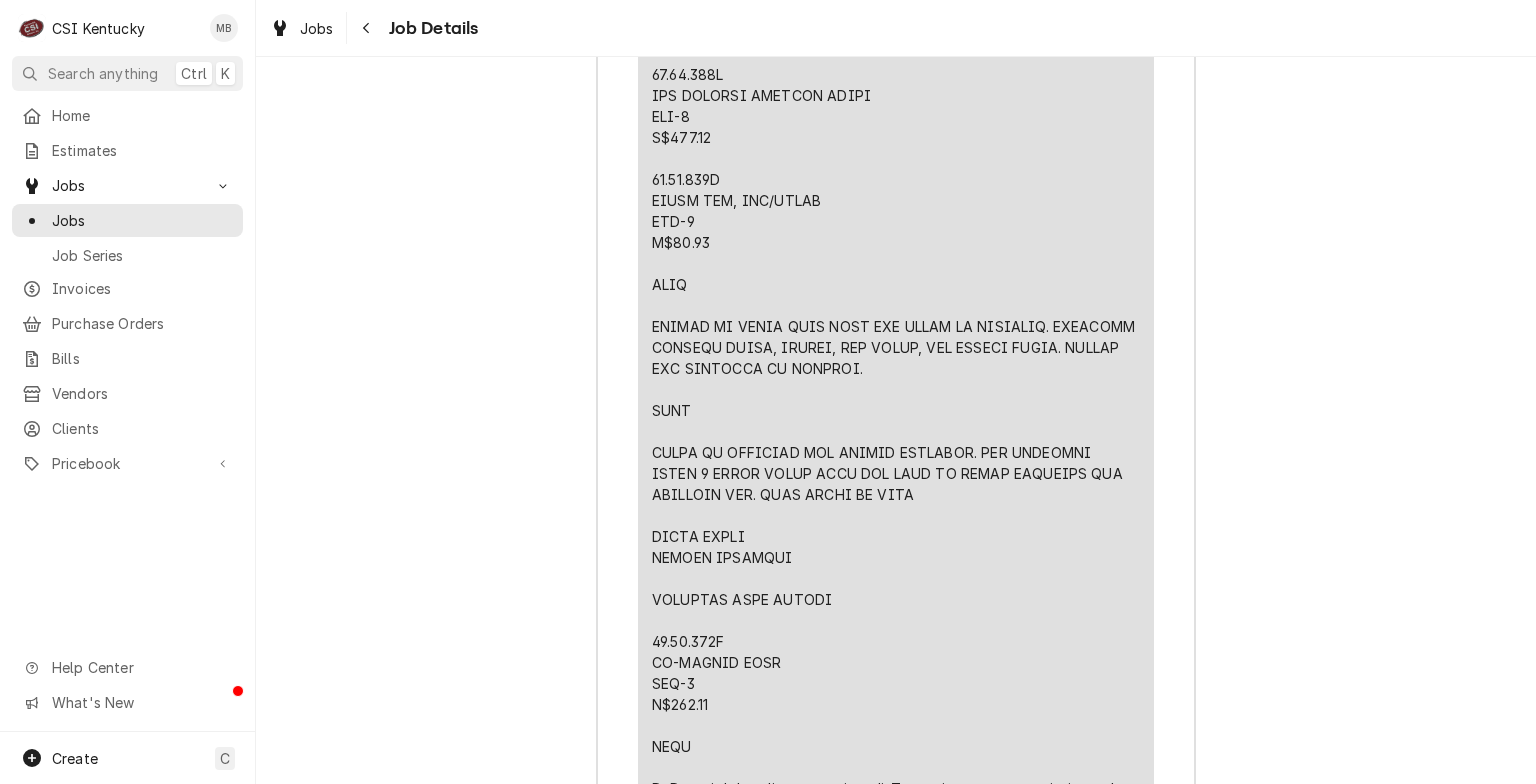 scroll, scrollTop: 5600, scrollLeft: 0, axis: vertical 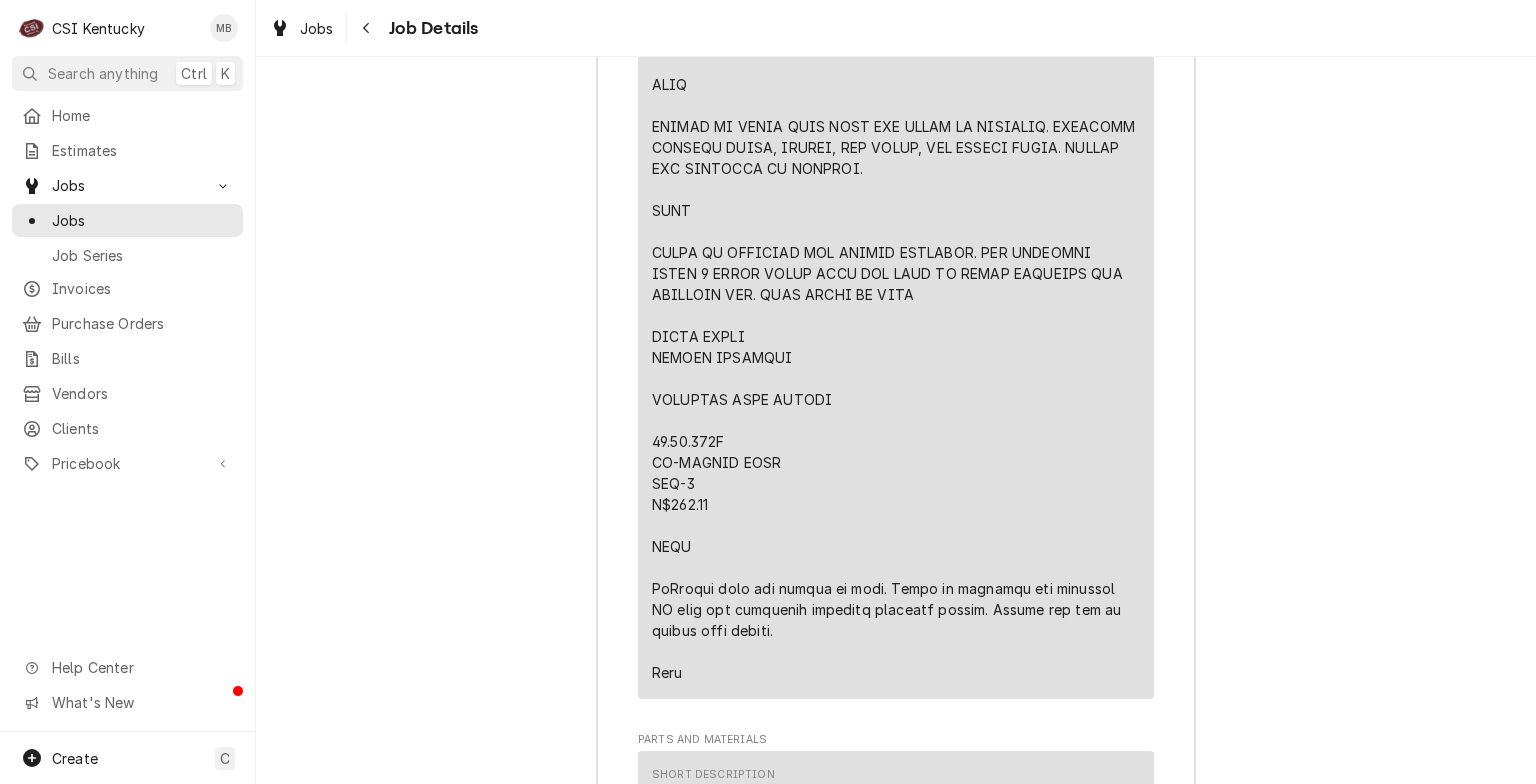 drag, startPoint x: 775, startPoint y: 455, endPoint x: 644, endPoint y: 439, distance: 131.97348 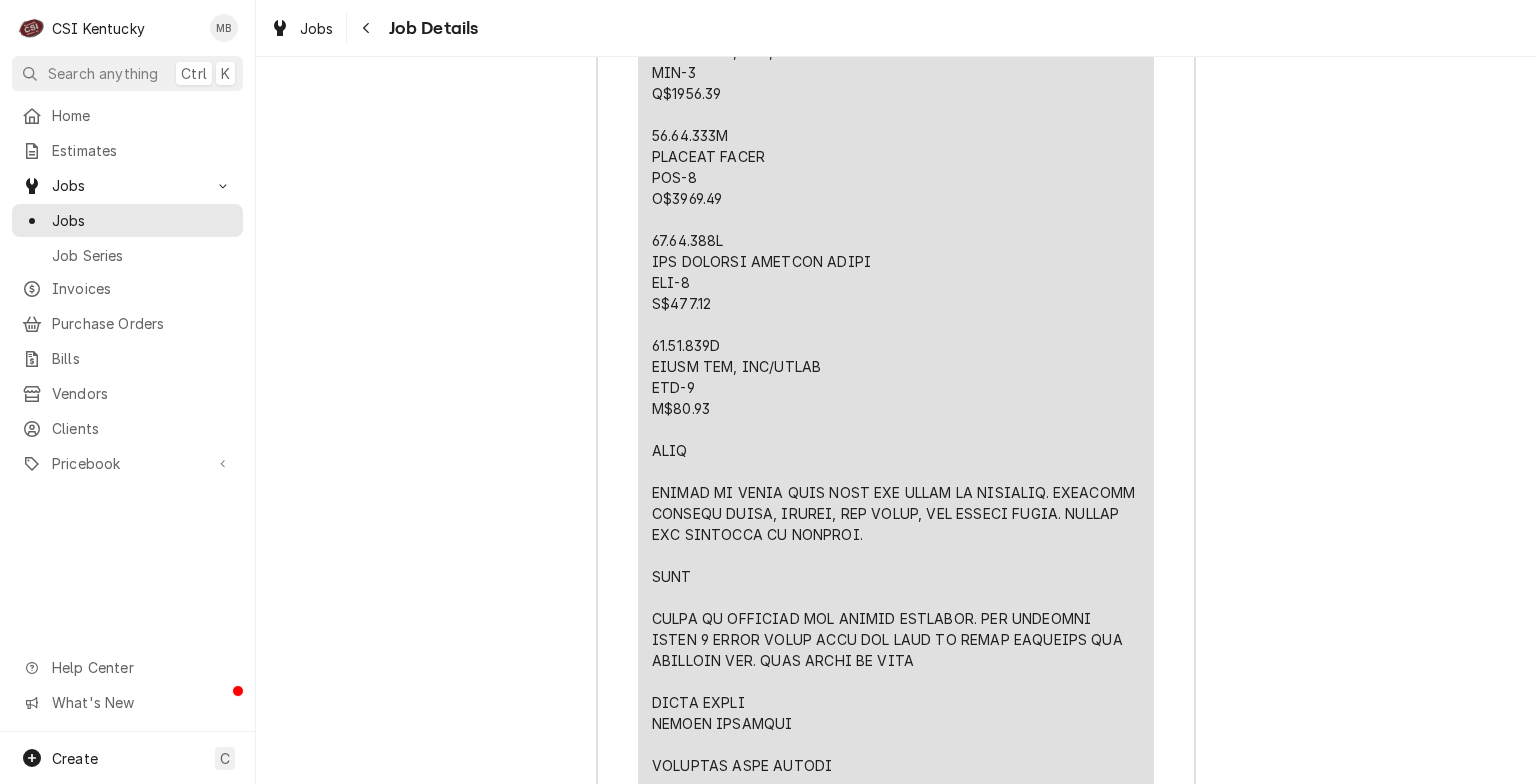 scroll, scrollTop: 5200, scrollLeft: 0, axis: vertical 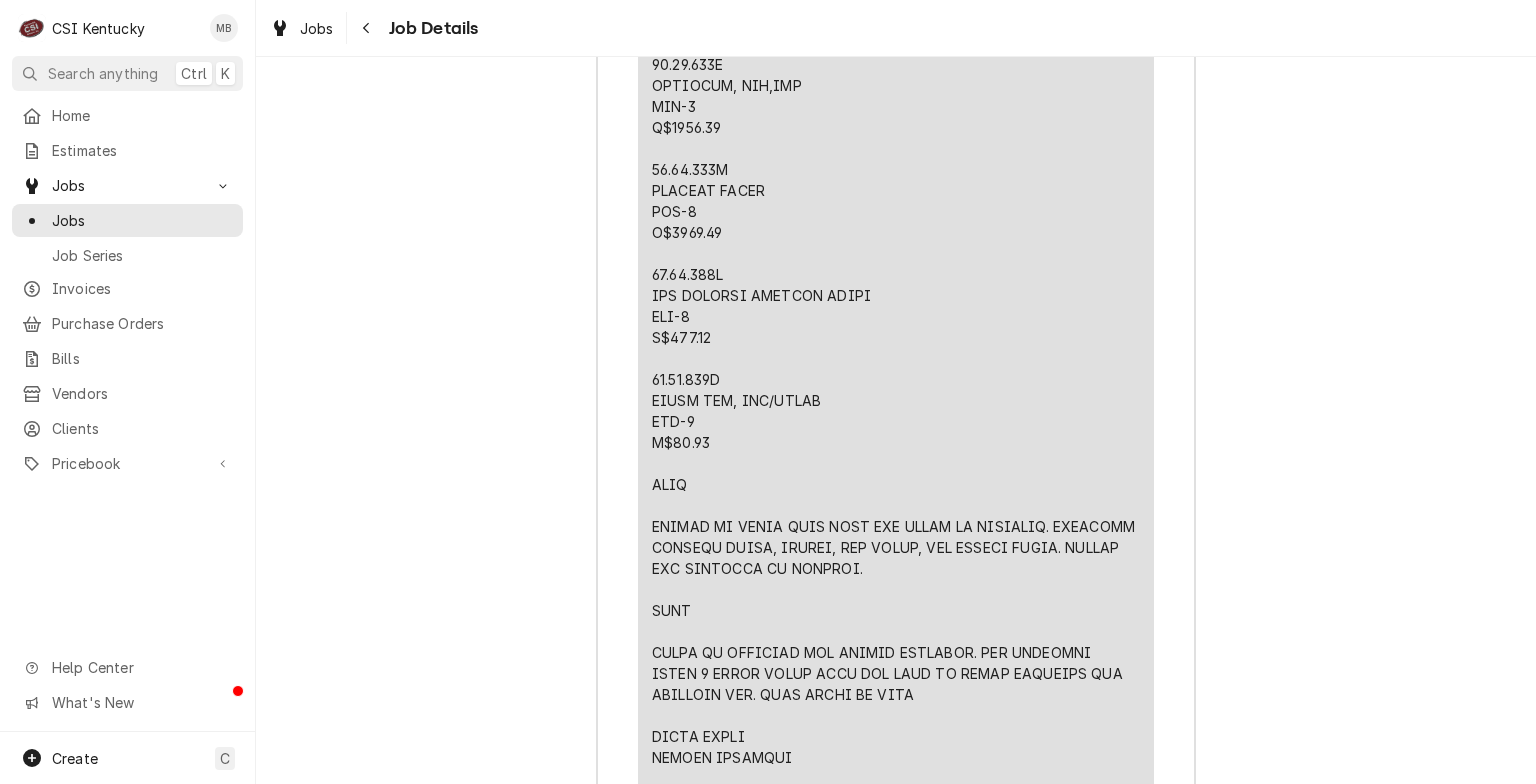 drag, startPoint x: 817, startPoint y: 395, endPoint x: 644, endPoint y: 382, distance: 173.48775 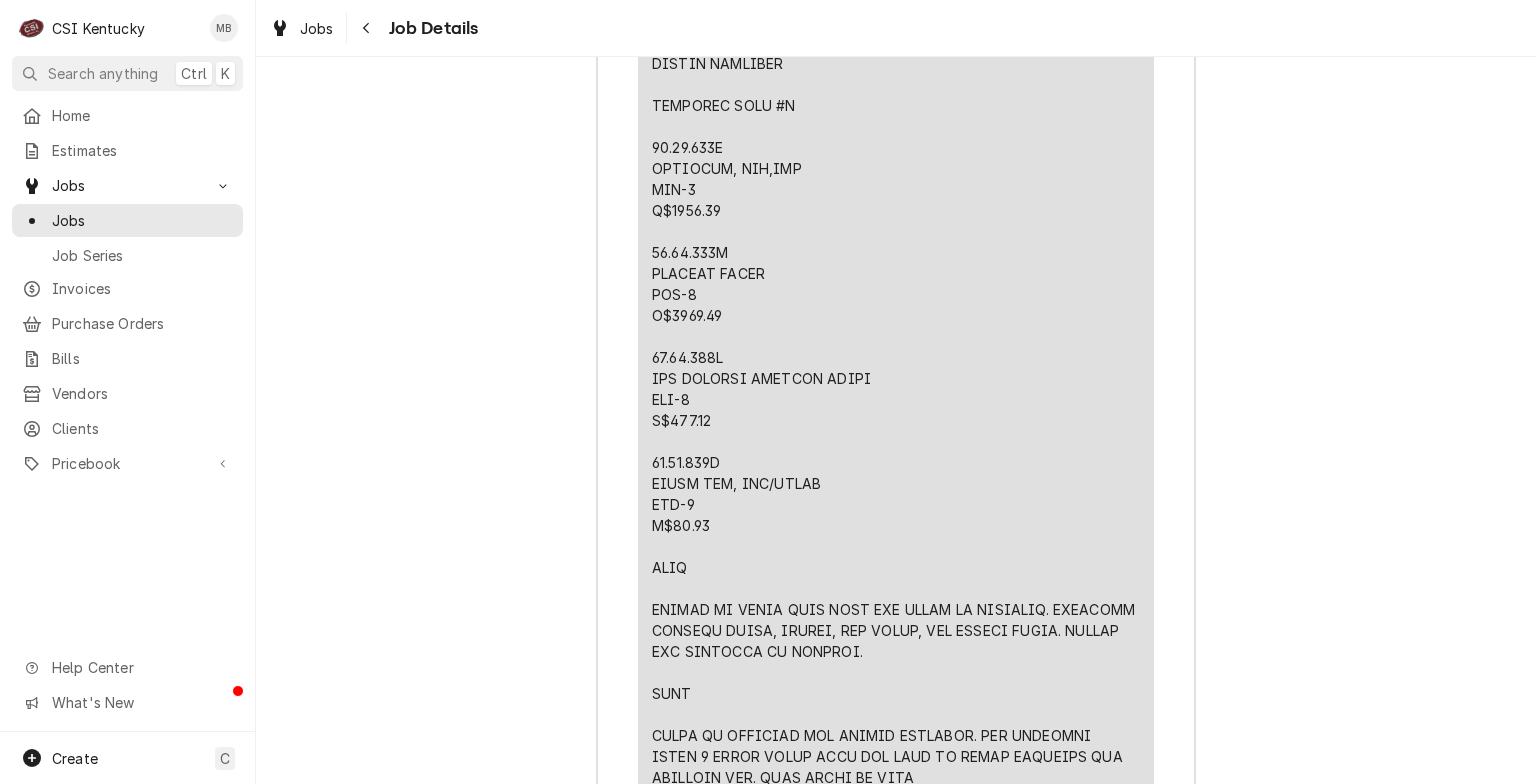 scroll, scrollTop: 5000, scrollLeft: 0, axis: vertical 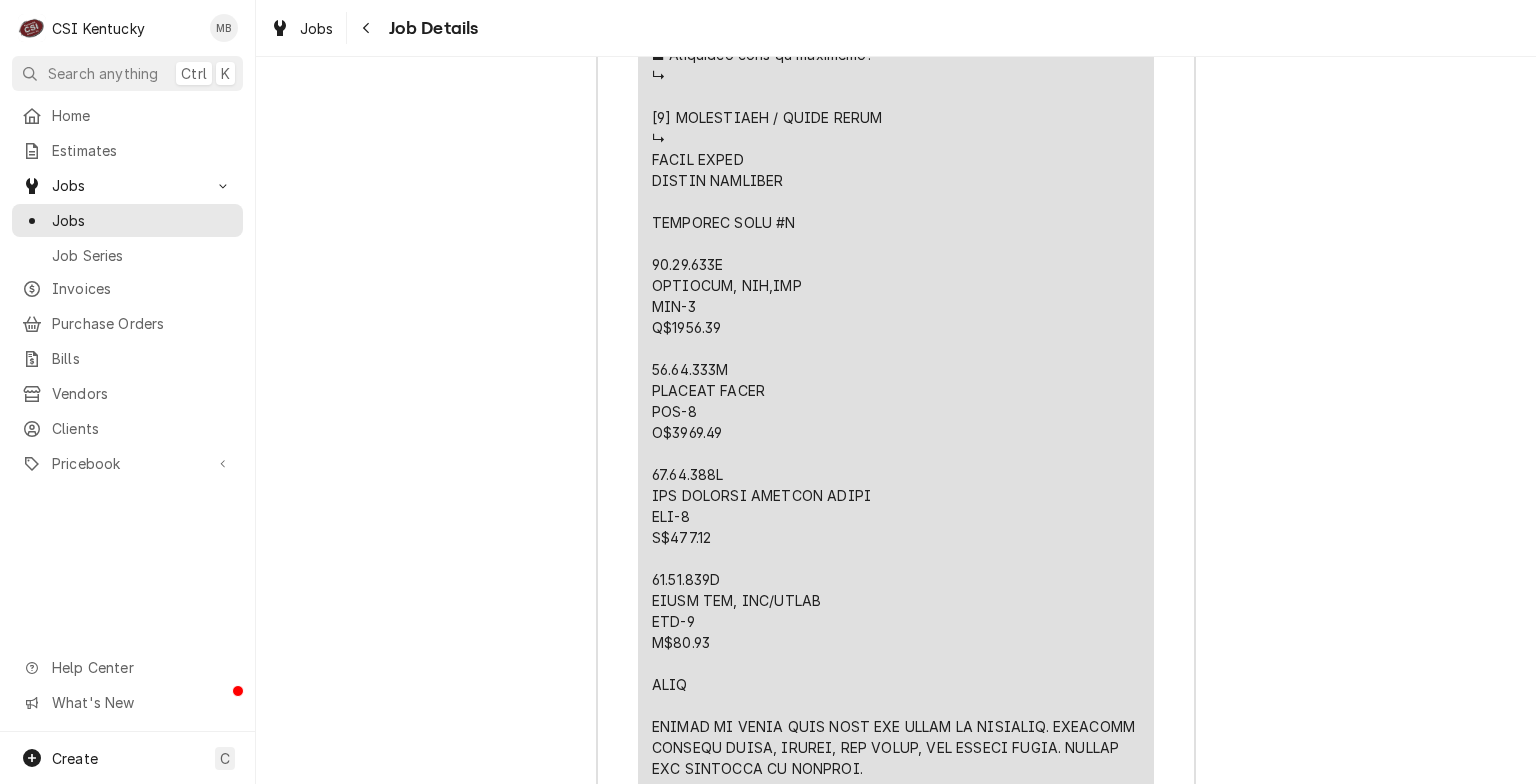 drag, startPoint x: 804, startPoint y: 276, endPoint x: 645, endPoint y: 256, distance: 160.25293 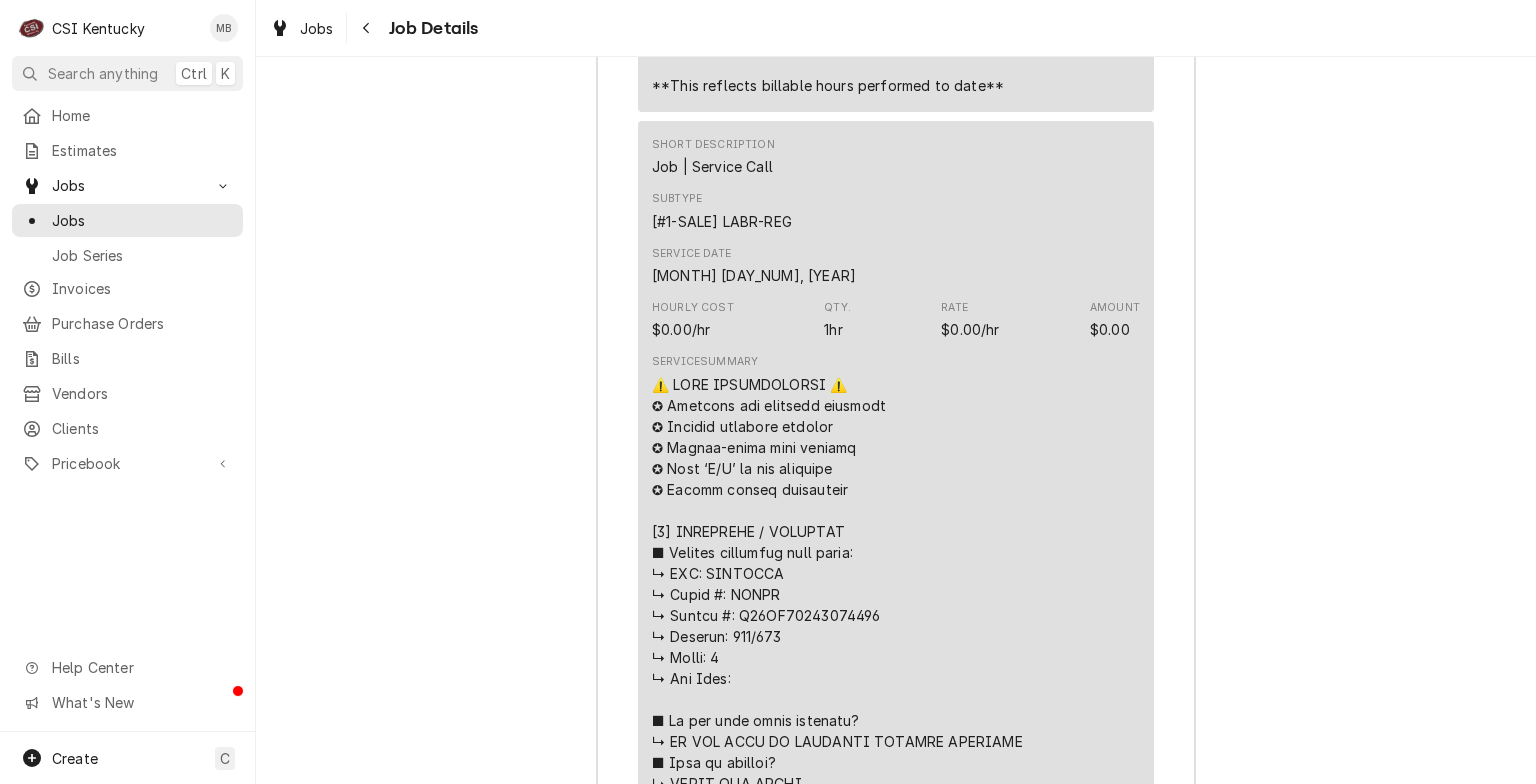 scroll, scrollTop: 3600, scrollLeft: 0, axis: vertical 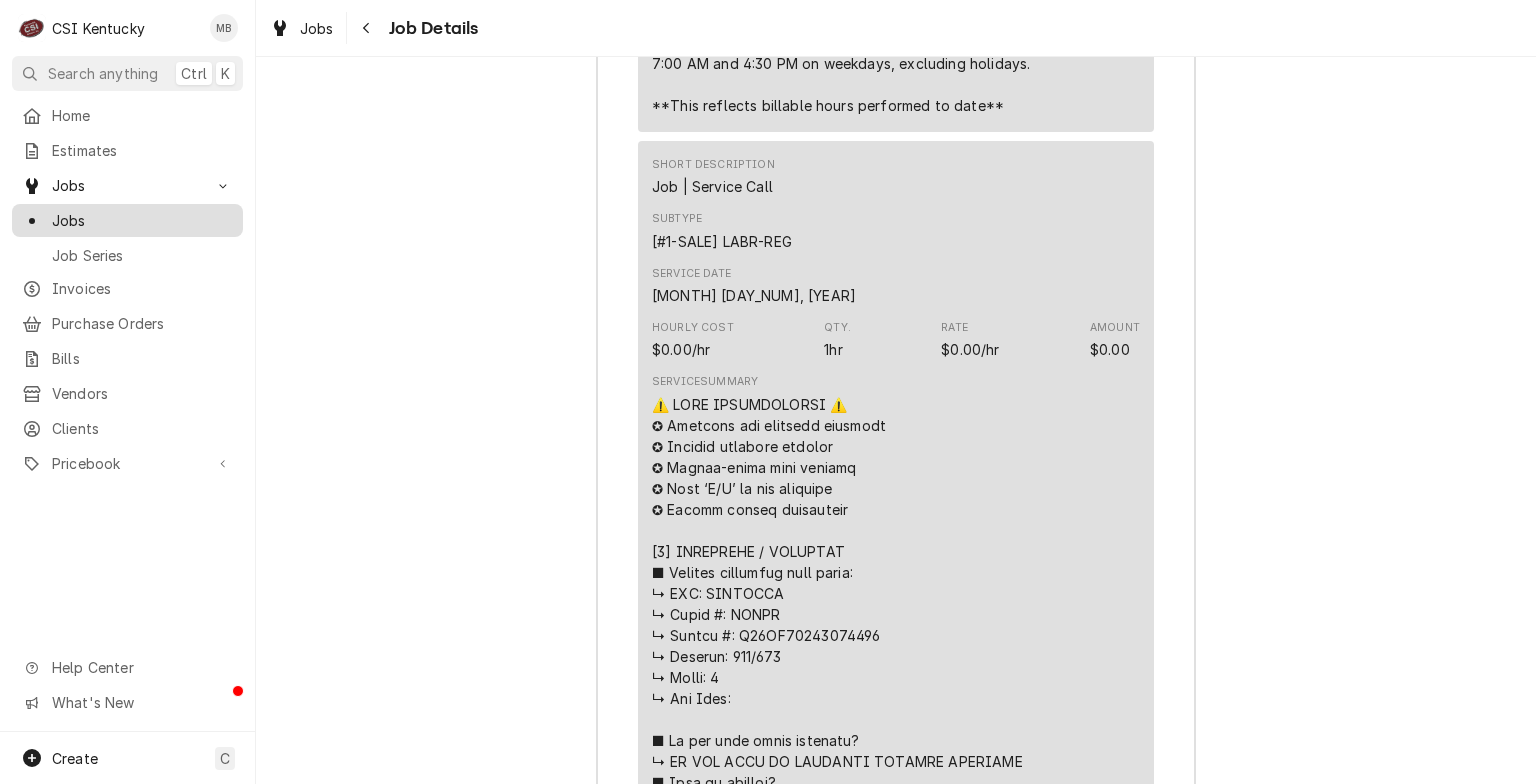 click on "Jobs" at bounding box center [127, 220] 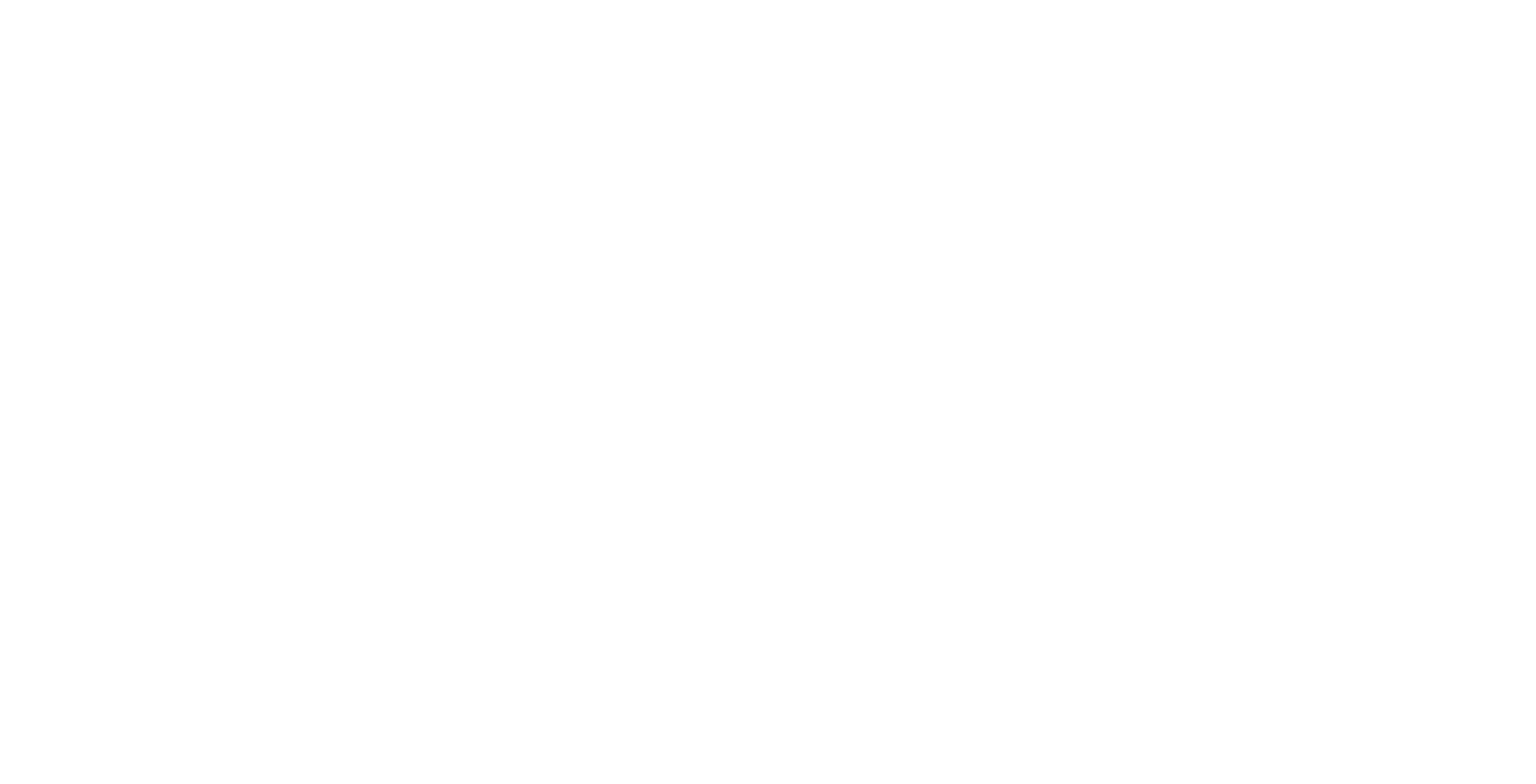 scroll, scrollTop: 0, scrollLeft: 0, axis: both 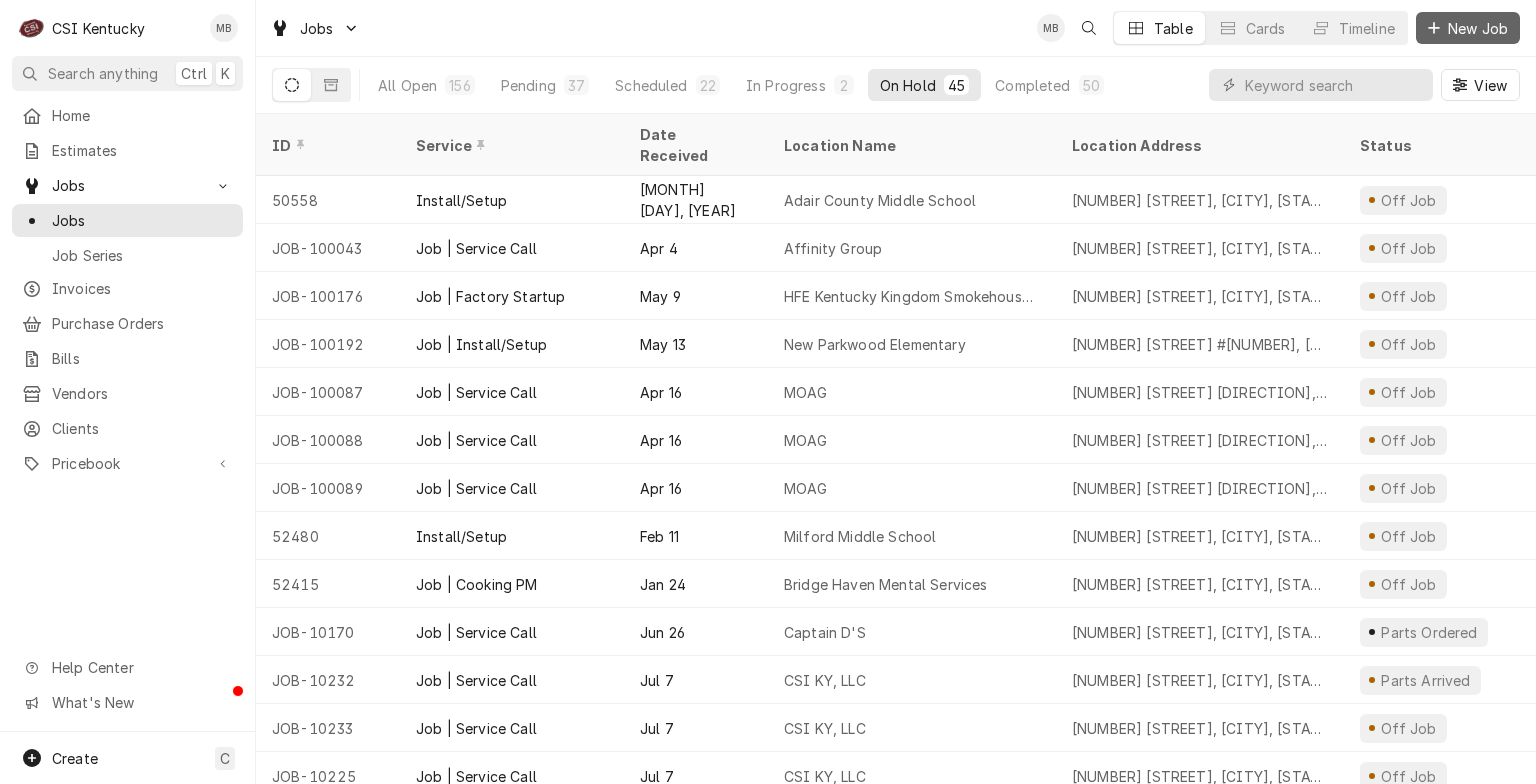 click at bounding box center [1434, 28] 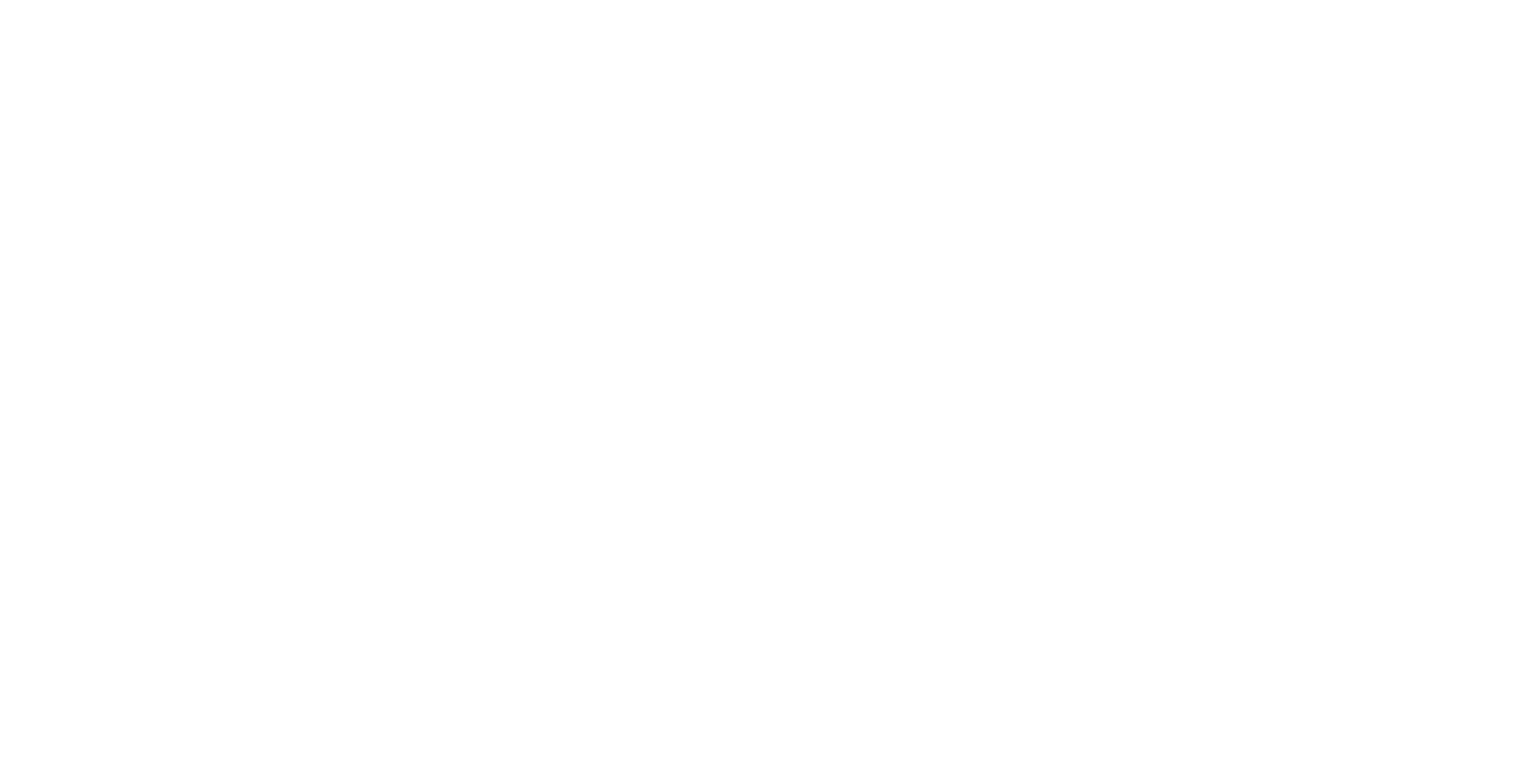 scroll, scrollTop: 0, scrollLeft: 0, axis: both 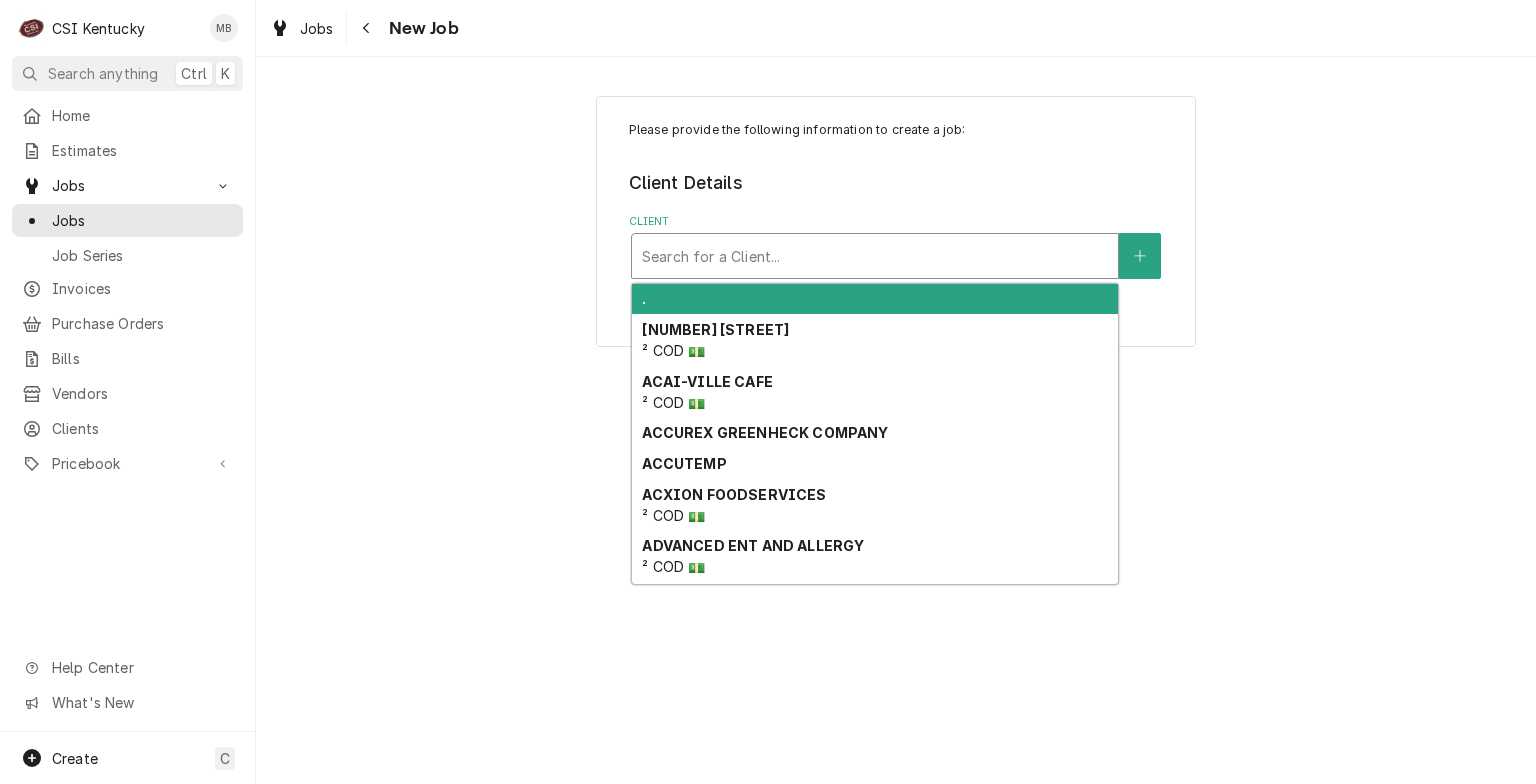 click at bounding box center (875, 256) 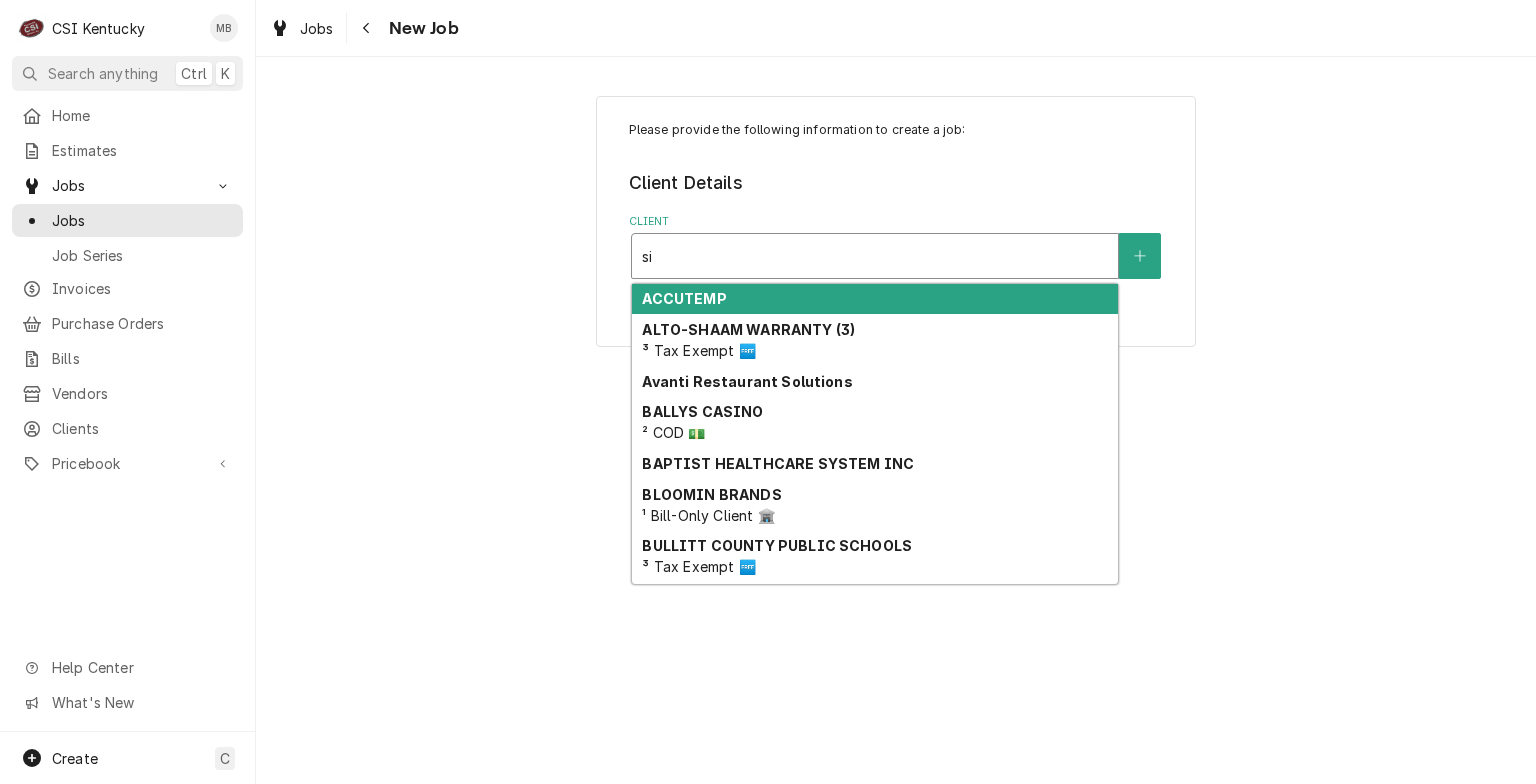 type on "s" 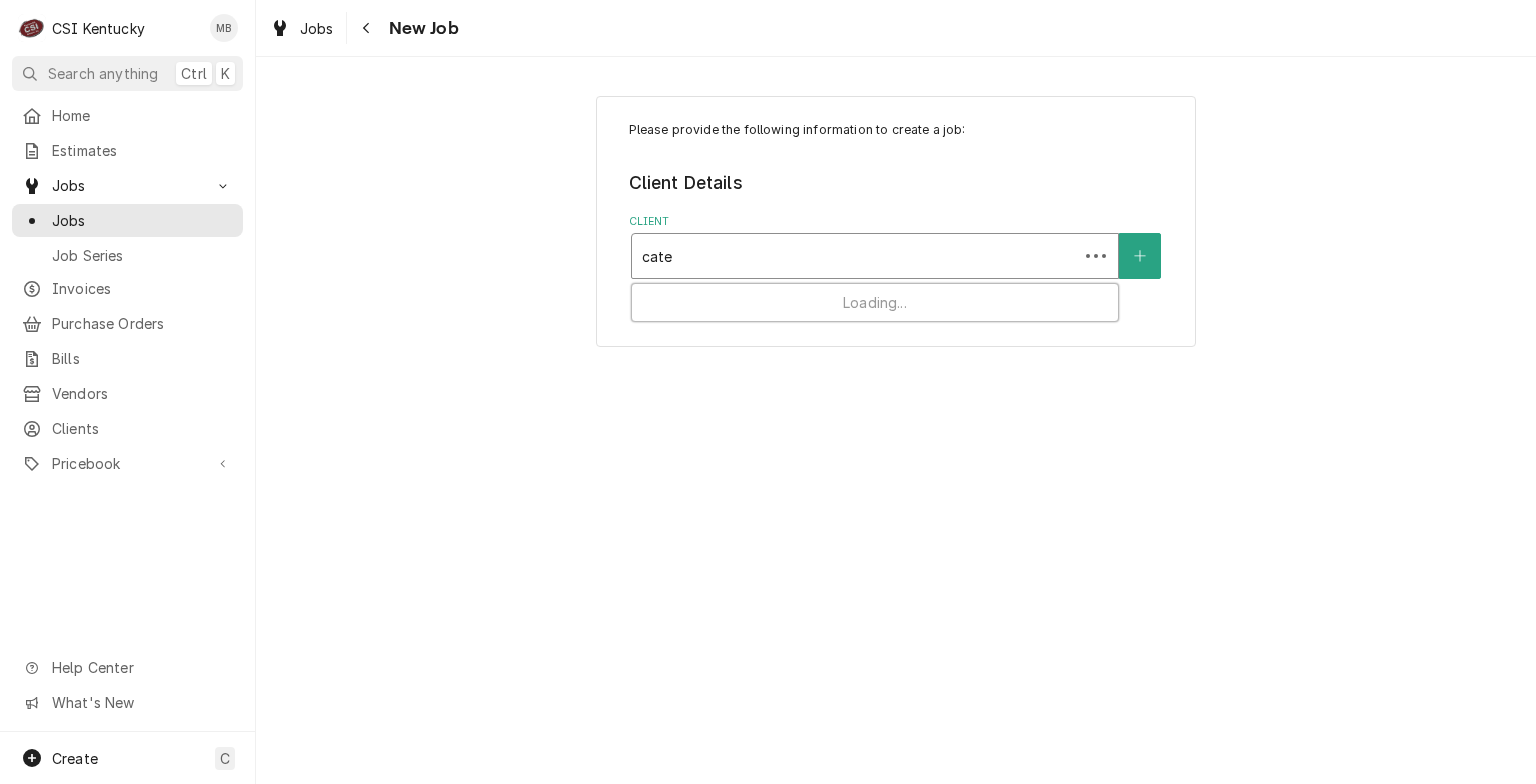 type on "cater" 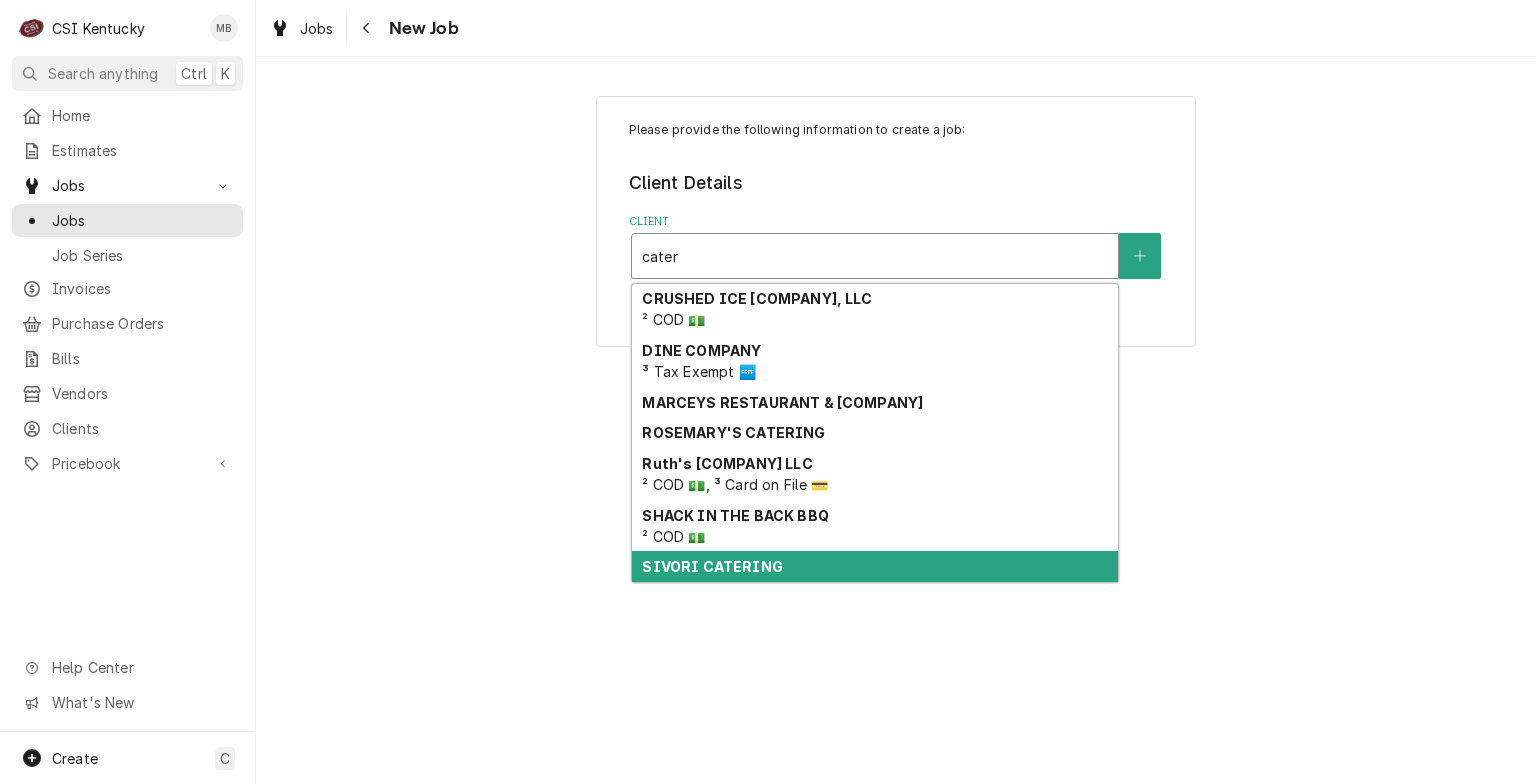 click on "SIVORI CATERING" at bounding box center (712, 566) 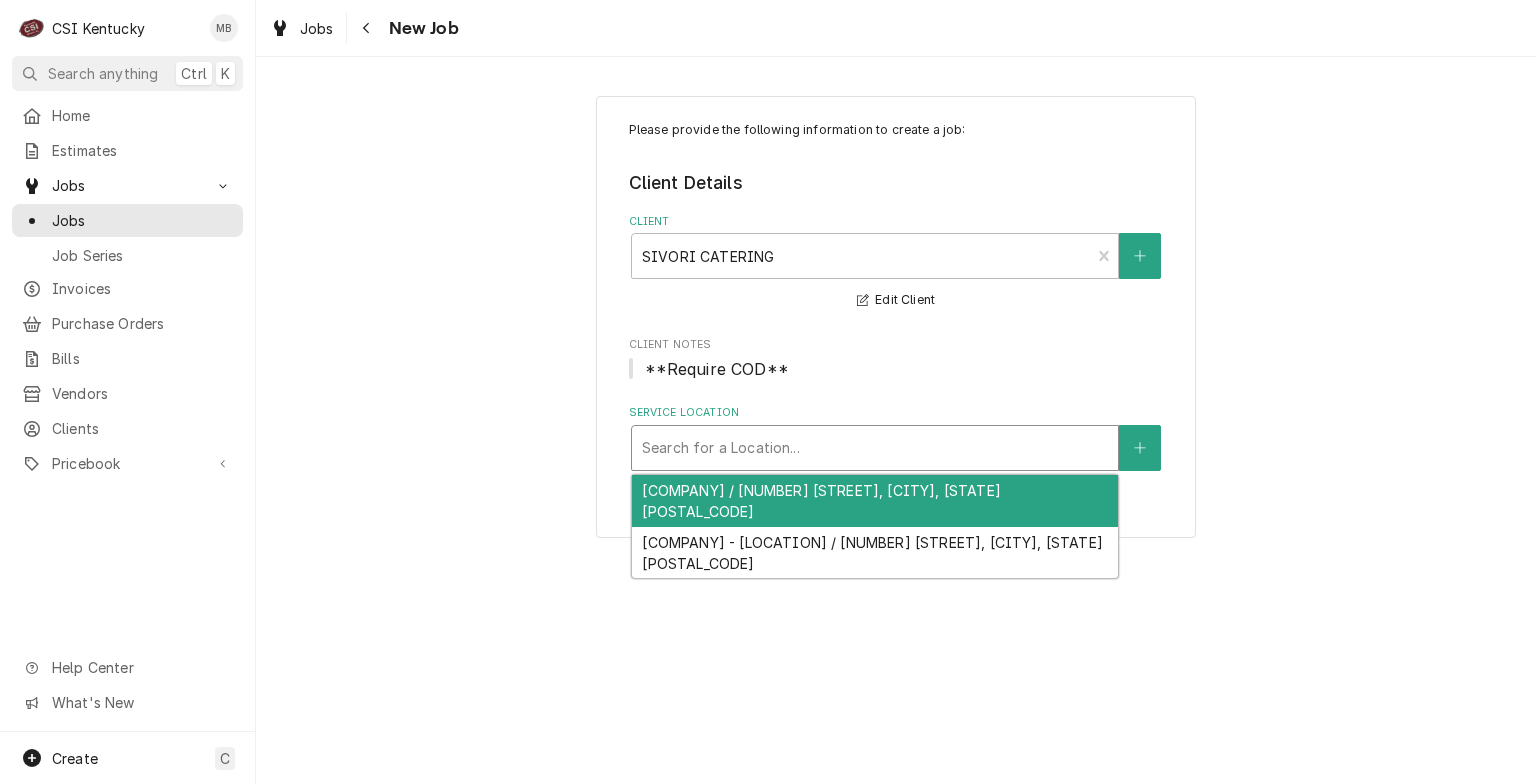 click at bounding box center (875, 448) 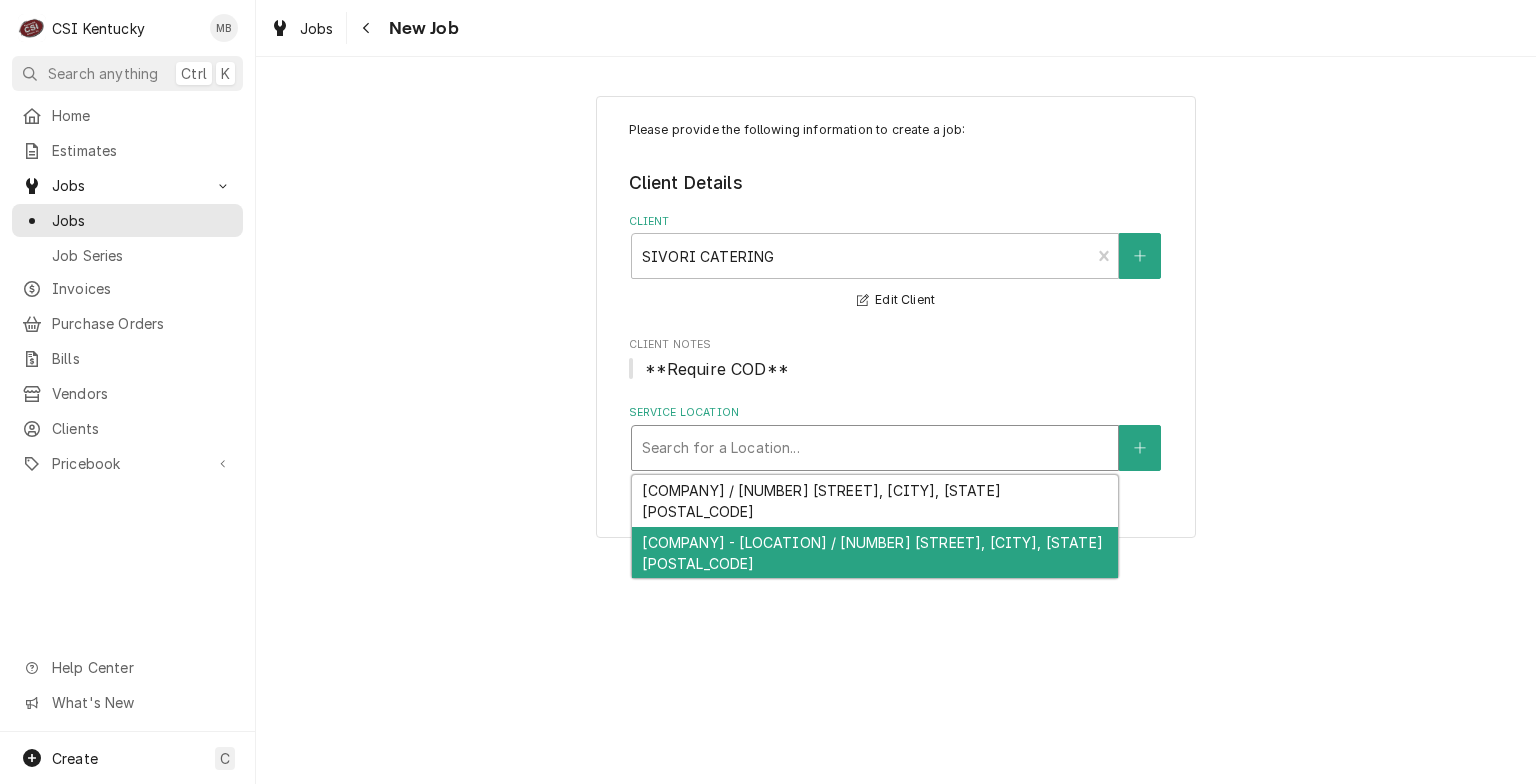 click on "[COMPANY] - [LOCATION] / [NUMBER] [STREET], [CITY], [STATE] [POSTAL_CODE]" at bounding box center [875, 553] 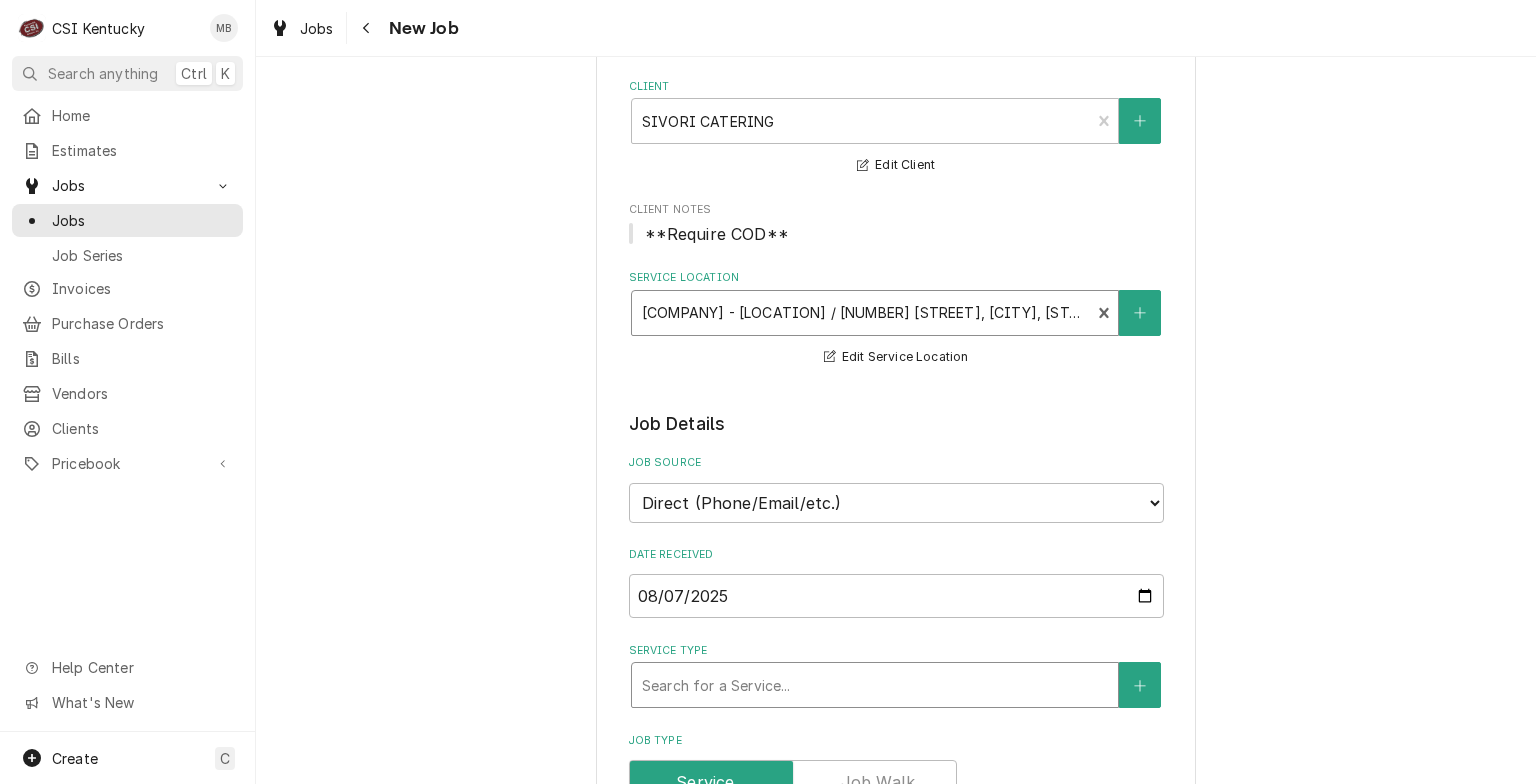 scroll, scrollTop: 300, scrollLeft: 0, axis: vertical 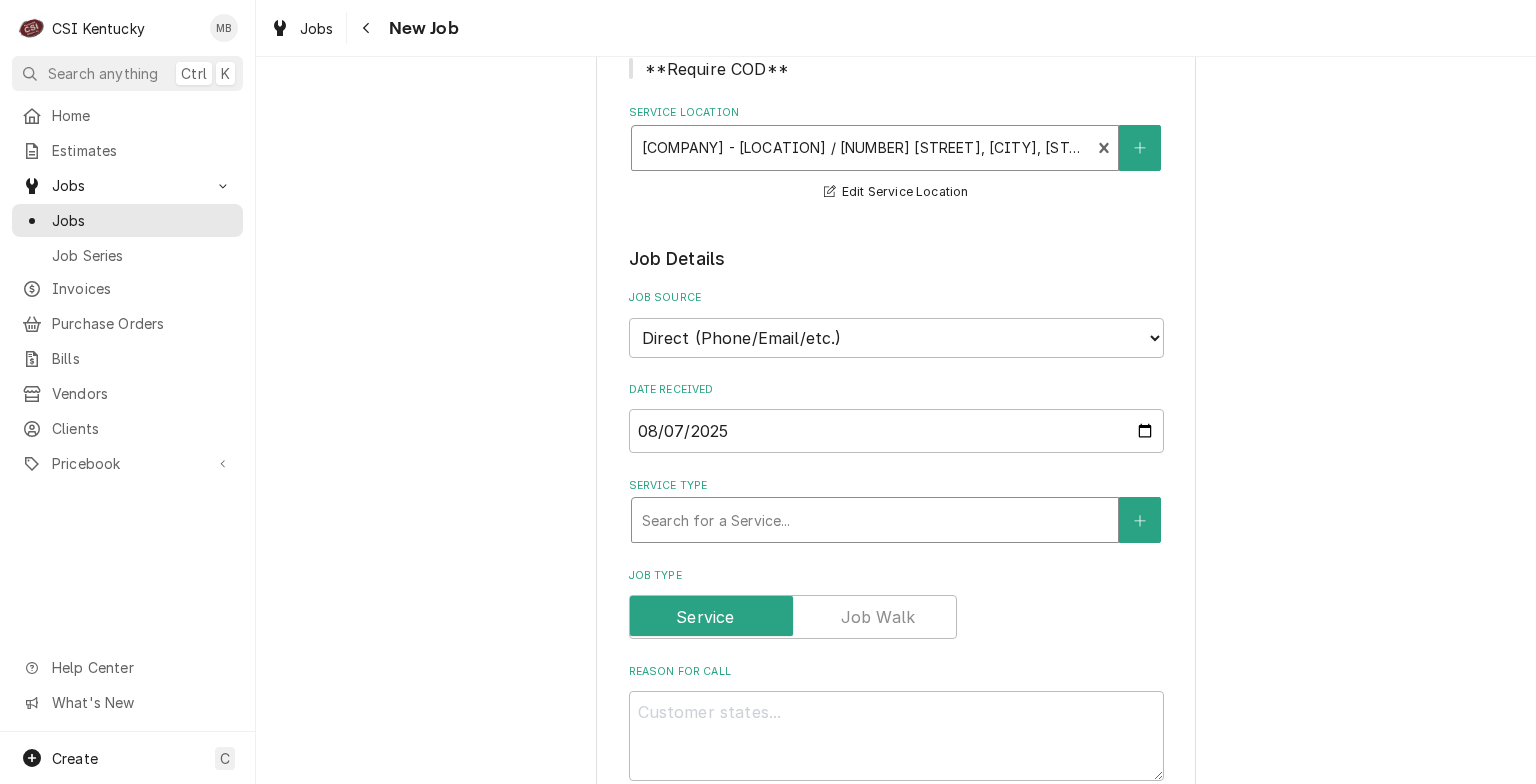 click at bounding box center (875, 520) 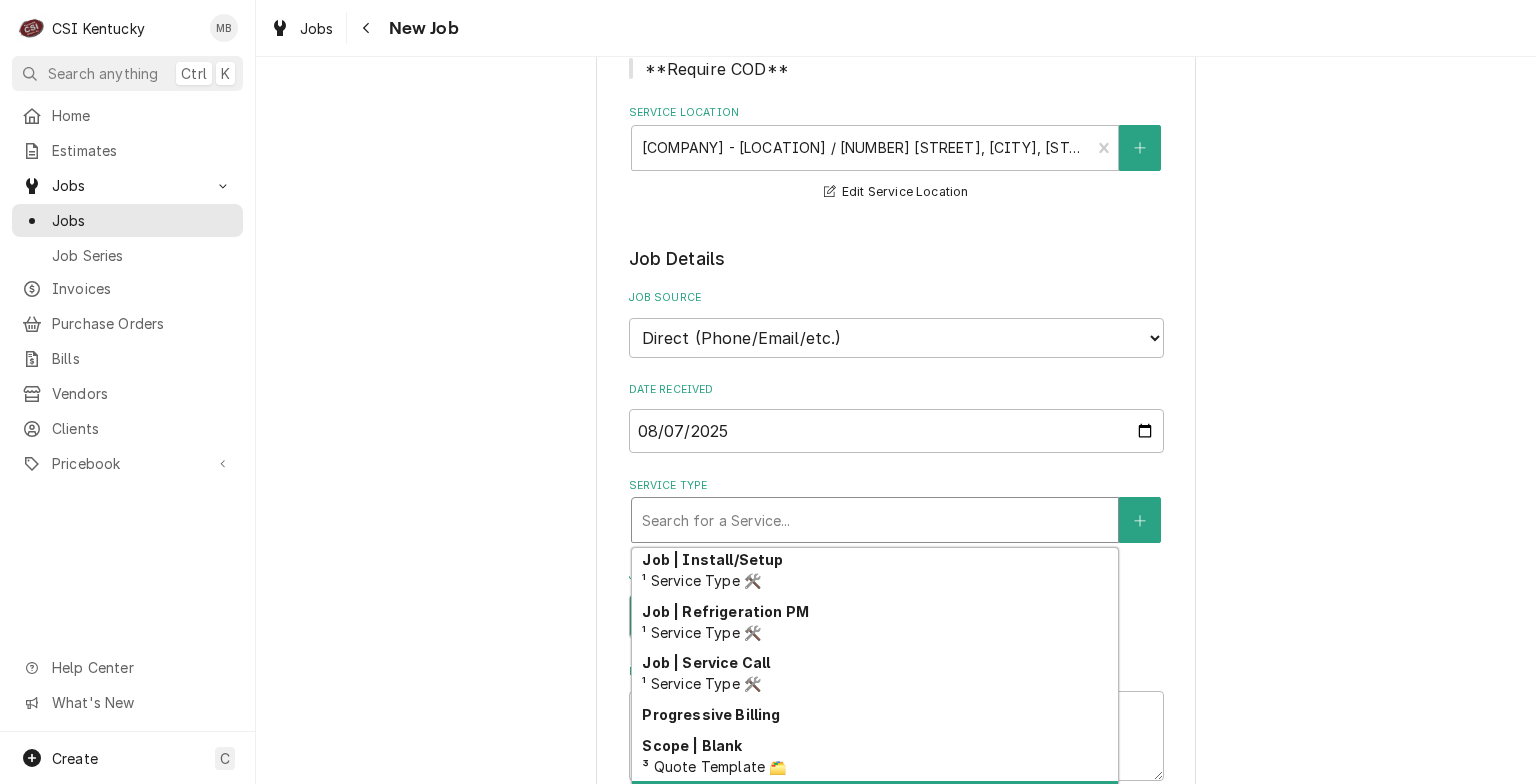 scroll, scrollTop: 1097, scrollLeft: 0, axis: vertical 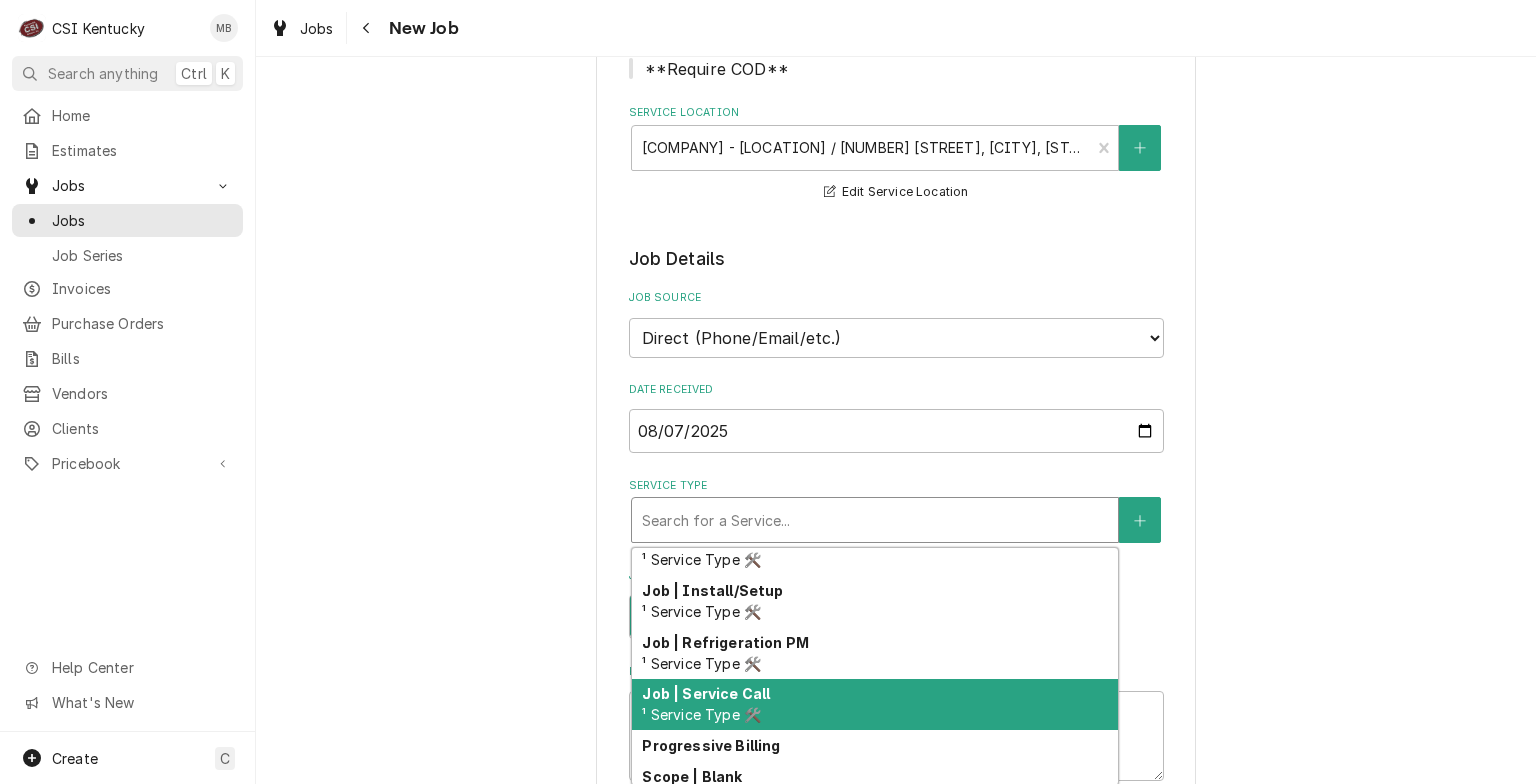 click on "¹ Service Type 🛠️" at bounding box center [701, 714] 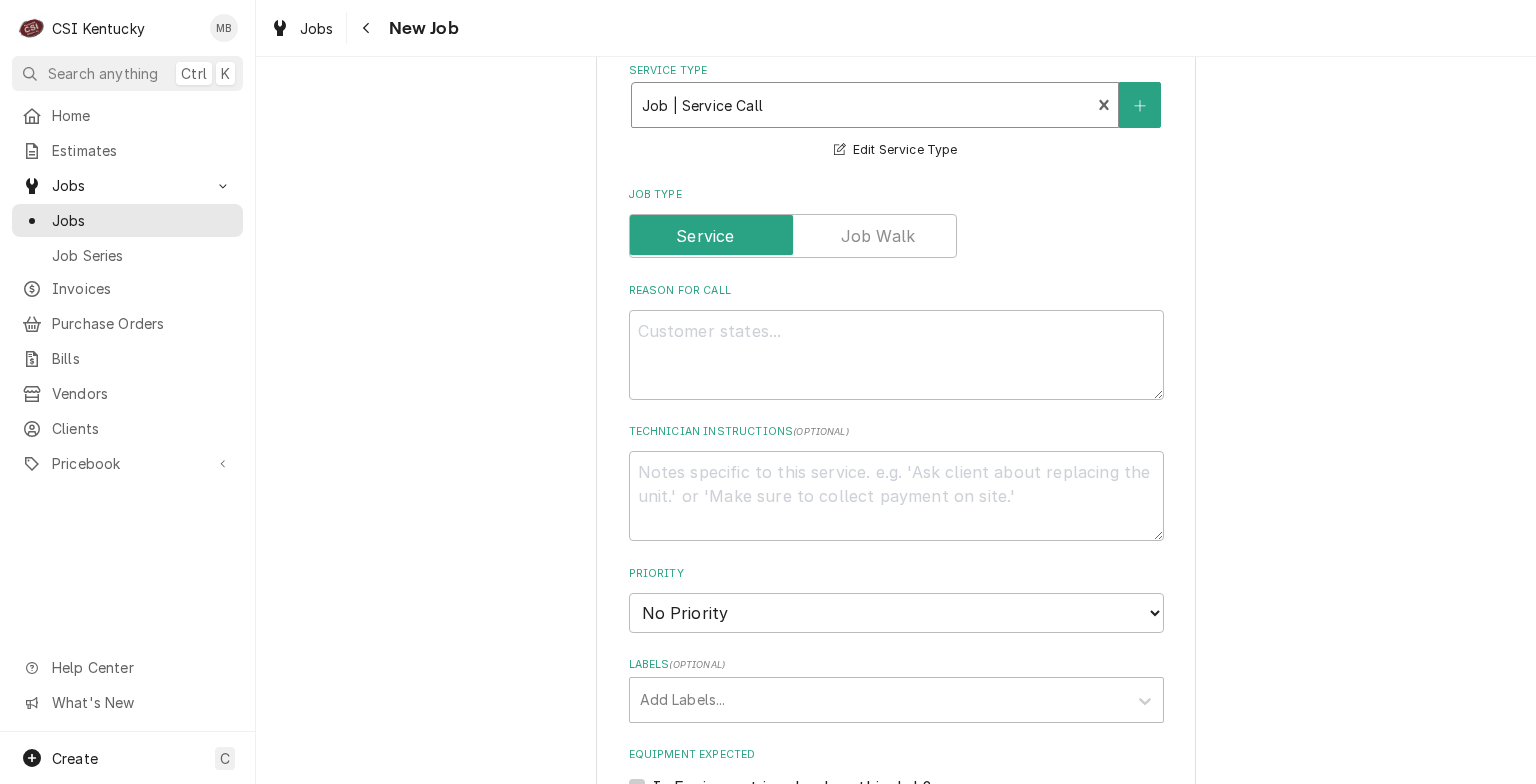 scroll, scrollTop: 800, scrollLeft: 0, axis: vertical 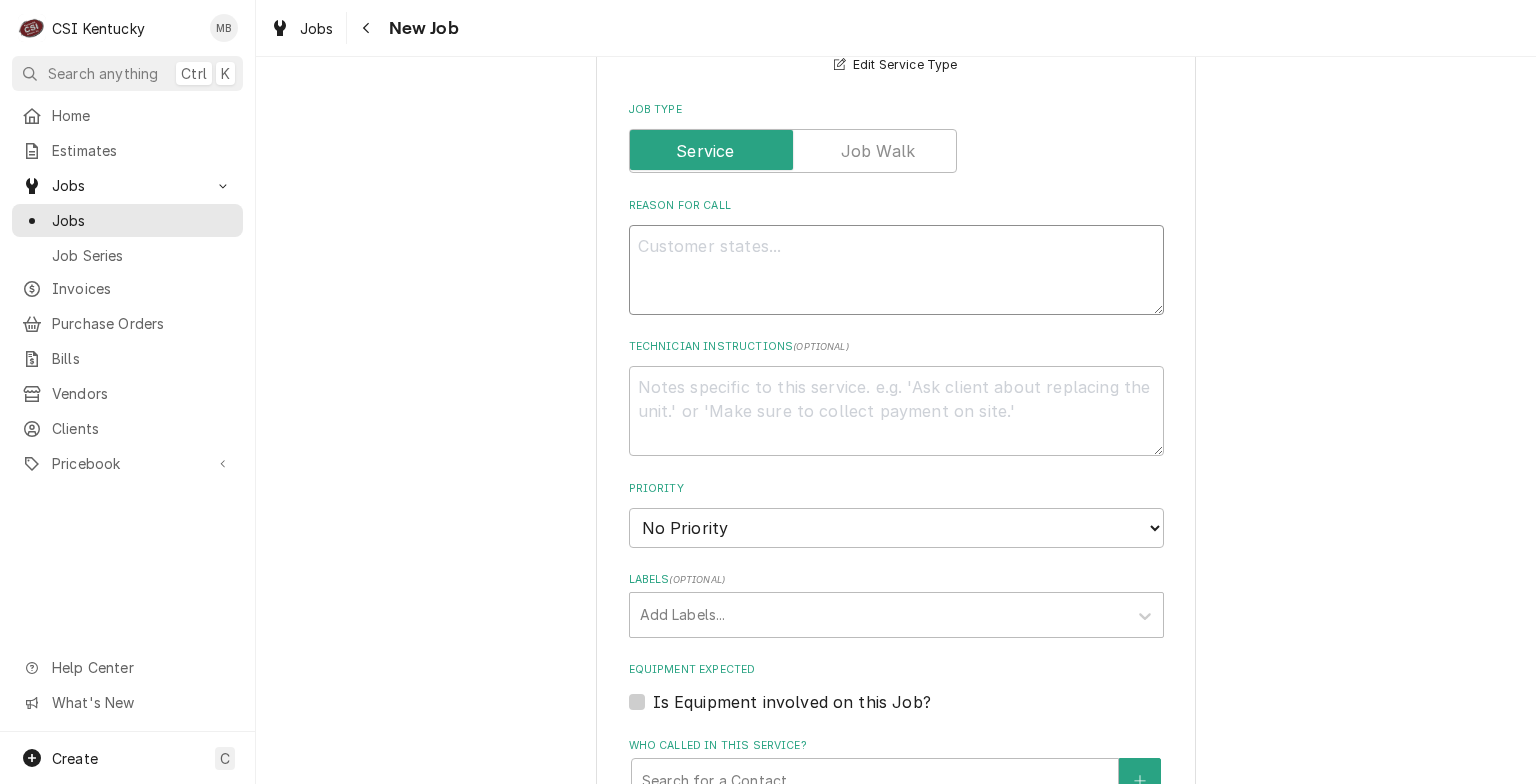click on "Reason For Call" at bounding box center (896, 270) 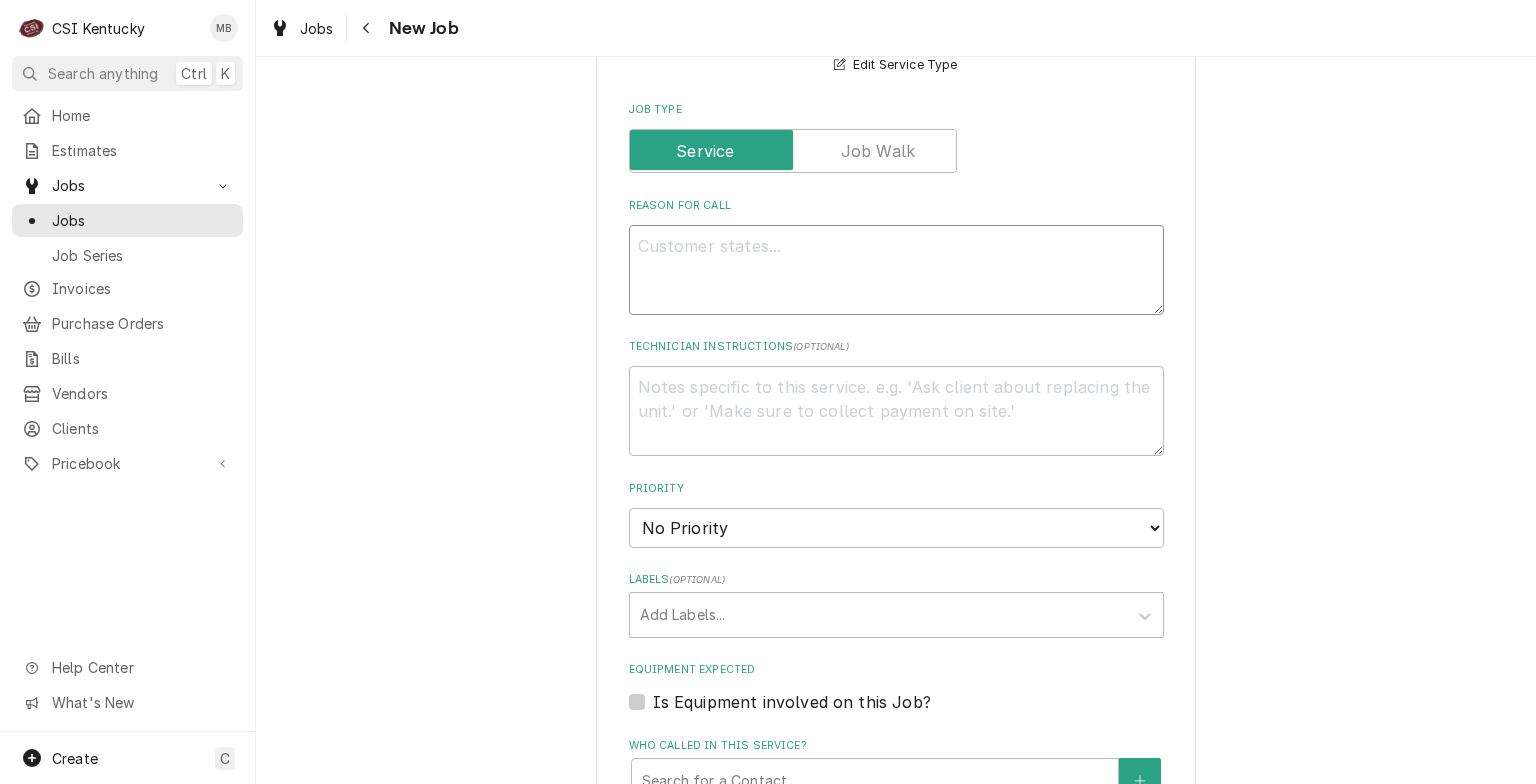 type on "x" 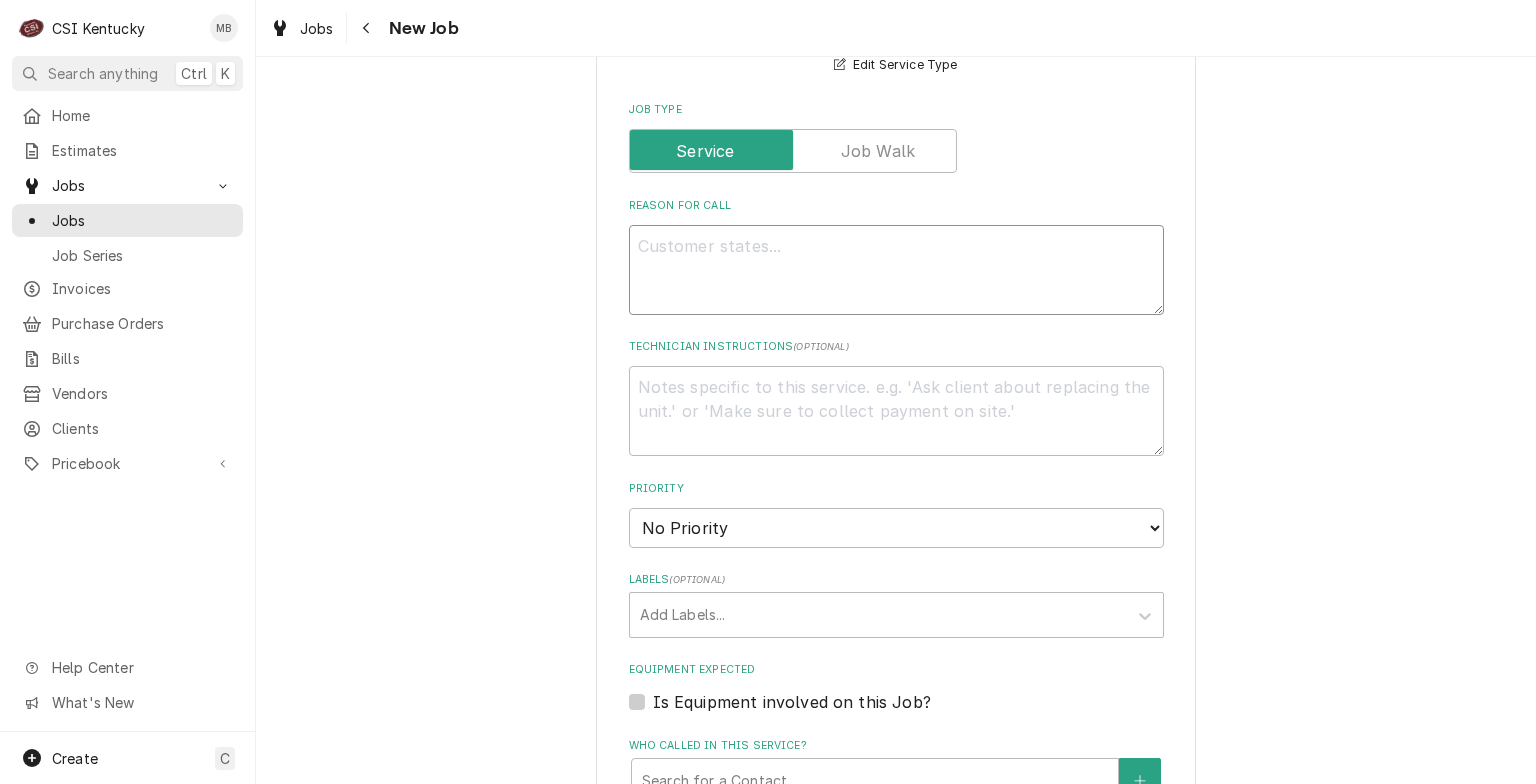 type on "i" 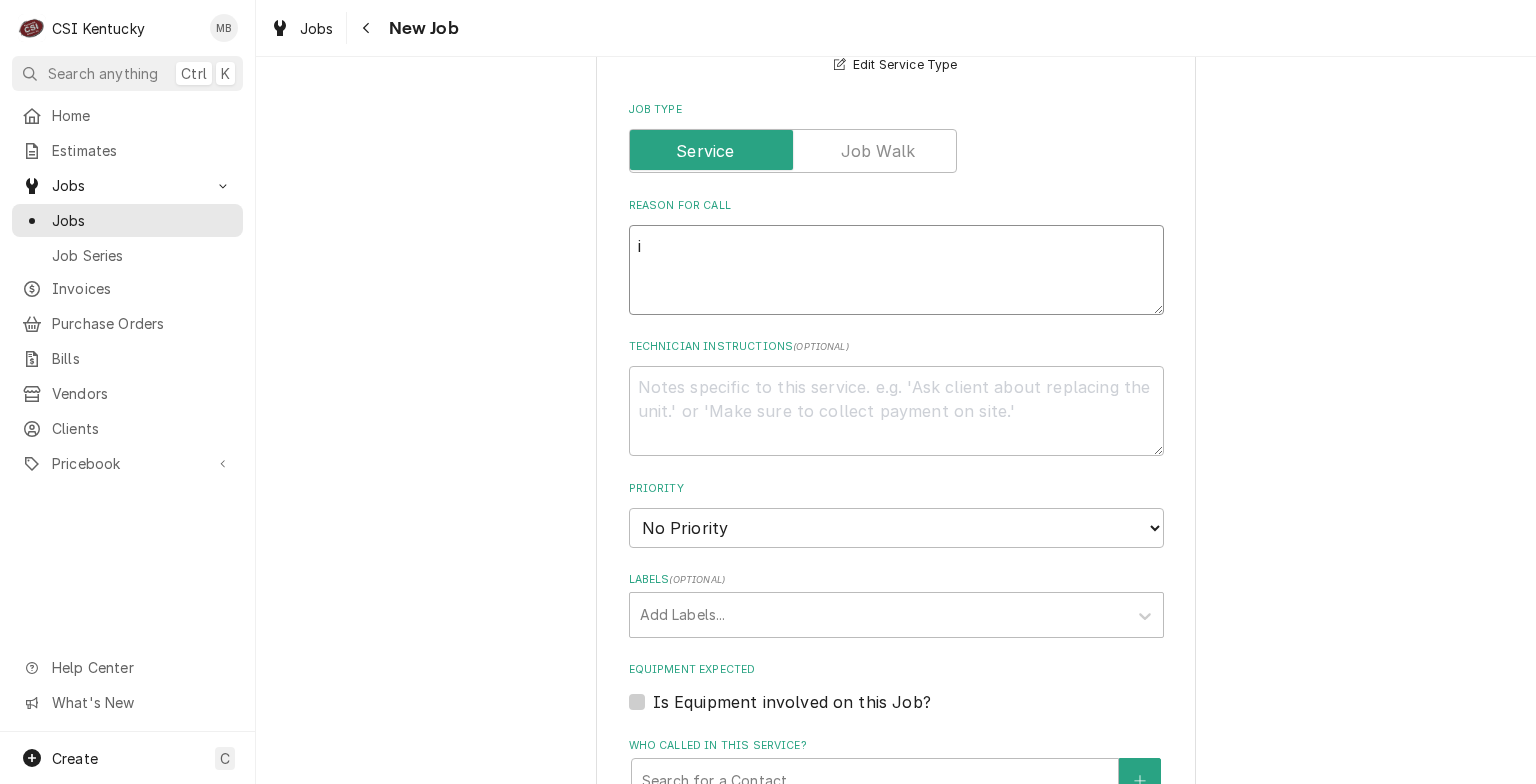 type on "x" 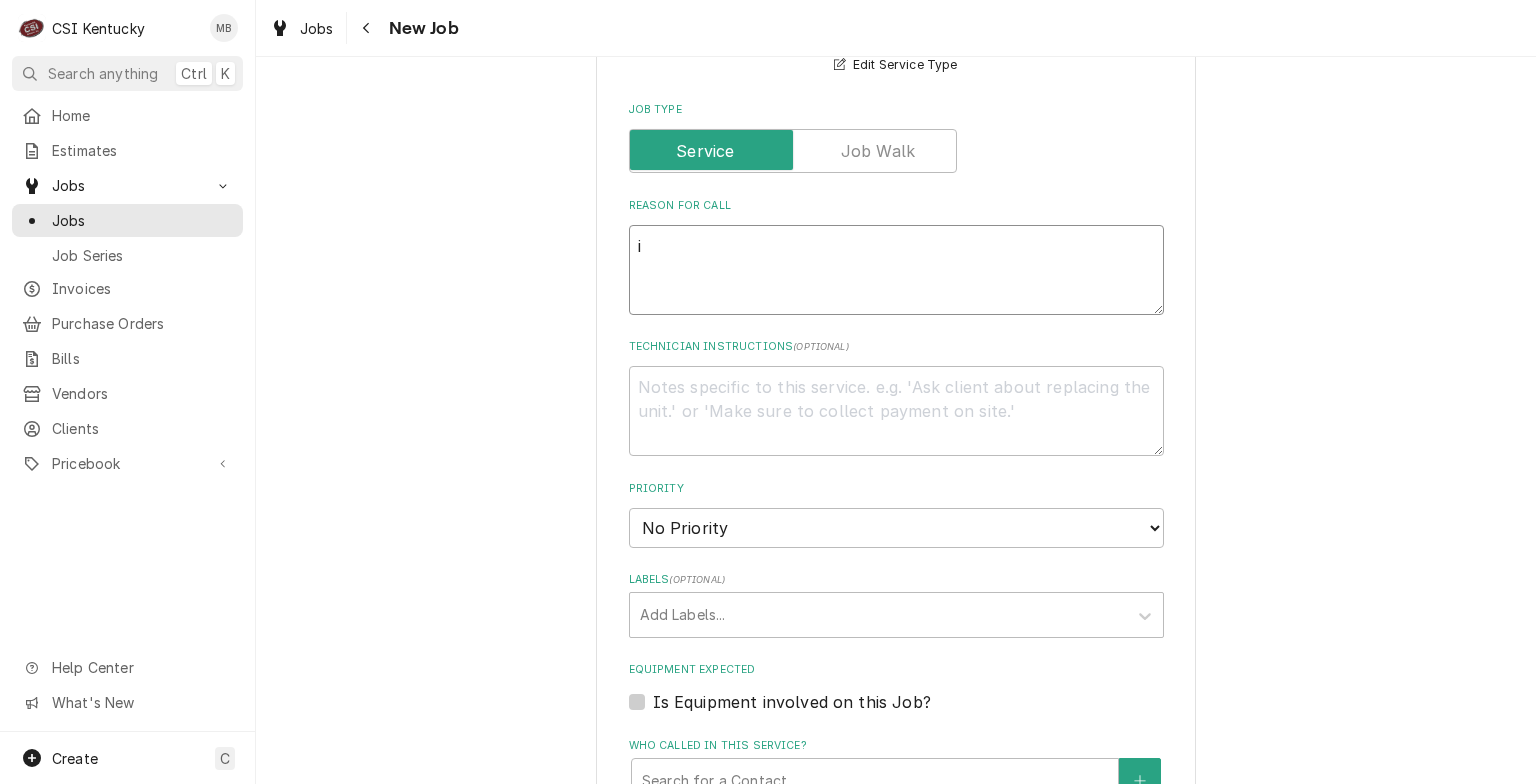 type on "ic" 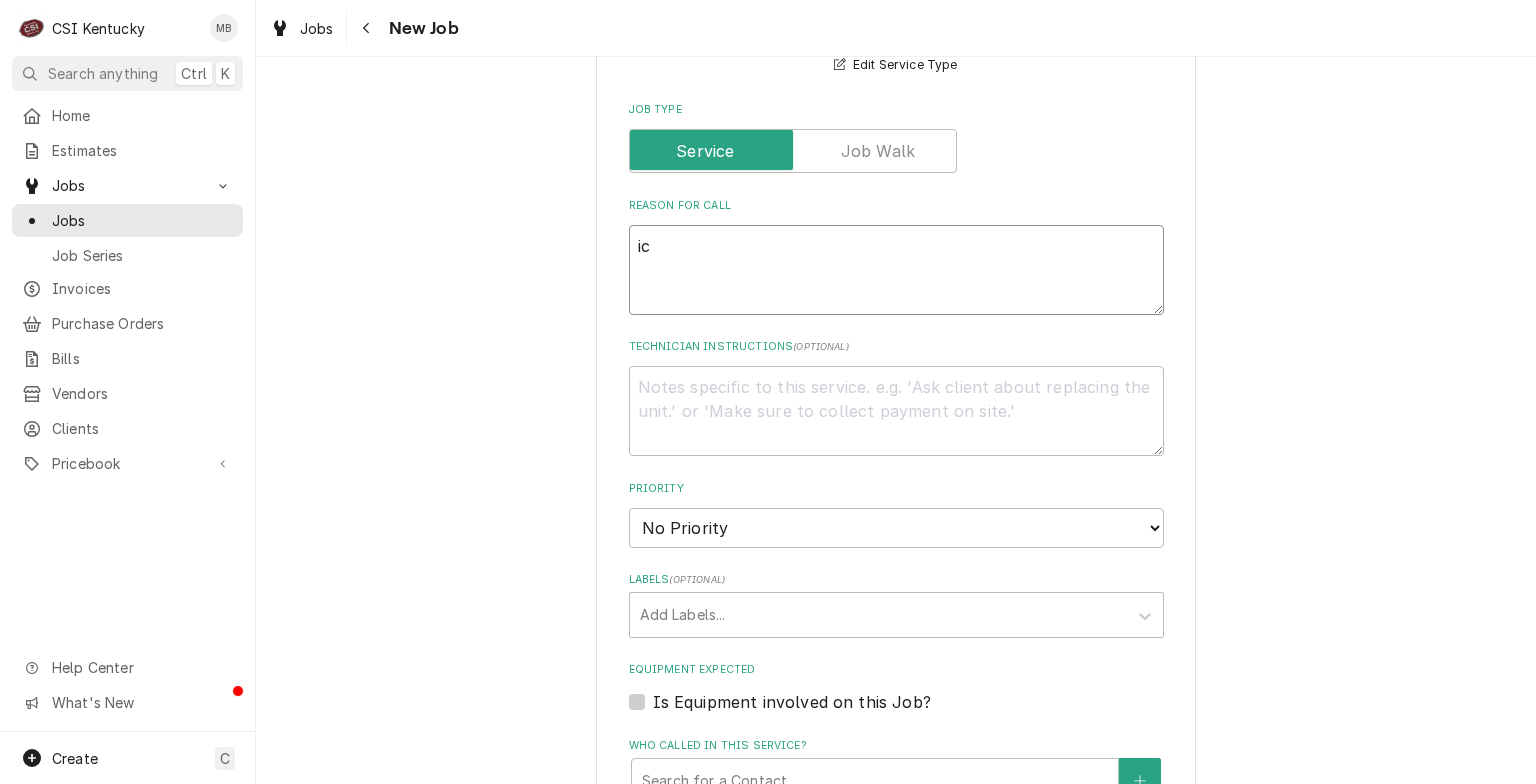type on "x" 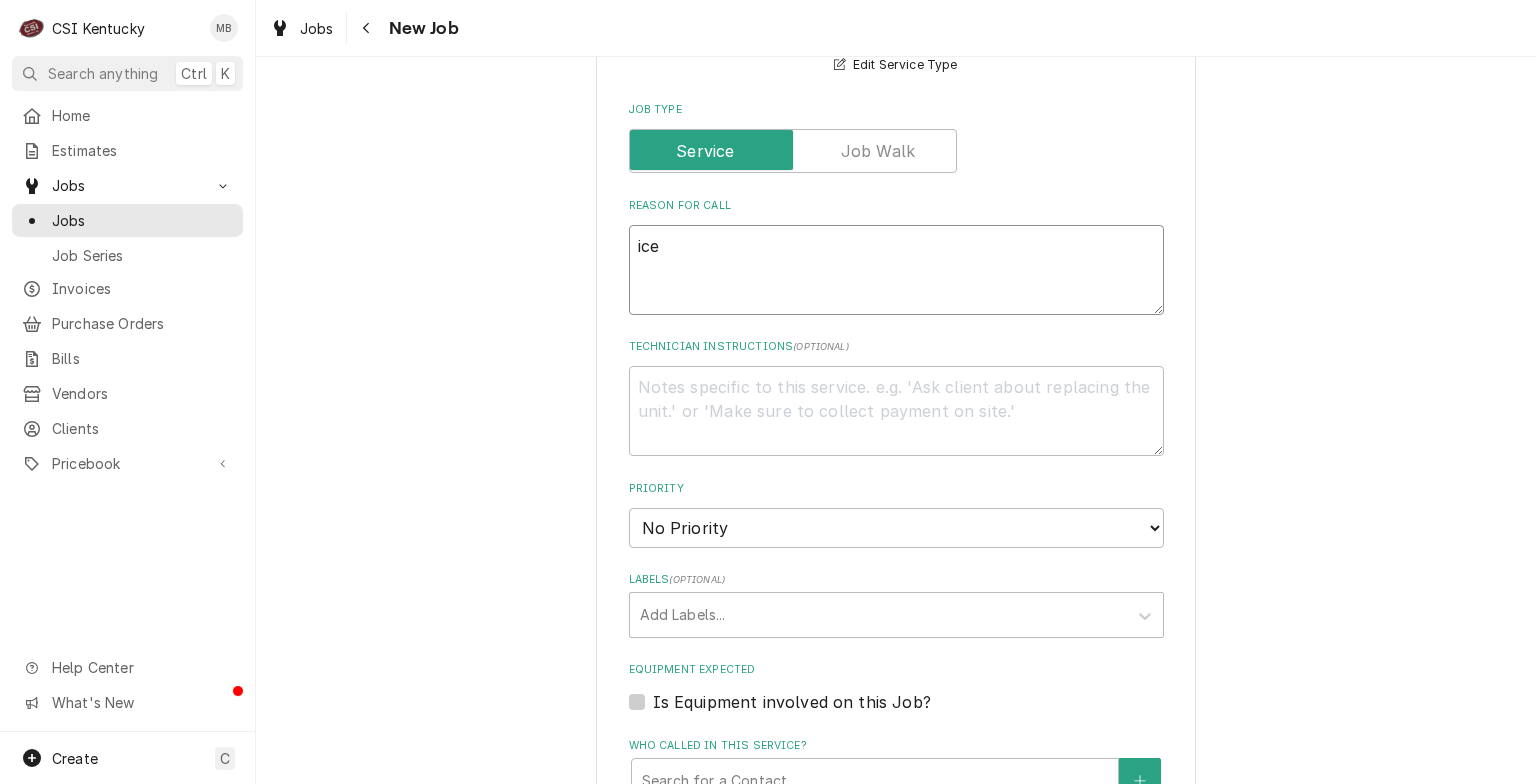 type on "x" 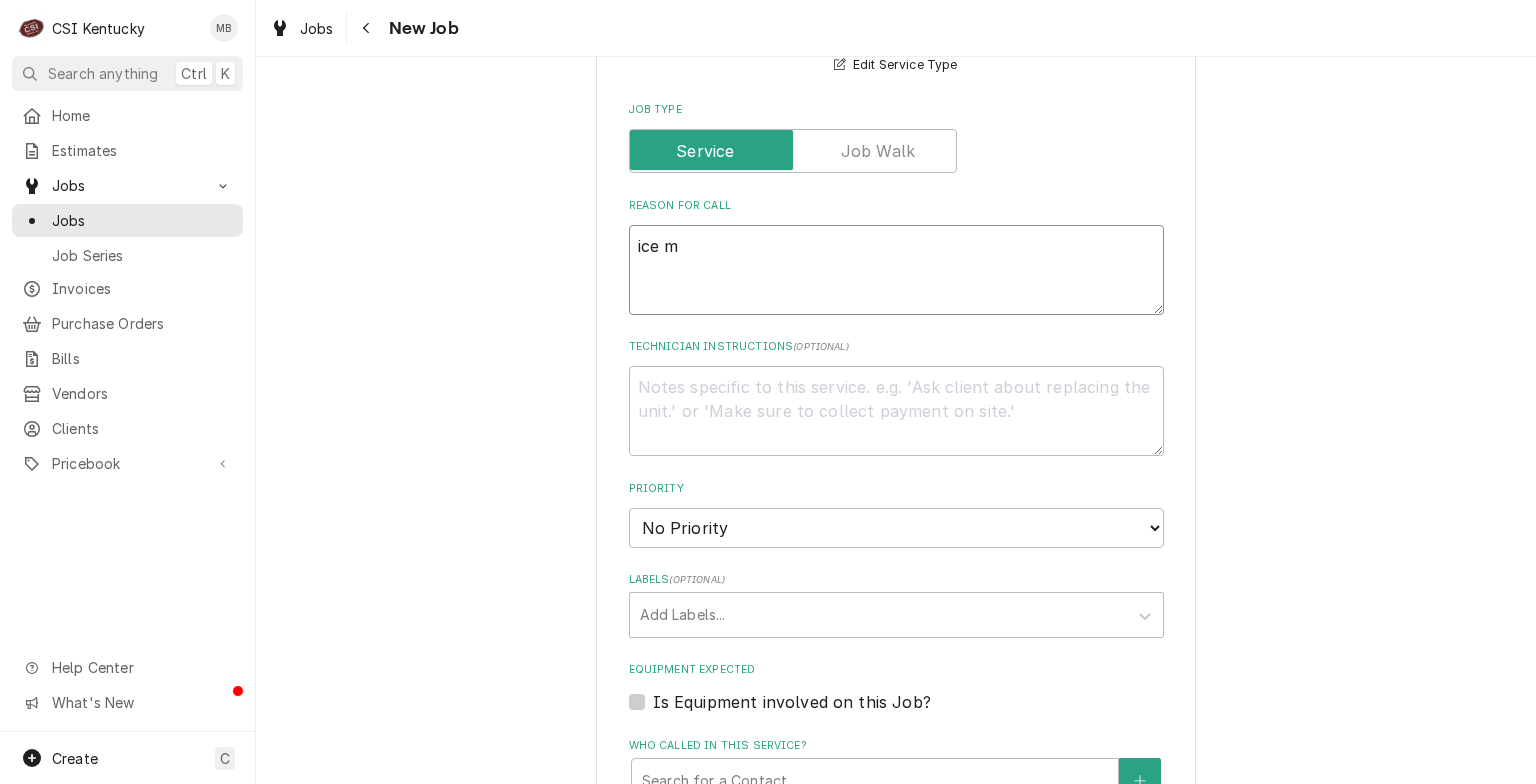 type on "x" 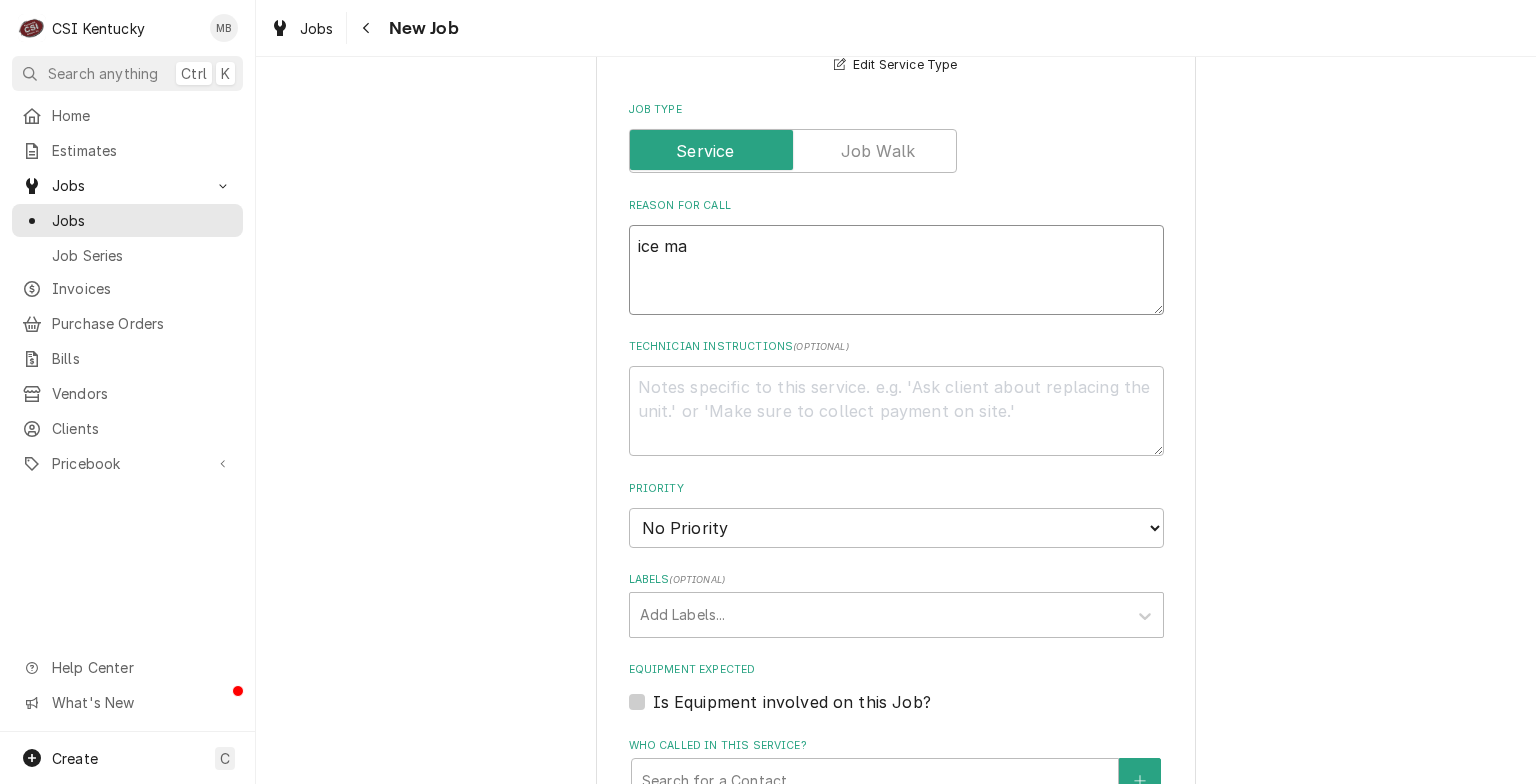 type on "x" 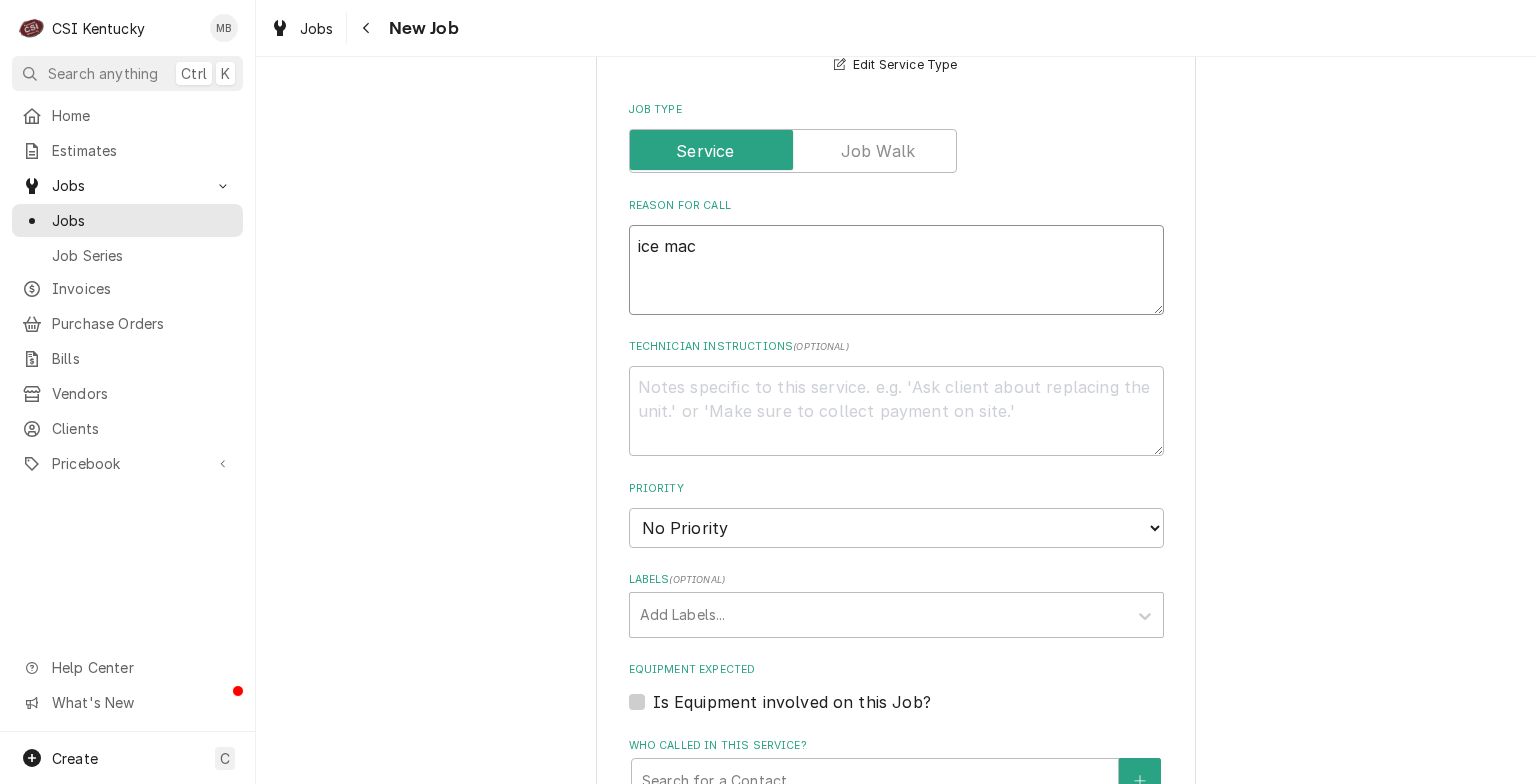 type on "x" 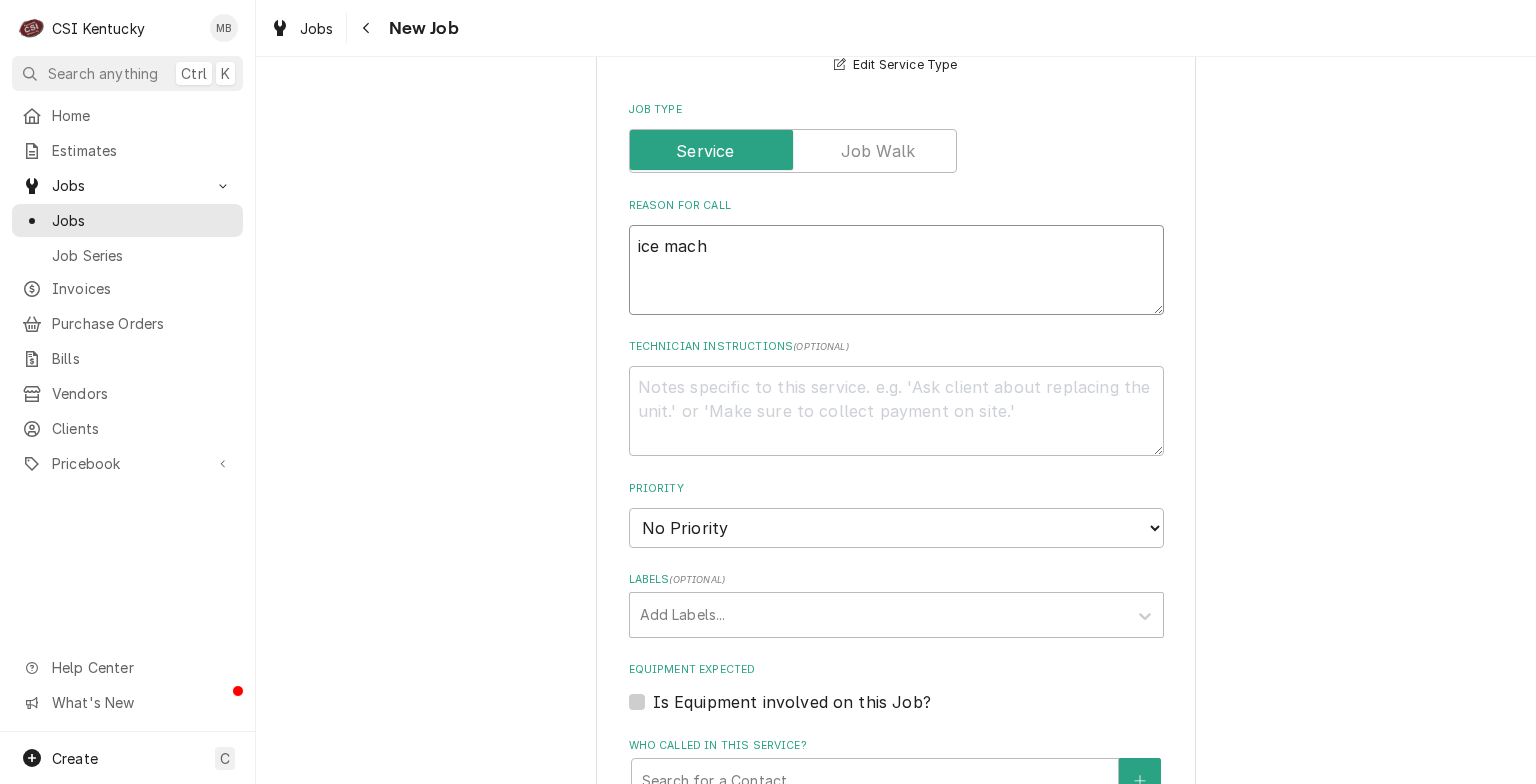 type on "x" 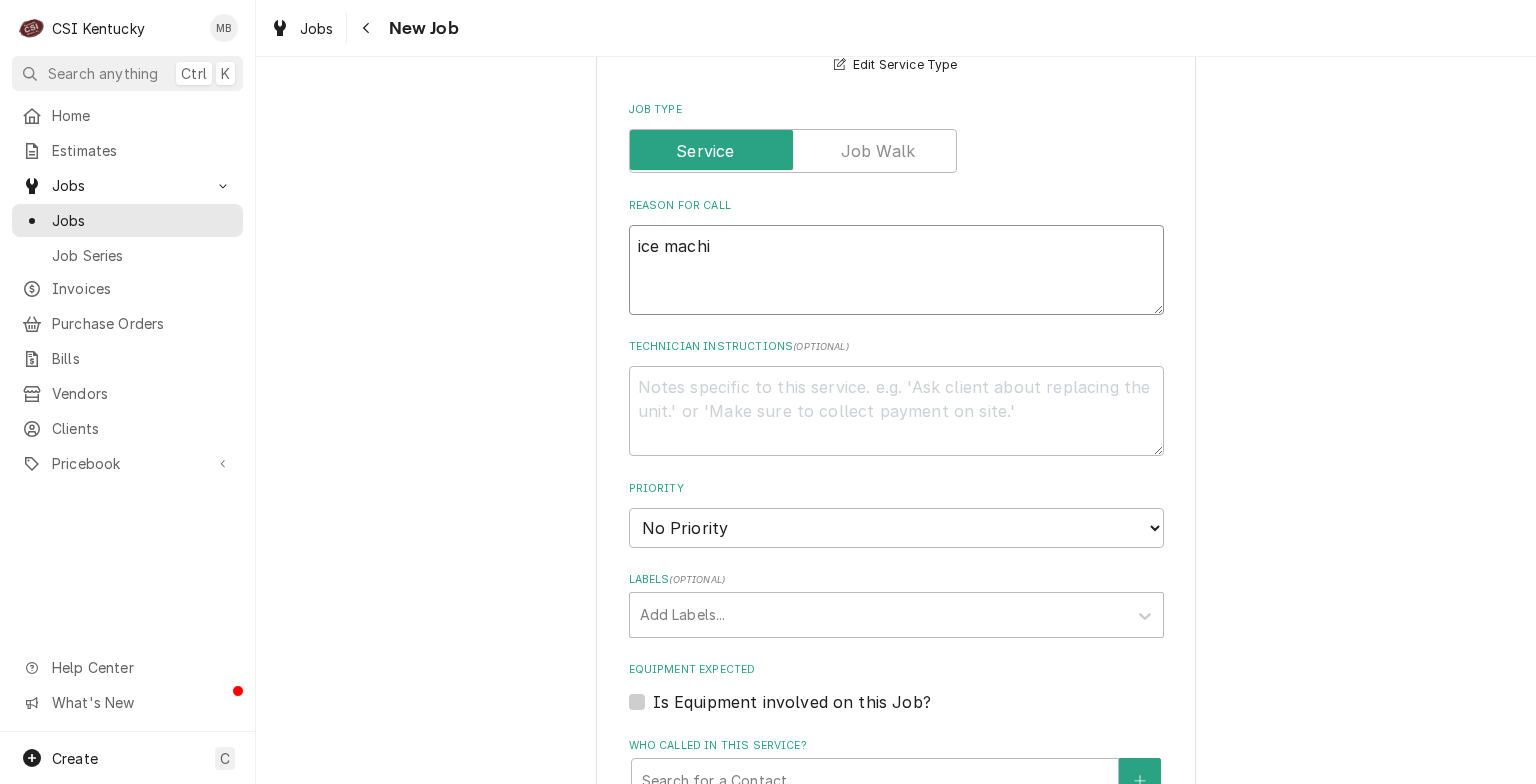 type on "x" 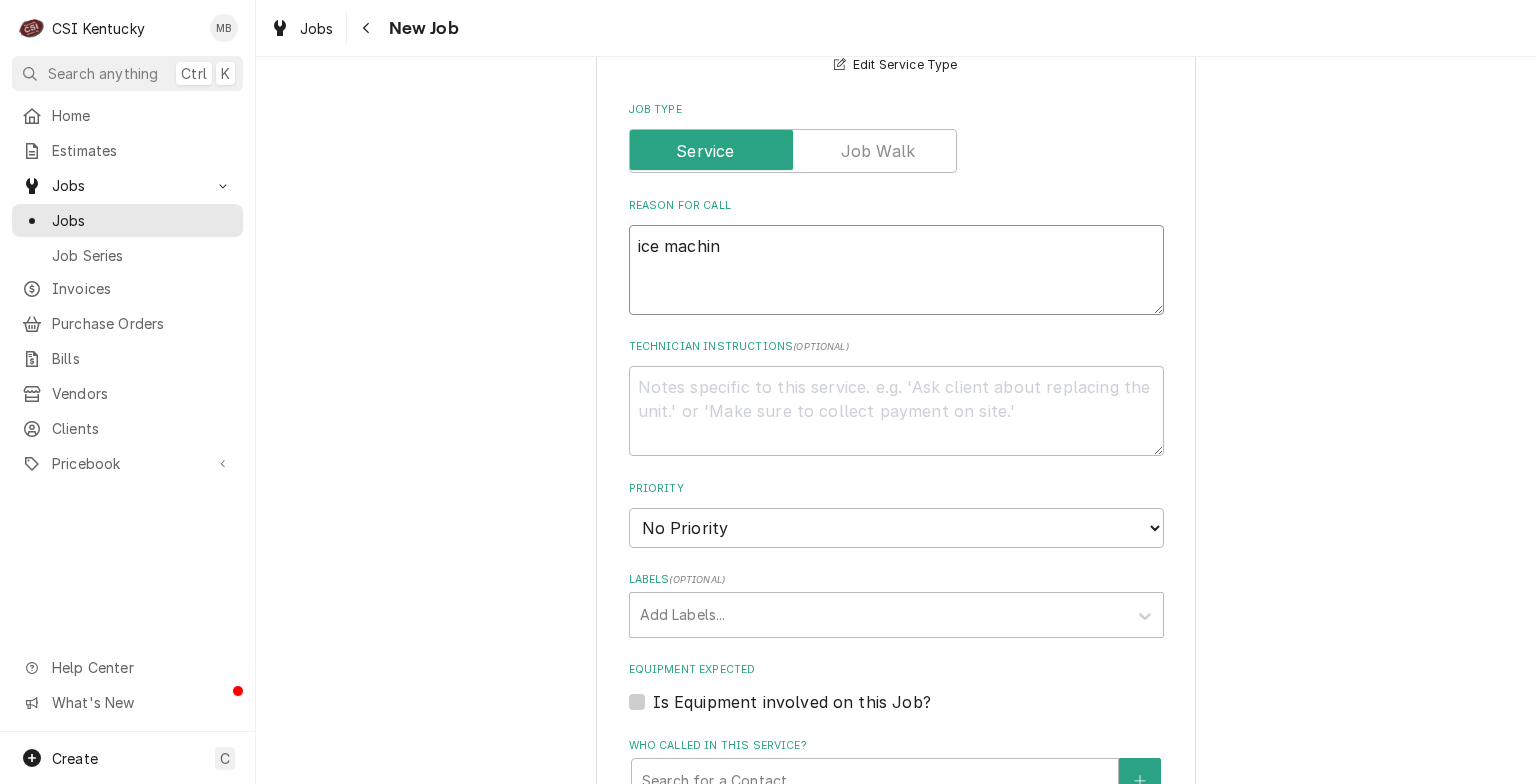 type on "x" 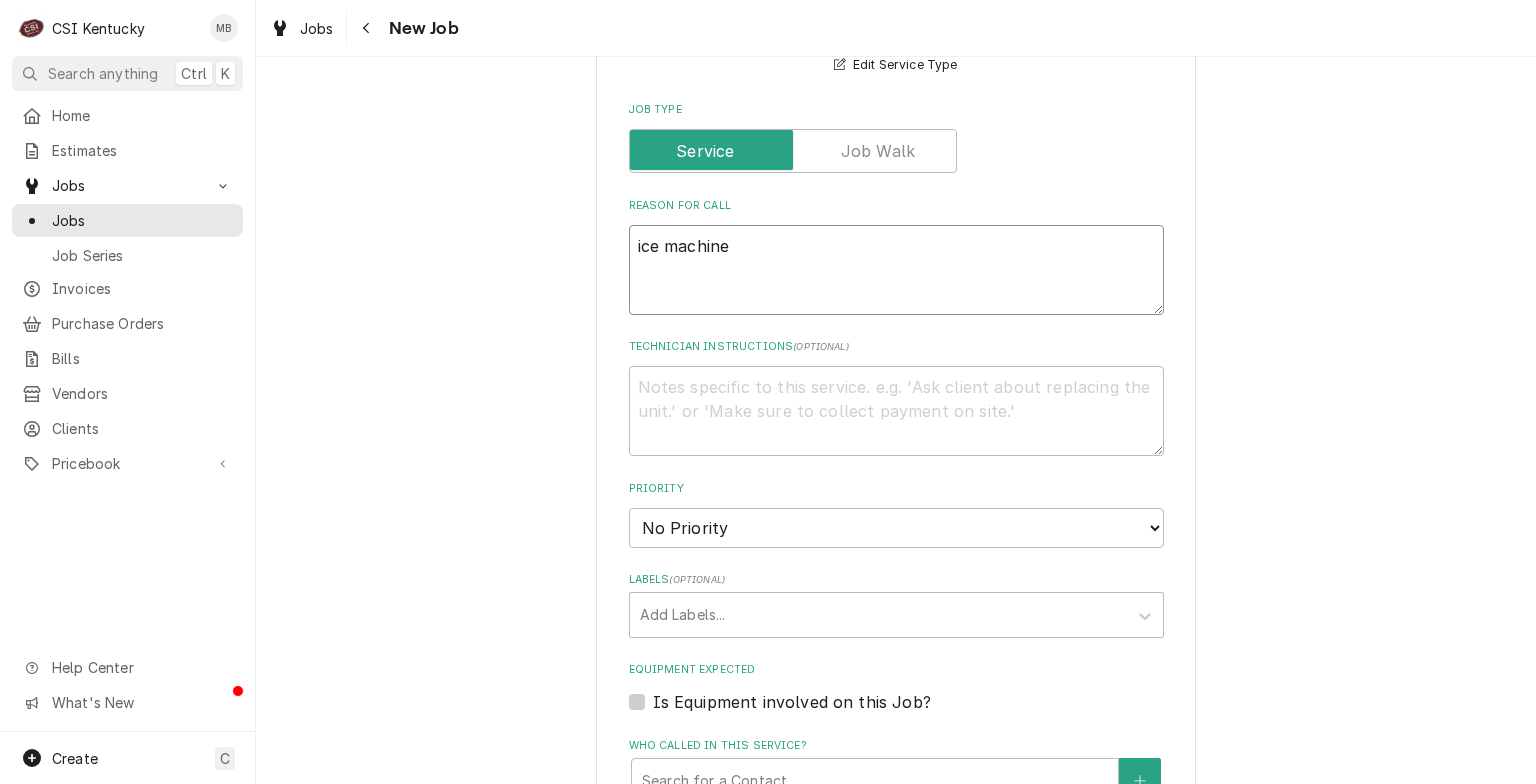 type on "x" 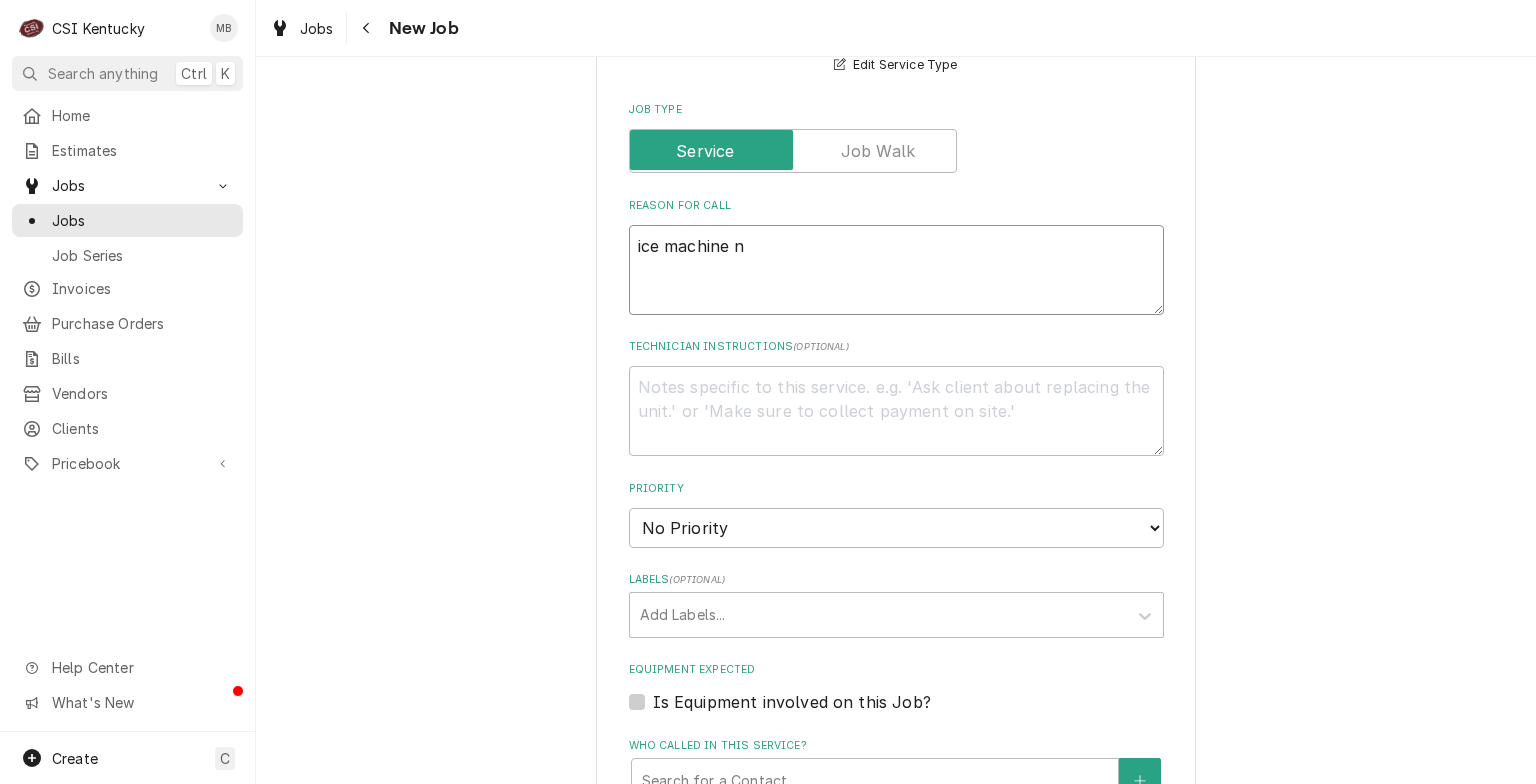 type on "x" 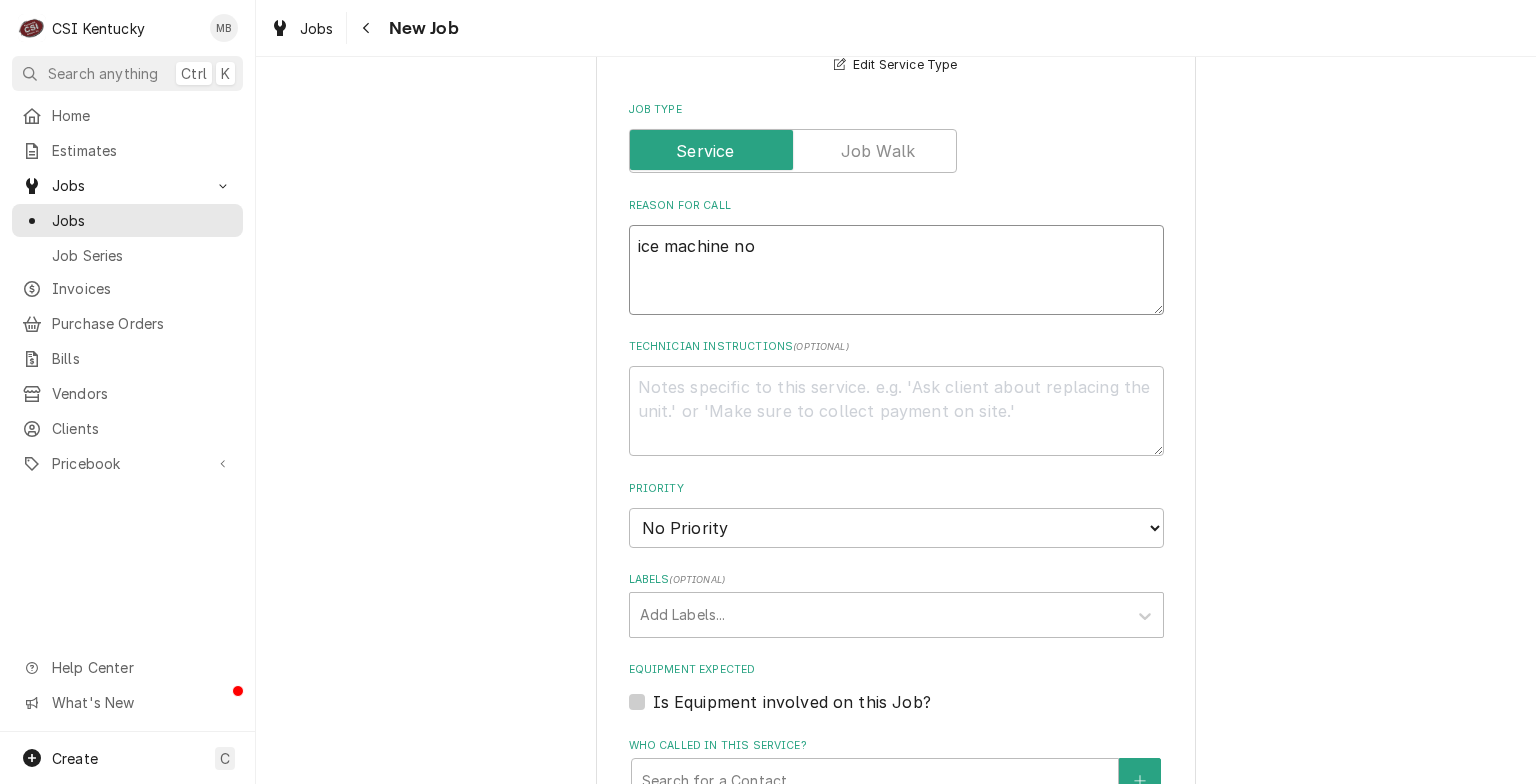 type on "x" 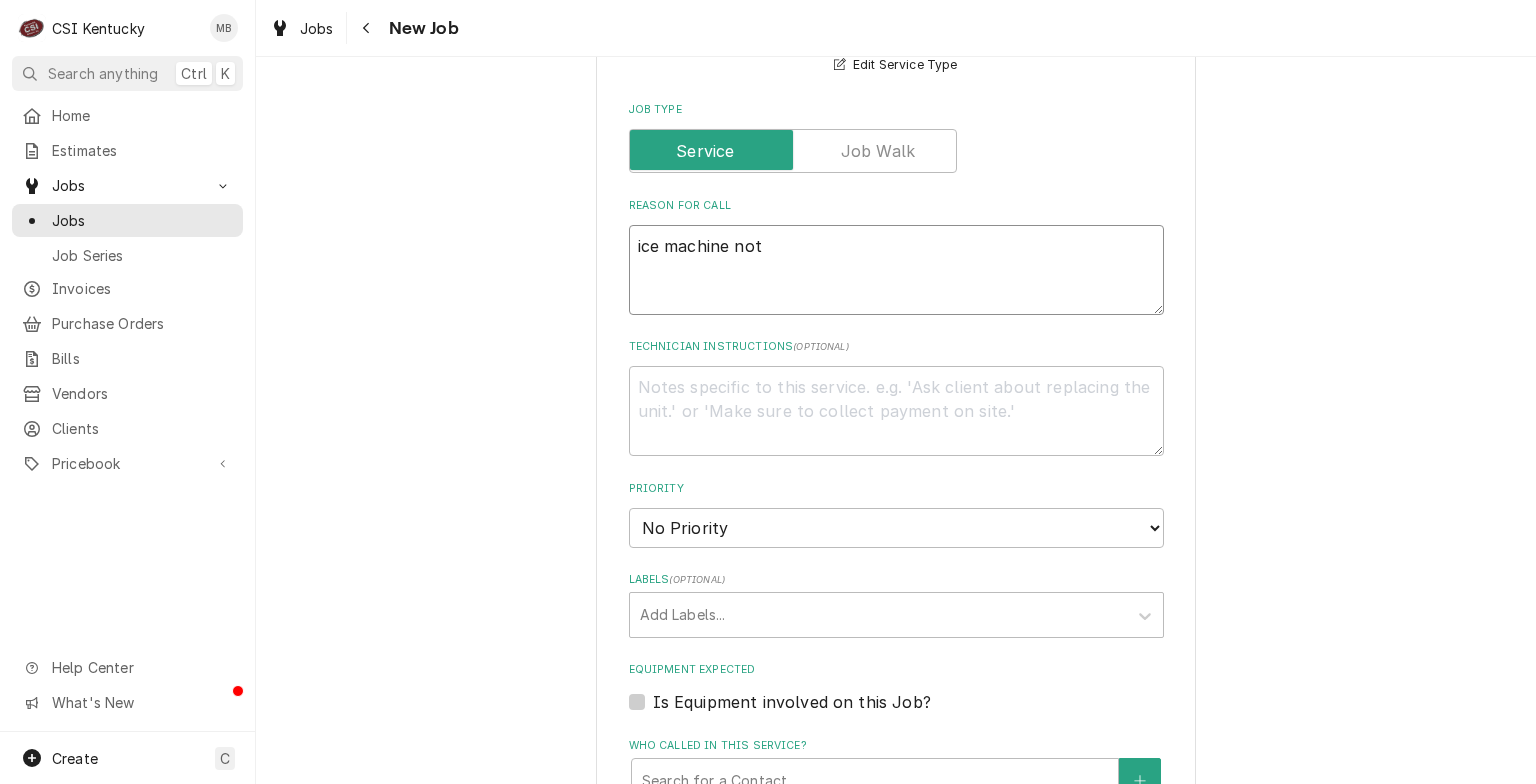 type on "x" 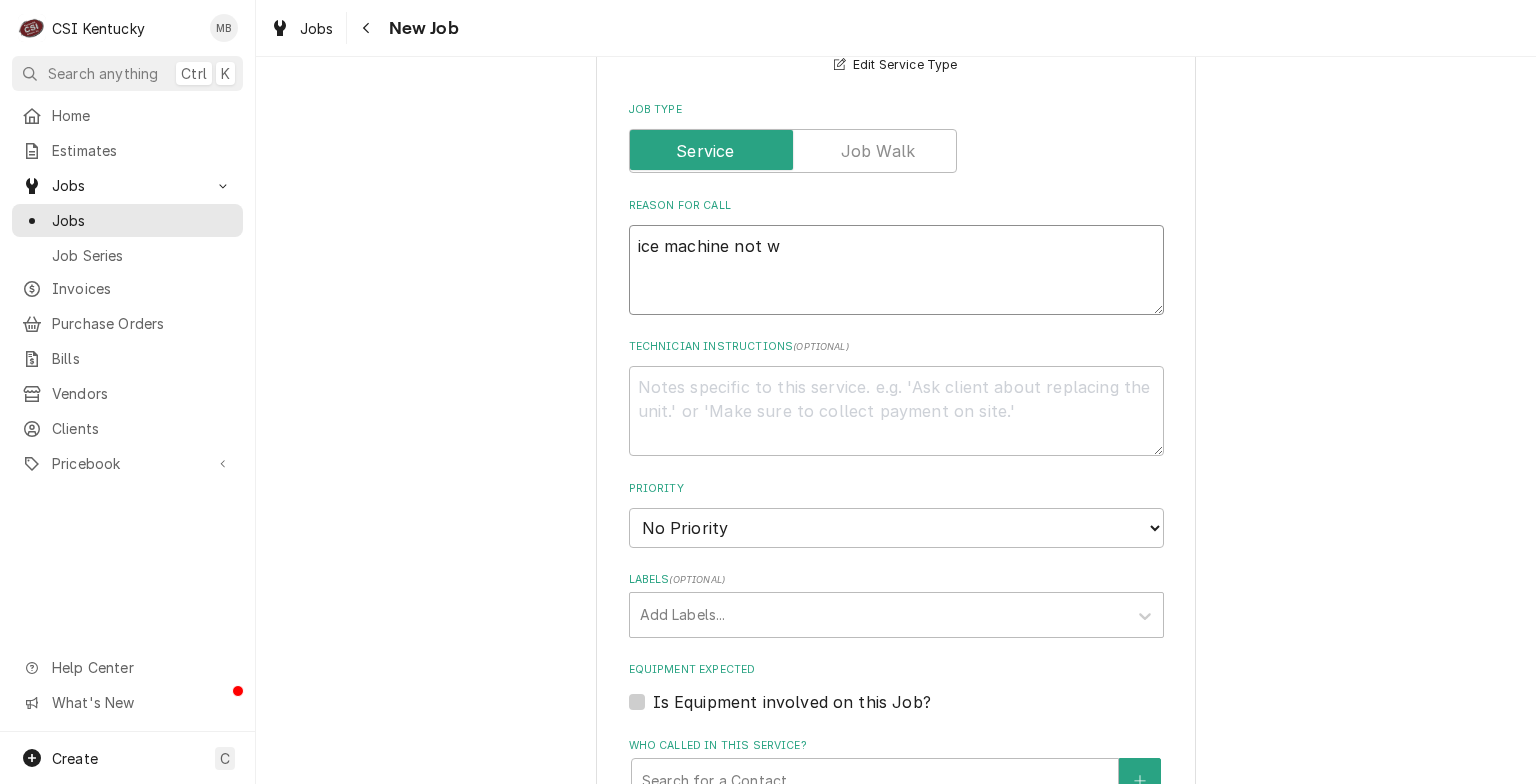 type on "x" 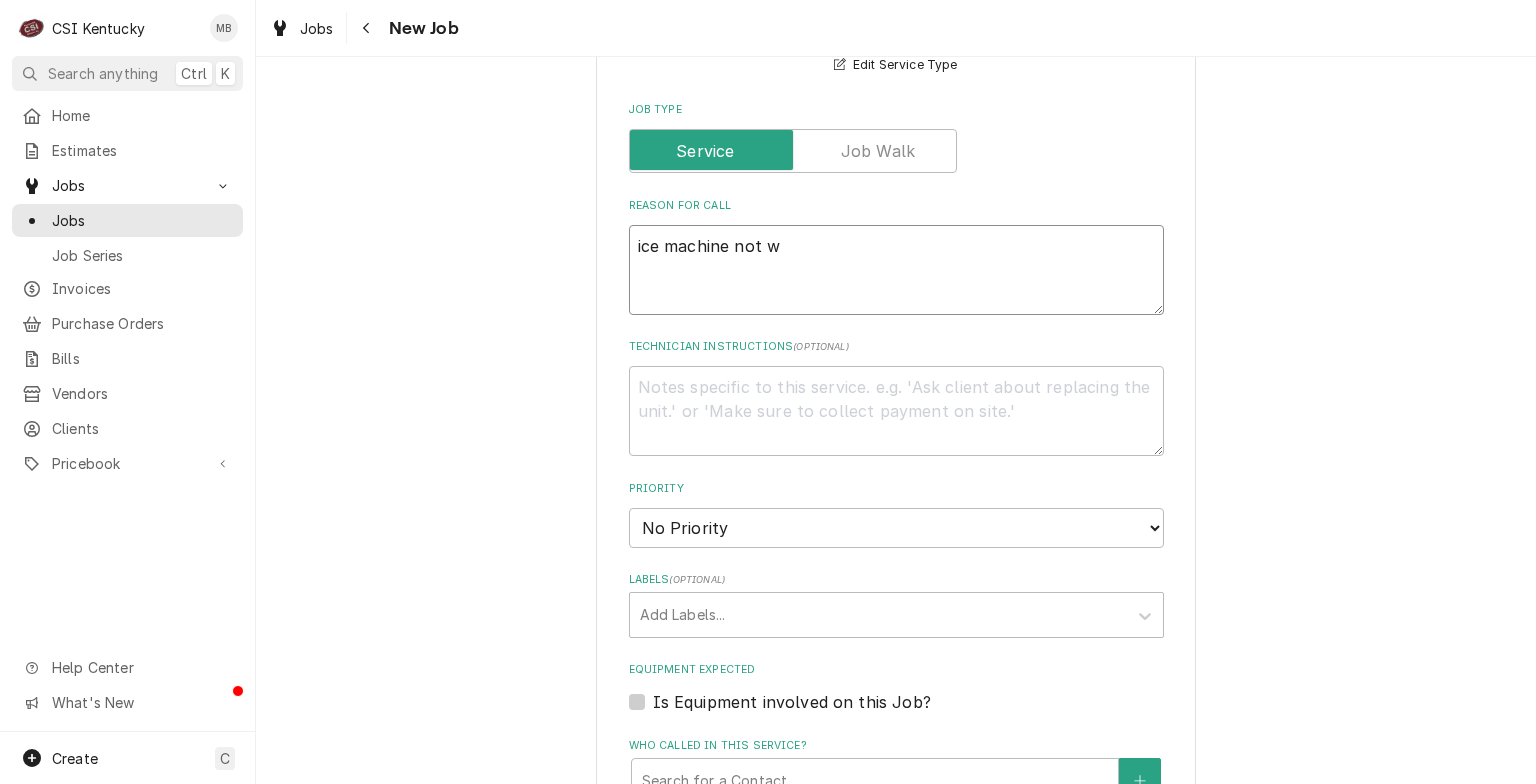 type on "ice machine not wo" 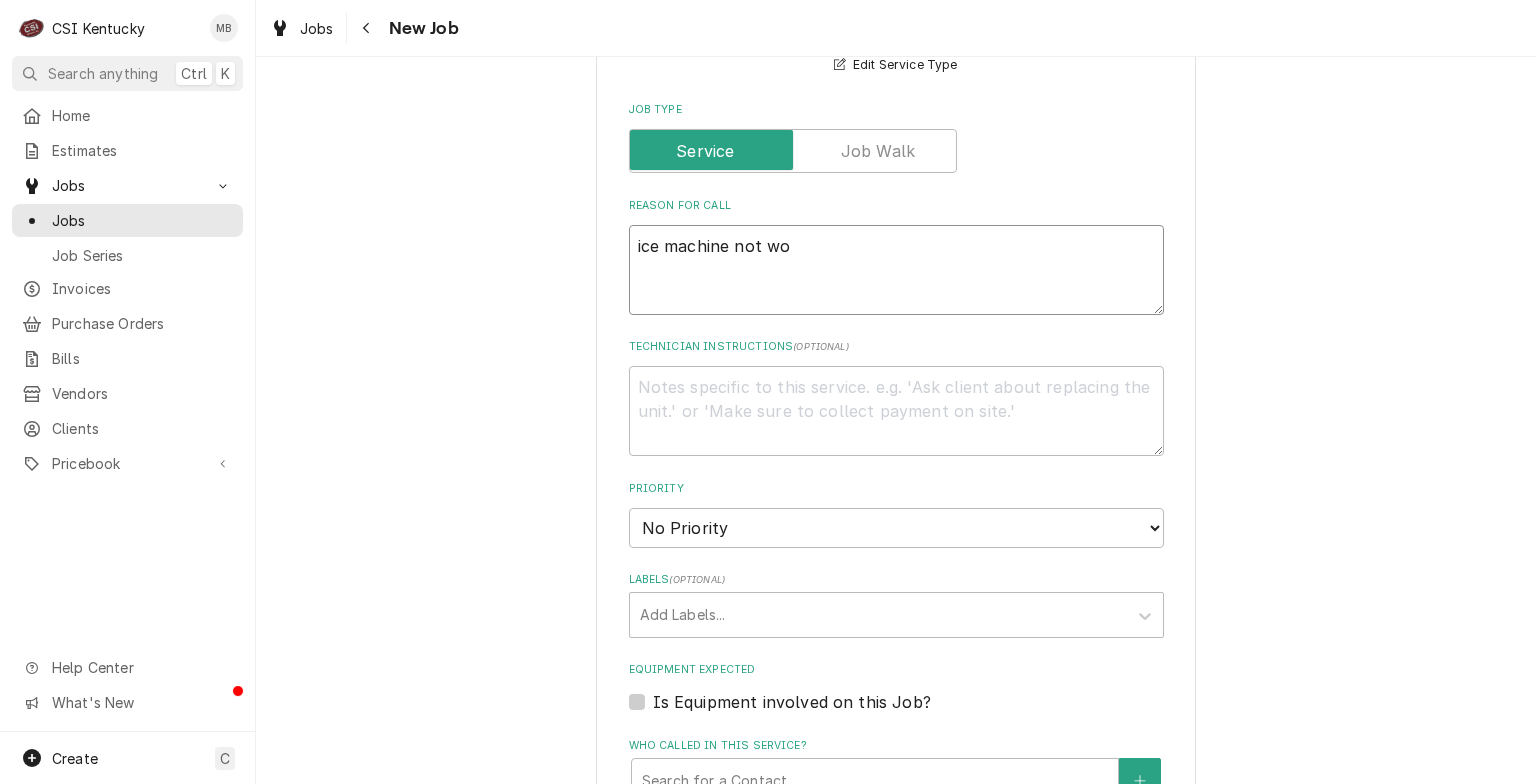 type on "x" 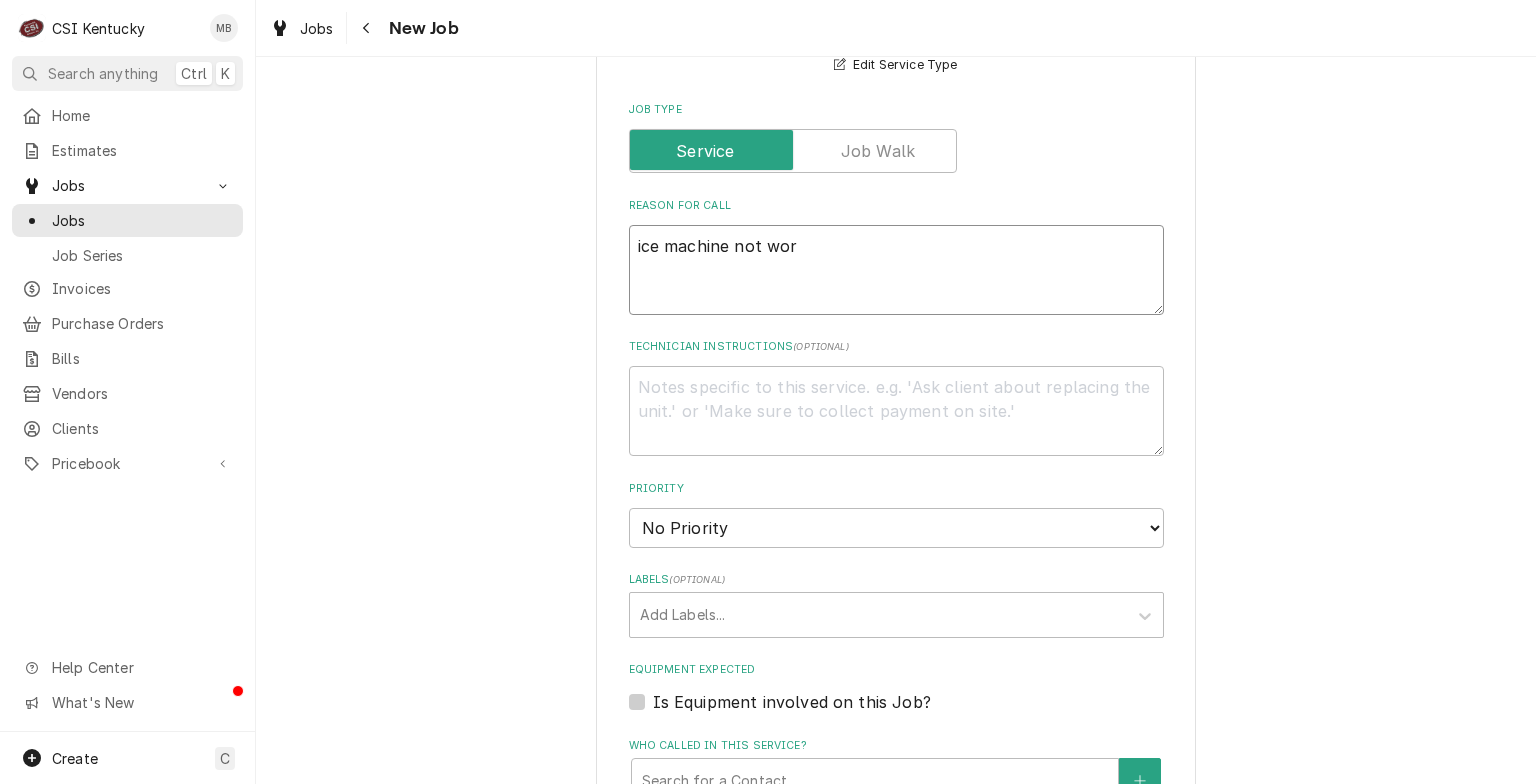 type on "x" 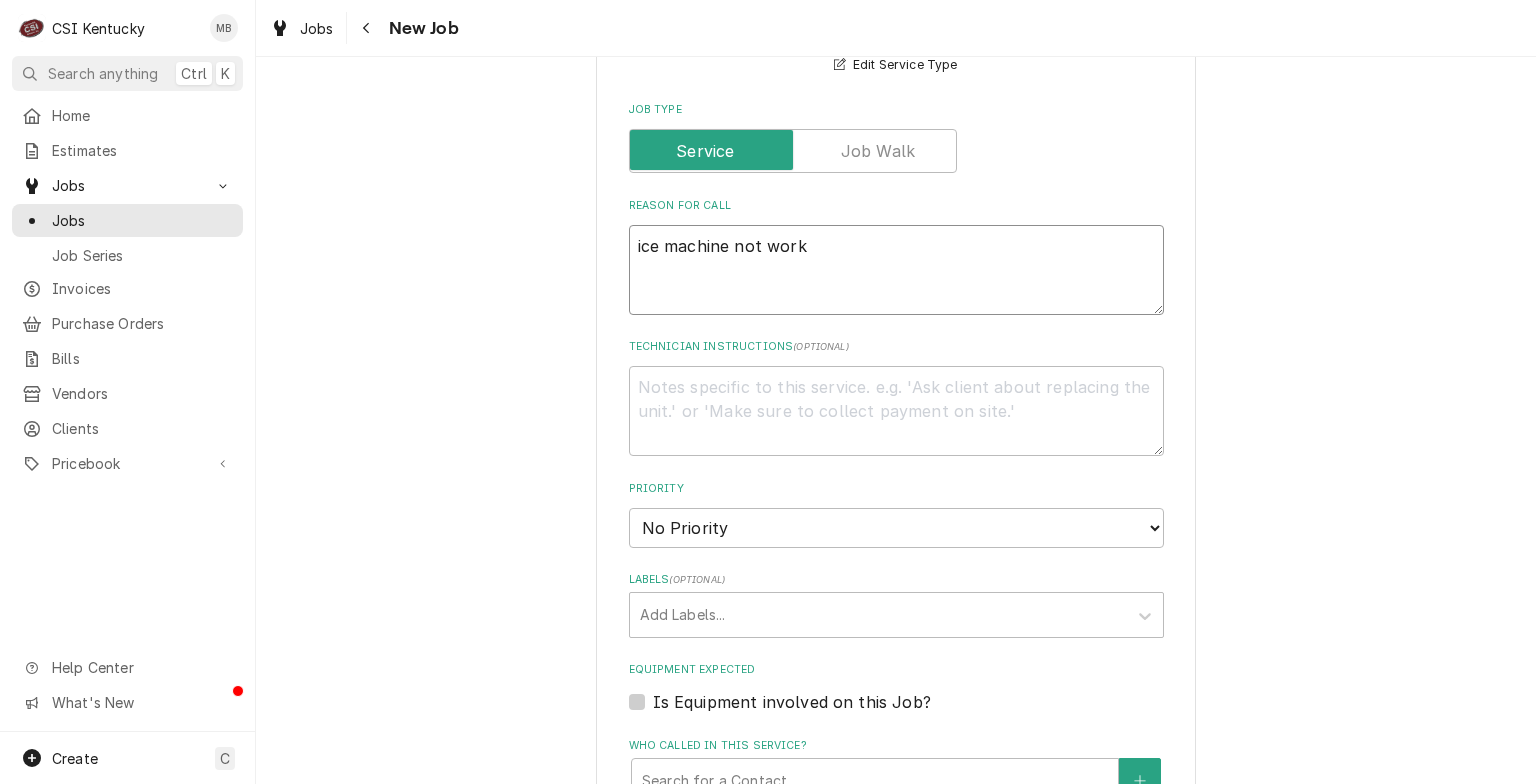 type on "x" 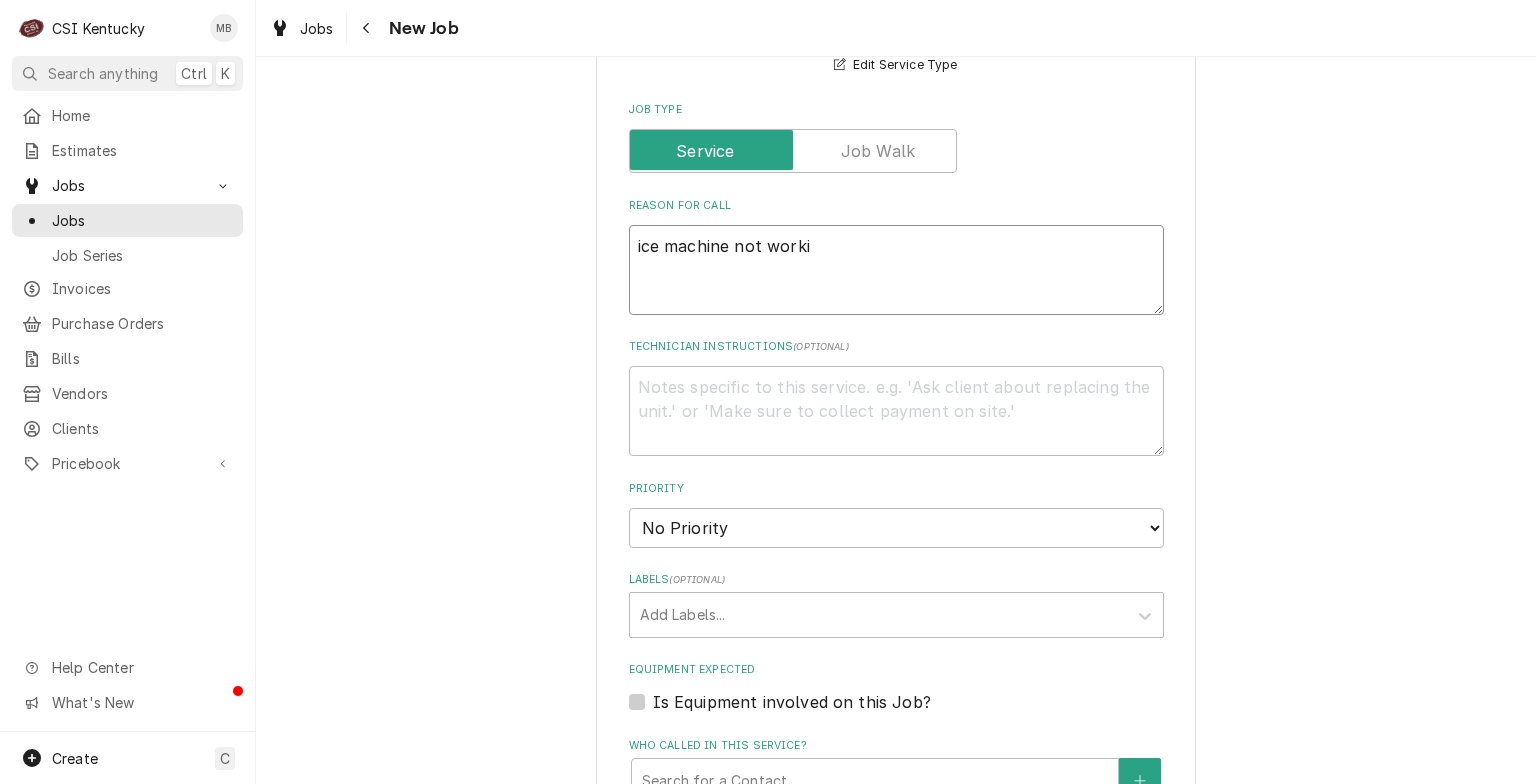 type on "x" 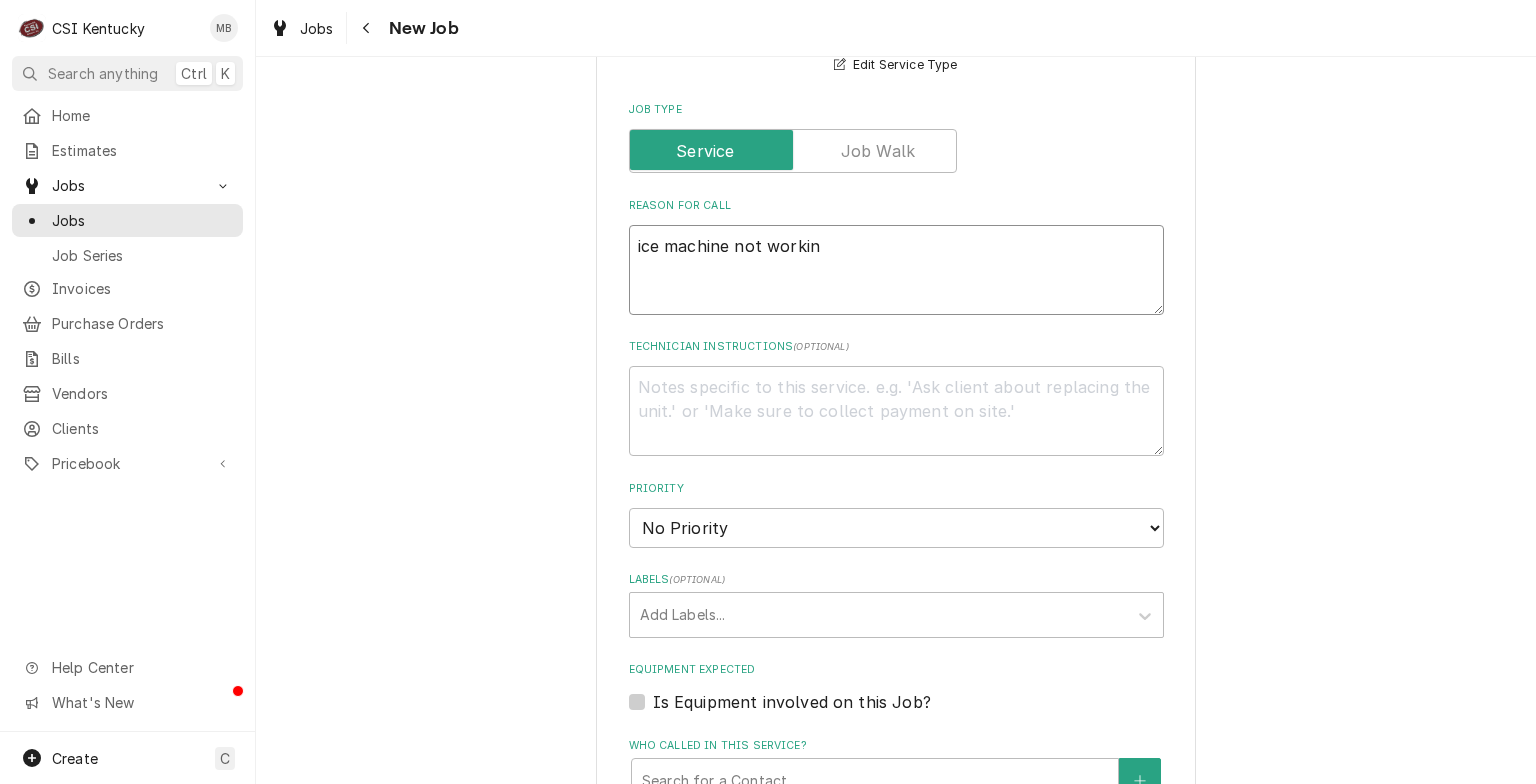 type on "x" 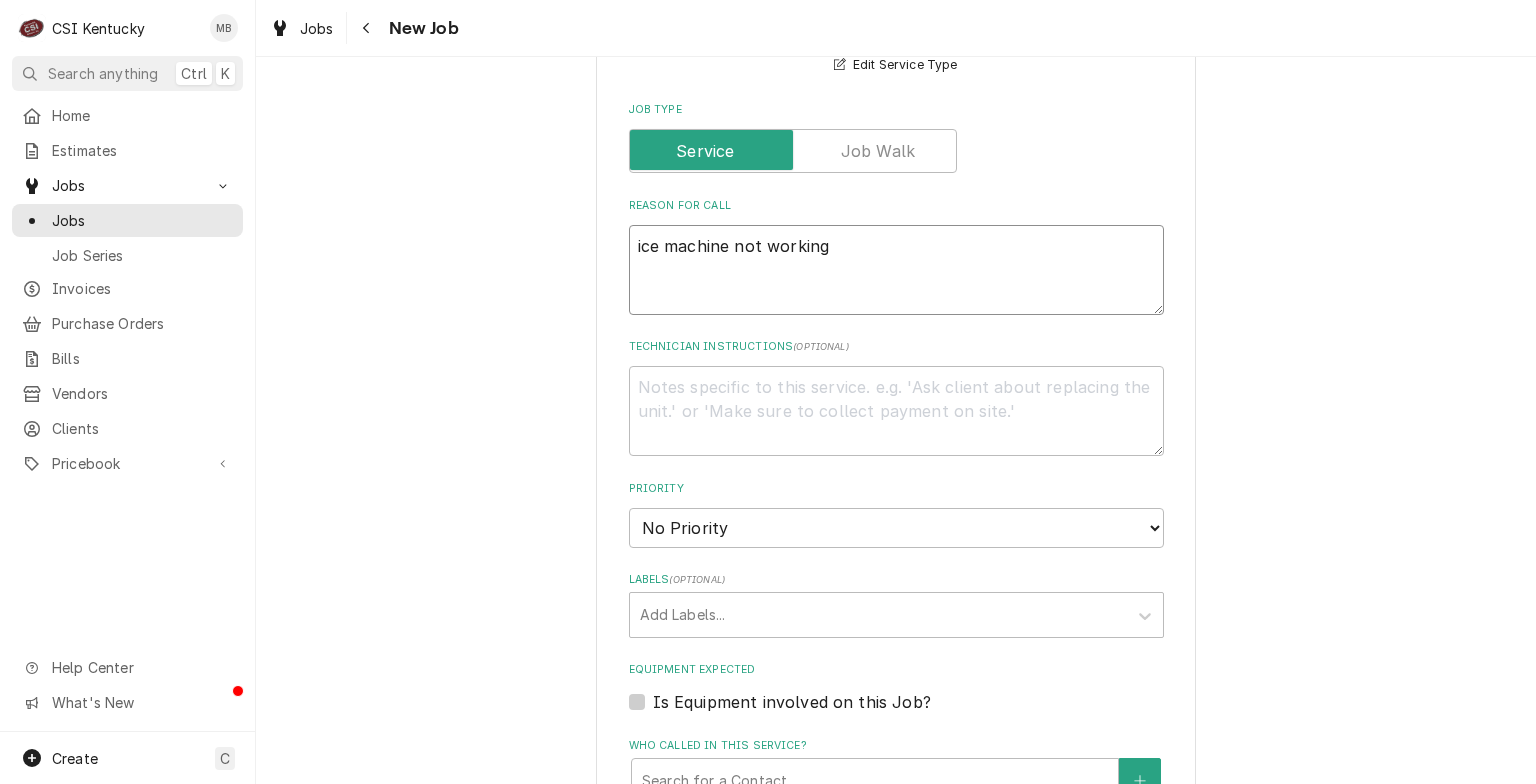 type on "x" 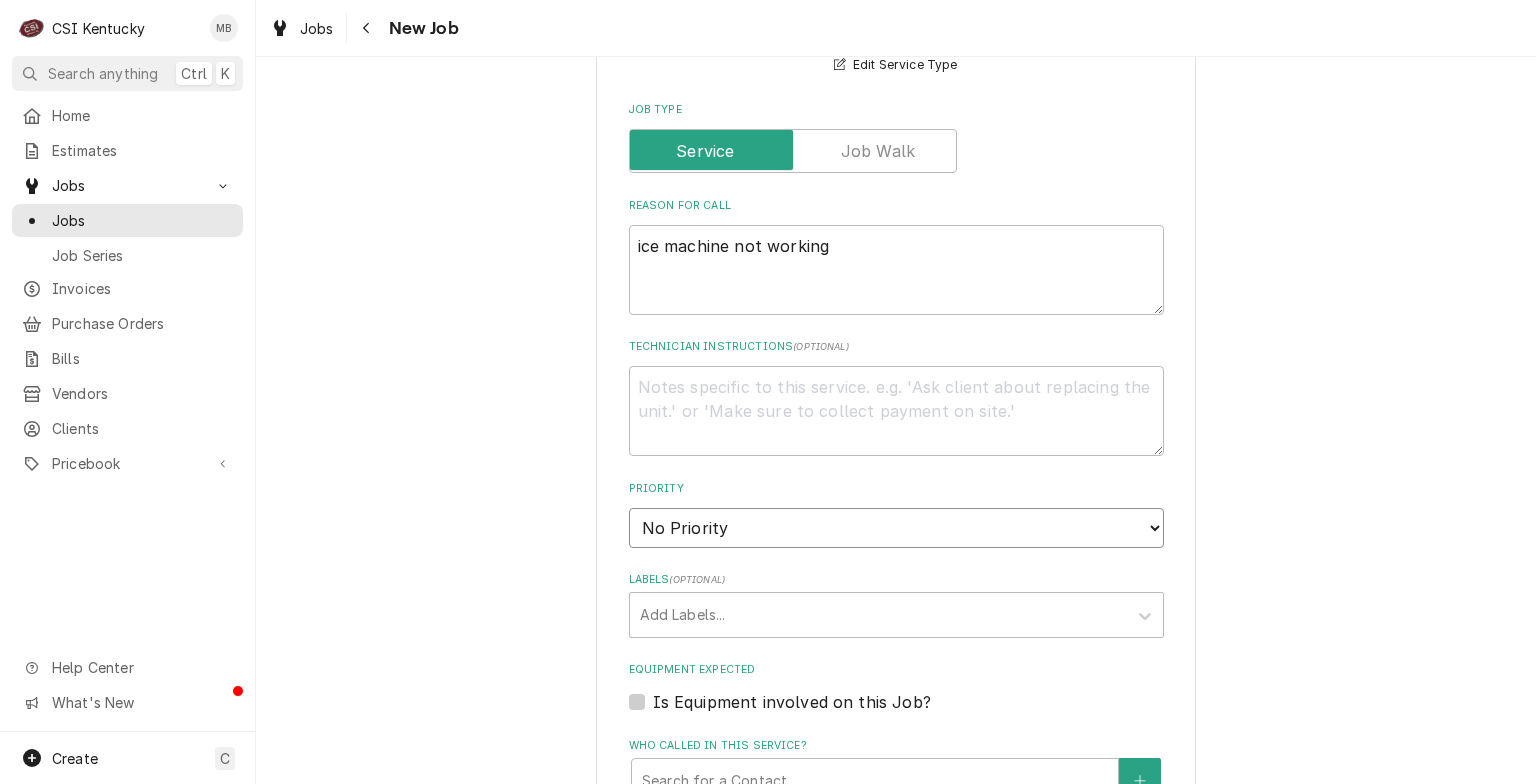 click on "No Priority Urgent High Medium Low" at bounding box center [896, 528] 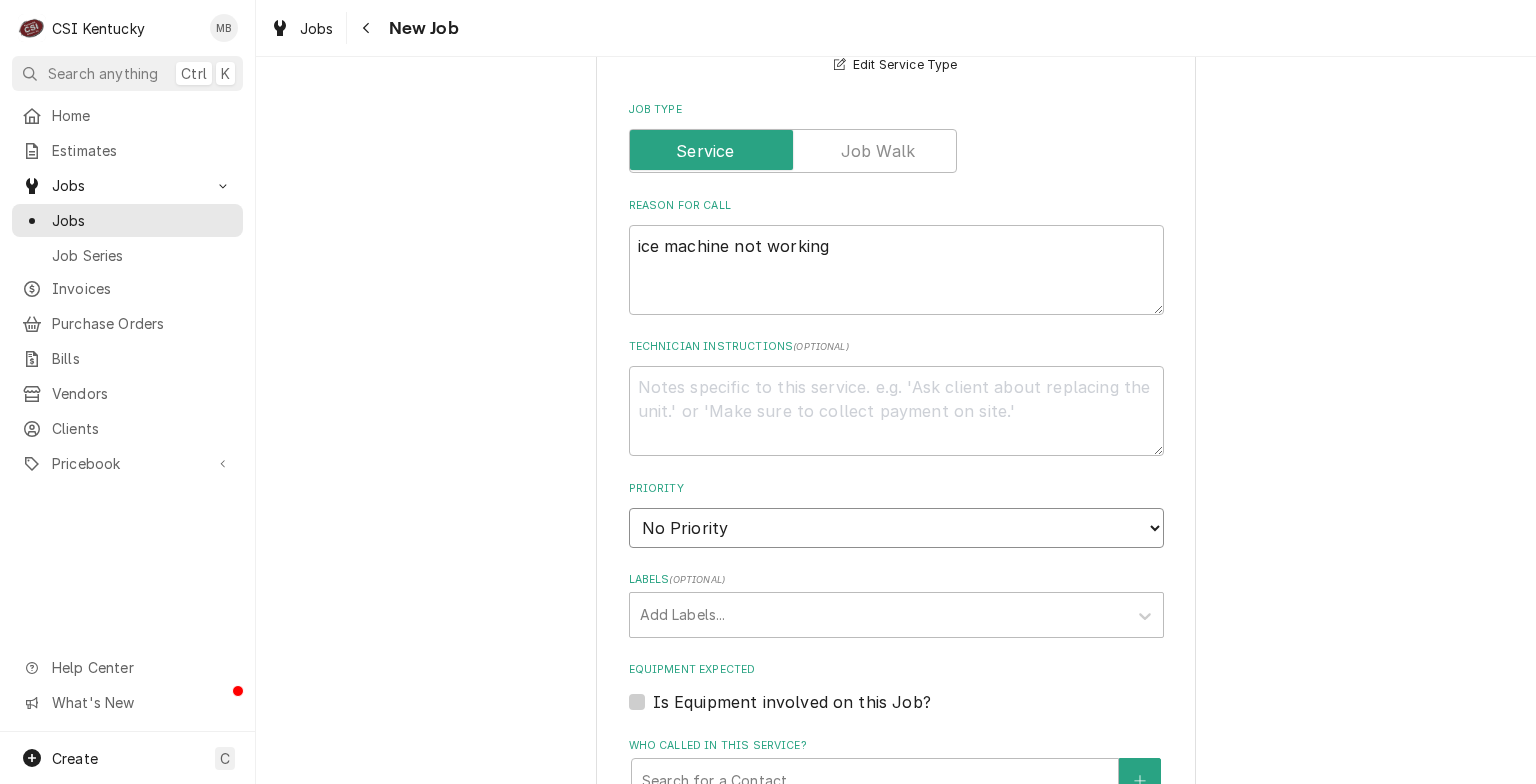 select on "4" 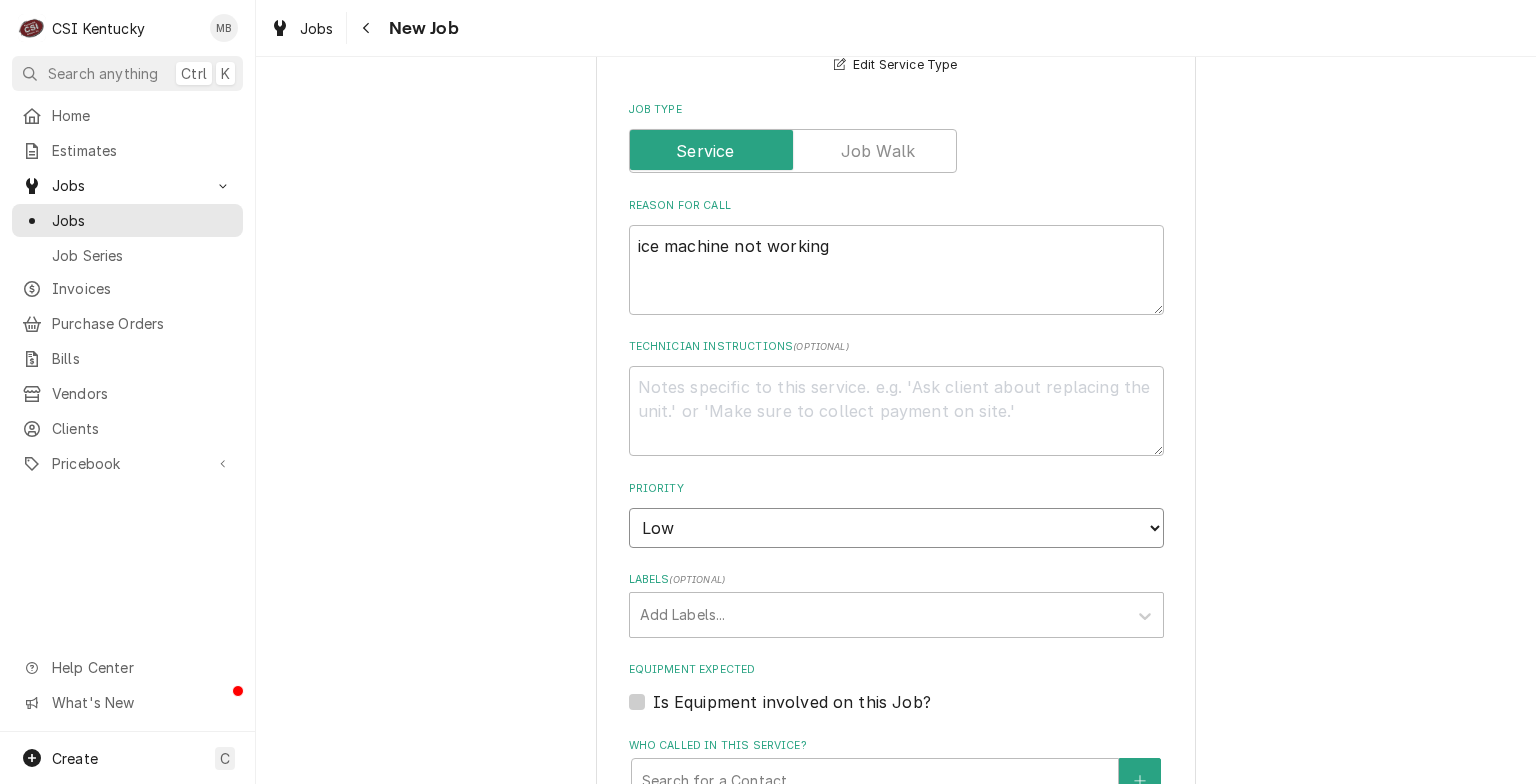 click on "No Priority Urgent High Medium Low" at bounding box center (896, 528) 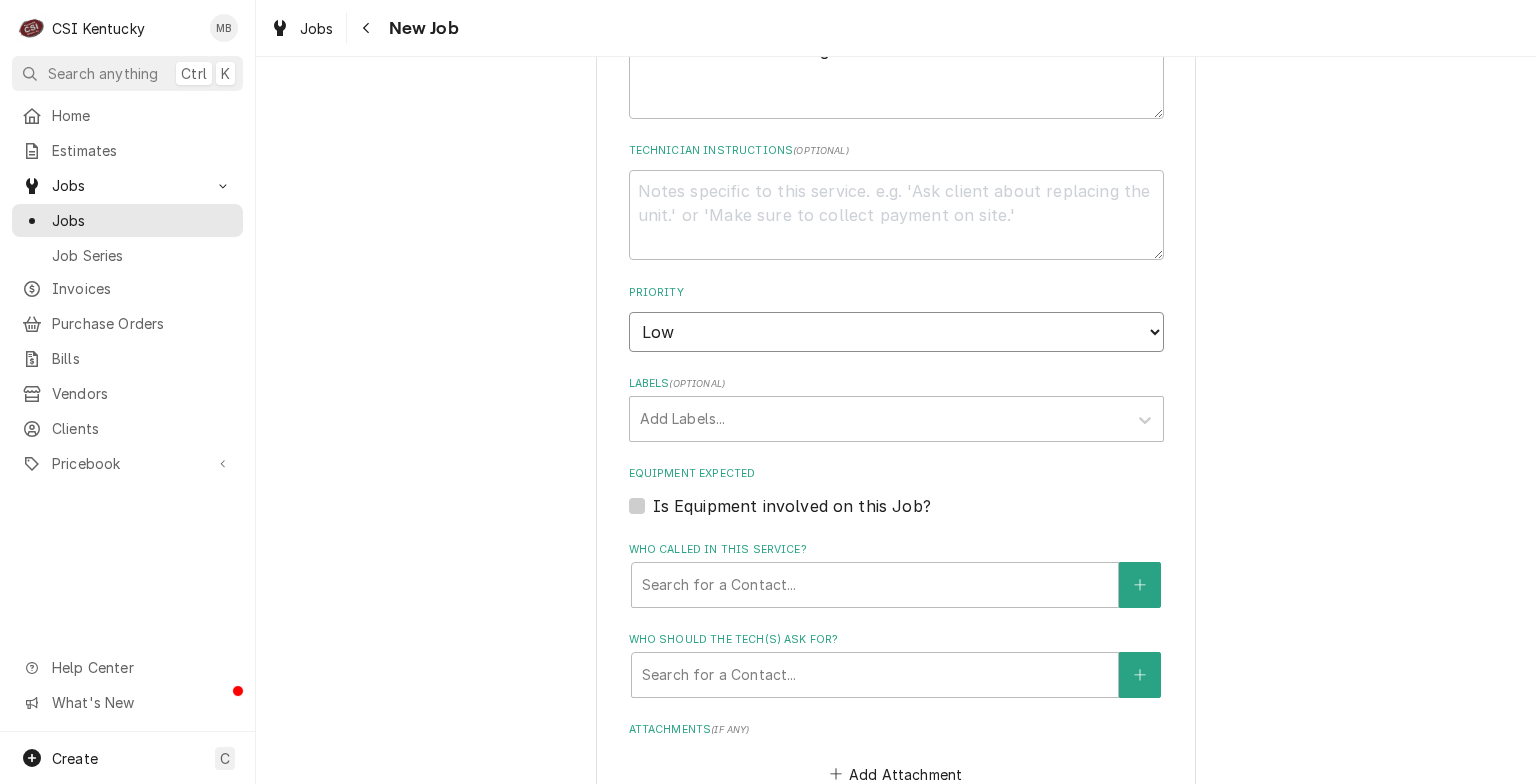 scroll, scrollTop: 1000, scrollLeft: 0, axis: vertical 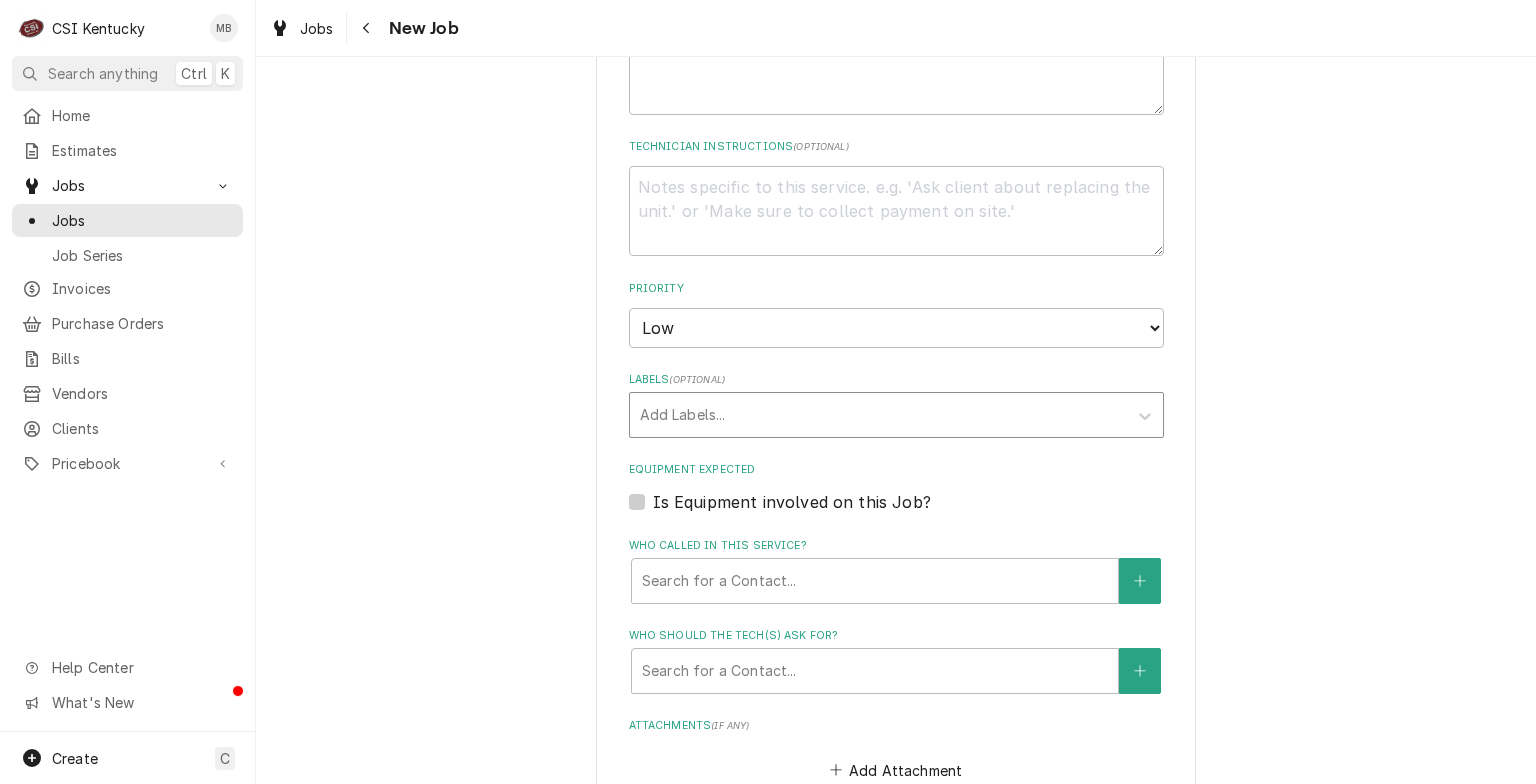 click at bounding box center (878, 415) 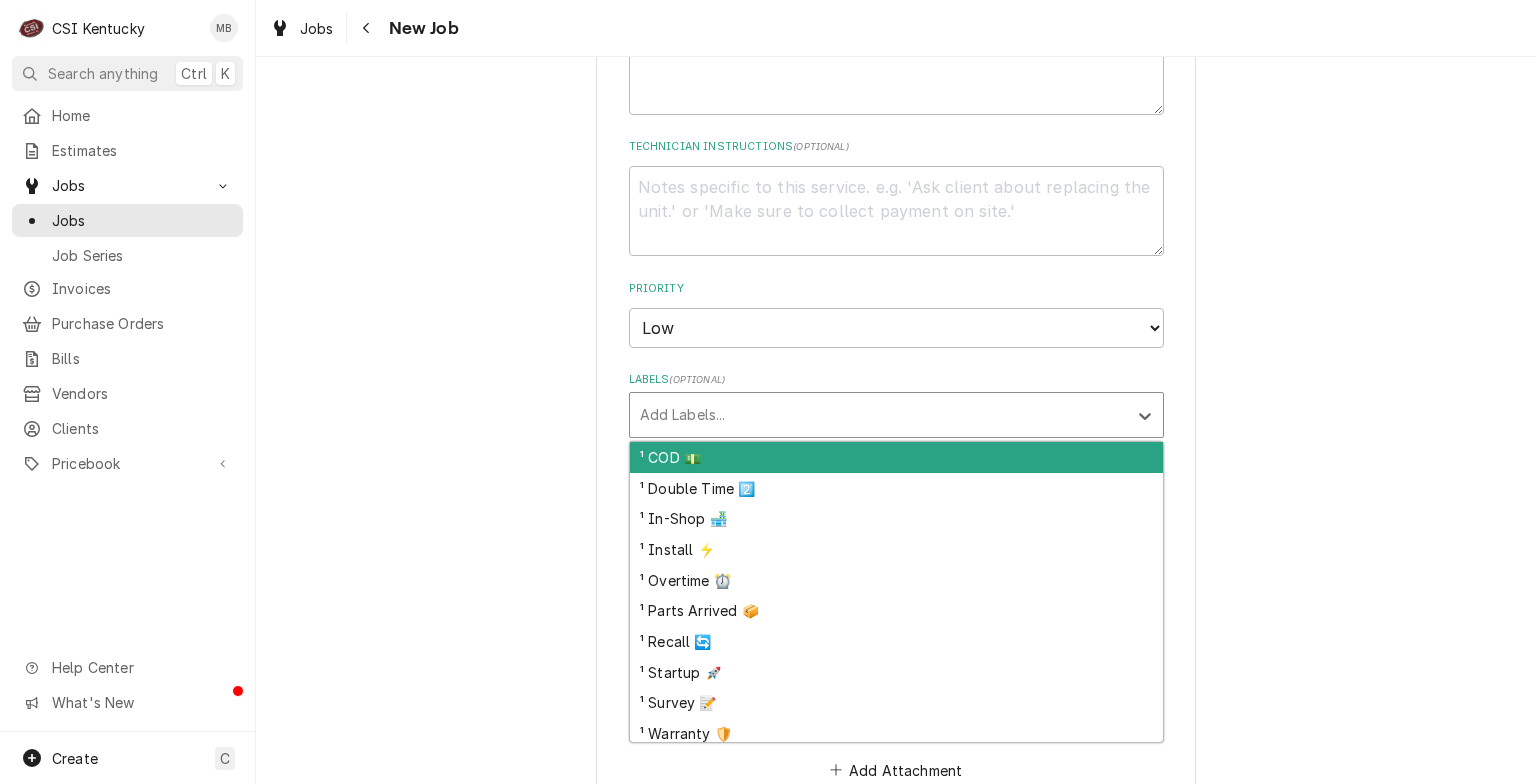 click on "¹ COD 💵" at bounding box center (896, 457) 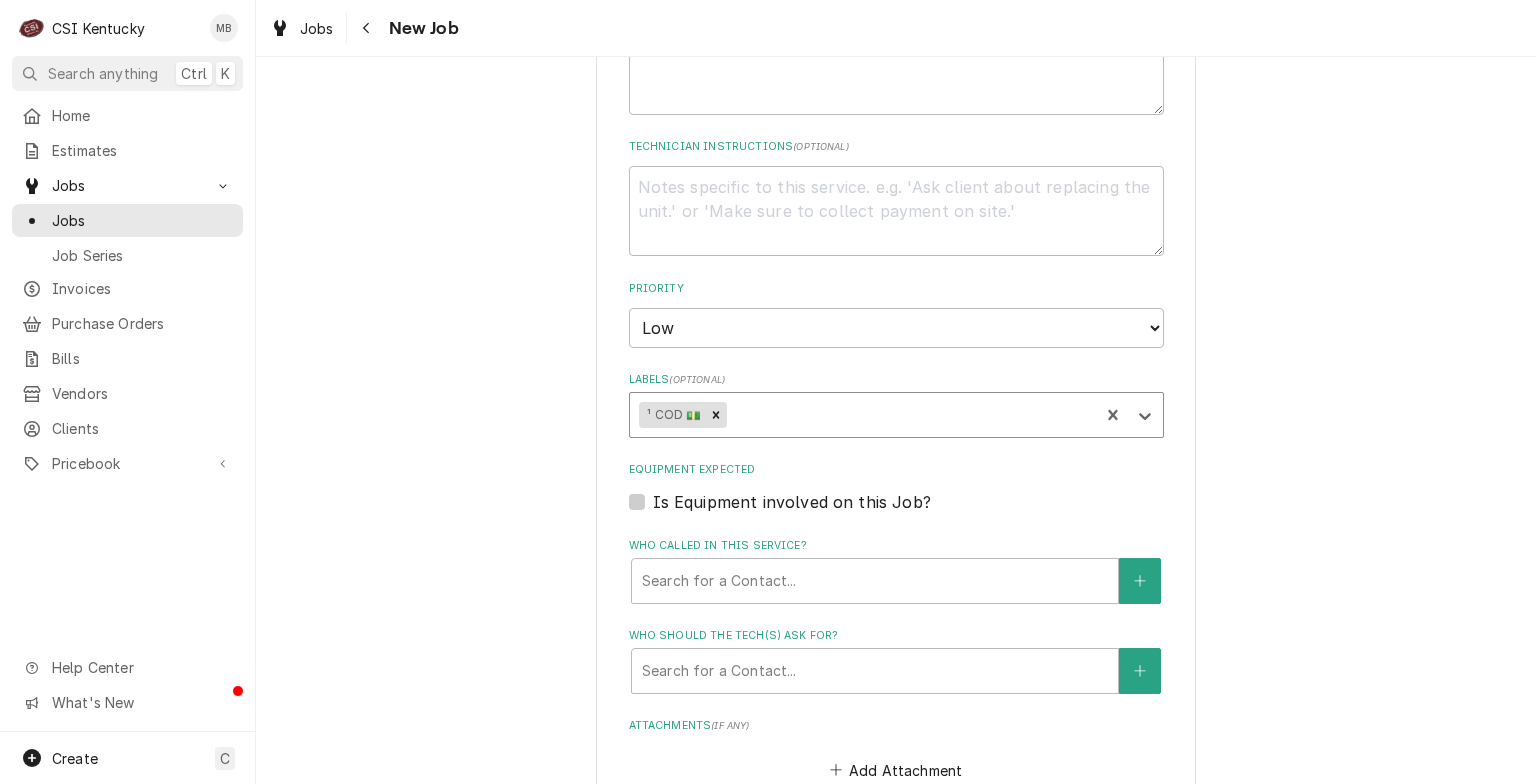 click at bounding box center [733, 415] 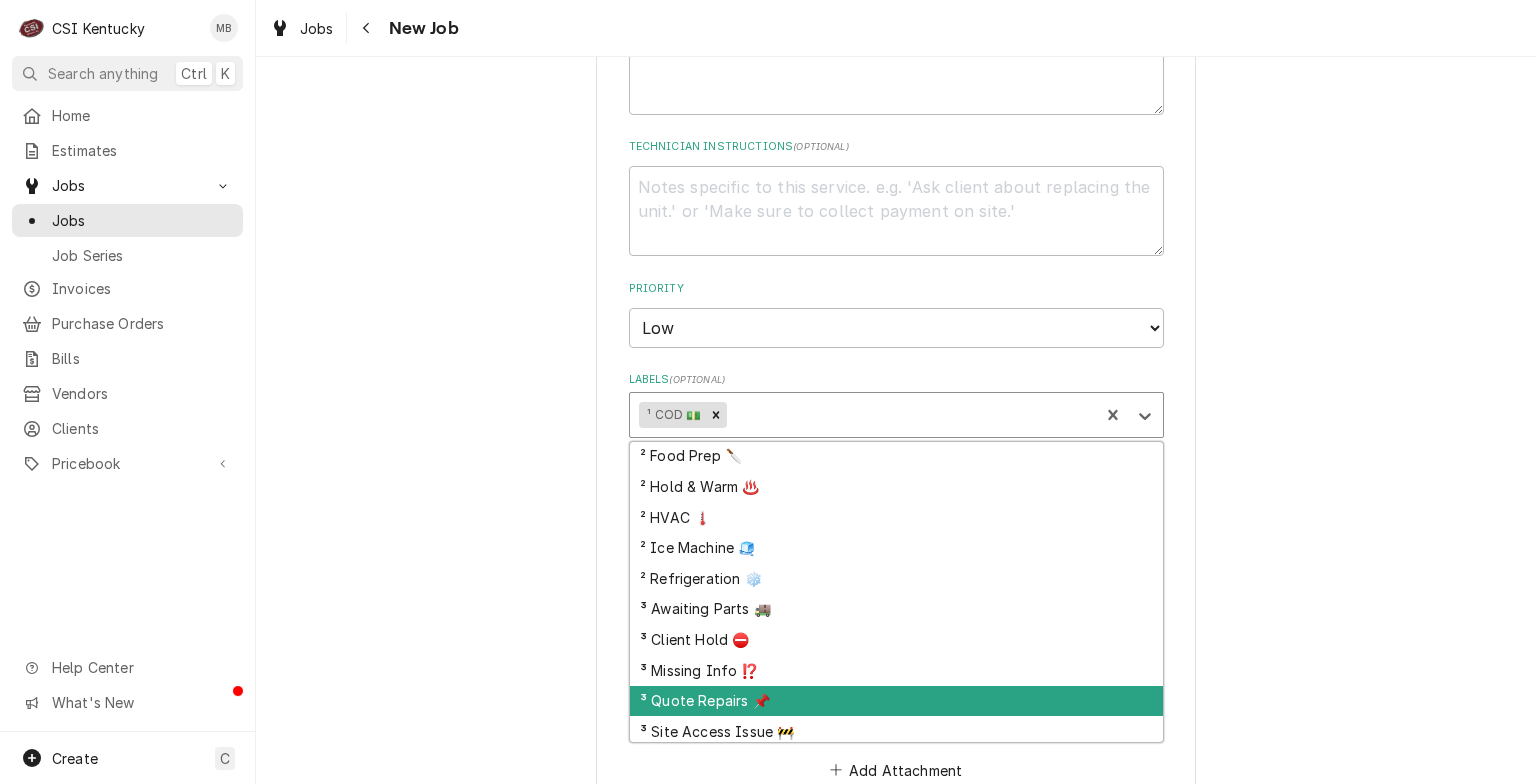 scroll, scrollTop: 435, scrollLeft: 0, axis: vertical 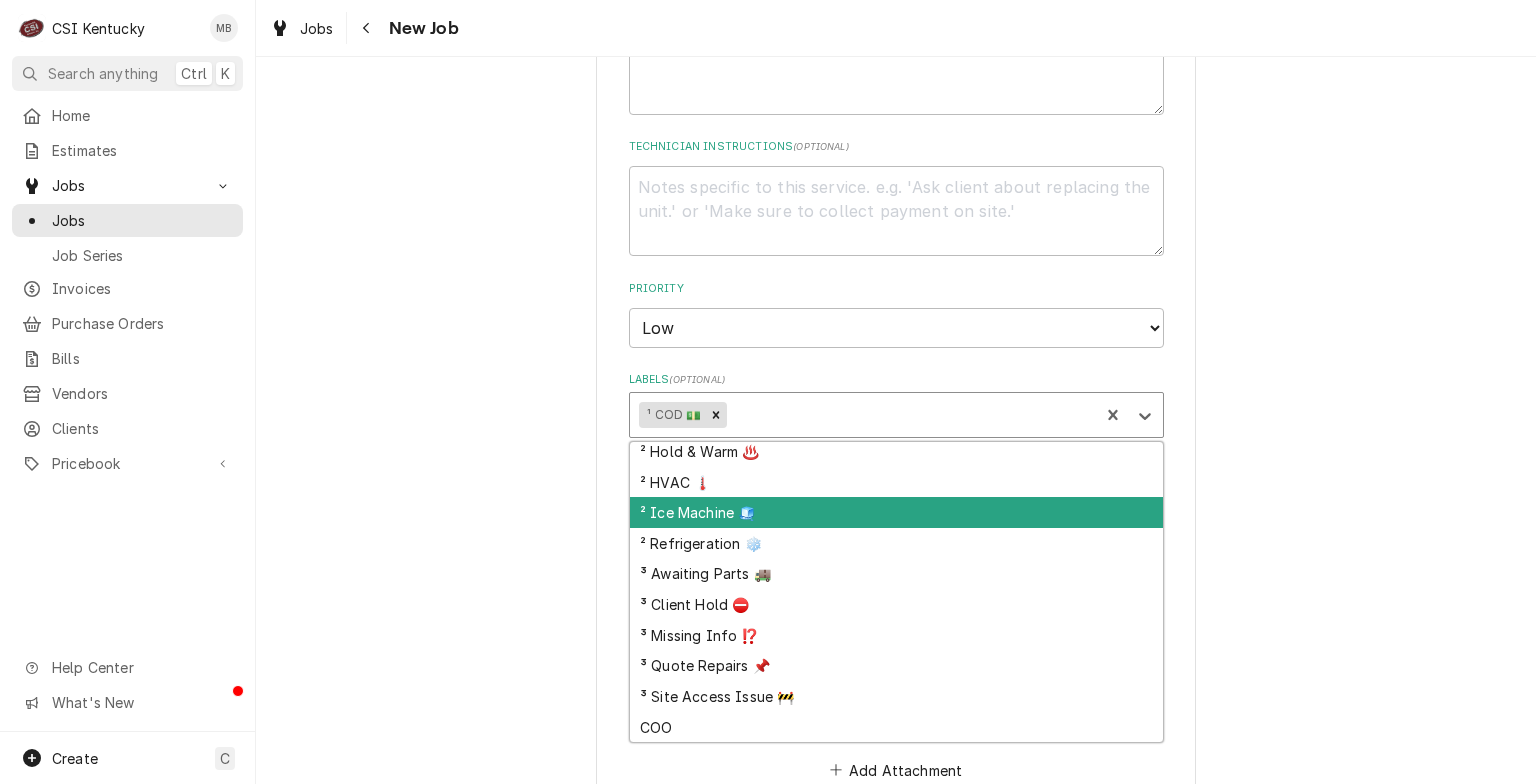 click on "² Ice Machine 🧊" at bounding box center (896, 512) 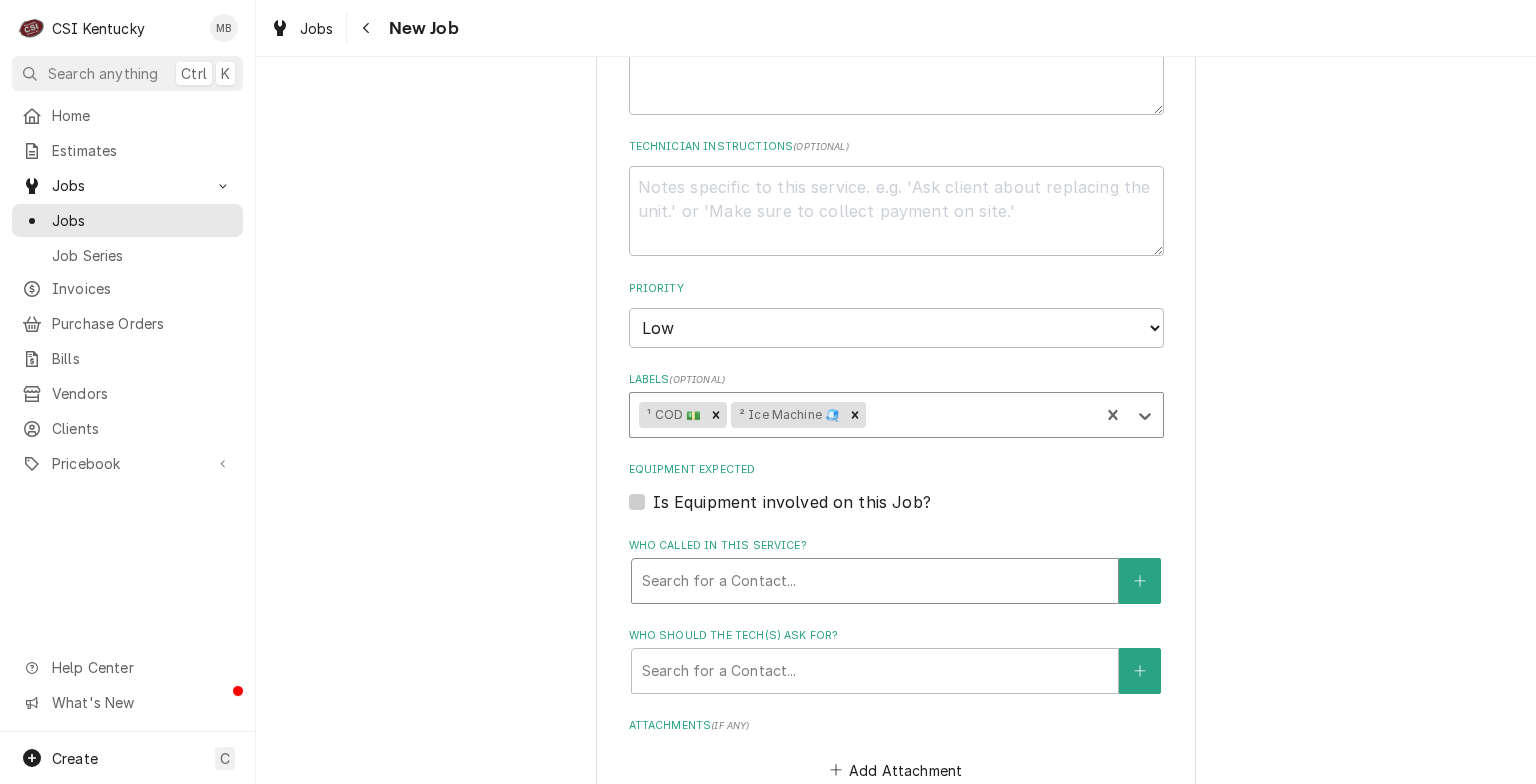 click at bounding box center [875, 581] 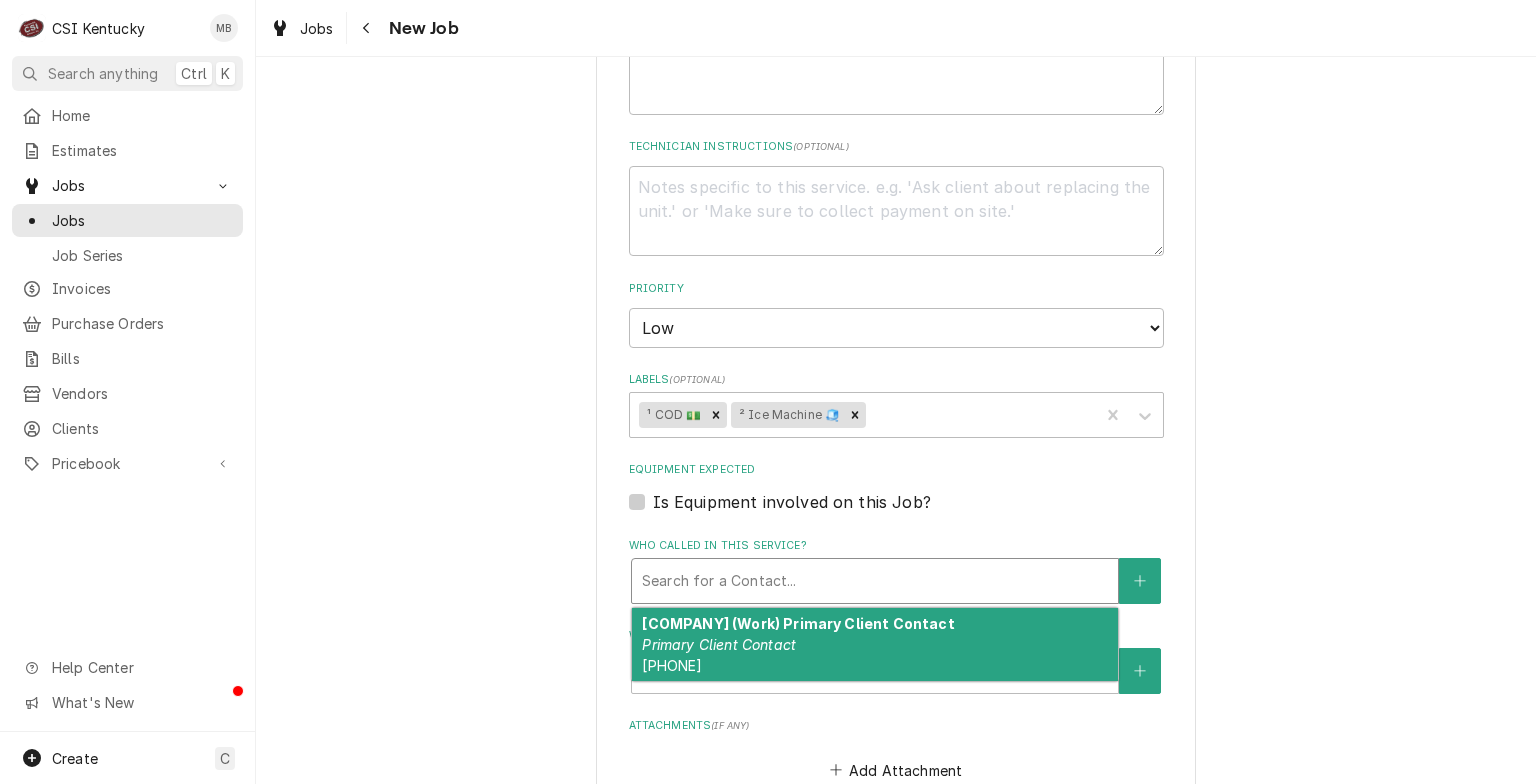 click on "Primary Client Contact" at bounding box center (719, 644) 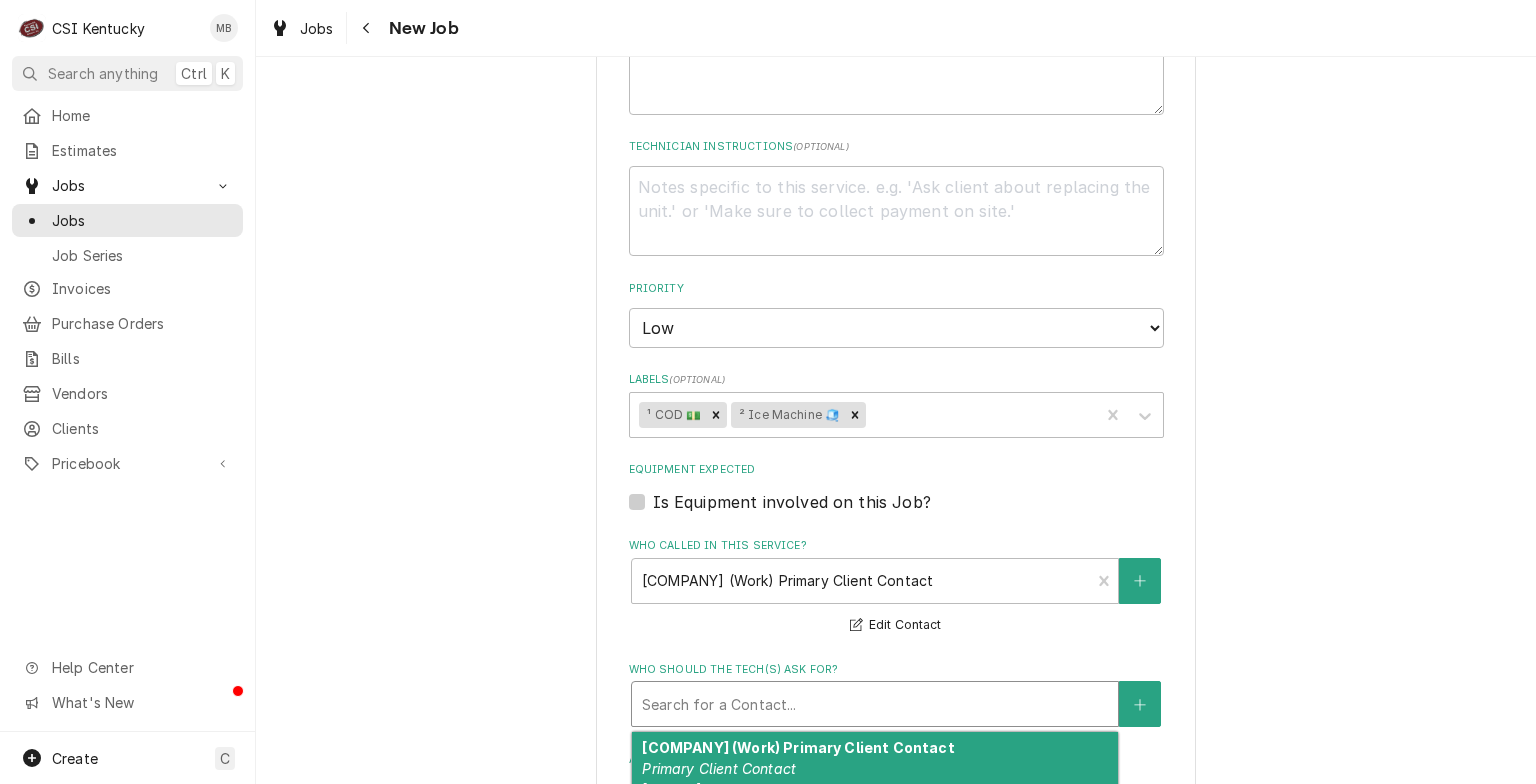 click on "Search for a Contact..." at bounding box center (875, 704) 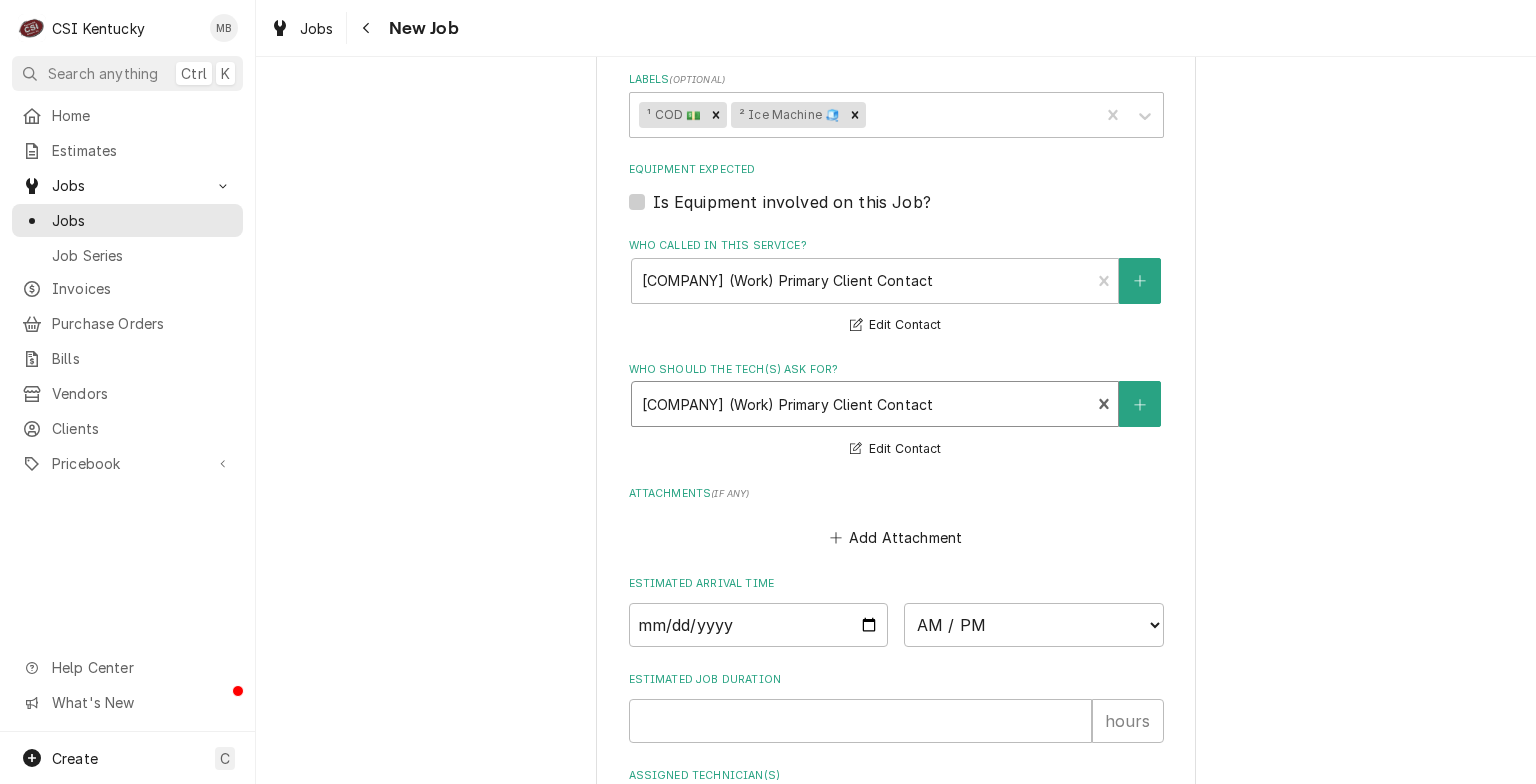 scroll, scrollTop: 1400, scrollLeft: 0, axis: vertical 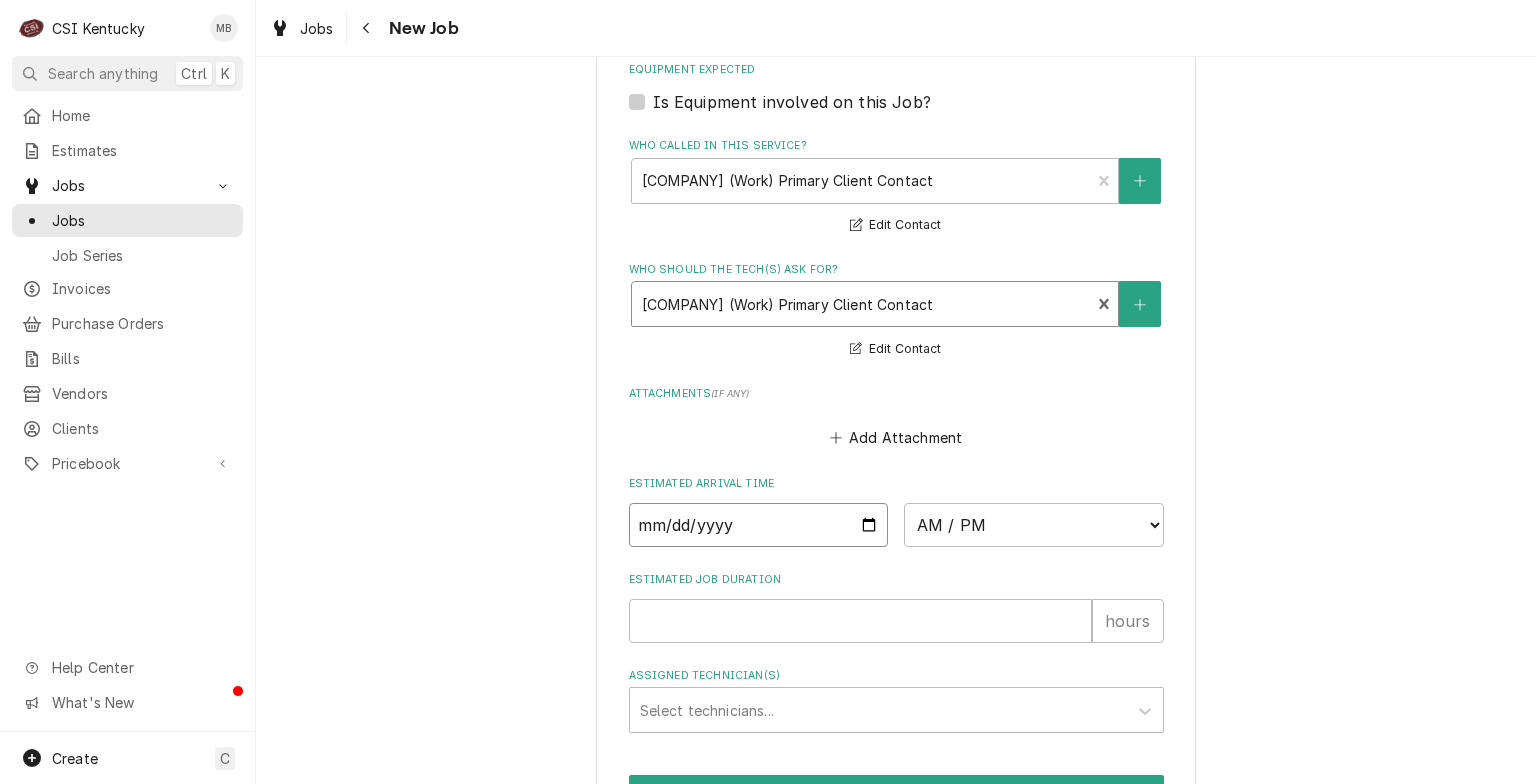 click at bounding box center (759, 525) 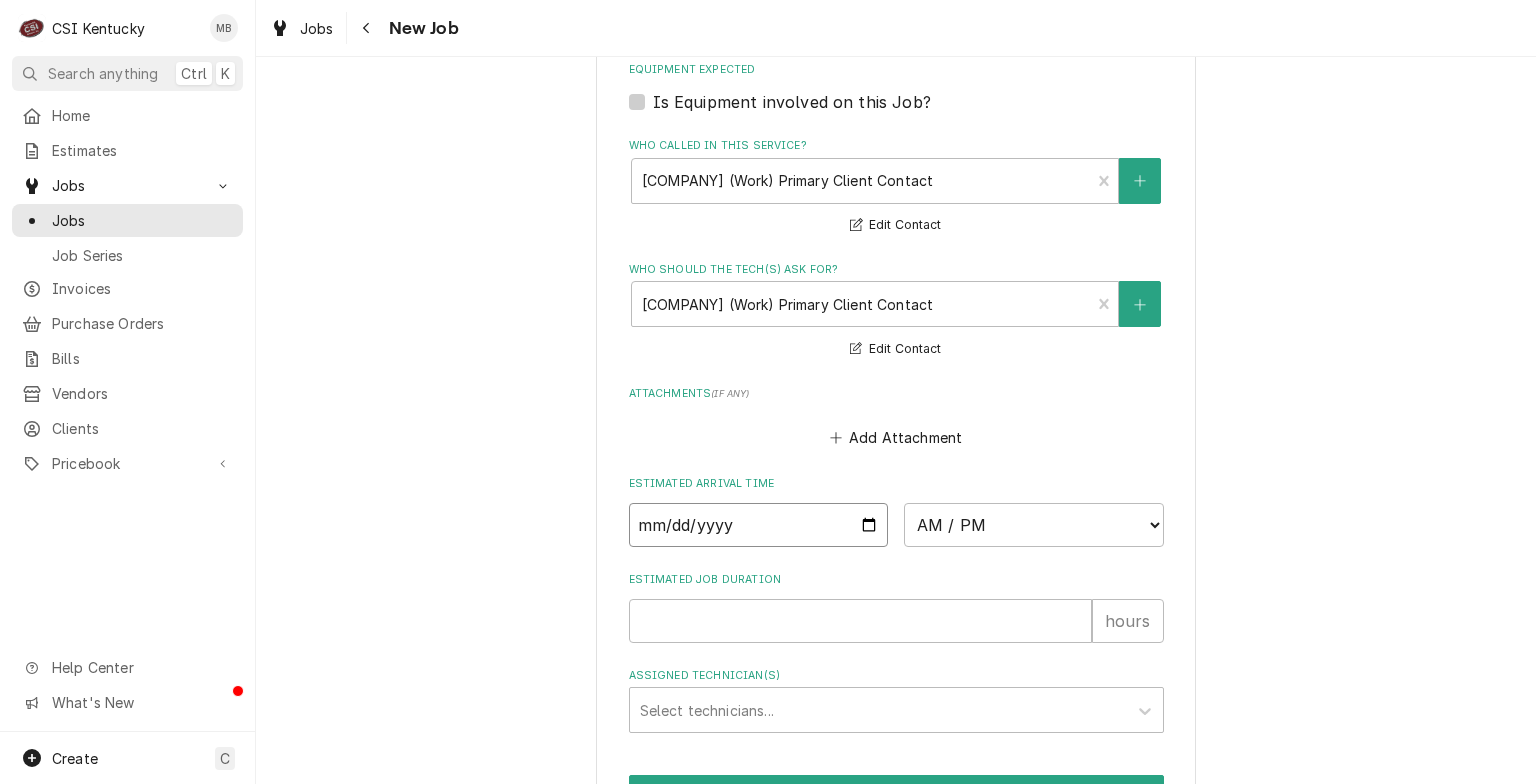 type on "x" 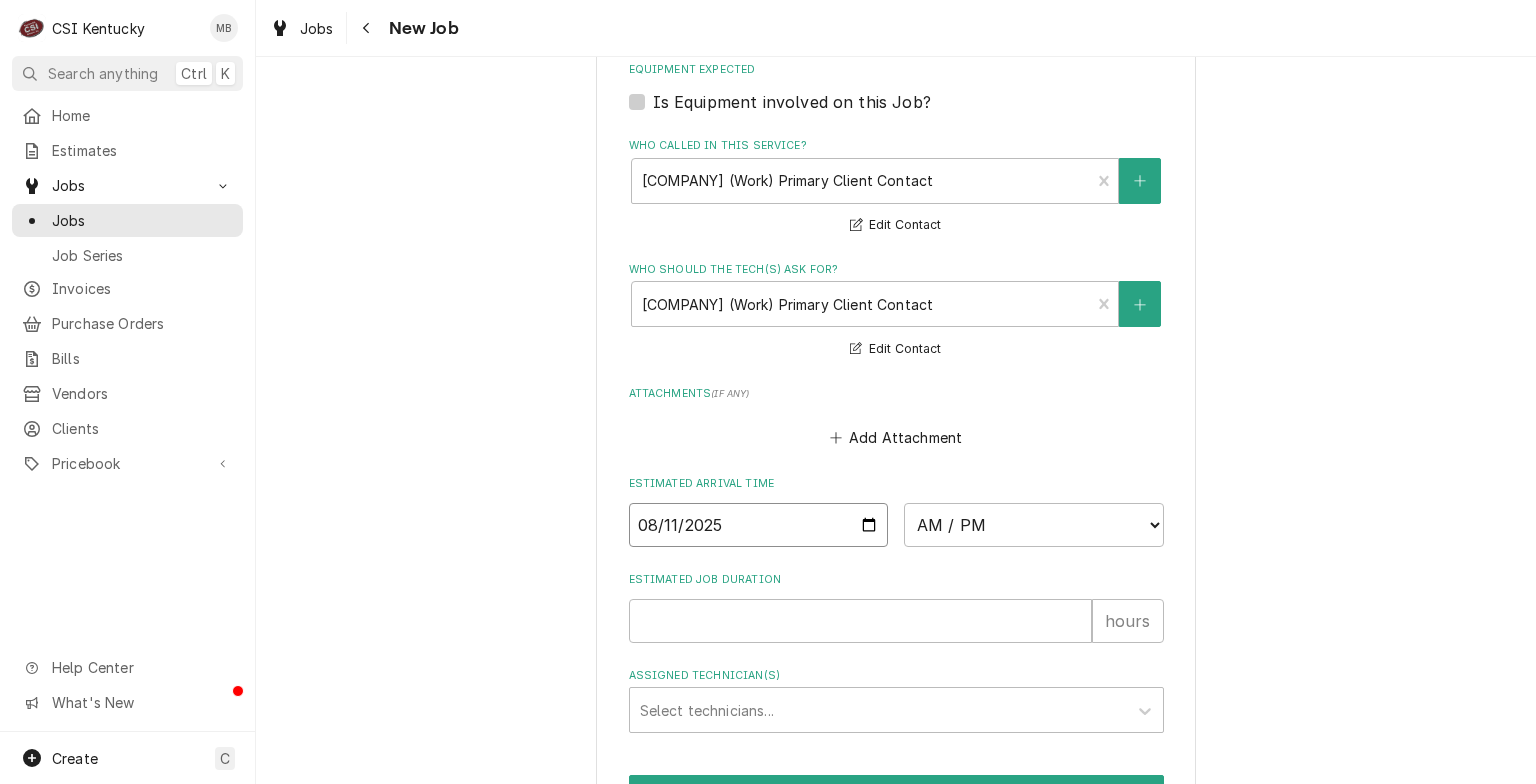 type on "2025-08-11" 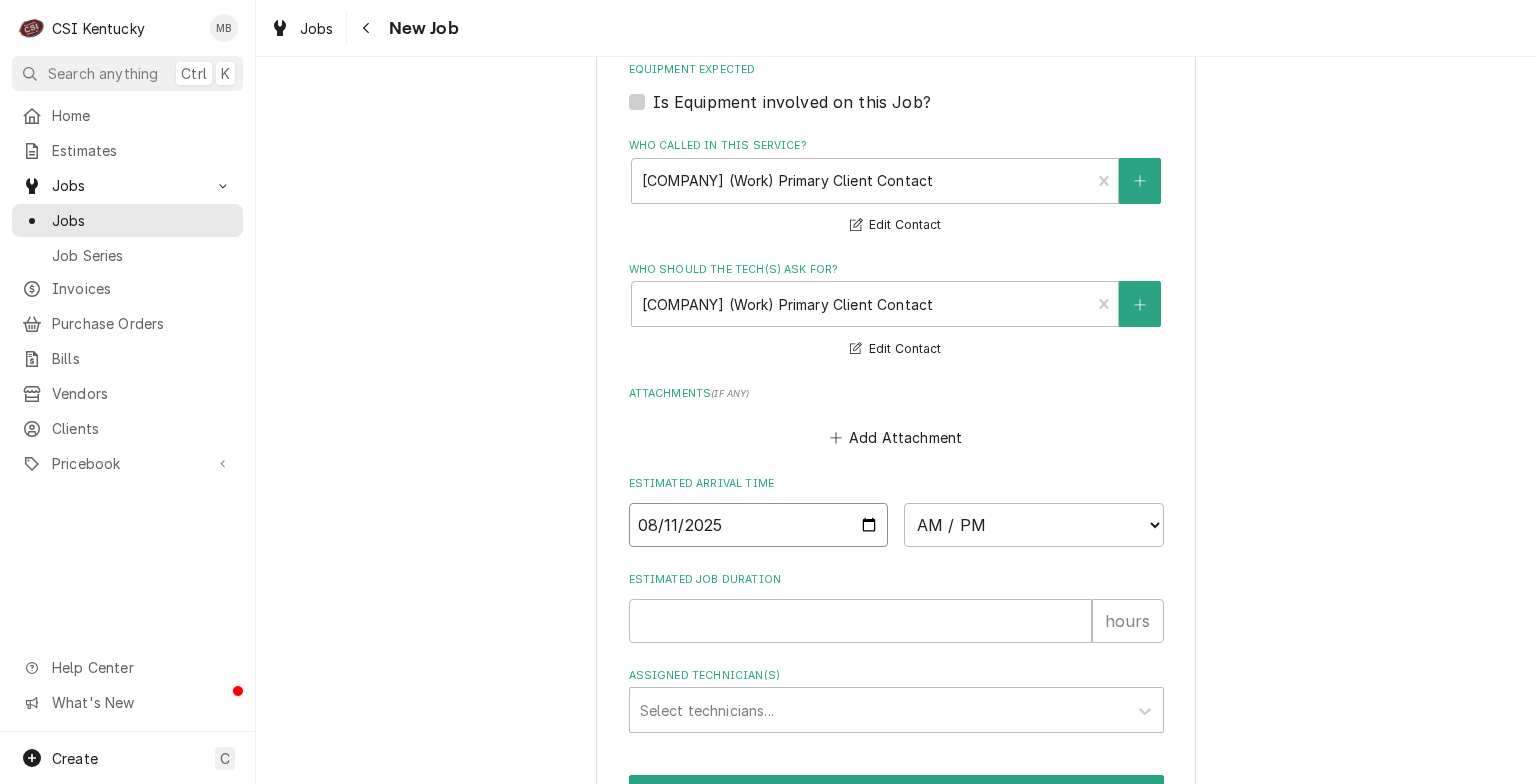 type on "x" 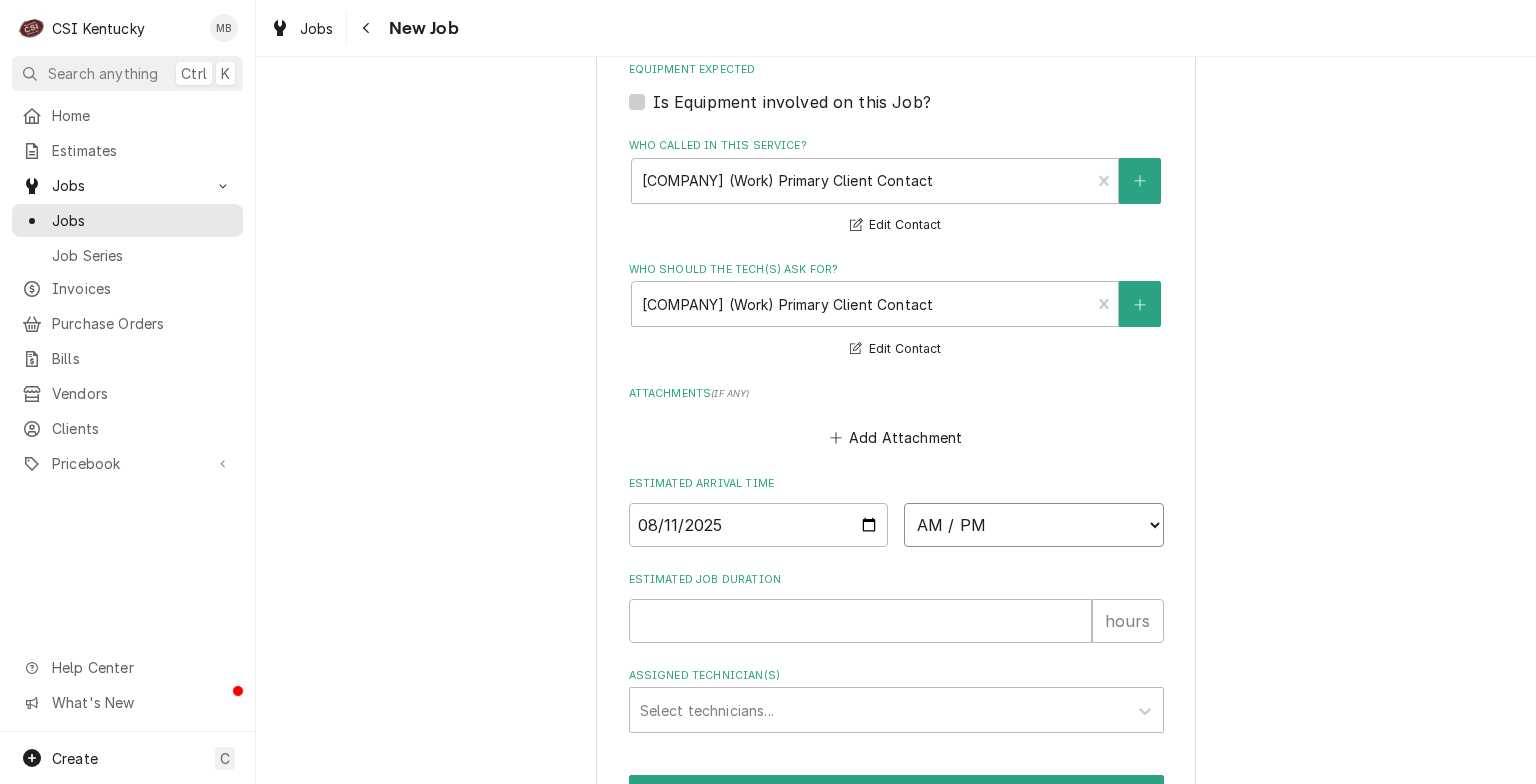 click on "AM / PM 6:00 AM 6:15 AM 6:30 AM 6:45 AM 7:00 AM 7:15 AM 7:30 AM 7:45 AM 8:00 AM 8:15 AM 8:30 AM 8:45 AM 9:00 AM 9:15 AM 9:30 AM 9:45 AM 10:00 AM 10:15 AM 10:30 AM 10:45 AM 11:00 AM 11:15 AM 11:30 AM 11:45 AM 12:00 PM 12:15 PM 12:30 PM 12:45 PM 1:00 PM 1:15 PM 1:30 PM 1:45 PM 2:00 PM 2:15 PM 2:30 PM 2:45 PM 3:00 PM 3:15 PM 3:30 PM 3:45 PM 4:00 PM 4:15 PM 4:30 PM 4:45 PM 5:00 PM 5:15 PM 5:30 PM 5:45 PM 6:00 PM 6:15 PM 6:30 PM 6:45 PM 7:00 PM 7:15 PM 7:30 PM 7:45 PM 8:00 PM 8:15 PM 8:30 PM 8:45 PM 9:00 PM 9:15 PM 9:30 PM 9:45 PM 10:00 PM 10:15 PM 10:30 PM 10:45 PM 11:00 PM 11:15 PM 11:30 PM 11:45 PM 12:00 AM 12:15 AM 12:30 AM 12:45 AM 1:00 AM 1:15 AM 1:30 AM 1:45 AM 2:00 AM 2:15 AM 2:30 AM 2:45 AM 3:00 AM 3:15 AM 3:30 AM 3:45 AM 4:00 AM 4:15 AM 4:30 AM 4:45 AM 5:00 AM 5:15 AM 5:30 AM 5:45 AM" at bounding box center (1034, 525) 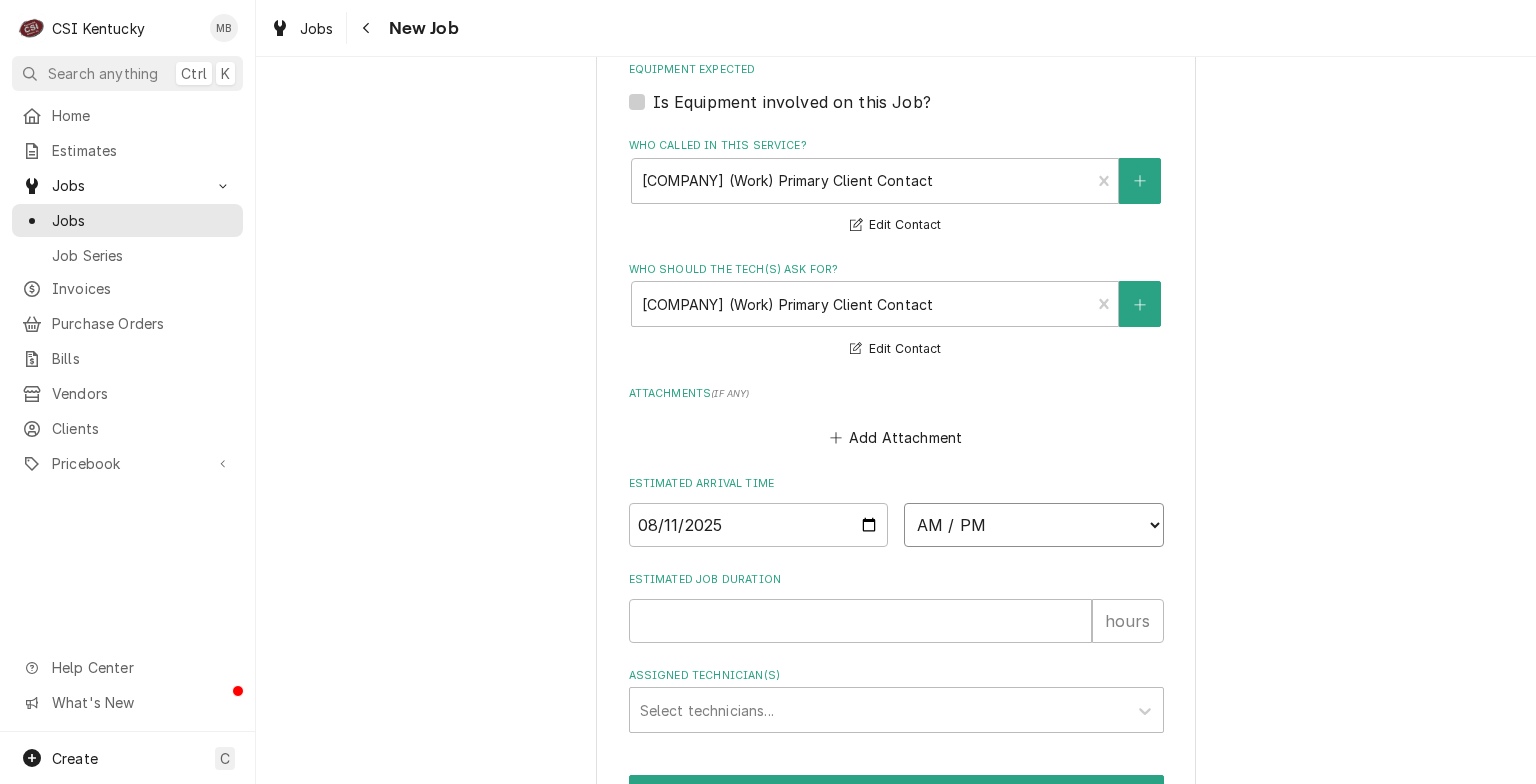 select on "08:00:00" 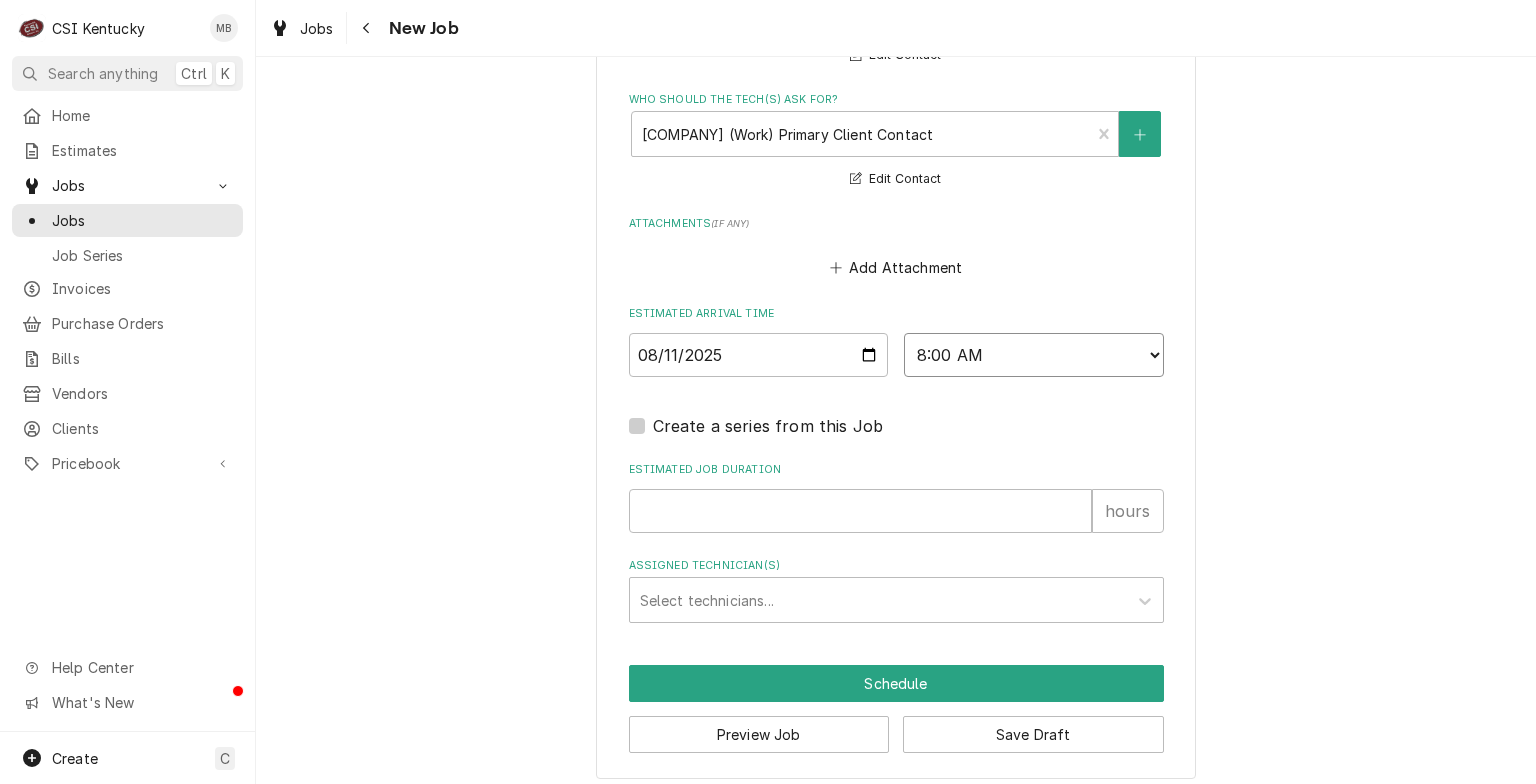 scroll, scrollTop: 1575, scrollLeft: 0, axis: vertical 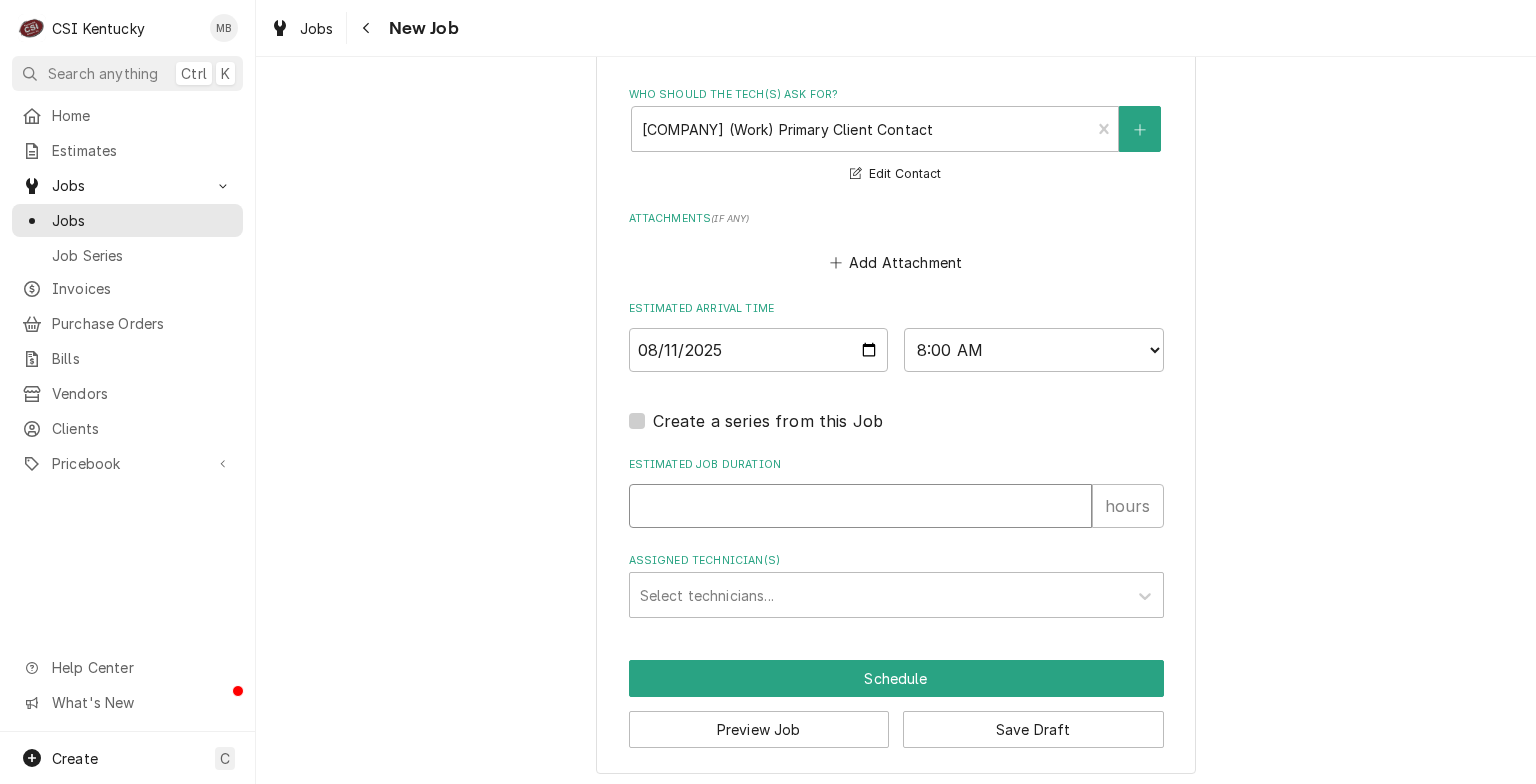click on "Estimated Job Duration" at bounding box center [860, 506] 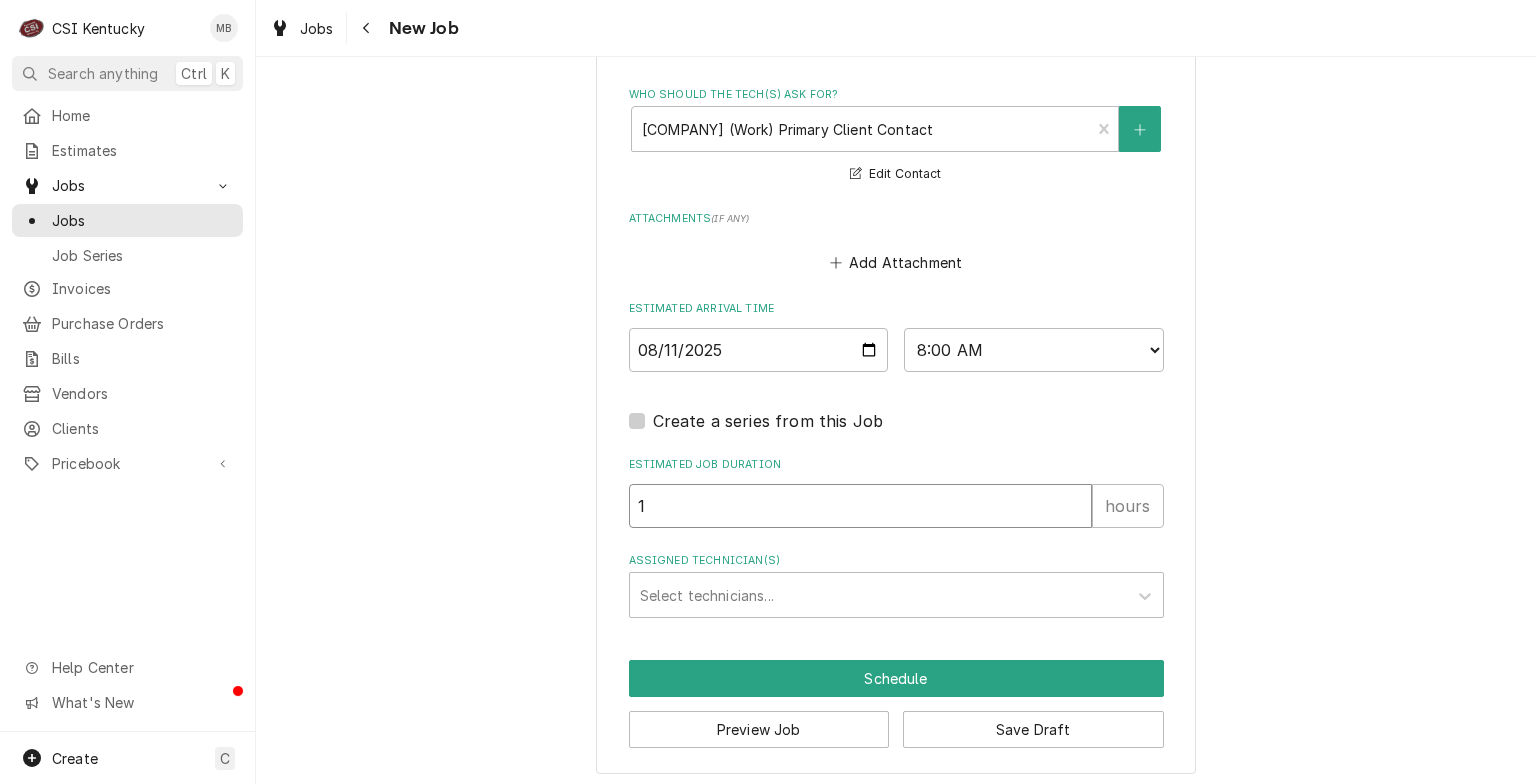 type on "x" 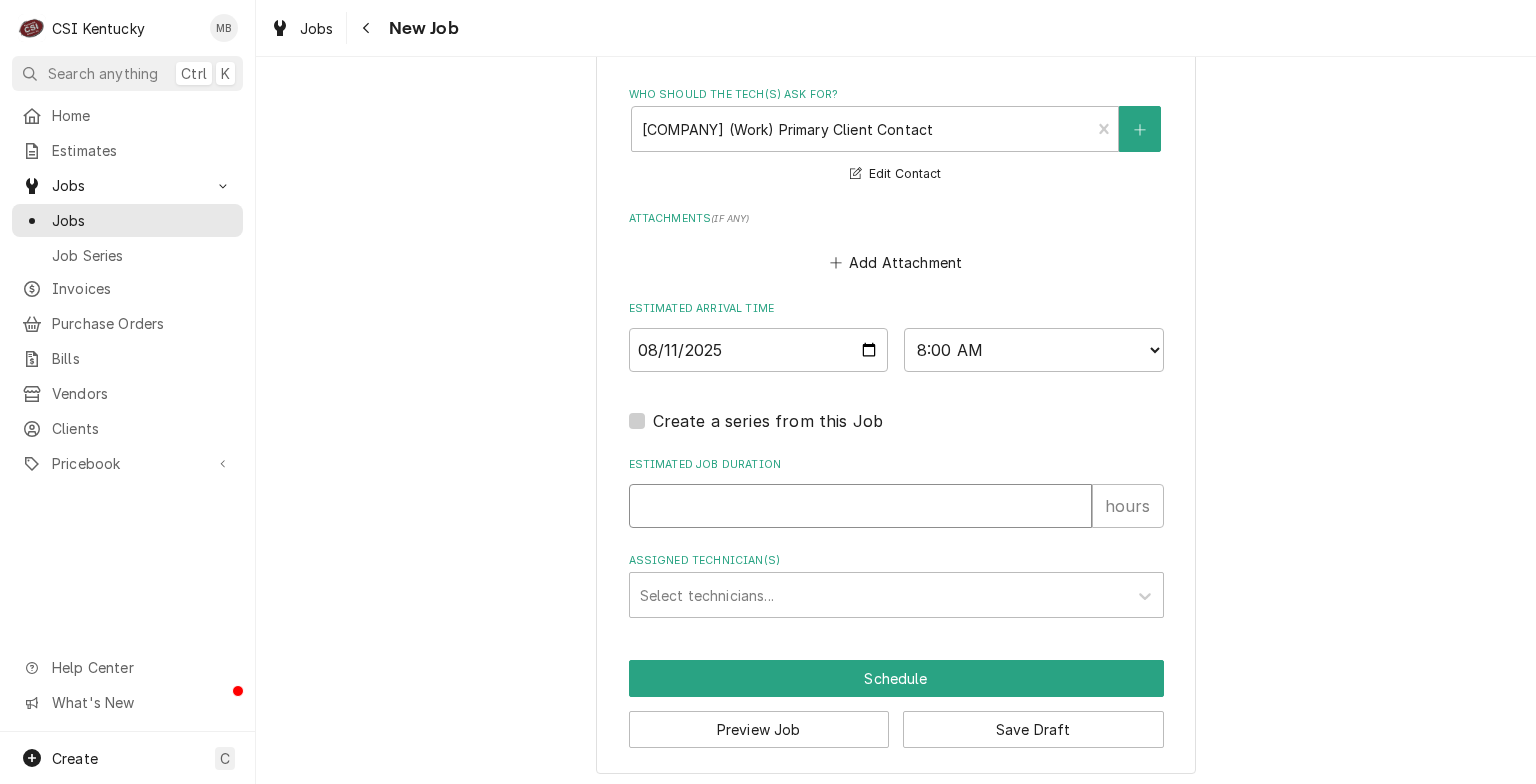 type on "x" 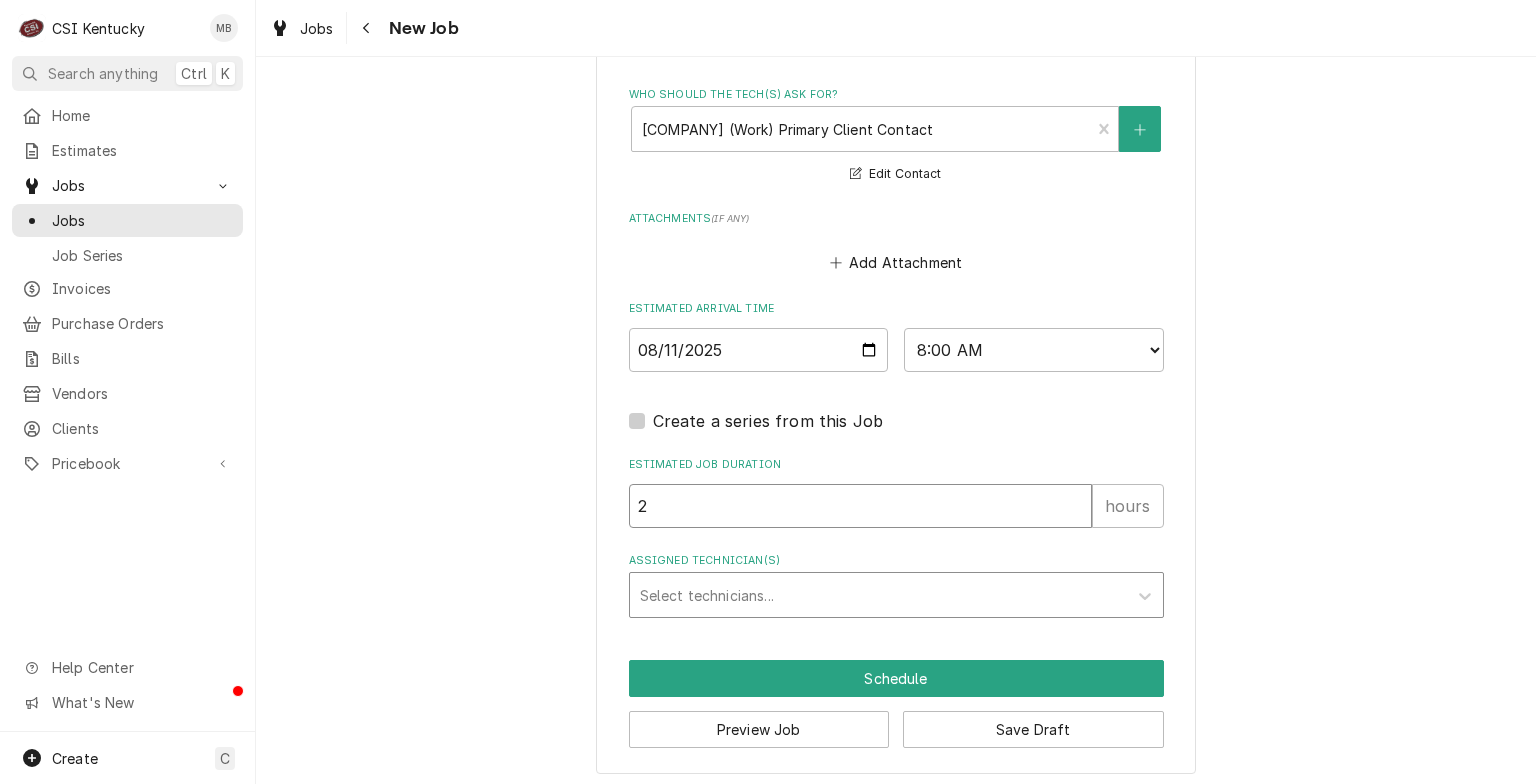 type on "2" 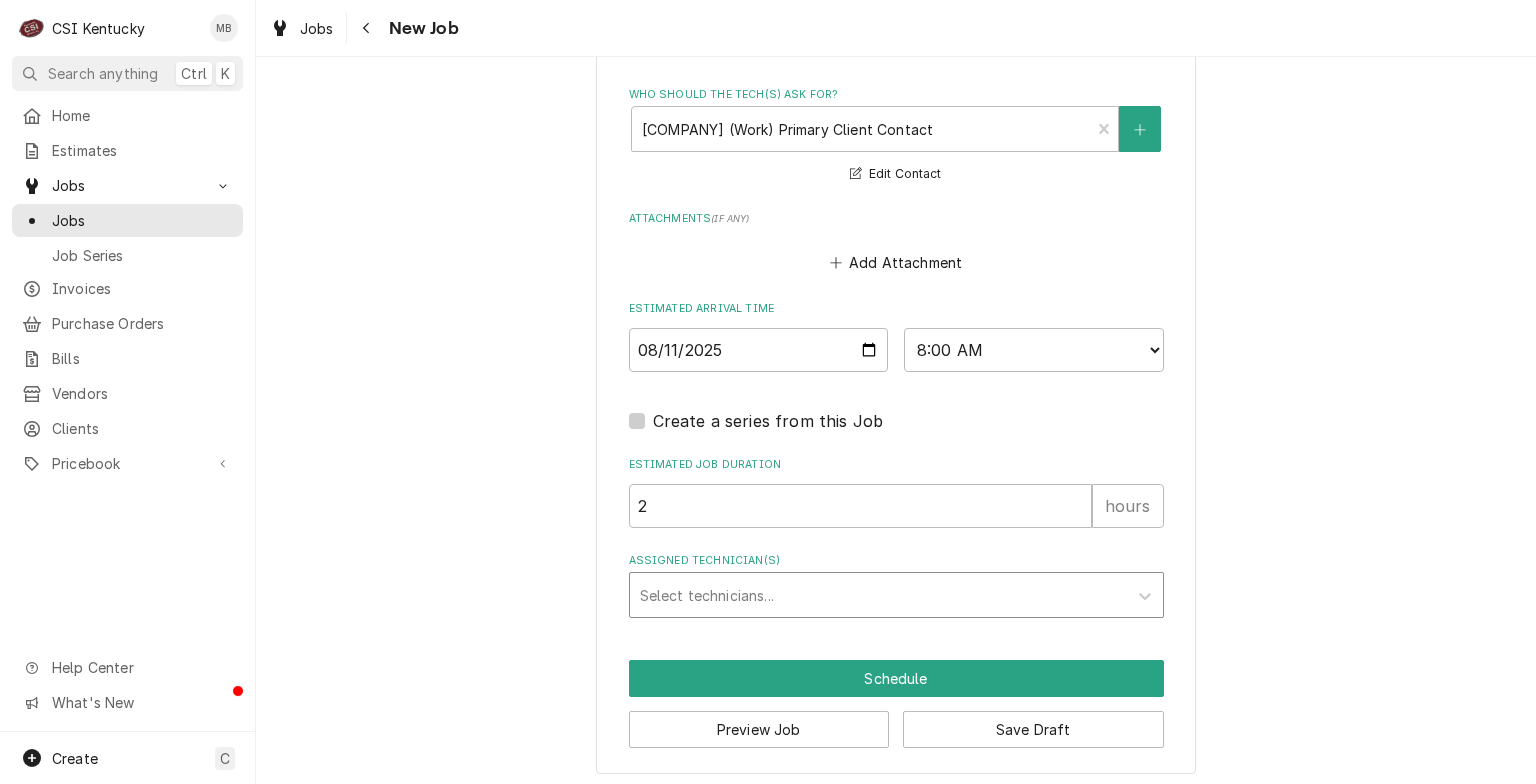 click at bounding box center [878, 595] 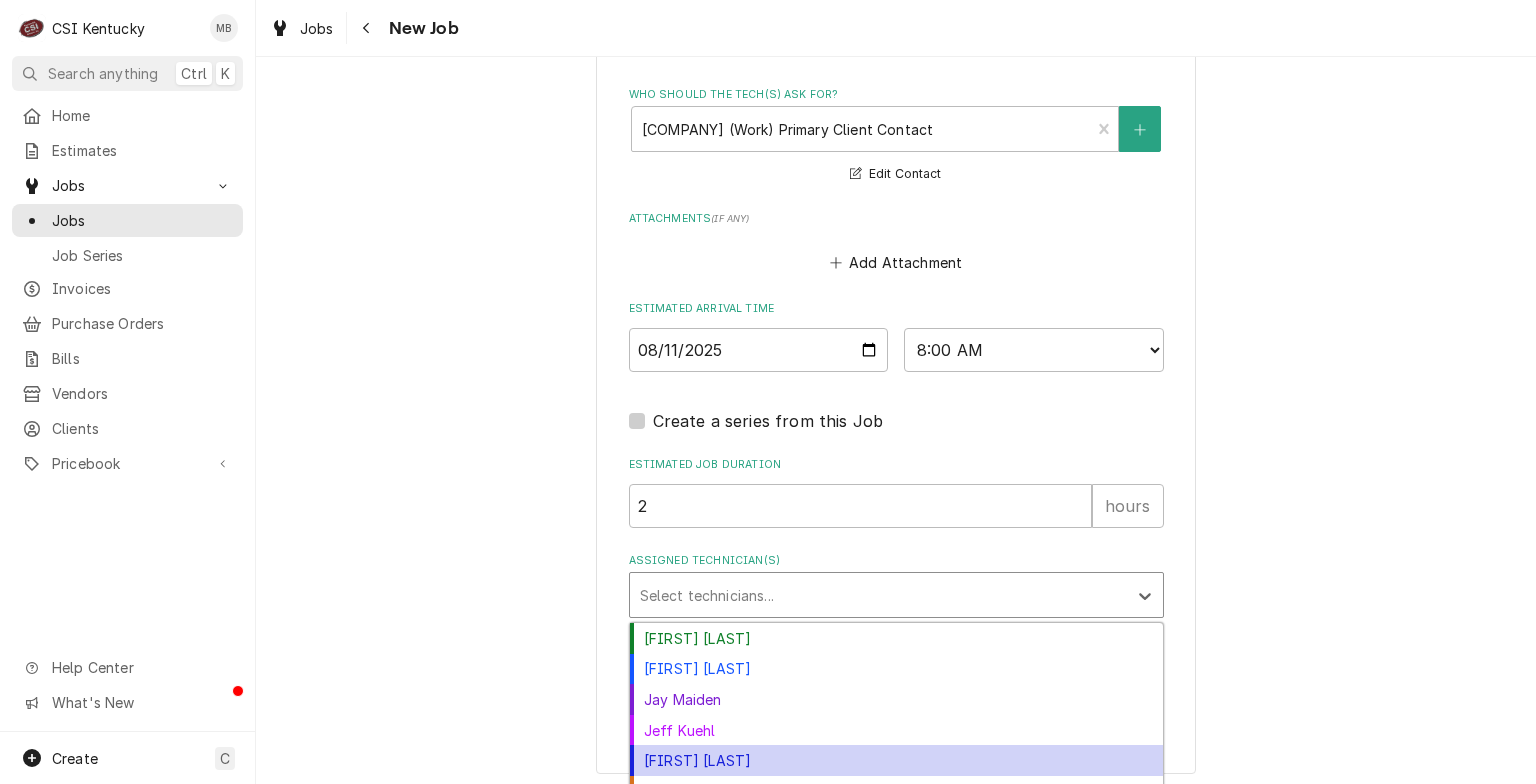 scroll, scrollTop: 48, scrollLeft: 0, axis: vertical 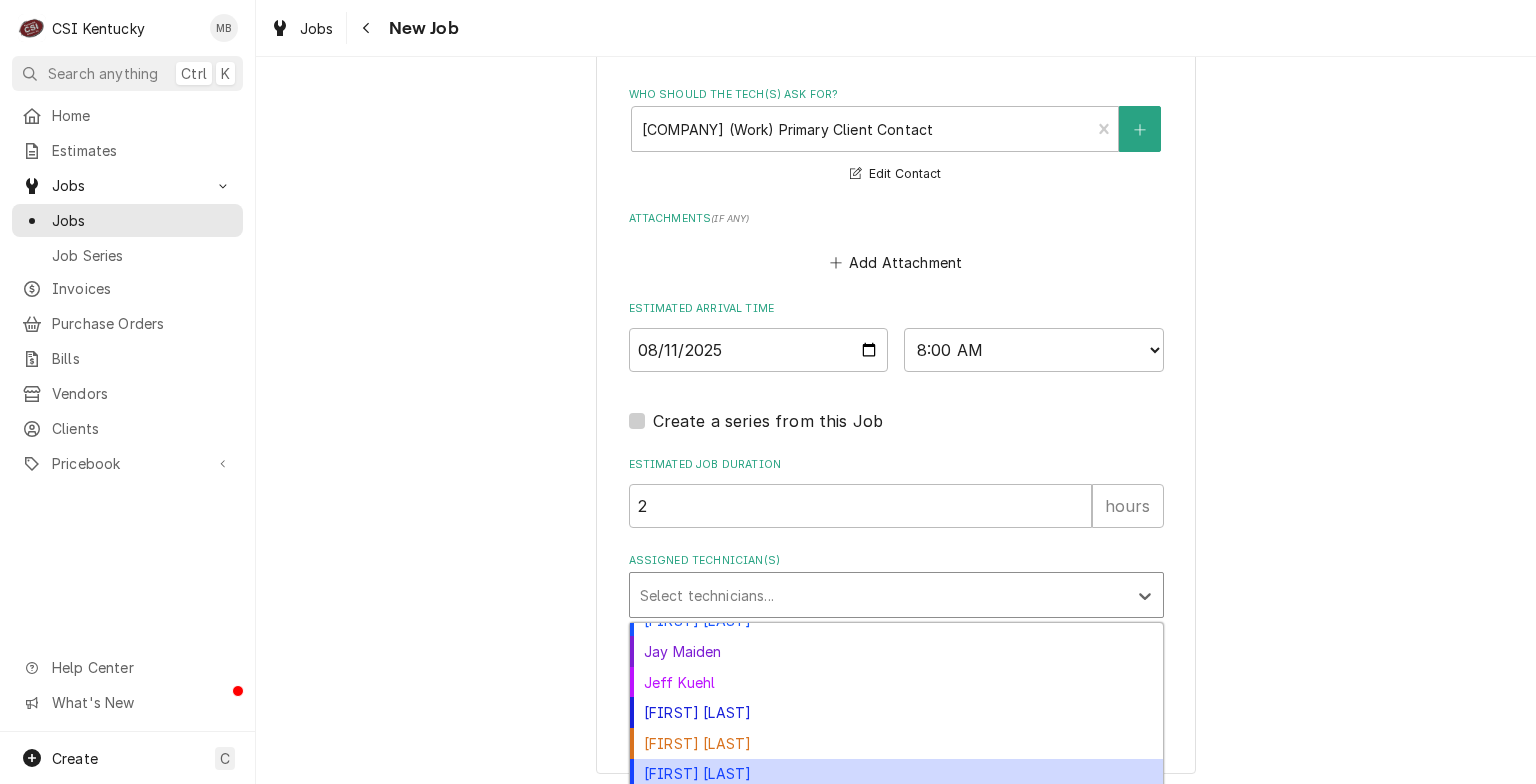 click on "[FIRST] [LAST]" at bounding box center [896, 774] 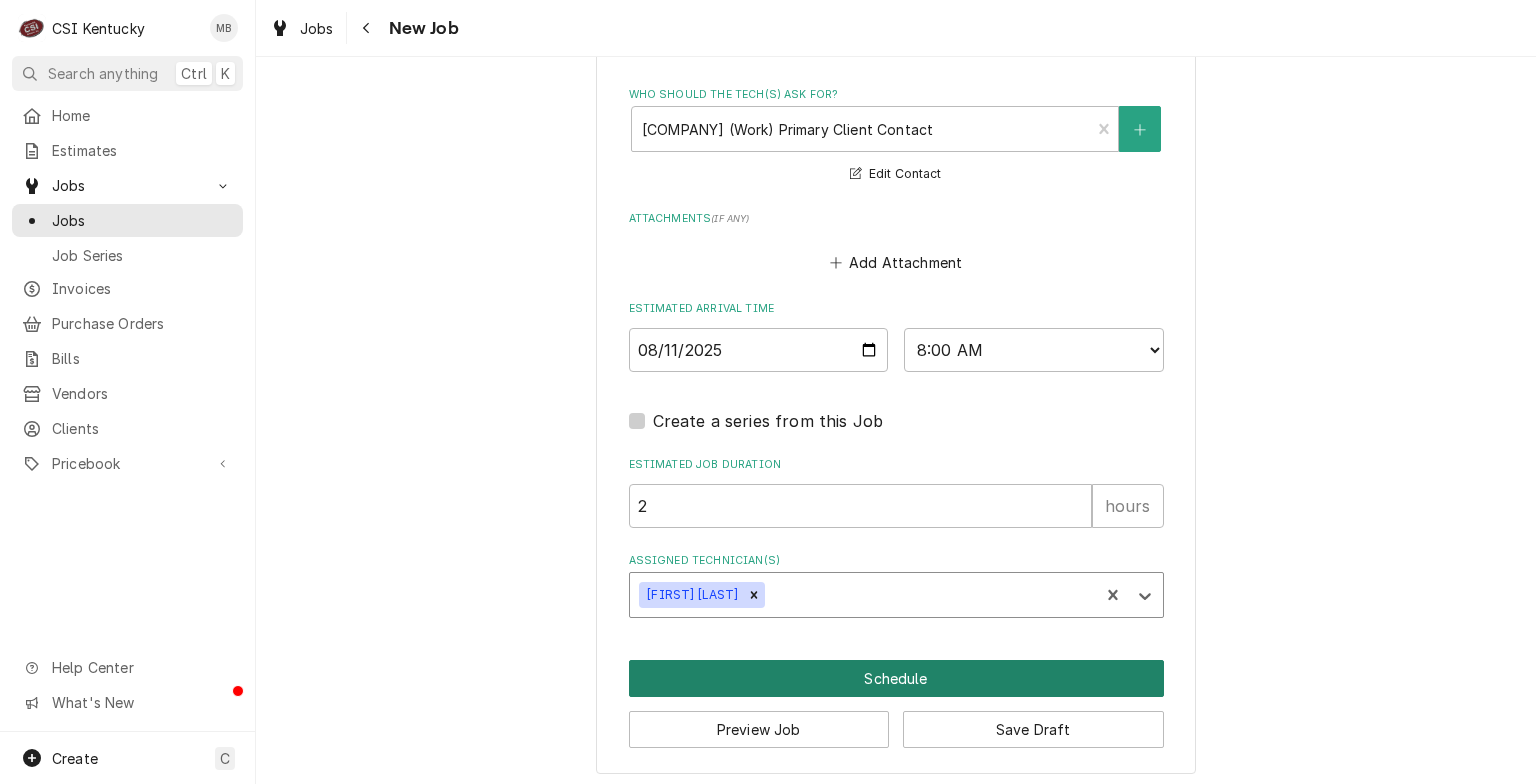 click on "Schedule" at bounding box center (896, 678) 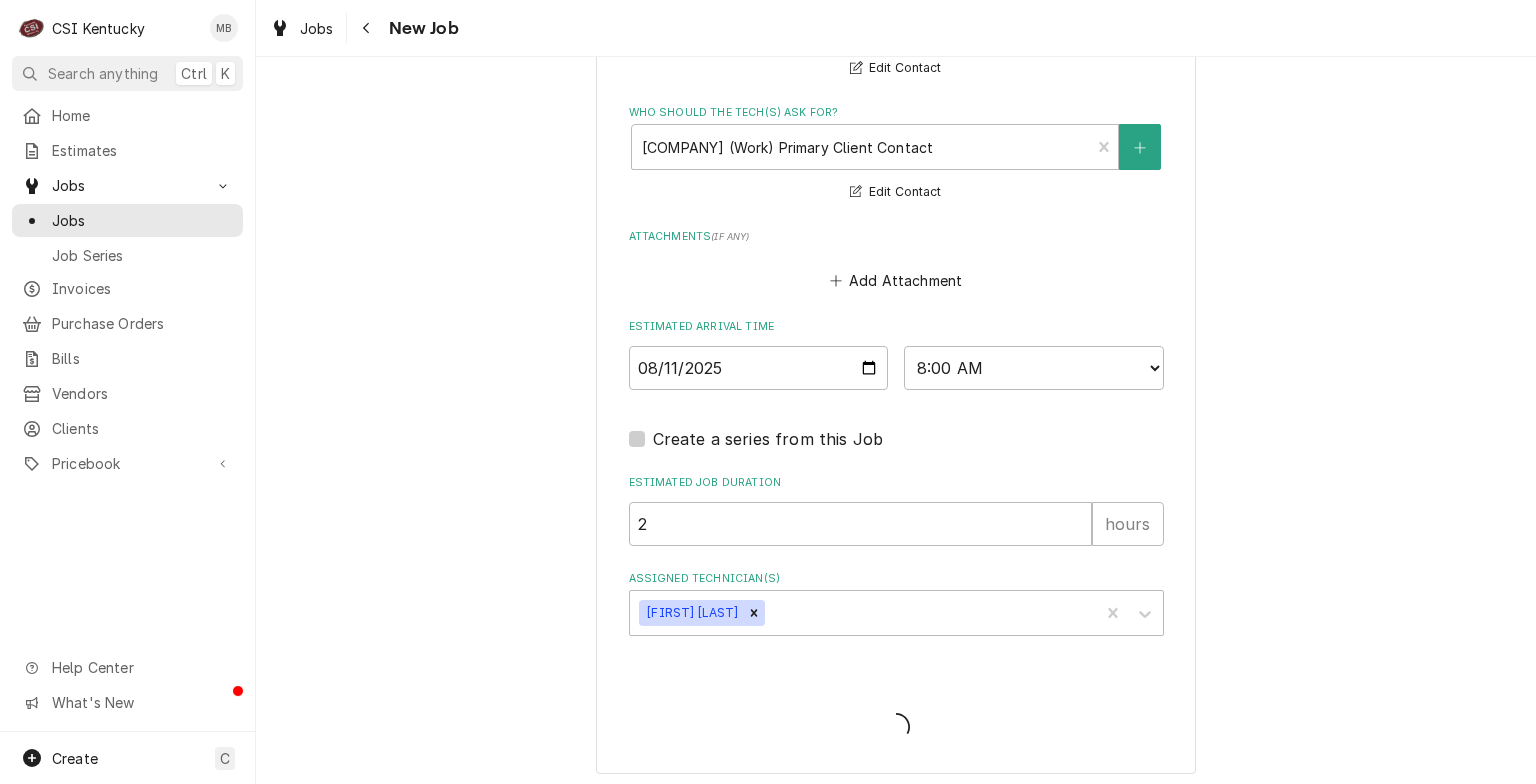 type on "x" 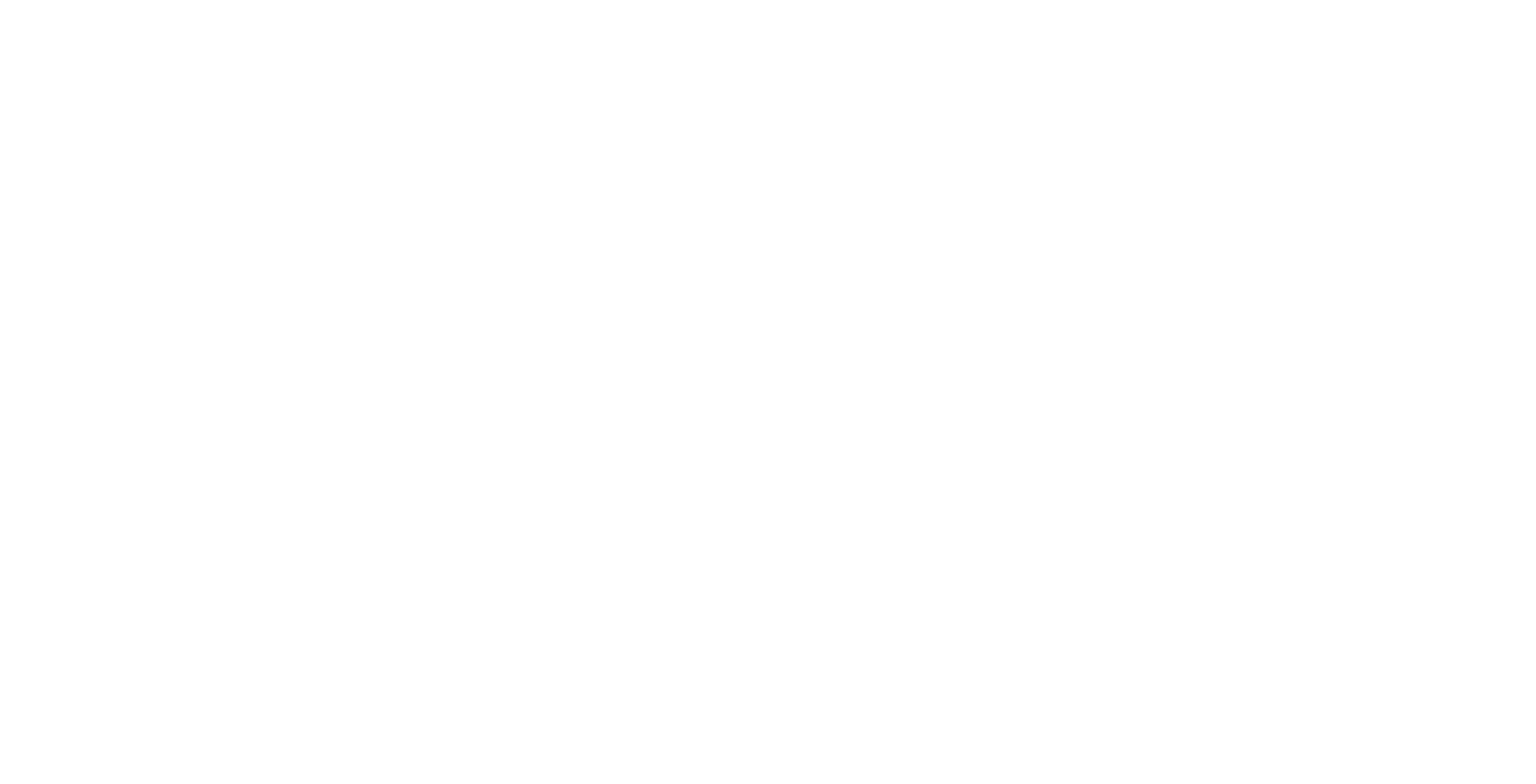 scroll, scrollTop: 0, scrollLeft: 0, axis: both 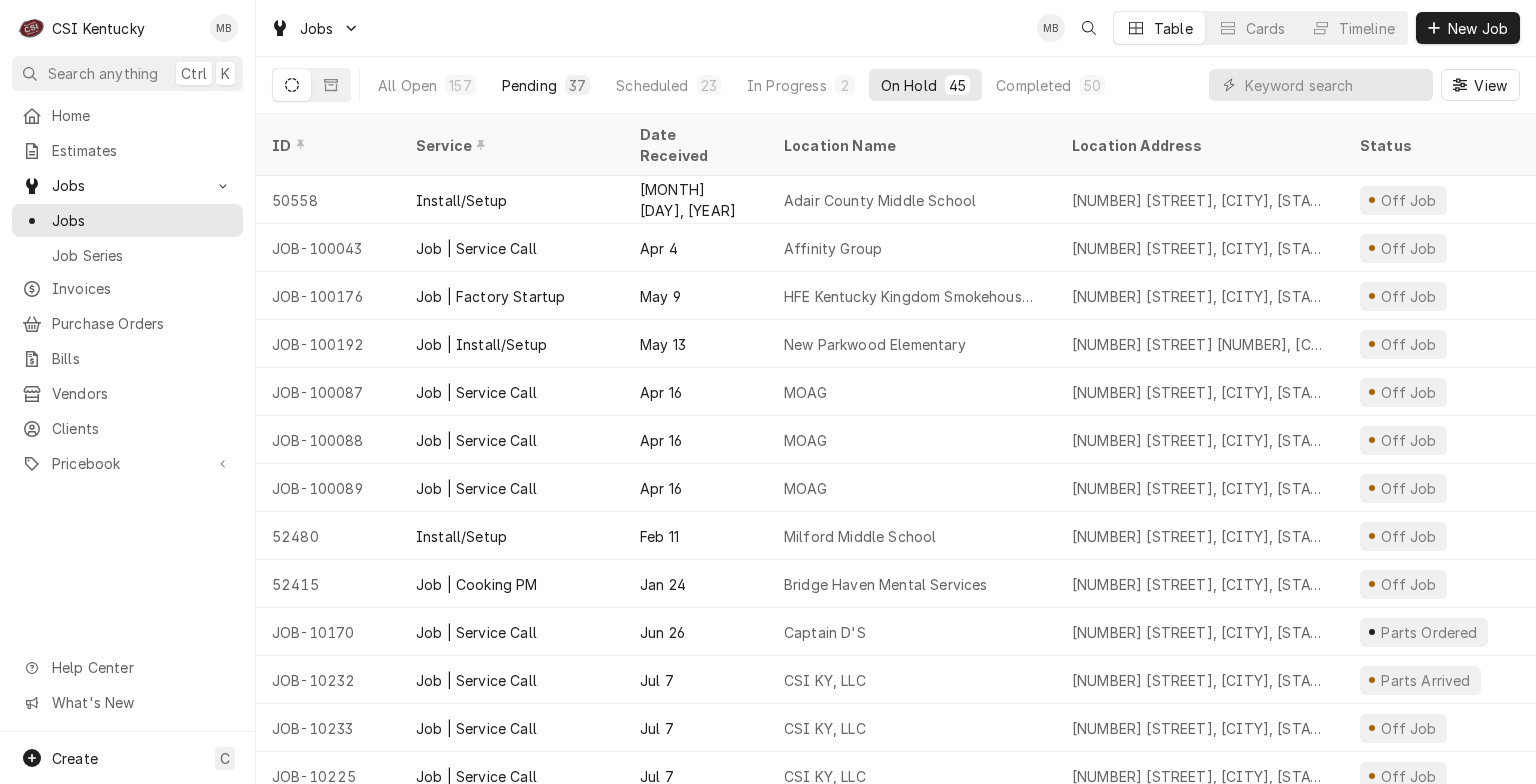 click on "Pending" at bounding box center [529, 85] 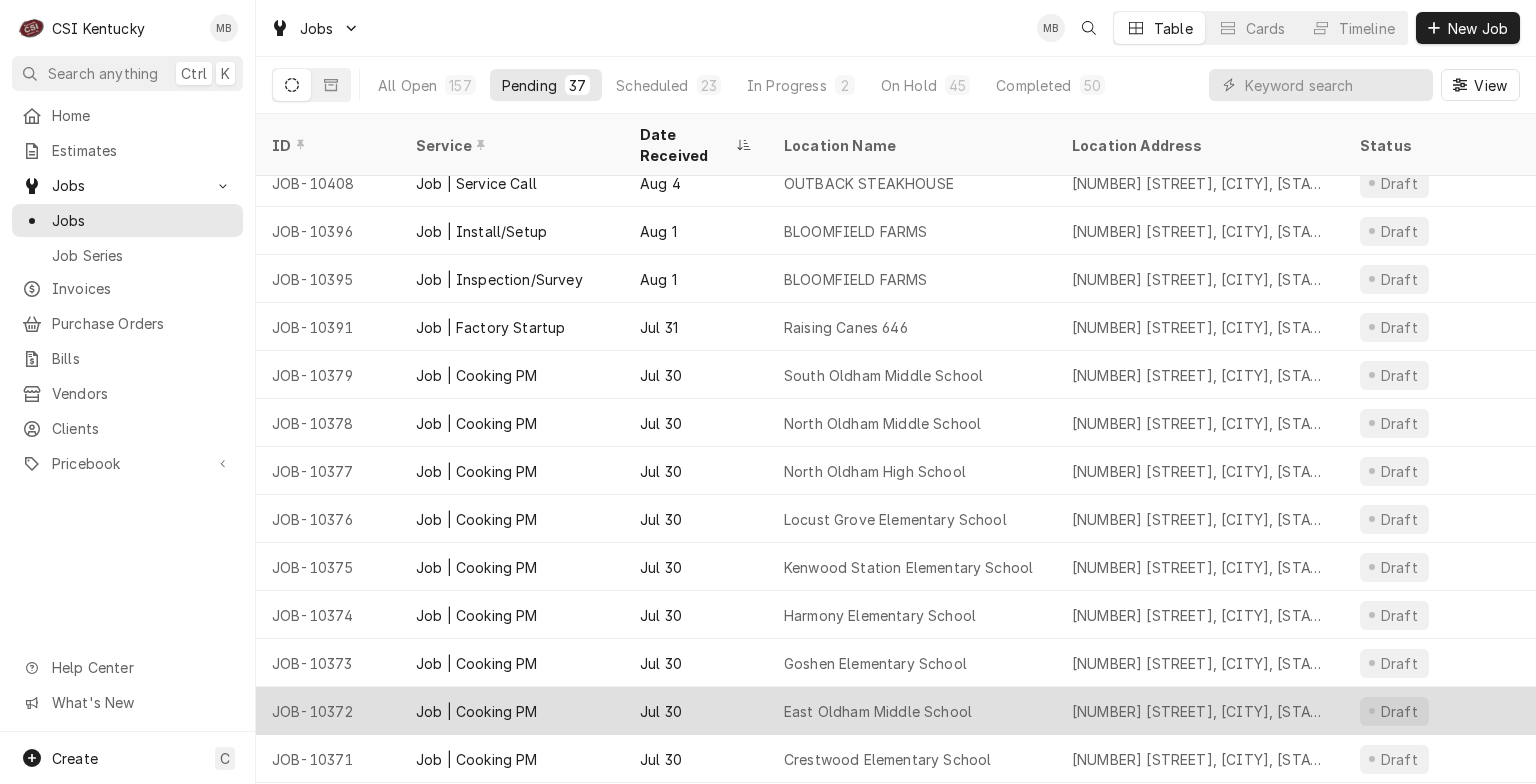 scroll, scrollTop: 100, scrollLeft: 0, axis: vertical 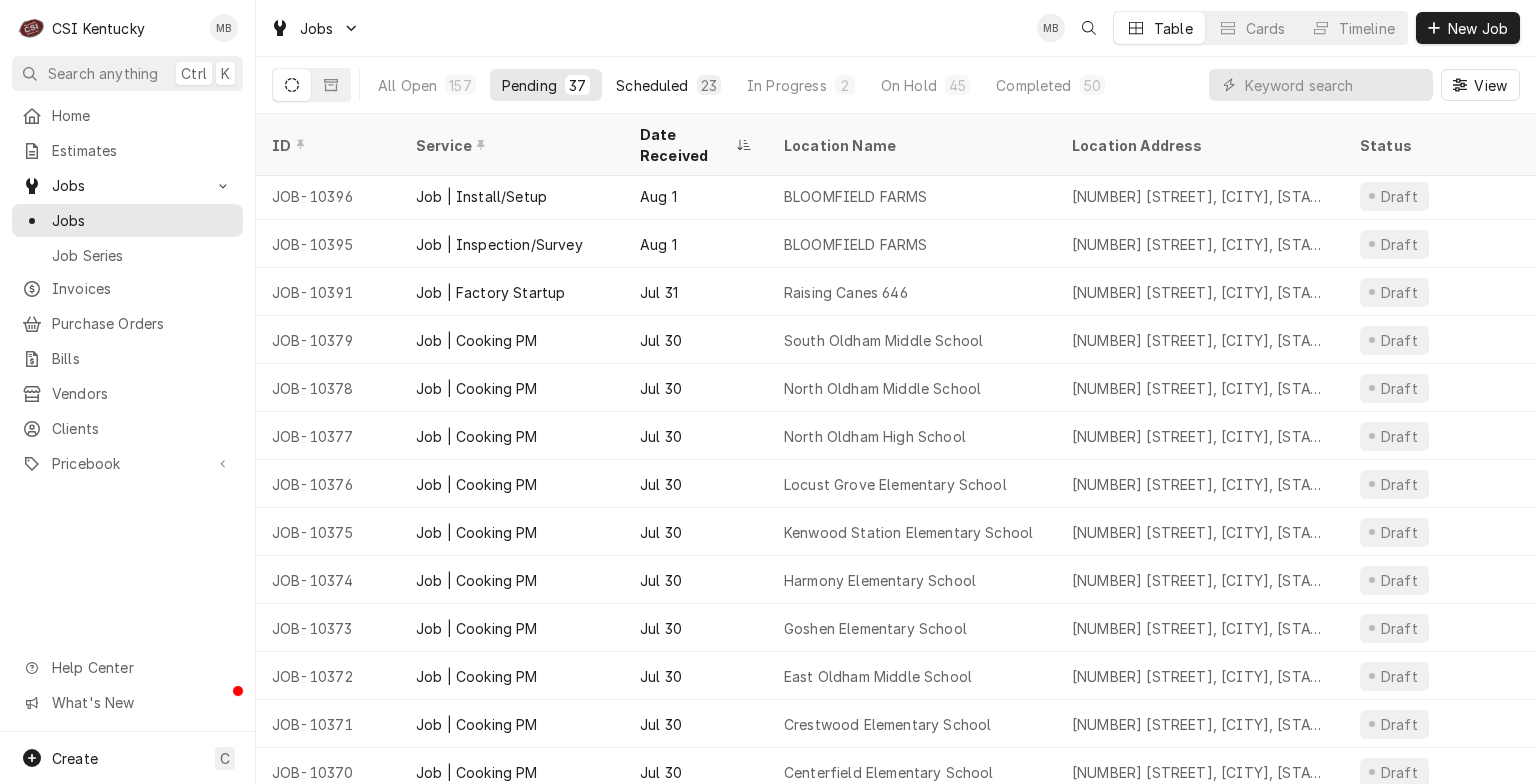 click on "Scheduled 23" at bounding box center [668, 85] 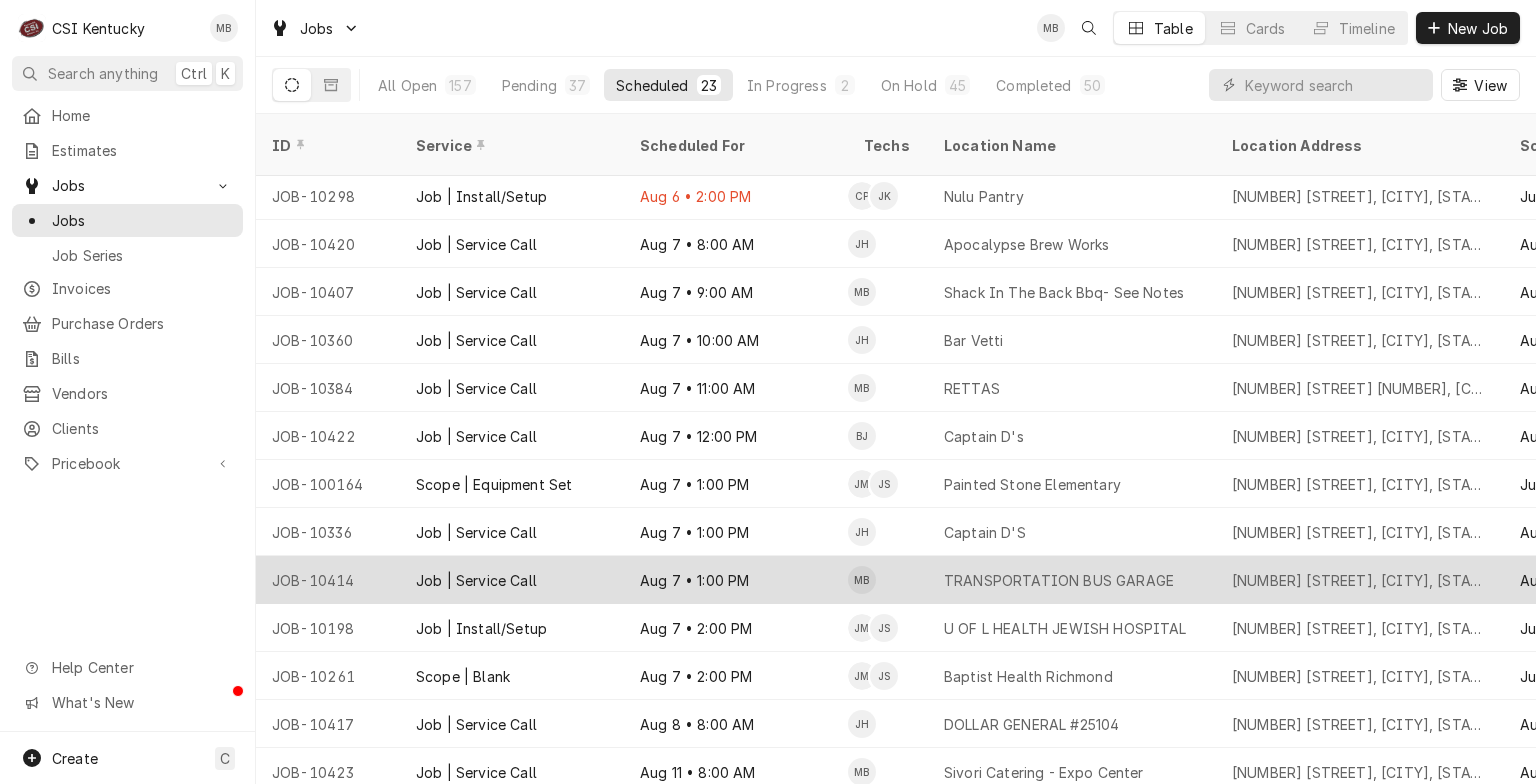 scroll, scrollTop: 244, scrollLeft: 0, axis: vertical 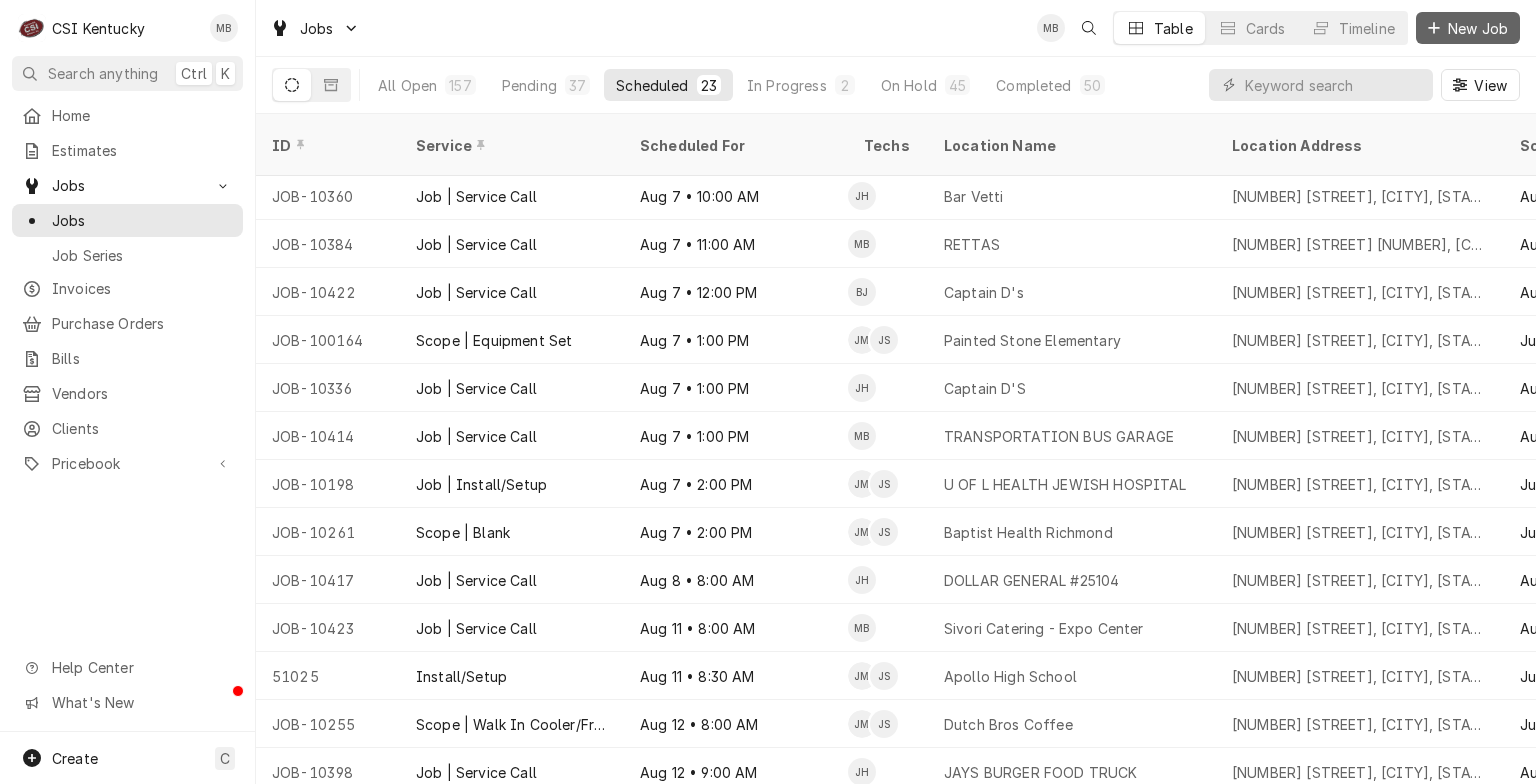 click on "New Job" at bounding box center (1478, 28) 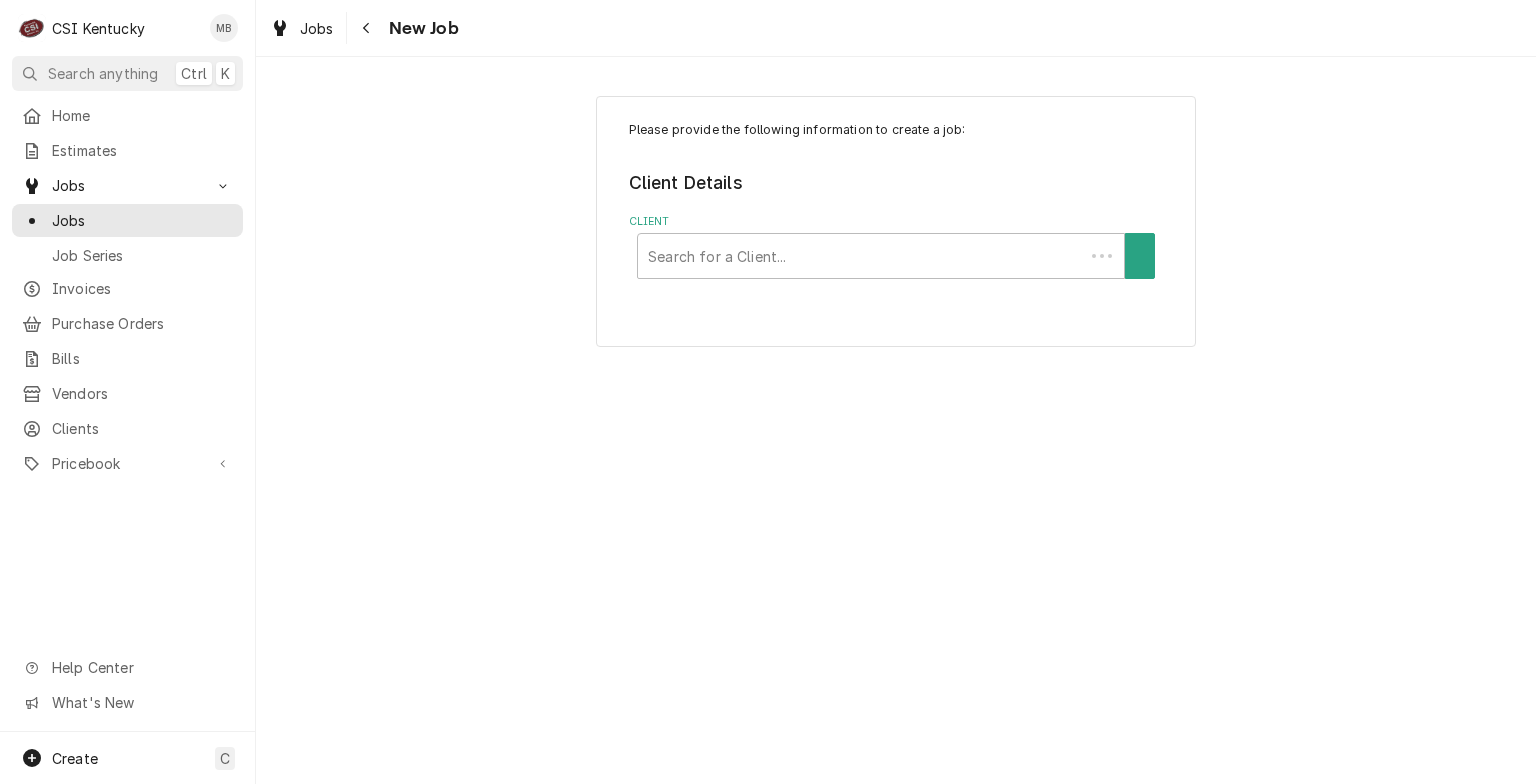 scroll, scrollTop: 0, scrollLeft: 0, axis: both 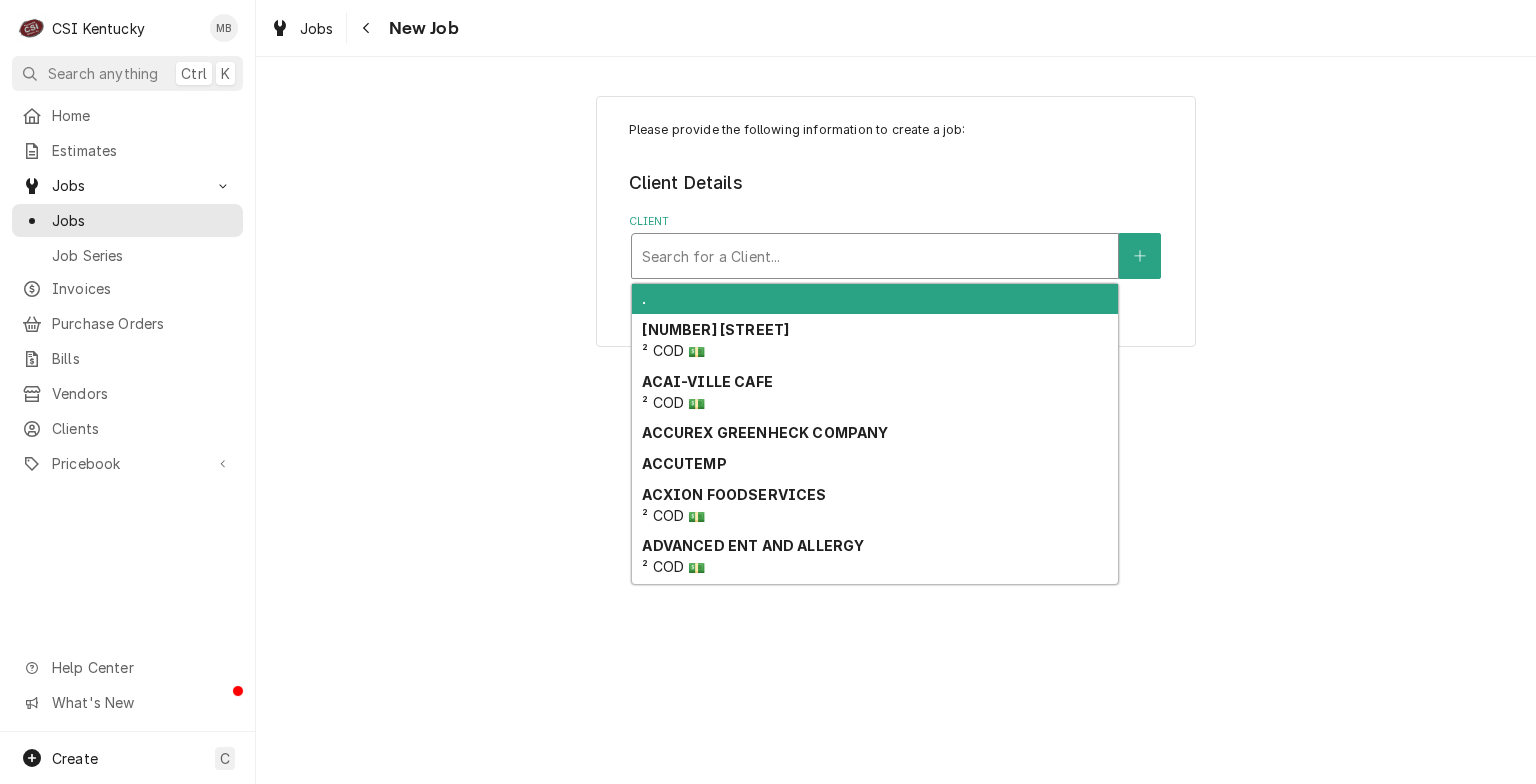 click at bounding box center [875, 256] 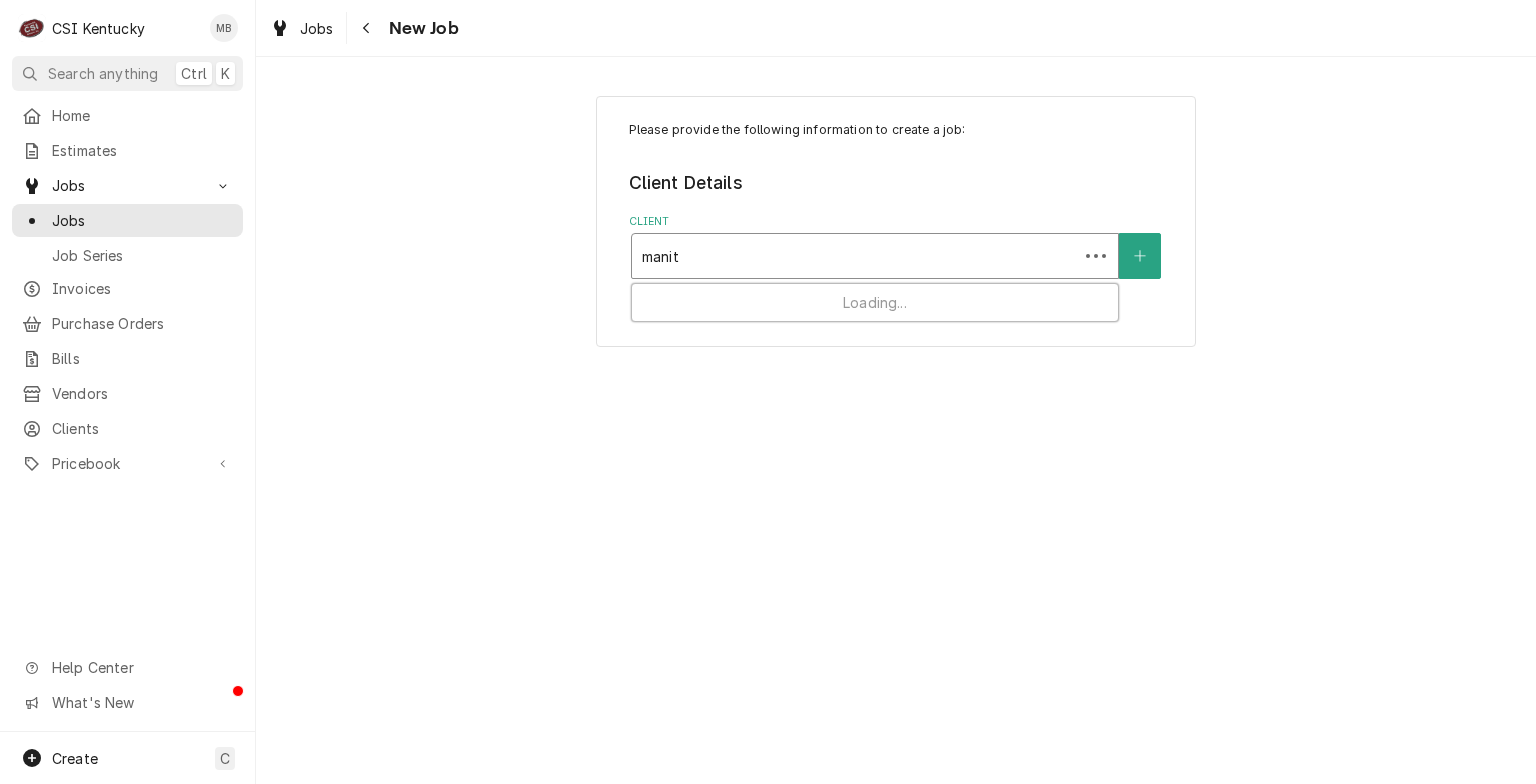 type on "manito" 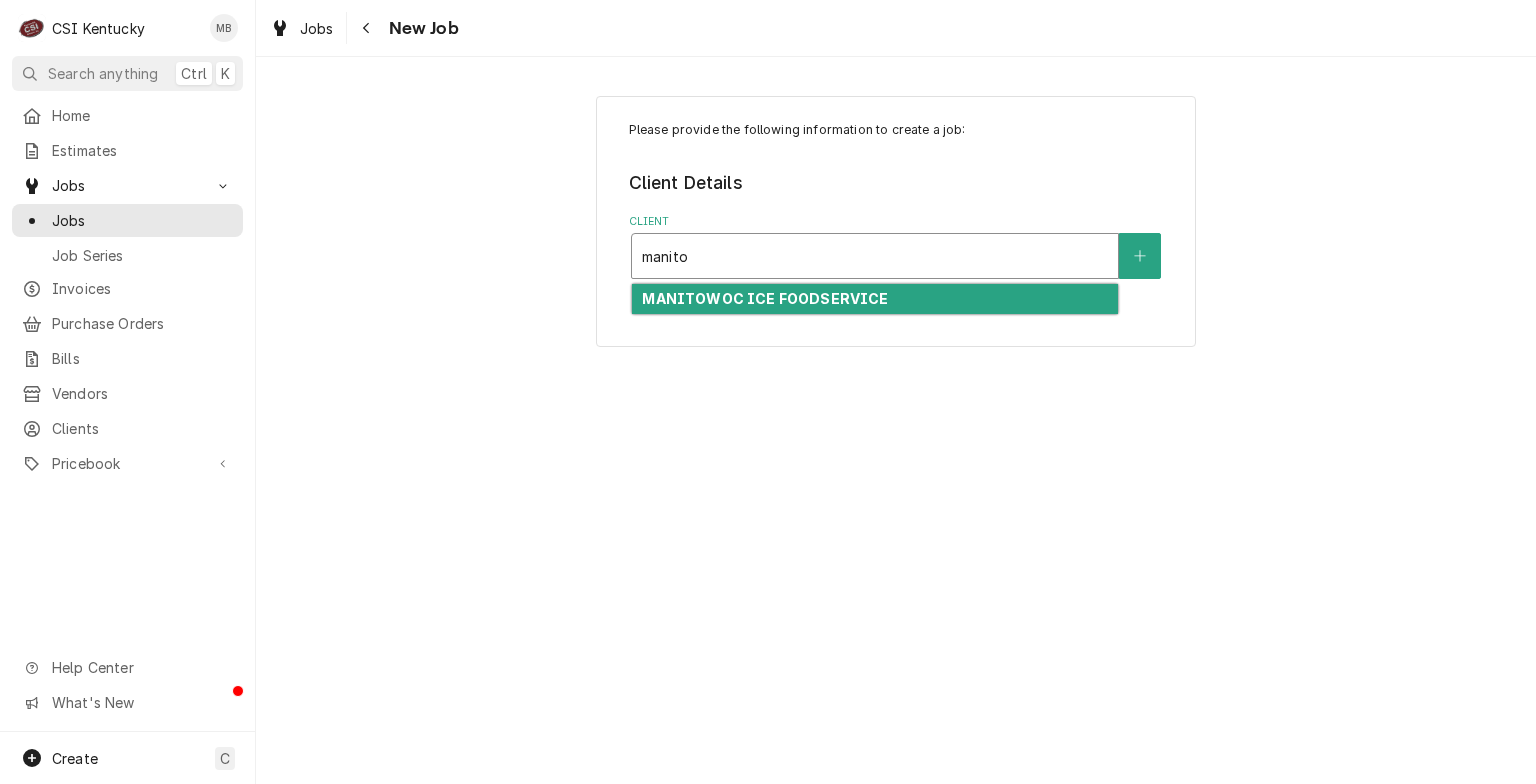 click on "MANITOWOC ICE FOODSERVICE" at bounding box center (765, 298) 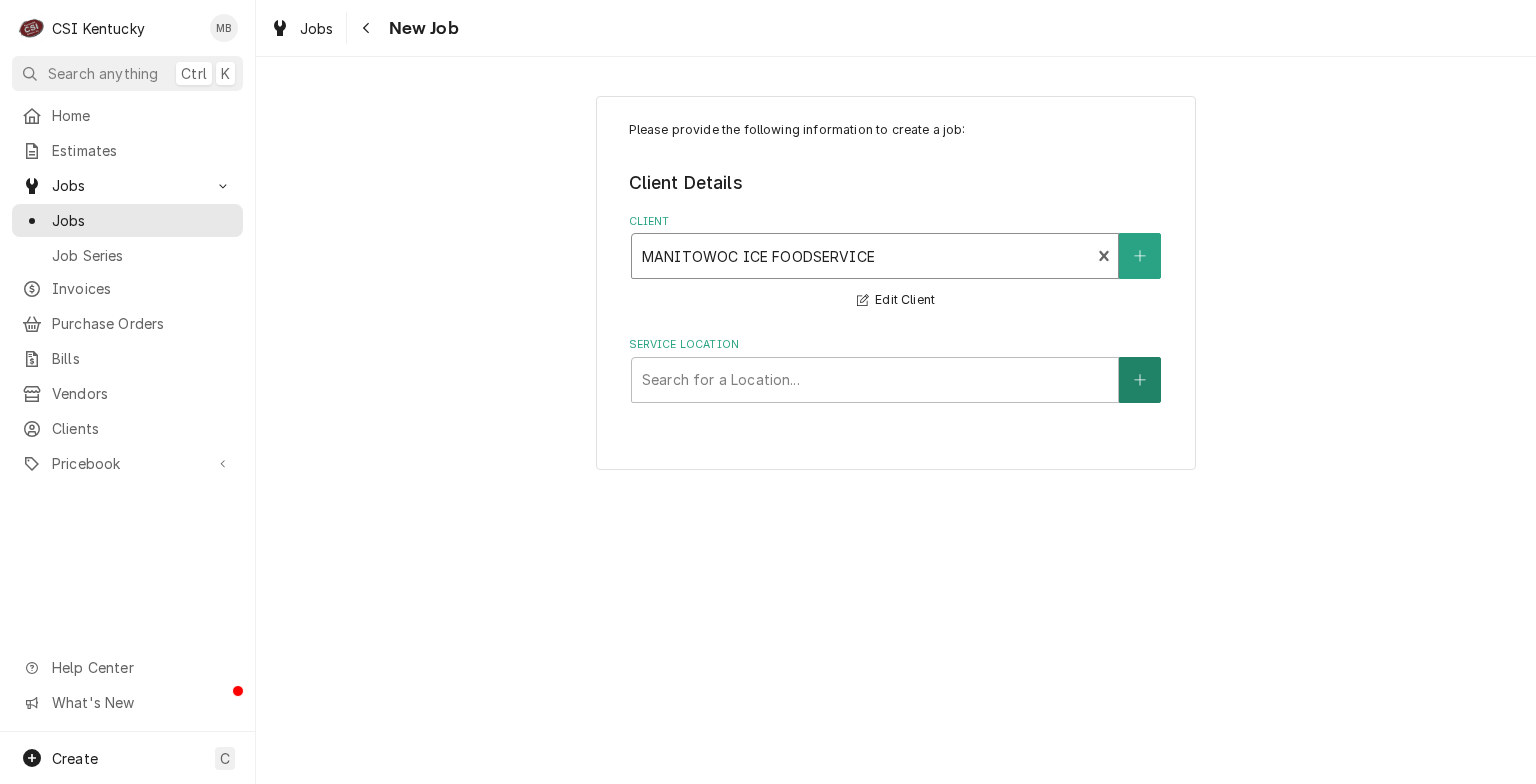 click at bounding box center (1140, 380) 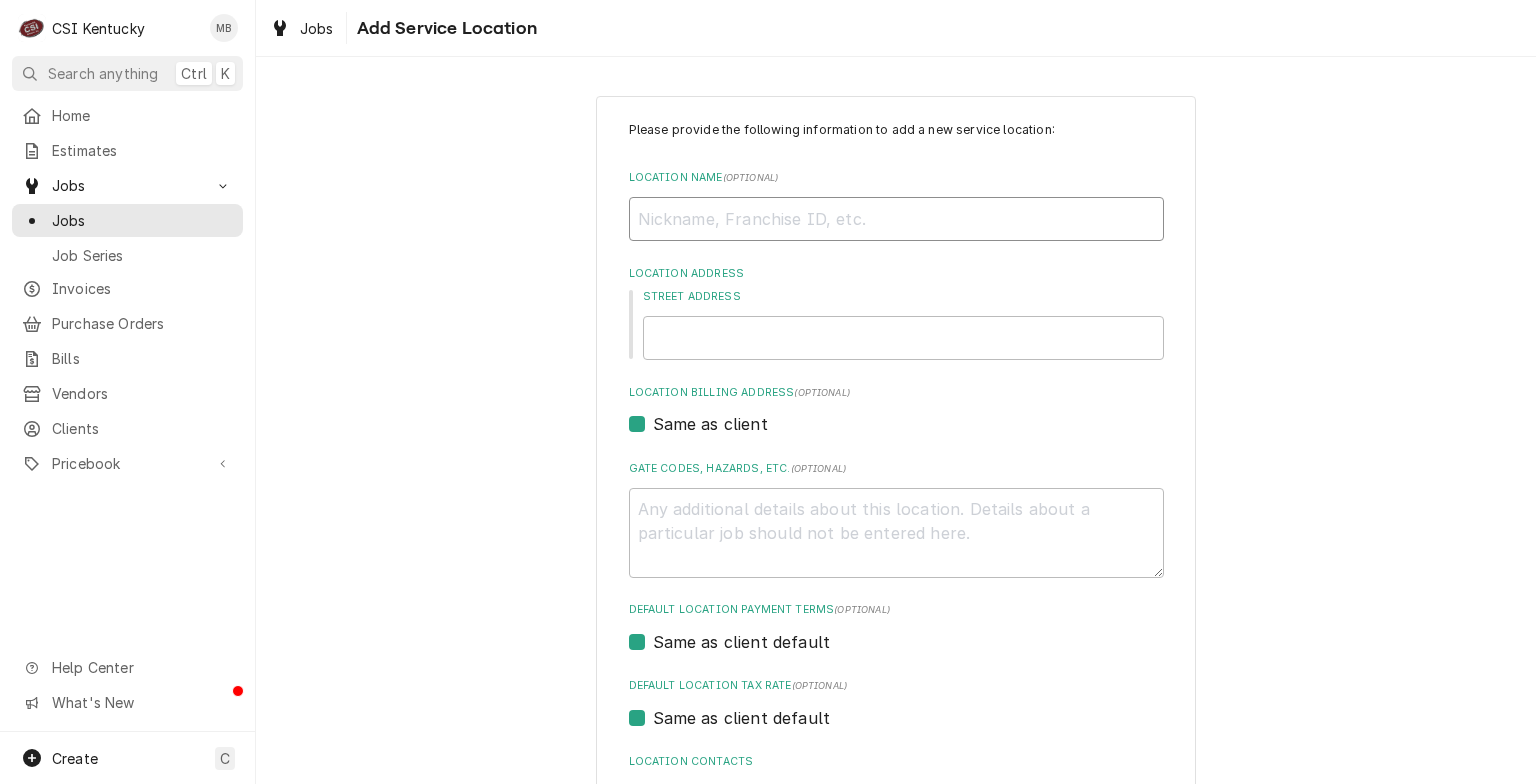 click on "Location Name  ( optional )" at bounding box center (896, 219) 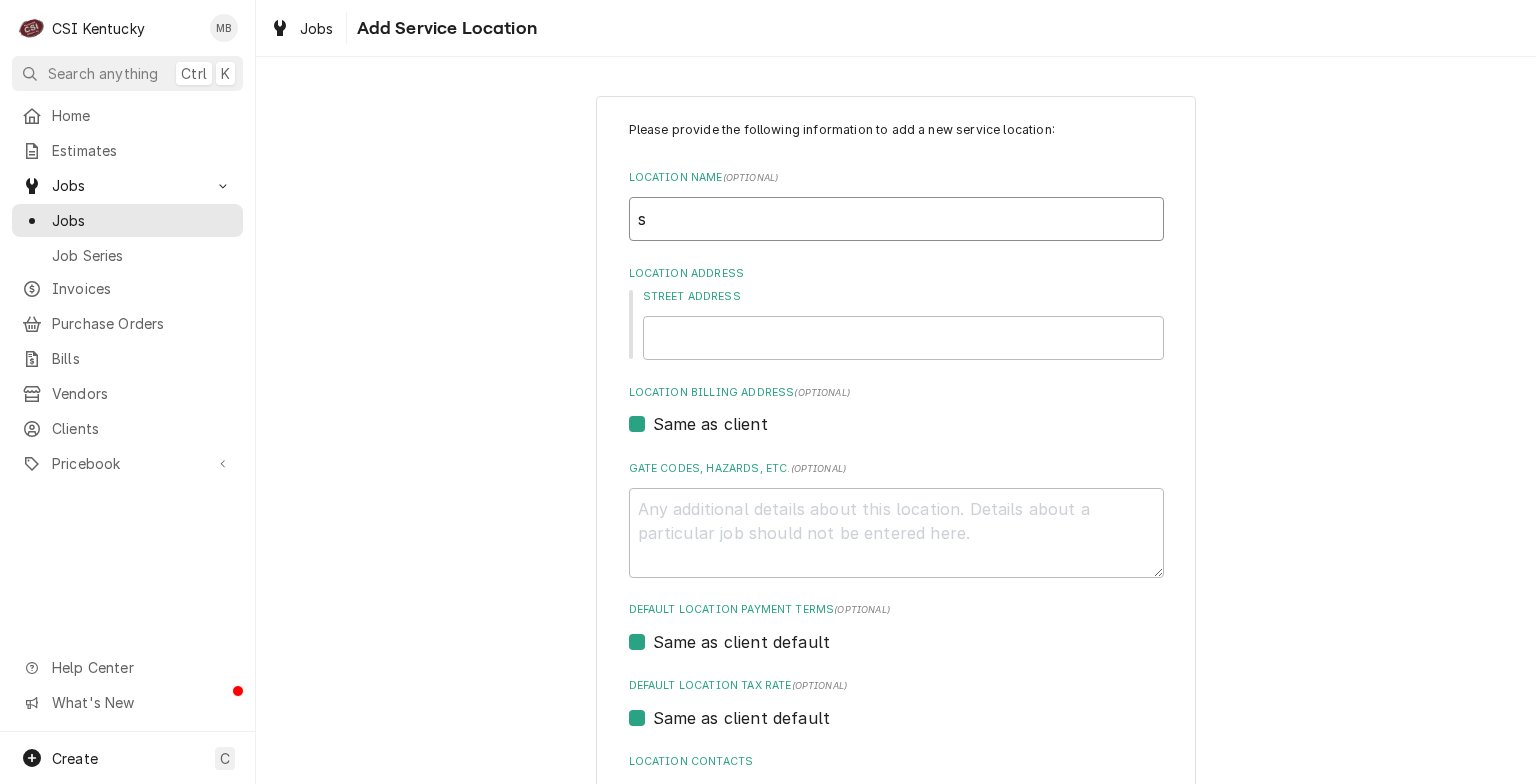 type on "x" 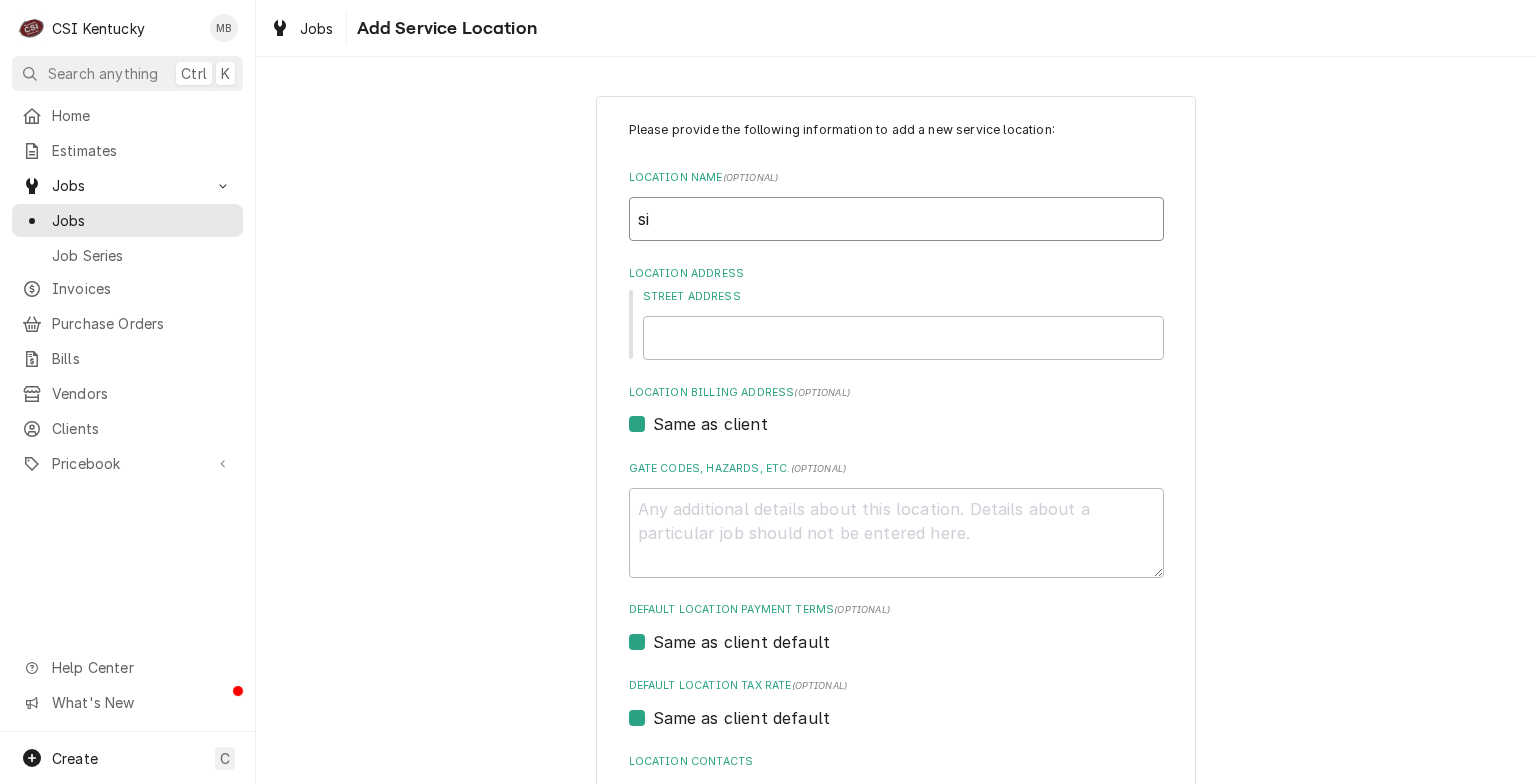 type on "x" 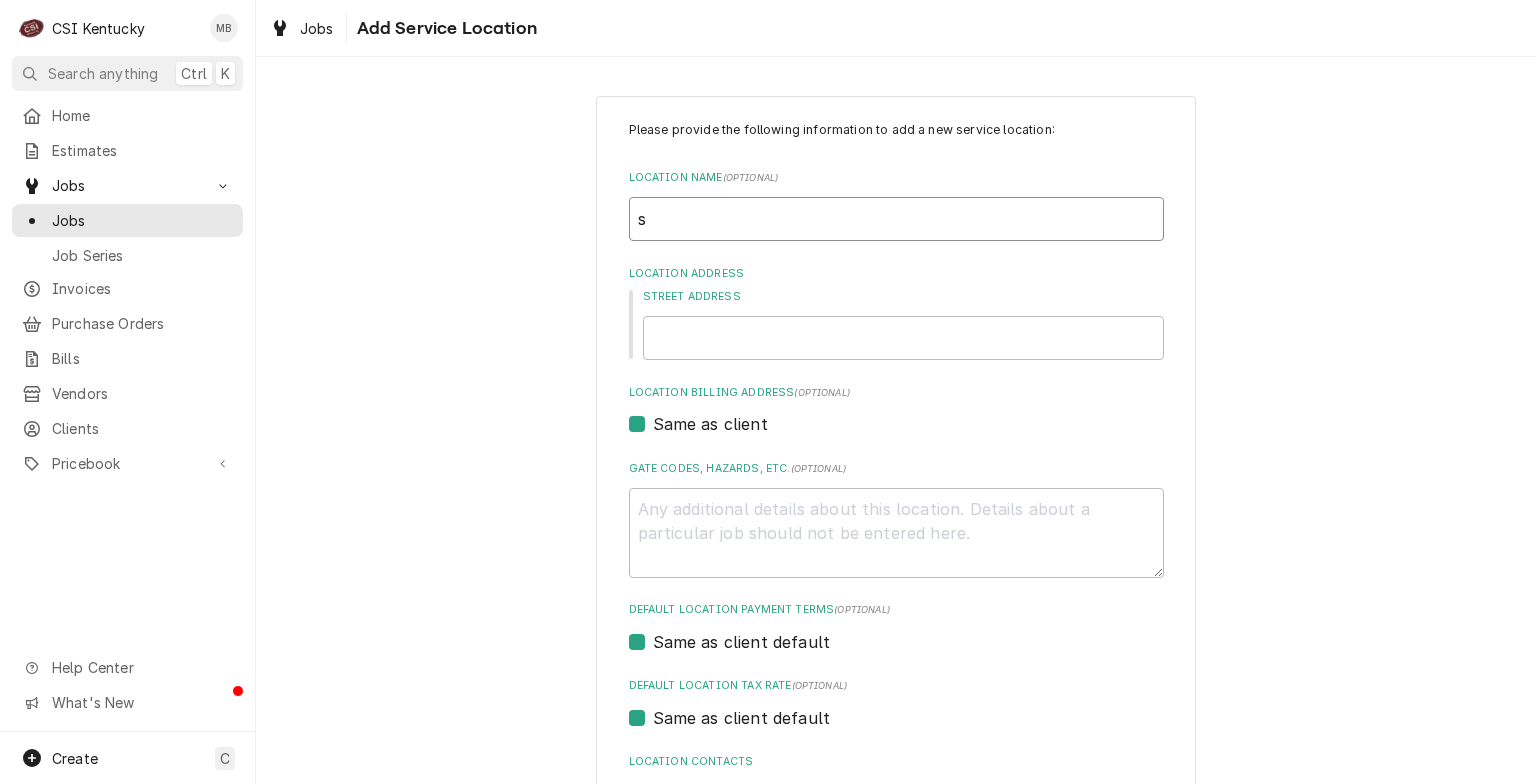 type on "x" 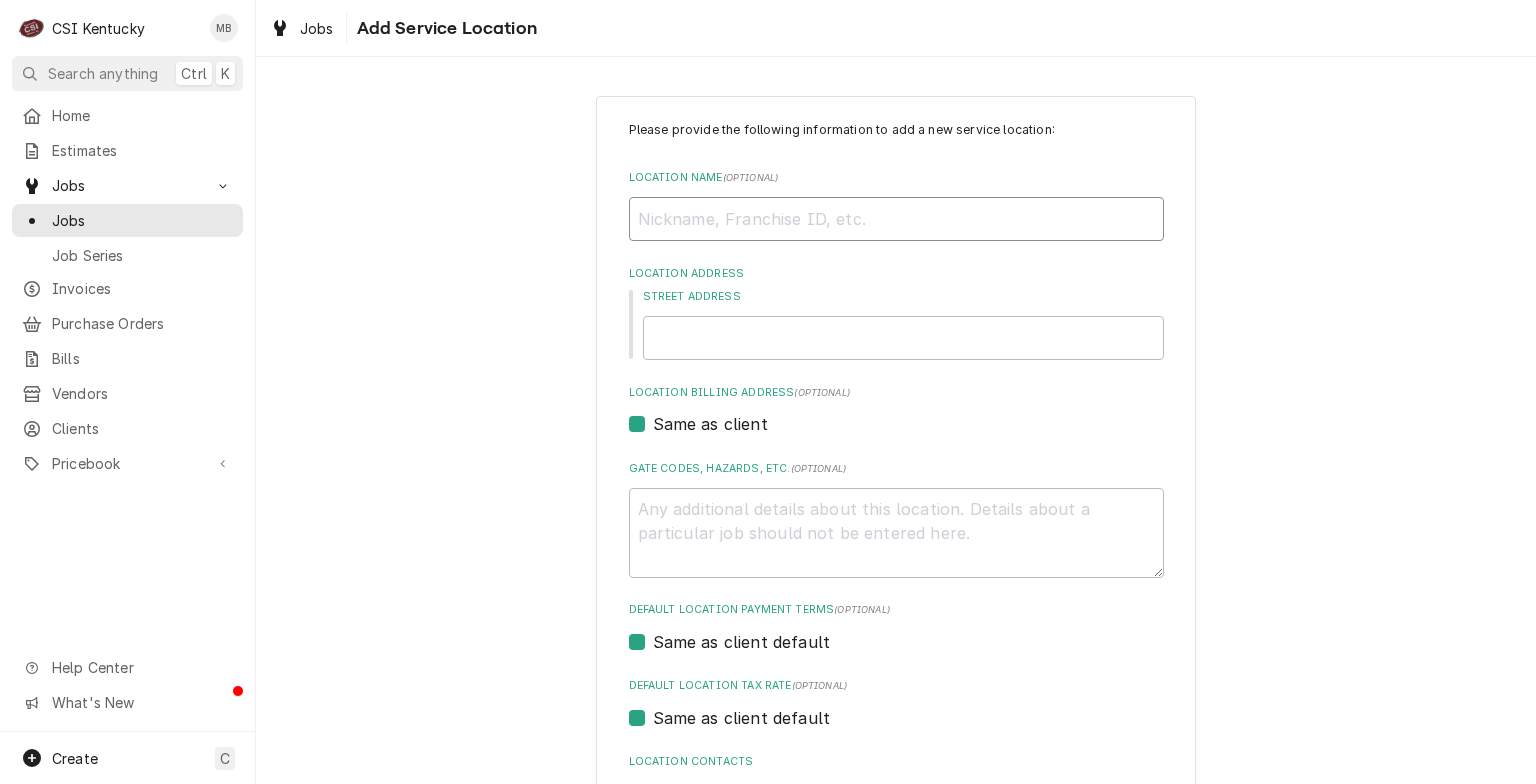 type on "x" 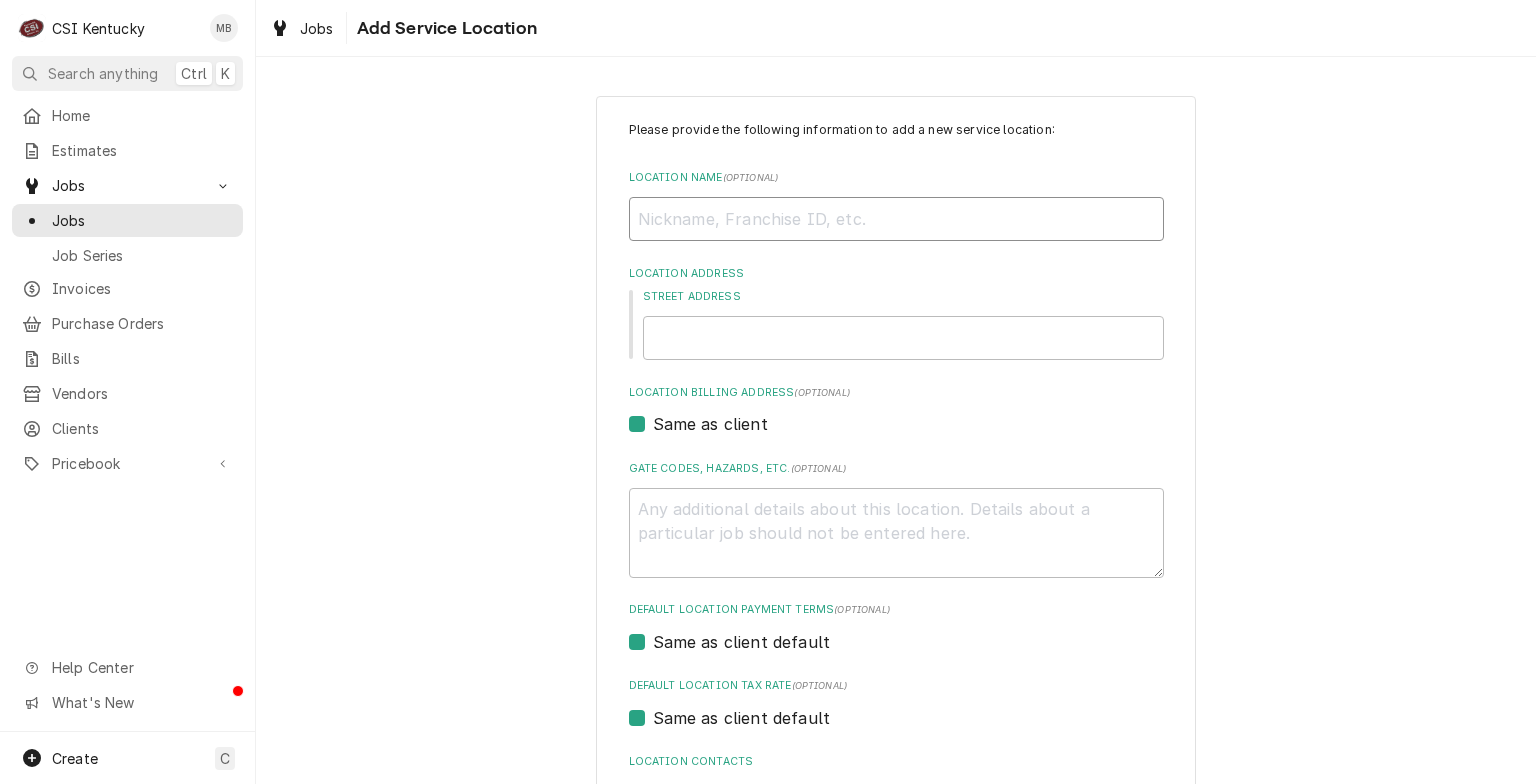 type on "S" 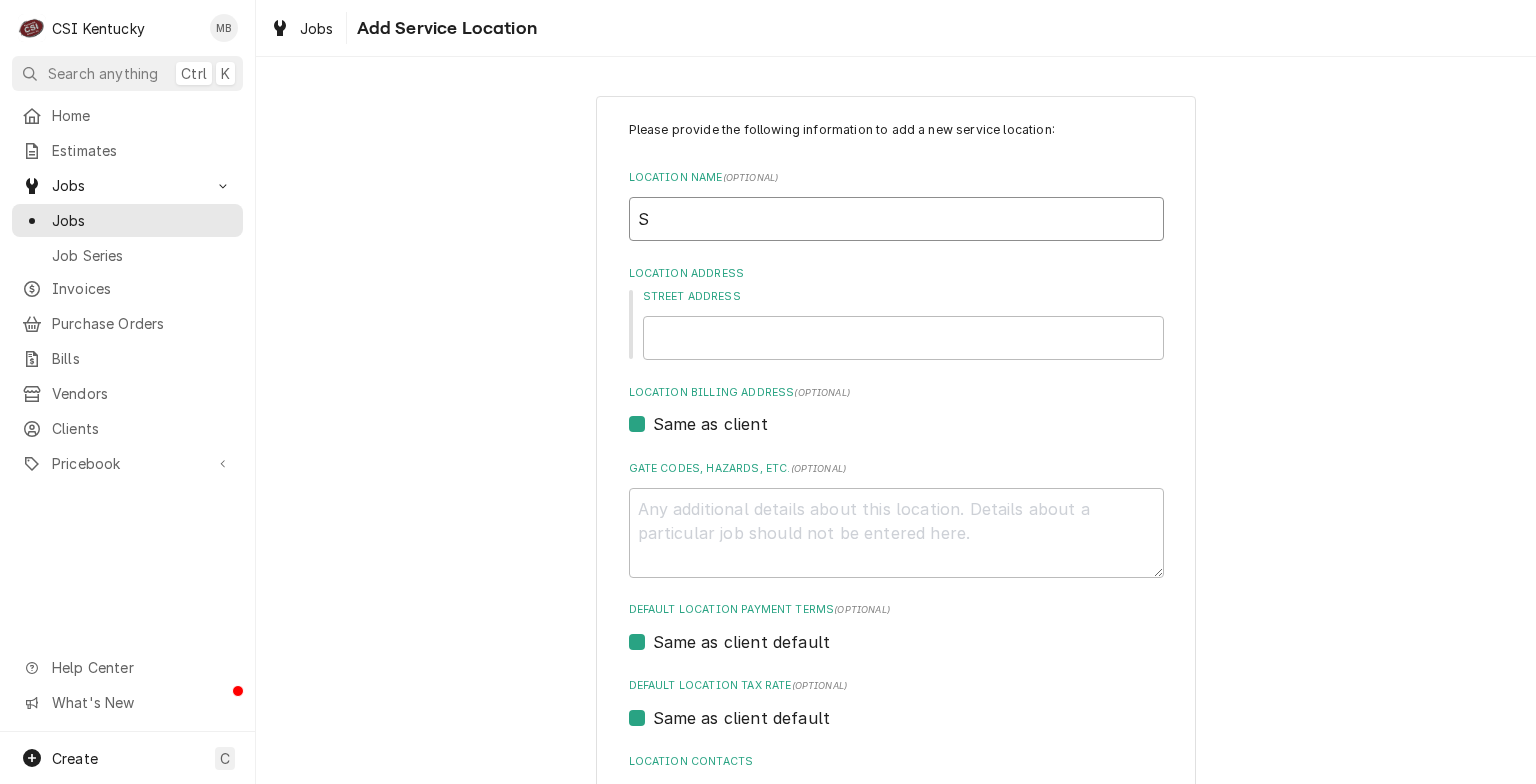 type on "x" 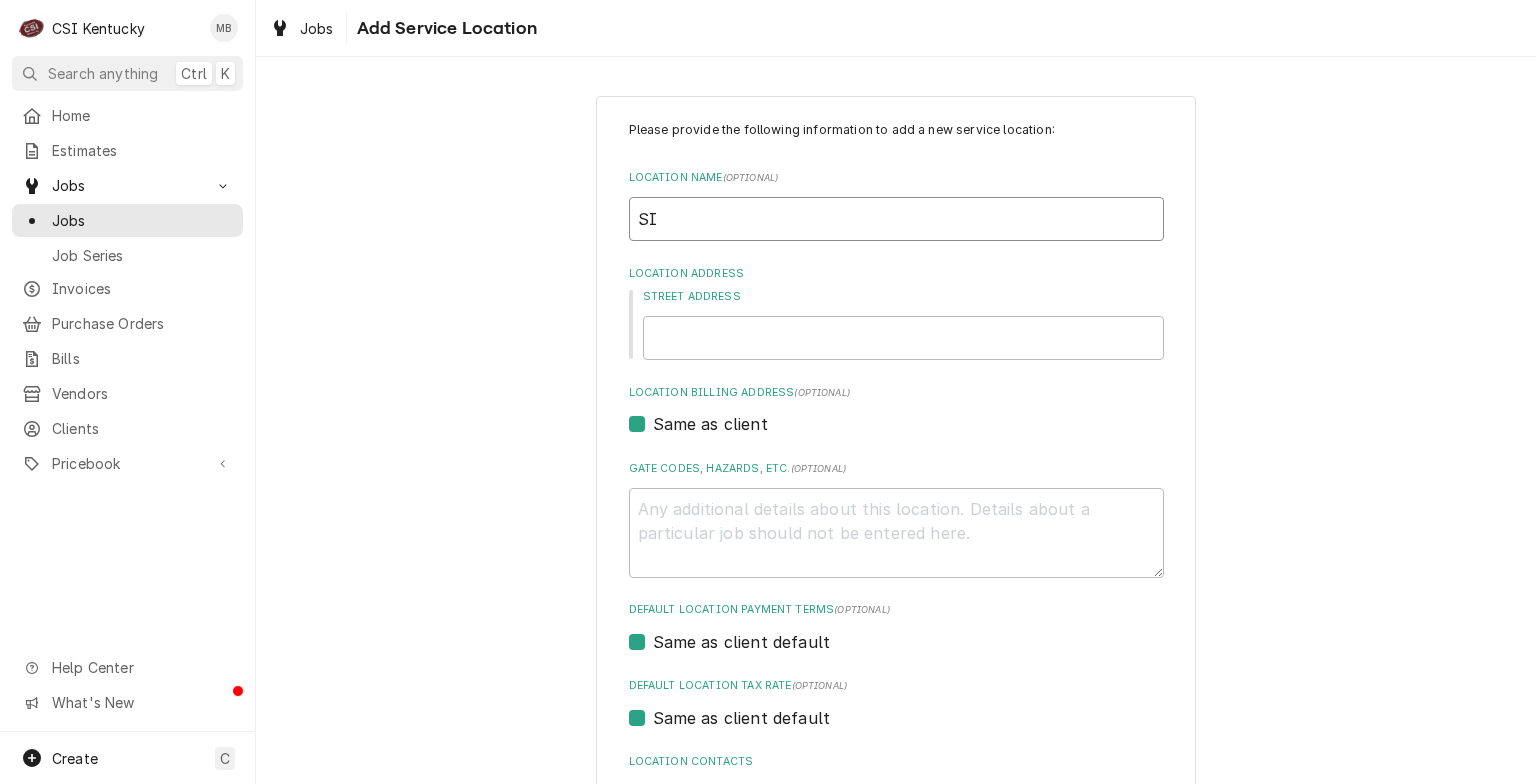 type on "x" 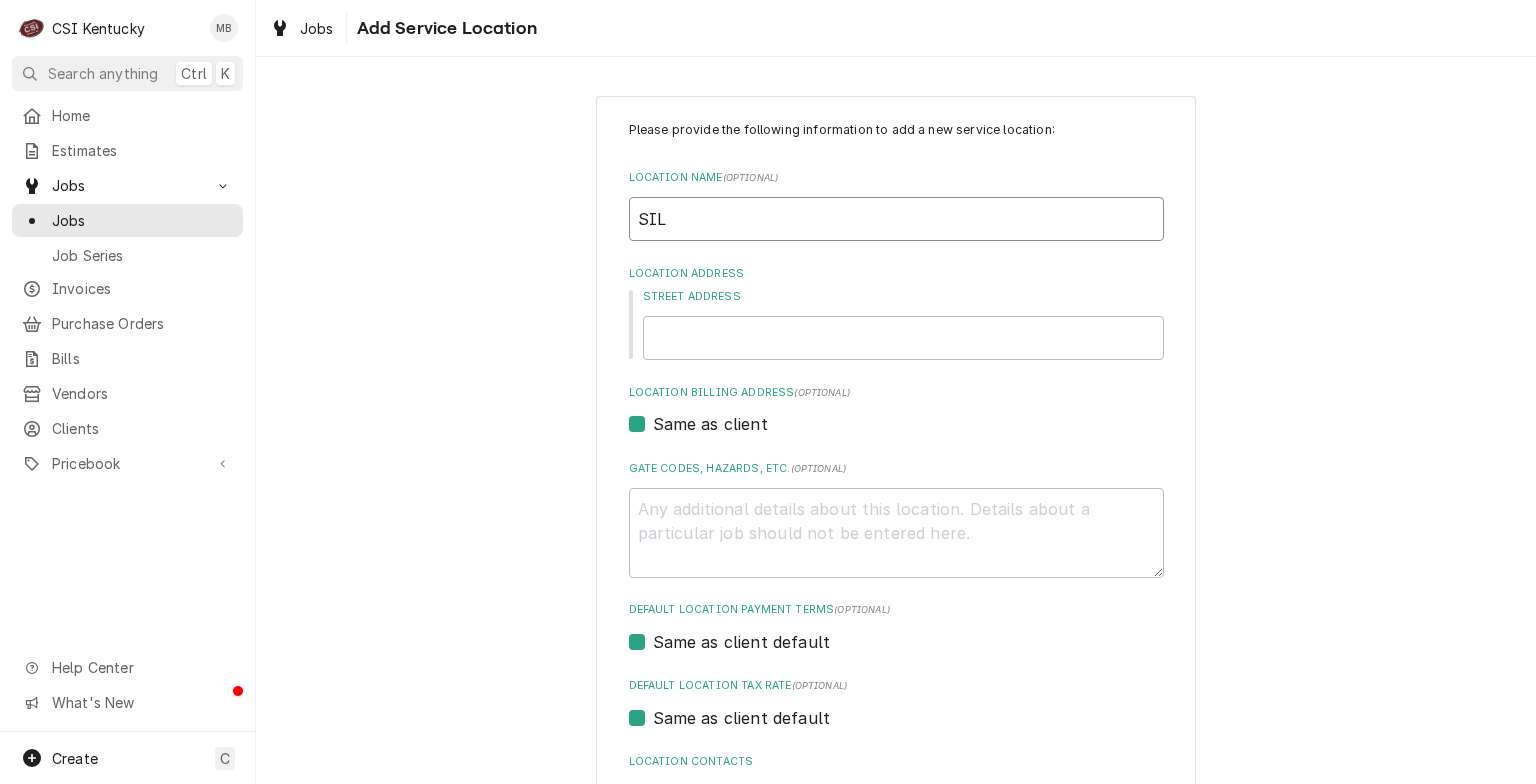 type on "x" 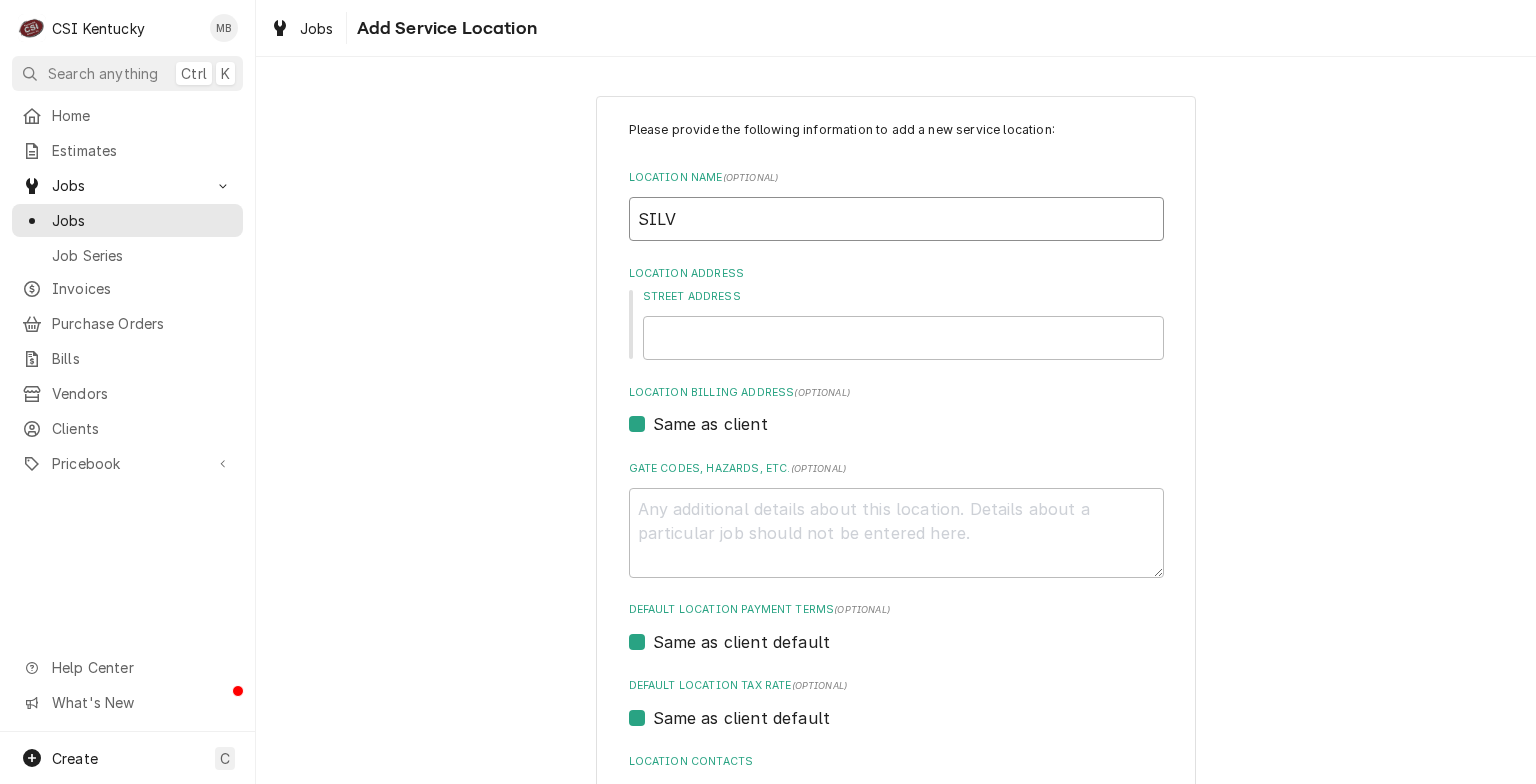 type on "x" 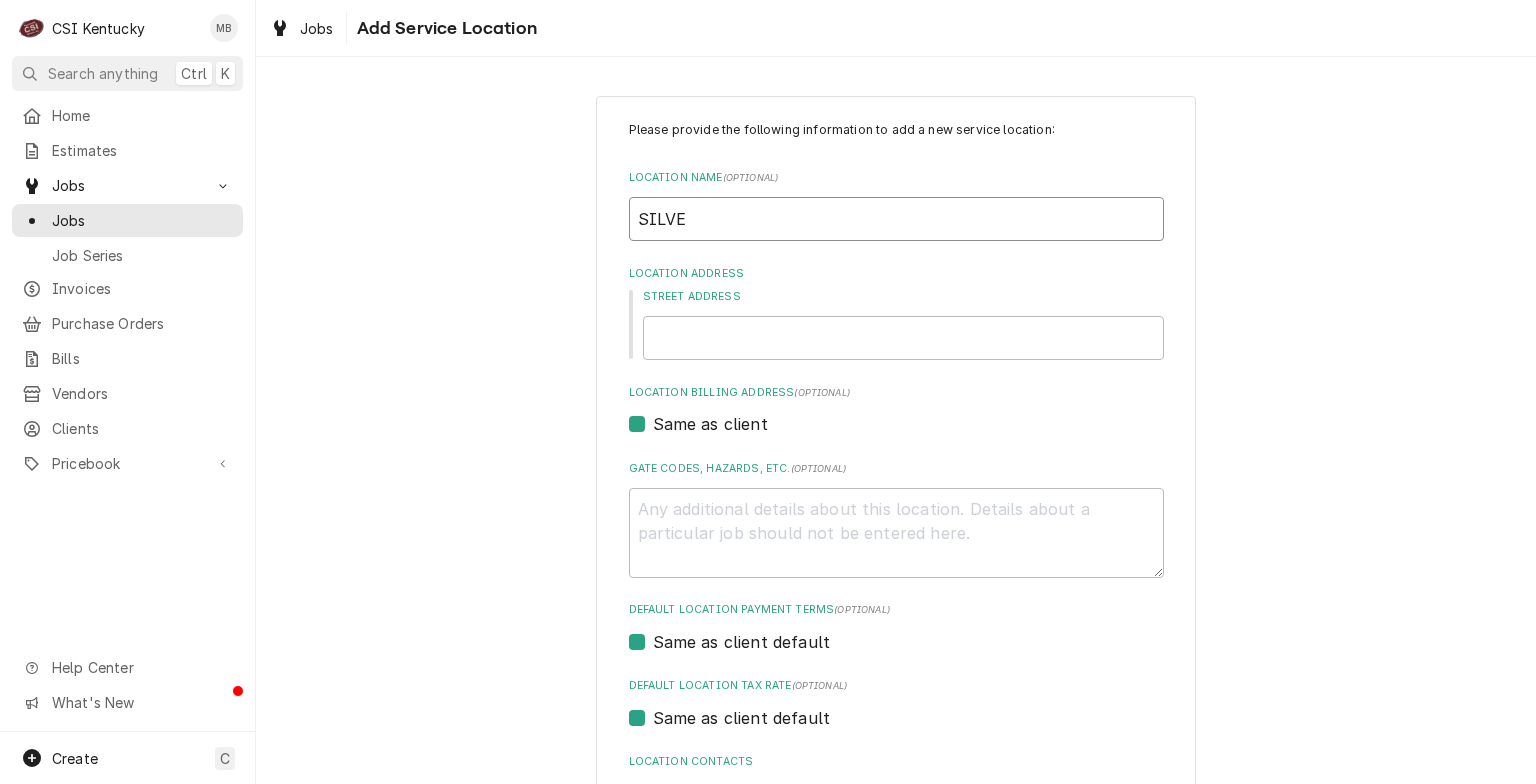 type on "x" 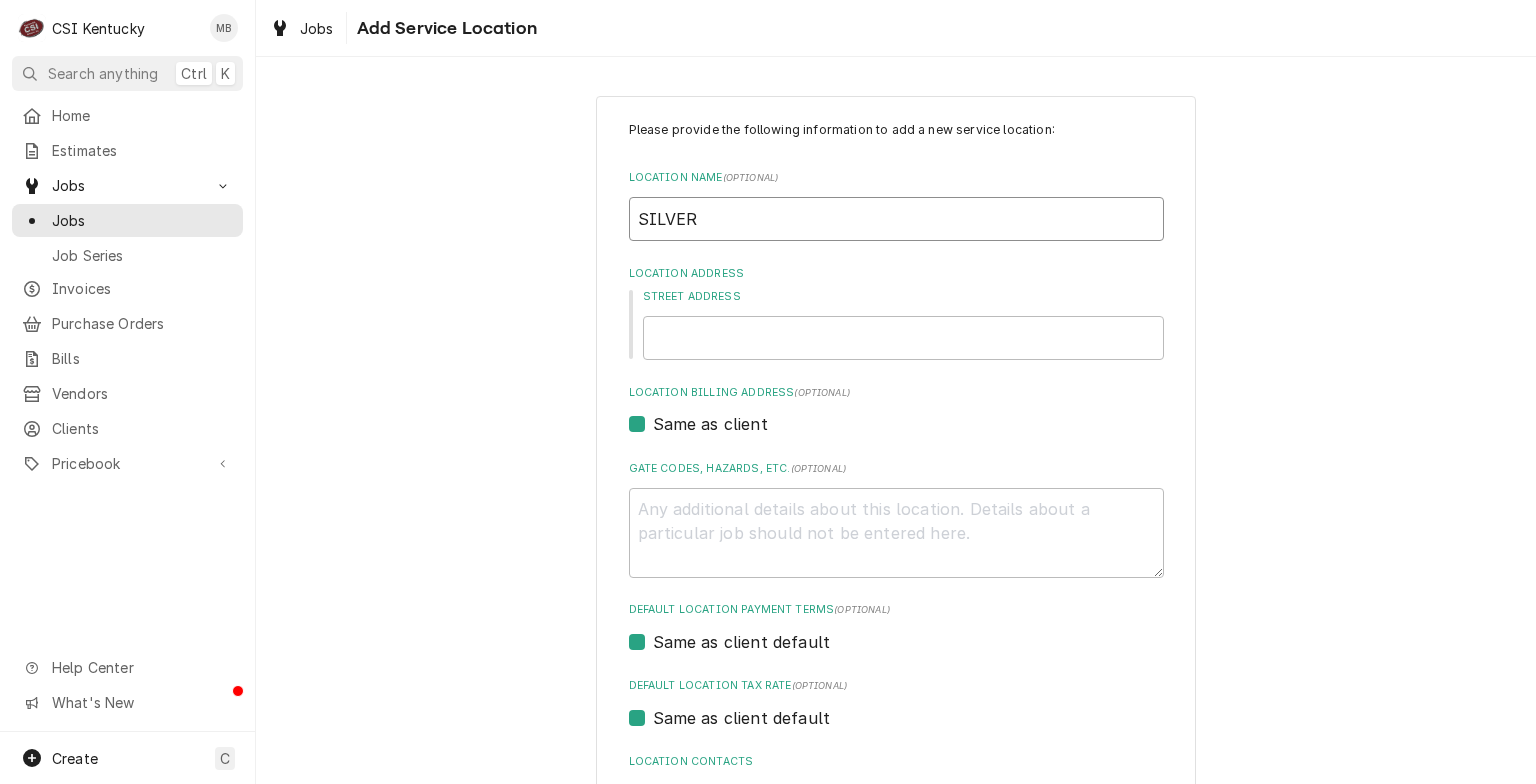 type on "x" 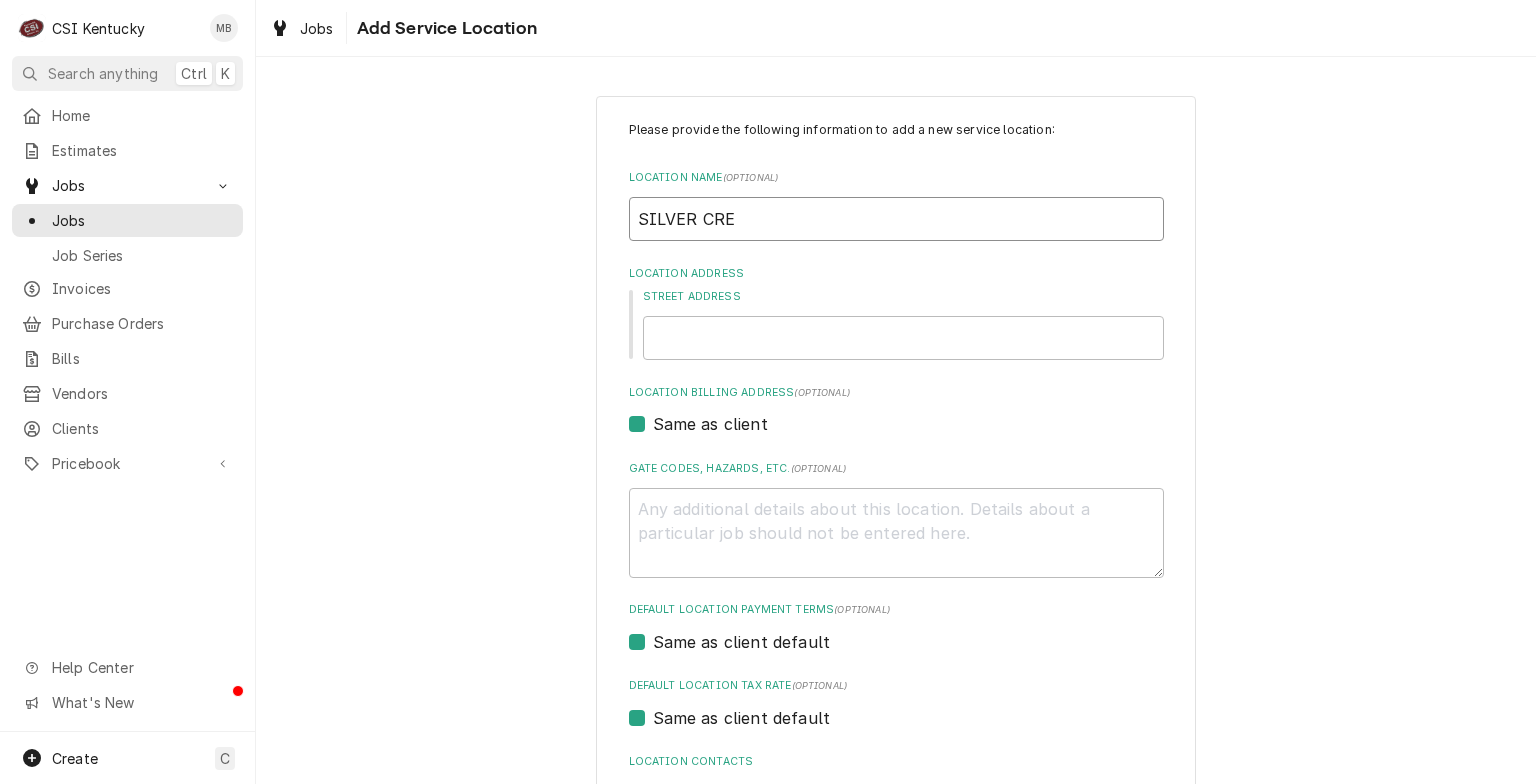 type on "x" 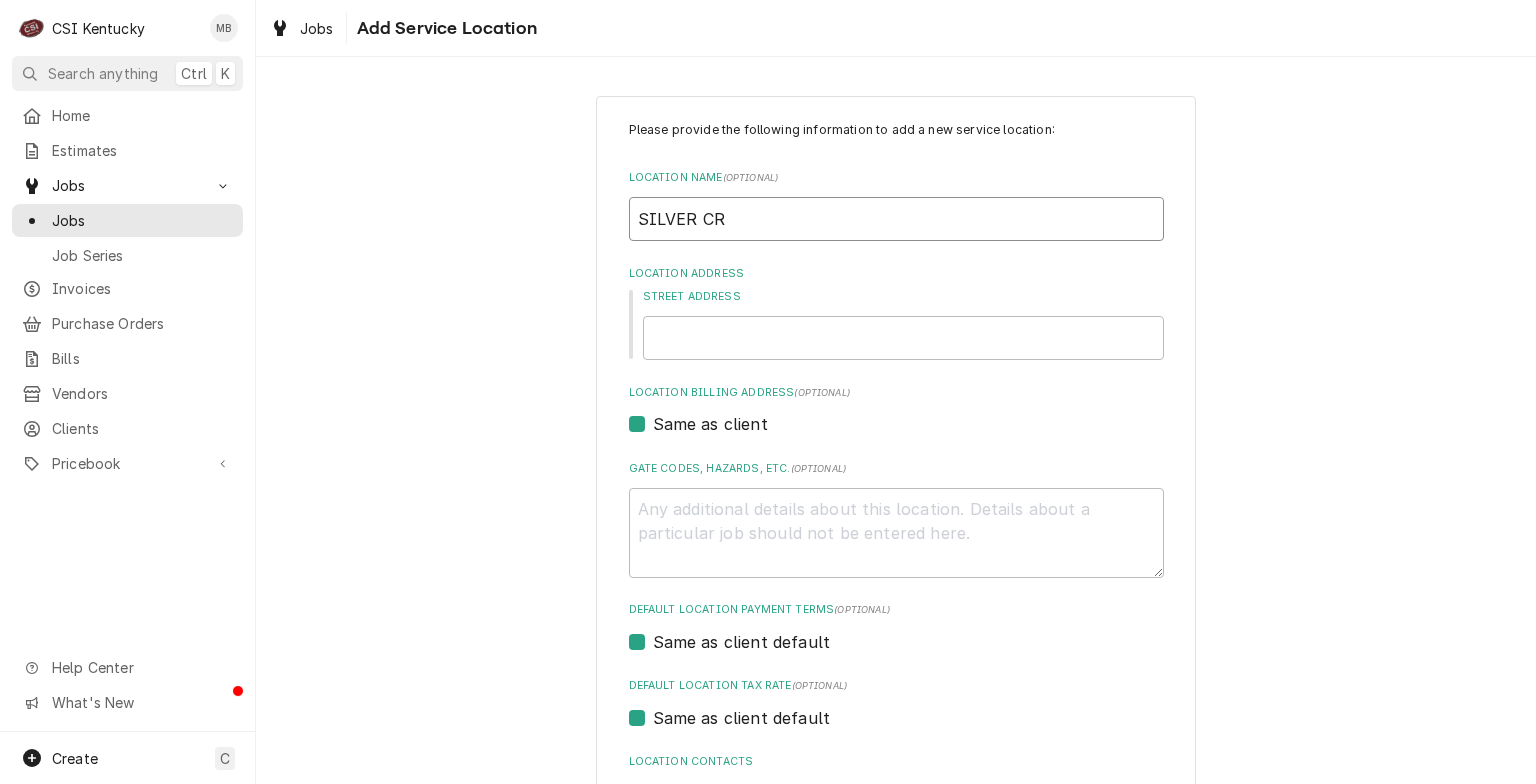 type on "x" 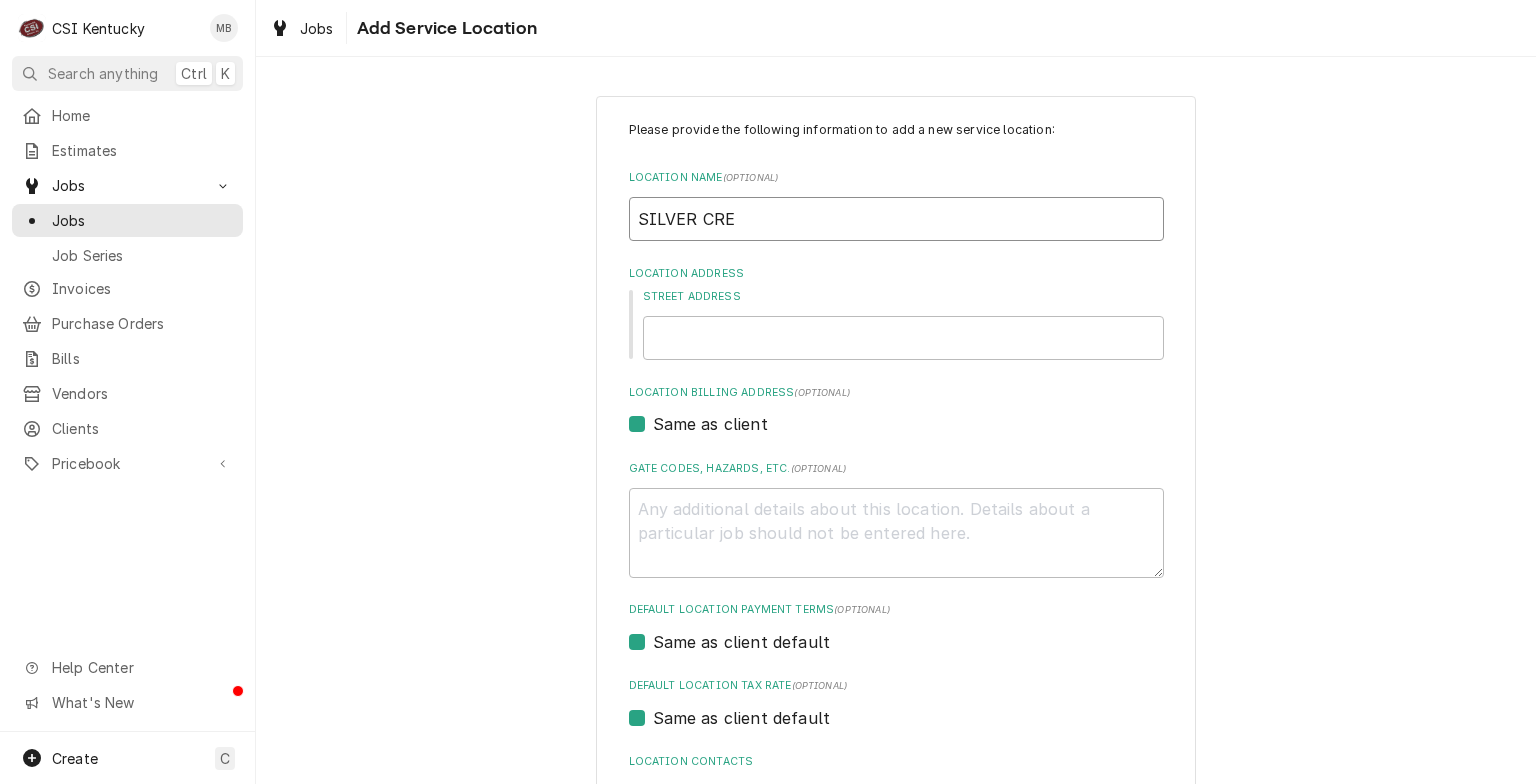 type on "x" 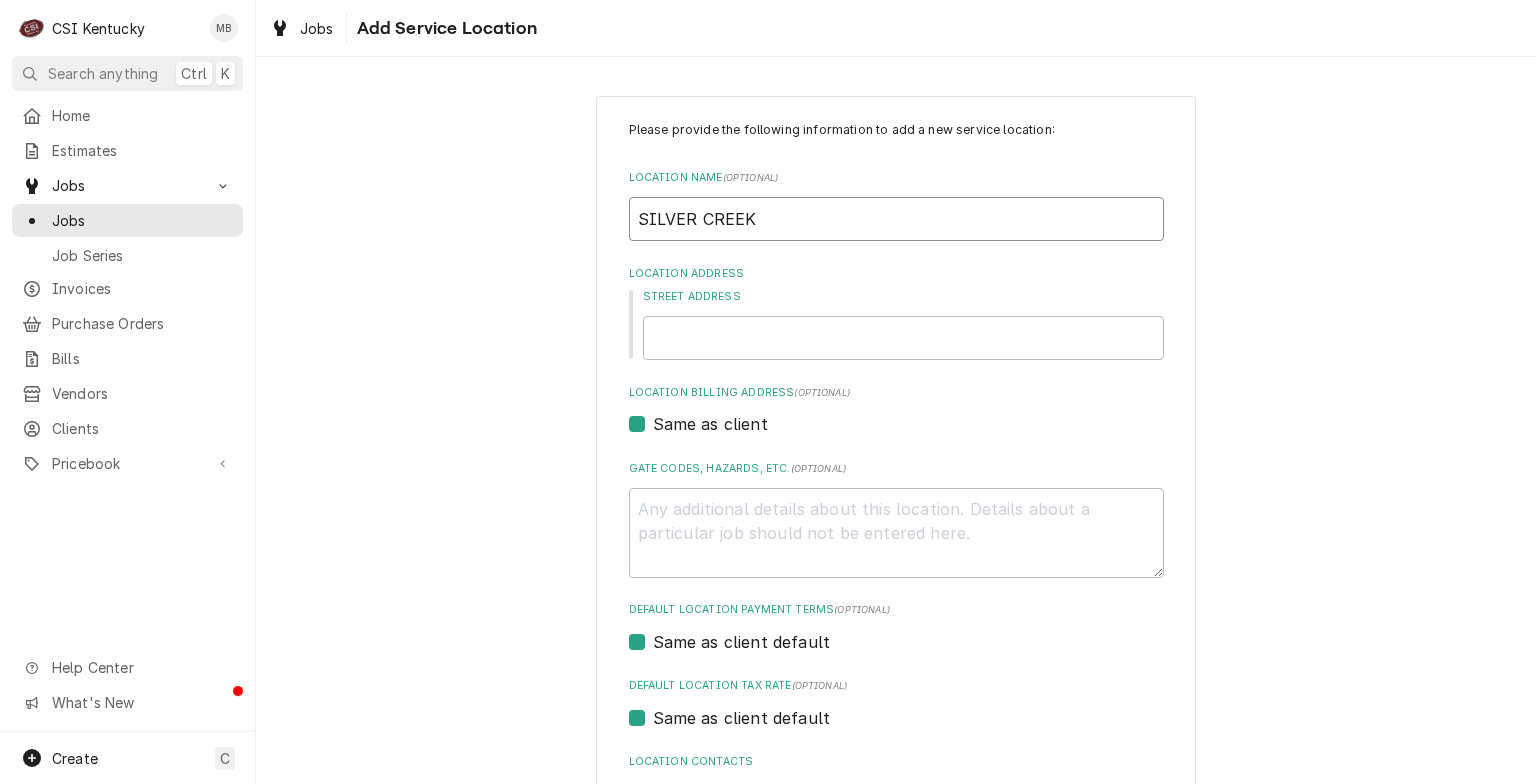 type on "x" 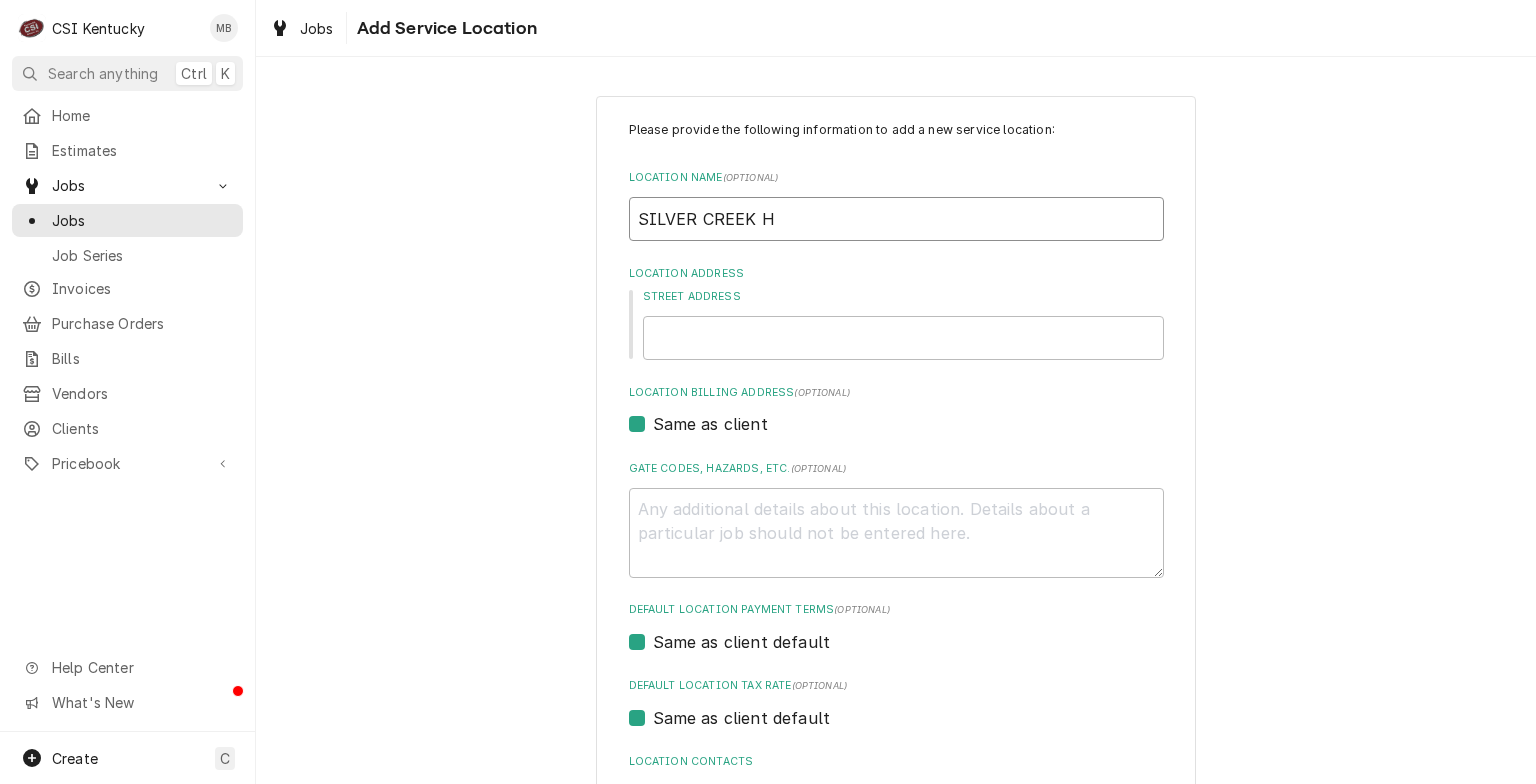 type on "x" 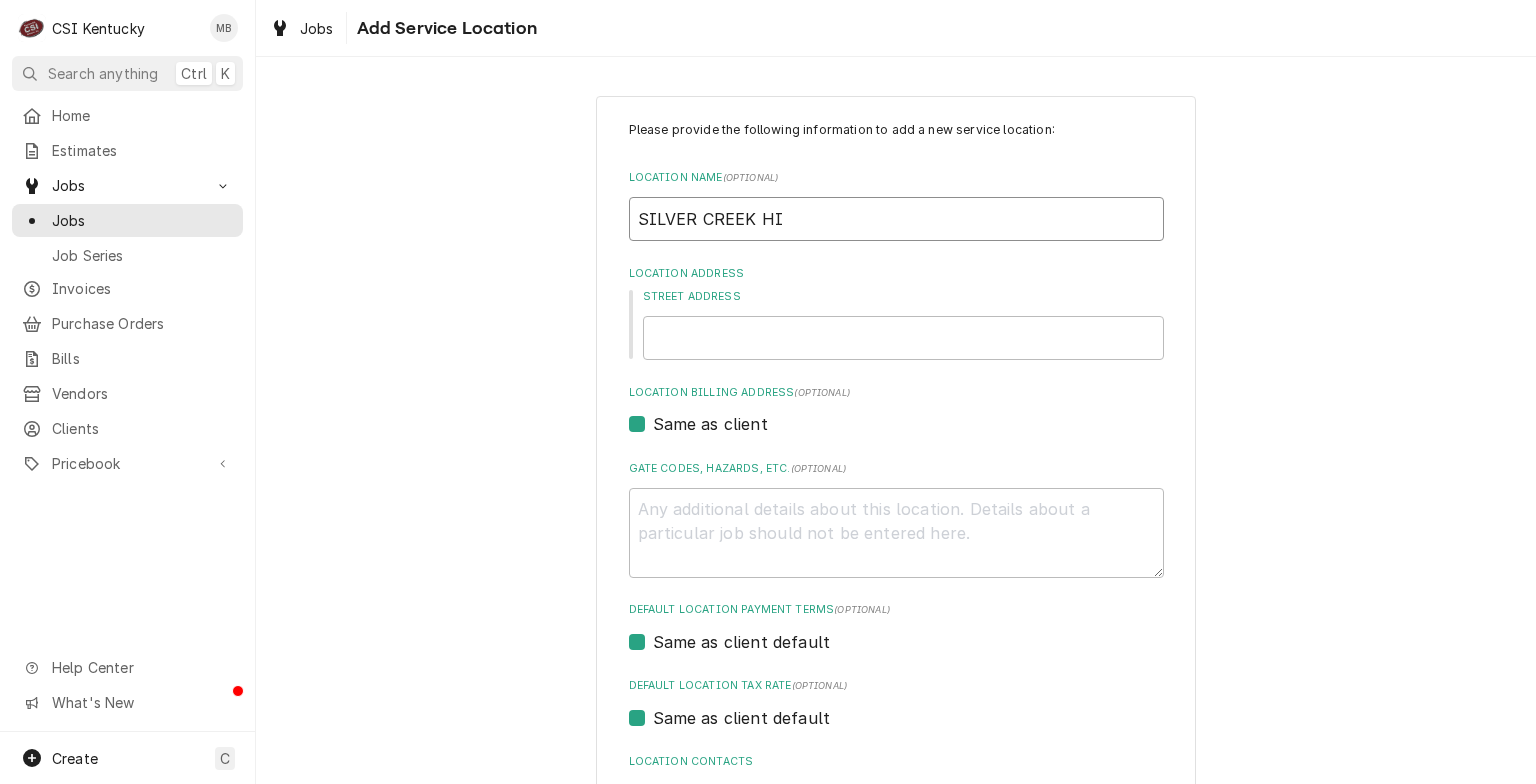 type on "x" 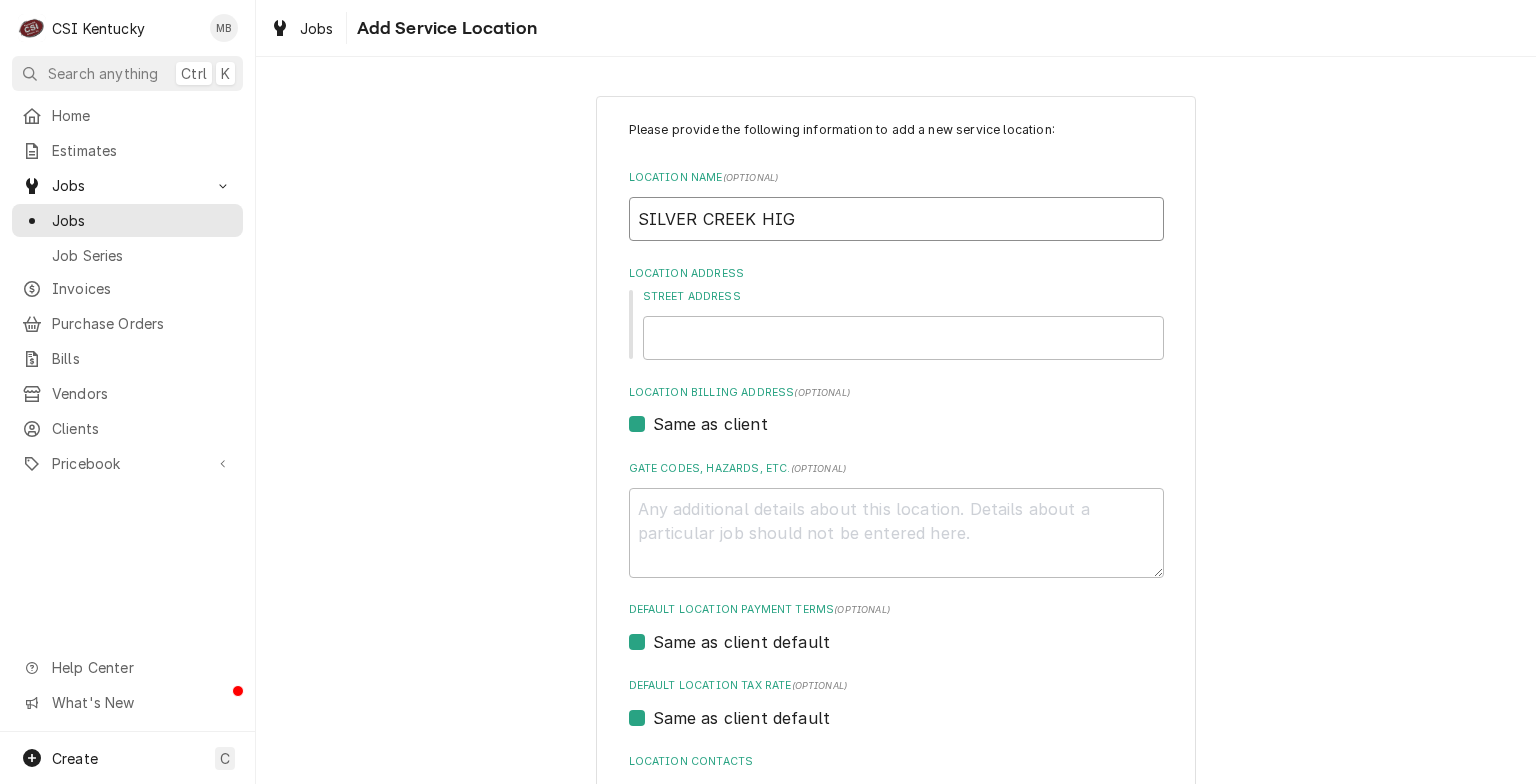 type on "x" 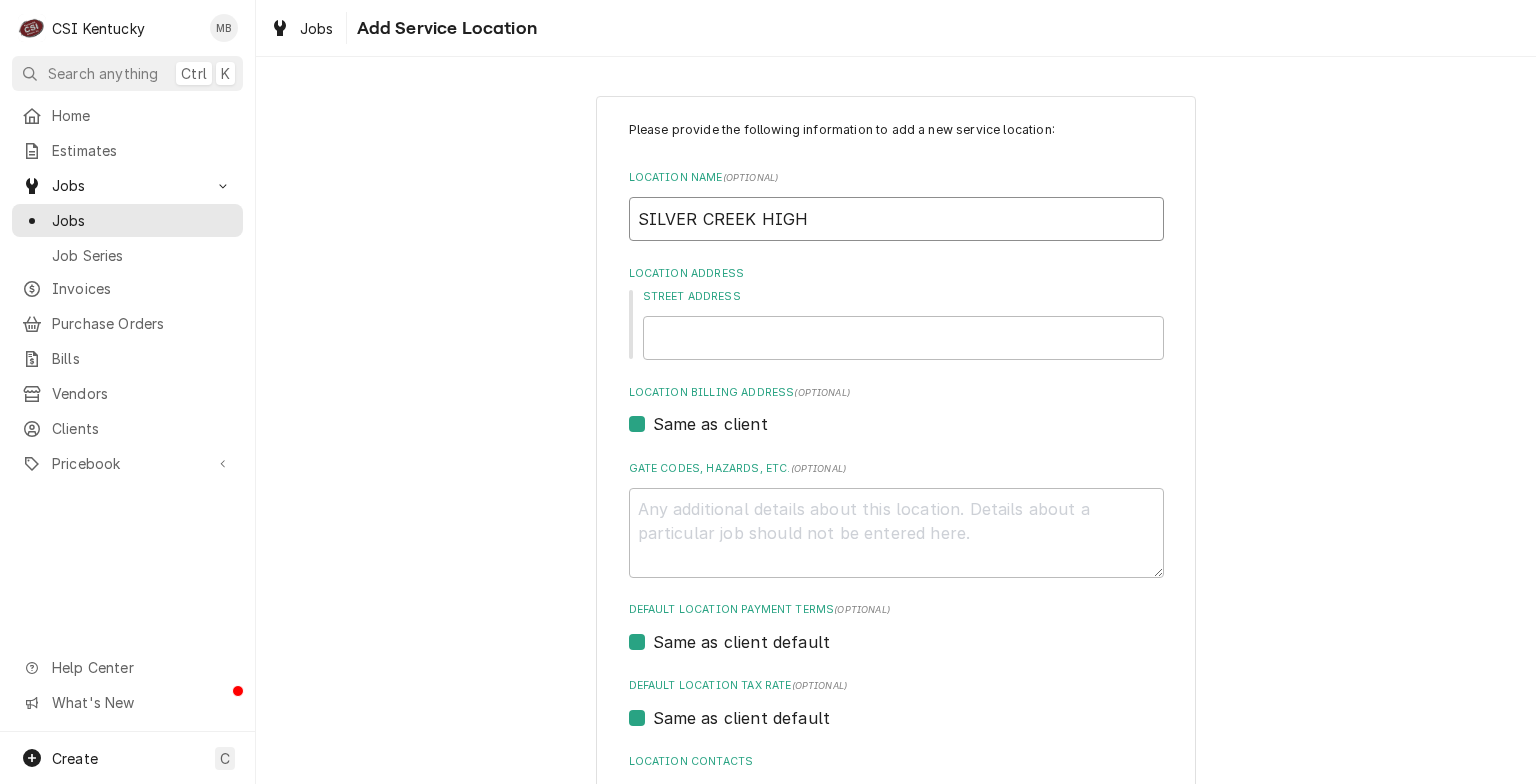 type on "x" 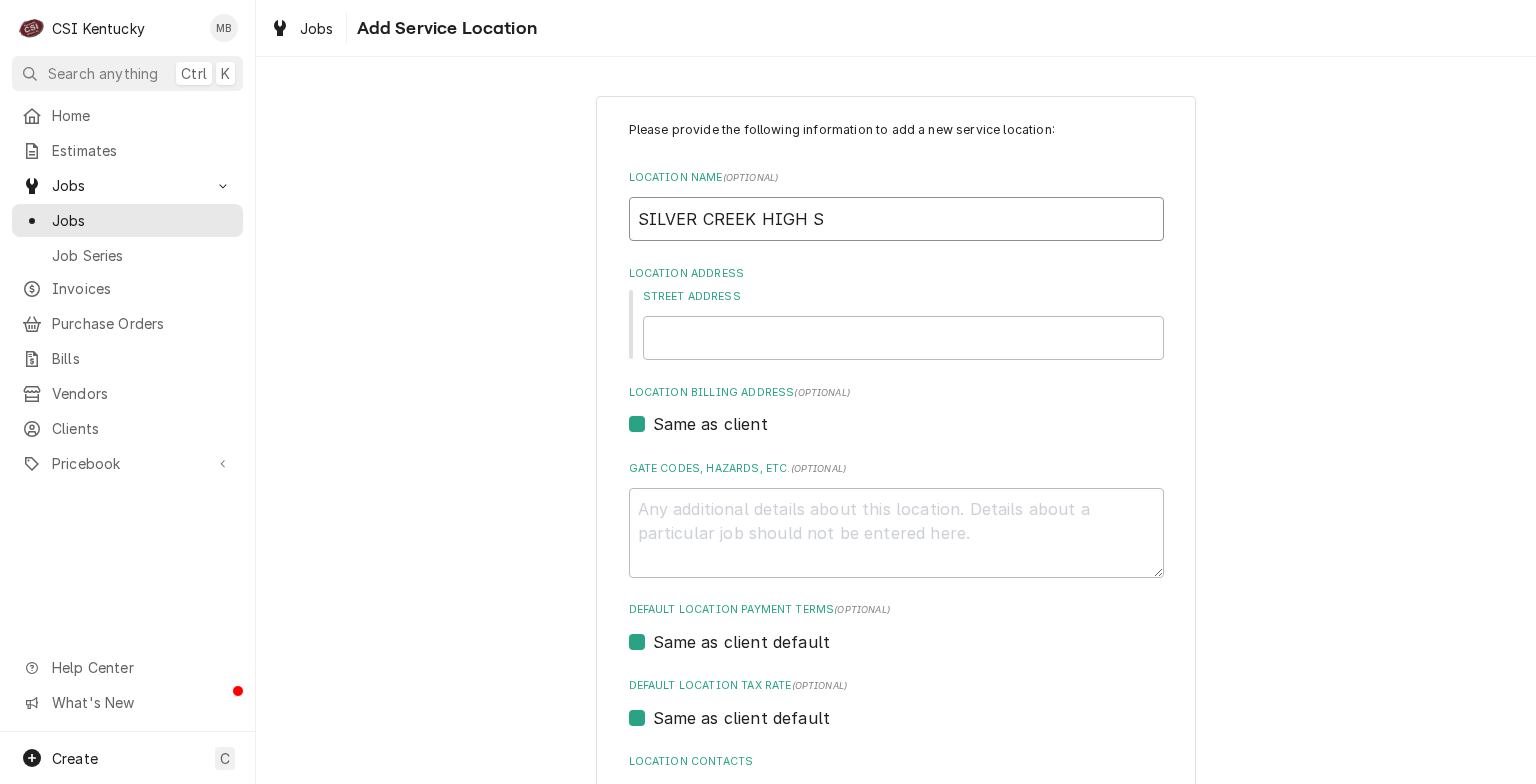 type on "x" 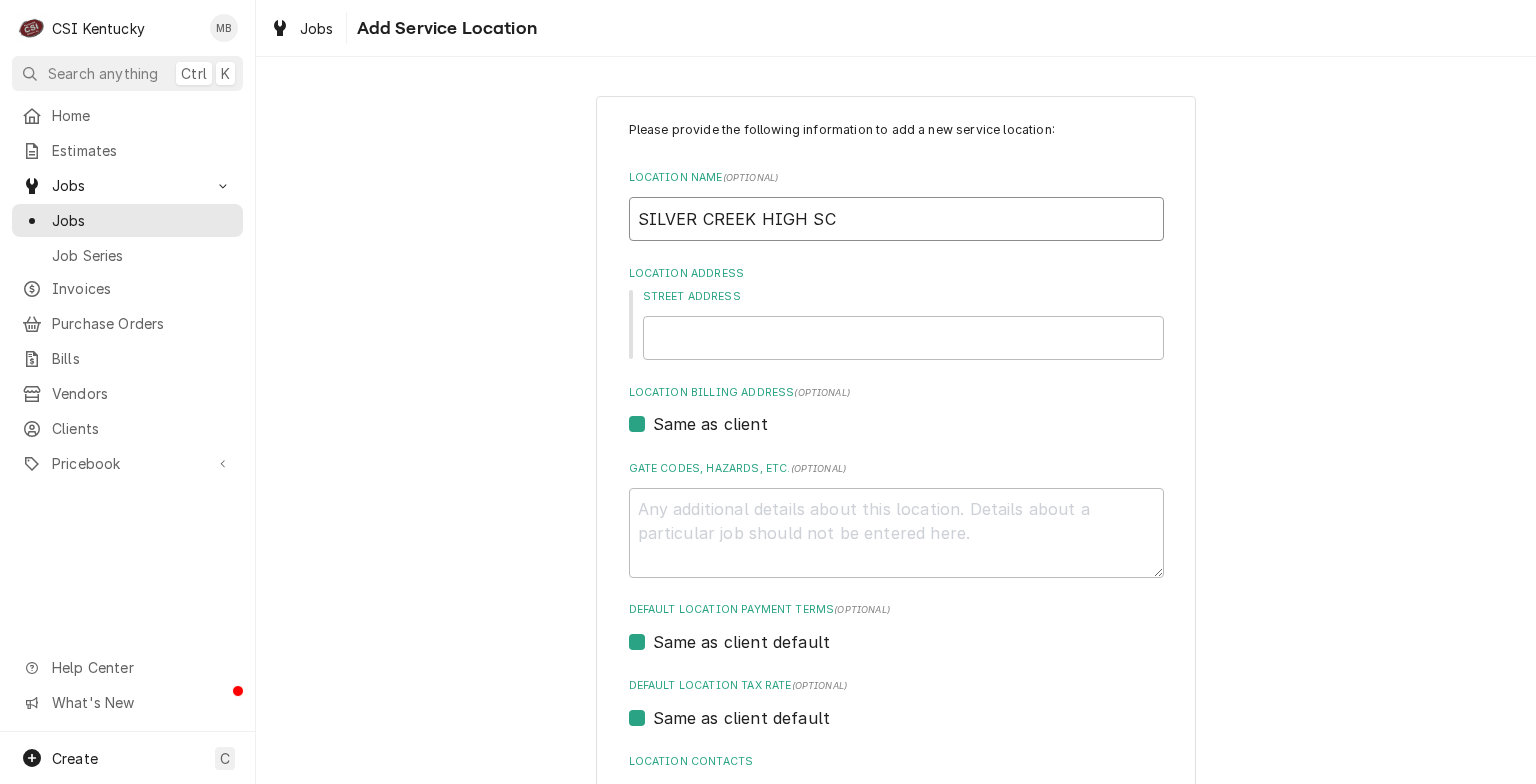 type on "x" 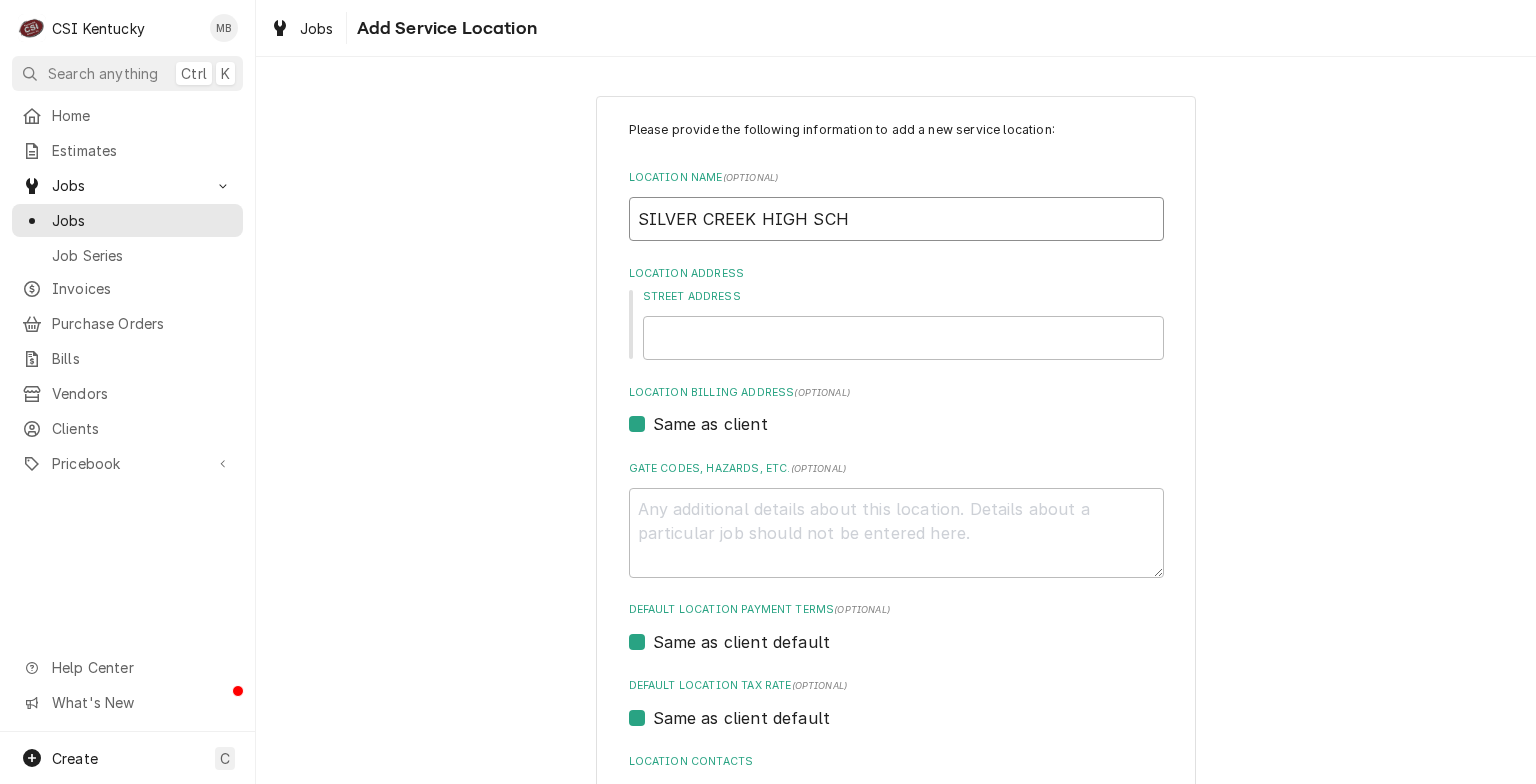 type on "x" 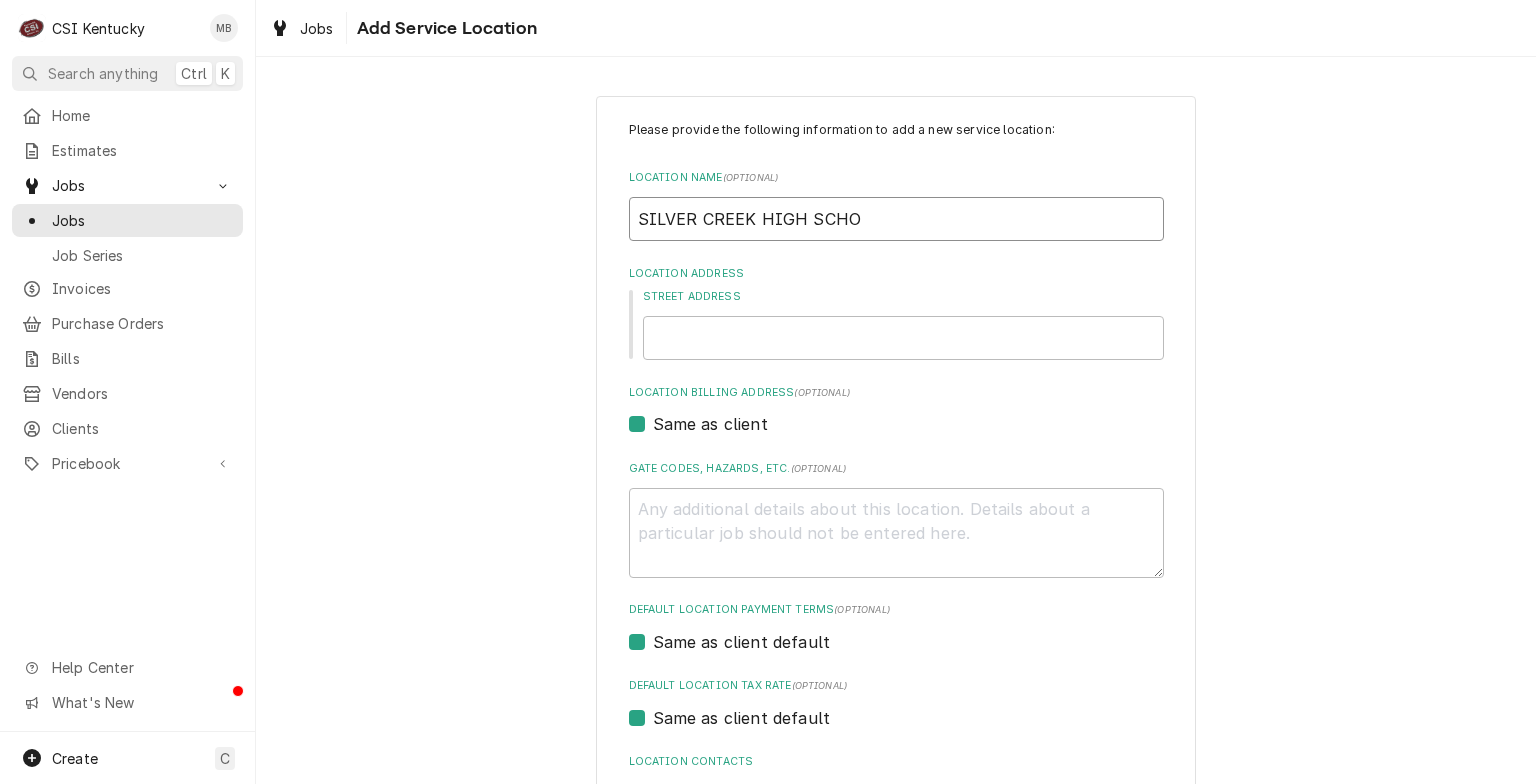 type on "x" 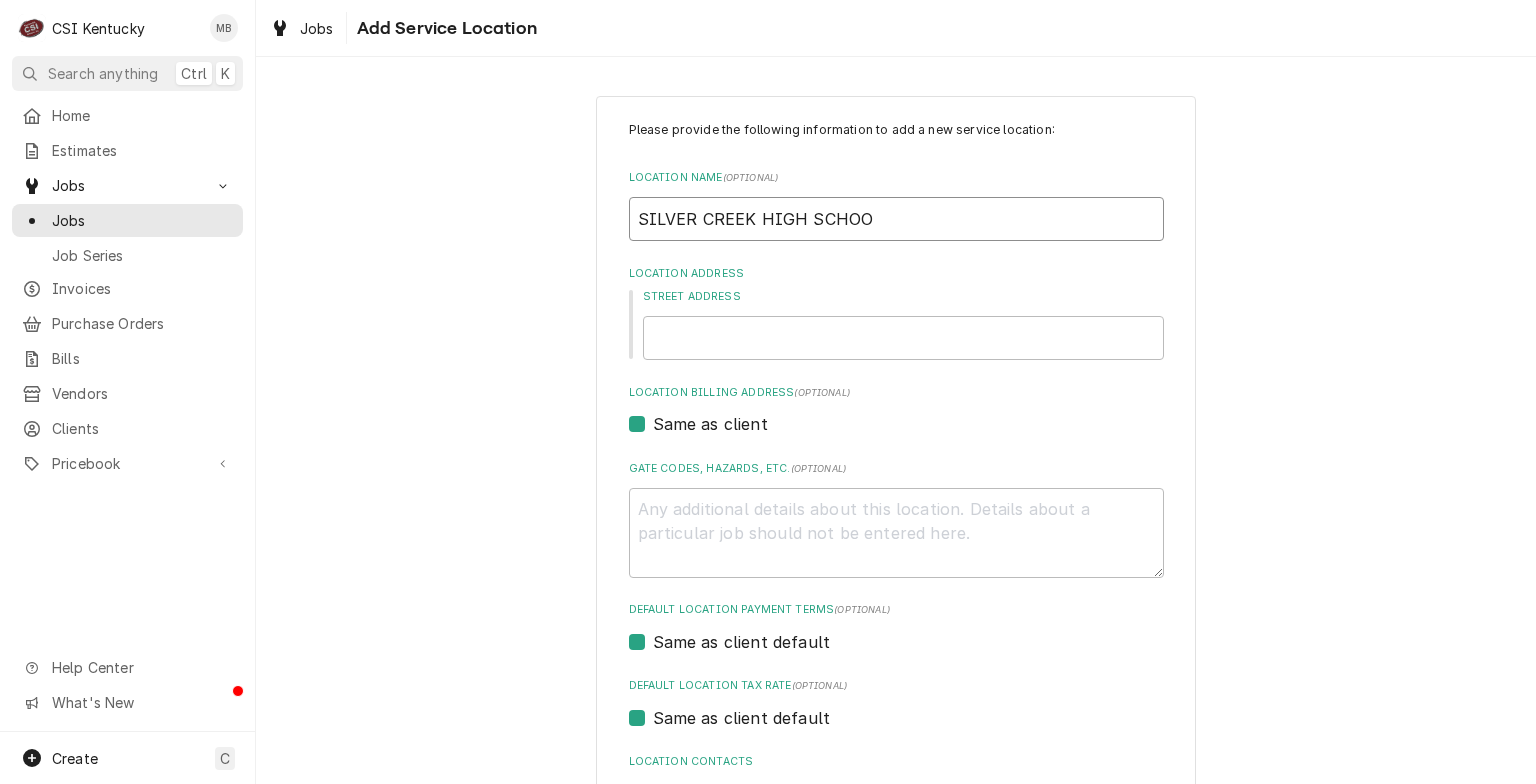 type on "x" 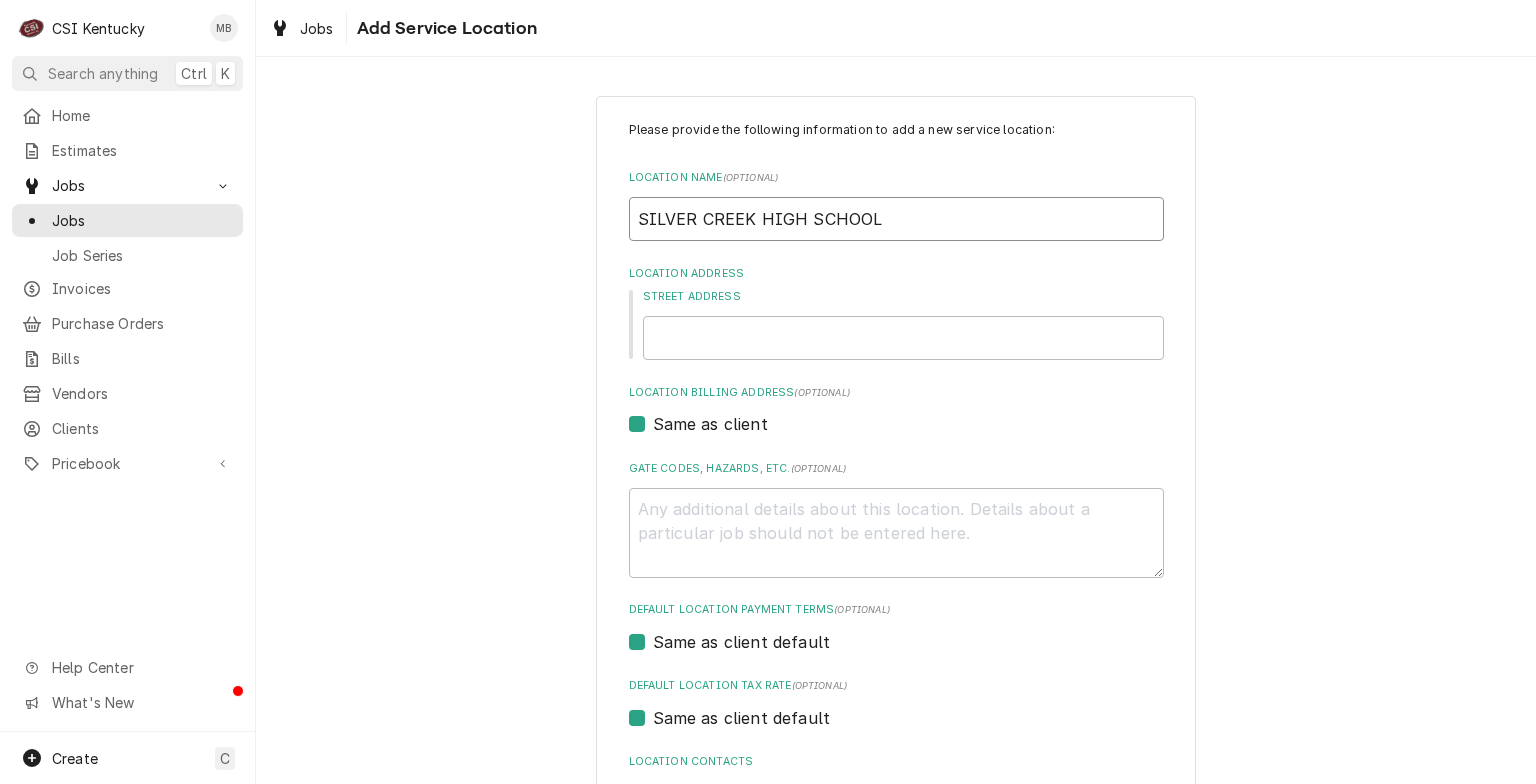 type on "x" 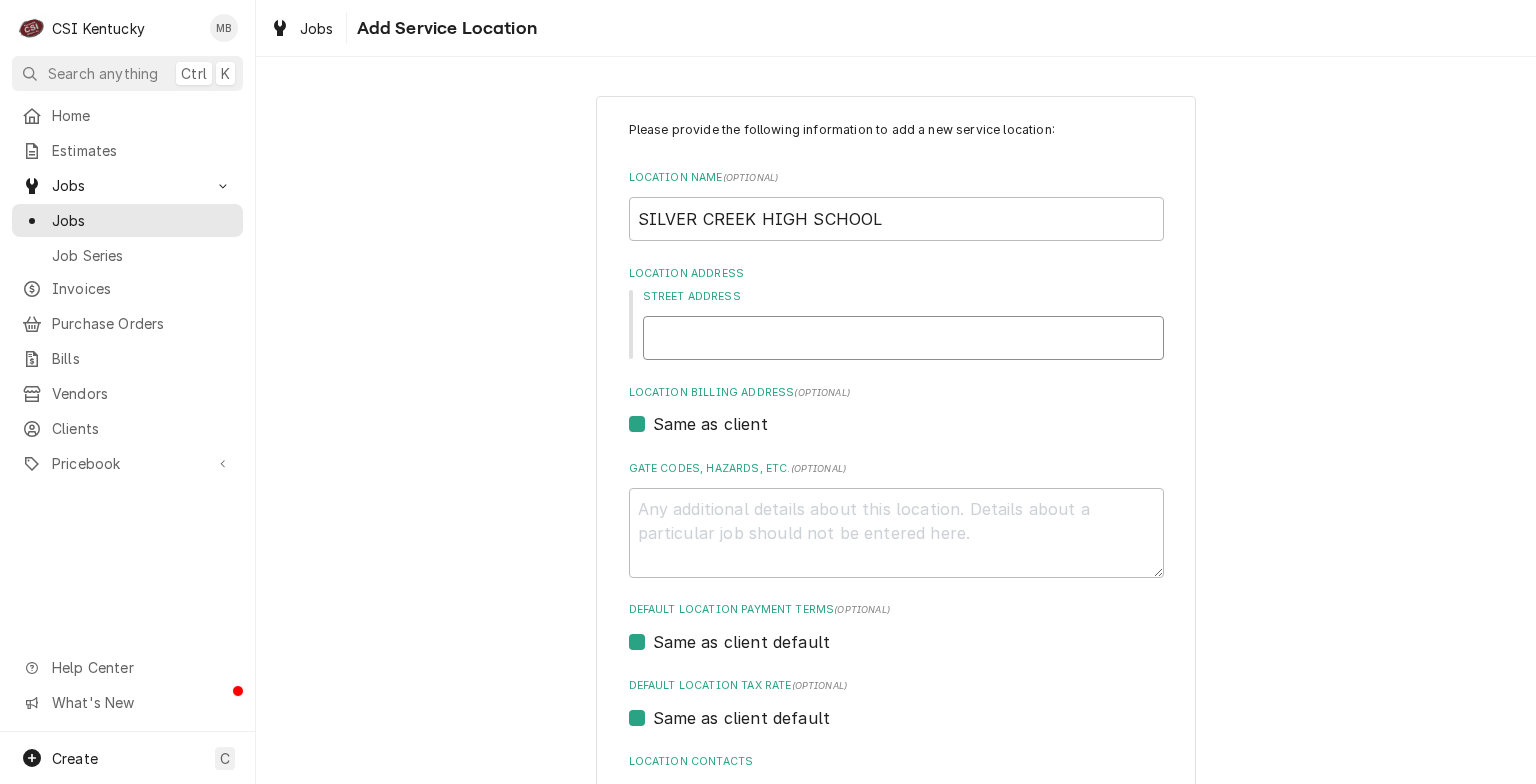 click on "Street Address" at bounding box center [903, 338] 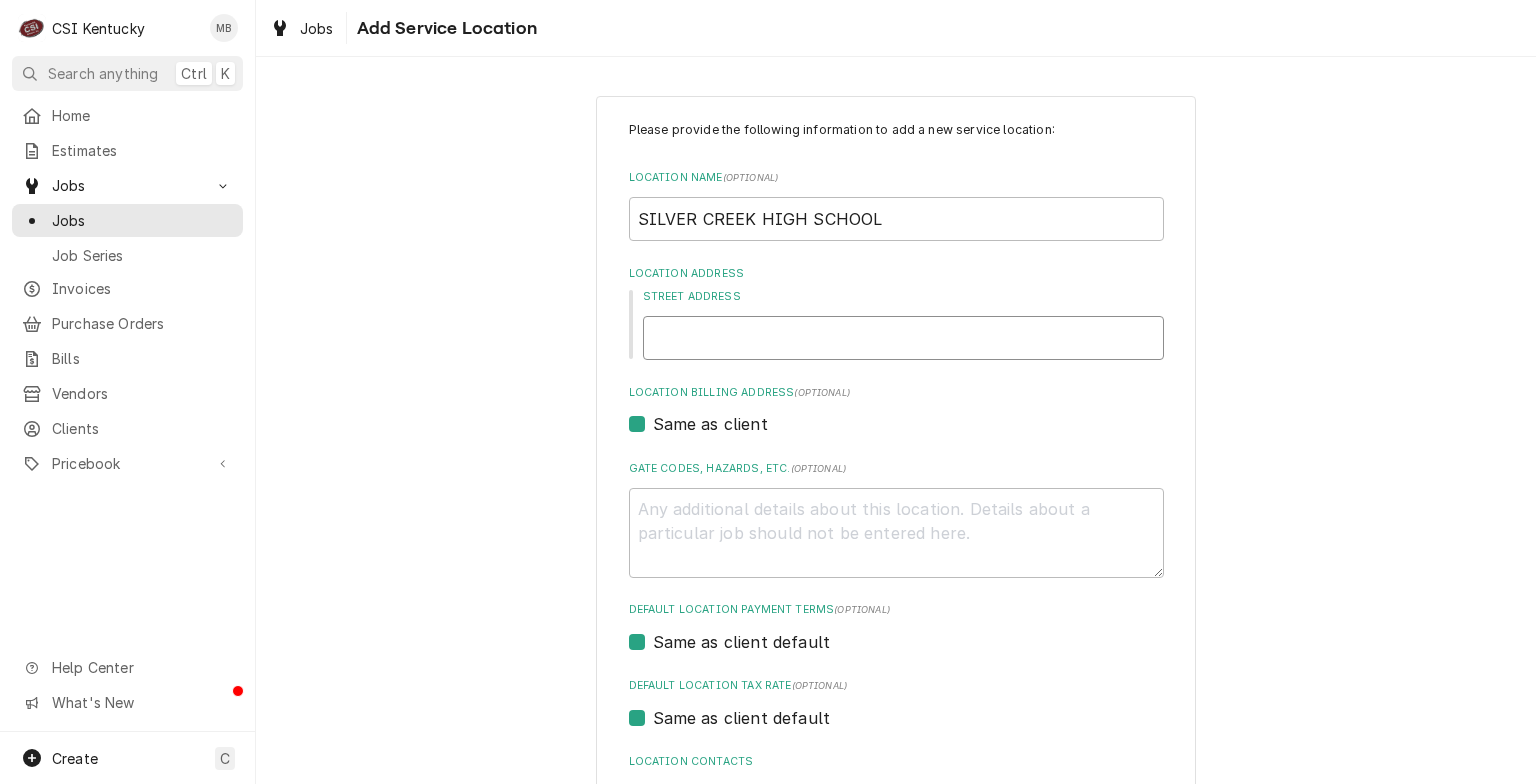 type on "x" 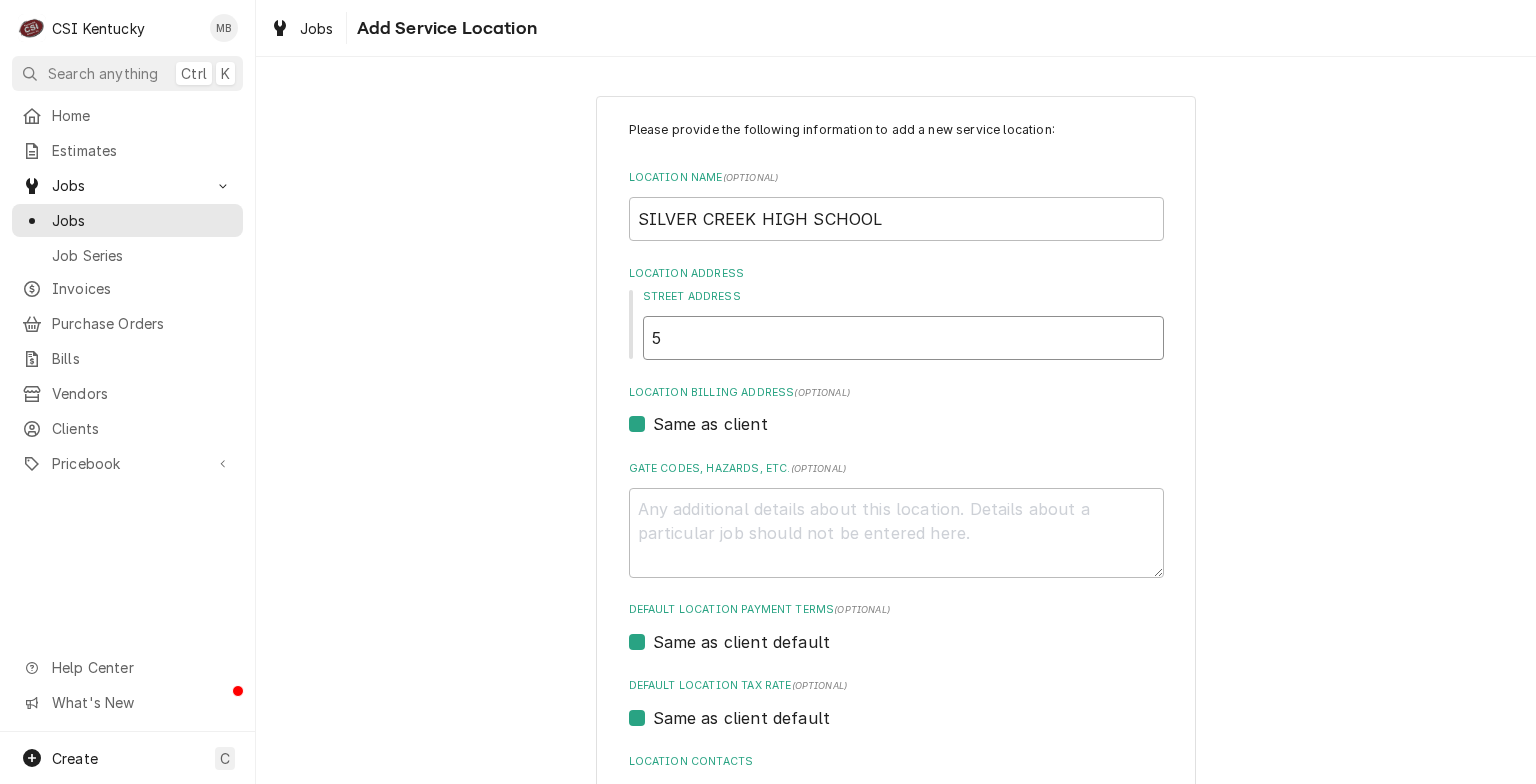 type on "x" 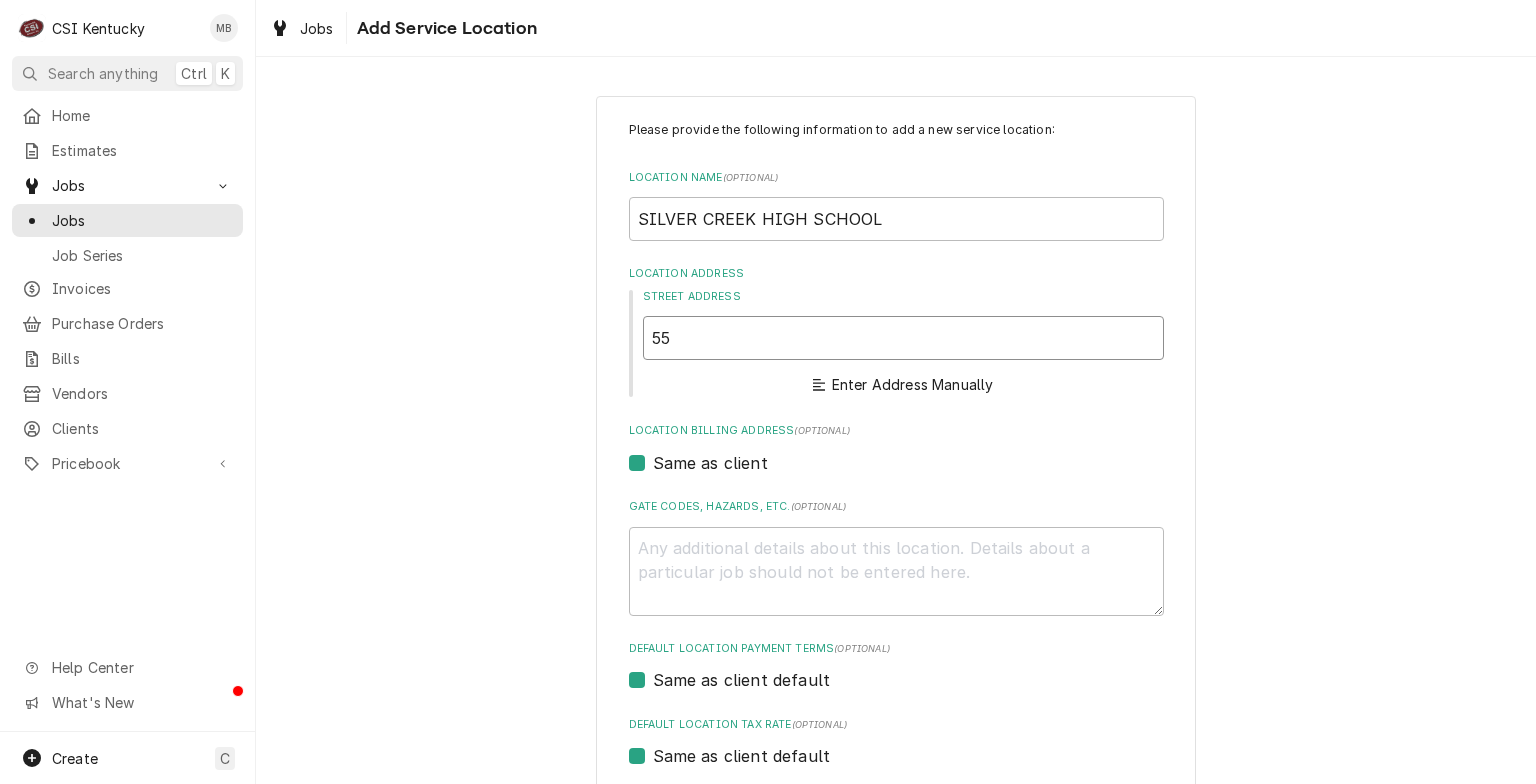 type on "x" 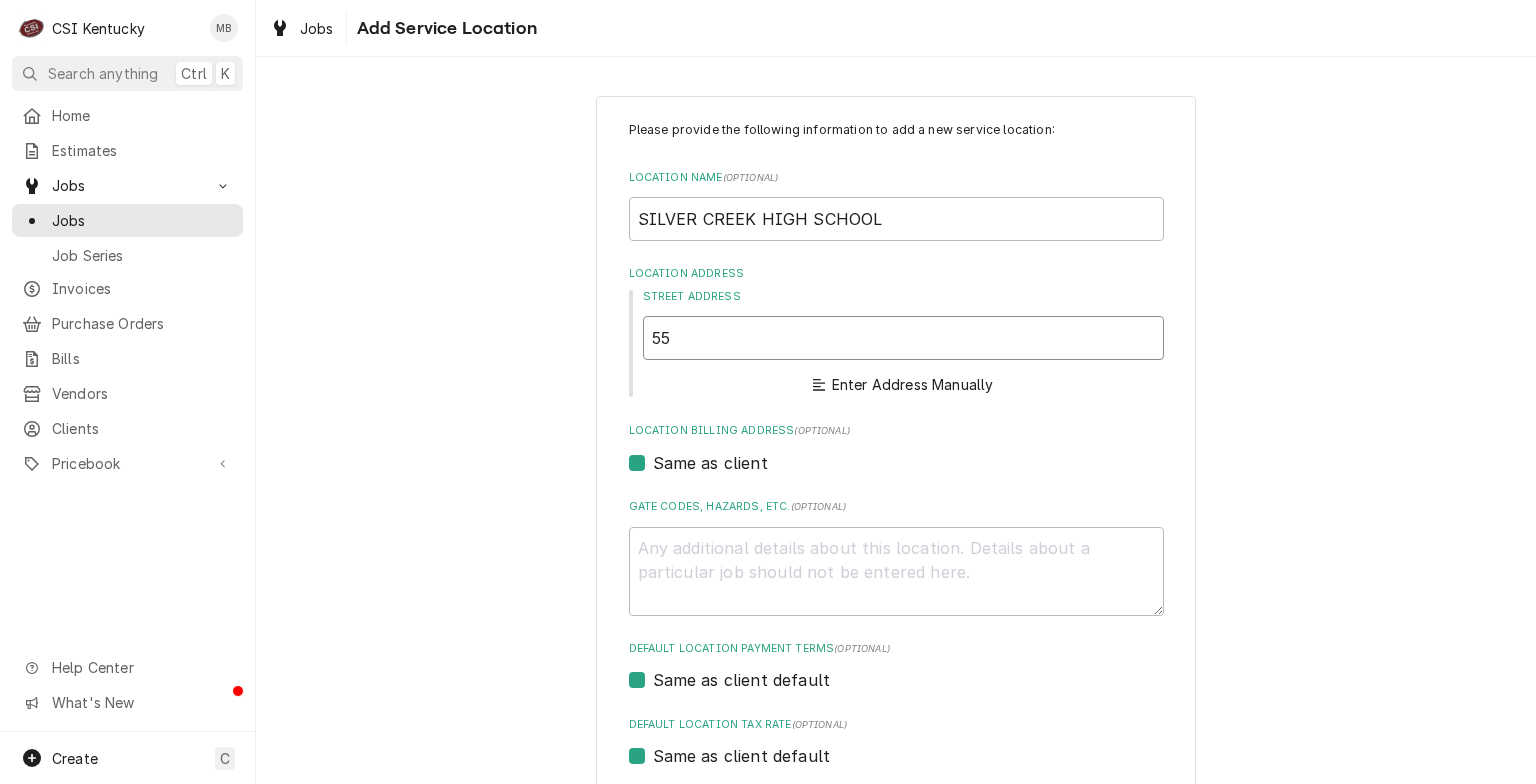 type on "557" 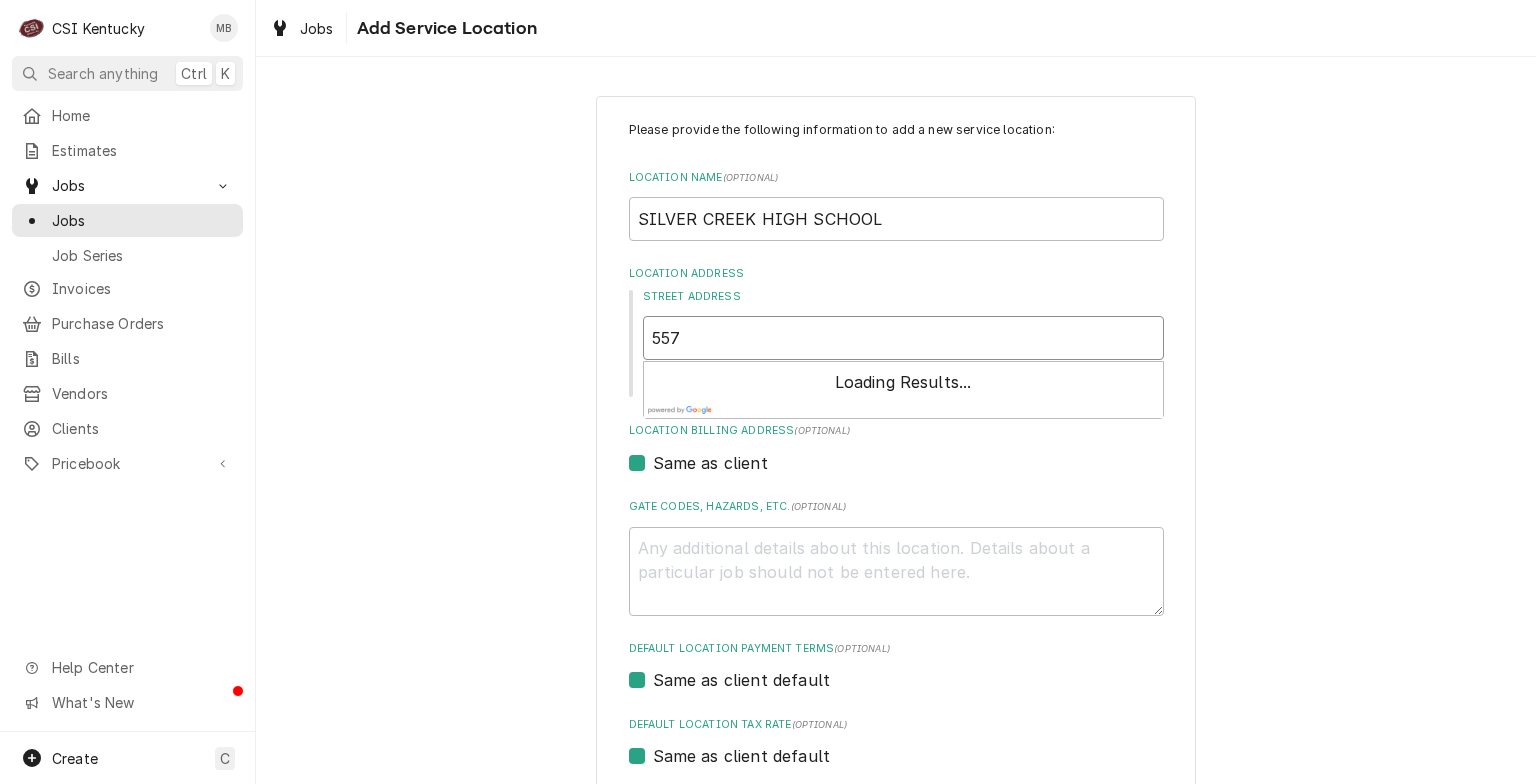 type on "x" 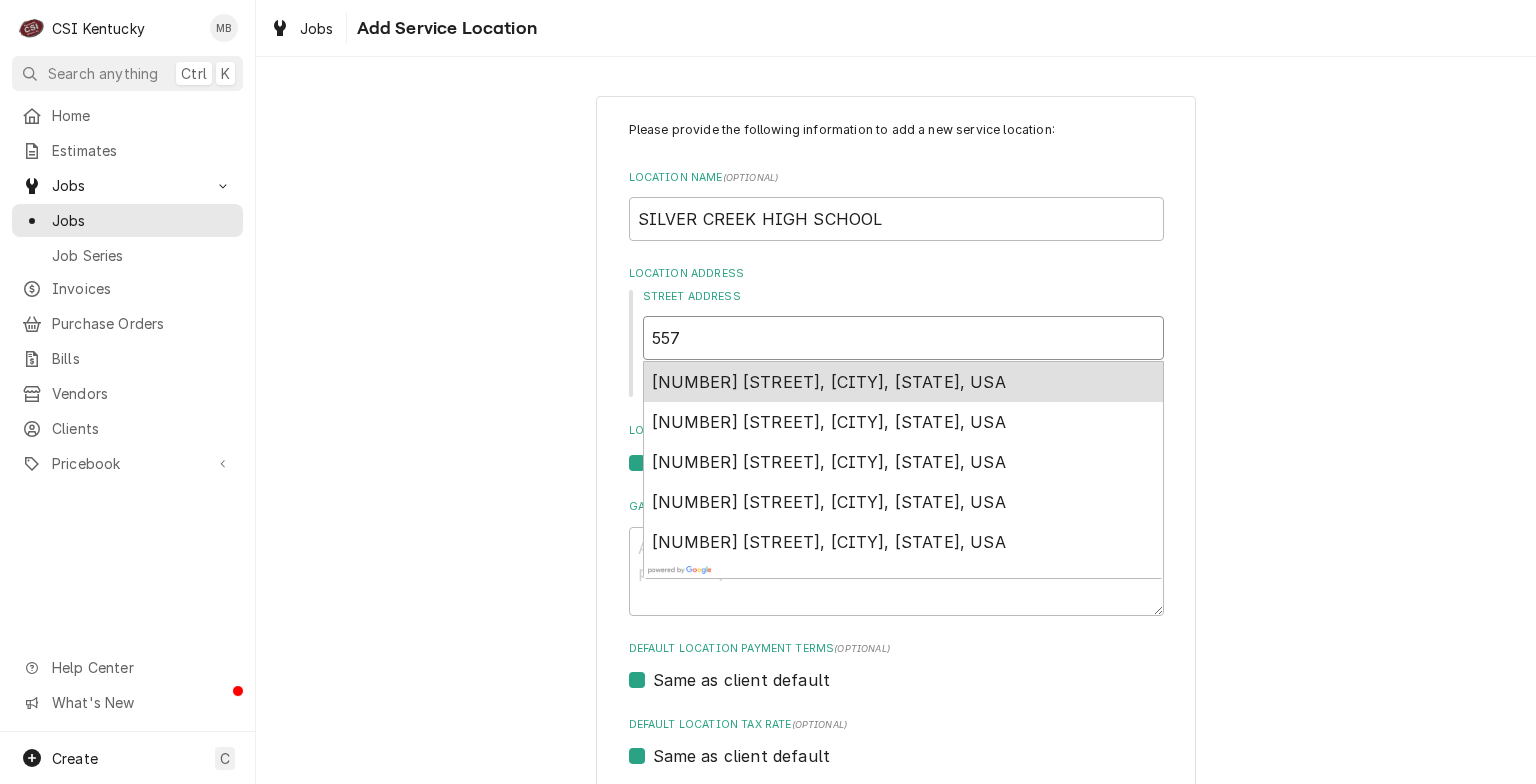 type on "x" 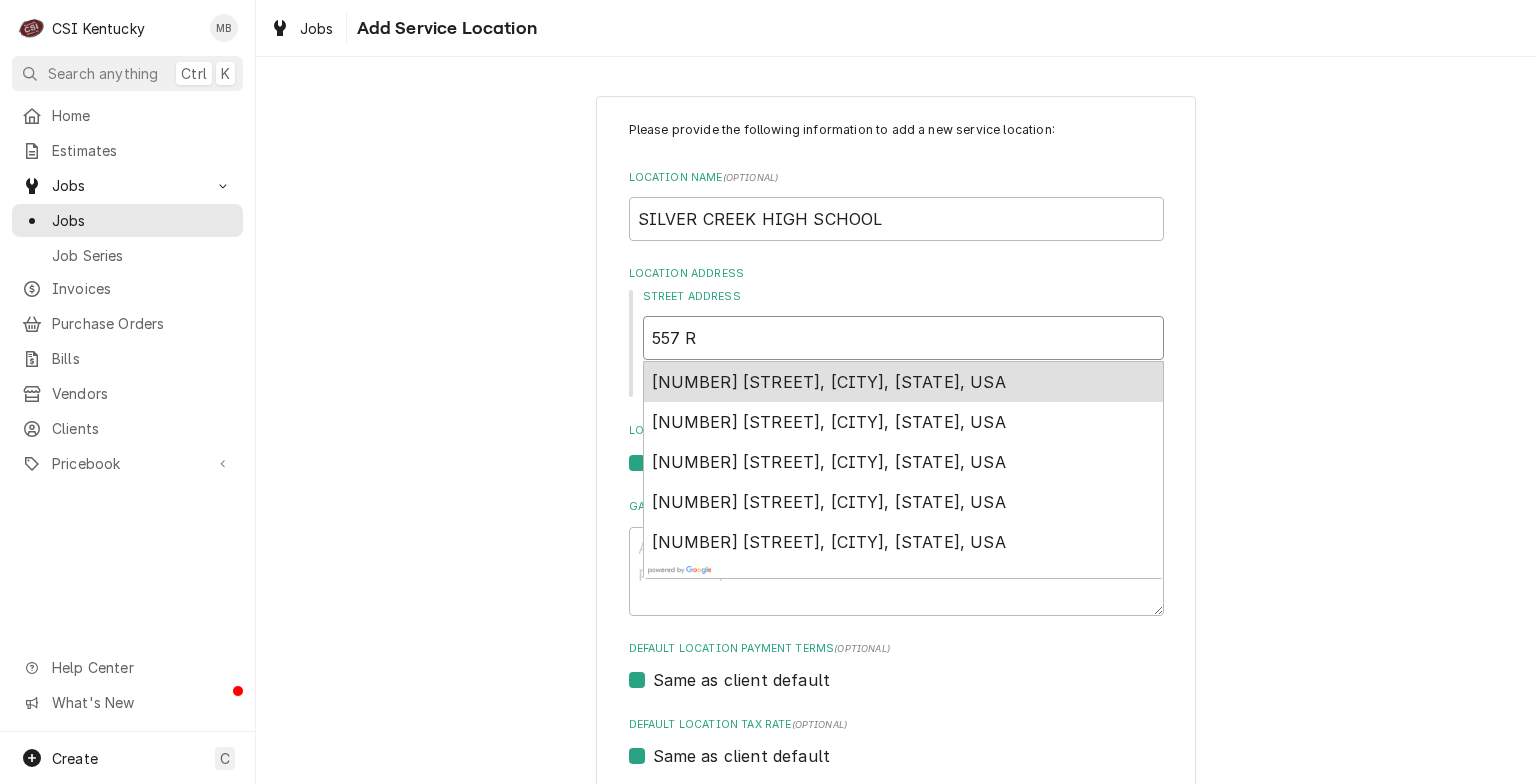 type on "x" 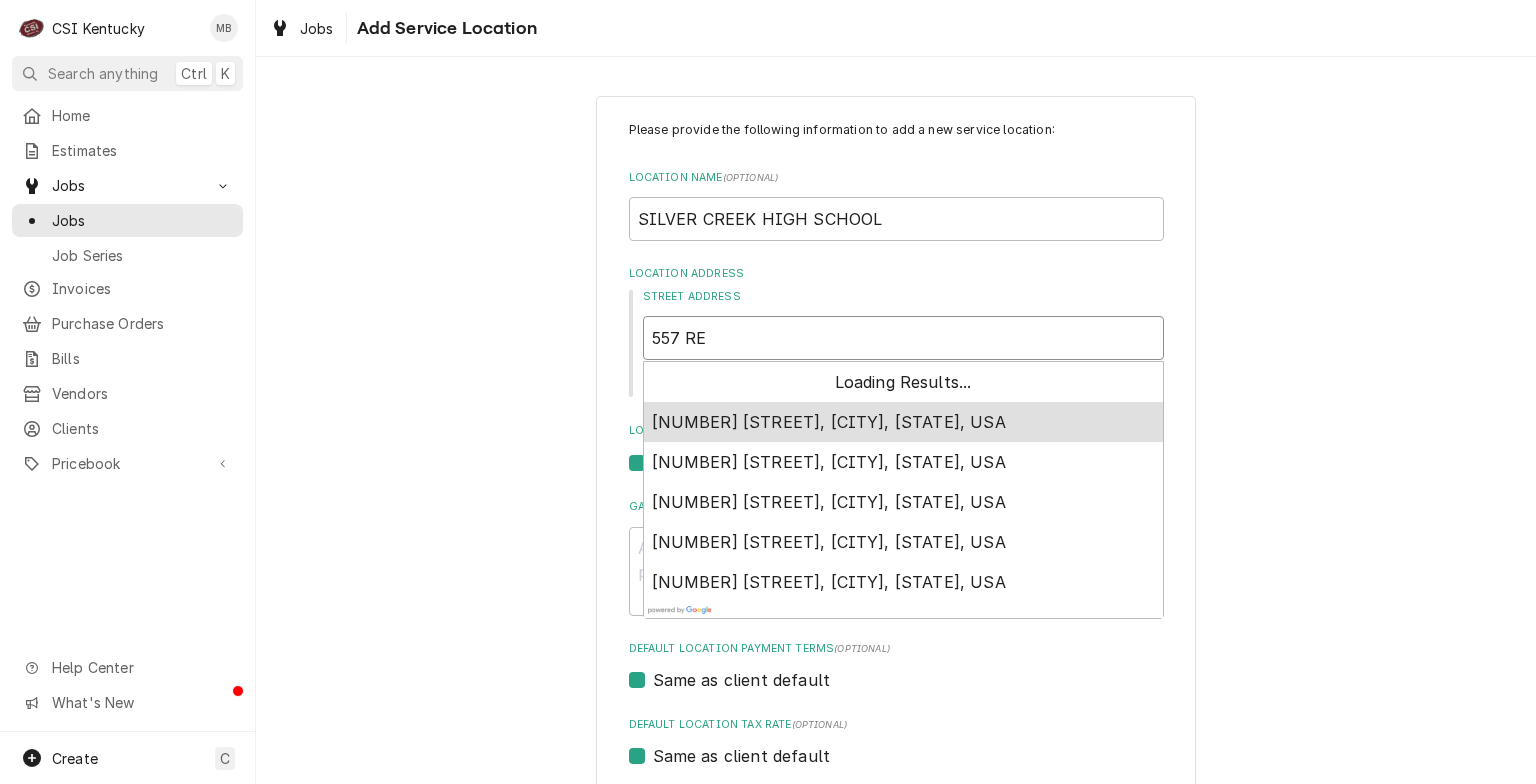 type on "x" 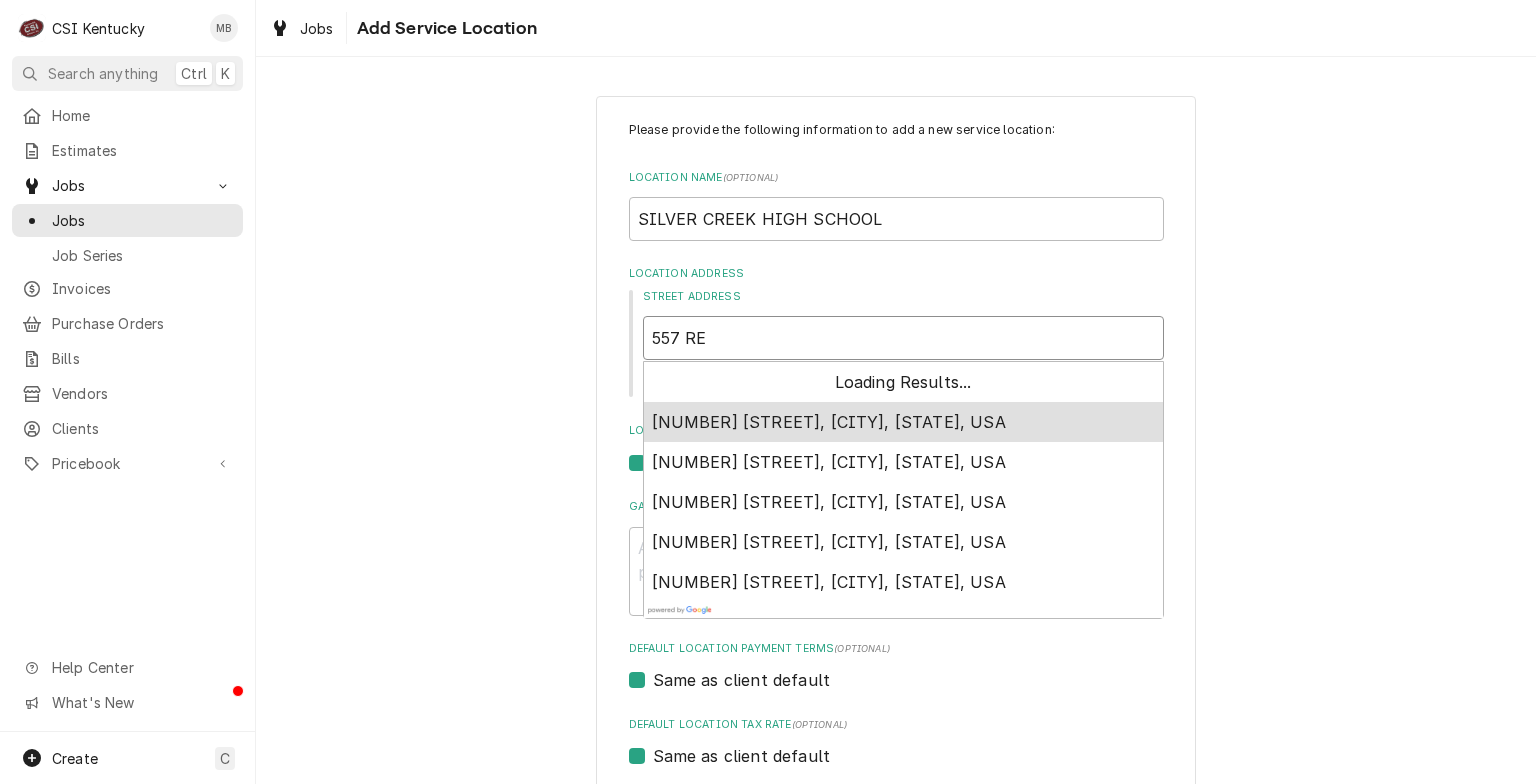 type on "557 REN" 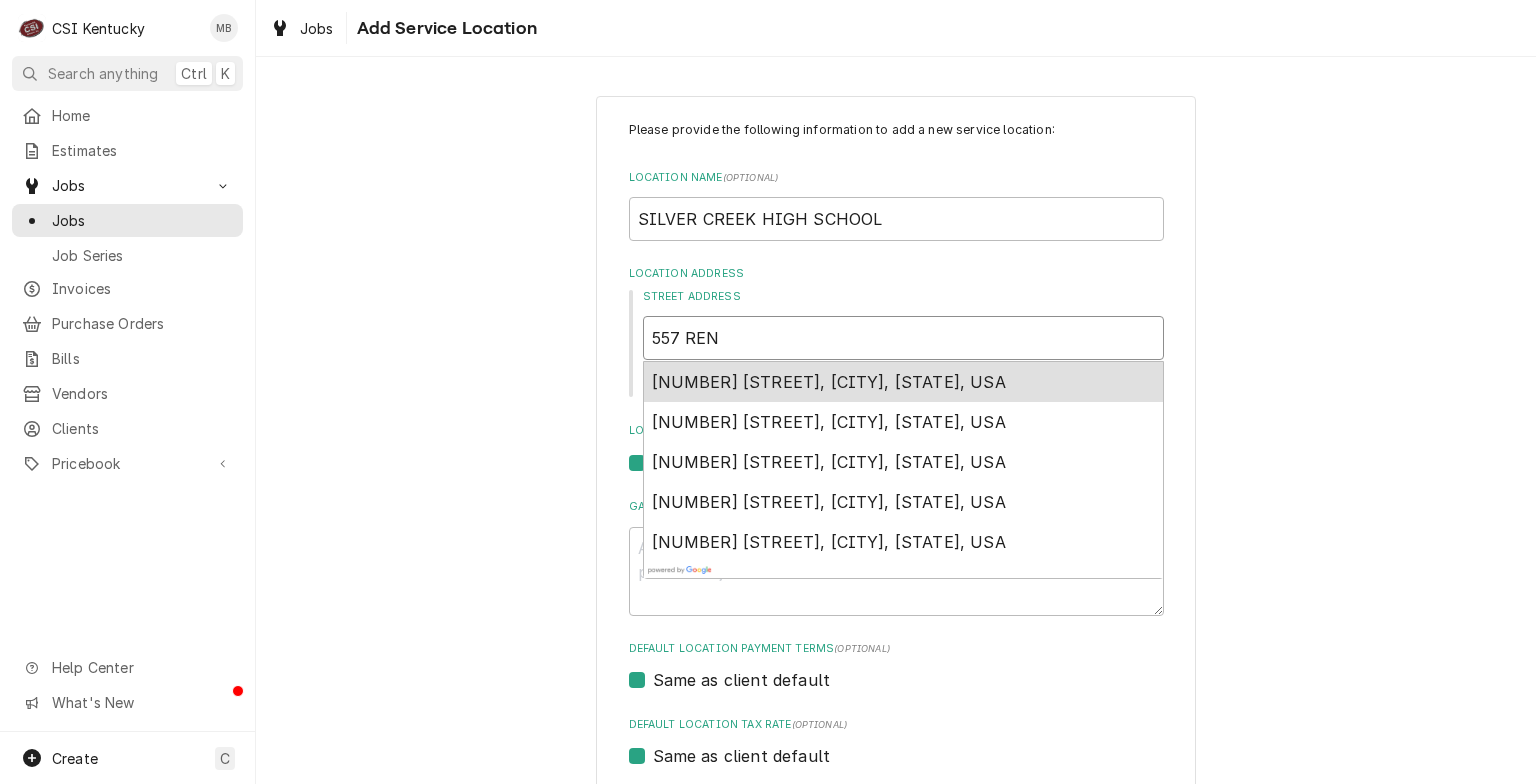 type on "x" 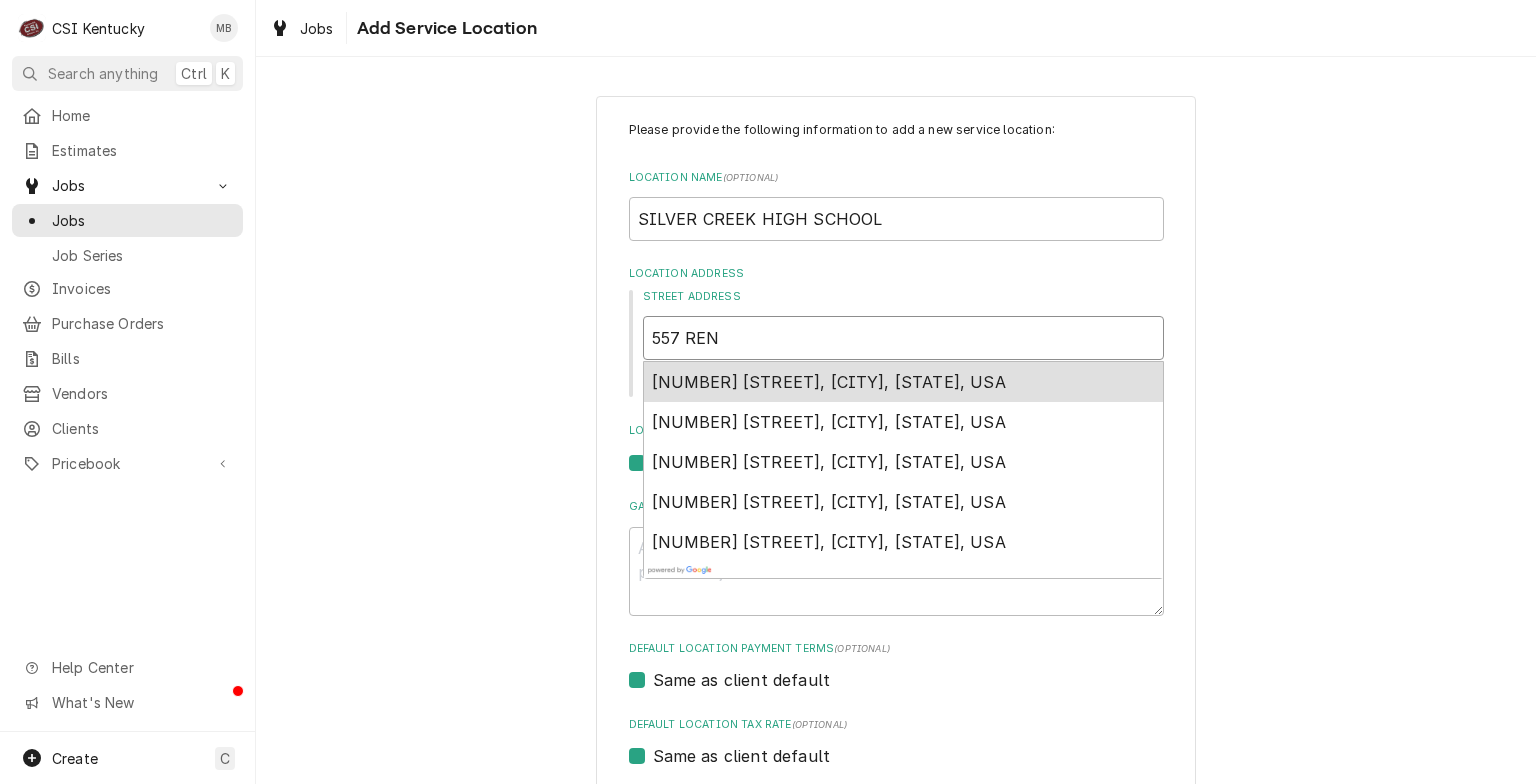 type on "557 RENZ" 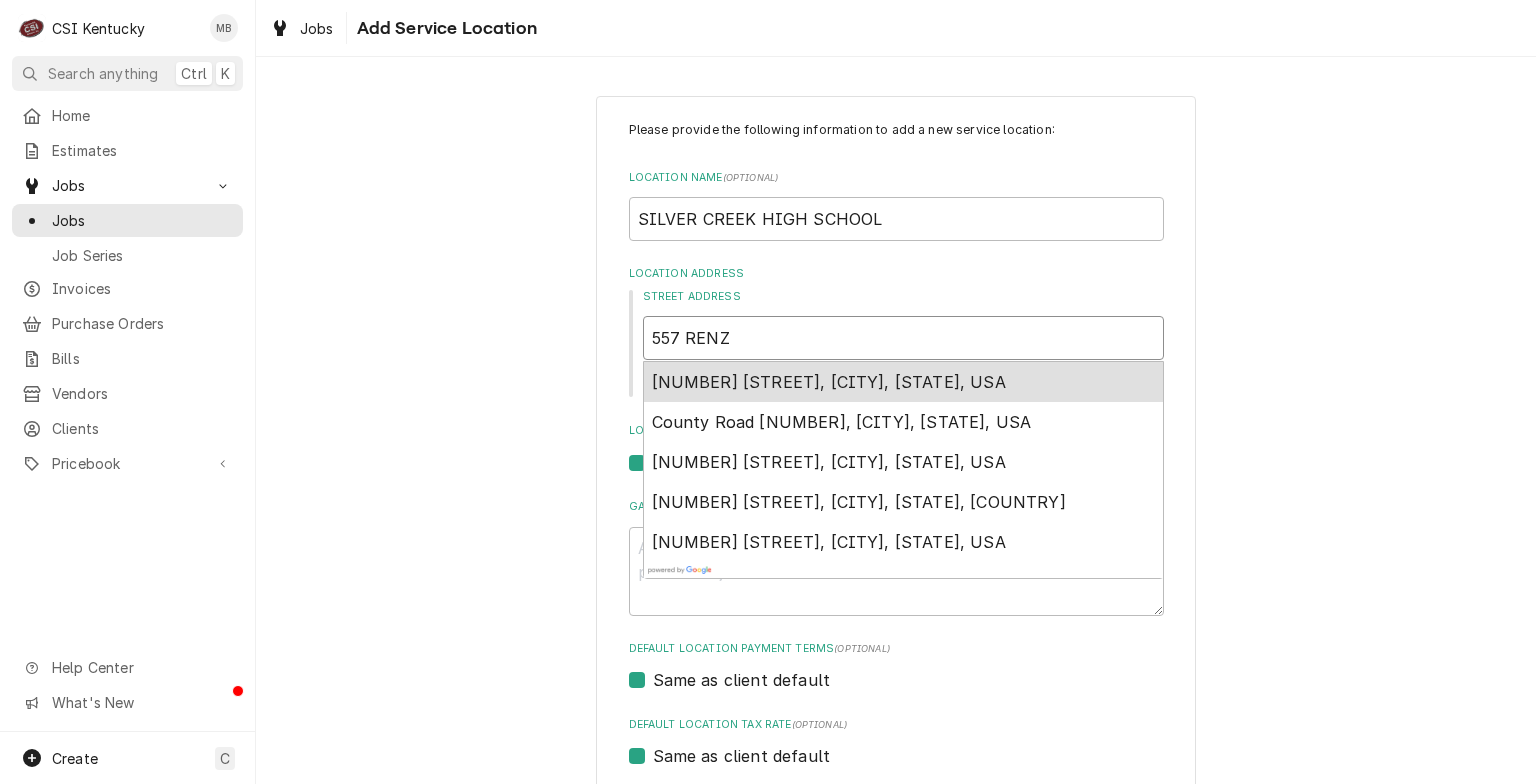 click on "557 Renz Ave, Sellersburg, IN, USA" at bounding box center (829, 382) 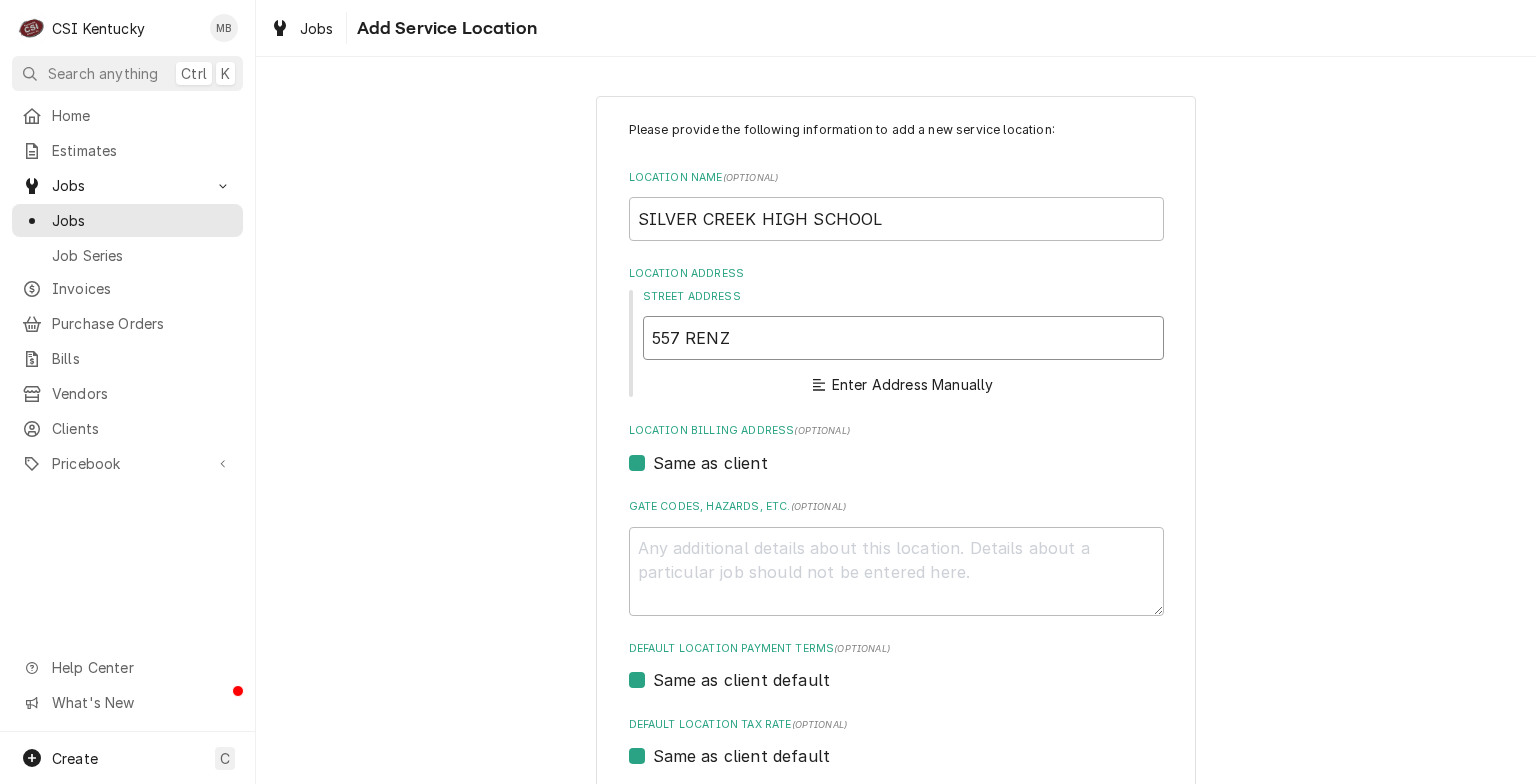 type on "x" 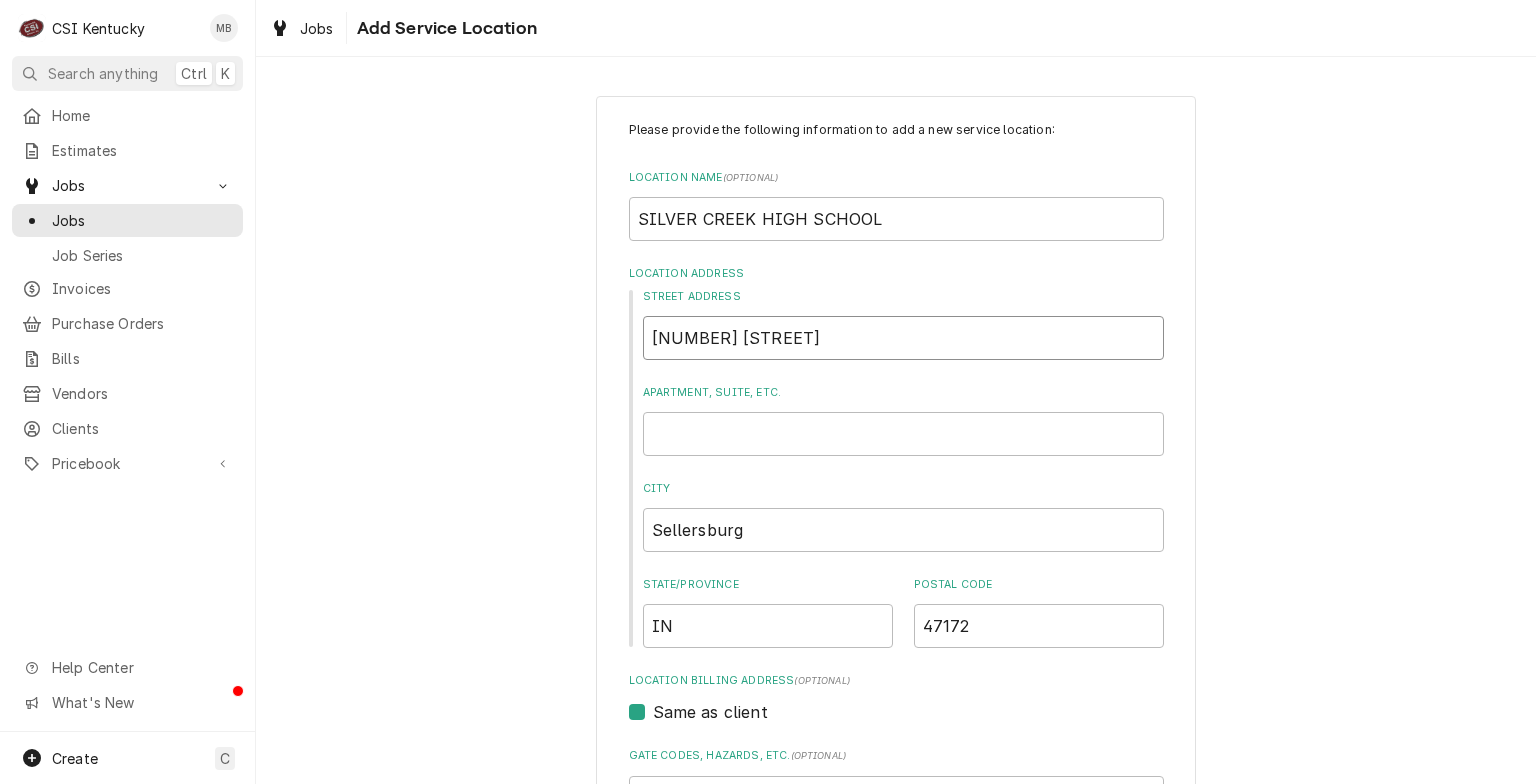 type on "x" 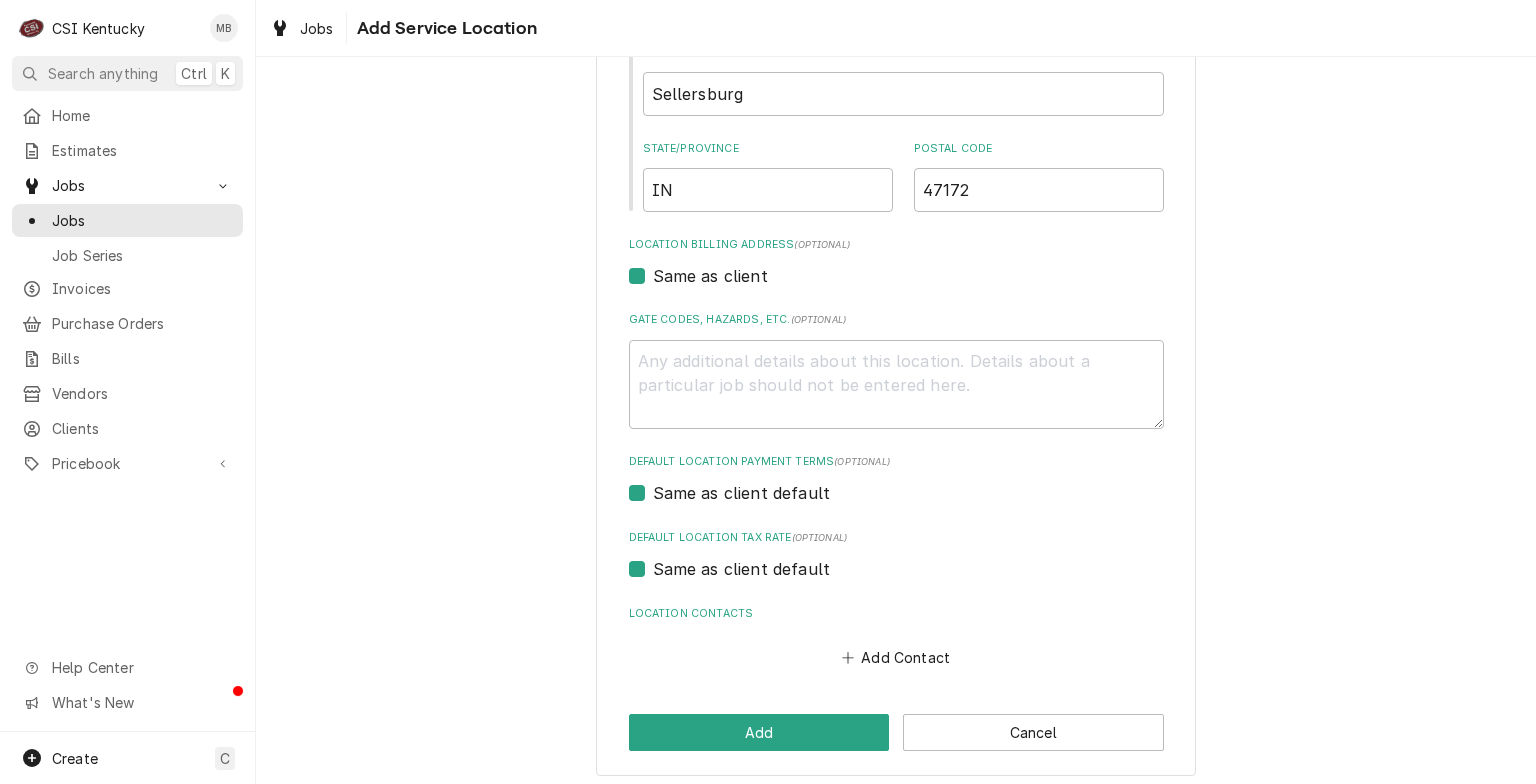 scroll, scrollTop: 444, scrollLeft: 0, axis: vertical 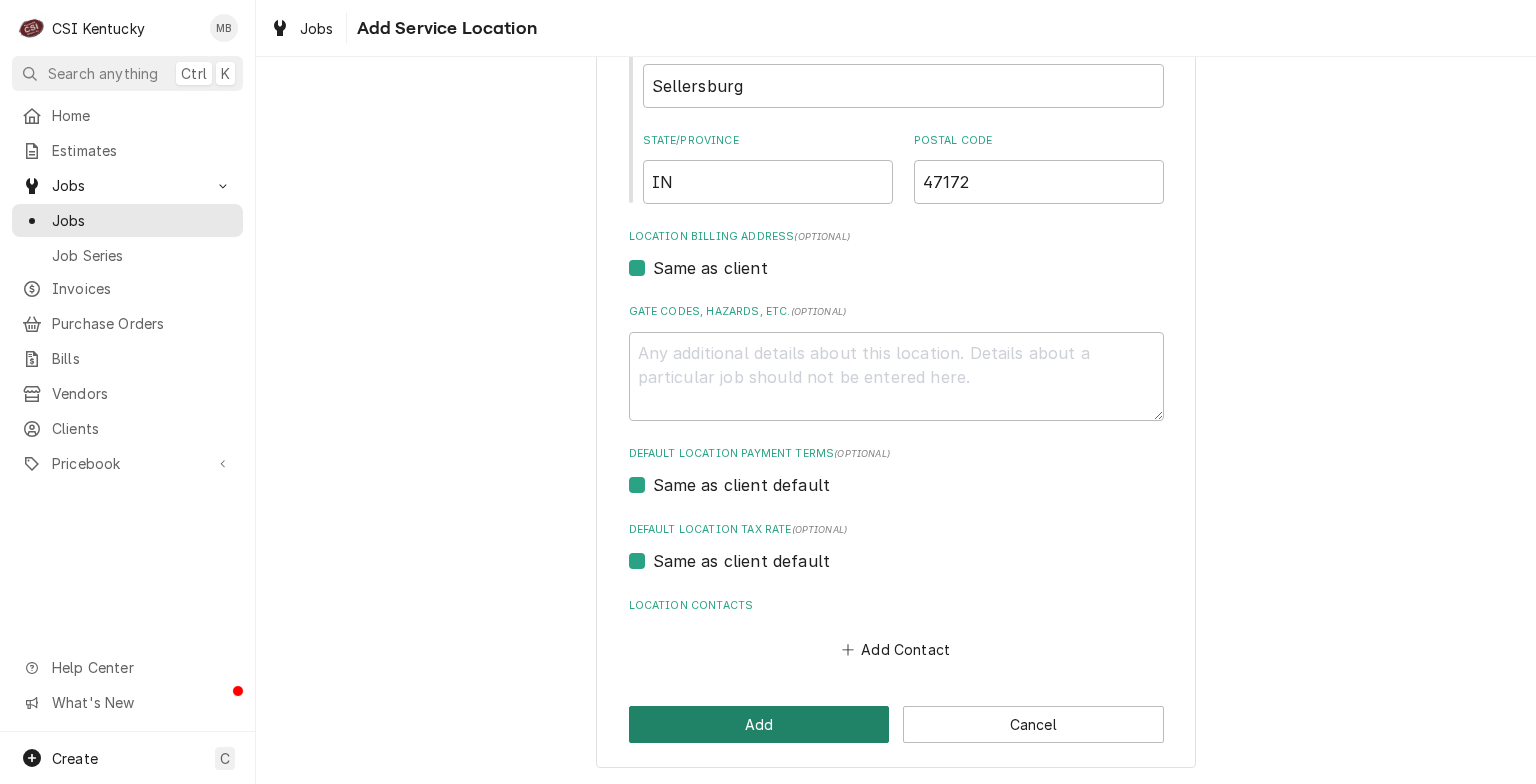 type on "557 Renz Ave" 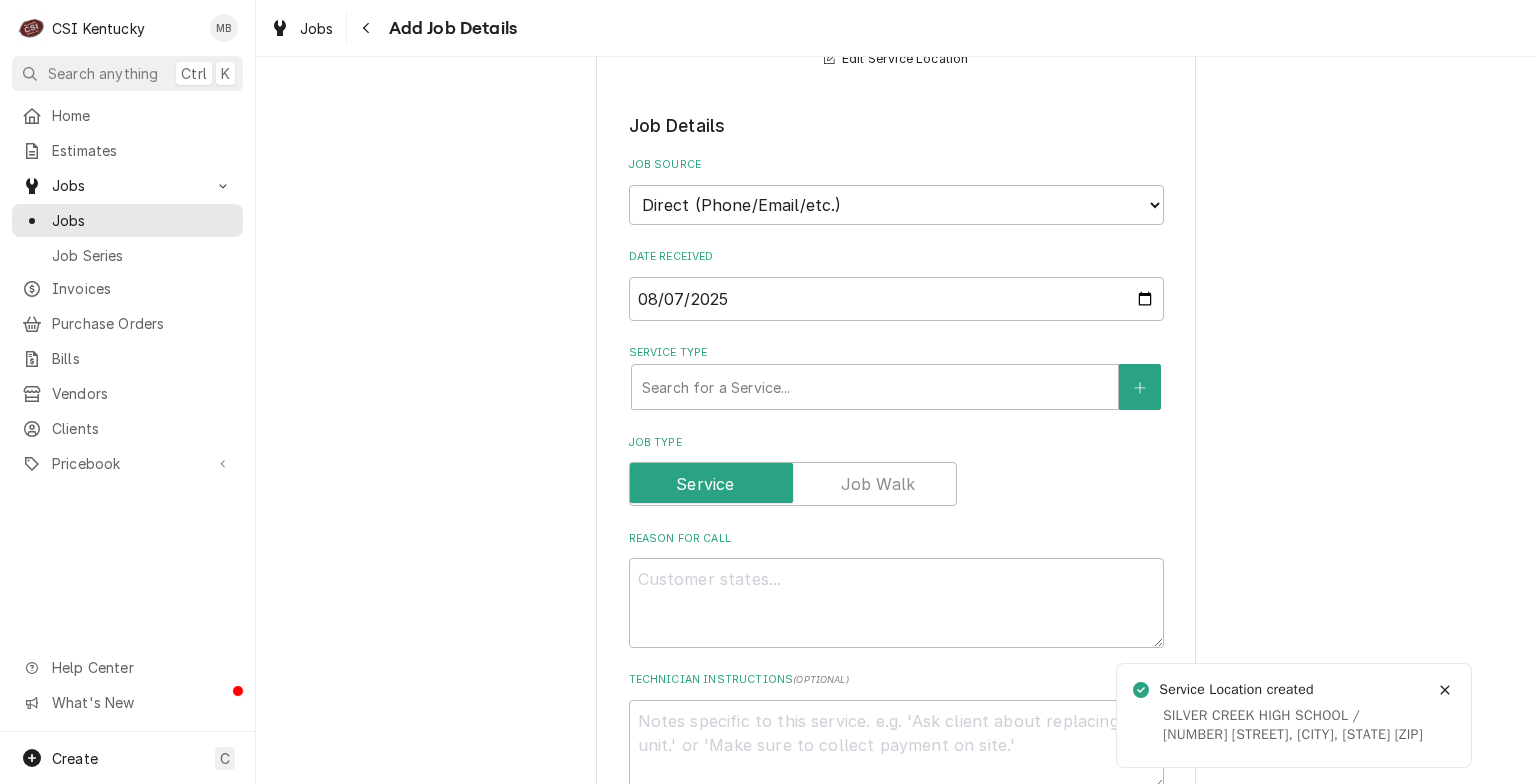 scroll, scrollTop: 400, scrollLeft: 0, axis: vertical 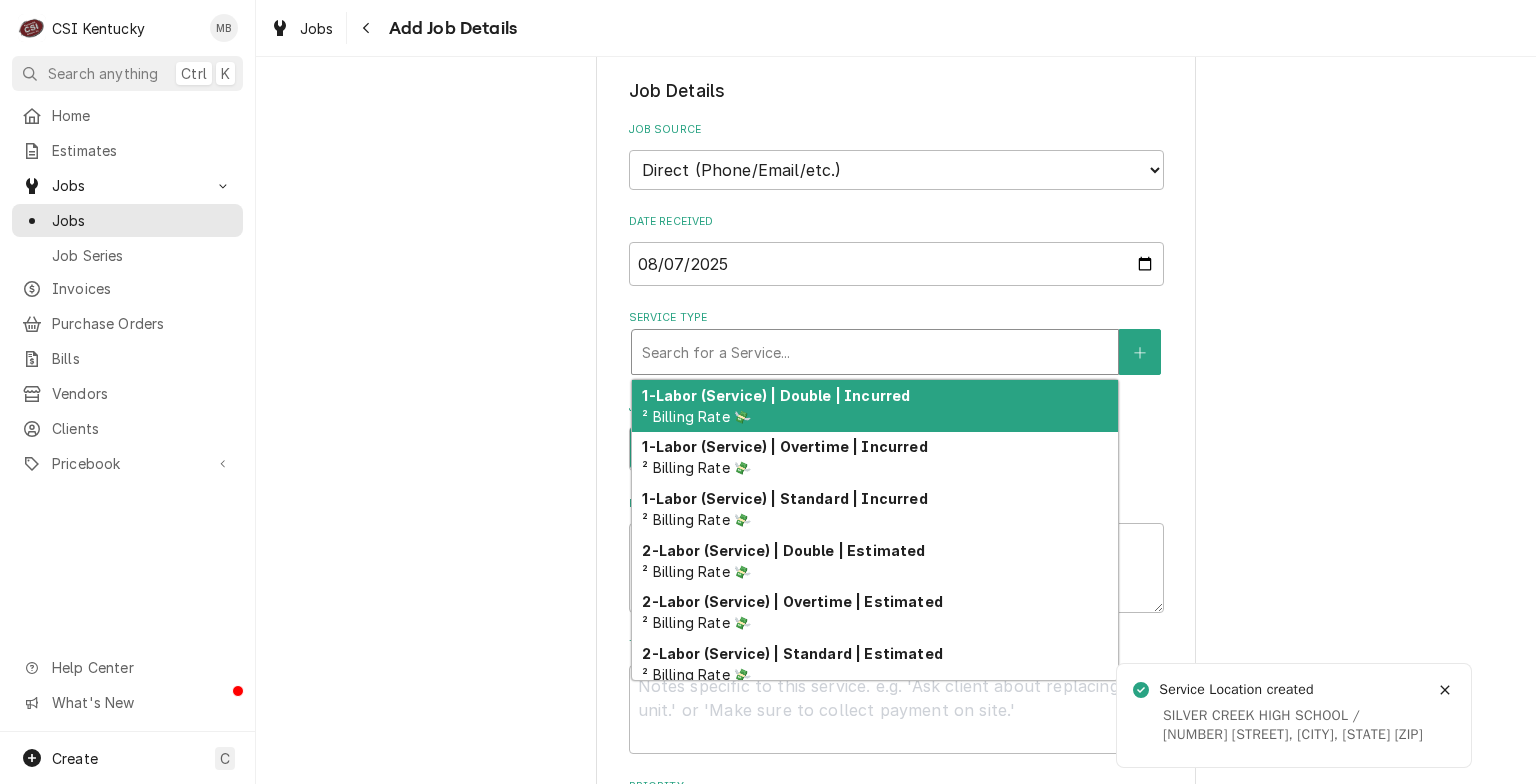 click at bounding box center [875, 352] 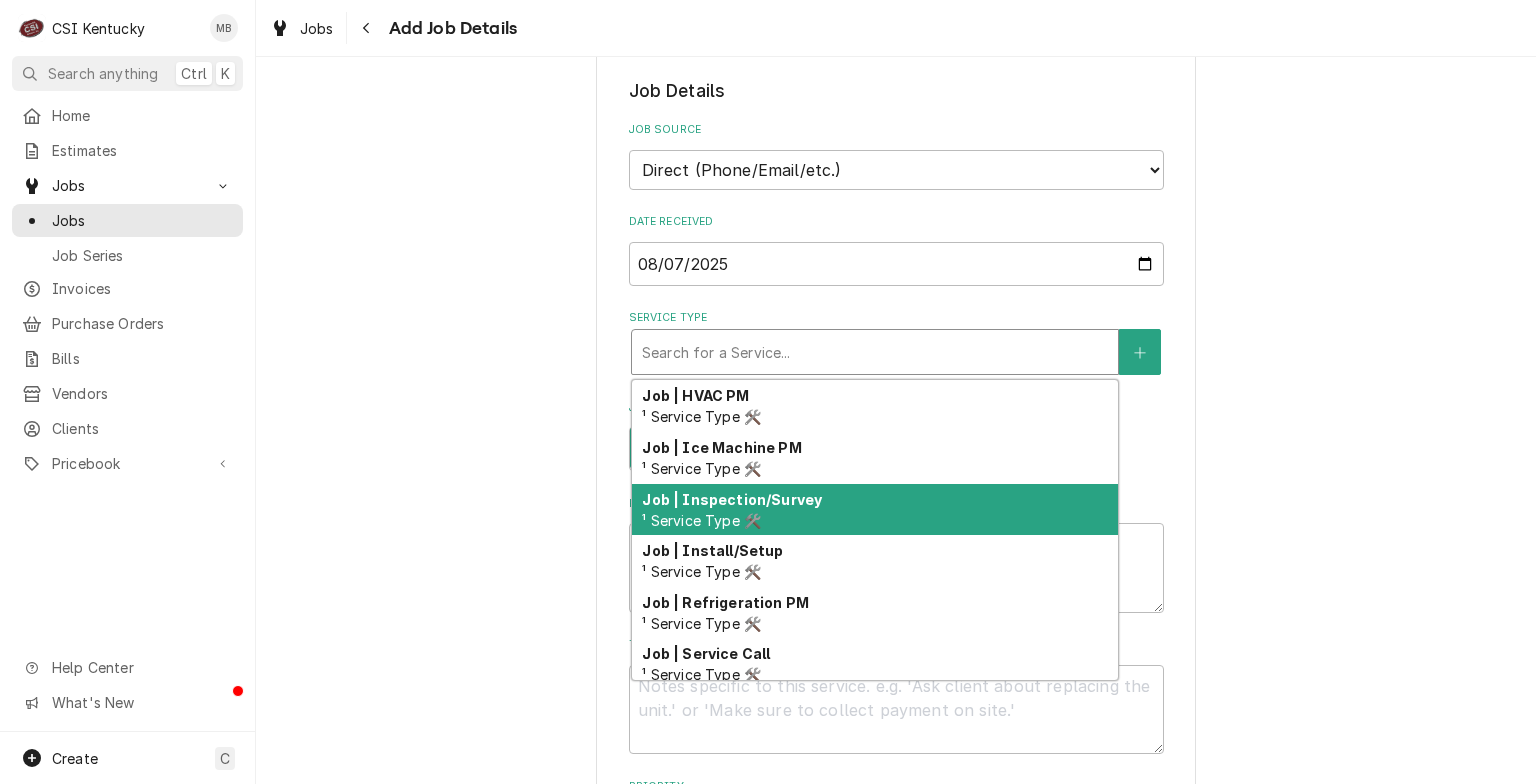 scroll, scrollTop: 1069, scrollLeft: 0, axis: vertical 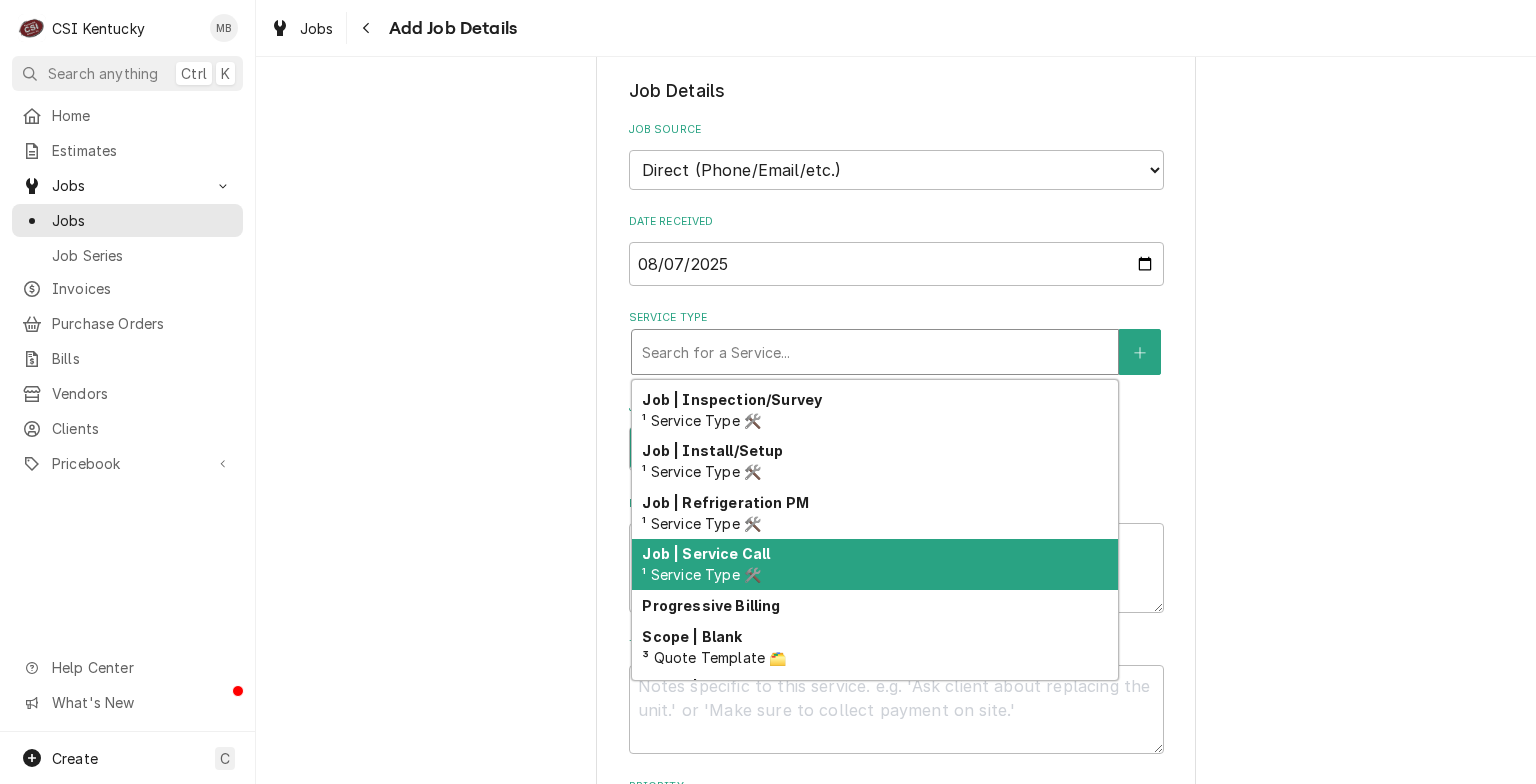 click on "Job | Service Call" at bounding box center (706, 553) 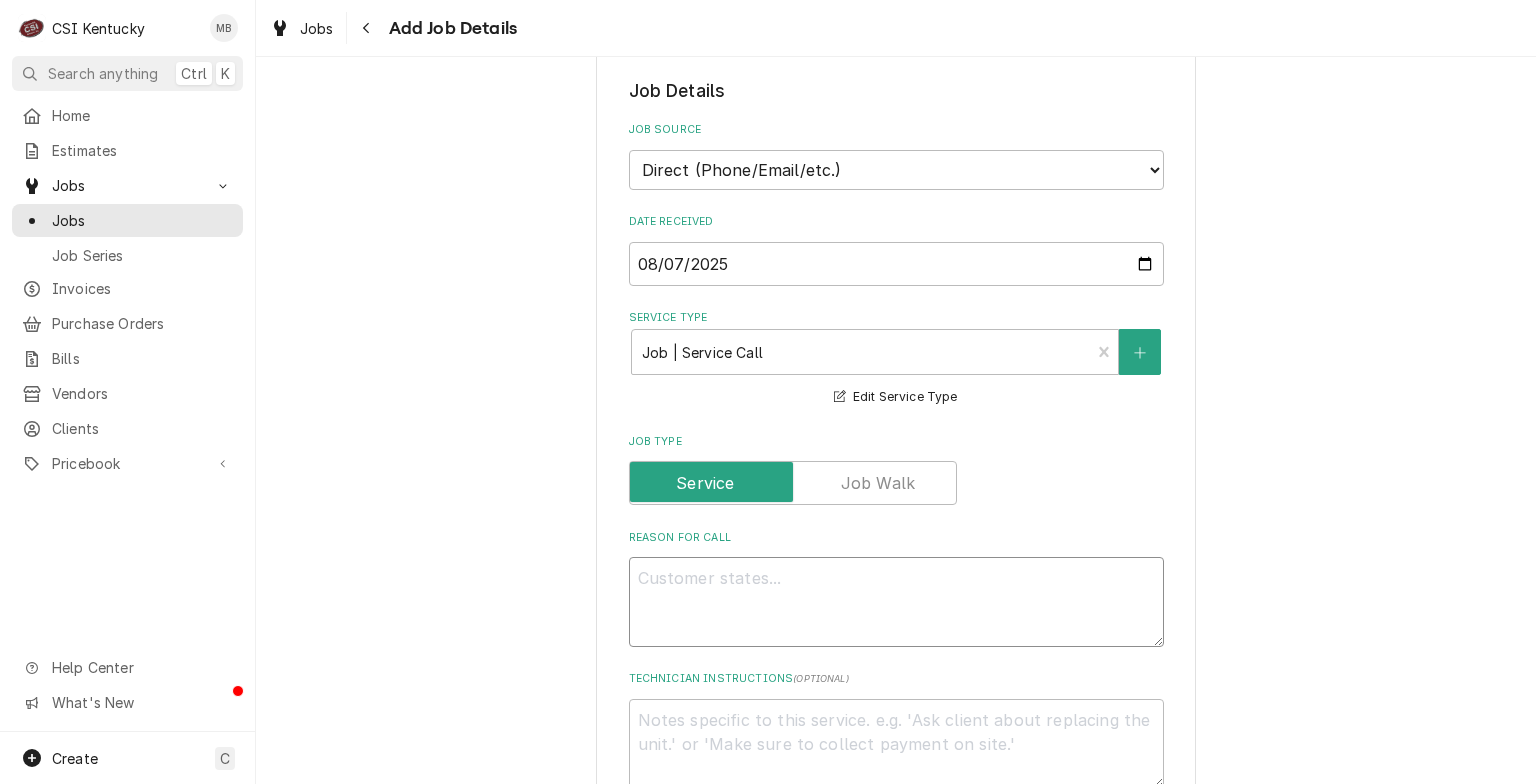 click on "Reason For Call" at bounding box center (896, 602) 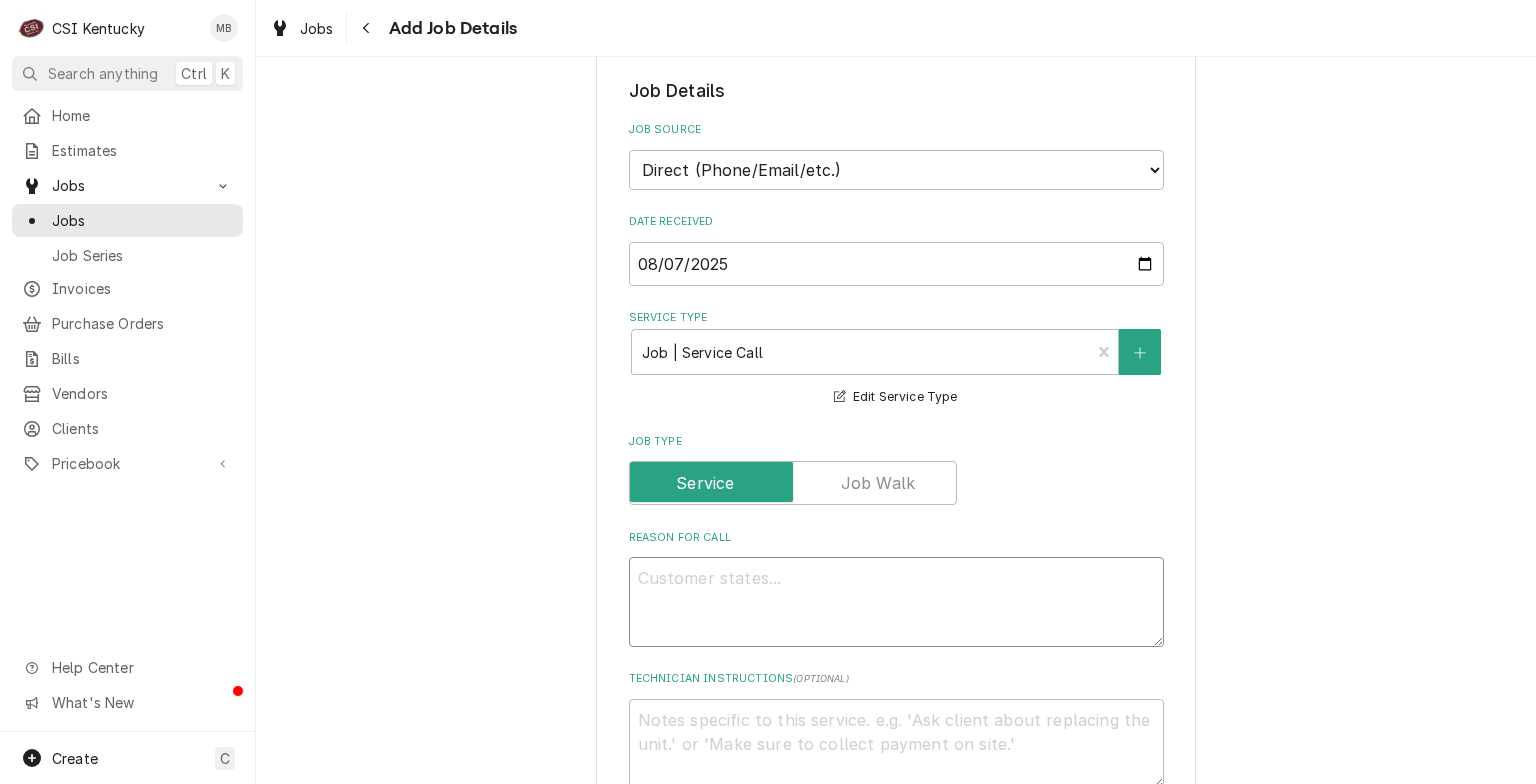 type on "x" 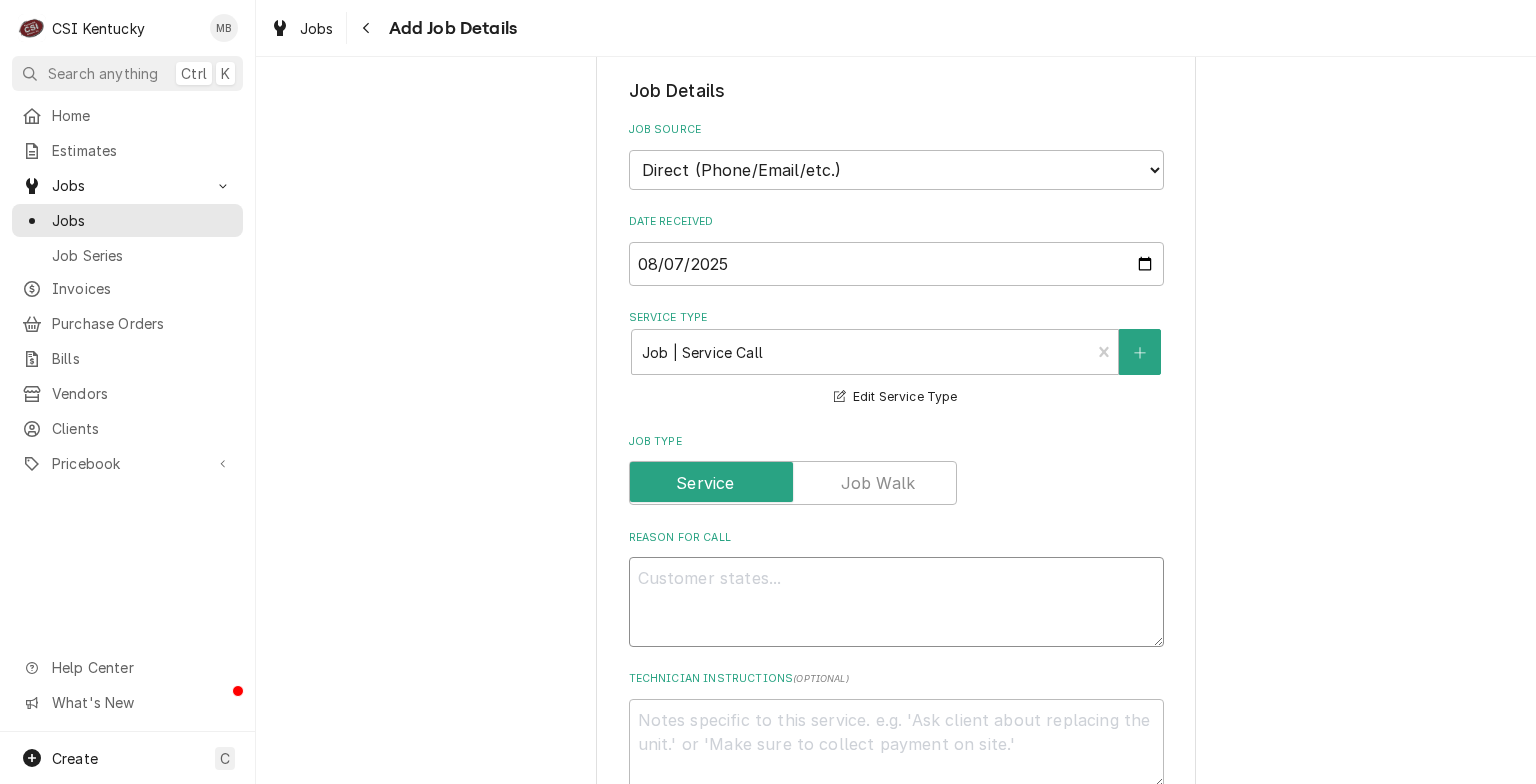 type on "I" 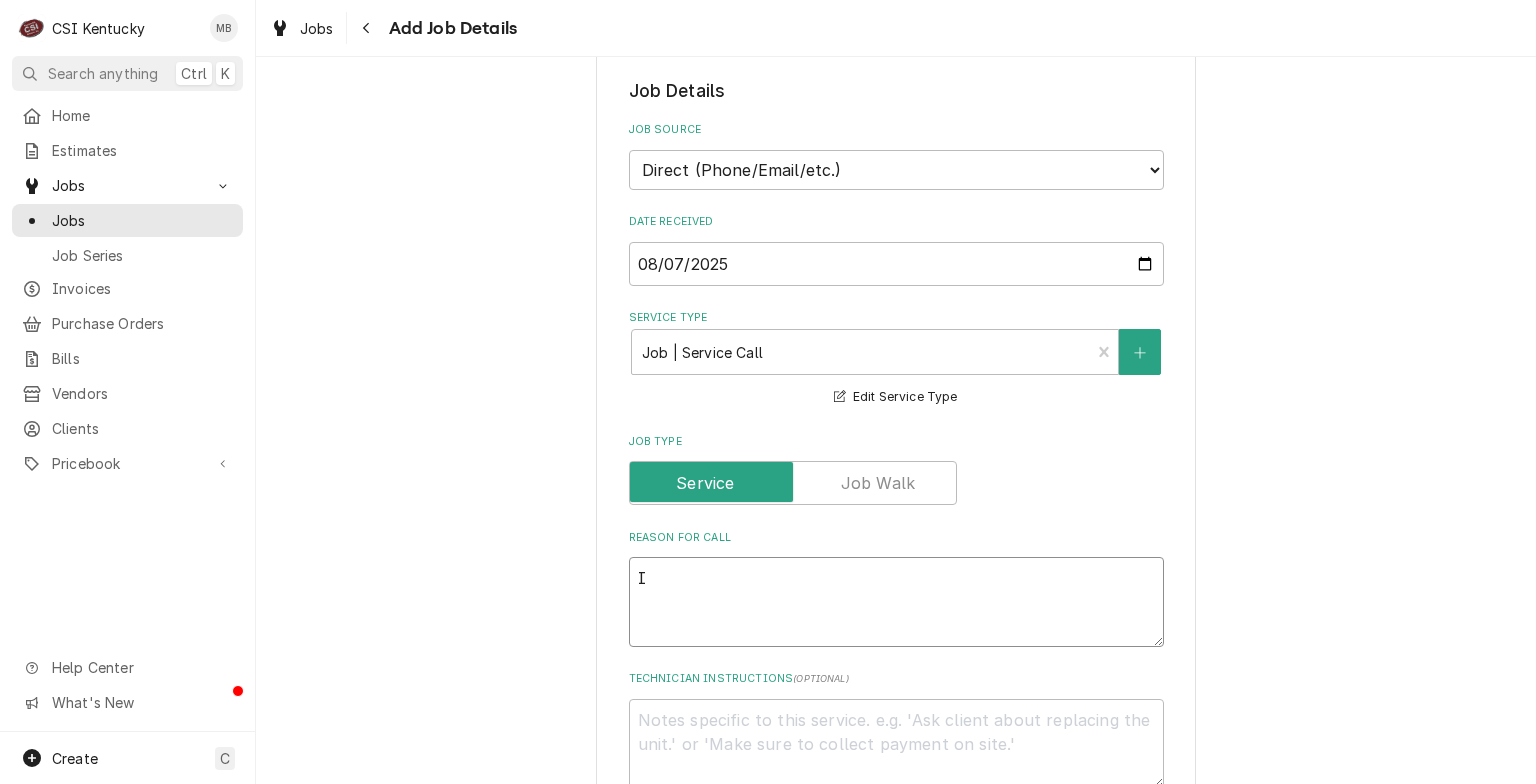 type on "x" 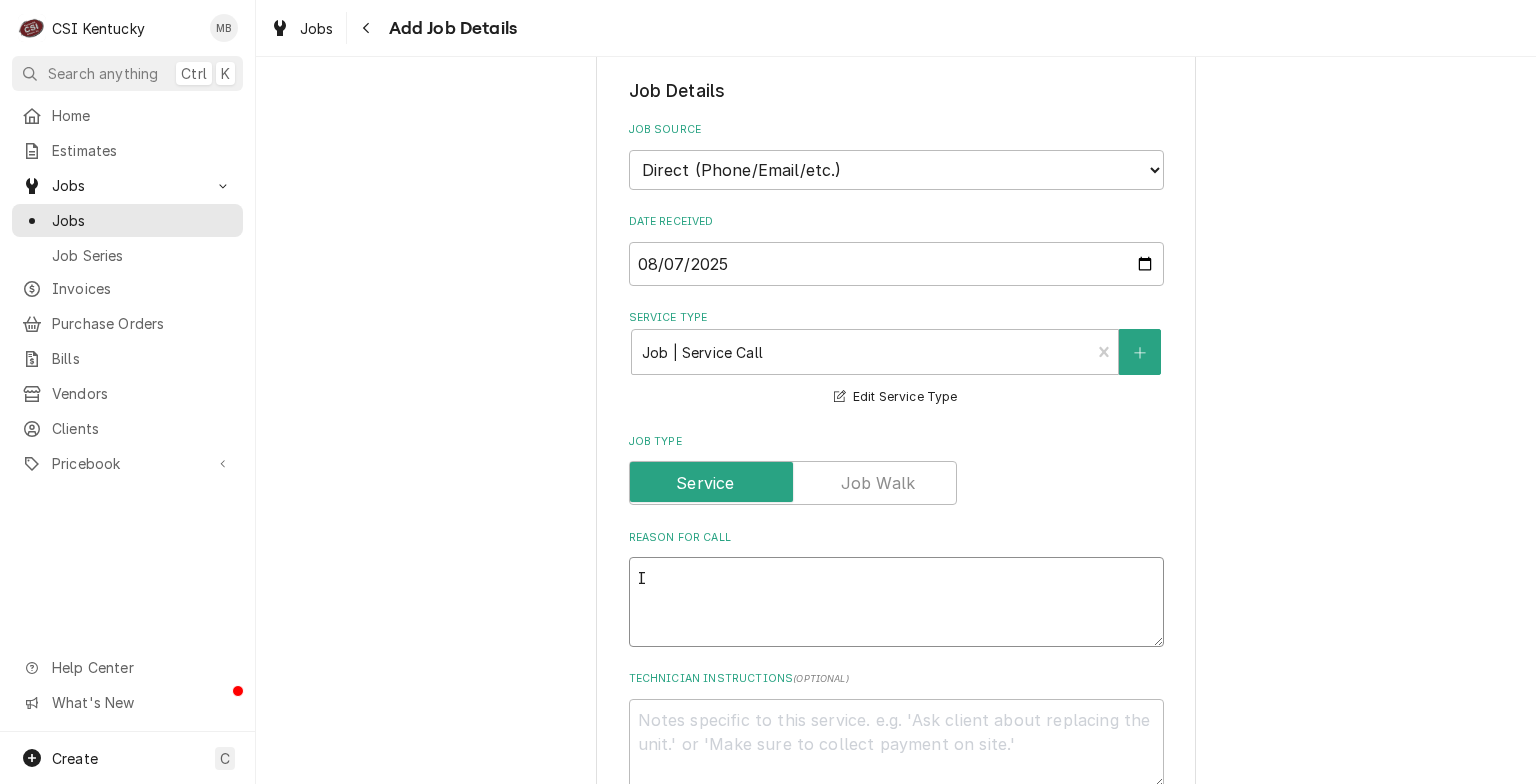 type on "IC" 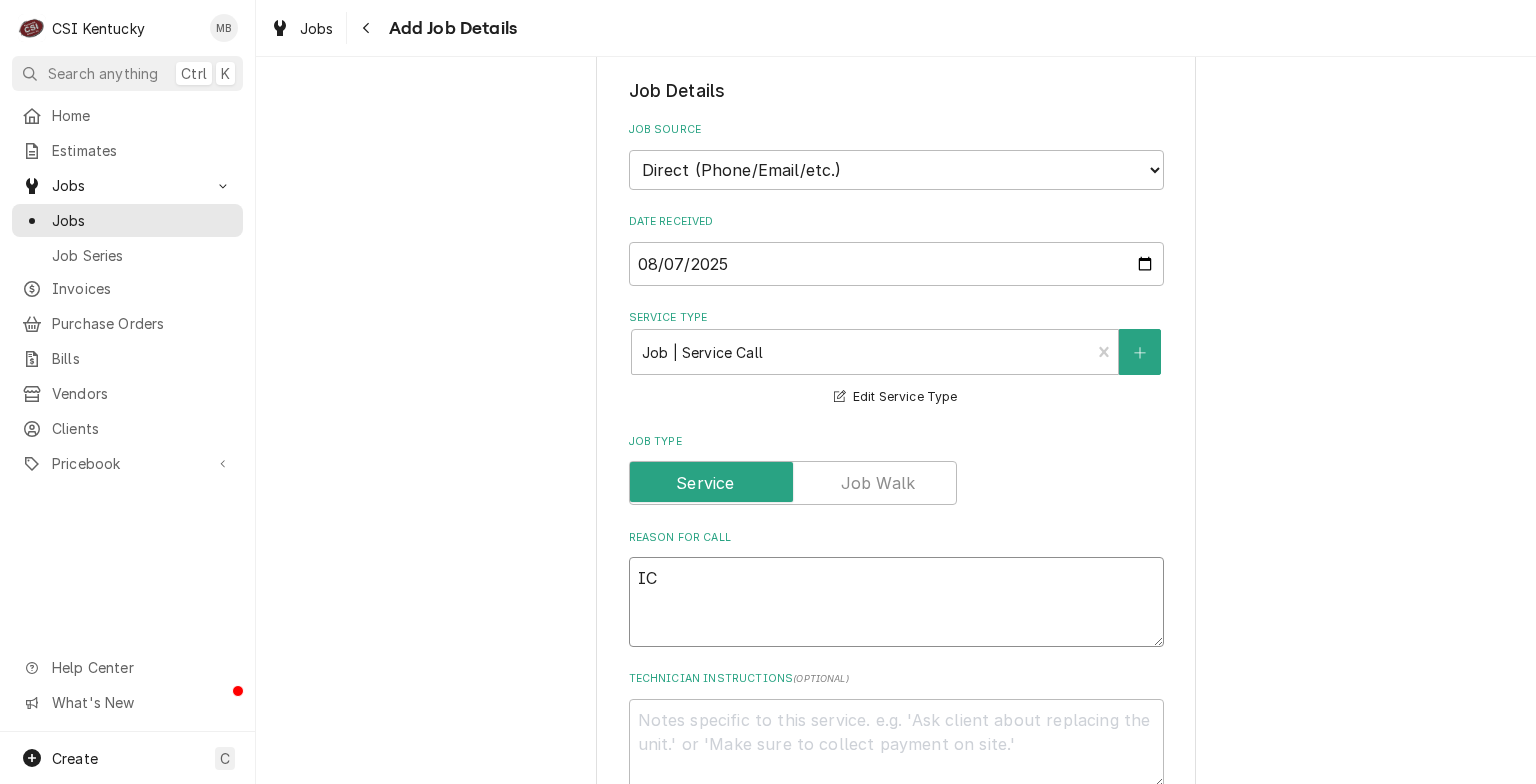 type on "x" 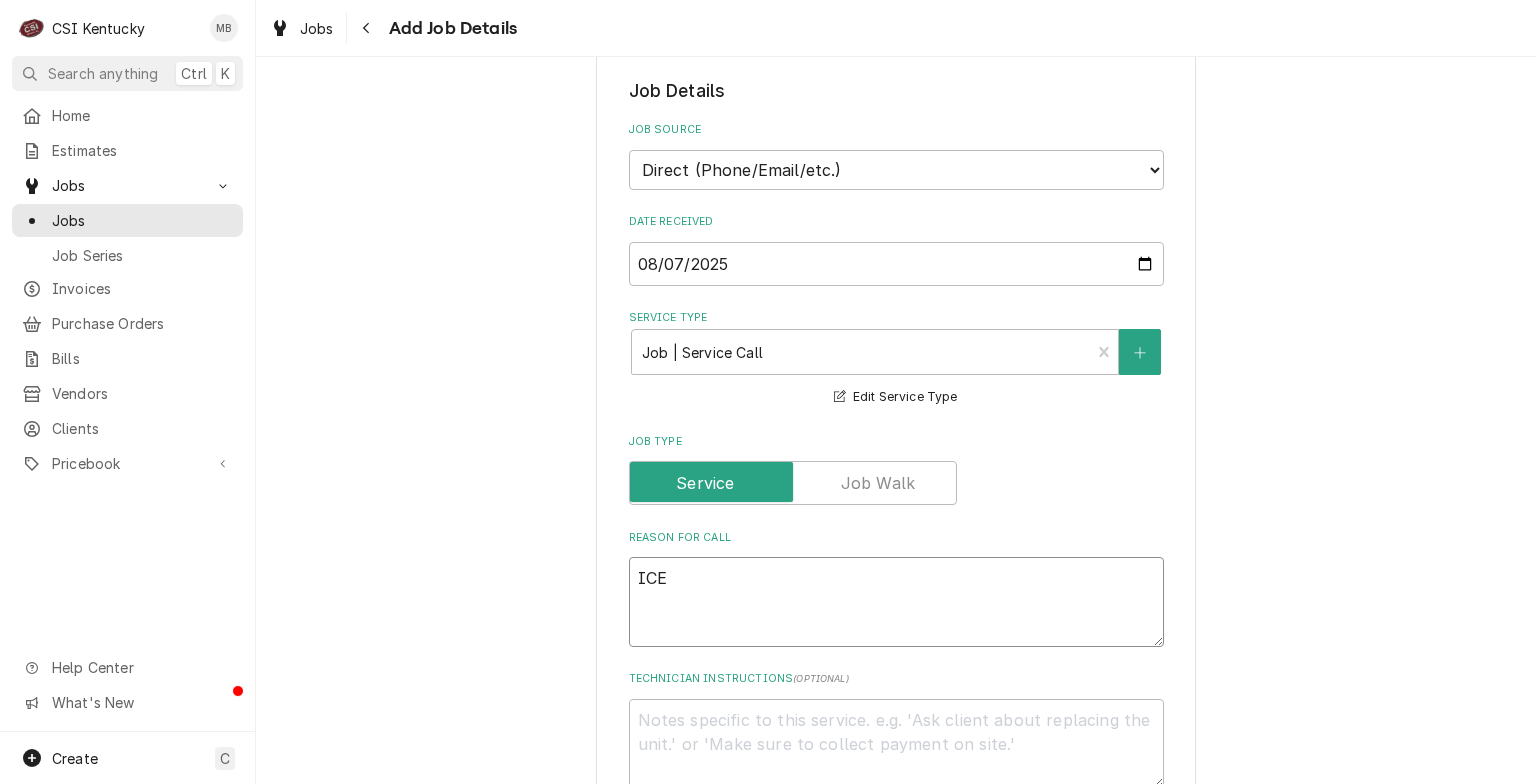 type on "x" 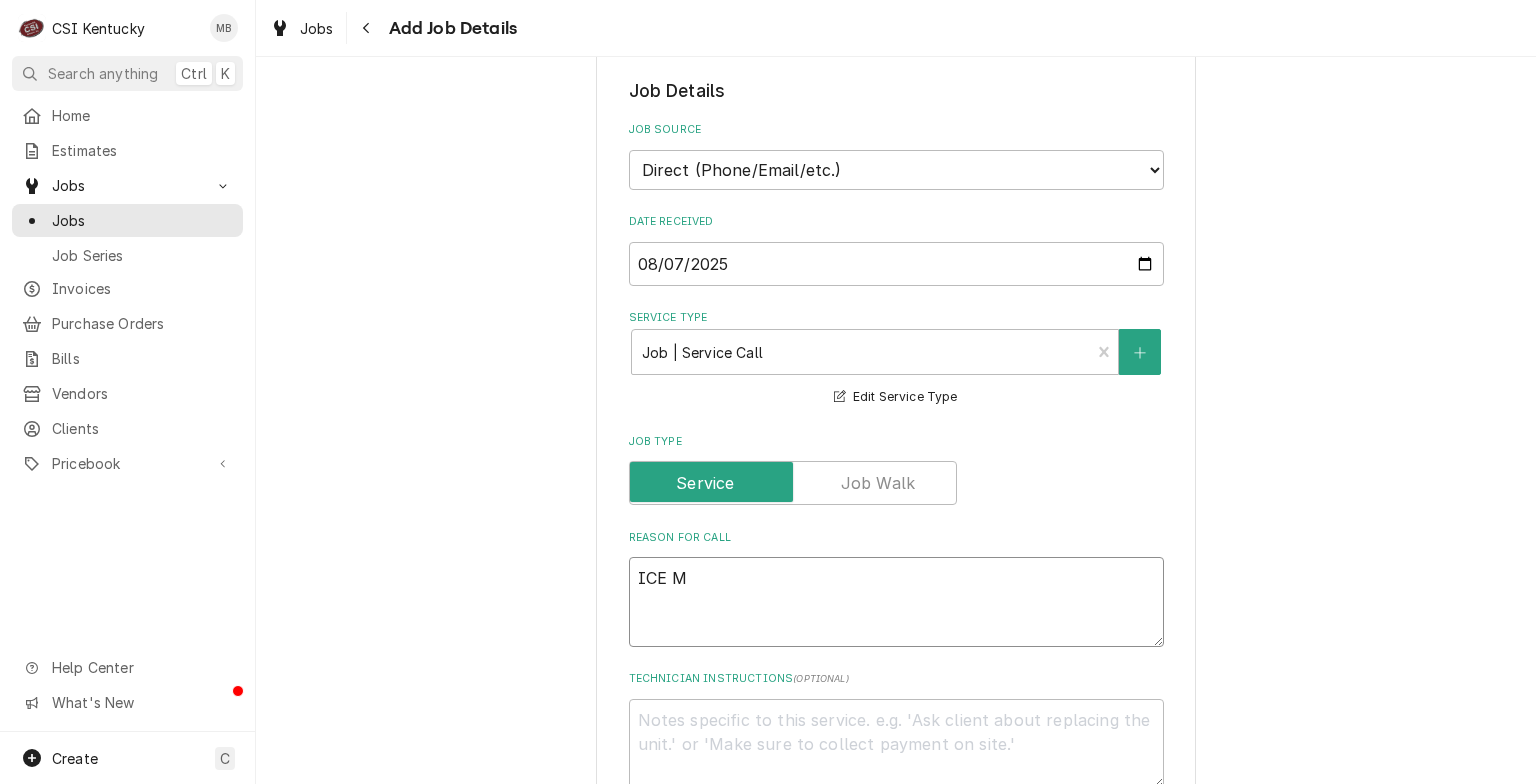 type on "x" 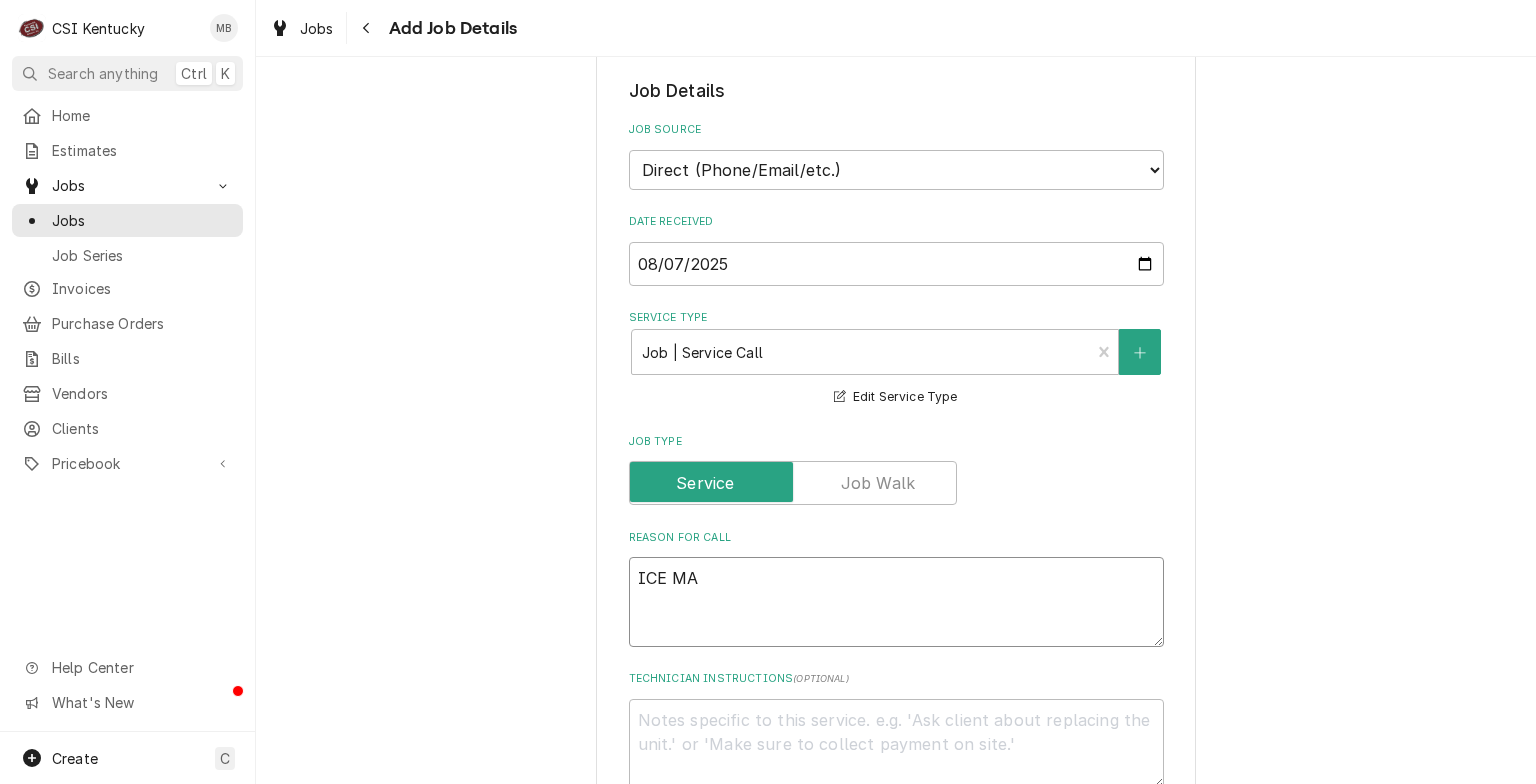 type on "x" 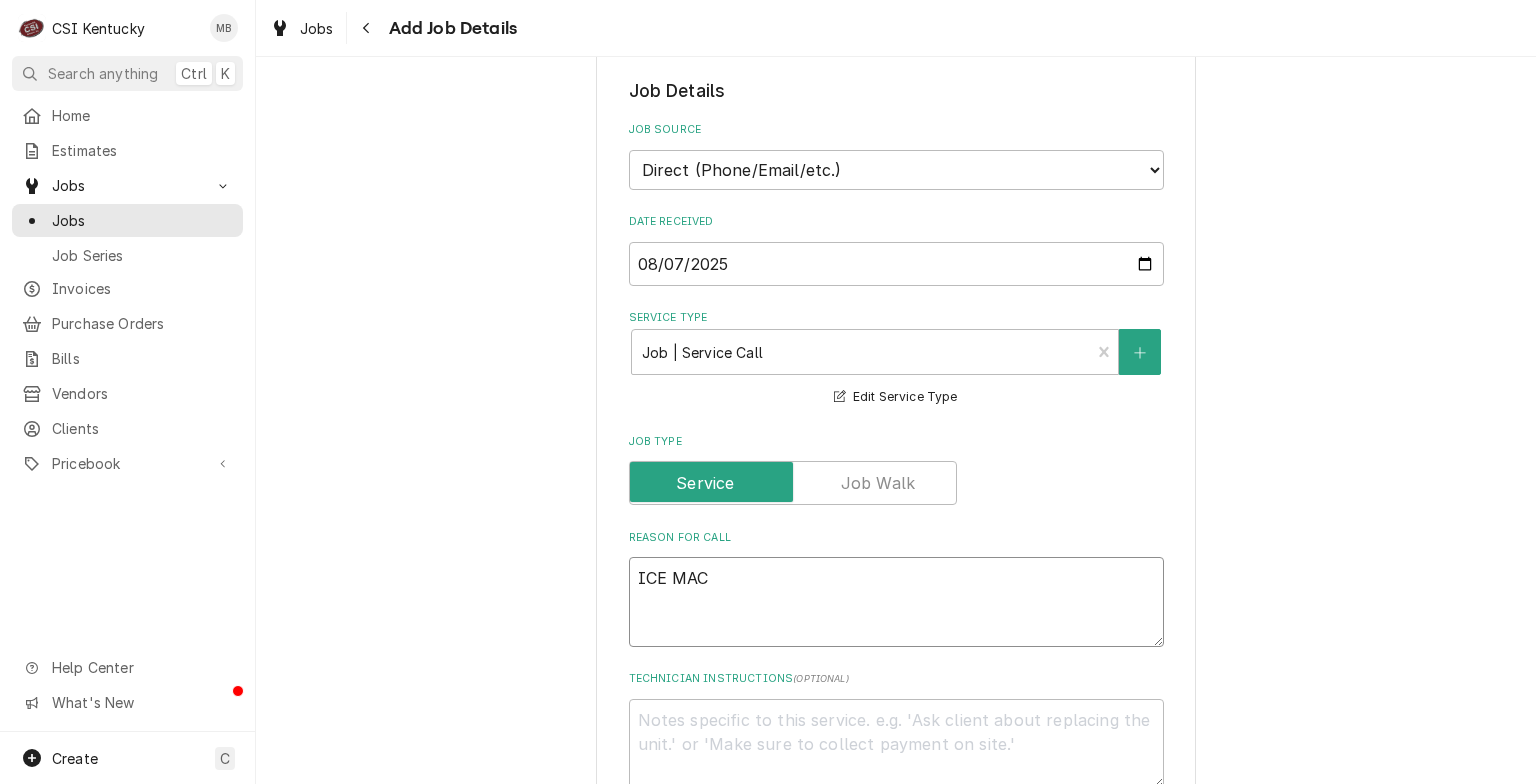 type on "x" 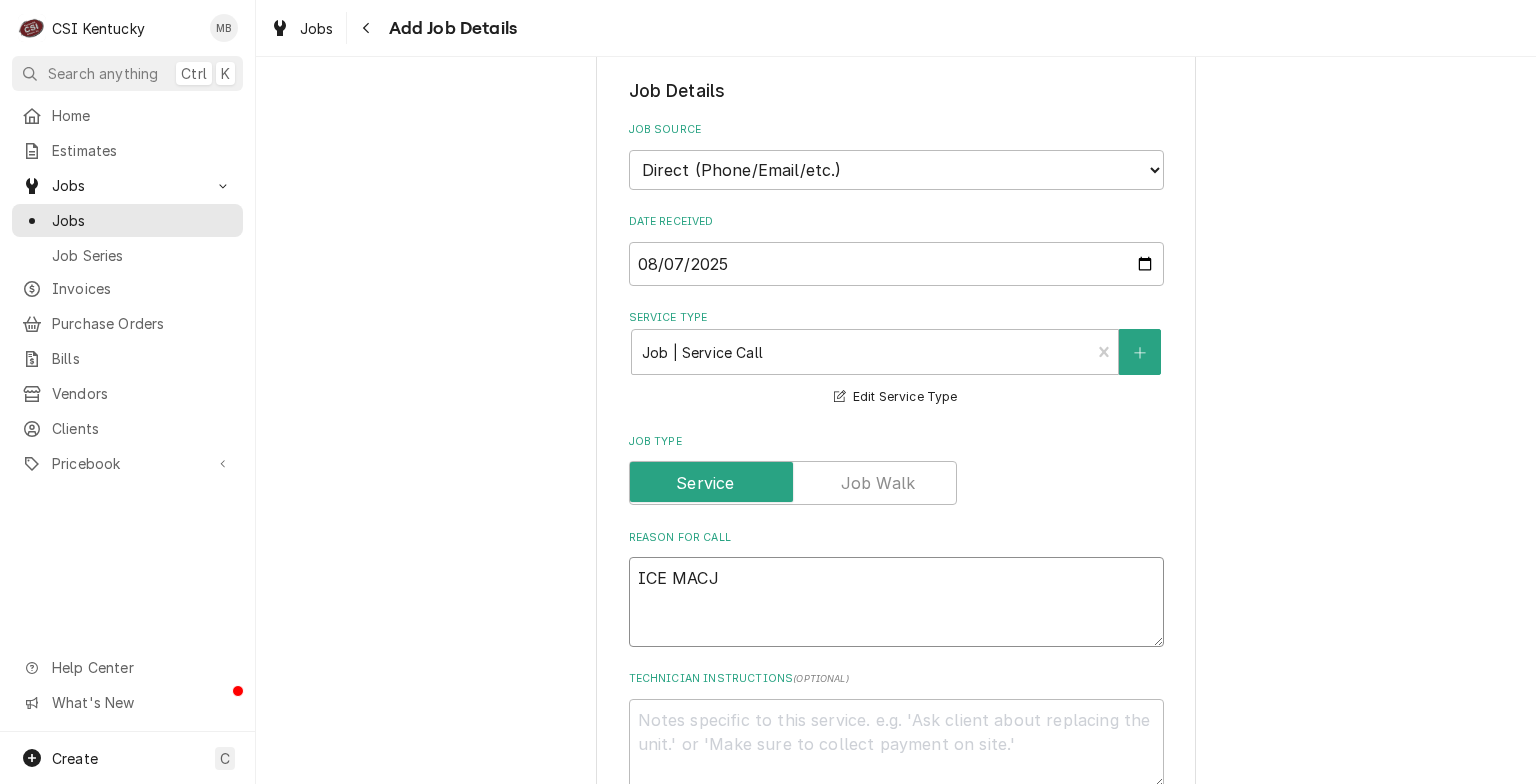 type on "x" 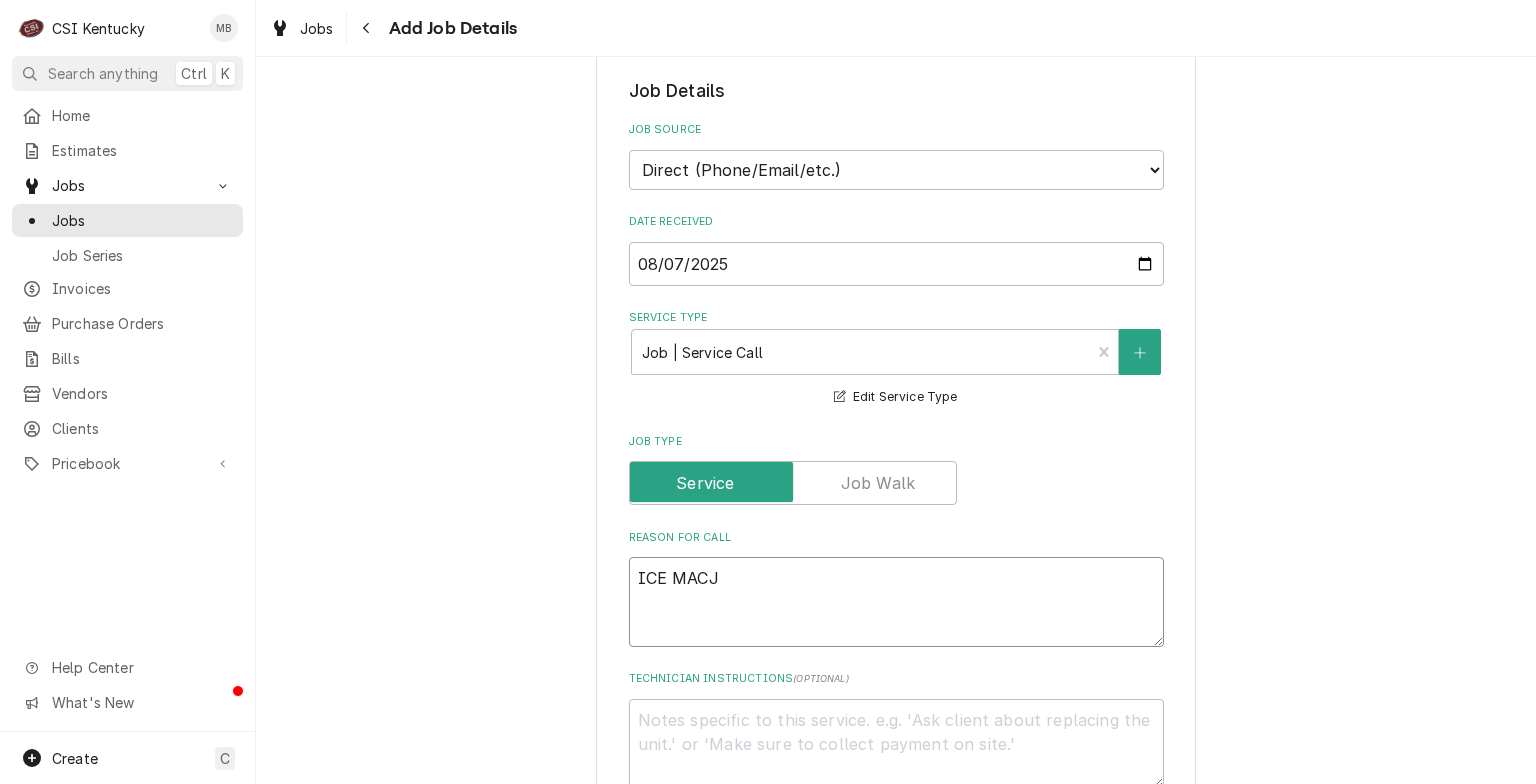 type on "ICE MAC" 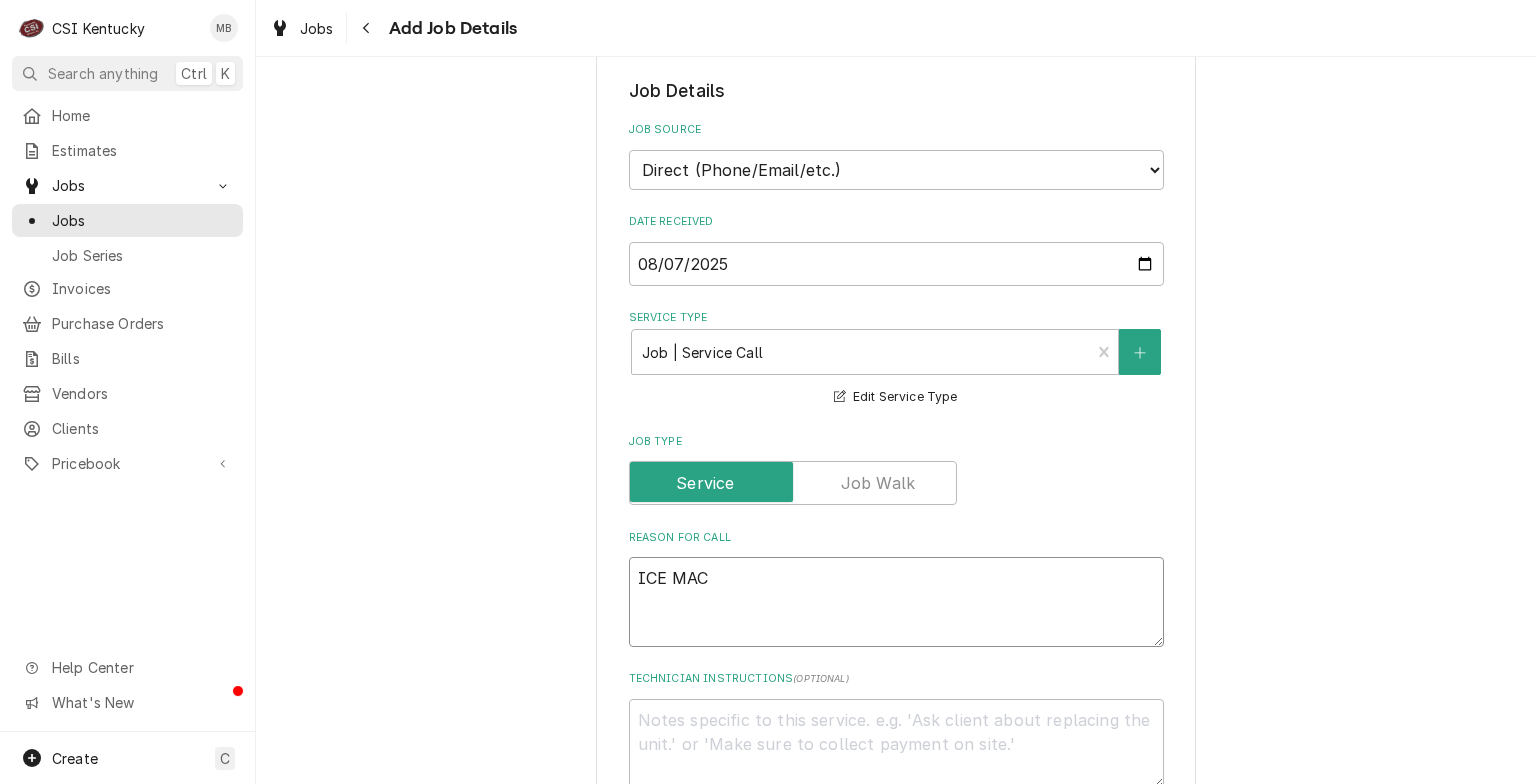 type on "x" 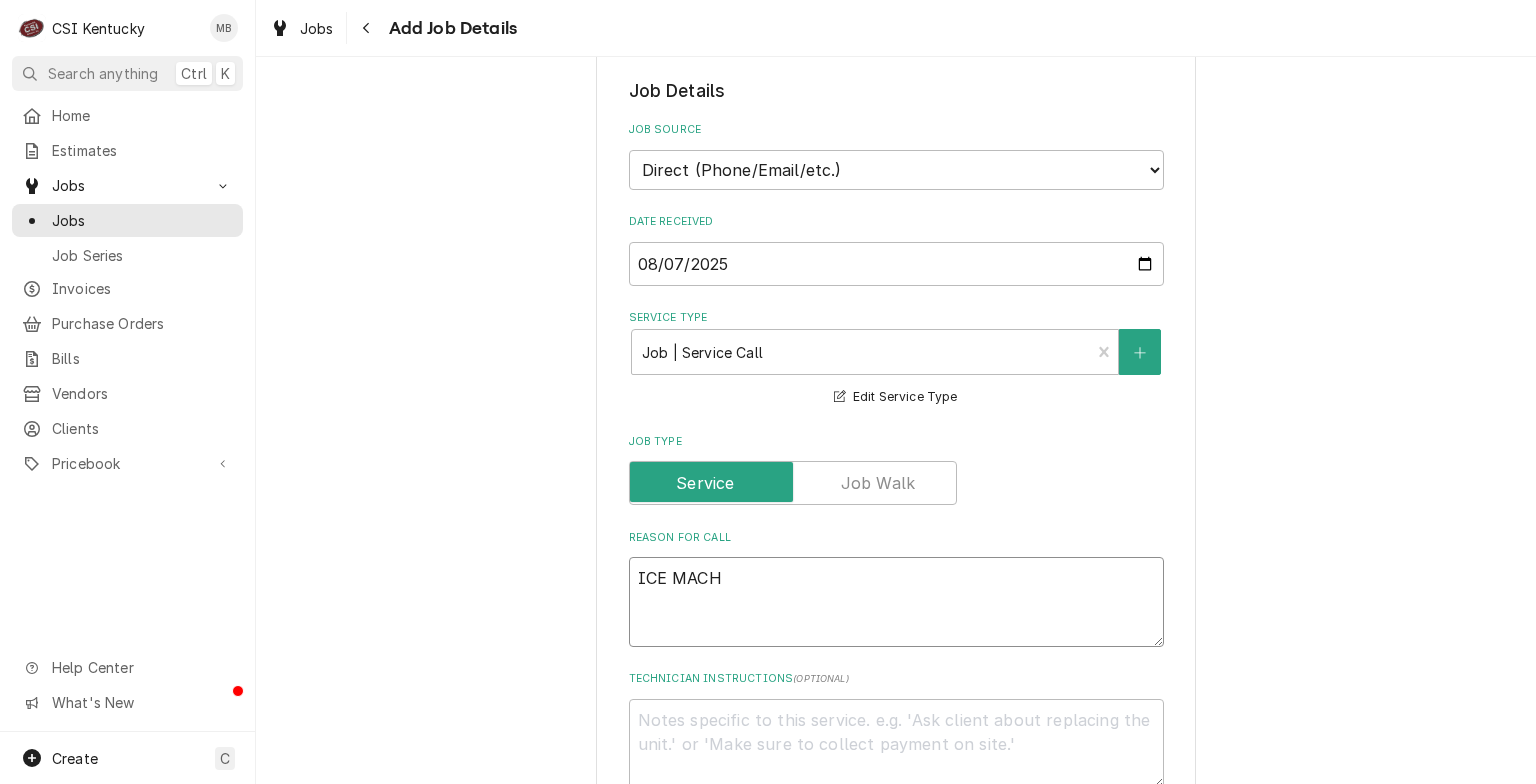 type on "x" 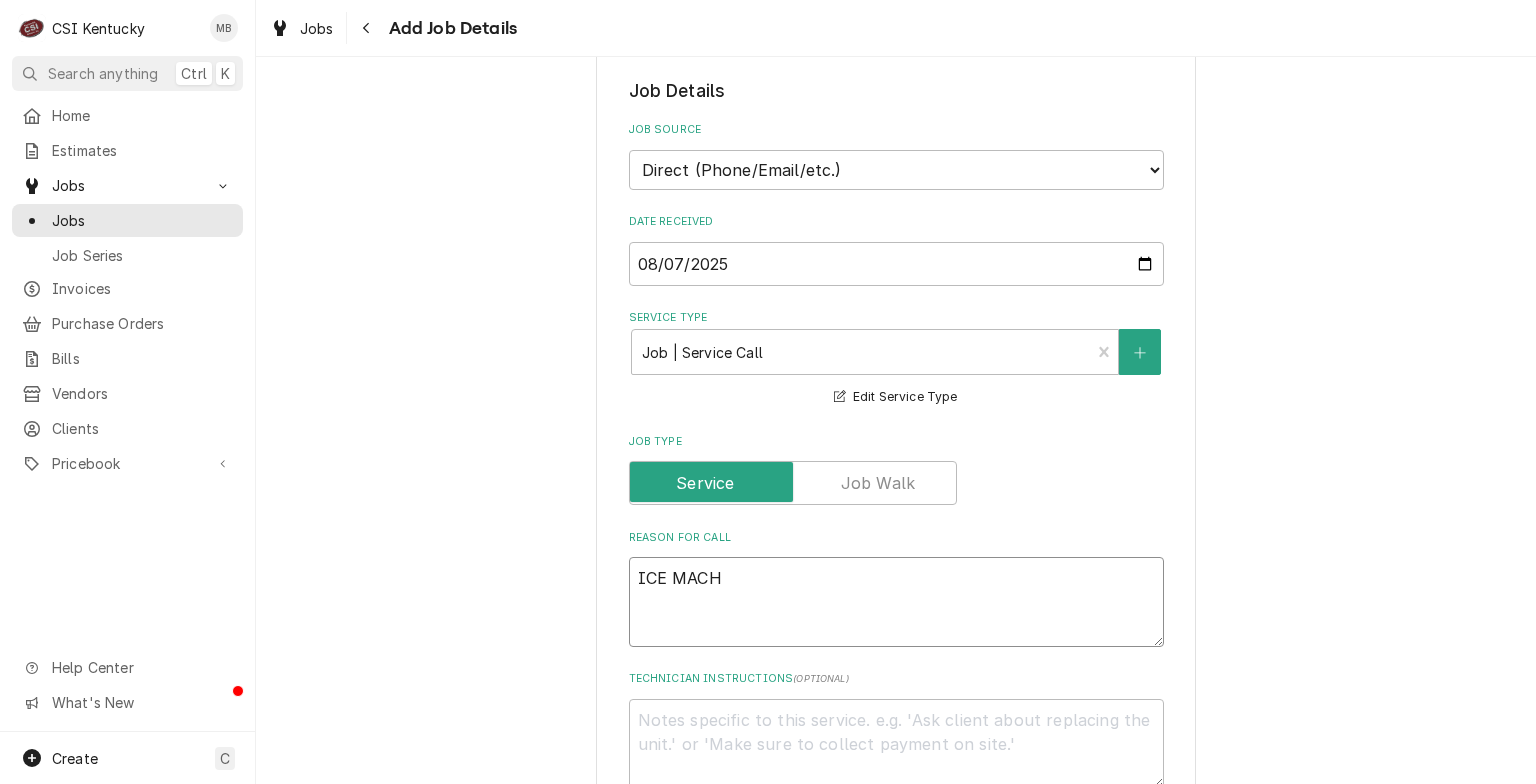 type on "ICE MACHI" 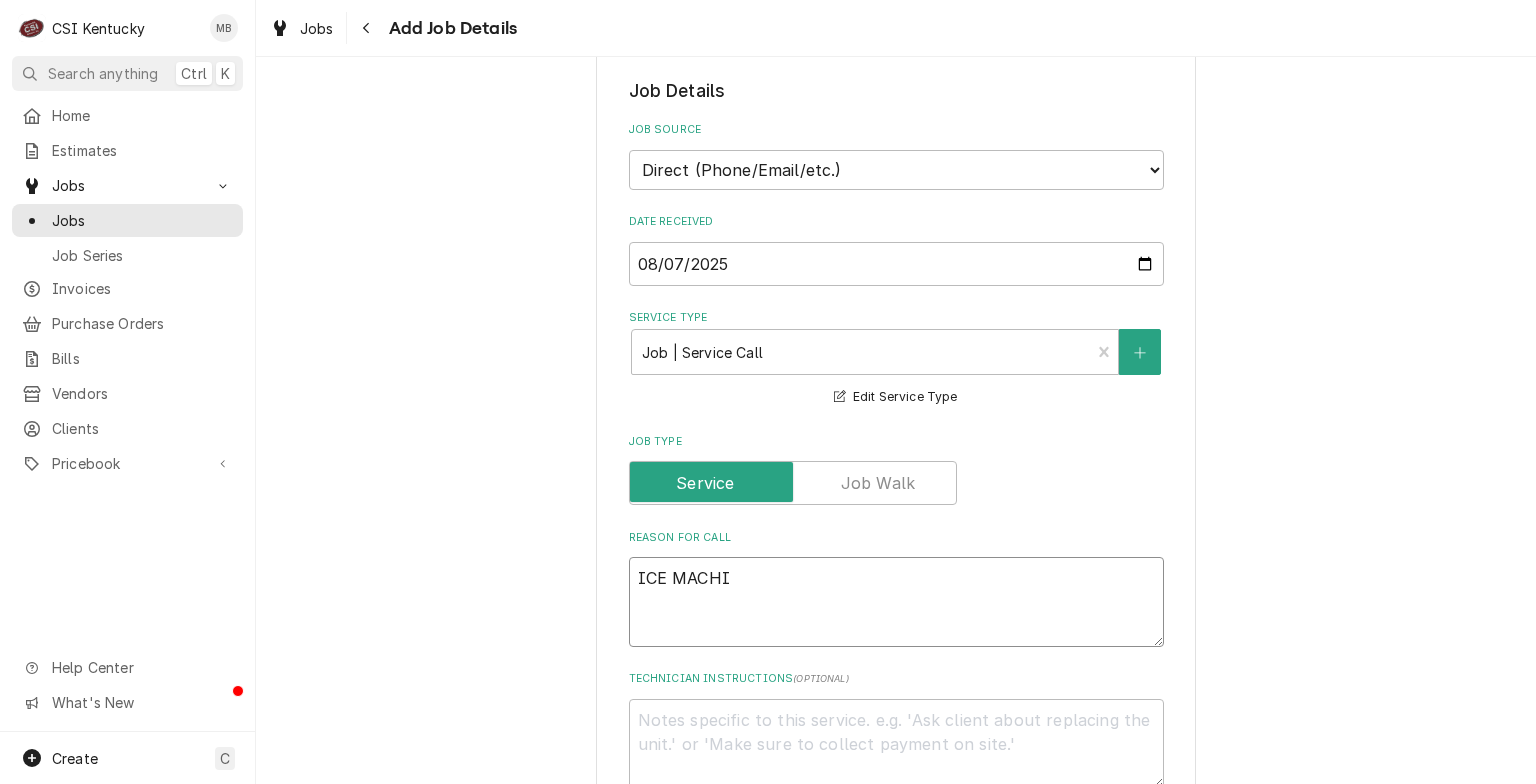 type on "x" 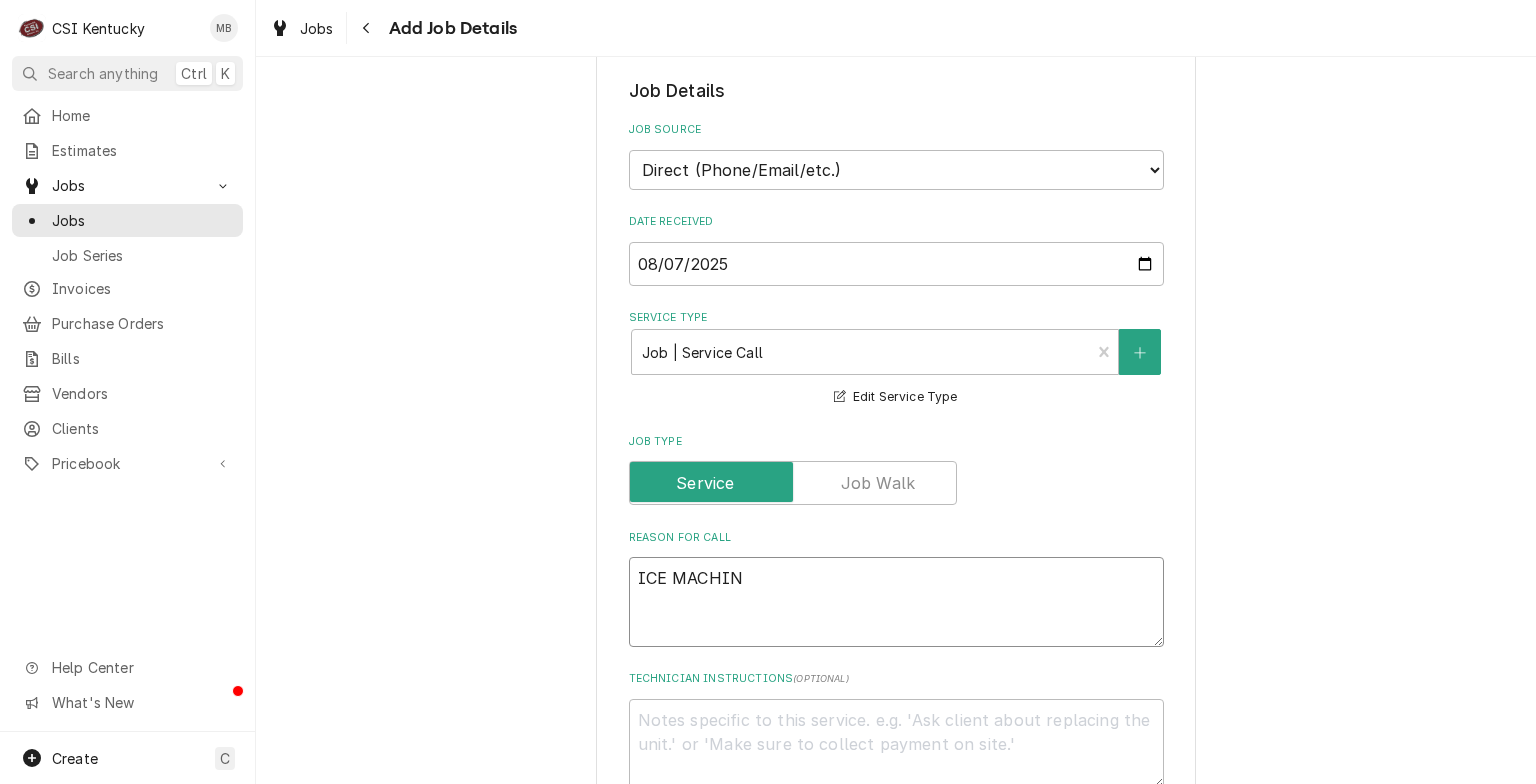 type on "x" 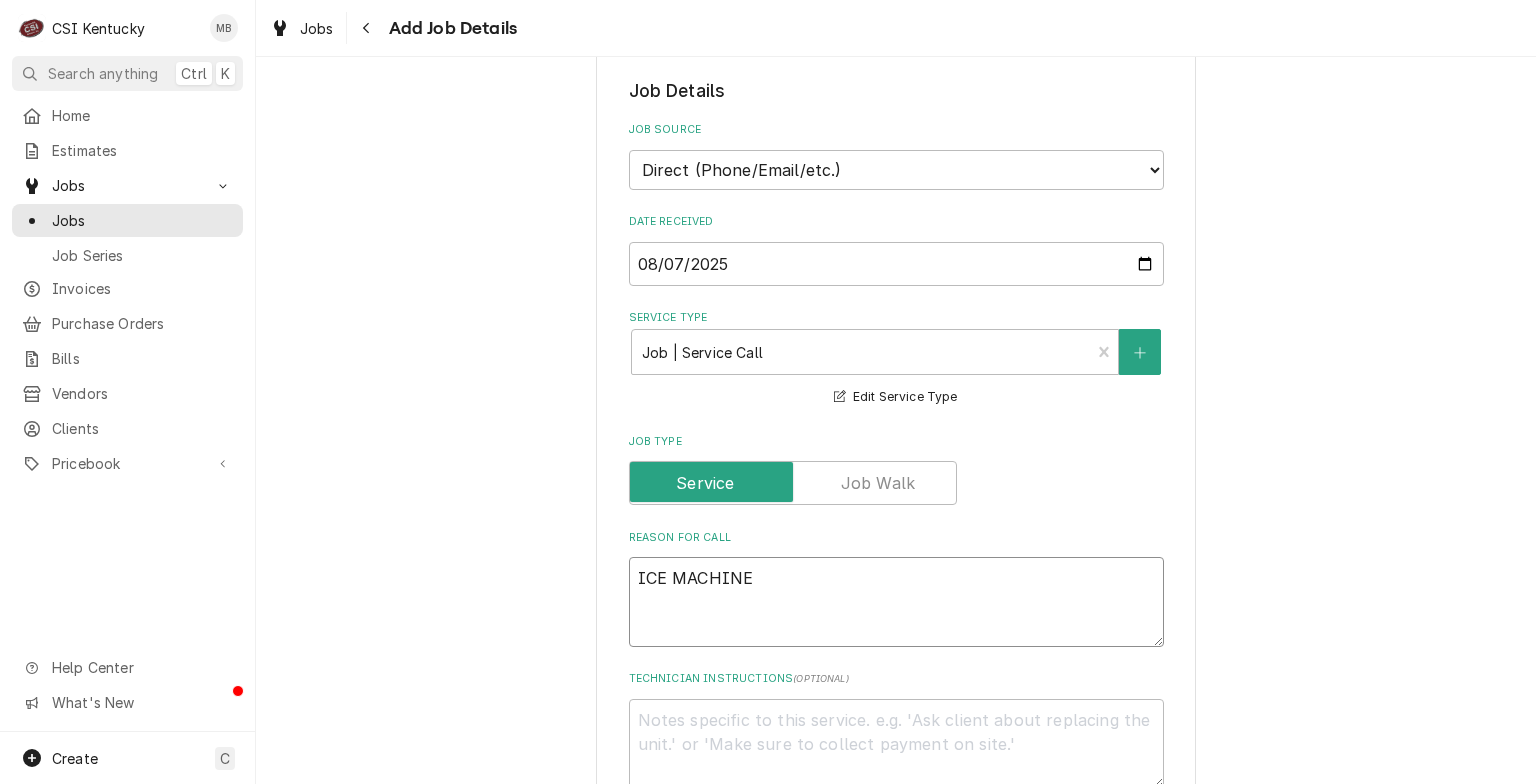 type on "x" 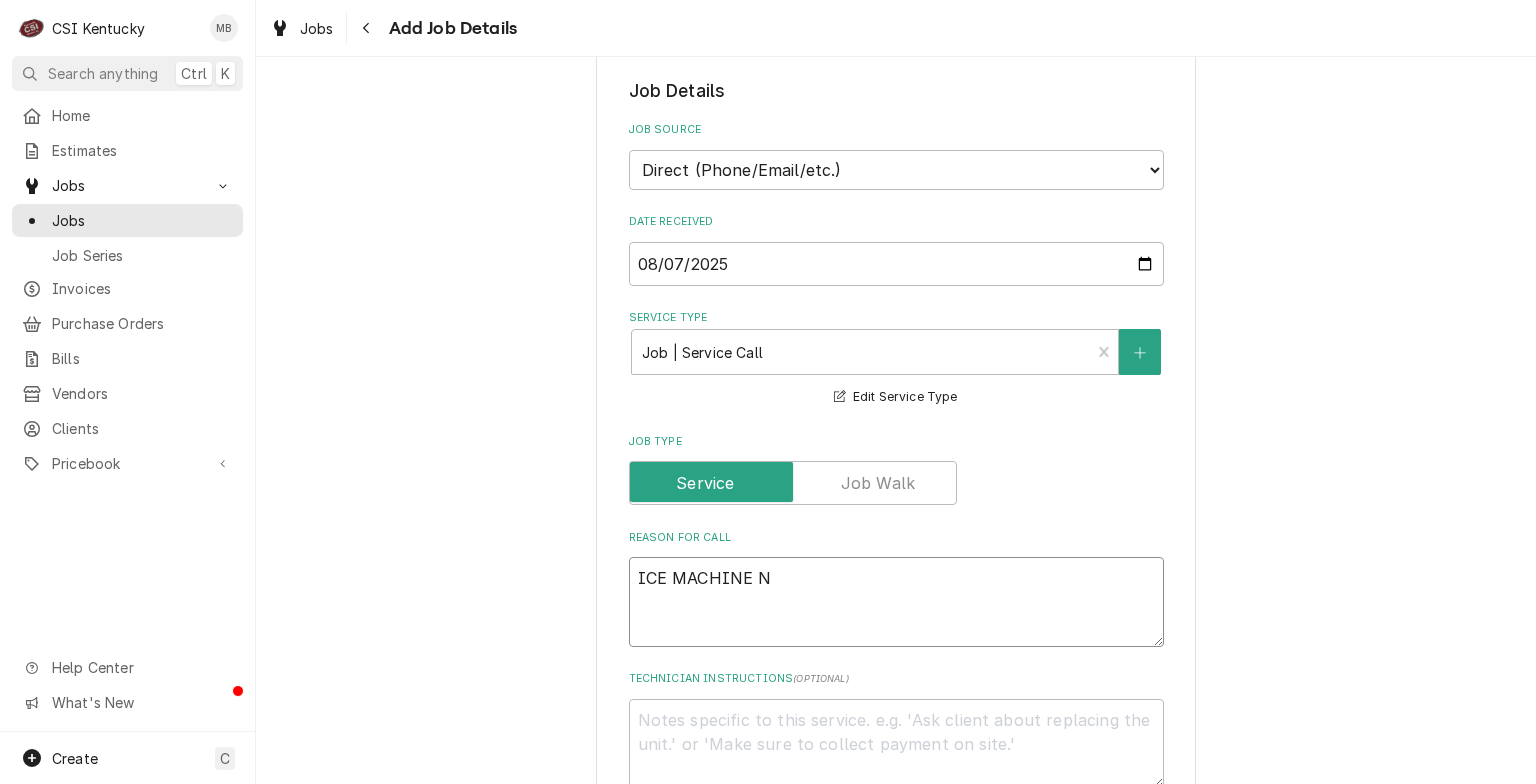type on "x" 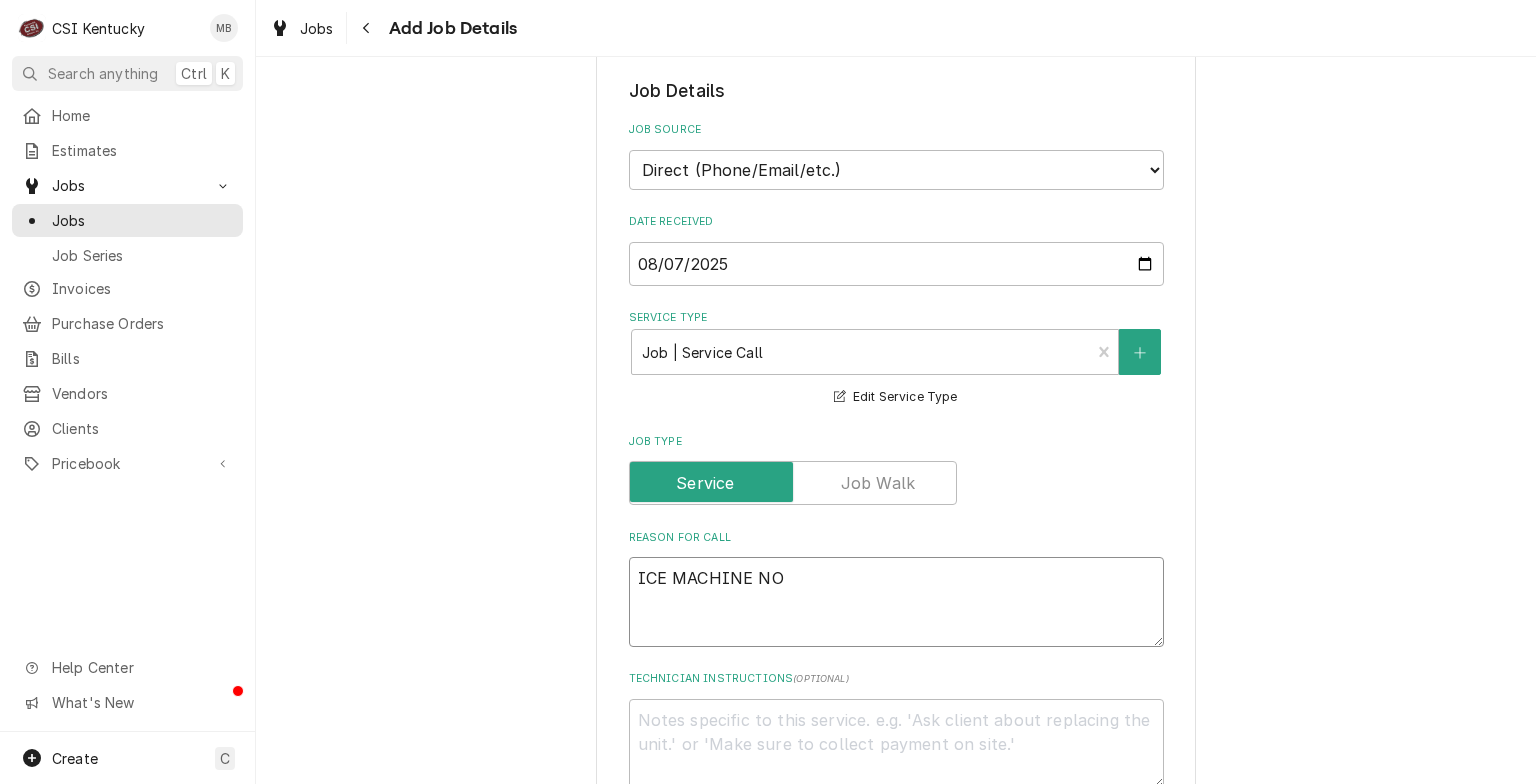 type on "x" 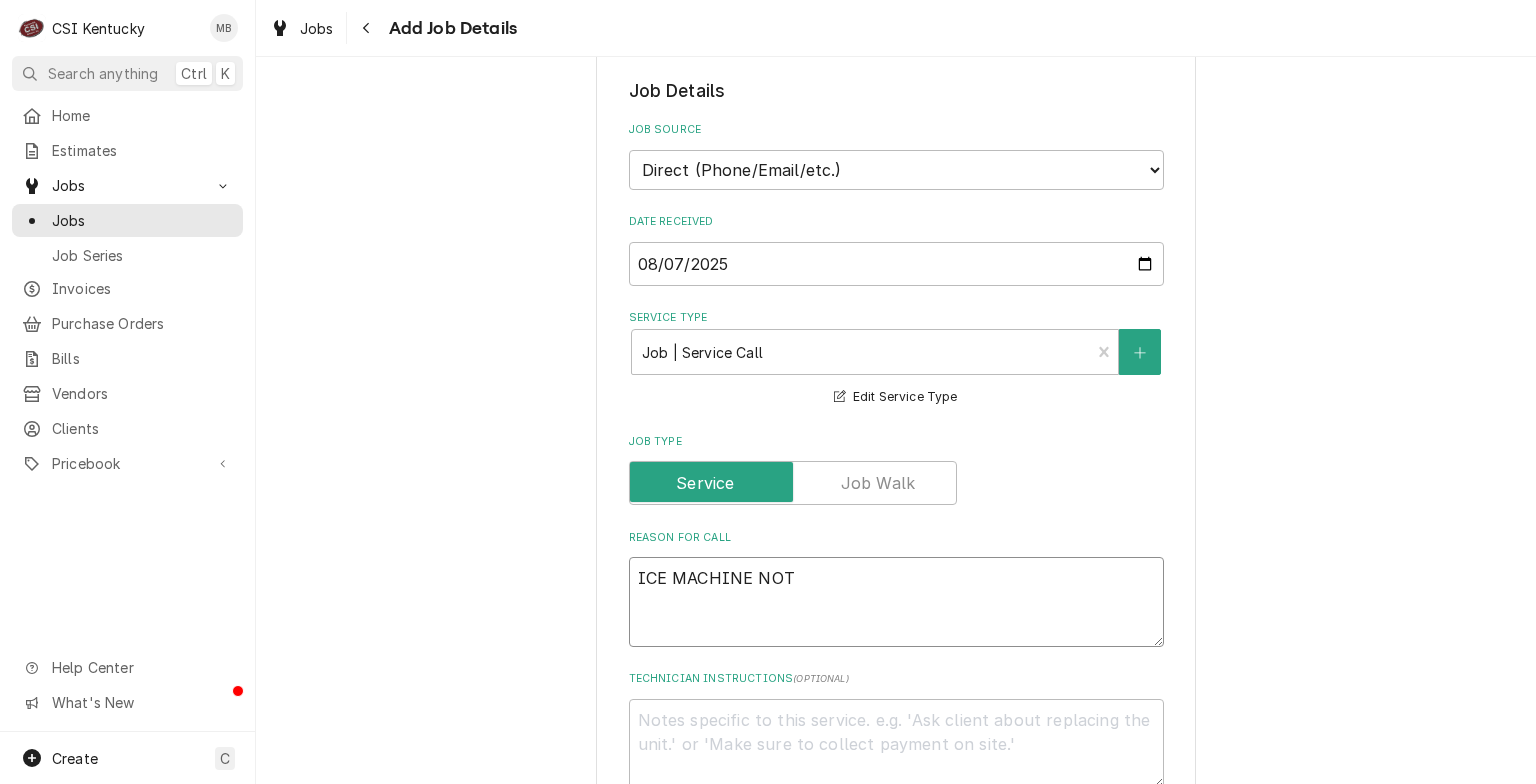 type on "x" 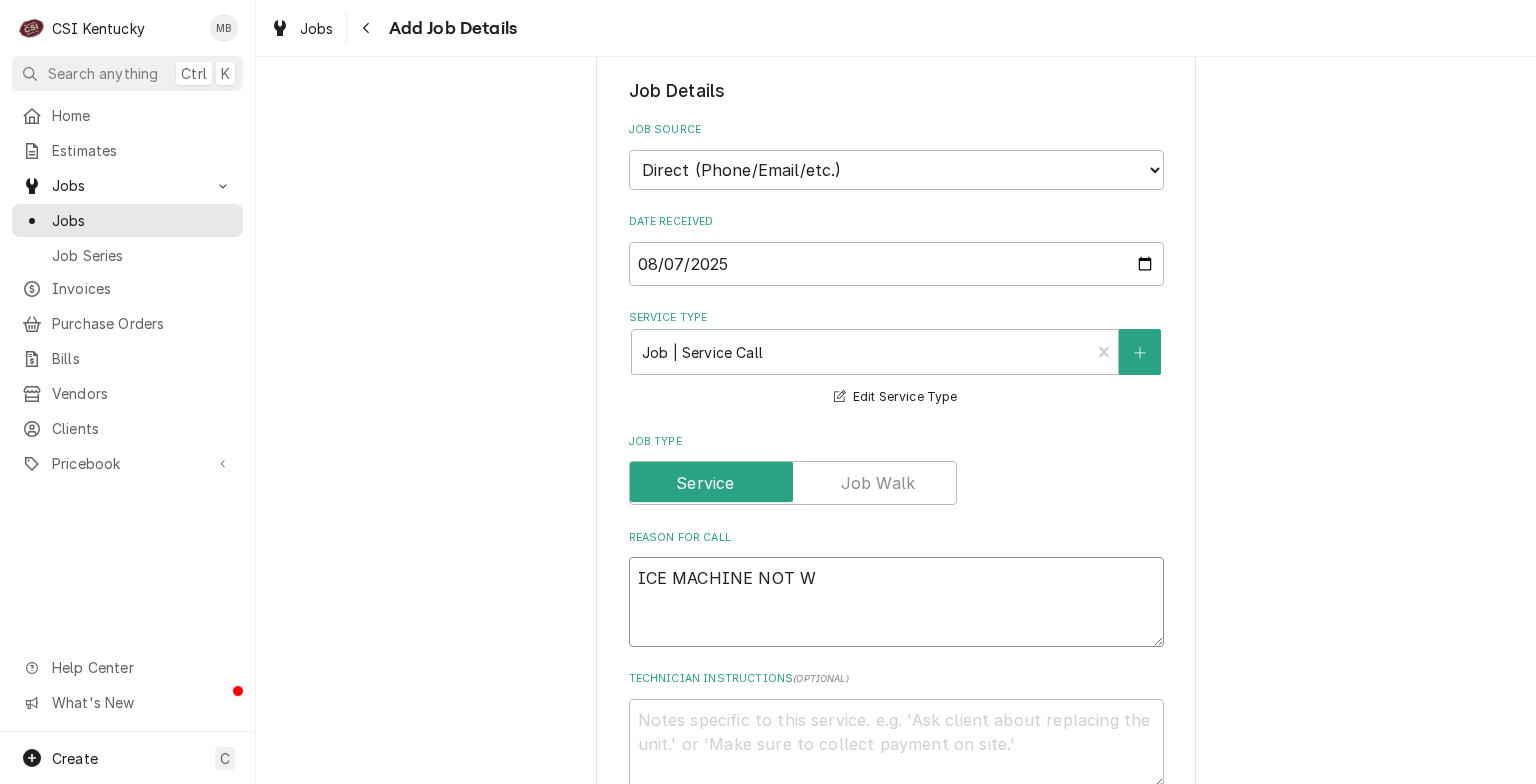 type on "x" 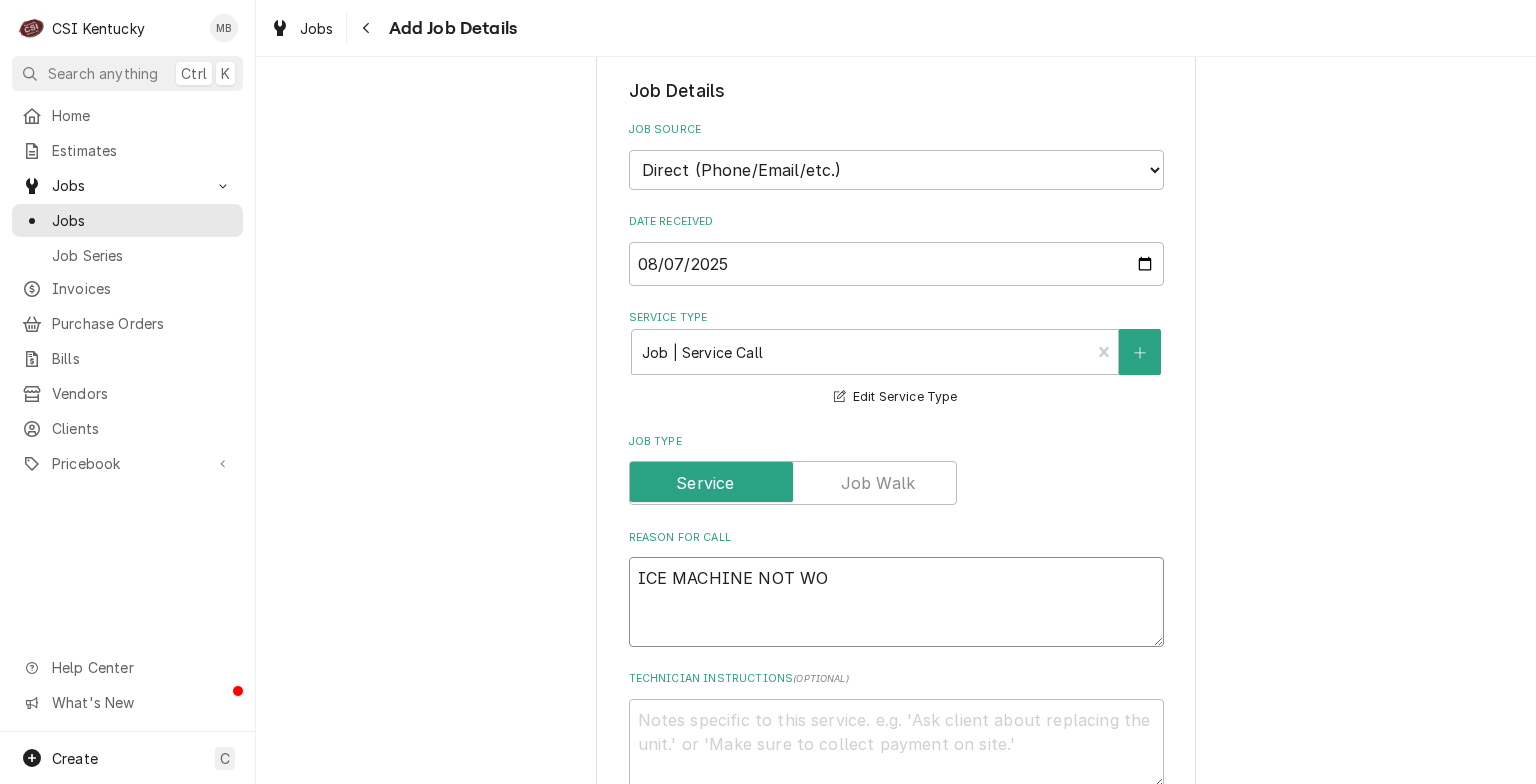 type on "x" 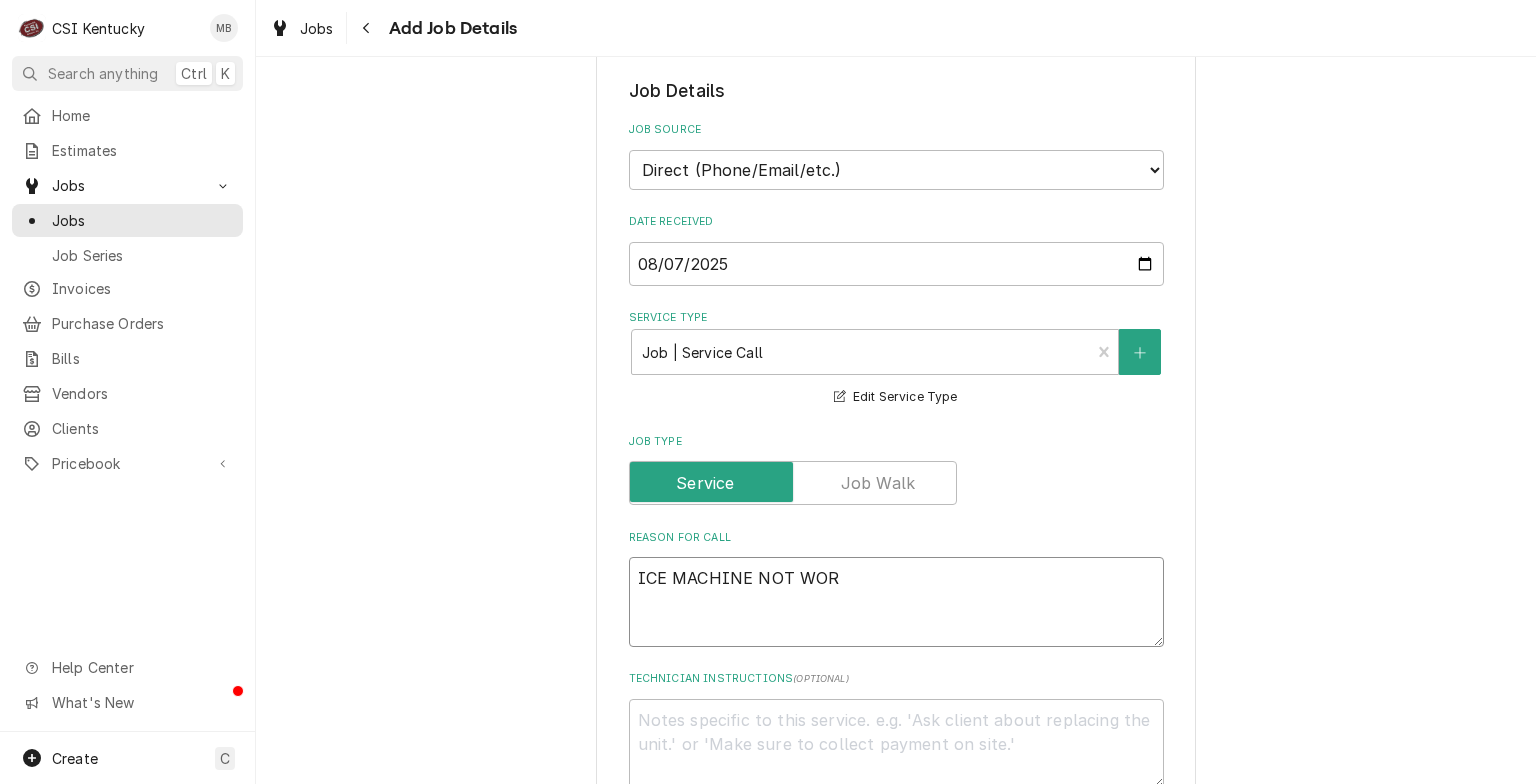 type on "x" 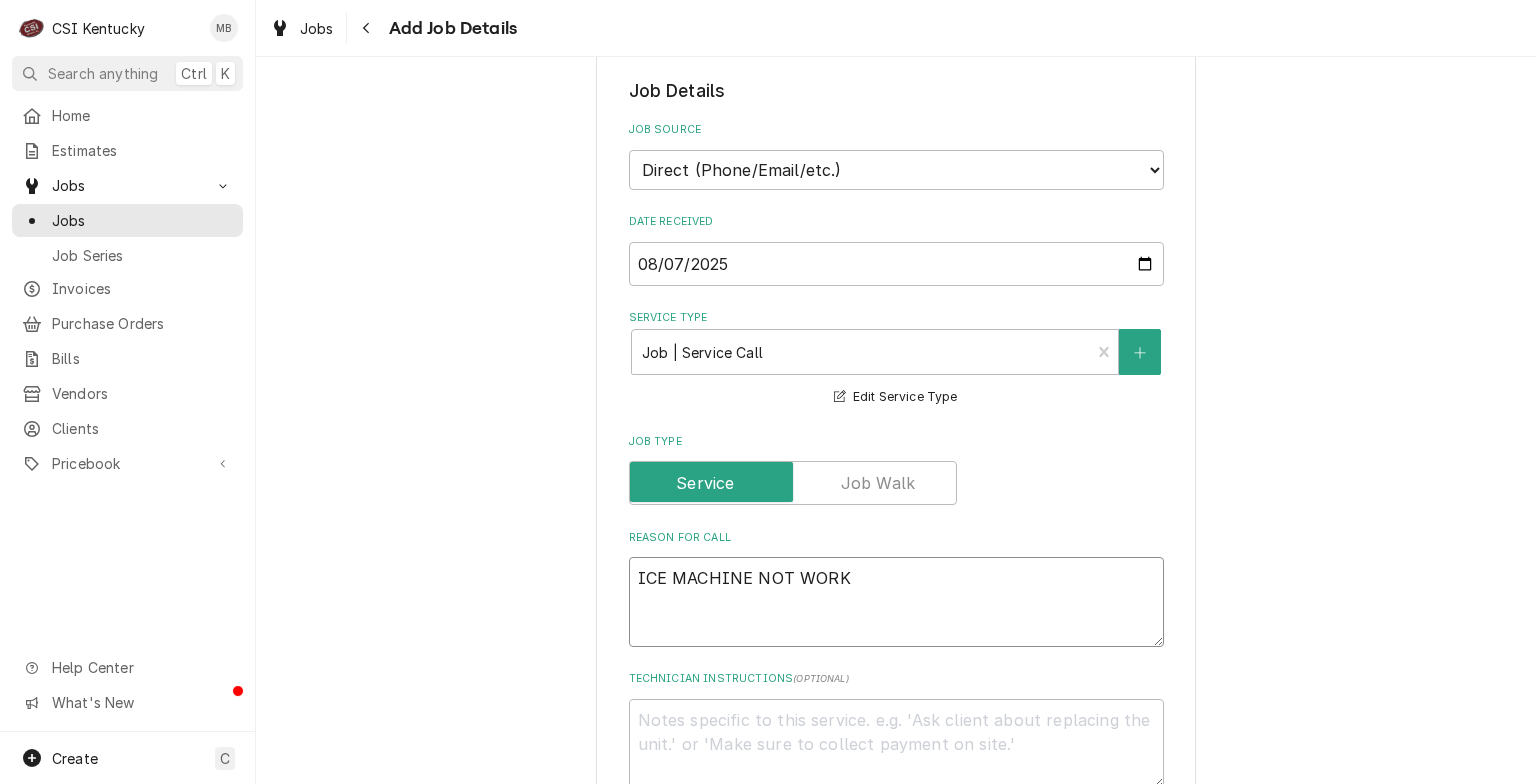 type on "x" 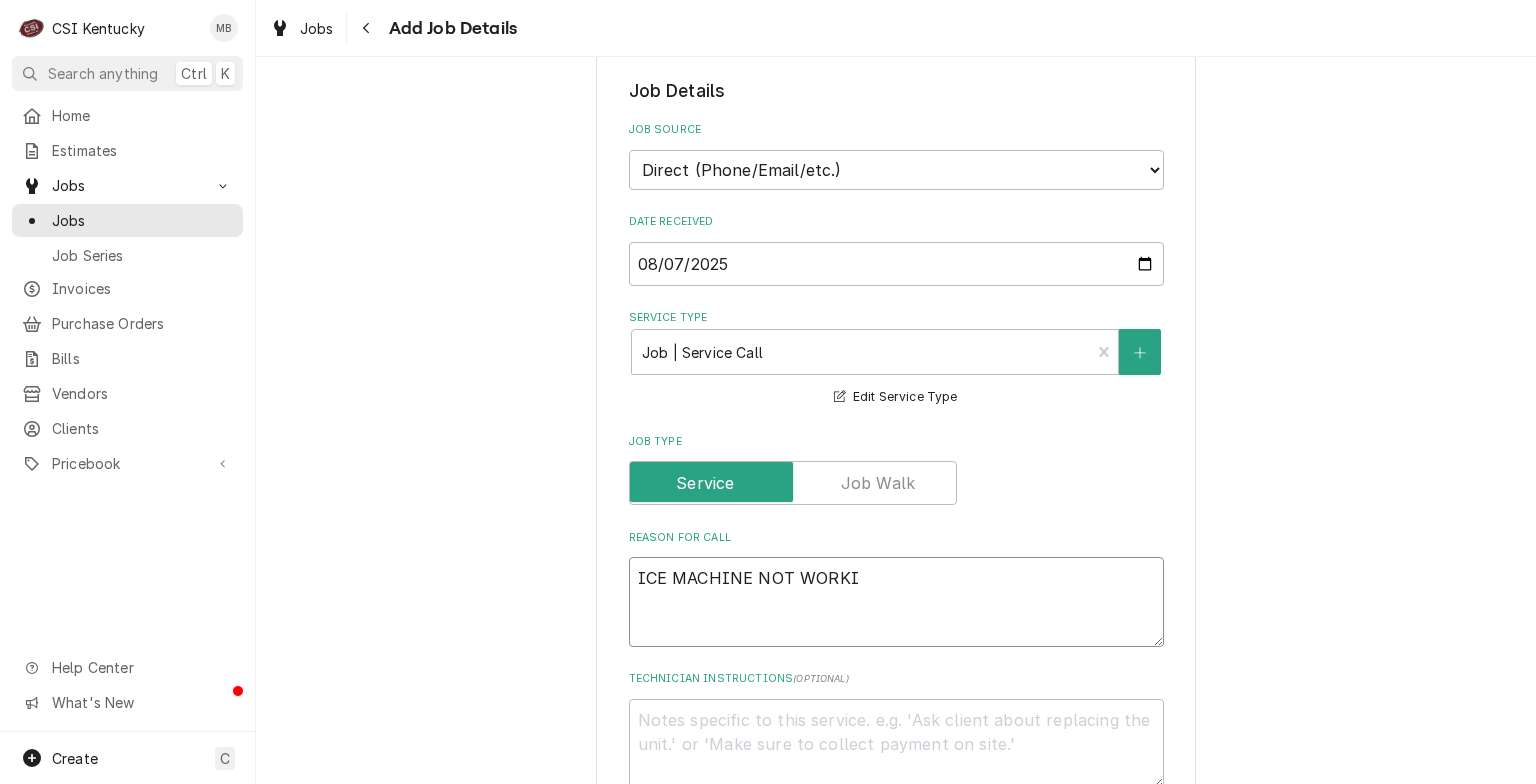 type on "x" 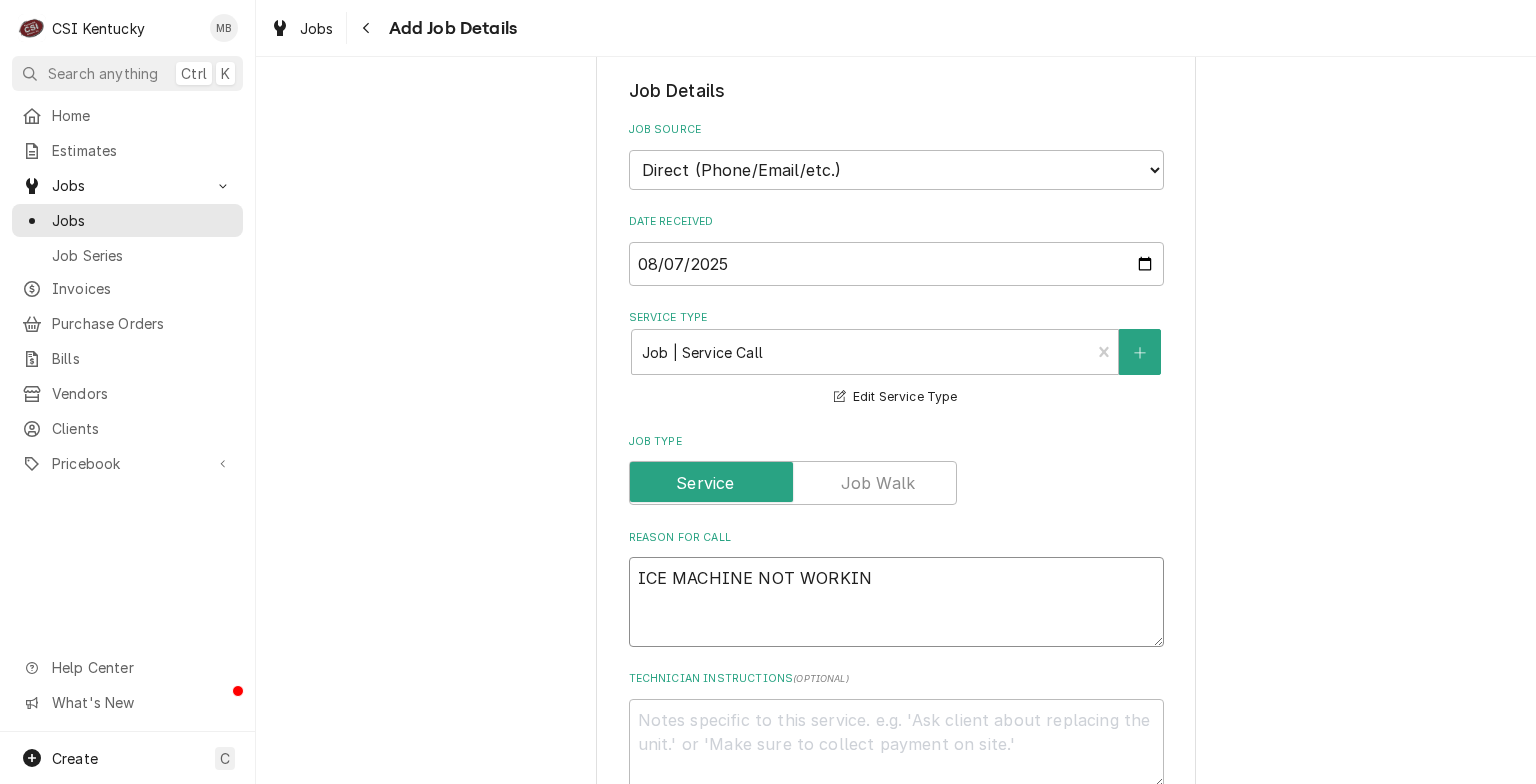 type on "x" 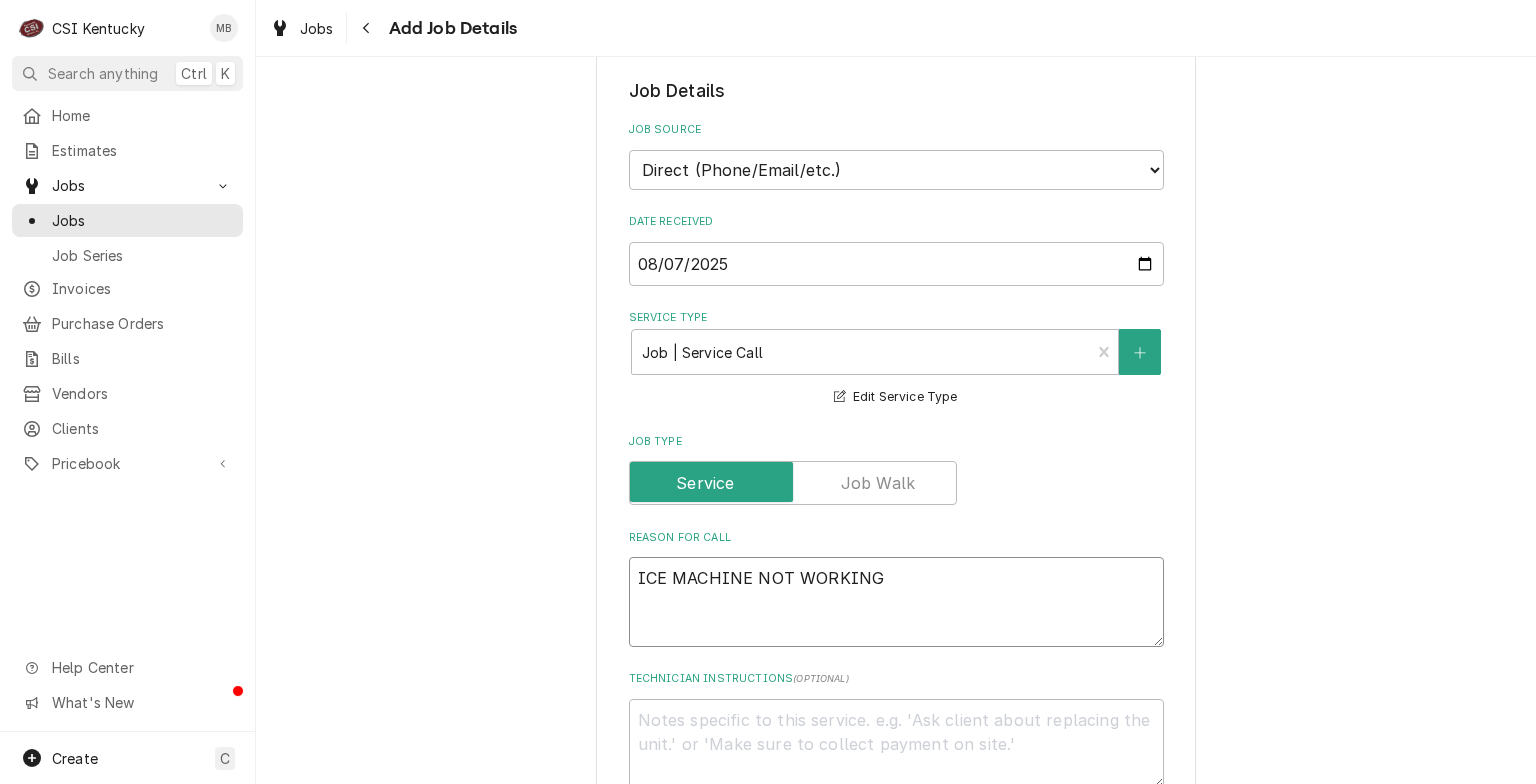 type on "x" 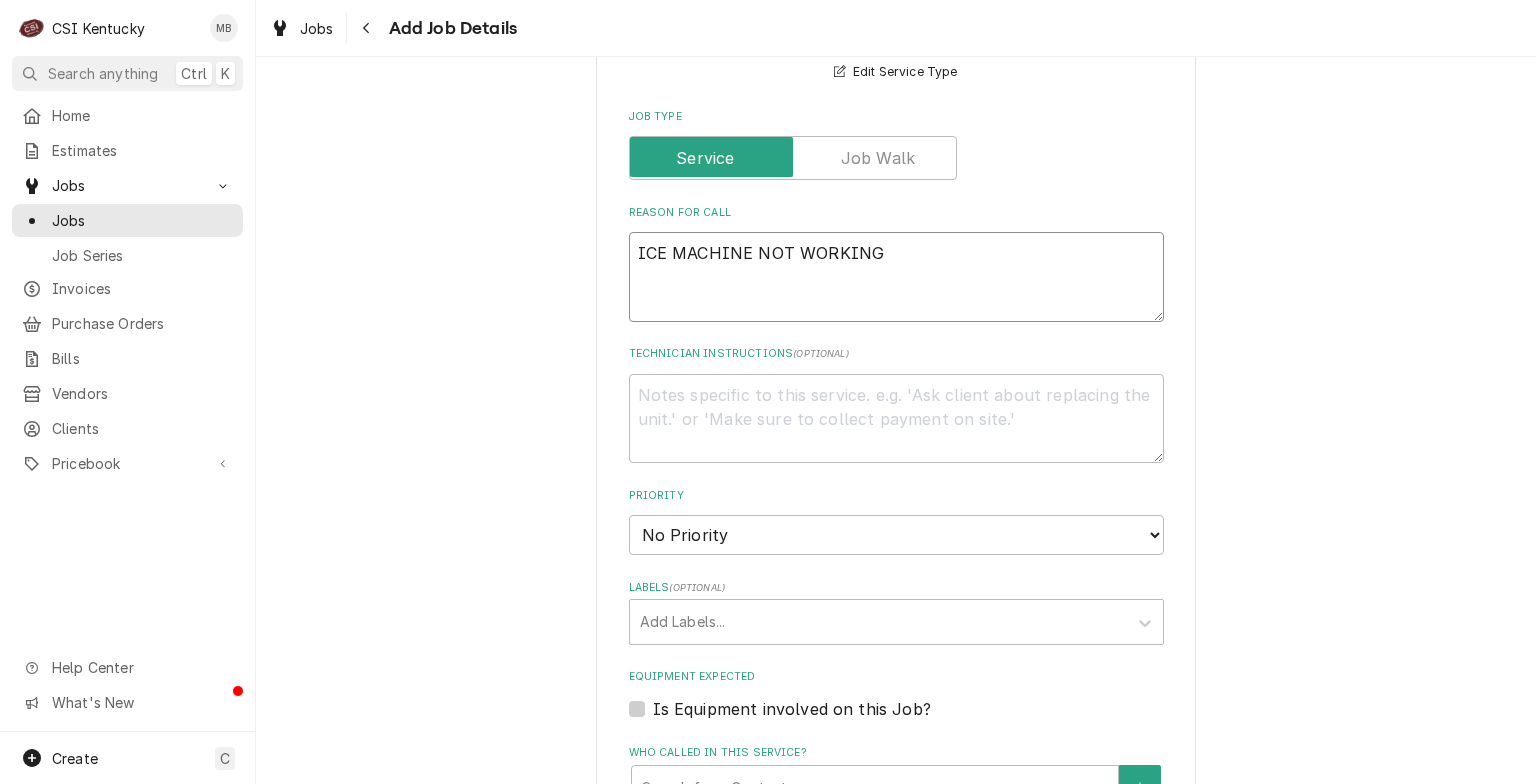 scroll, scrollTop: 800, scrollLeft: 0, axis: vertical 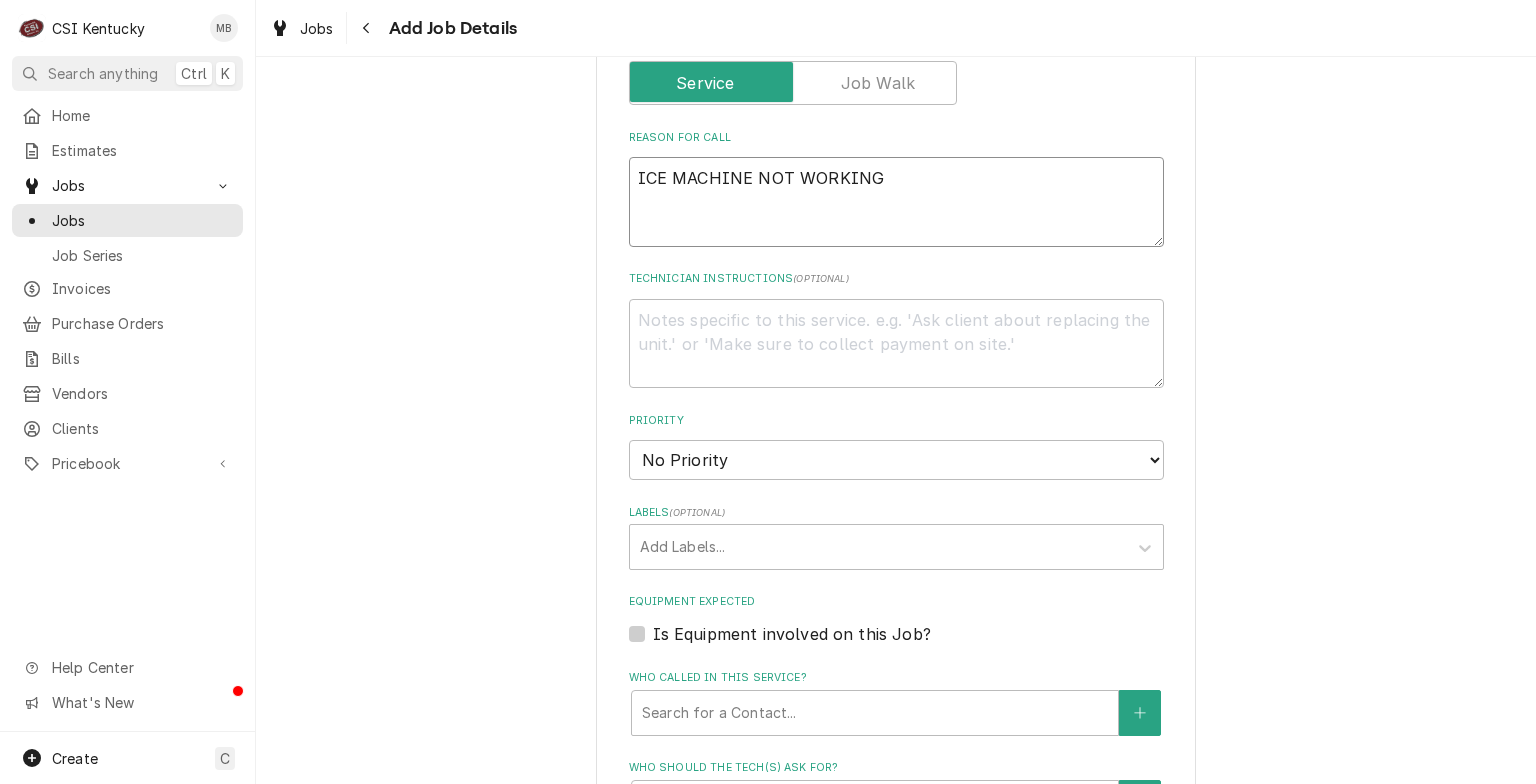 type on "ICE MACHINE NOT WORKING" 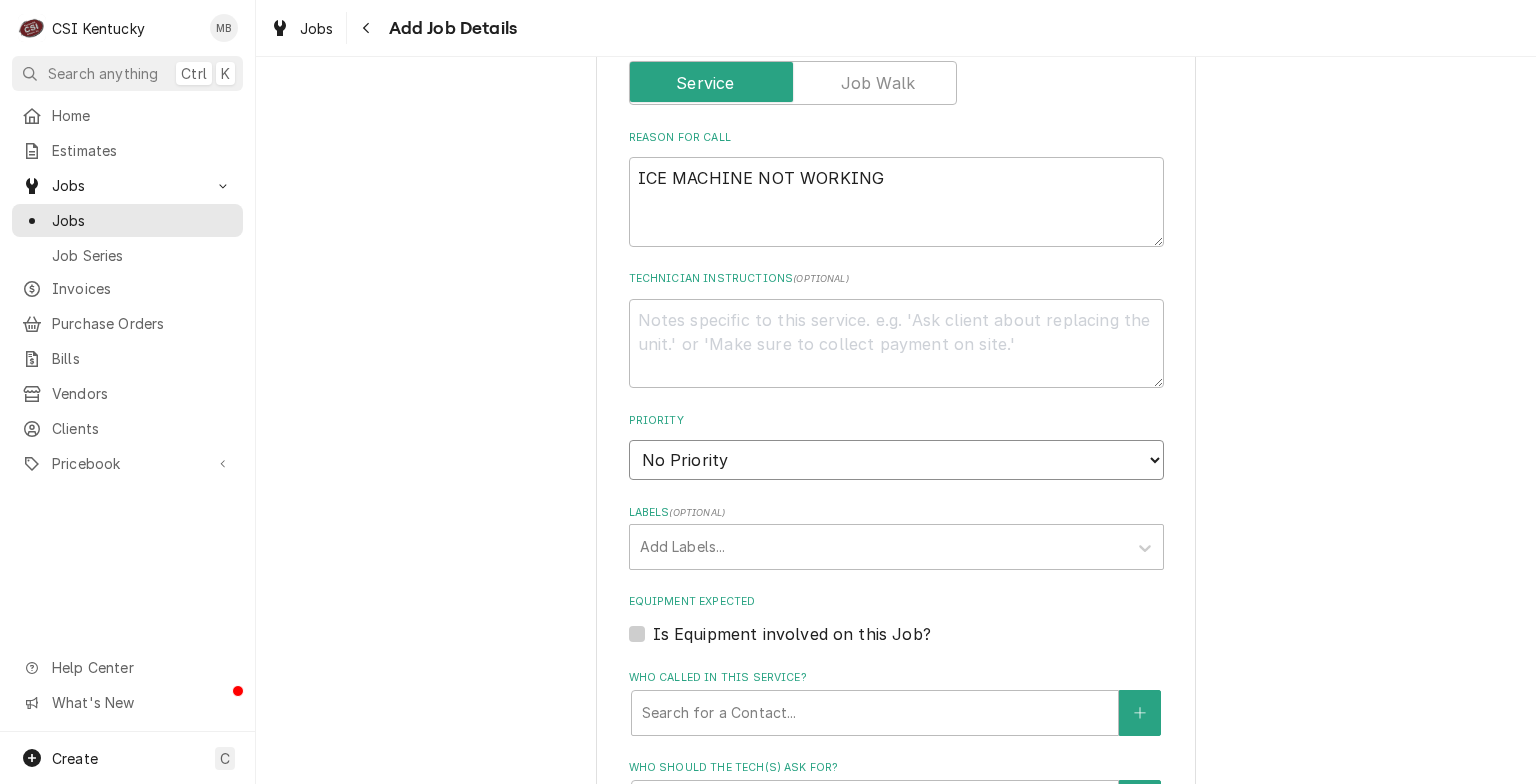 click on "No Priority Urgent High Medium Low" at bounding box center (896, 460) 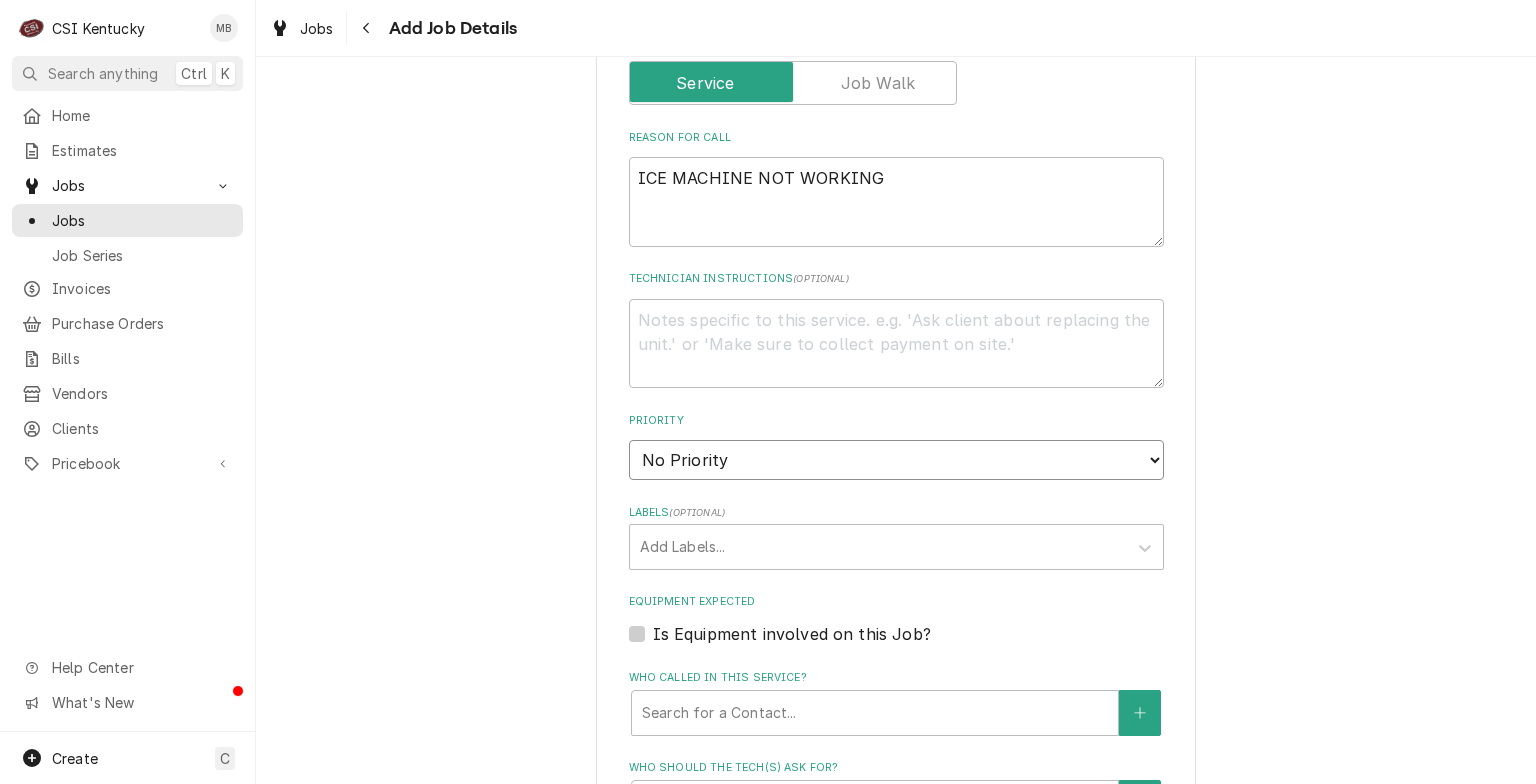 select on "3" 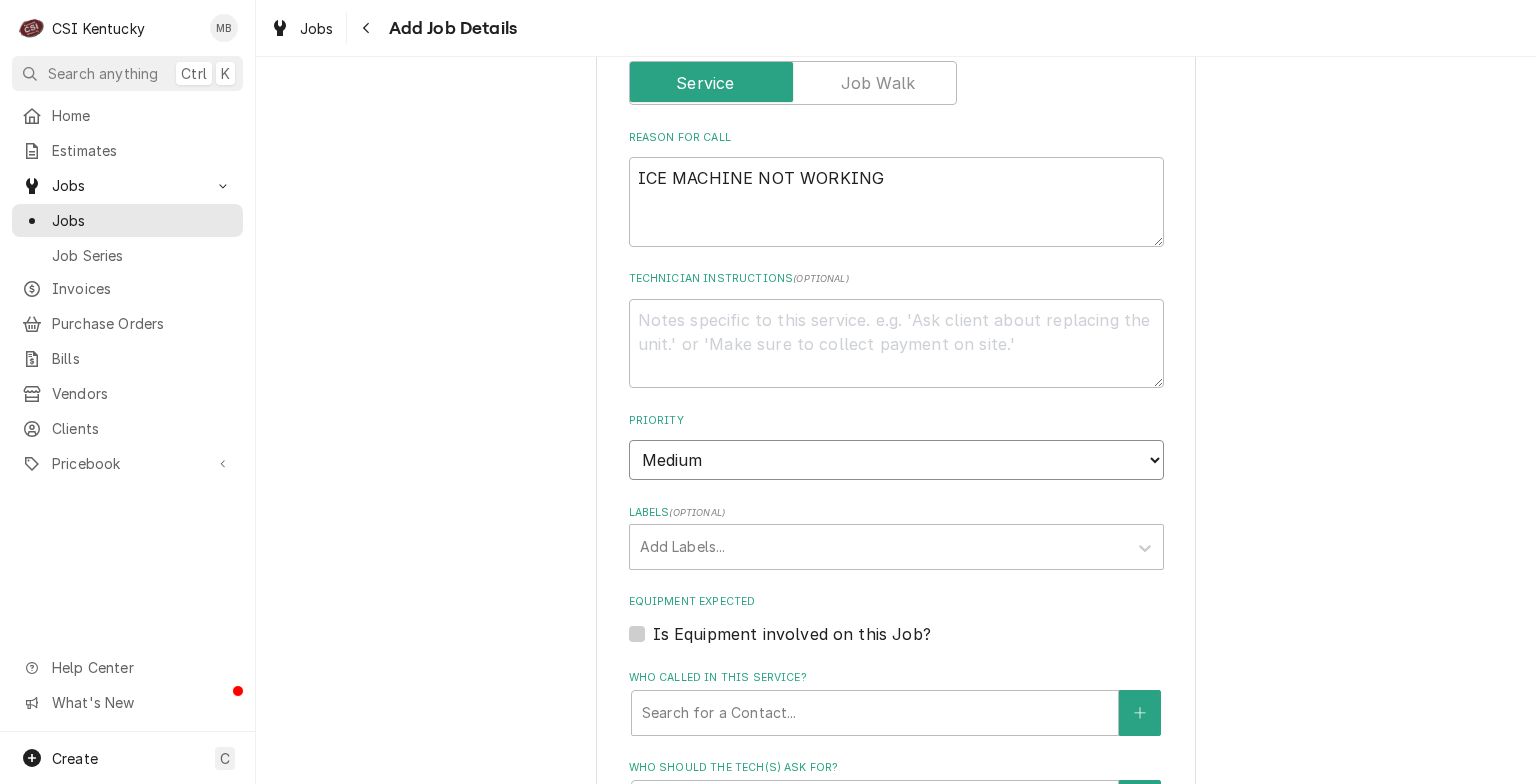 click on "No Priority Urgent High Medium Low" at bounding box center [896, 460] 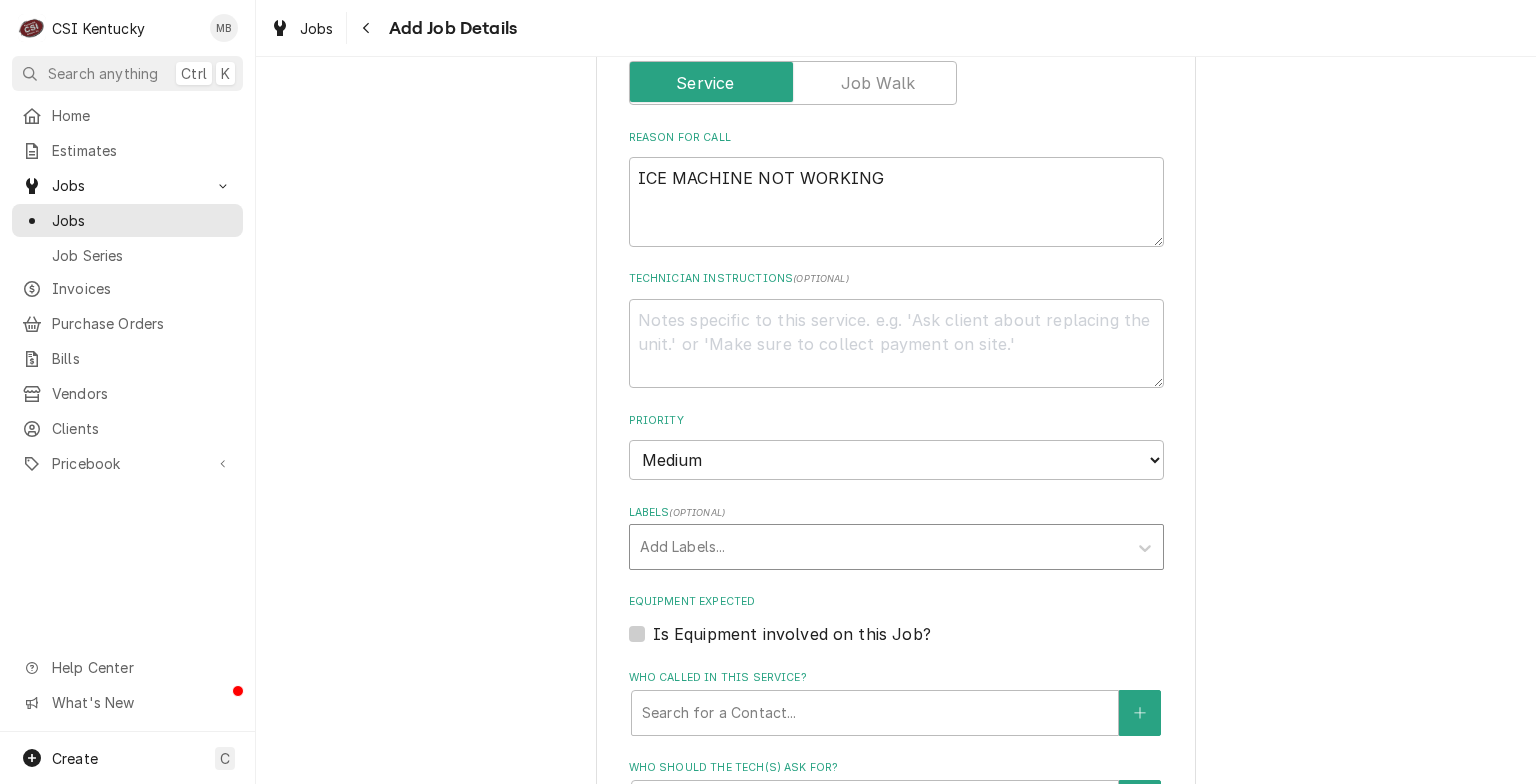 click at bounding box center [878, 547] 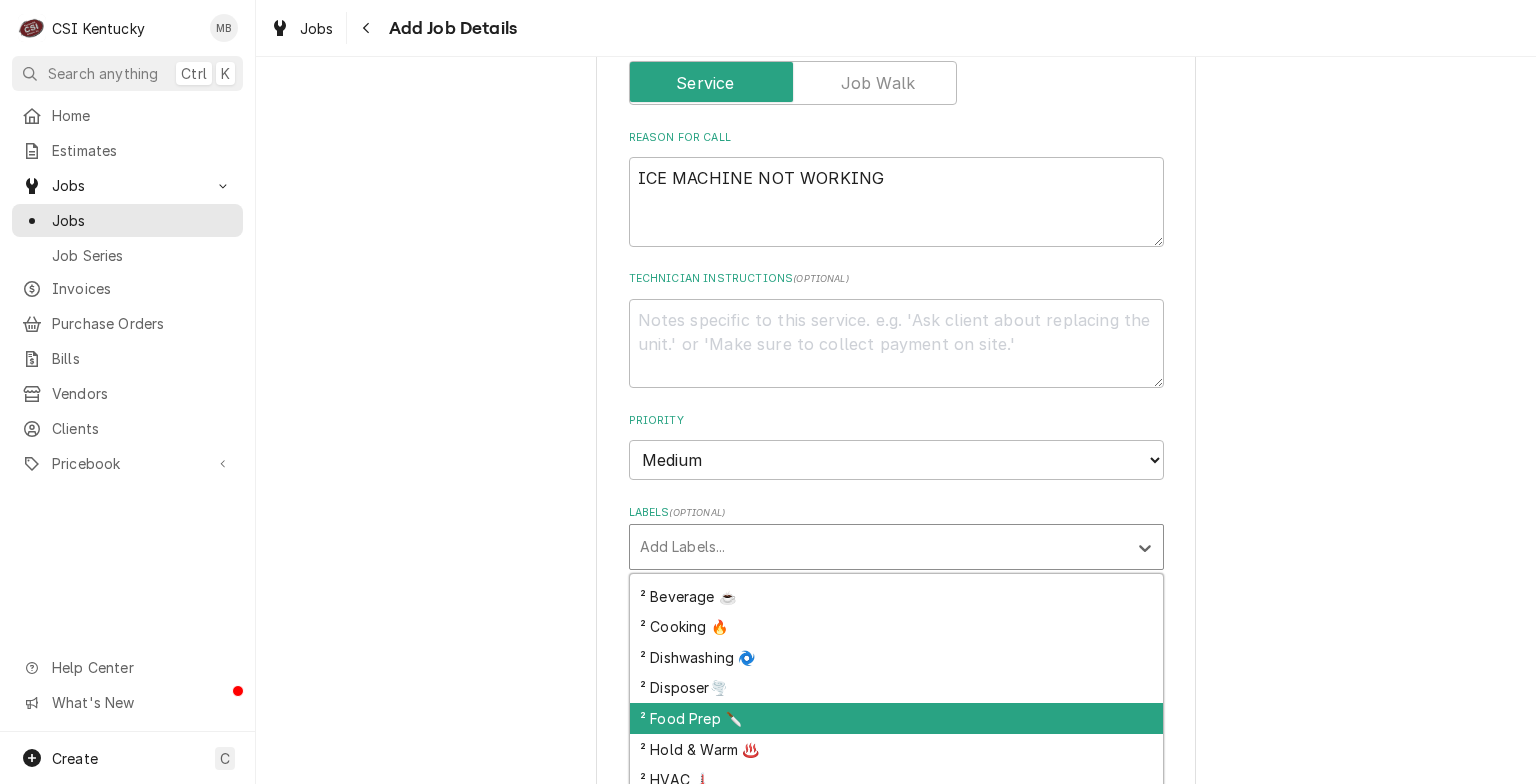 scroll, scrollTop: 400, scrollLeft: 0, axis: vertical 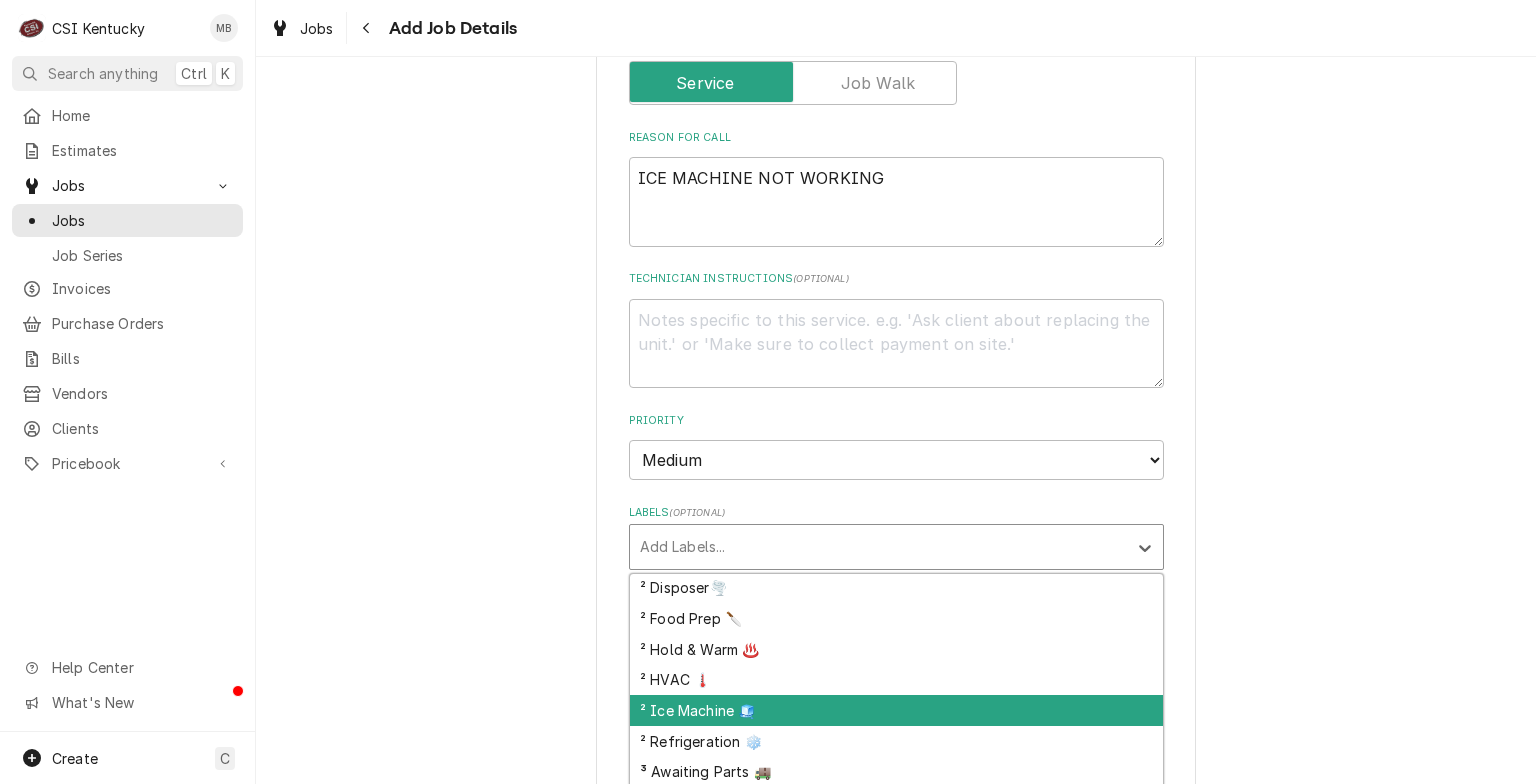 click on "² Ice Machine 🧊" at bounding box center [896, 710] 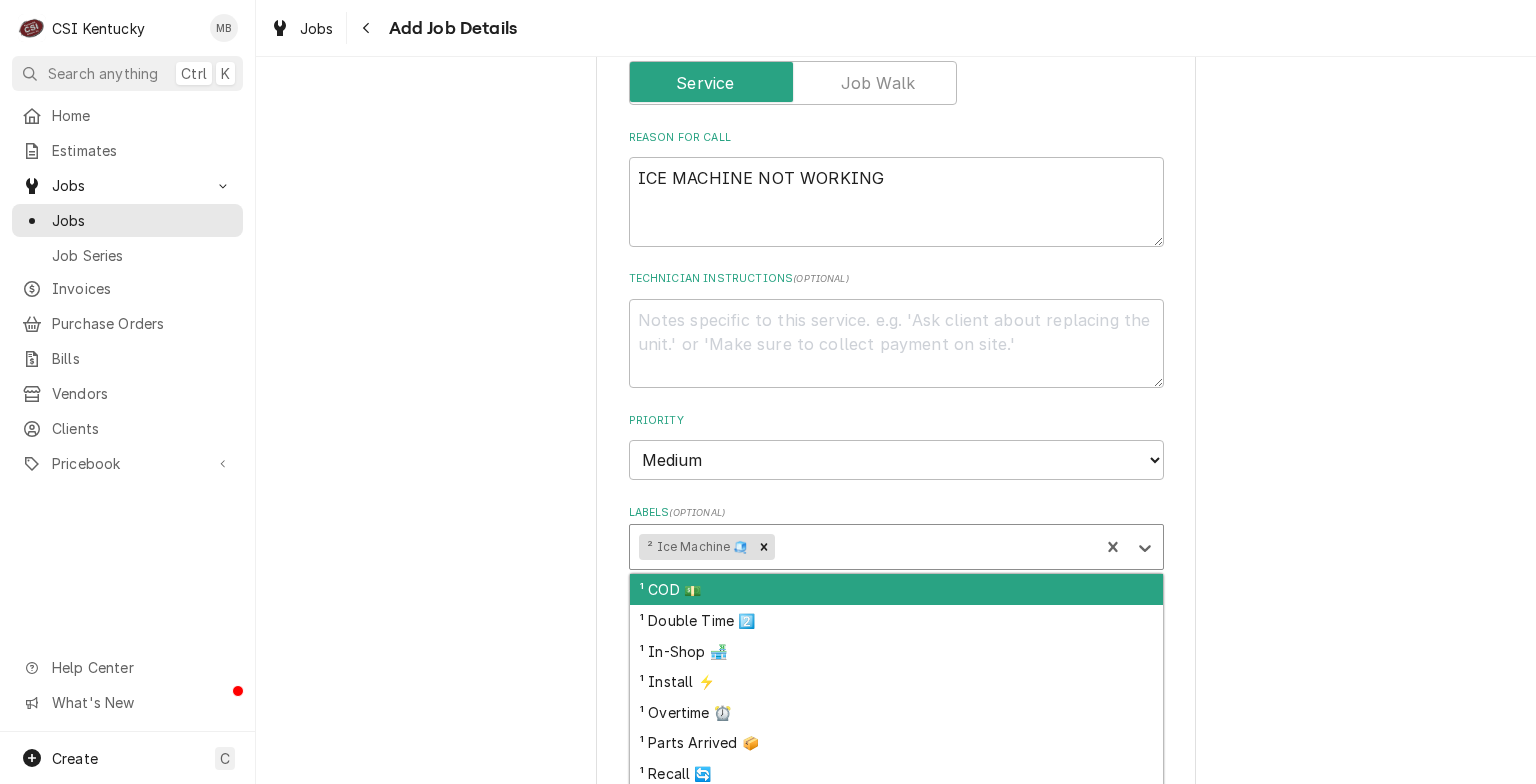 click at bounding box center (933, 547) 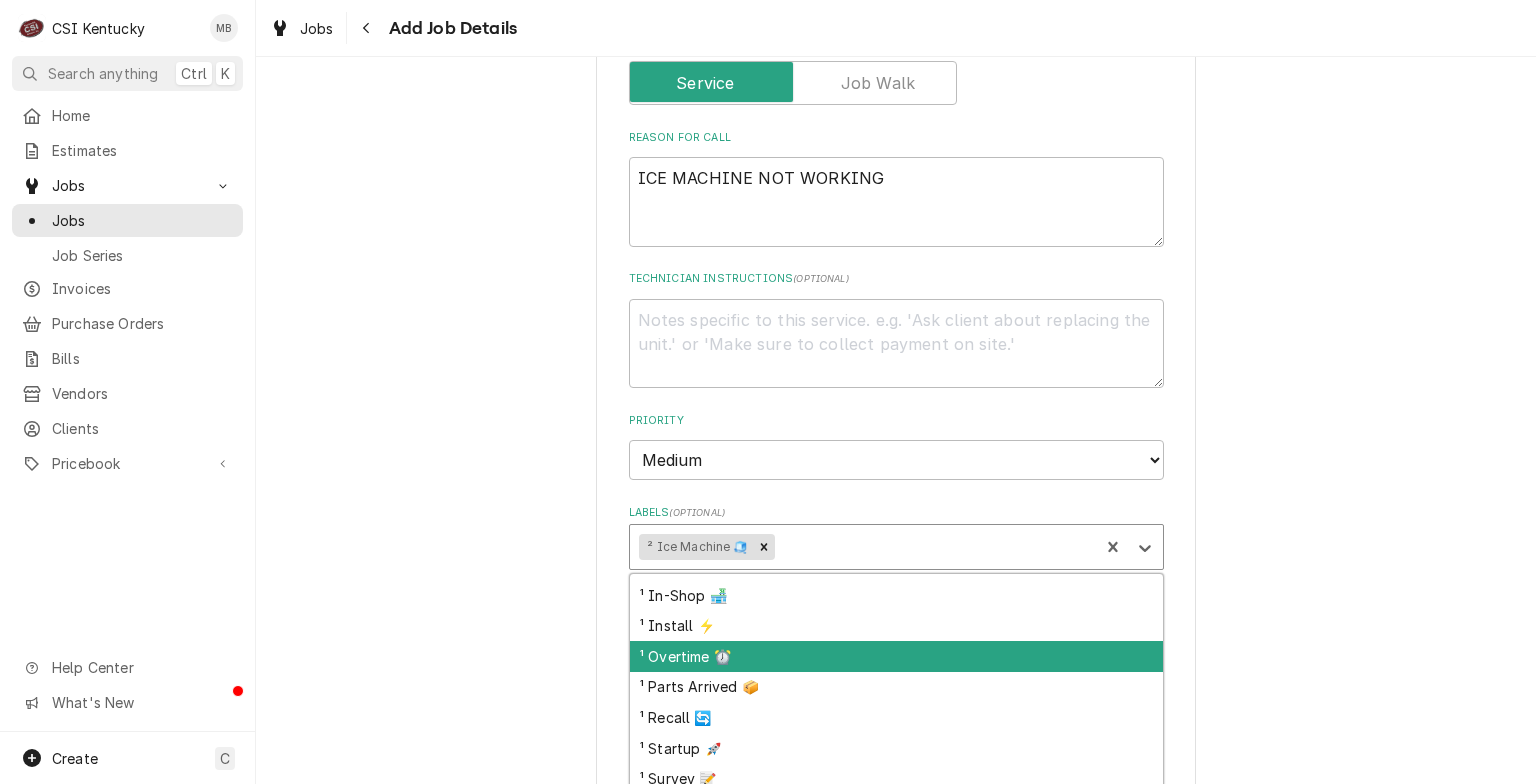 scroll, scrollTop: 100, scrollLeft: 0, axis: vertical 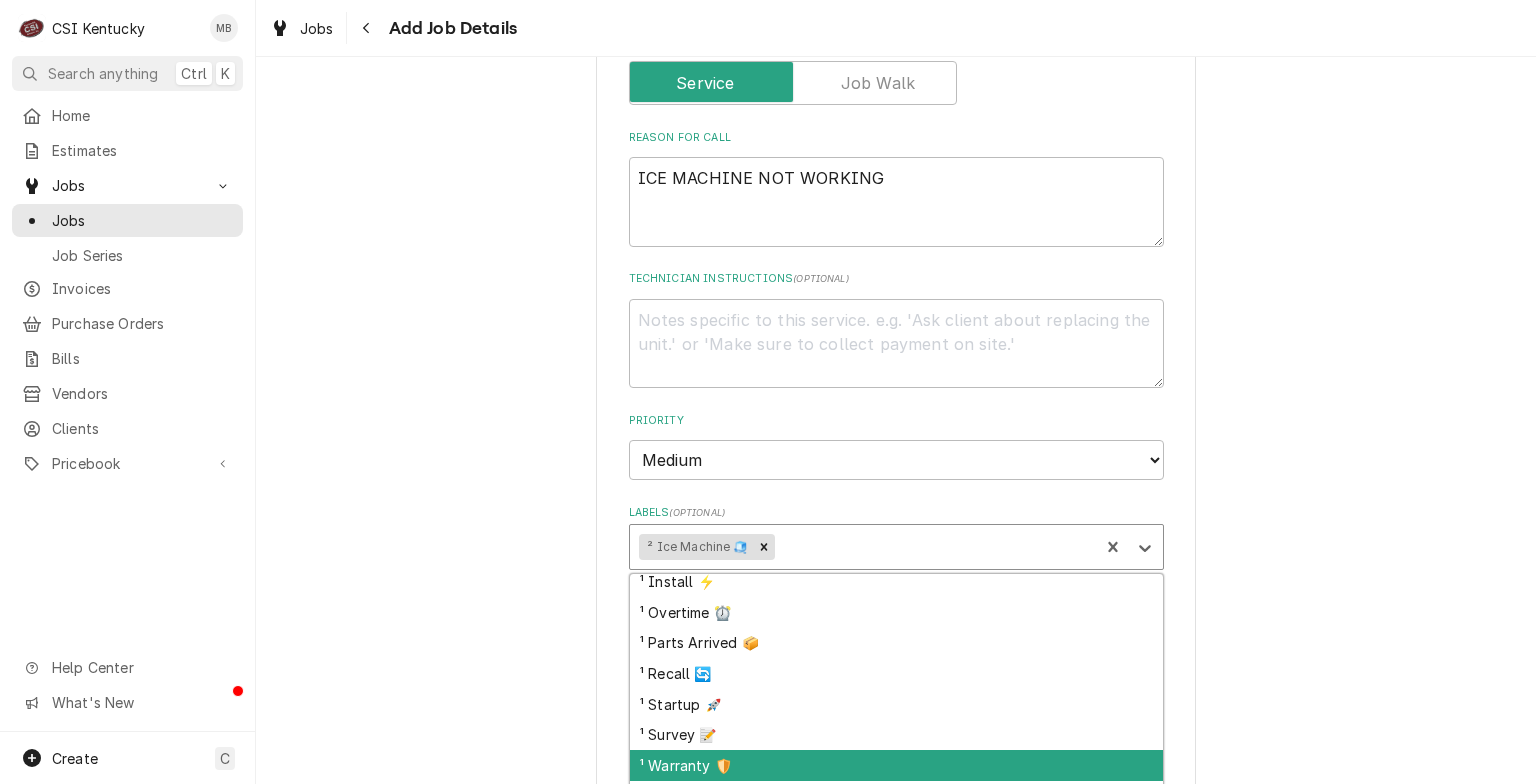 click on "¹ Warranty 🛡️" at bounding box center (896, 765) 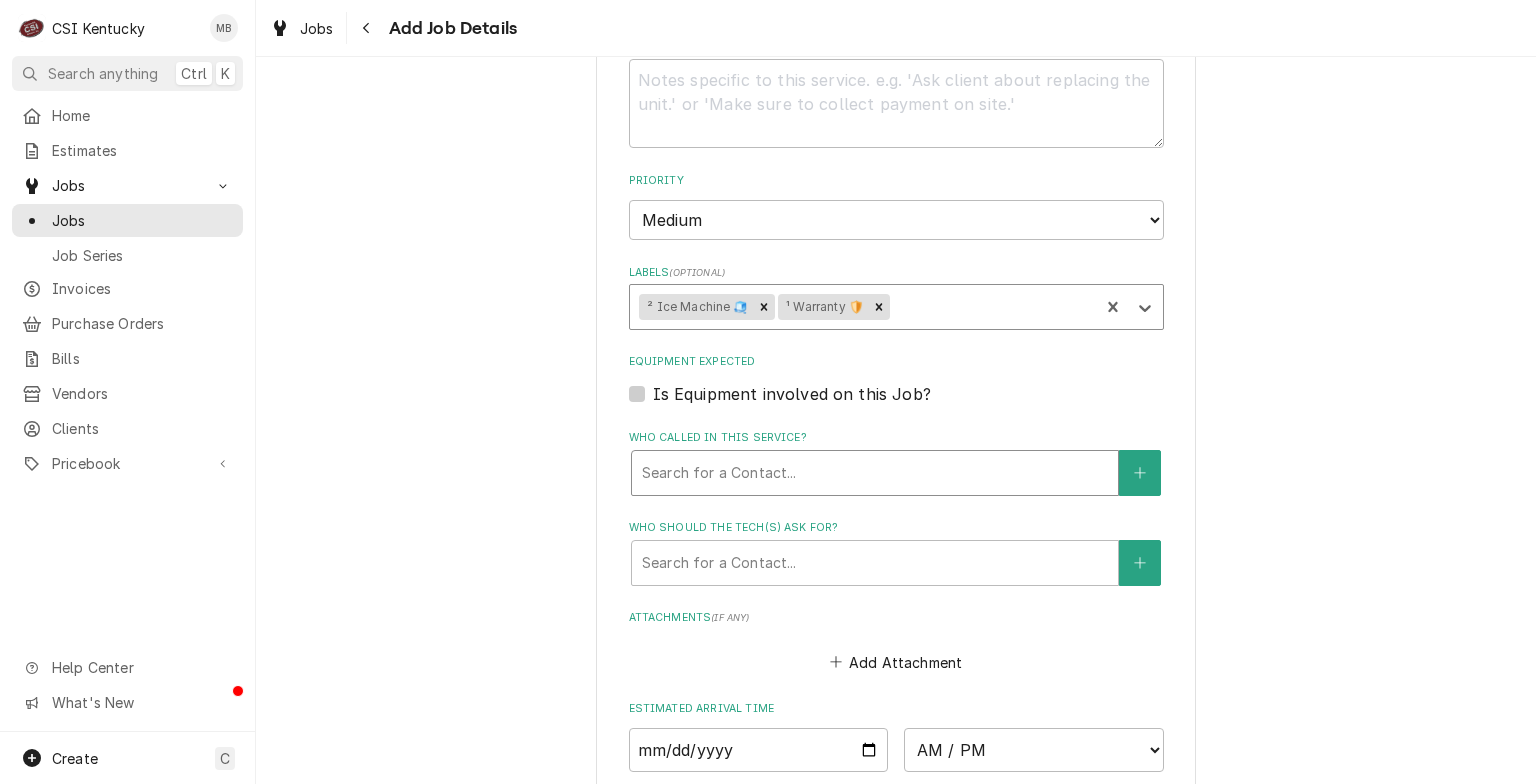 scroll, scrollTop: 1100, scrollLeft: 0, axis: vertical 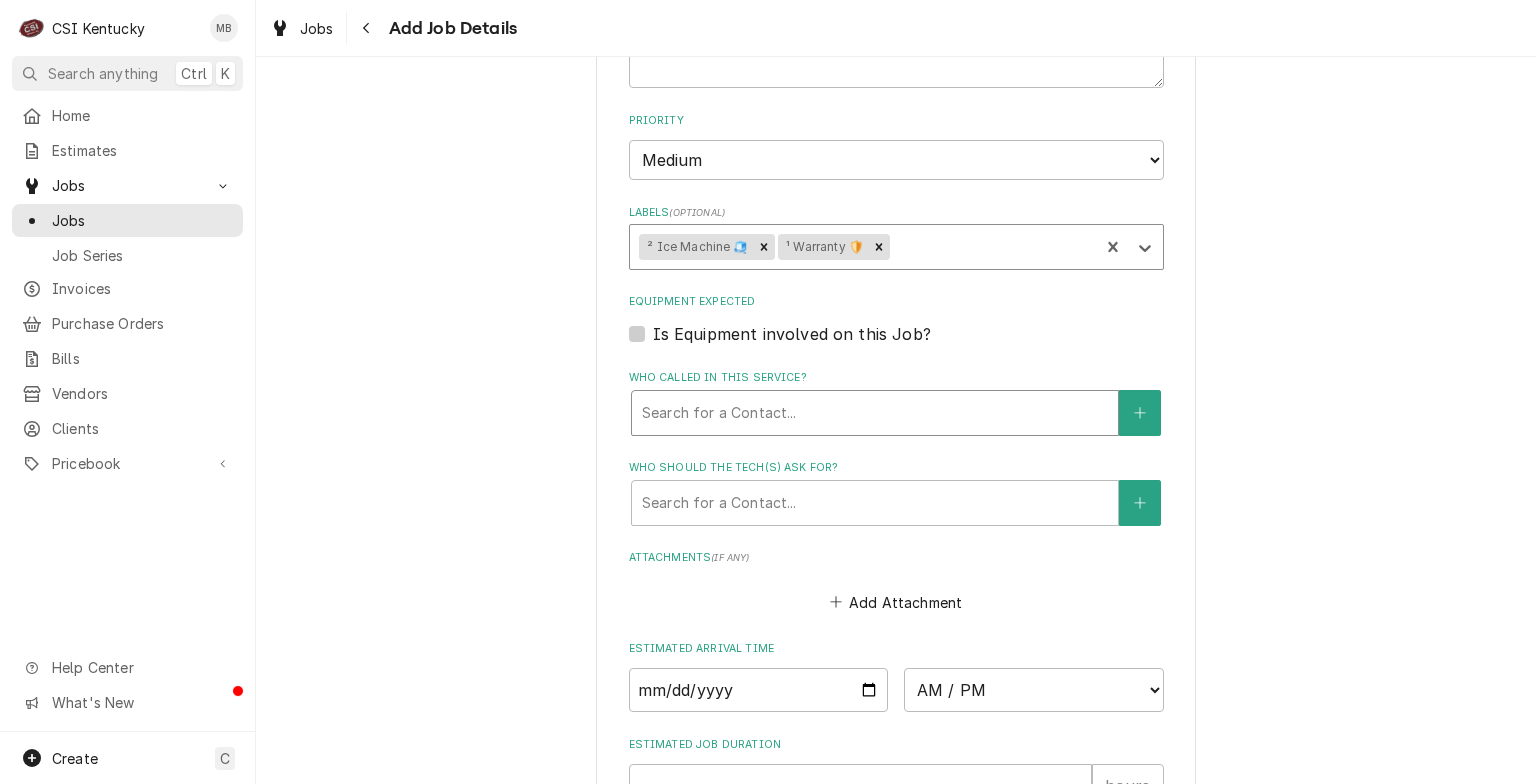 click at bounding box center [875, 413] 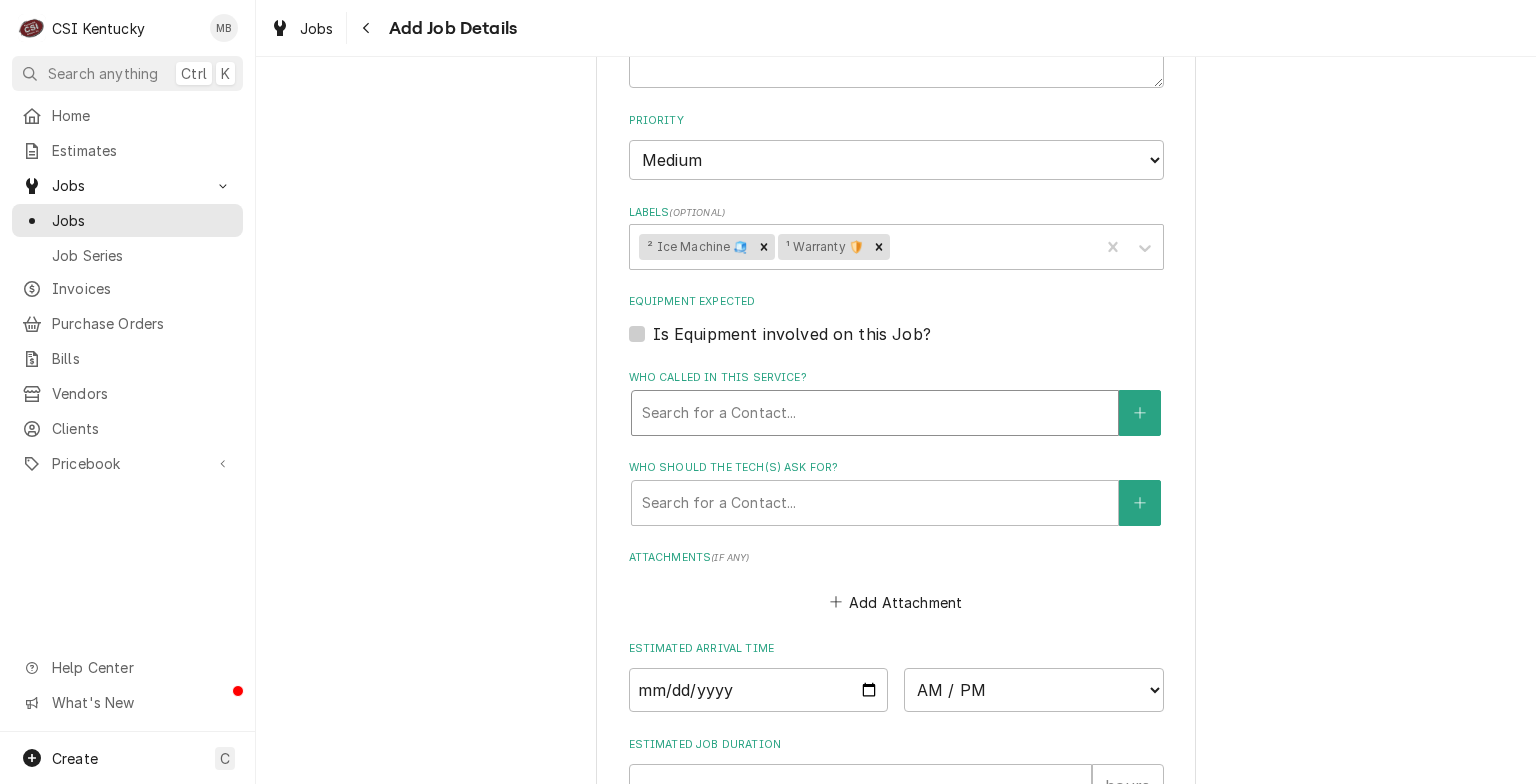 click at bounding box center (875, 413) 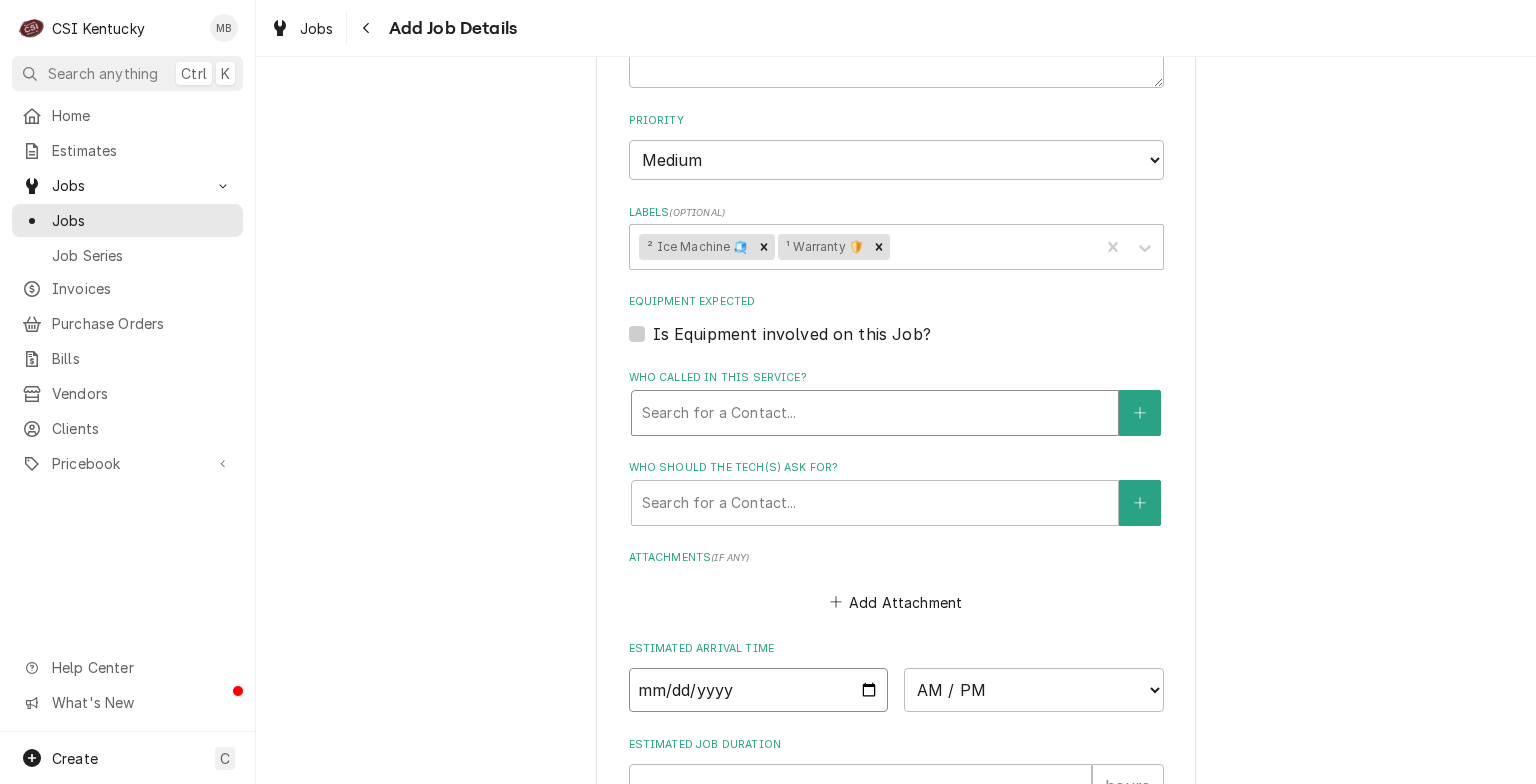 click at bounding box center (759, 690) 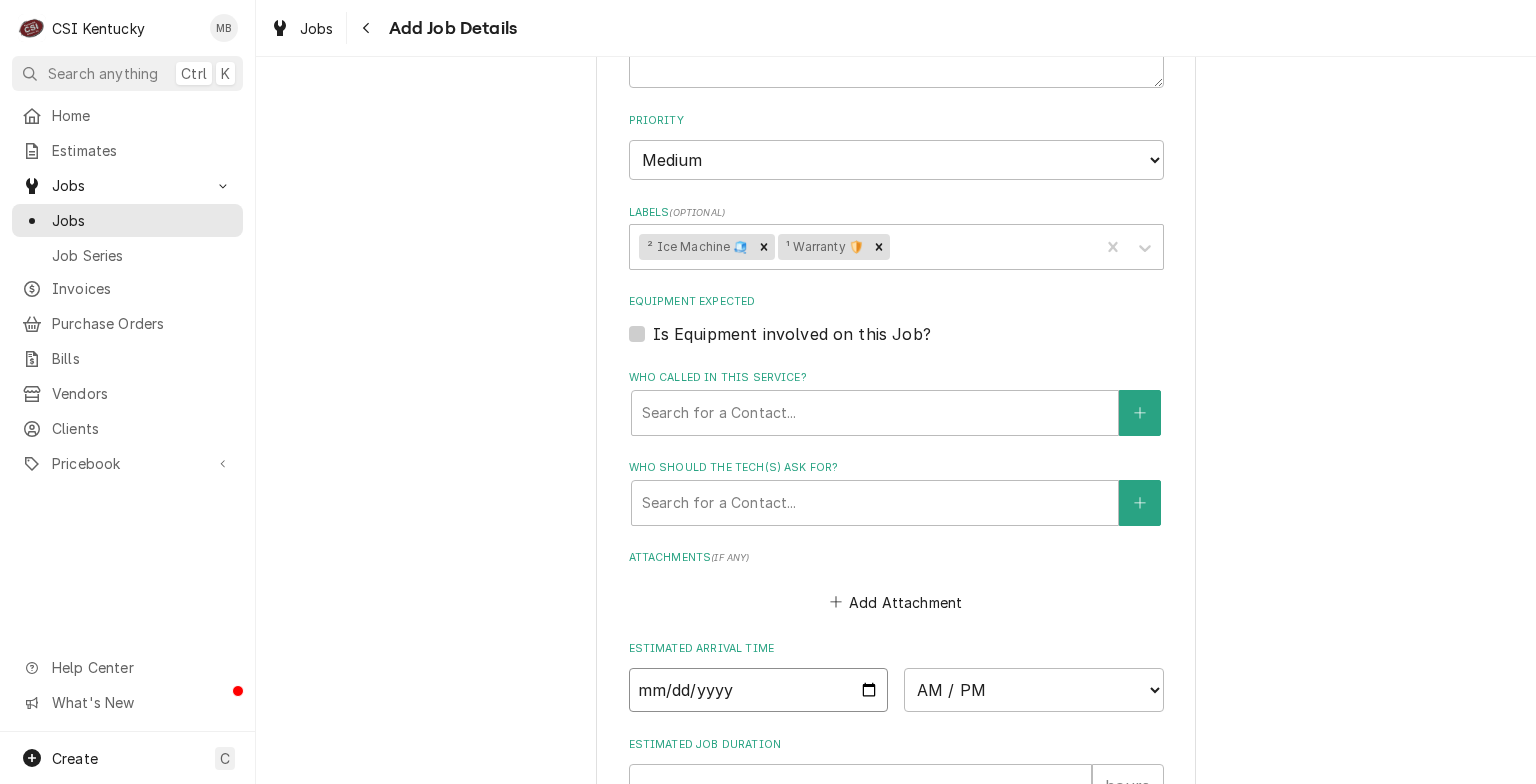 type on "x" 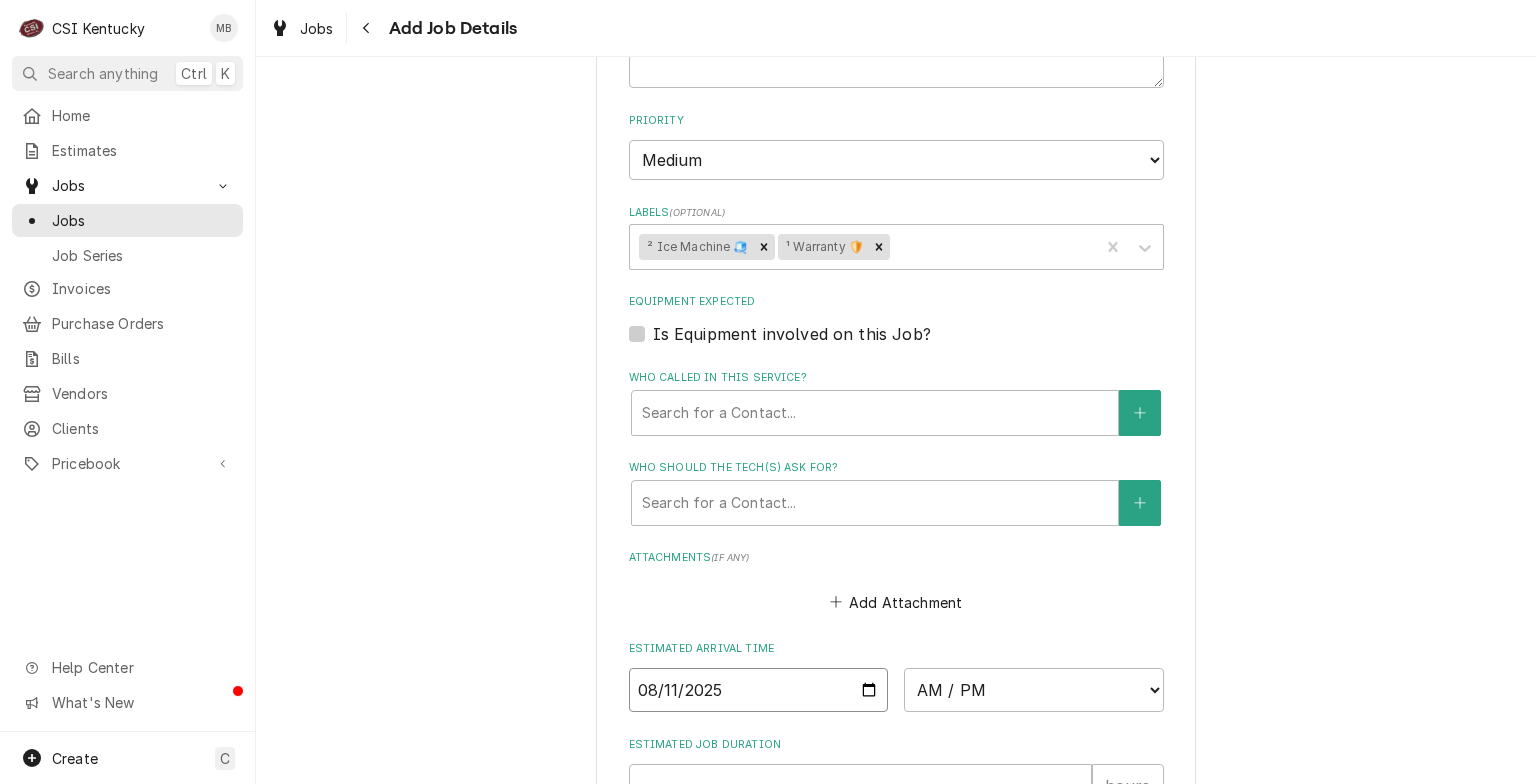 type on "2025-08-11" 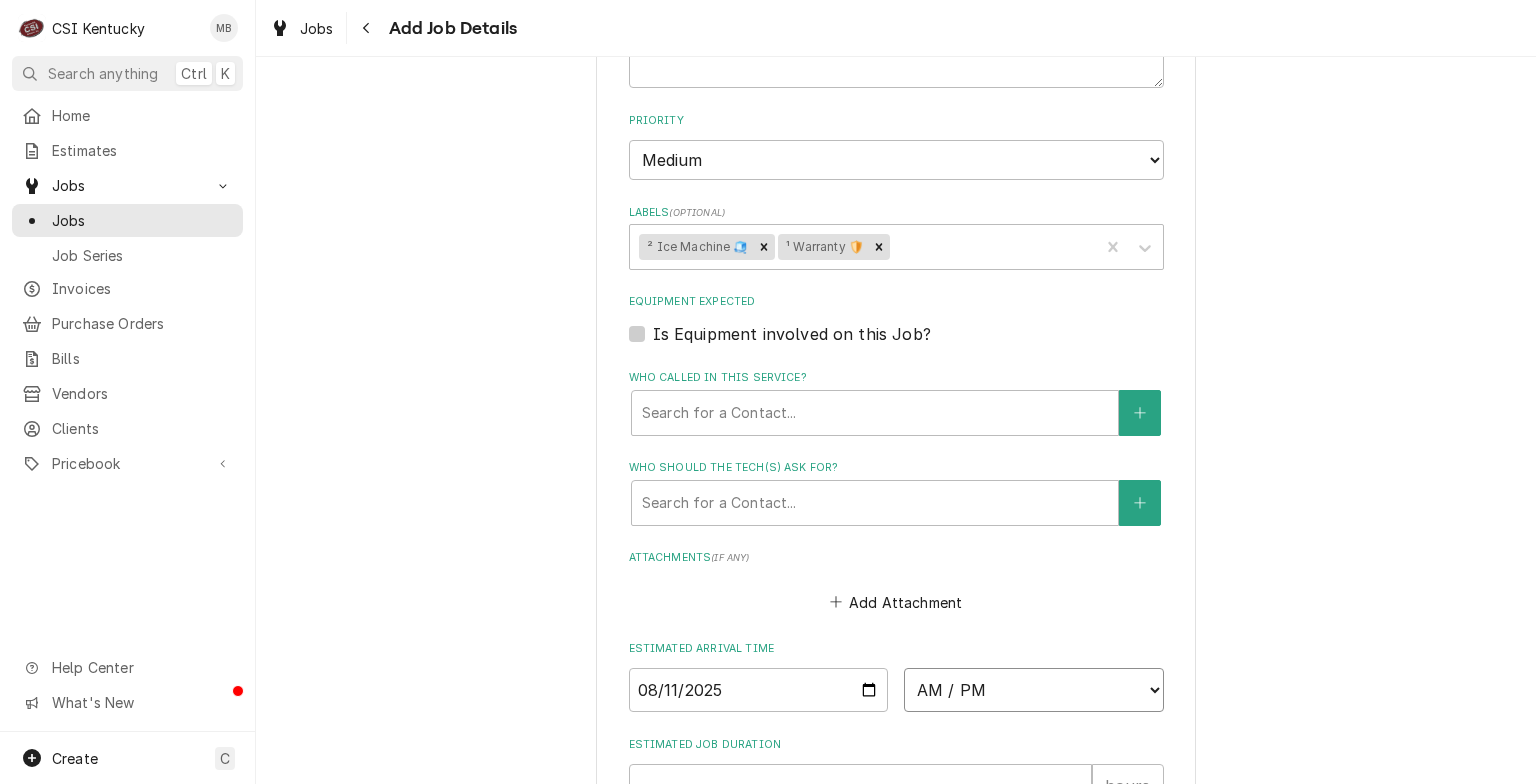click on "AM / PM 6:00 AM 6:15 AM 6:30 AM 6:45 AM 7:00 AM 7:15 AM 7:30 AM 7:45 AM 8:00 AM 8:15 AM 8:30 AM 8:45 AM 9:00 AM 9:15 AM 9:30 AM 9:45 AM 10:00 AM 10:15 AM 10:30 AM 10:45 AM 11:00 AM 11:15 AM 11:30 AM 11:45 AM 12:00 PM 12:15 PM 12:30 PM 12:45 PM 1:00 PM 1:15 PM 1:30 PM 1:45 PM 2:00 PM 2:15 PM 2:30 PM 2:45 PM 3:00 PM 3:15 PM 3:30 PM 3:45 PM 4:00 PM 4:15 PM 4:30 PM 4:45 PM 5:00 PM 5:15 PM 5:30 PM 5:45 PM 6:00 PM 6:15 PM 6:30 PM 6:45 PM 7:00 PM 7:15 PM 7:30 PM 7:45 PM 8:00 PM 8:15 PM 8:30 PM 8:45 PM 9:00 PM 9:15 PM 9:30 PM 9:45 PM 10:00 PM 10:15 PM 10:30 PM 10:45 PM 11:00 PM 11:15 PM 11:30 PM 11:45 PM 12:00 AM 12:15 AM 12:30 AM 12:45 AM 1:00 AM 1:15 AM 1:30 AM 1:45 AM 2:00 AM 2:15 AM 2:30 AM 2:45 AM 3:00 AM 3:15 AM 3:30 AM 3:45 AM 4:00 AM 4:15 AM 4:30 AM 4:45 AM 5:00 AM 5:15 AM 5:30 AM 5:45 AM" at bounding box center (1034, 690) 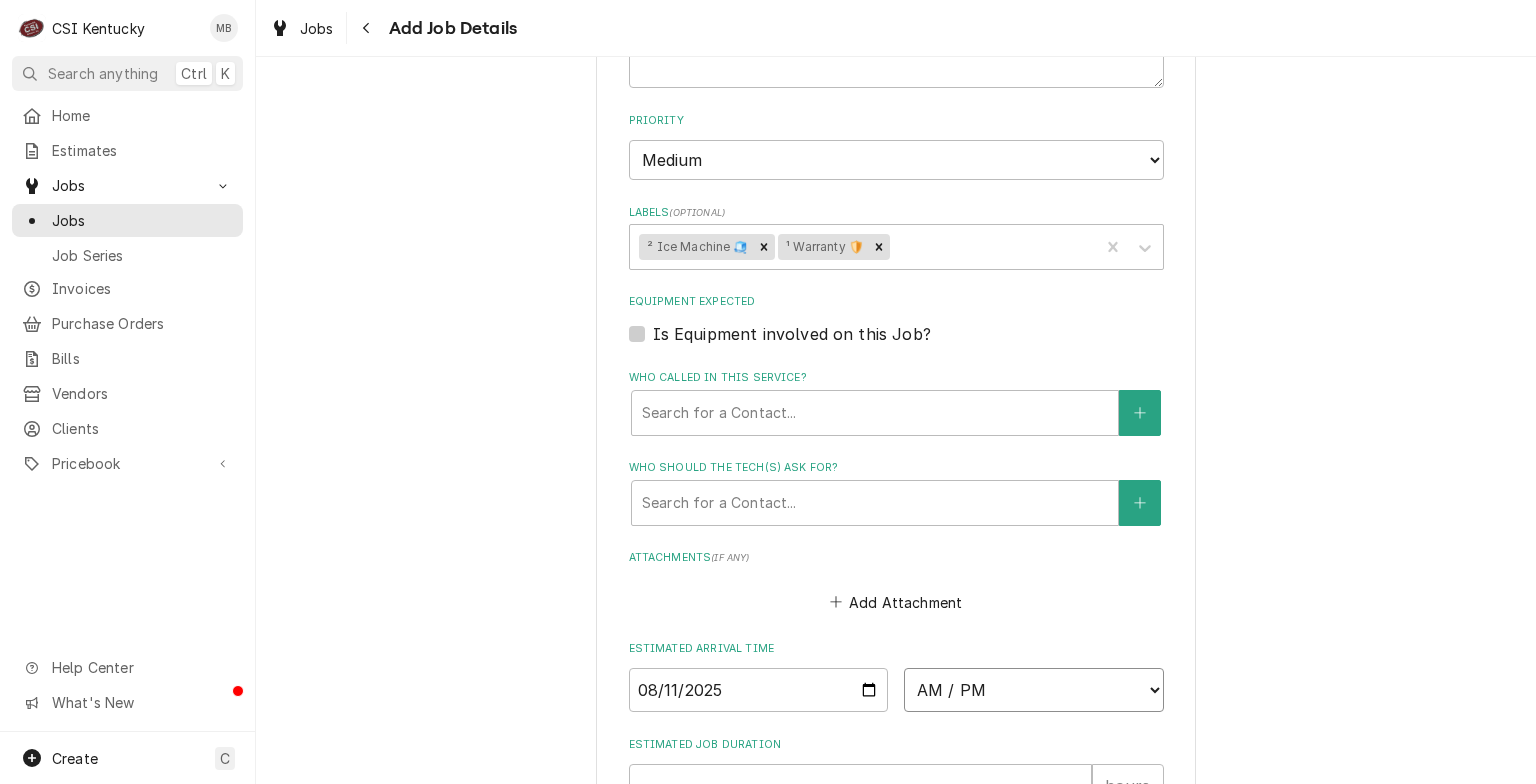 select on "06:00:00" 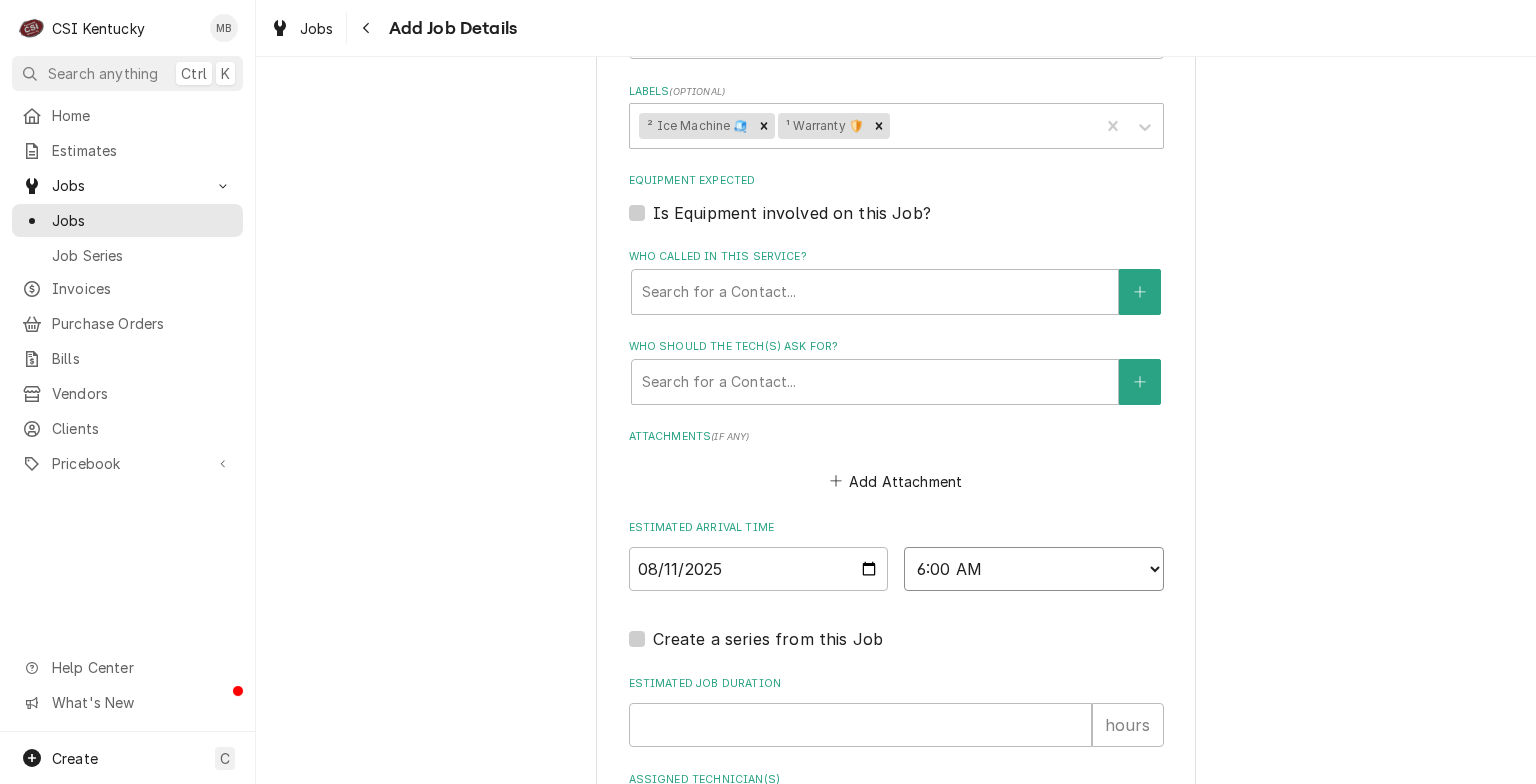 scroll, scrollTop: 1400, scrollLeft: 0, axis: vertical 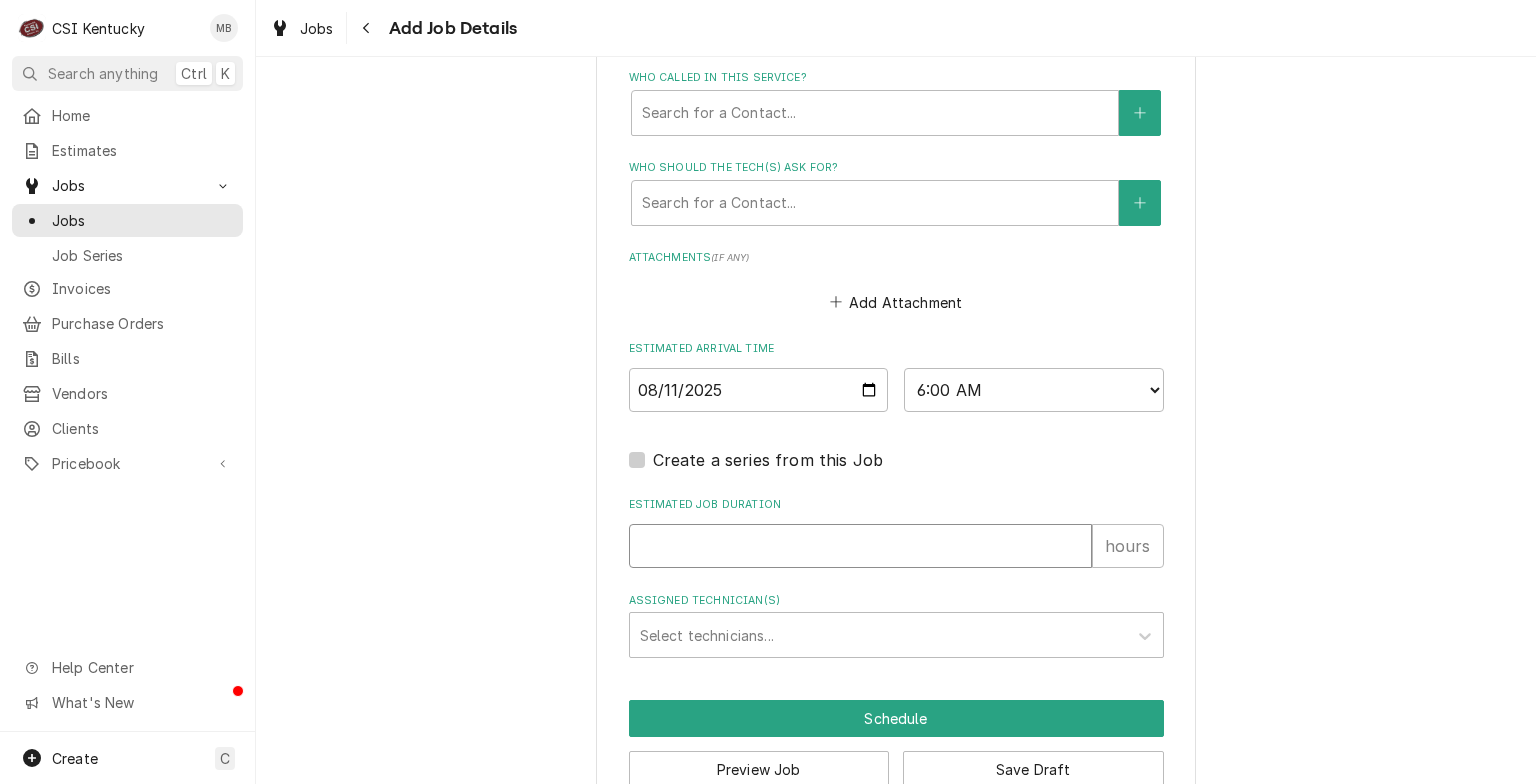 click on "Estimated Job Duration" at bounding box center [860, 546] 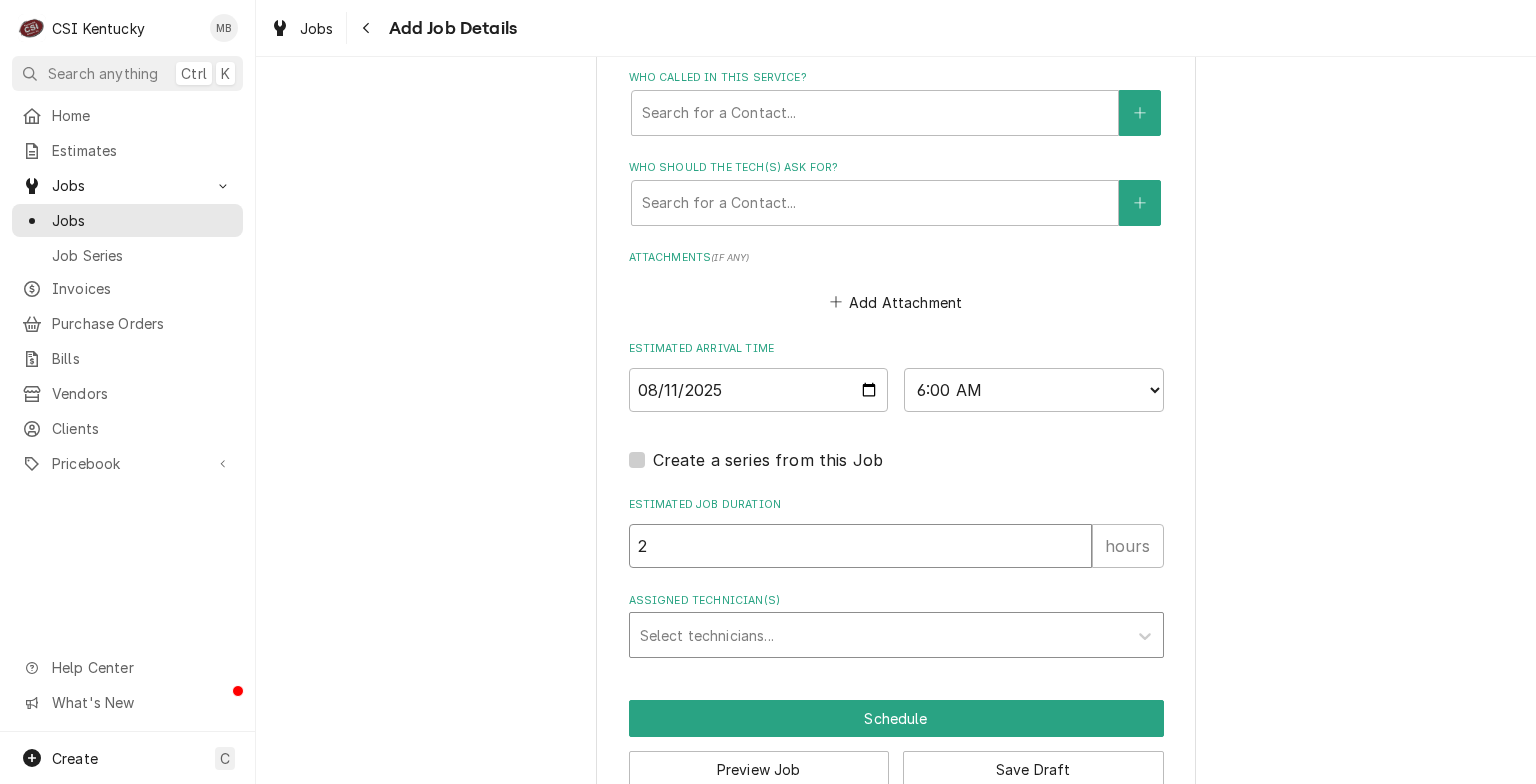 type on "2" 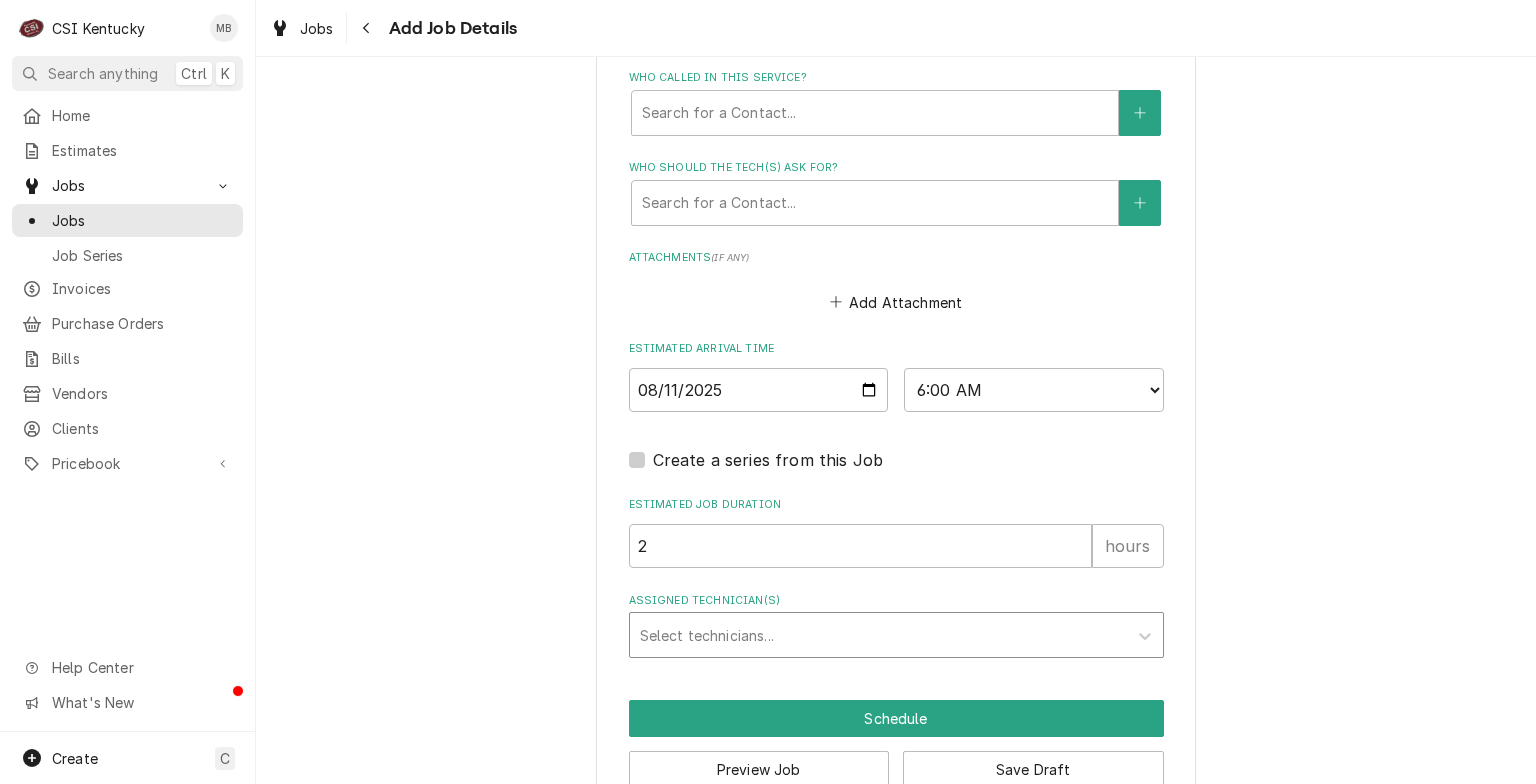 click at bounding box center [878, 635] 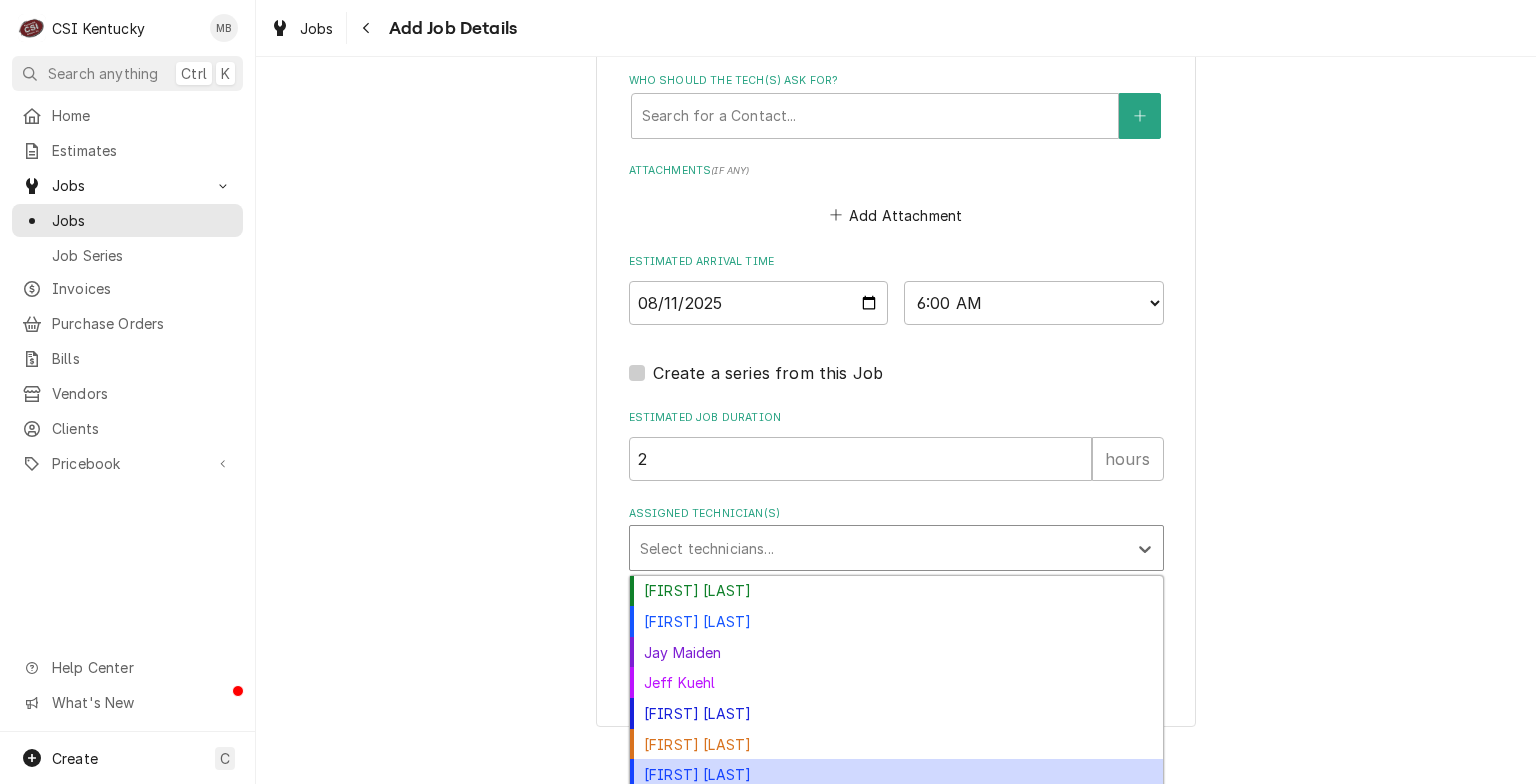 click on "[FIRST] [LAST]" at bounding box center [896, 774] 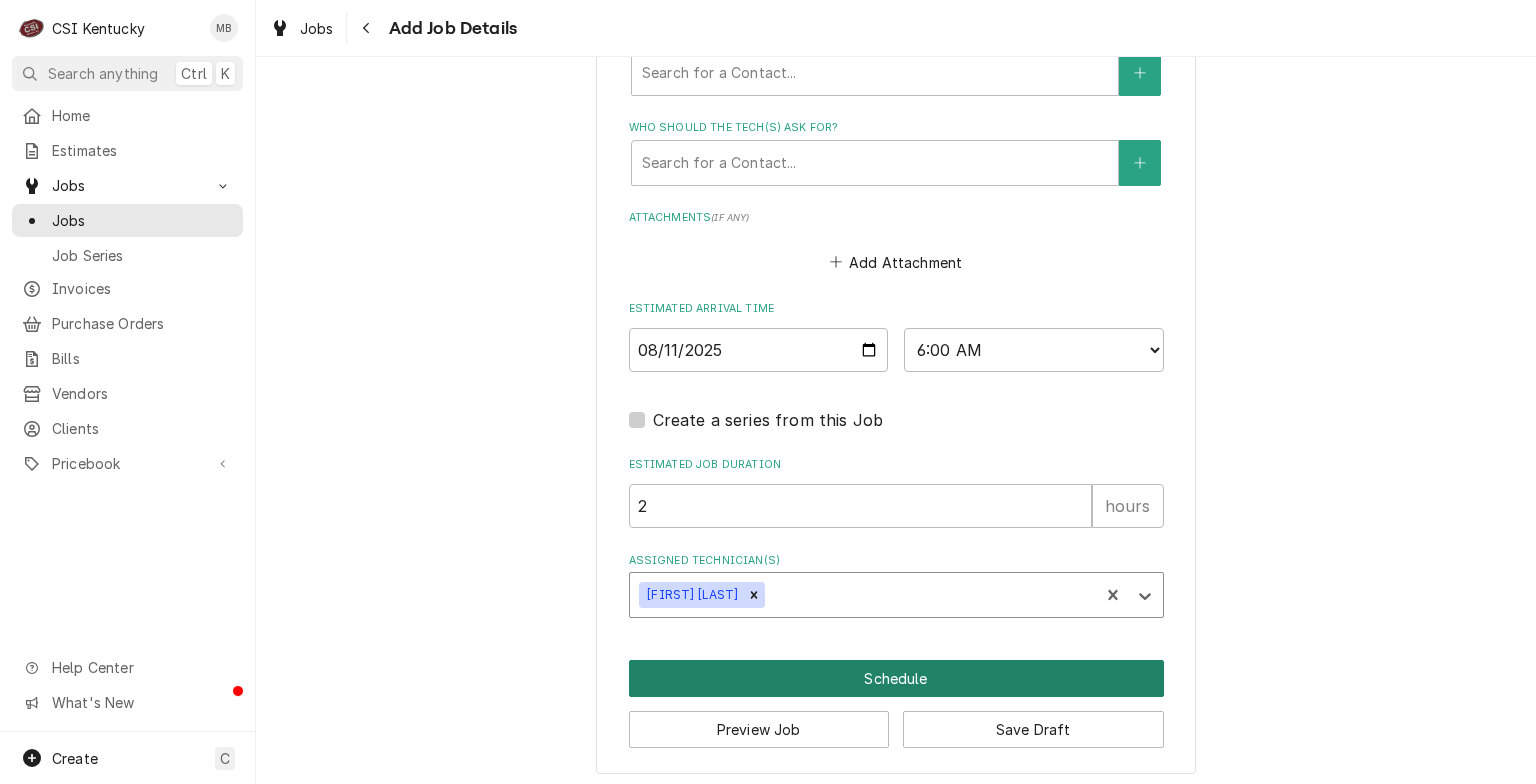 click on "Schedule" at bounding box center [896, 678] 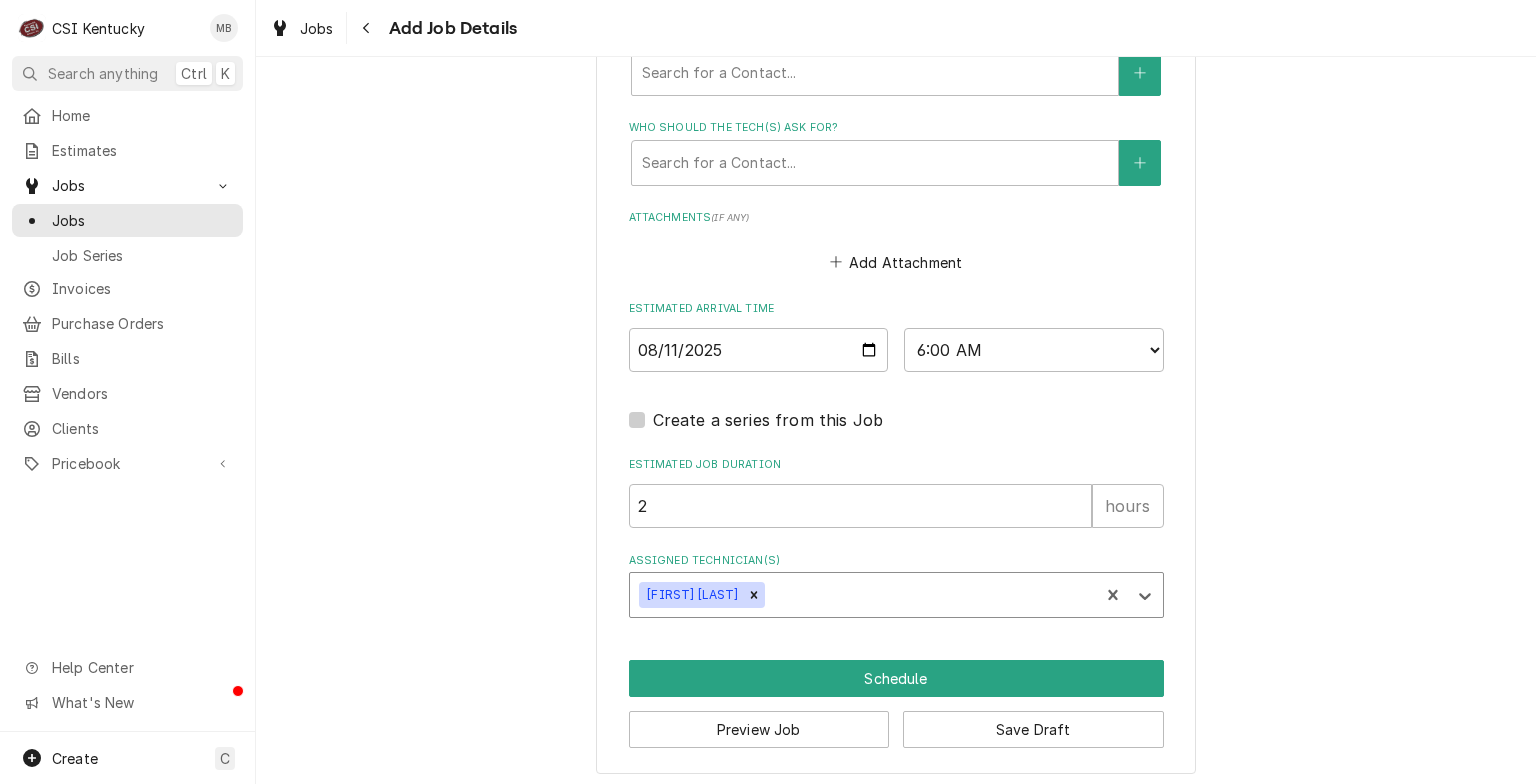 scroll, scrollTop: 1422, scrollLeft: 0, axis: vertical 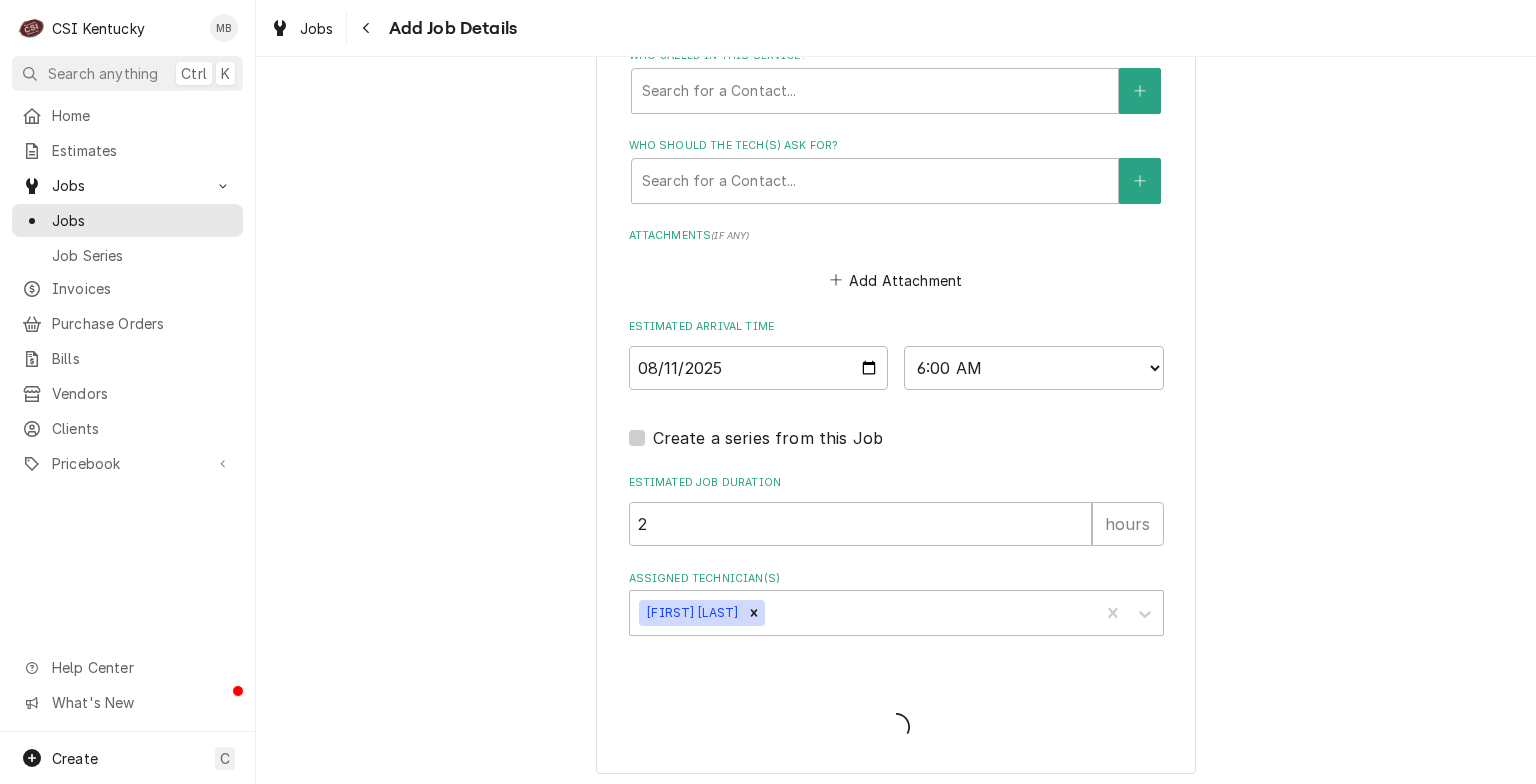 type on "x" 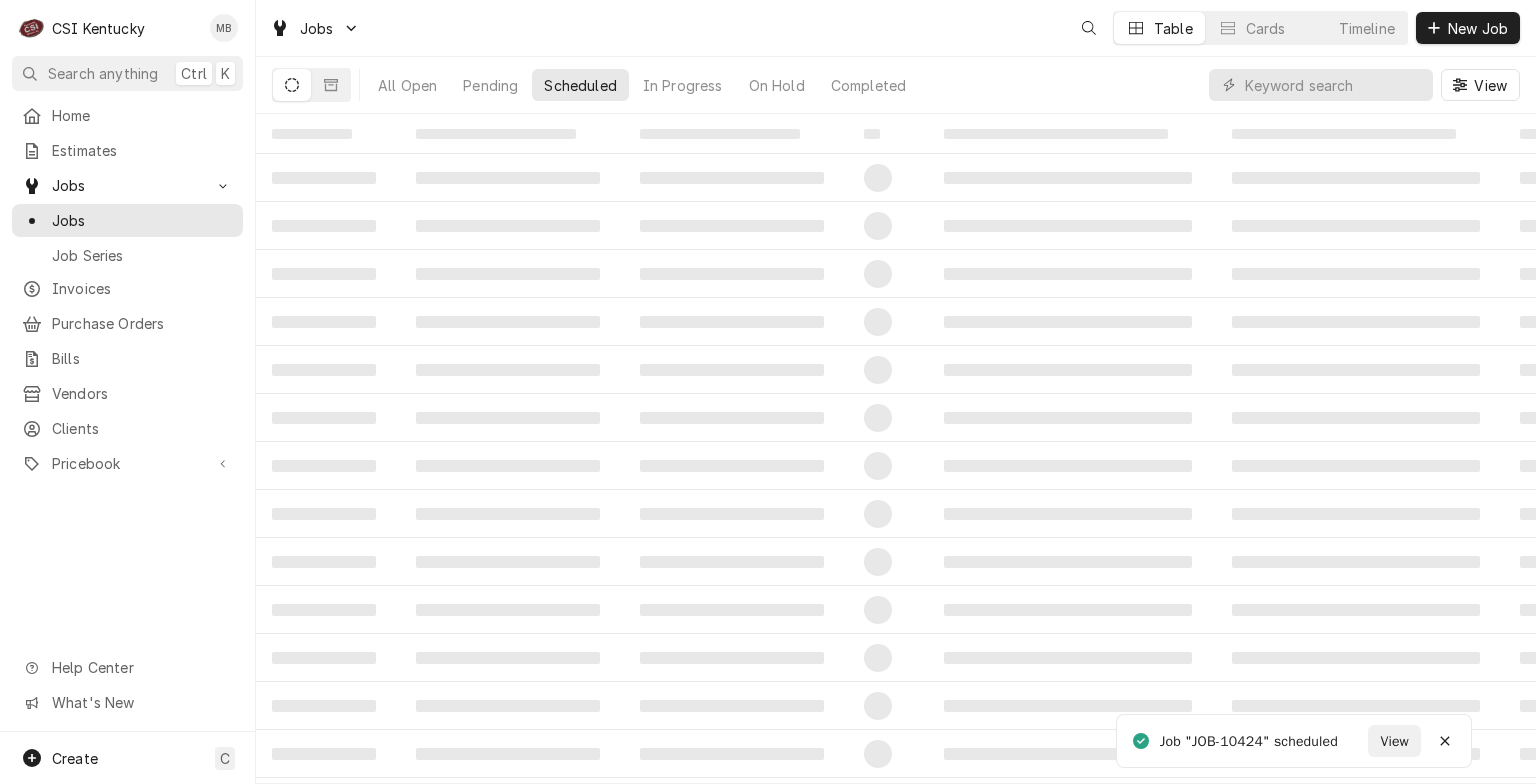 scroll, scrollTop: 0, scrollLeft: 0, axis: both 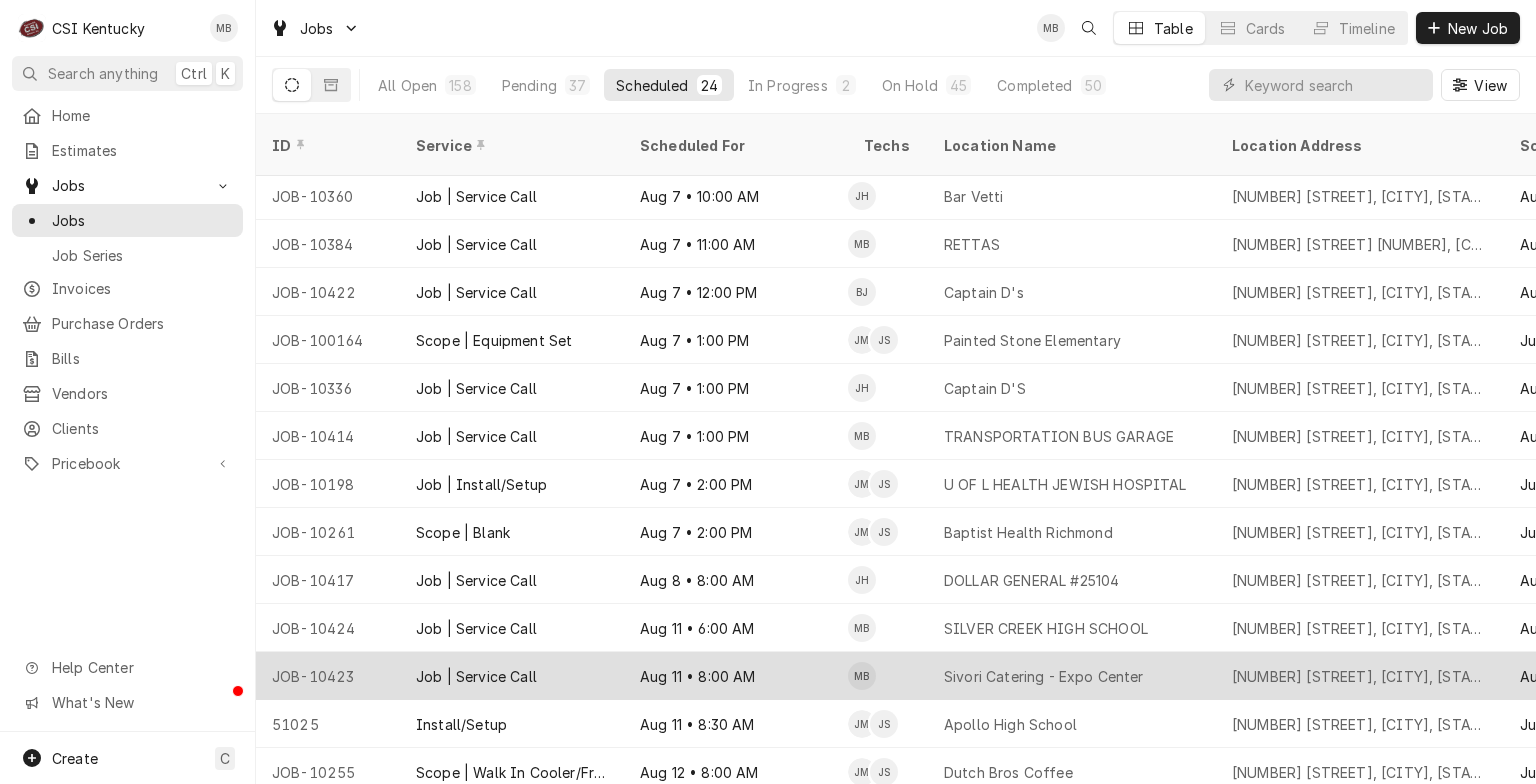 click on "Aug 11   • 8:00 AM" at bounding box center [736, 676] 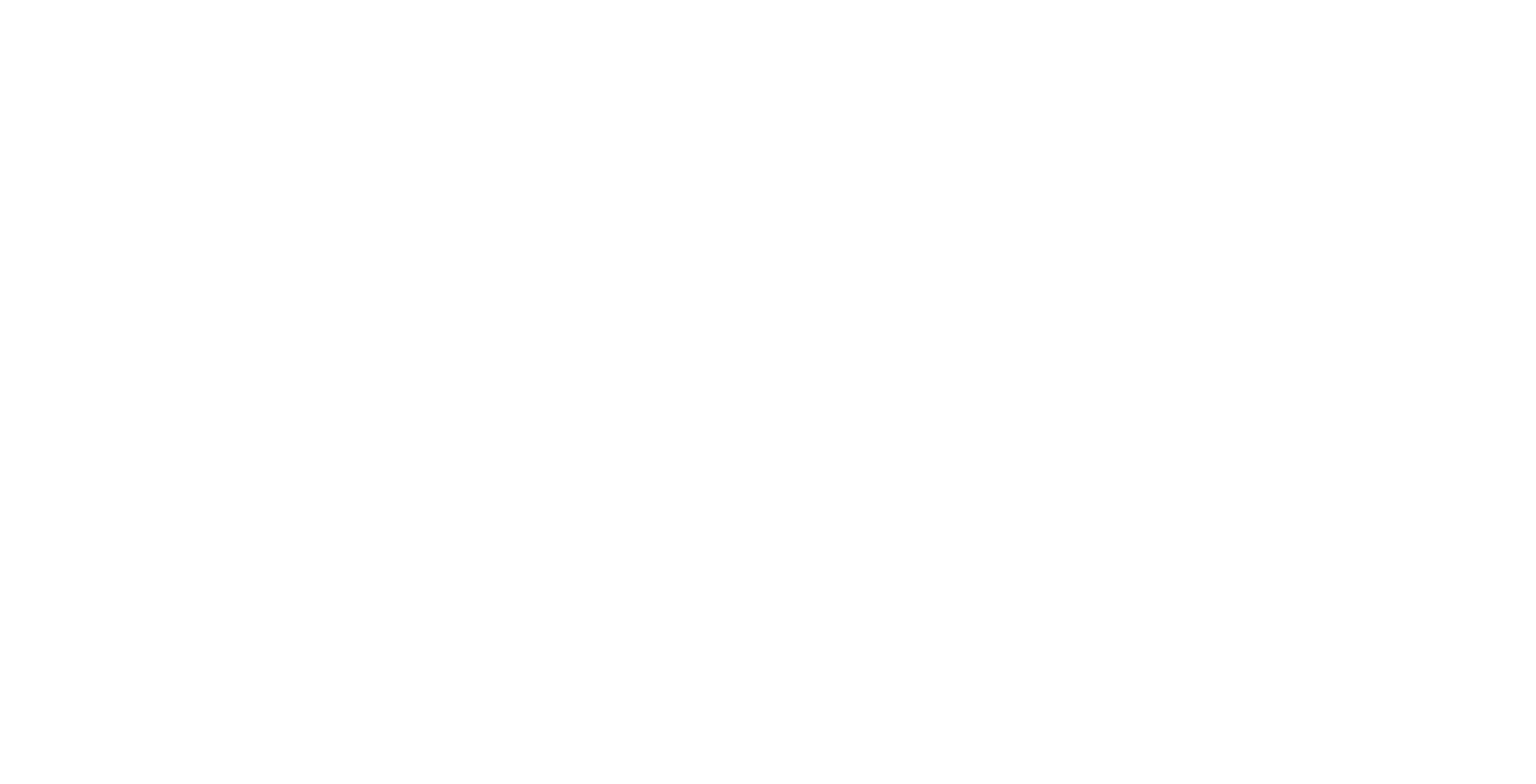 scroll, scrollTop: 0, scrollLeft: 0, axis: both 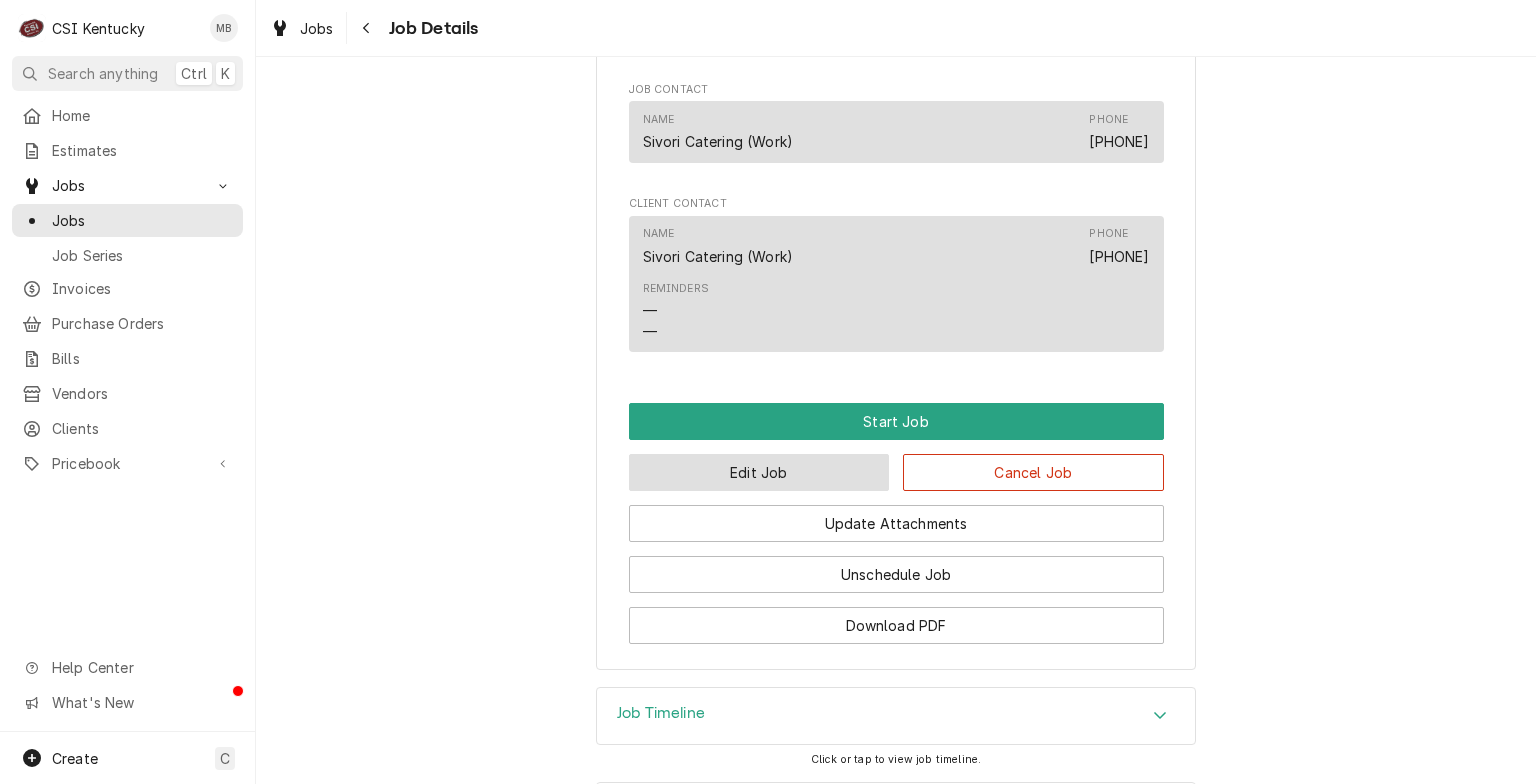 click on "Edit Job" at bounding box center [759, 472] 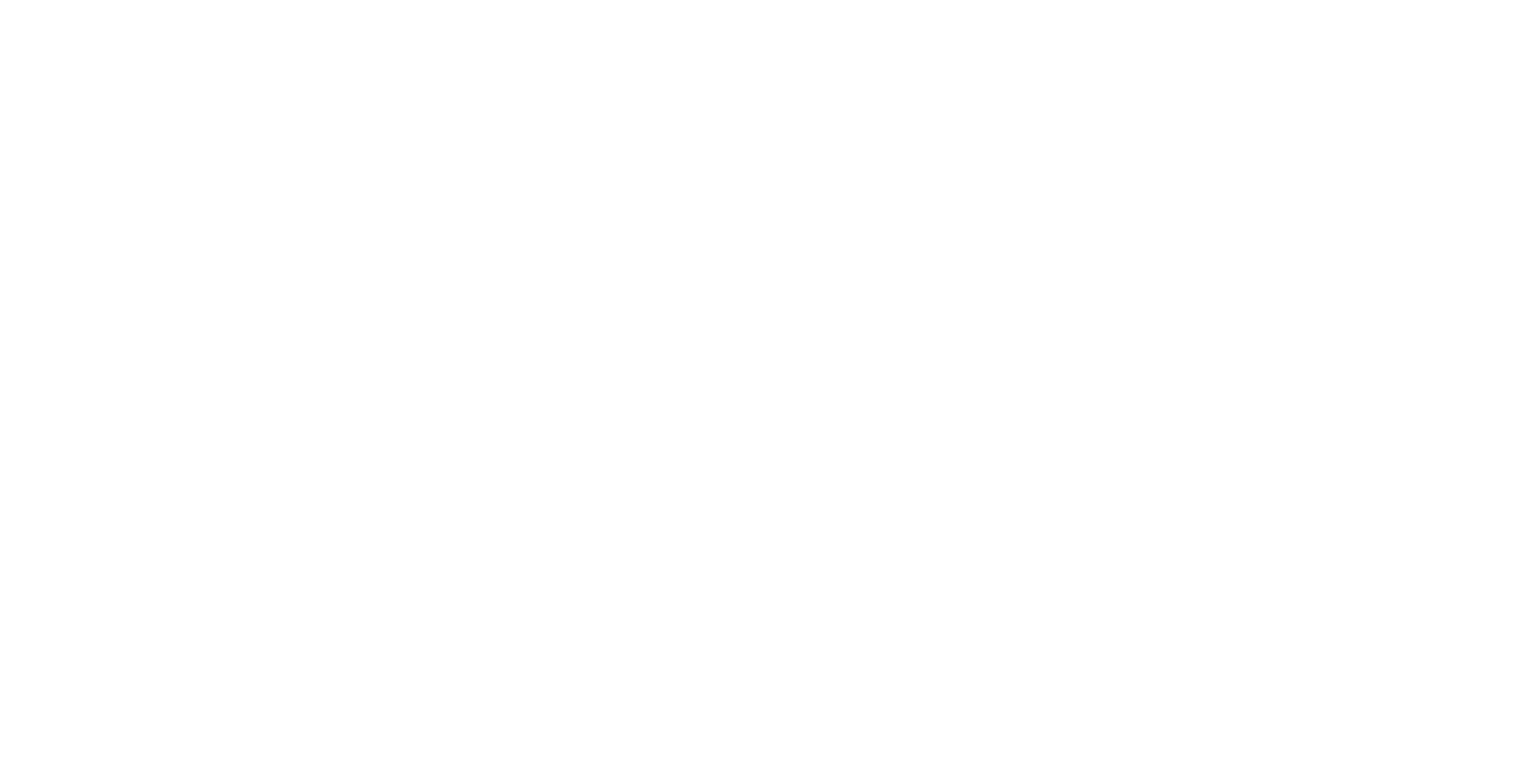 scroll, scrollTop: 0, scrollLeft: 0, axis: both 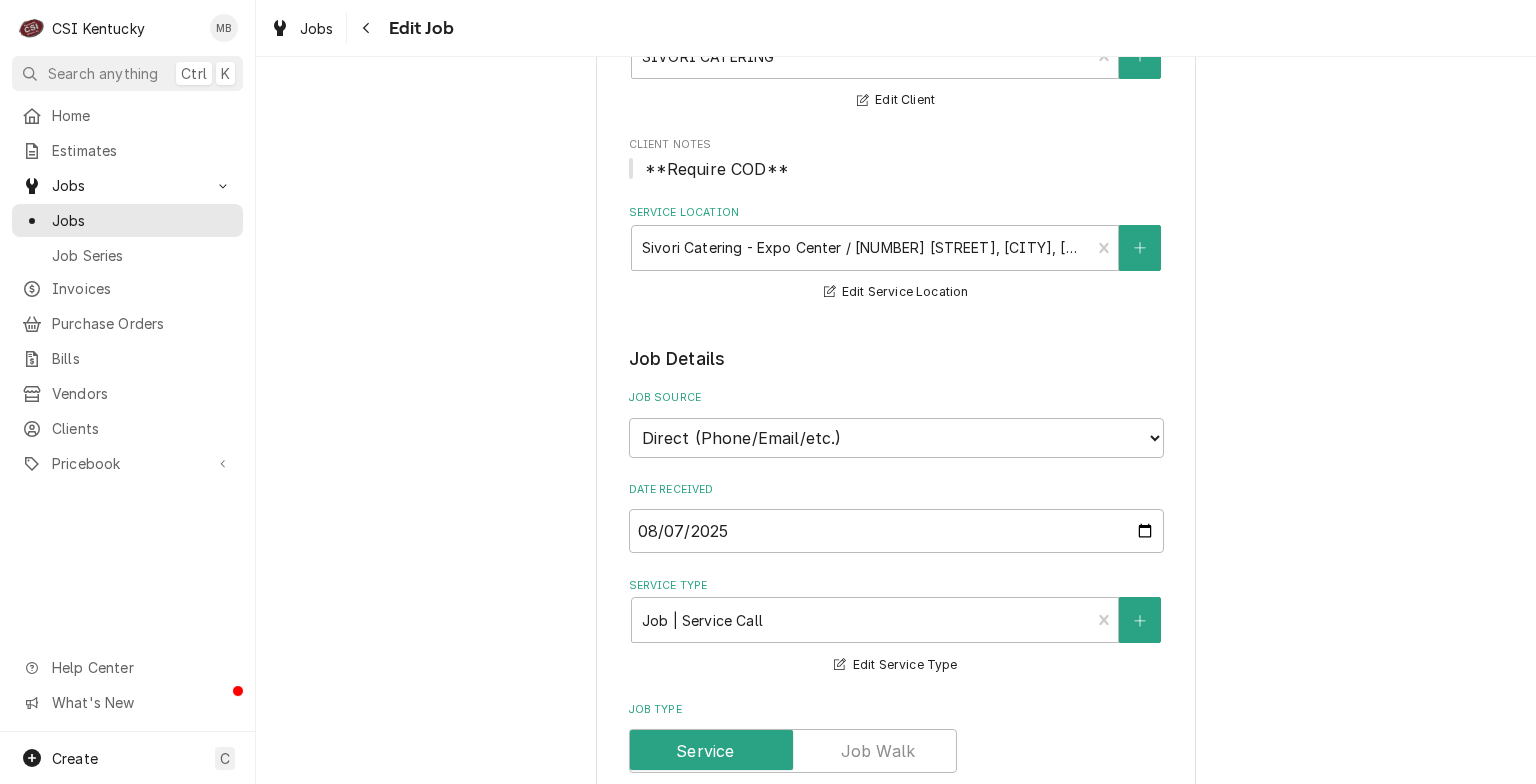 type on "x" 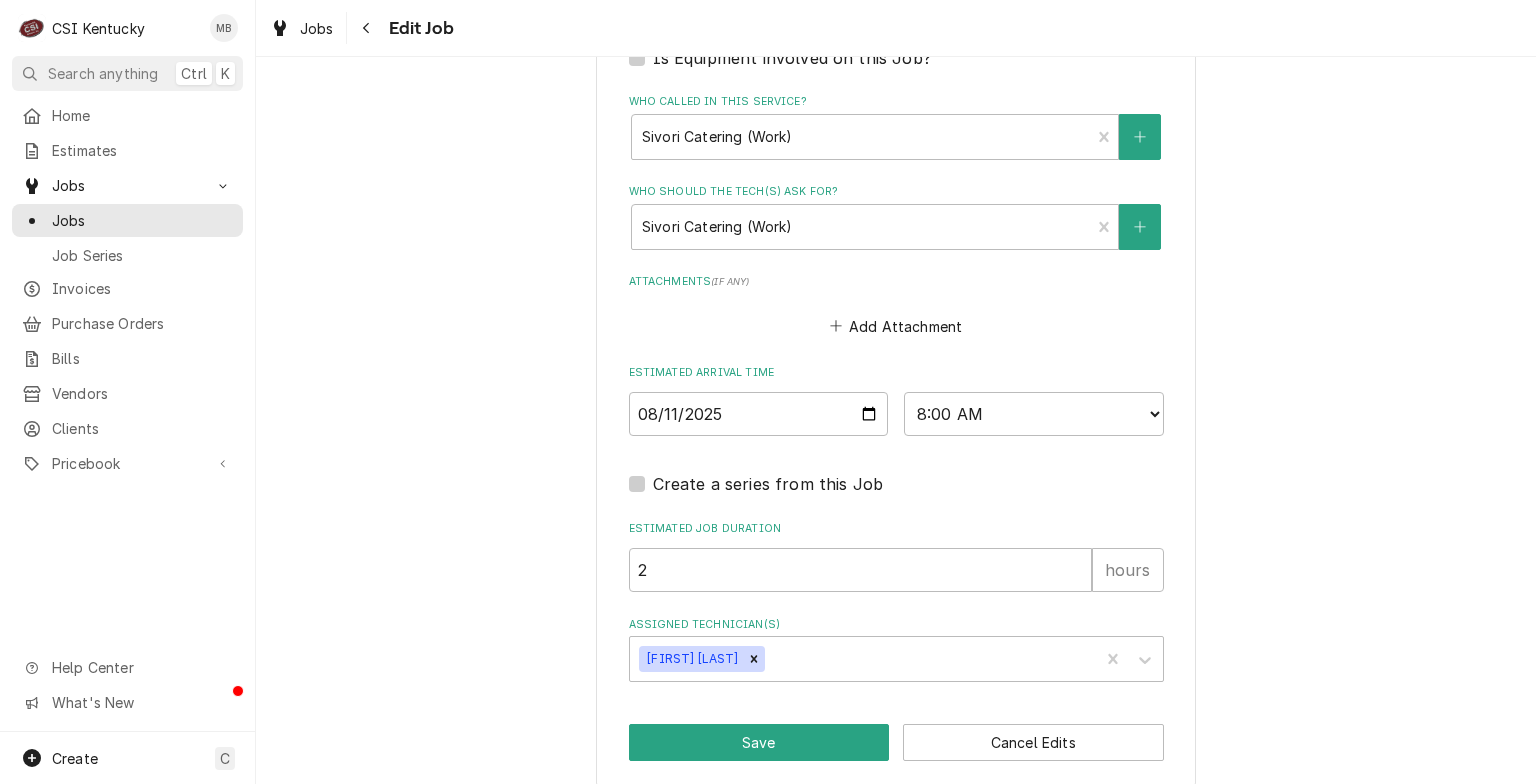 scroll, scrollTop: 1456, scrollLeft: 0, axis: vertical 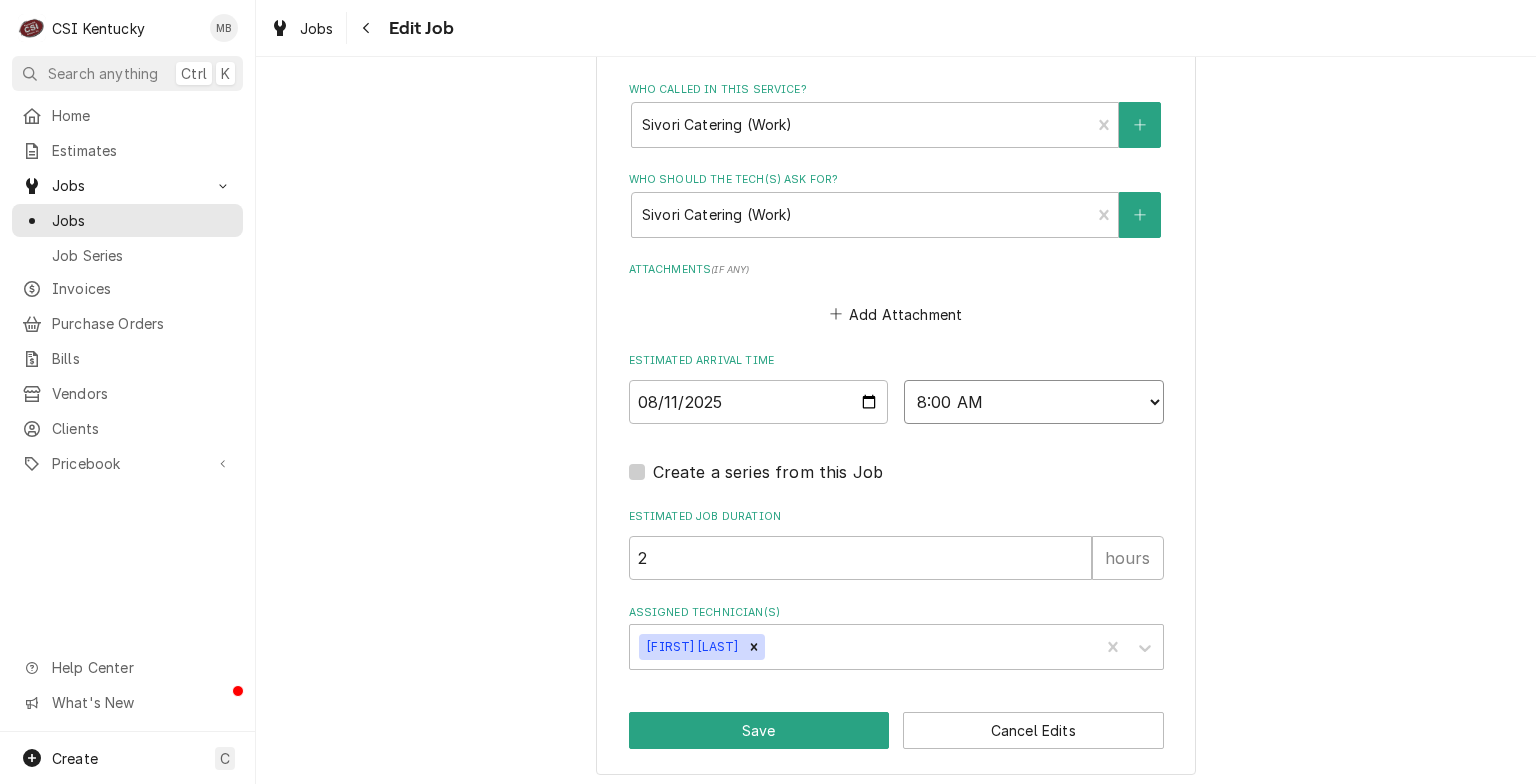 drag, startPoint x: 1042, startPoint y: 396, endPoint x: 1042, endPoint y: 382, distance: 14 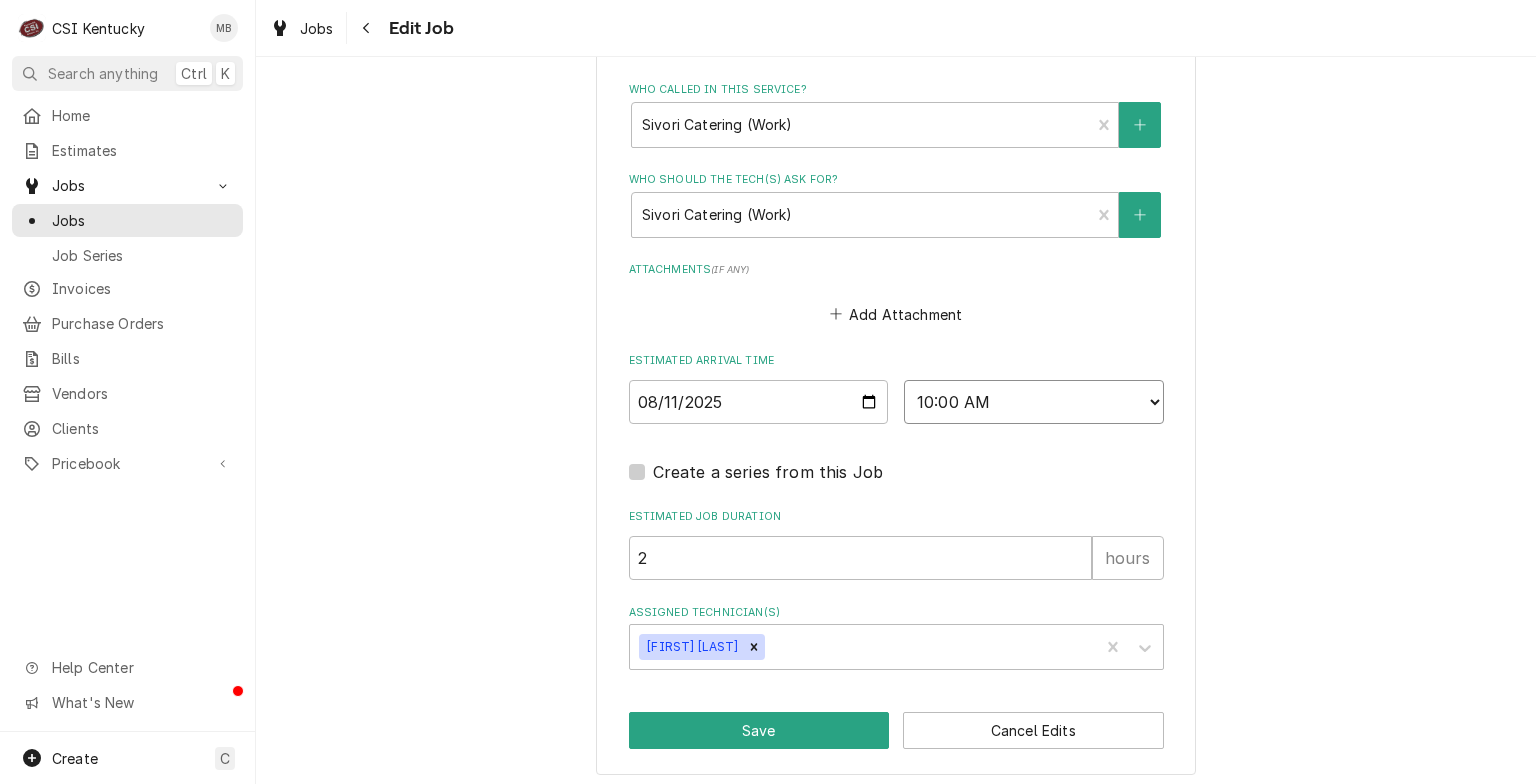 click on "AM / PM 6:00 AM 6:15 AM 6:30 AM 6:45 AM 7:00 AM 7:15 AM 7:30 AM 7:45 AM 8:00 AM 8:15 AM 8:30 AM 8:45 AM 9:00 AM 9:15 AM 9:30 AM 9:45 AM 10:00 AM 10:15 AM 10:30 AM 10:45 AM 11:00 AM 11:15 AM 11:30 AM 11:45 AM 12:00 PM 12:15 PM 12:30 PM 12:45 PM 1:00 PM 1:15 PM 1:30 PM 1:45 PM 2:00 PM 2:15 PM 2:30 PM 2:45 PM 3:00 PM 3:15 PM 3:30 PM 3:45 PM 4:00 PM 4:15 PM 4:30 PM 4:45 PM 5:00 PM 5:15 PM 5:30 PM 5:45 PM 6:00 PM 6:15 PM 6:30 PM 6:45 PM 7:00 PM 7:15 PM 7:30 PM 7:45 PM 8:00 PM 8:15 PM 8:30 PM 8:45 PM 9:00 PM 9:15 PM 9:30 PM 9:45 PM 10:00 PM 10:15 PM 10:30 PM 10:45 PM 11:00 PM 11:15 PM 11:30 PM 11:45 PM 12:00 AM 12:15 AM 12:30 AM 12:45 AM 1:00 AM 1:15 AM 1:30 AM 1:45 AM 2:00 AM 2:15 AM 2:30 AM 2:45 AM 3:00 AM 3:15 AM 3:30 AM 3:45 AM 4:00 AM 4:15 AM 4:30 AM 4:45 AM 5:00 AM 5:15 AM 5:30 AM 5:45 AM" at bounding box center (1034, 402) 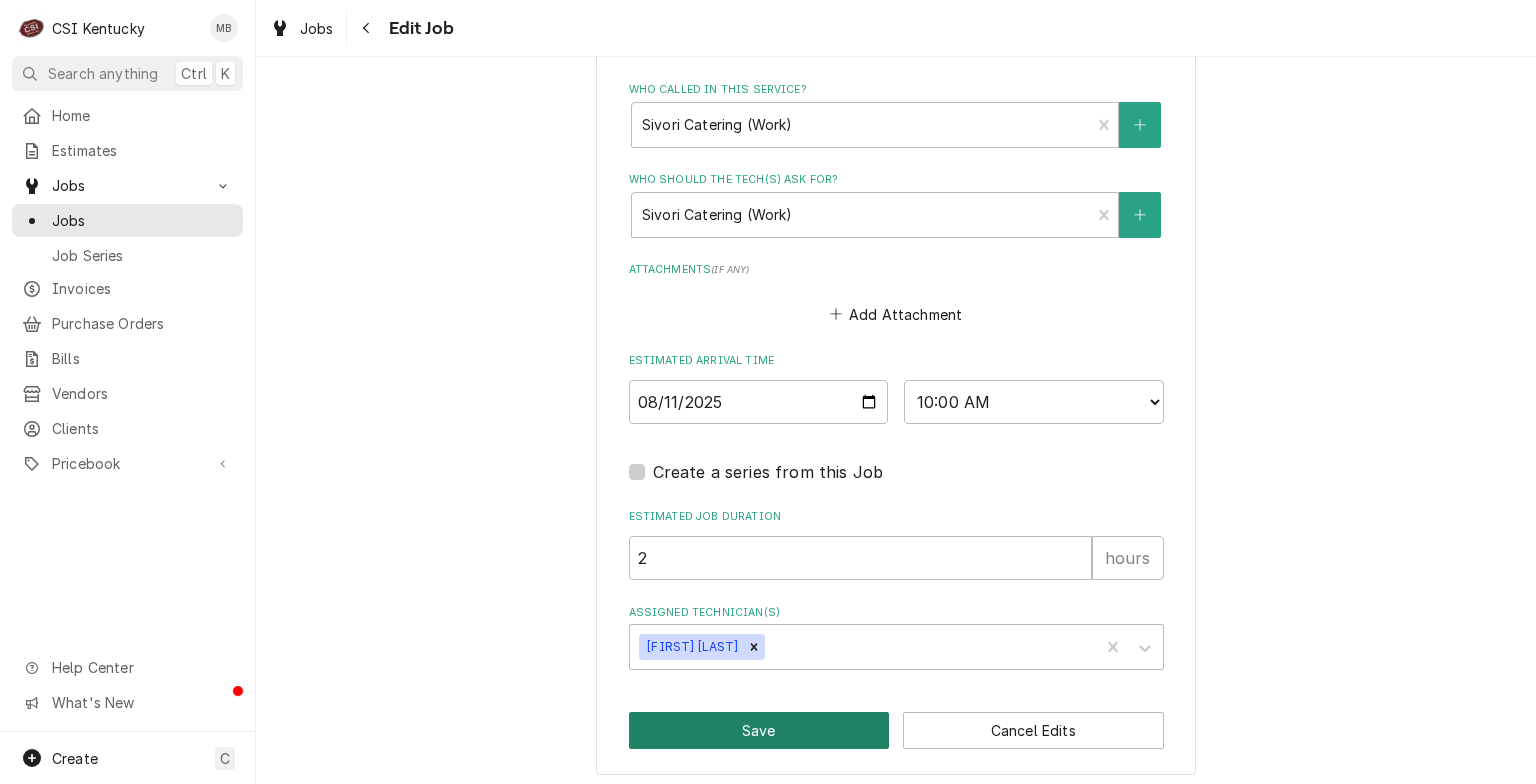 click on "Save" at bounding box center (759, 730) 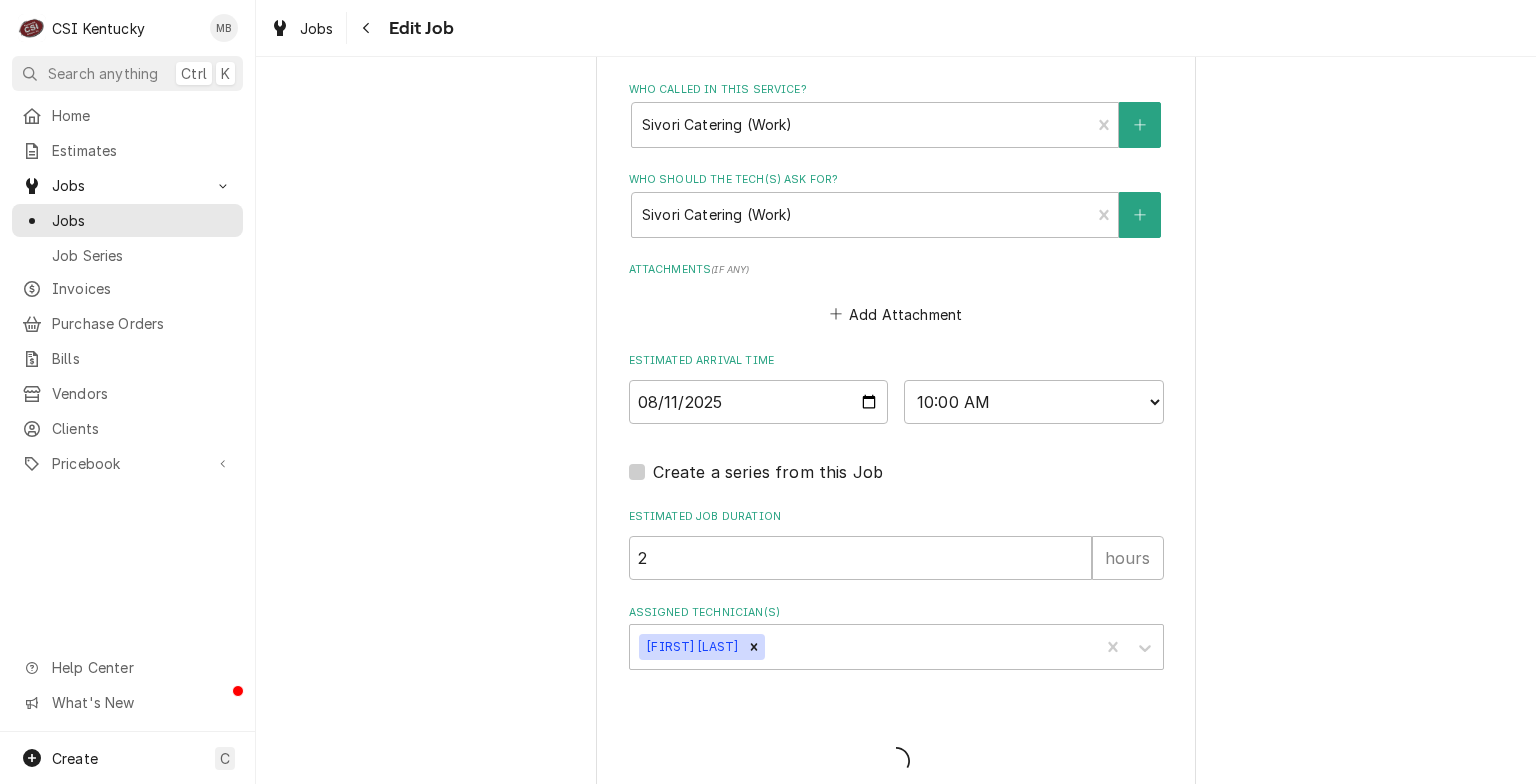 type on "x" 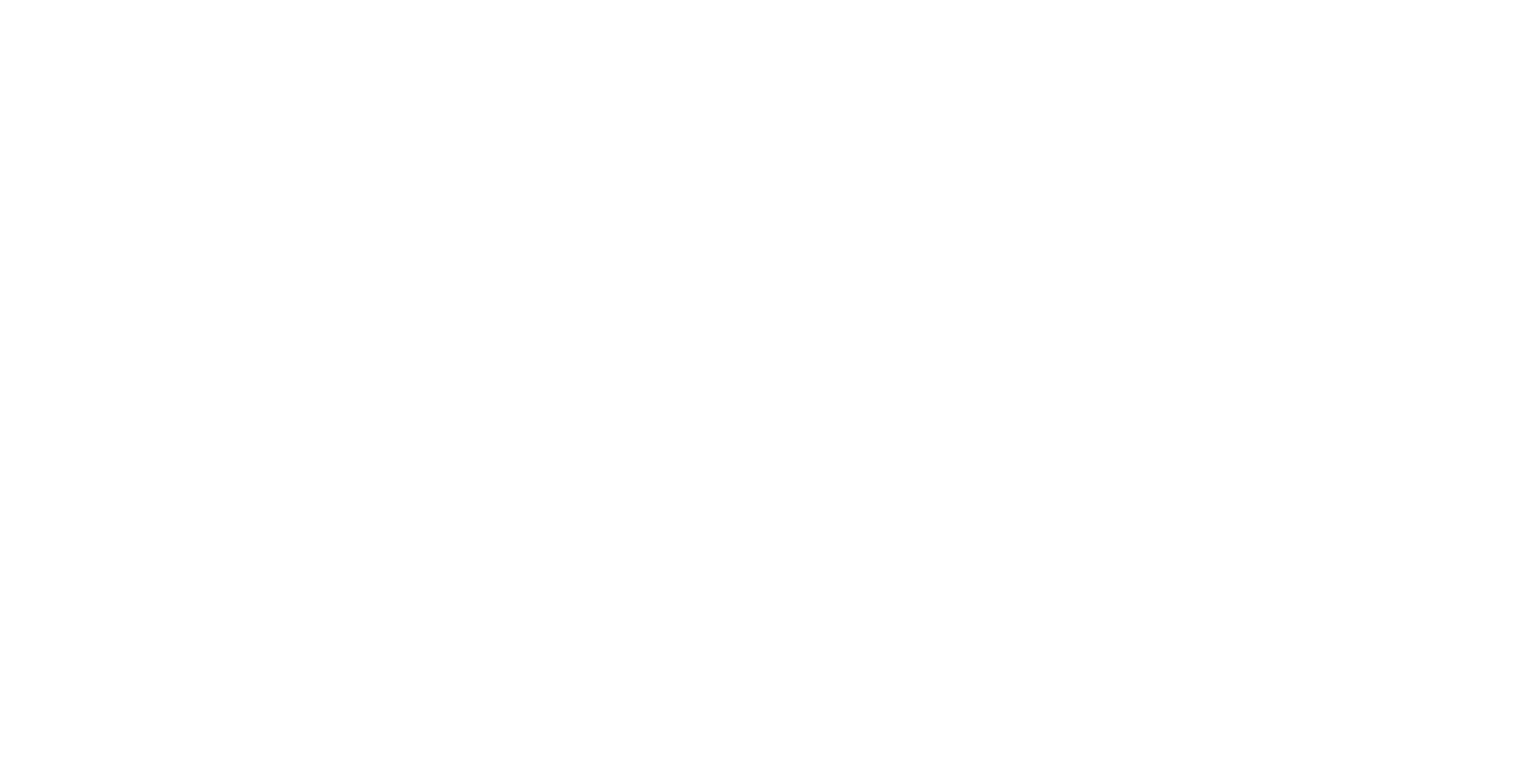 scroll, scrollTop: 0, scrollLeft: 0, axis: both 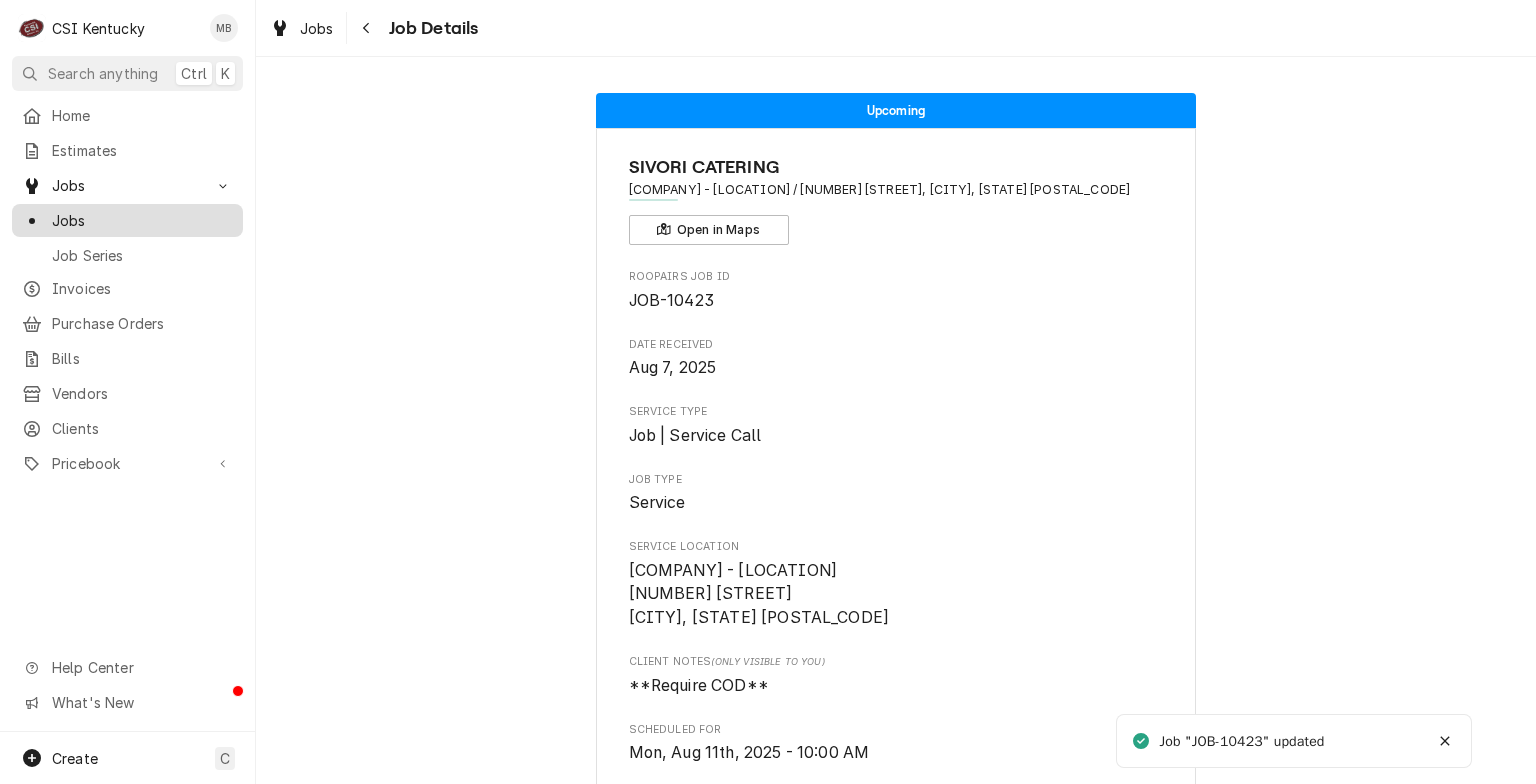 click on "Jobs" at bounding box center [142, 220] 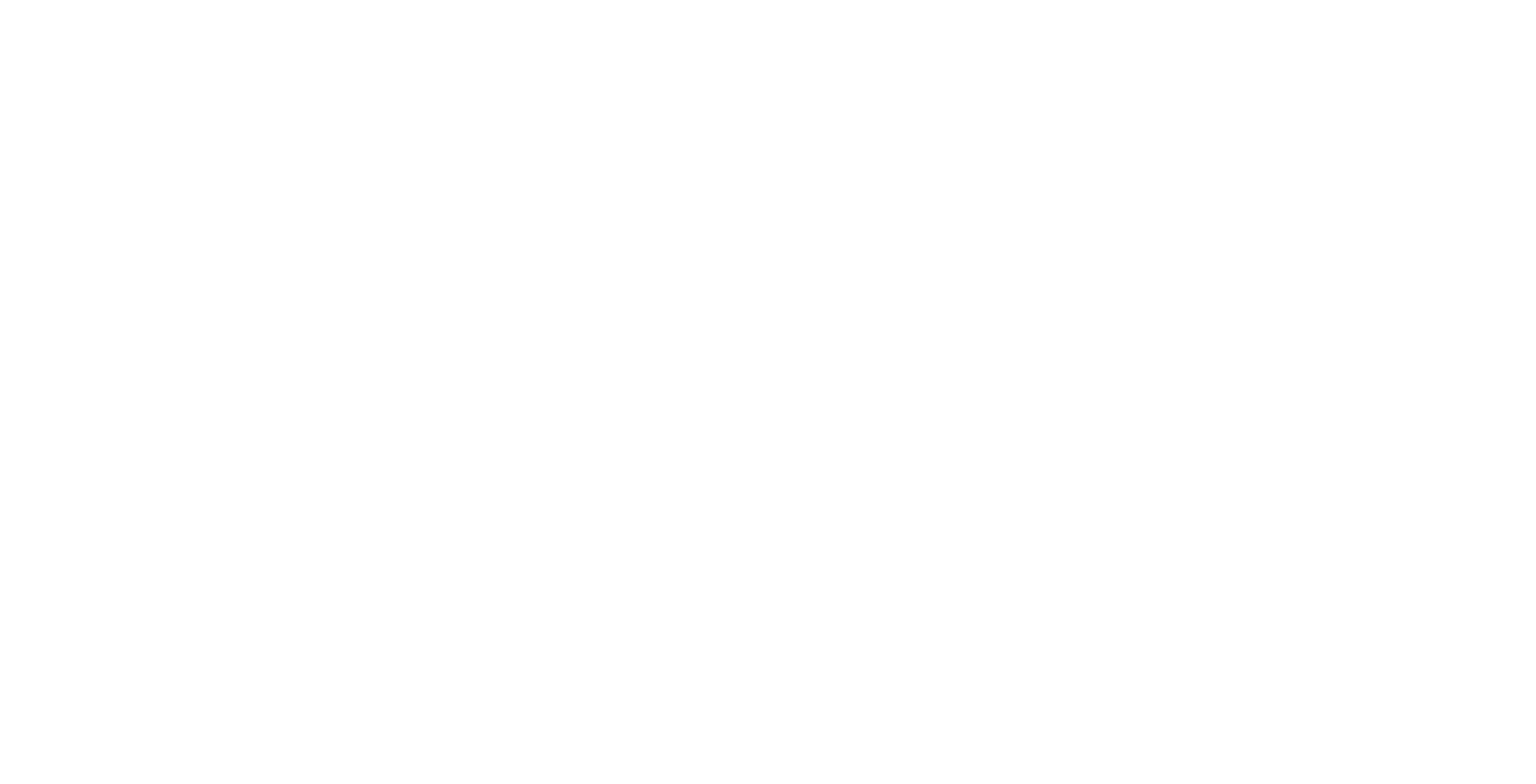 scroll, scrollTop: 0, scrollLeft: 0, axis: both 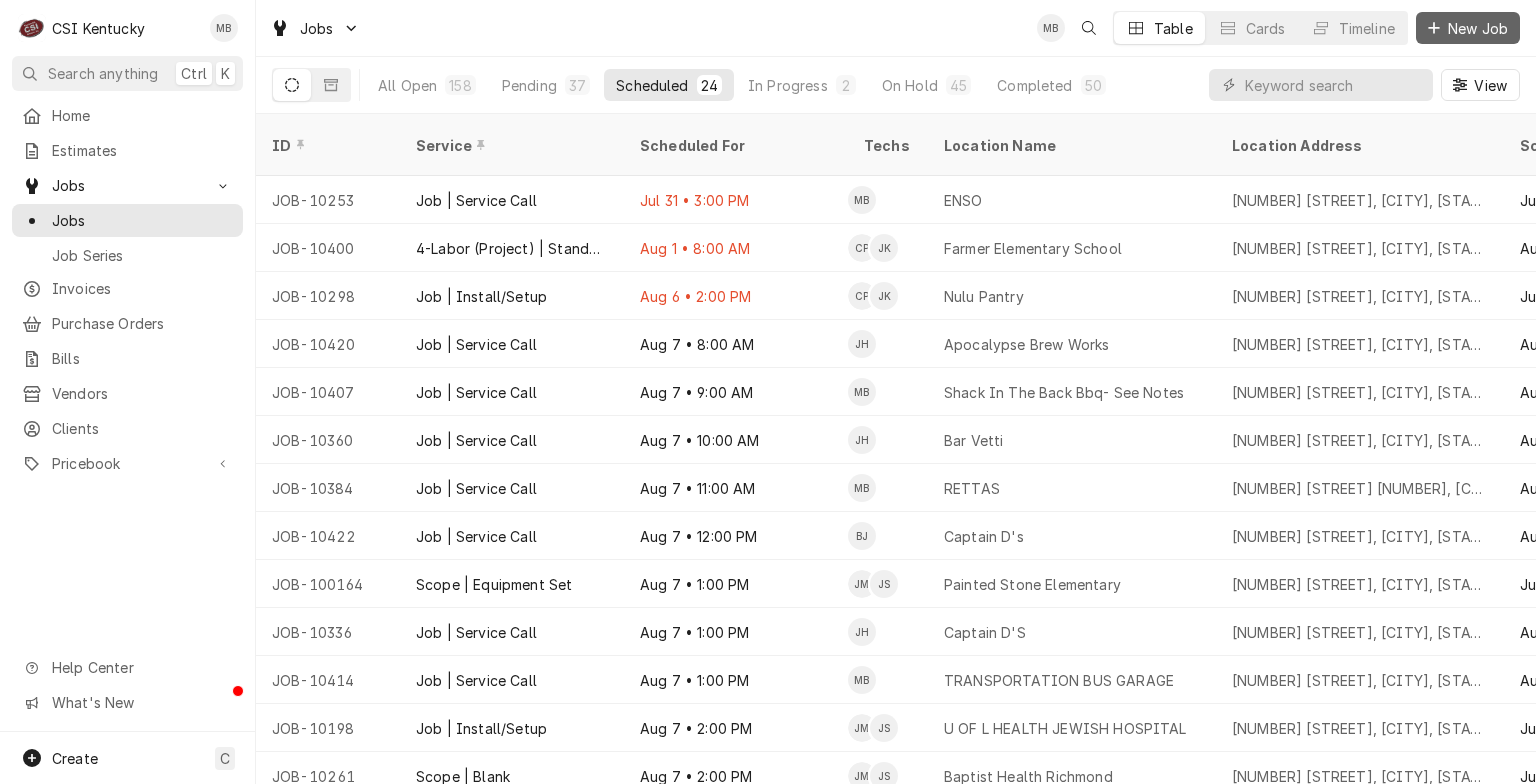 click on "New Job" at bounding box center (1478, 28) 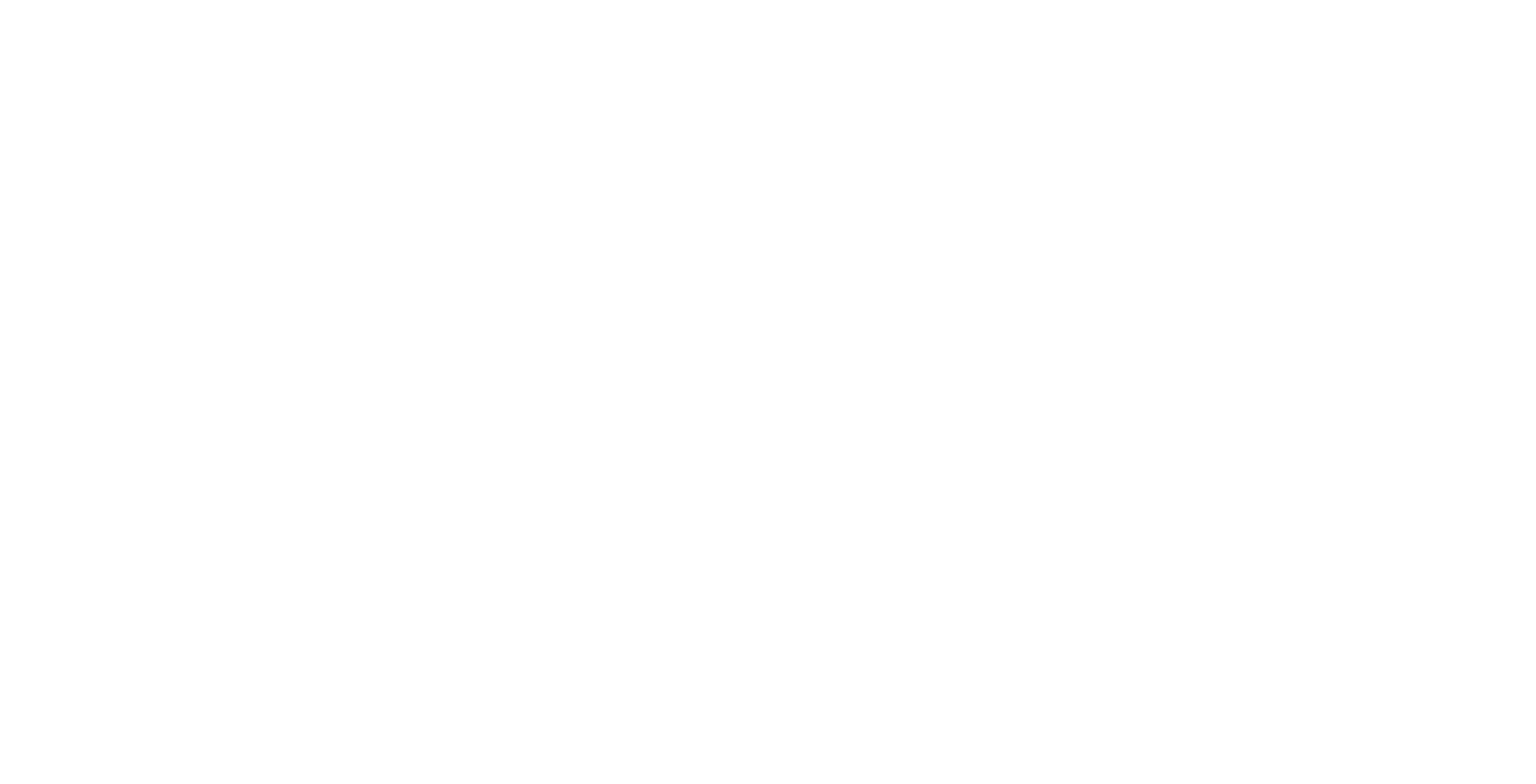 scroll, scrollTop: 0, scrollLeft: 0, axis: both 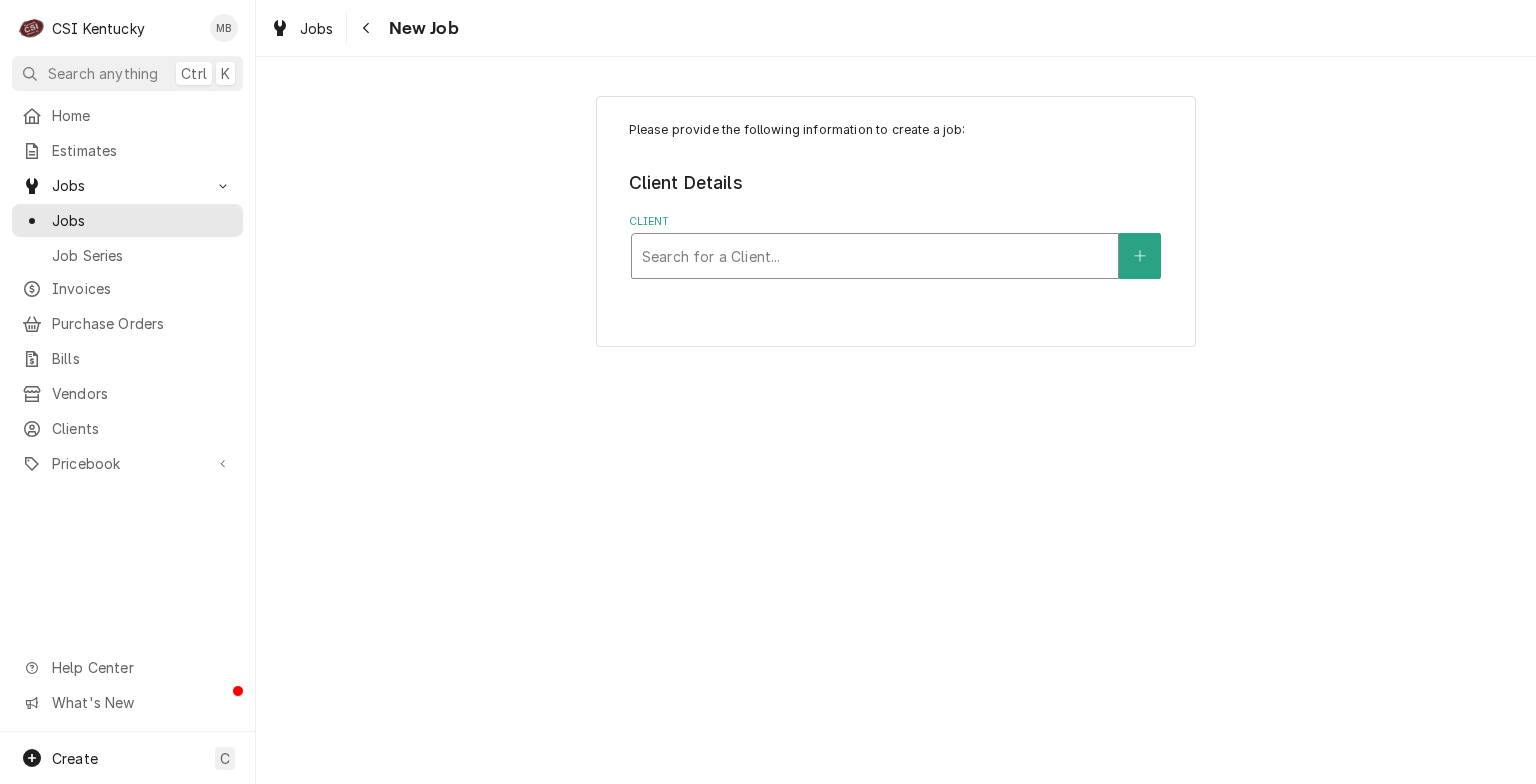 click at bounding box center [875, 256] 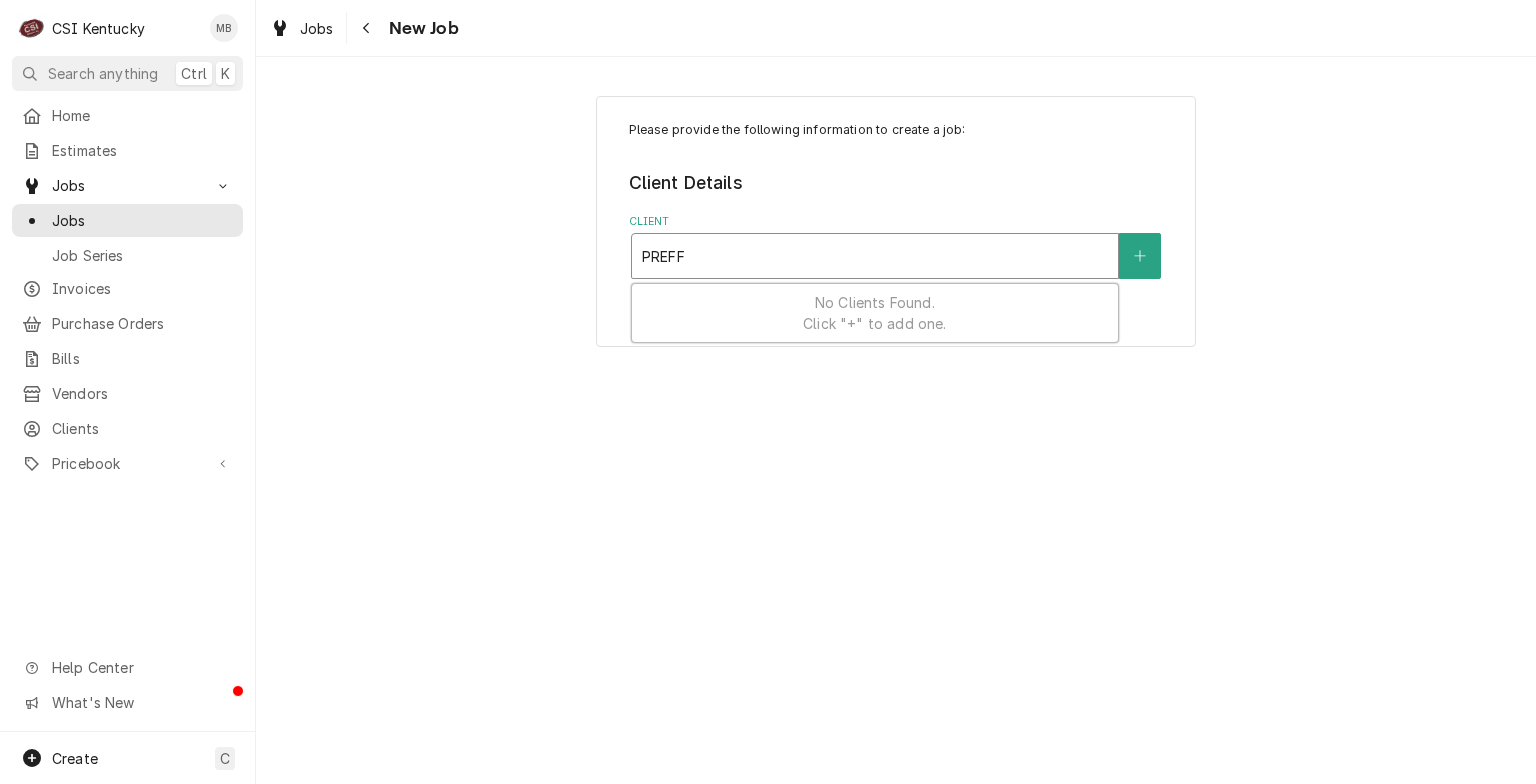 type on "PREF" 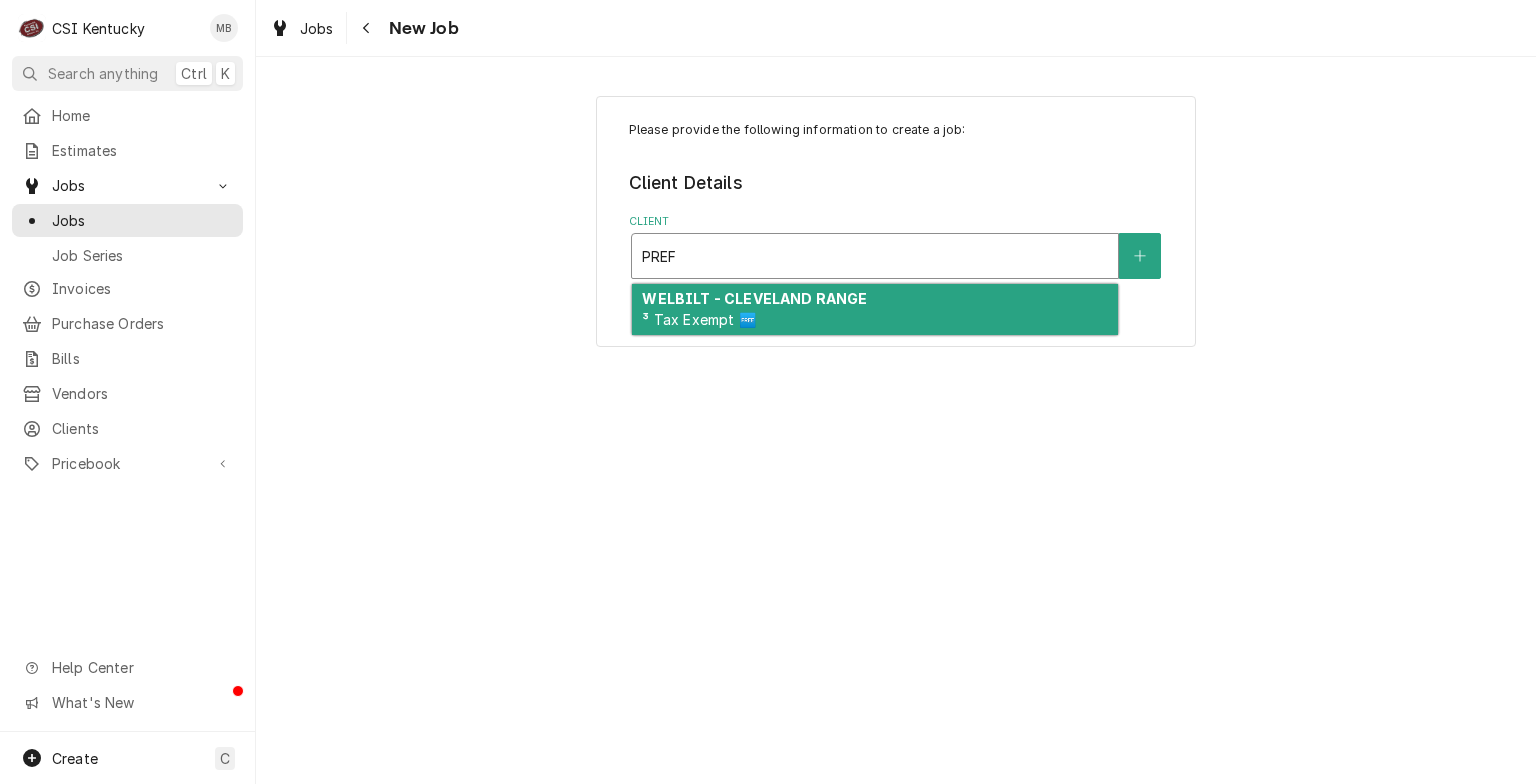 click on "³ Tax Exempt 🆓" at bounding box center [698, 319] 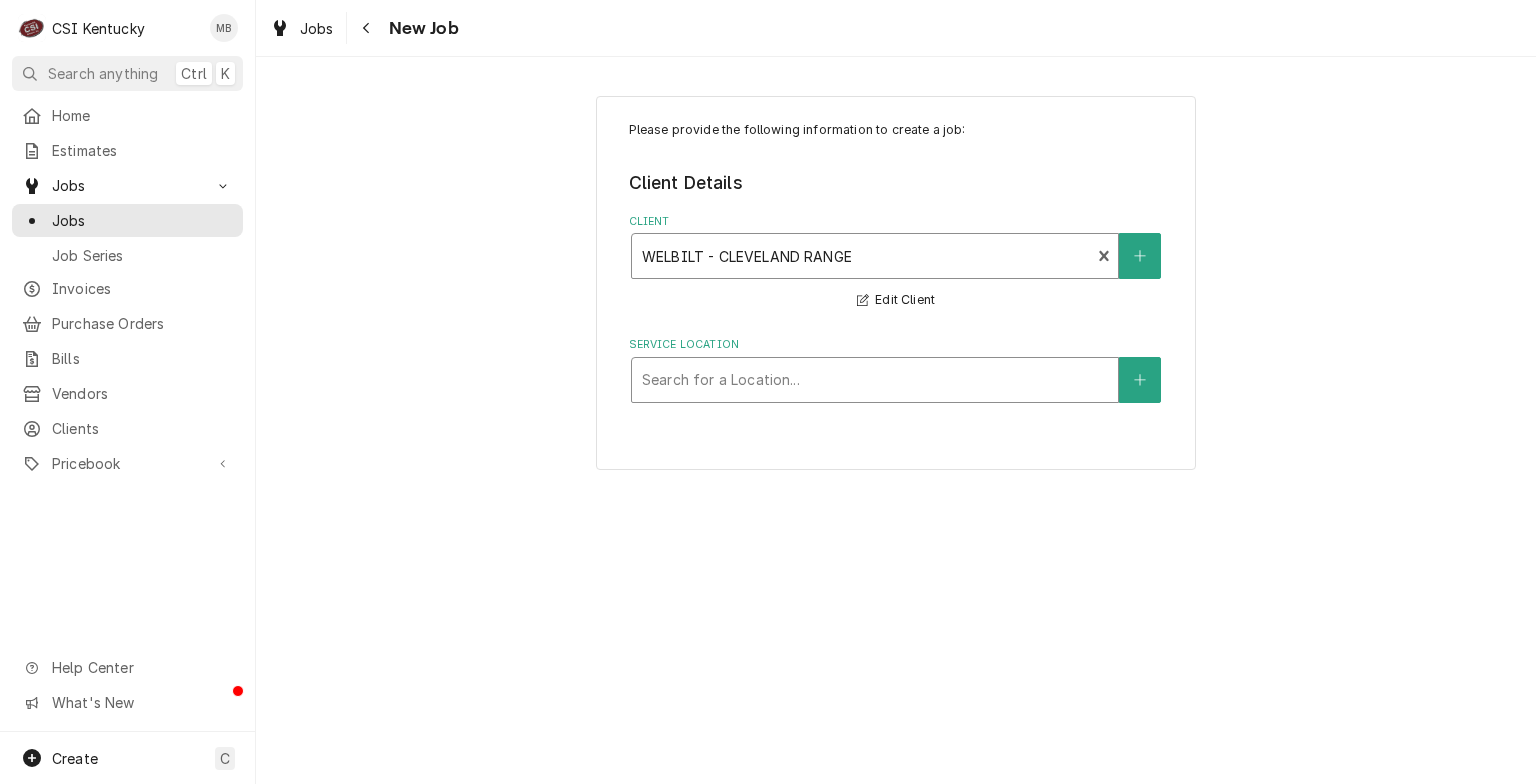 click at bounding box center (875, 380) 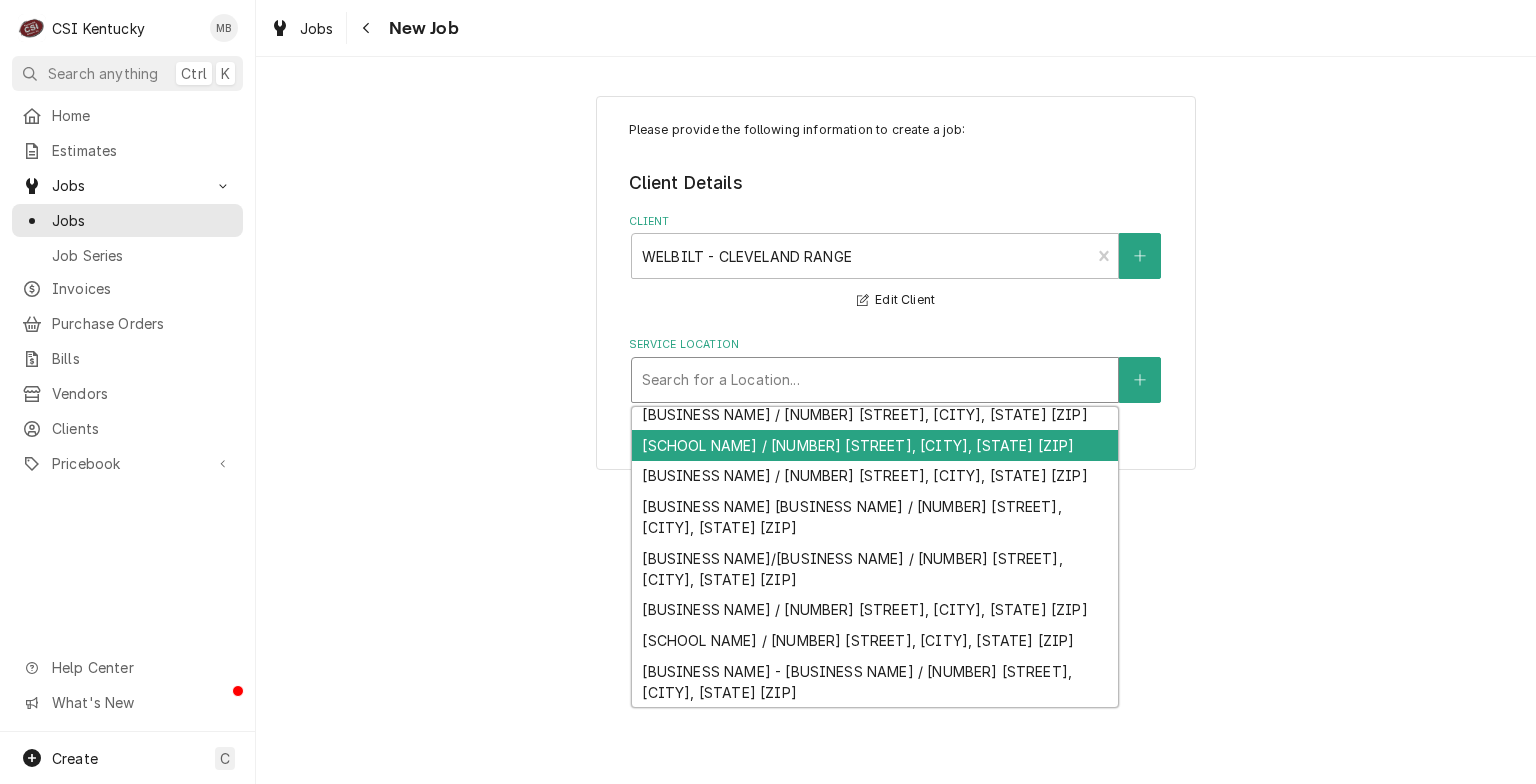 scroll, scrollTop: 1550, scrollLeft: 0, axis: vertical 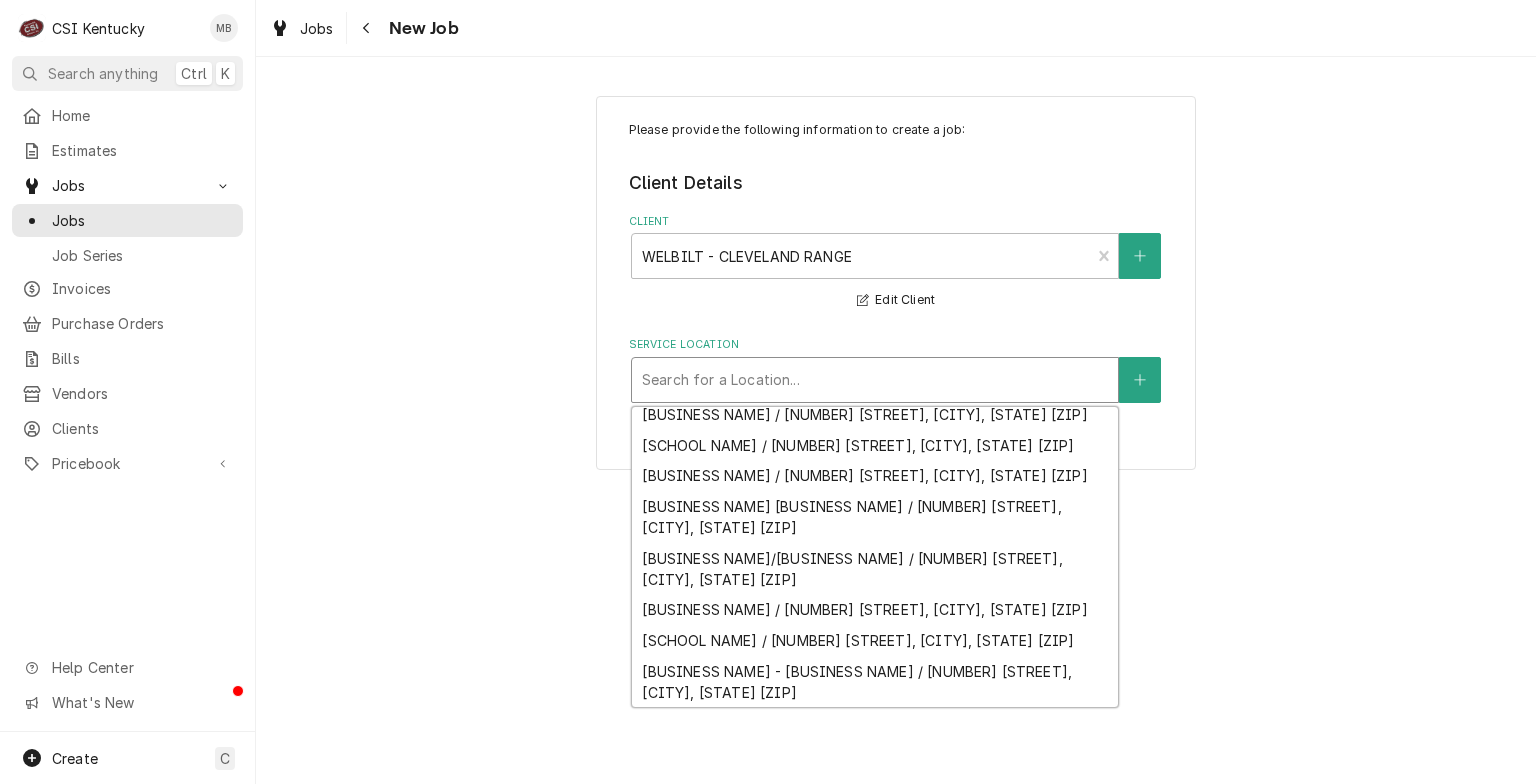 click on "[BUSINESS NAME] / [NUMBER] [STREET], [CITY], [STATE] [ZIP]" at bounding box center (875, 384) 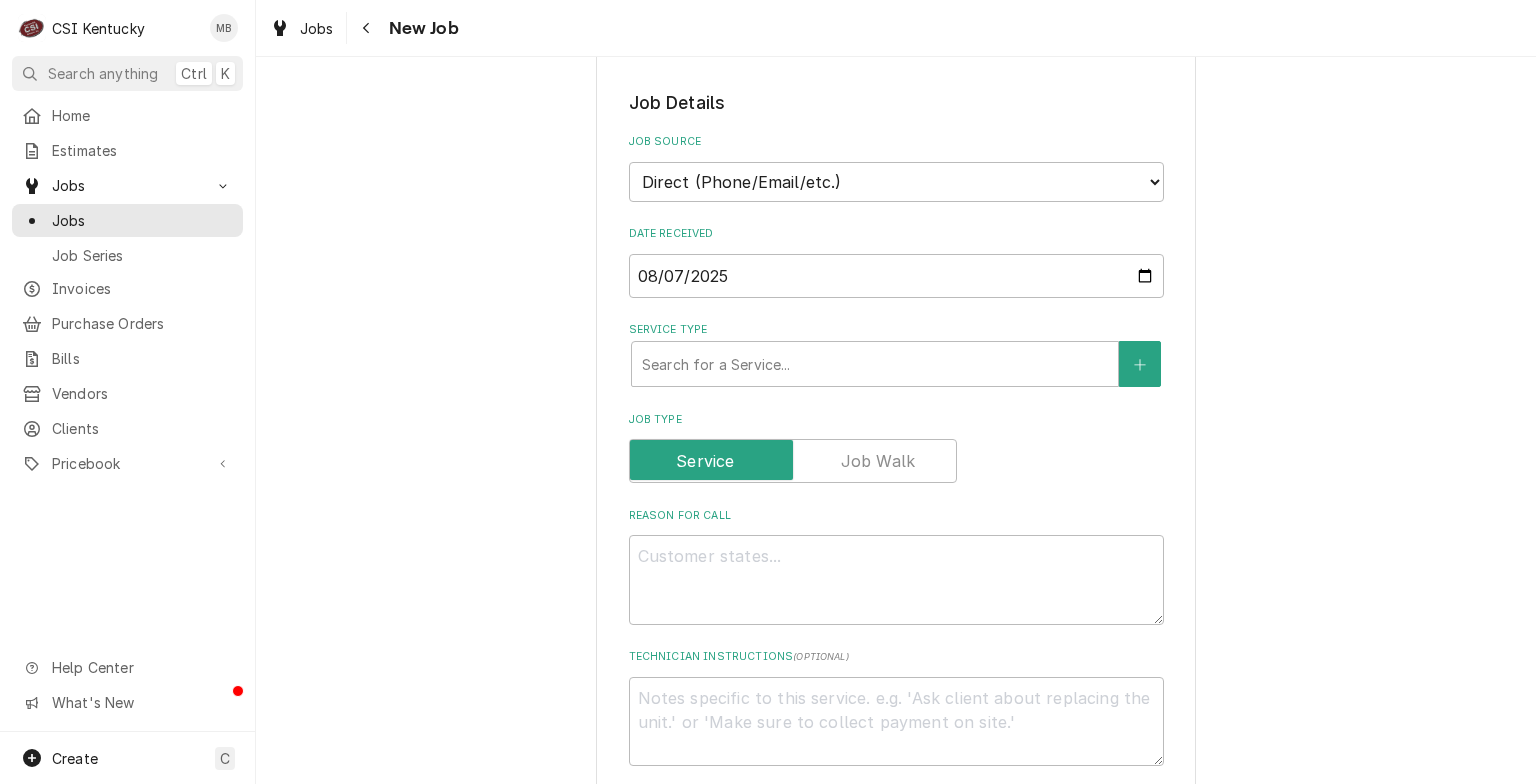 scroll, scrollTop: 400, scrollLeft: 0, axis: vertical 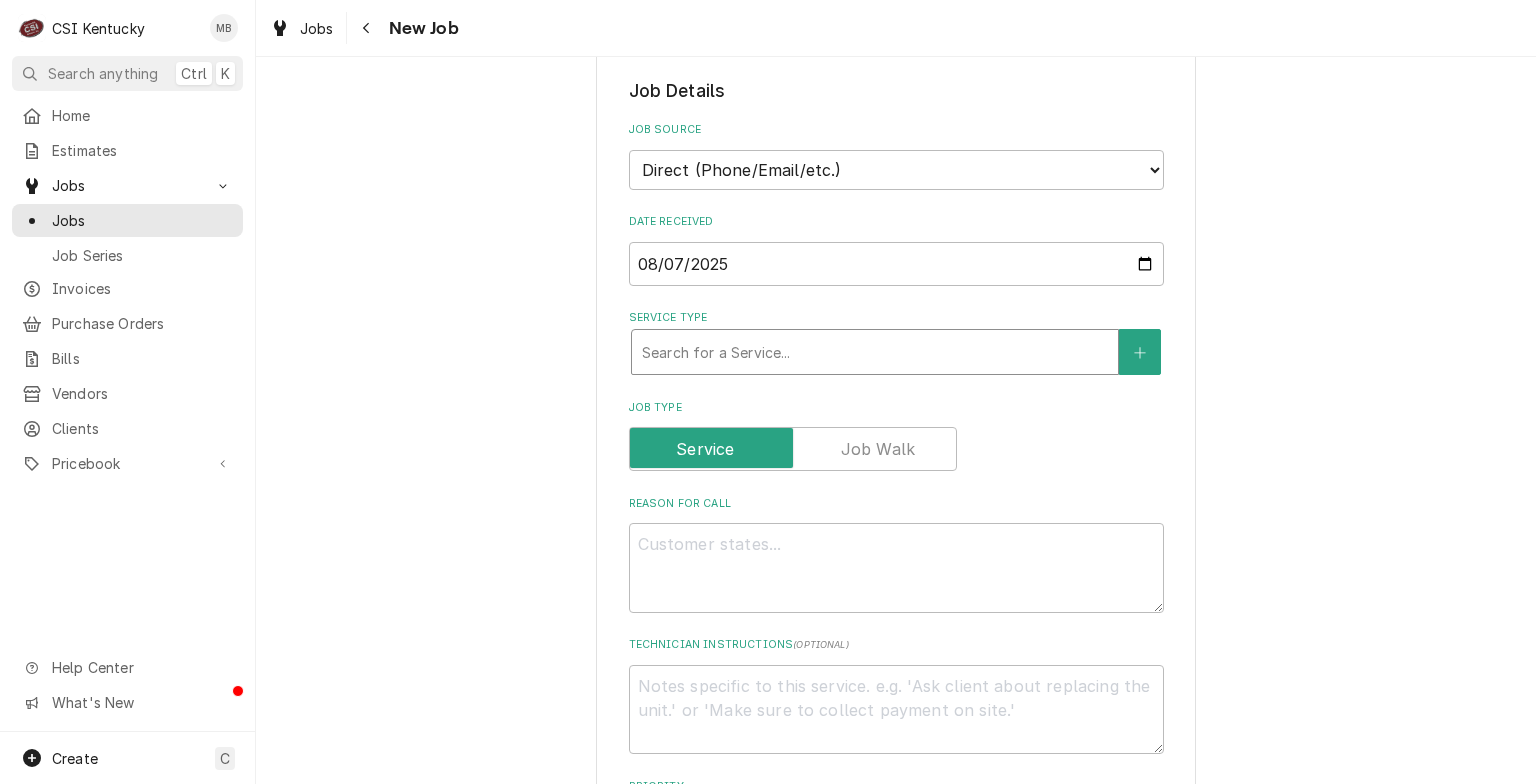 click at bounding box center [875, 352] 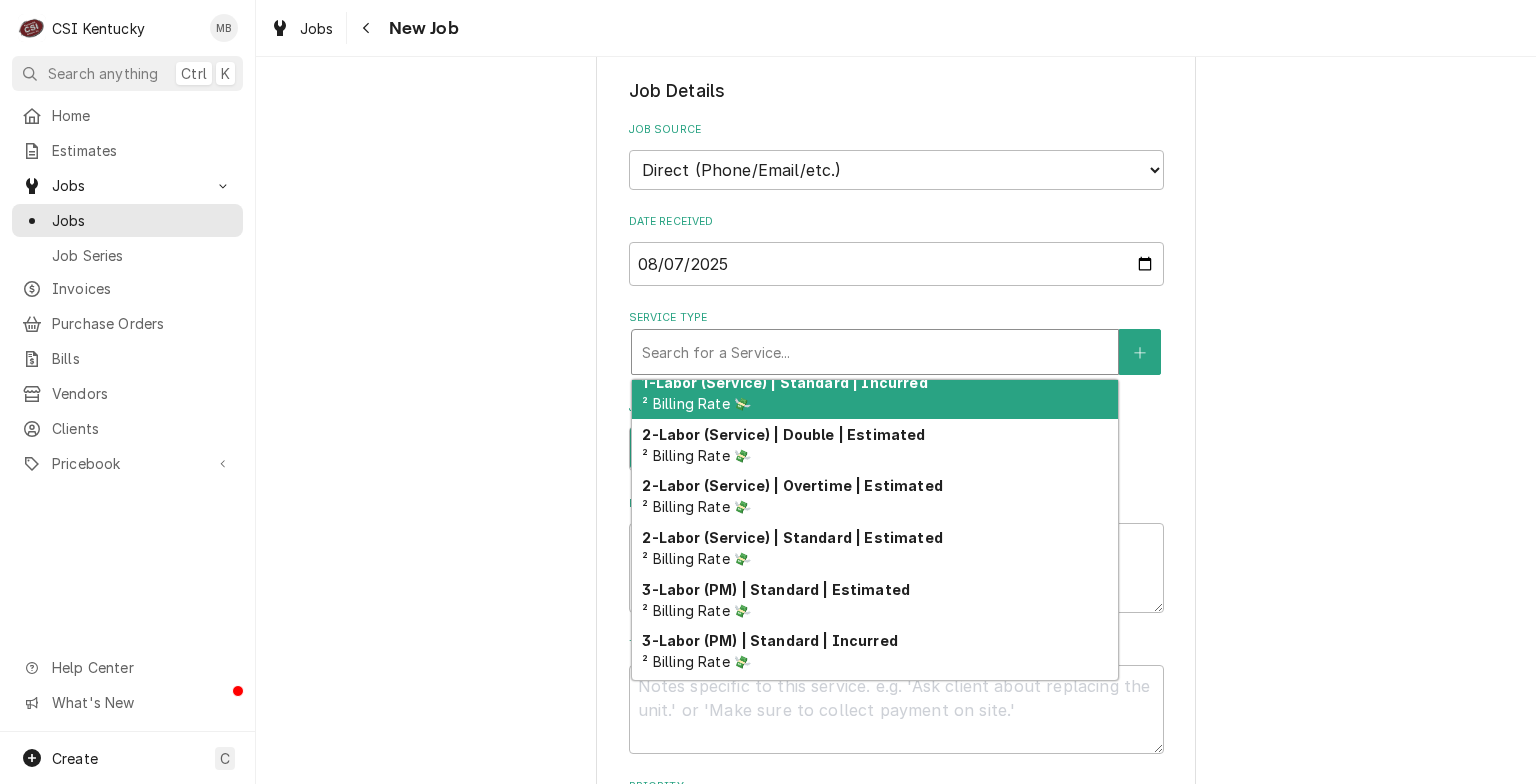 scroll, scrollTop: 216, scrollLeft: 0, axis: vertical 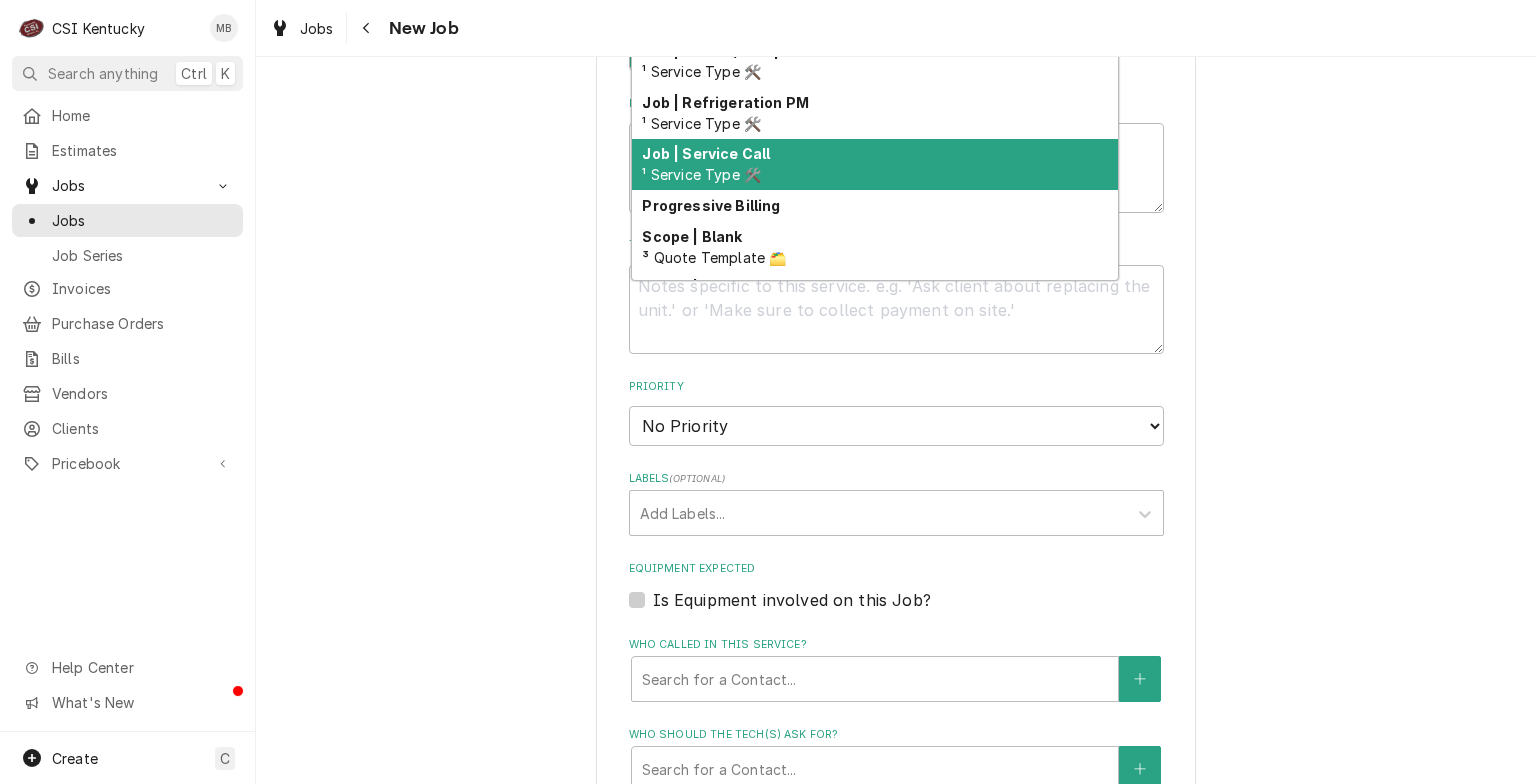 click on "¹ Service Type 🛠️" at bounding box center [701, 174] 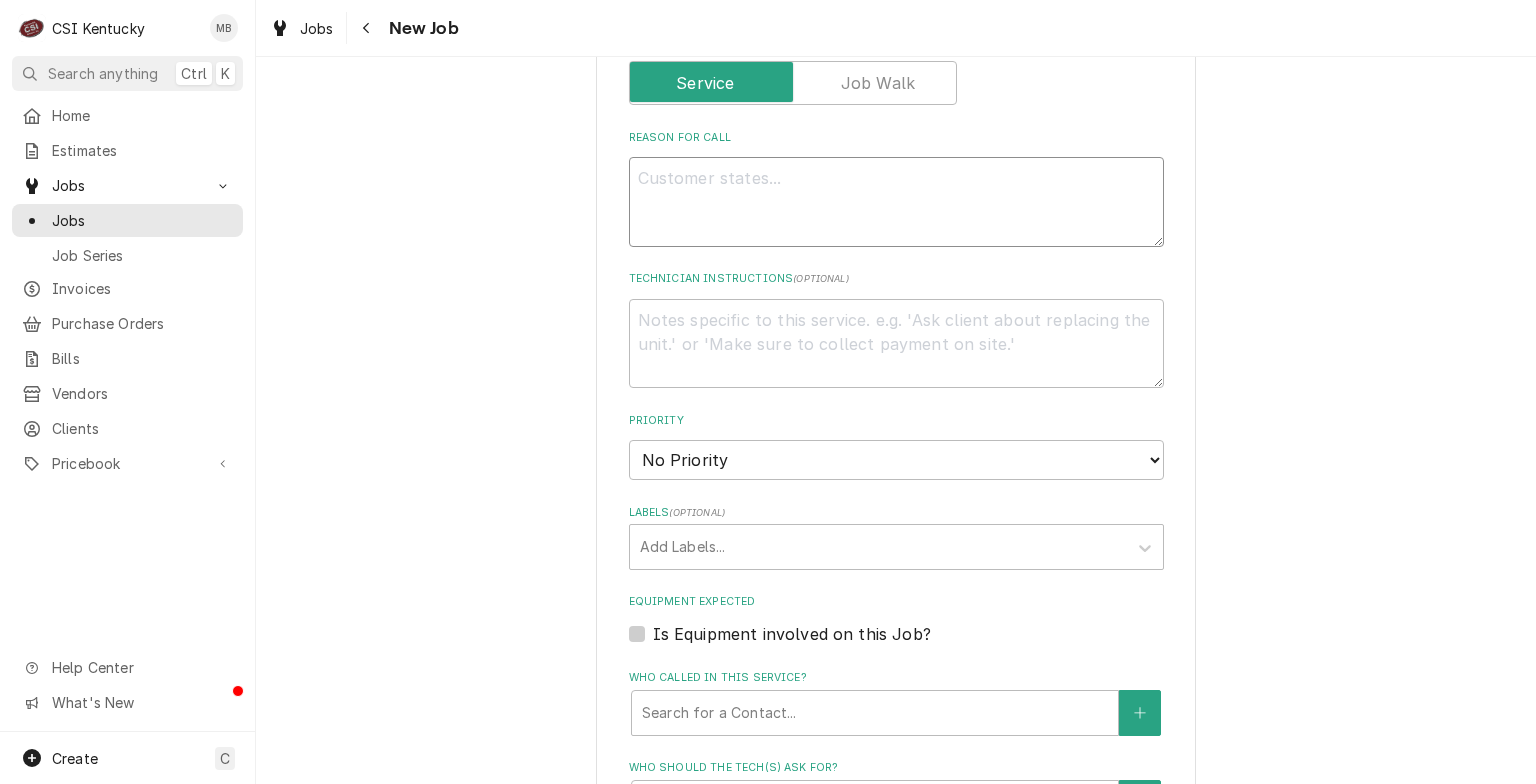 click on "Reason For Call" at bounding box center [896, 202] 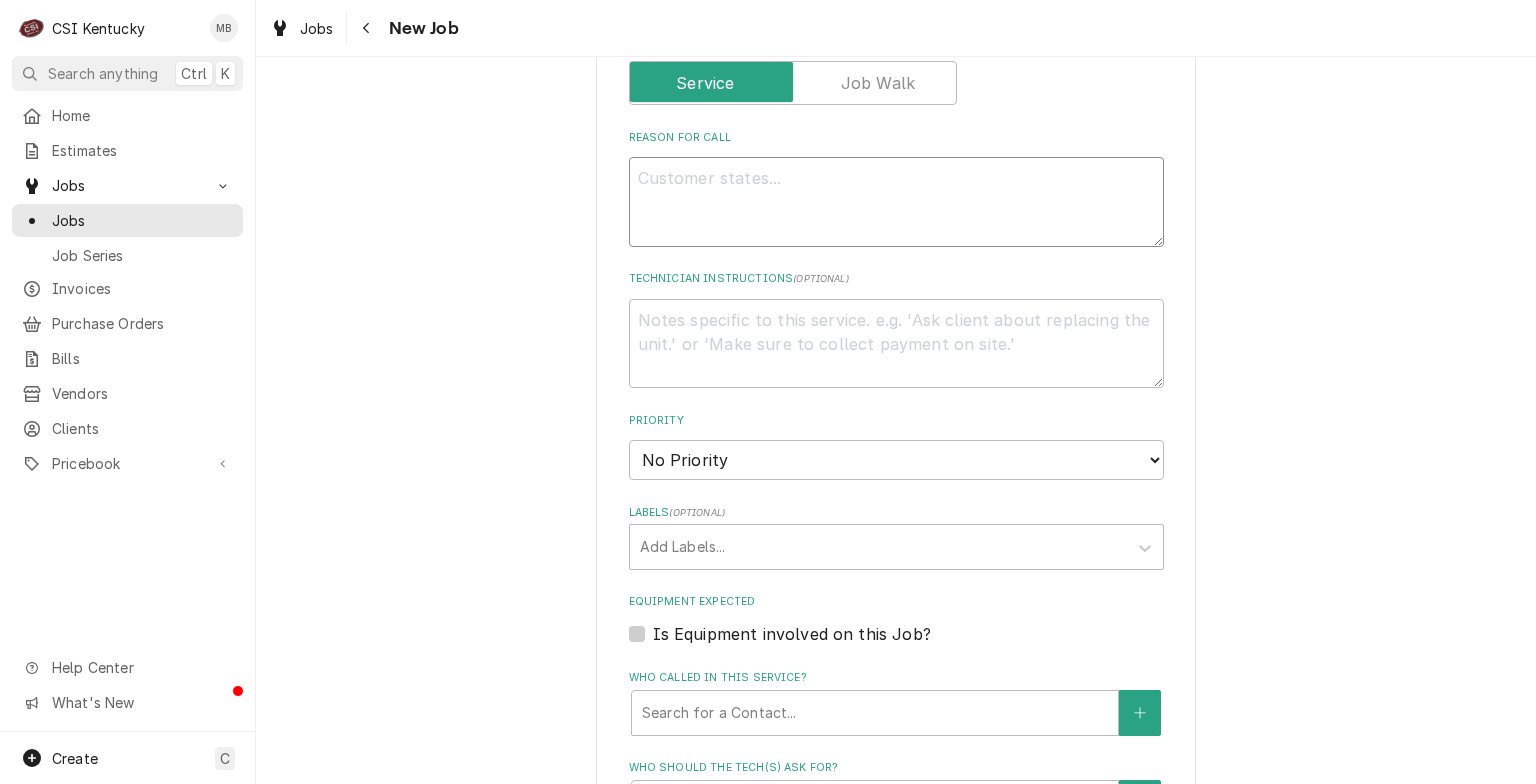 type on "x" 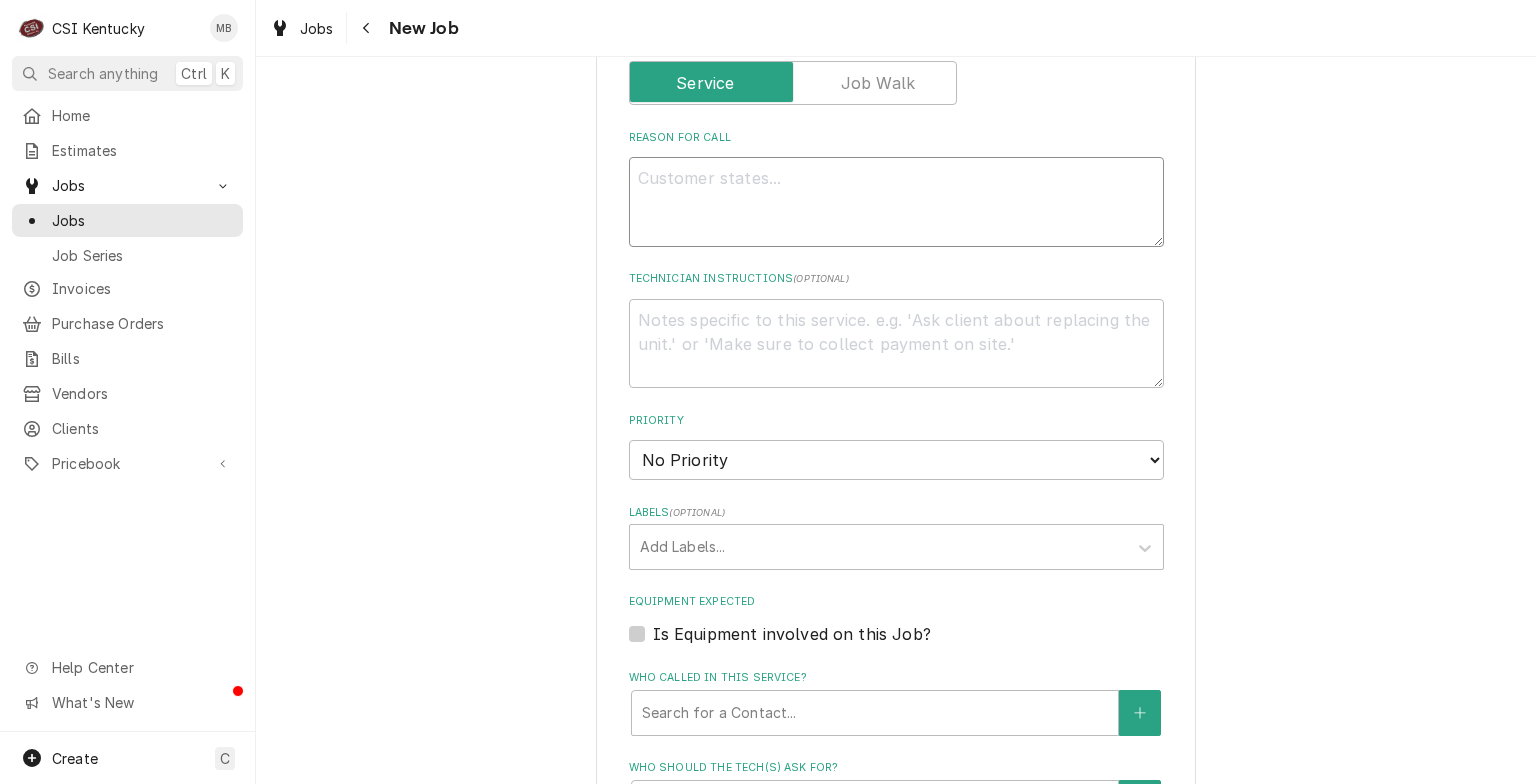 type on "O" 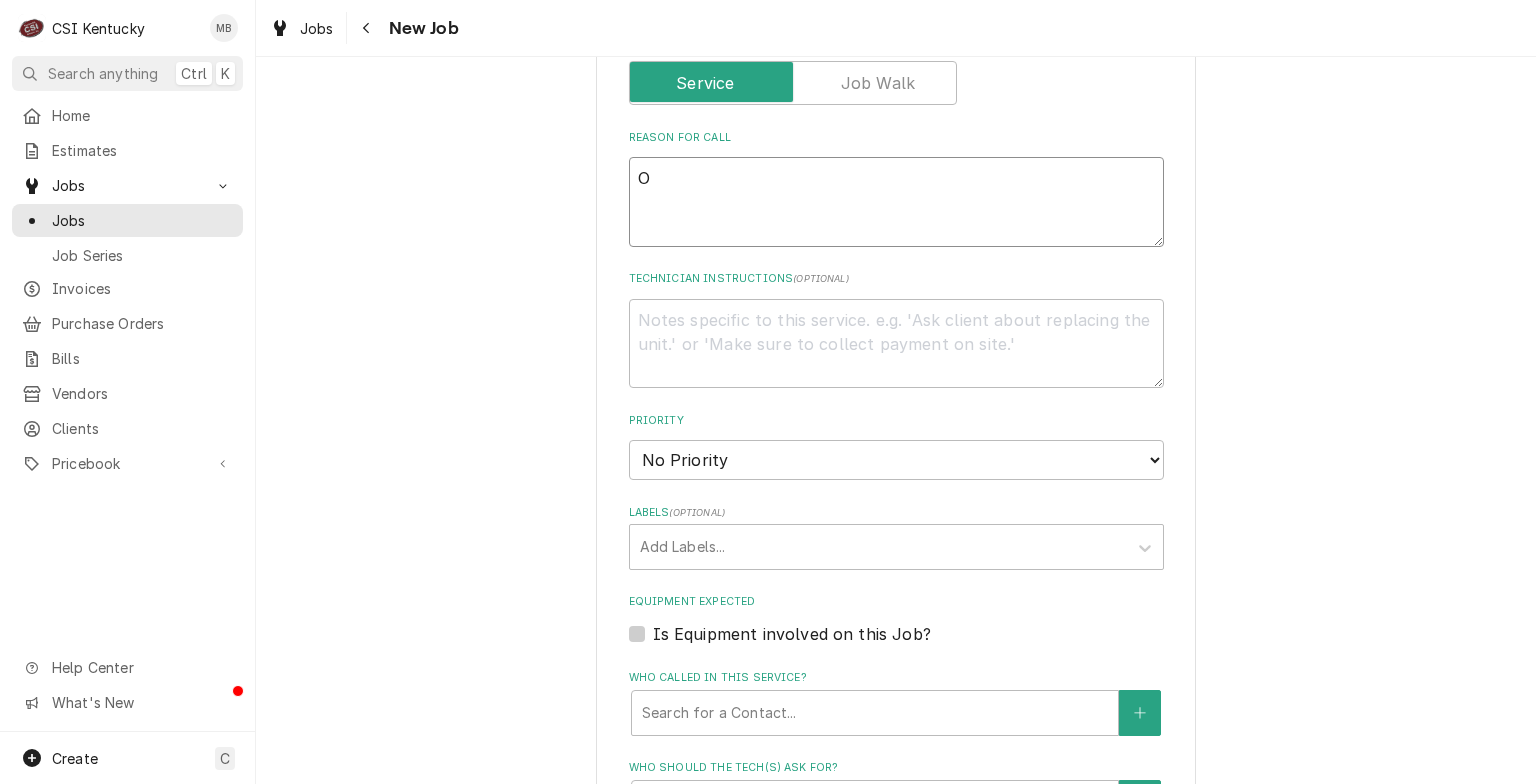 type on "x" 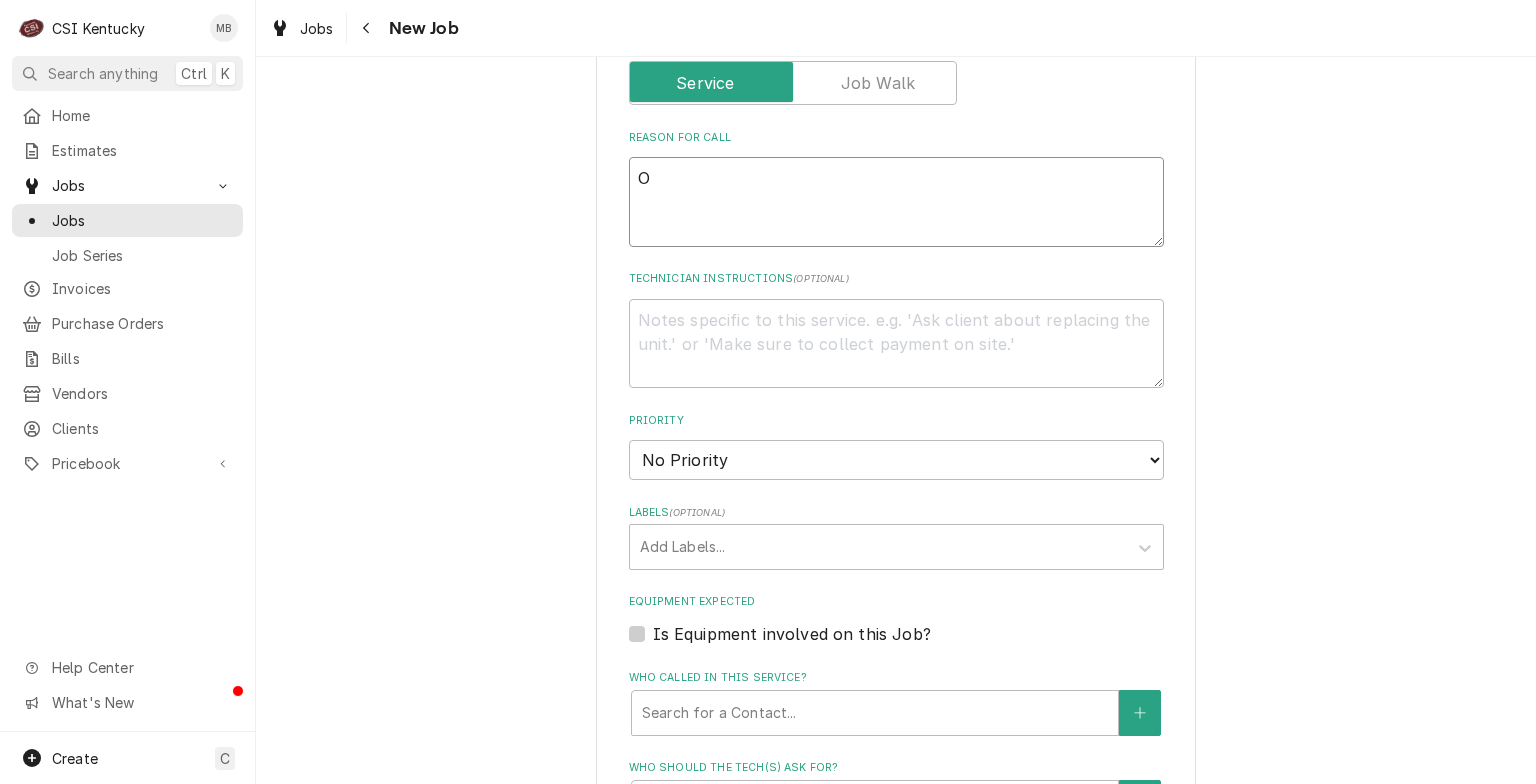 type on "OV" 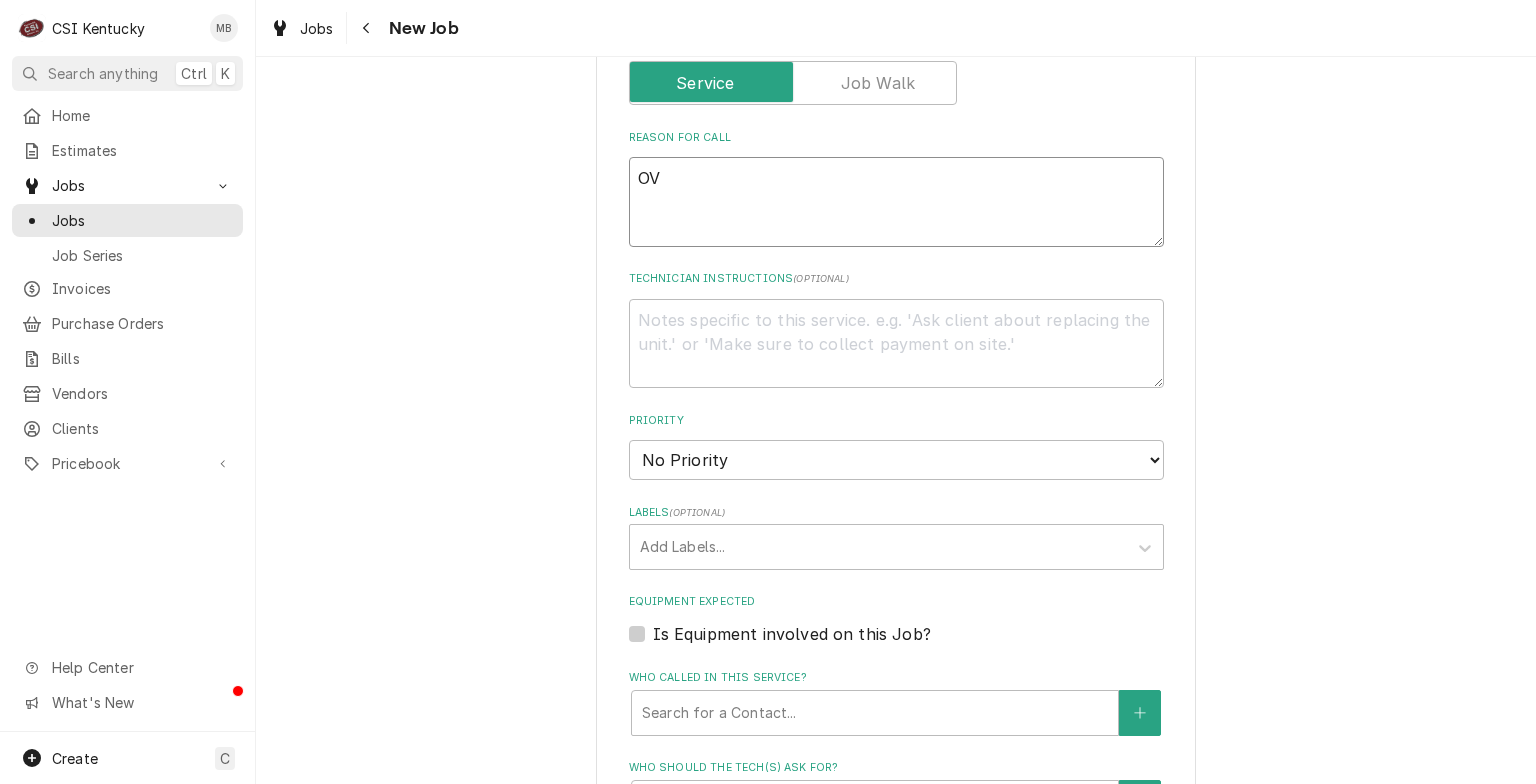 type on "x" 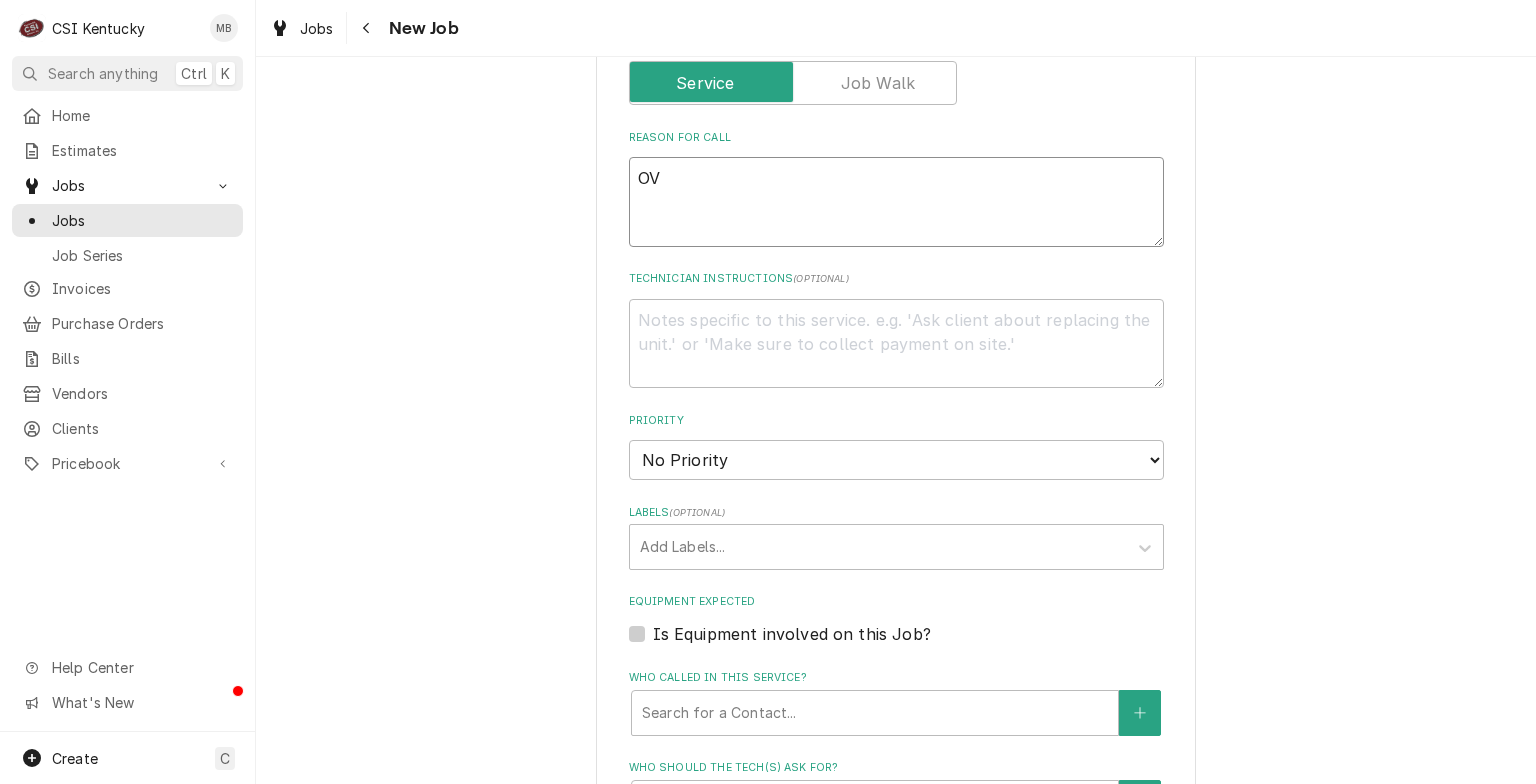 type on "OVE" 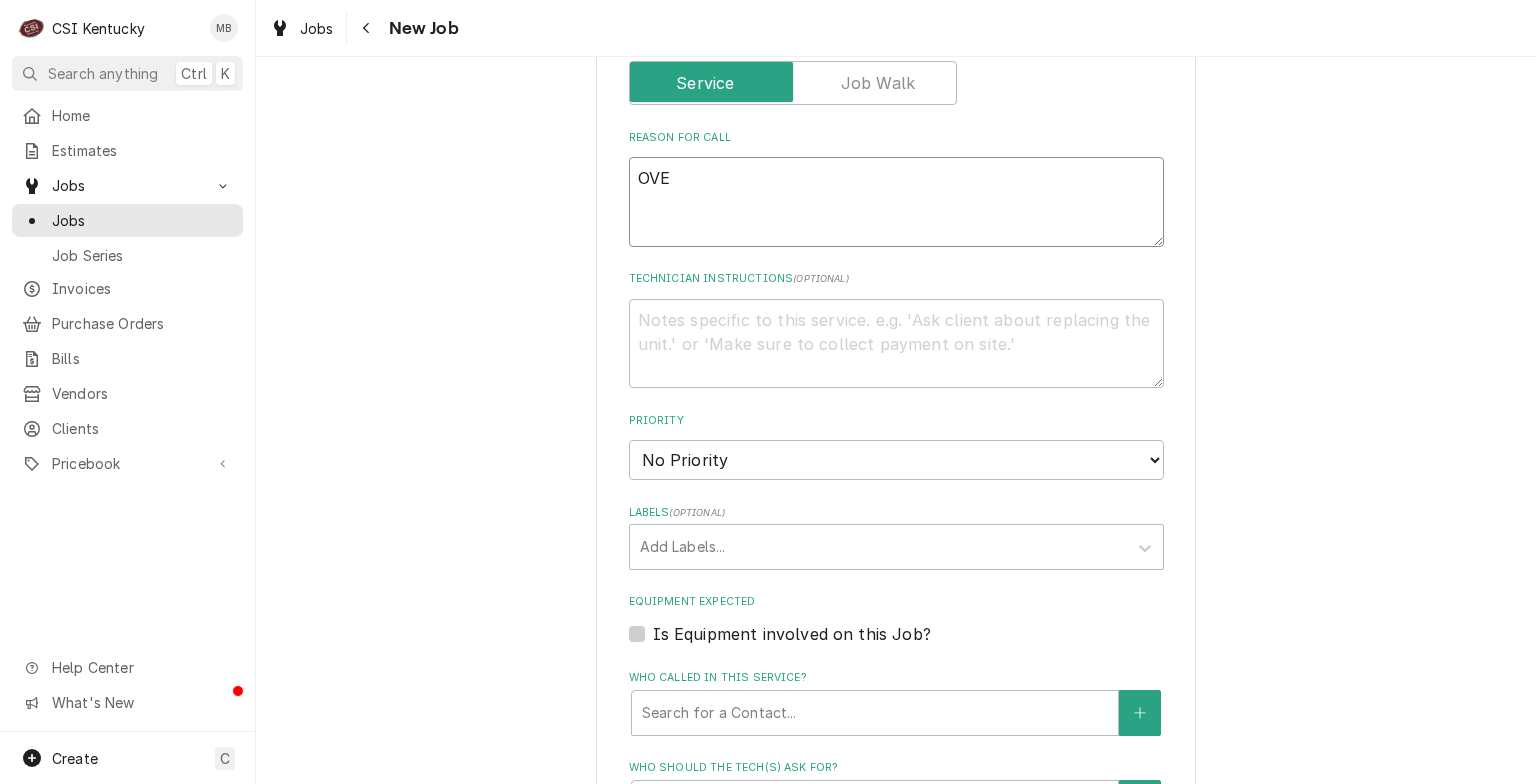 type on "x" 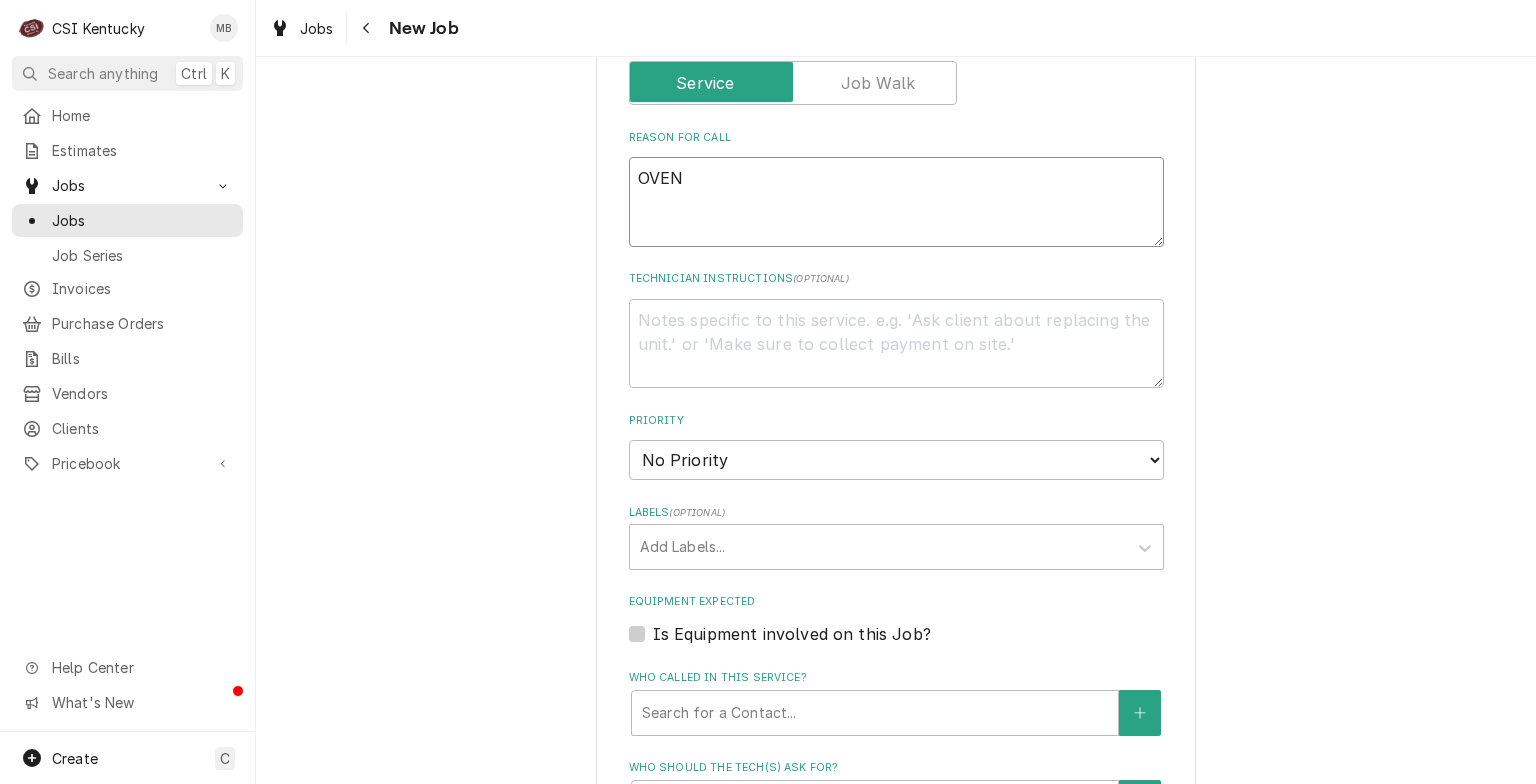 type on "x" 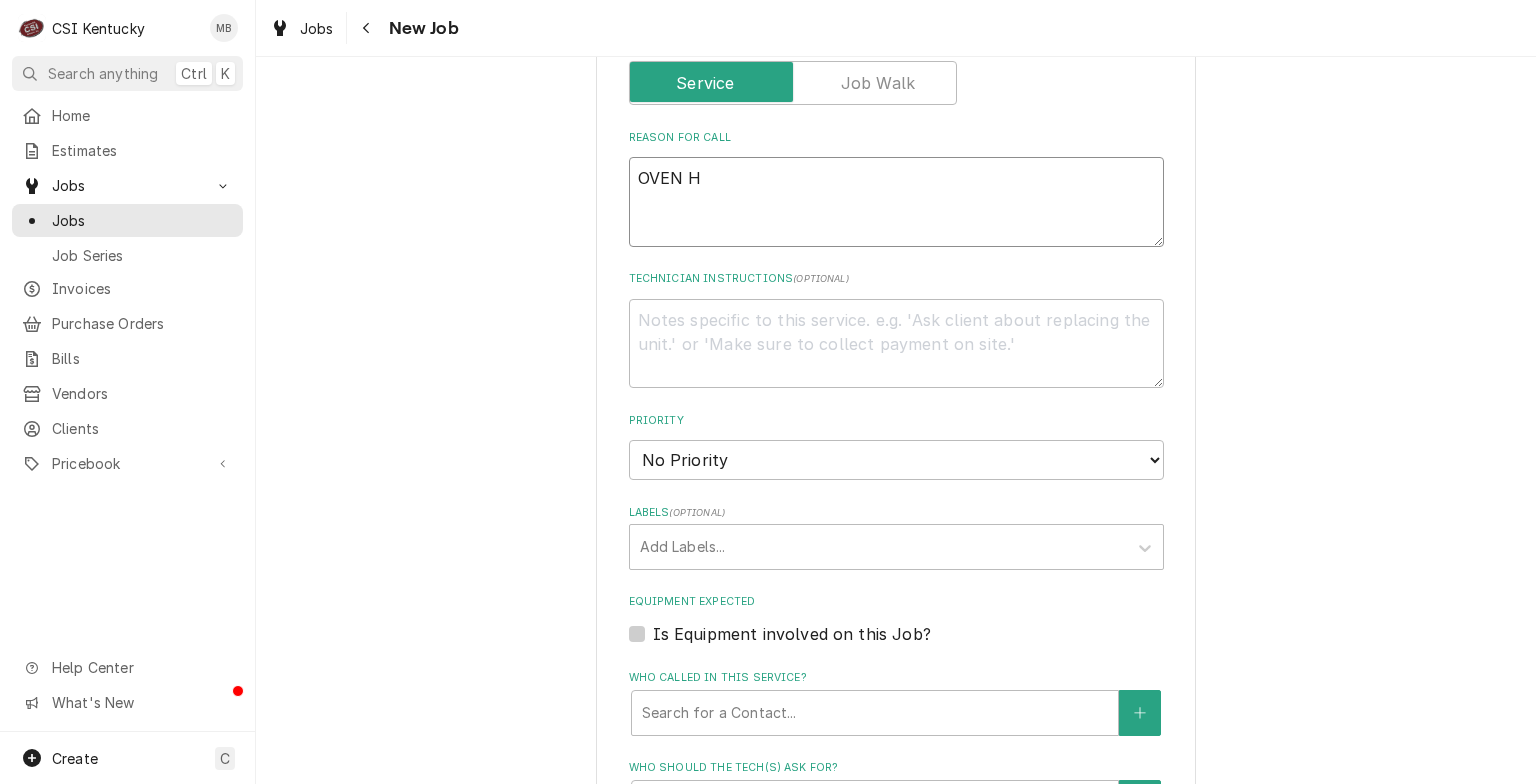 type on "x" 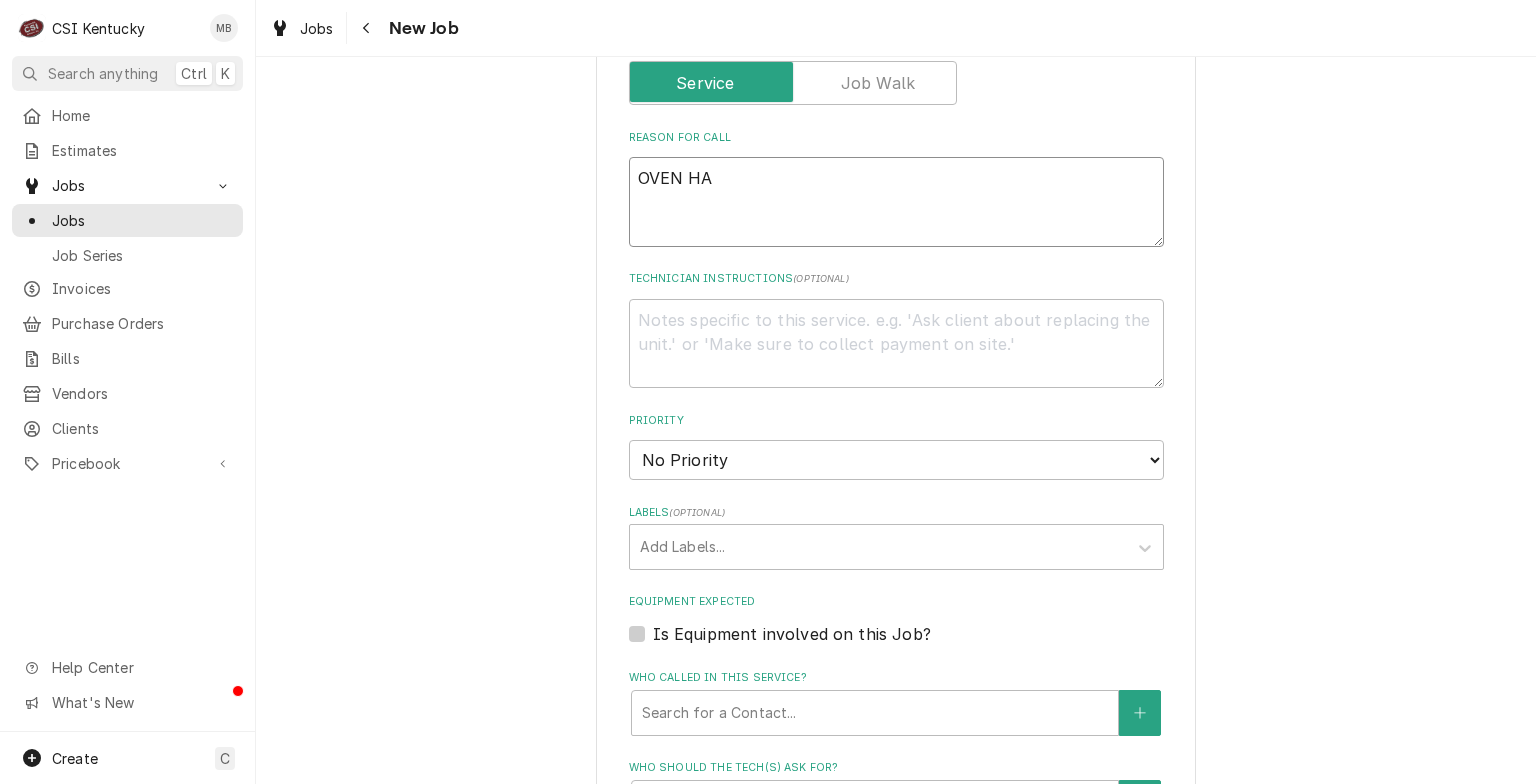 type on "x" 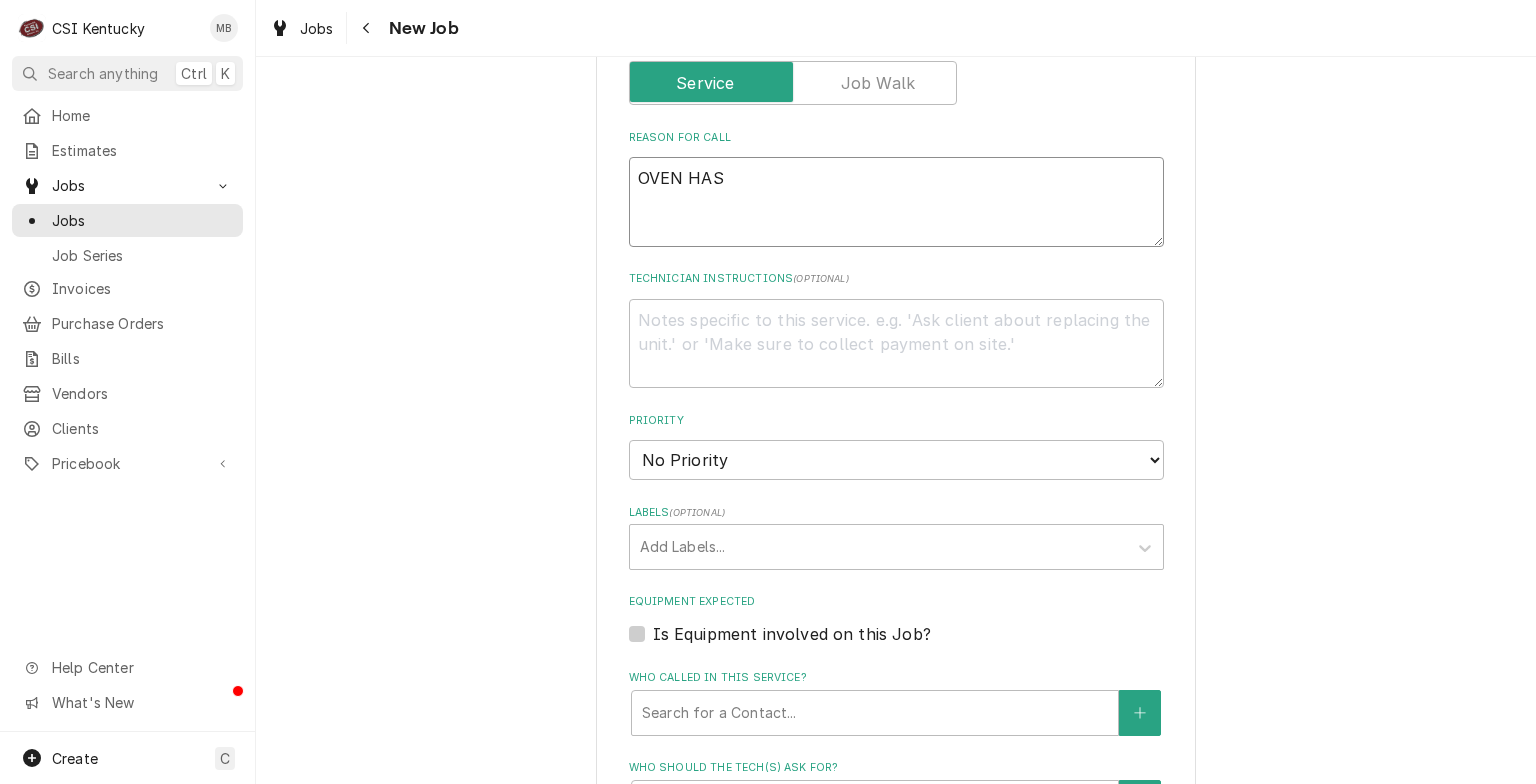 type on "OVEN HAS" 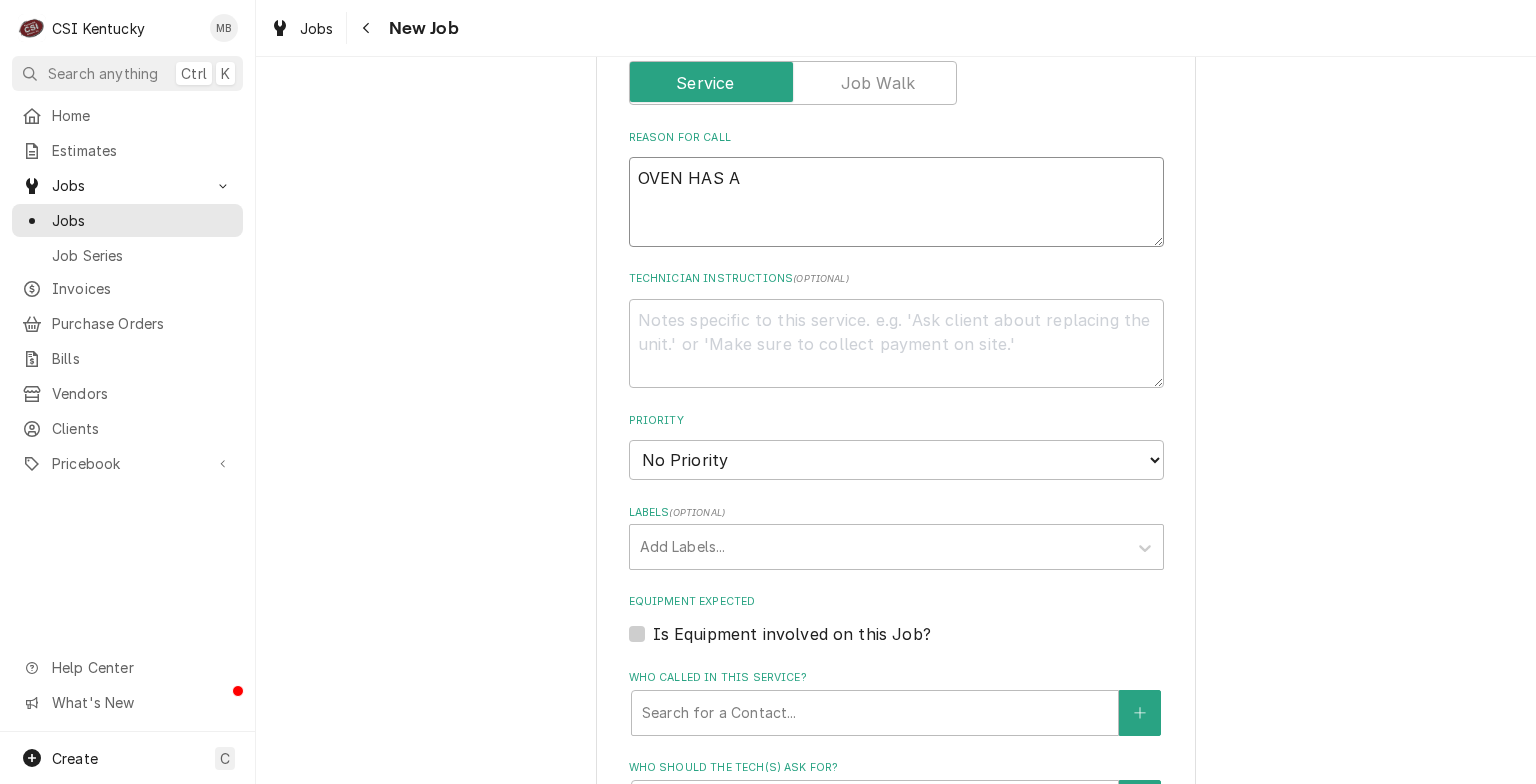 type on "x" 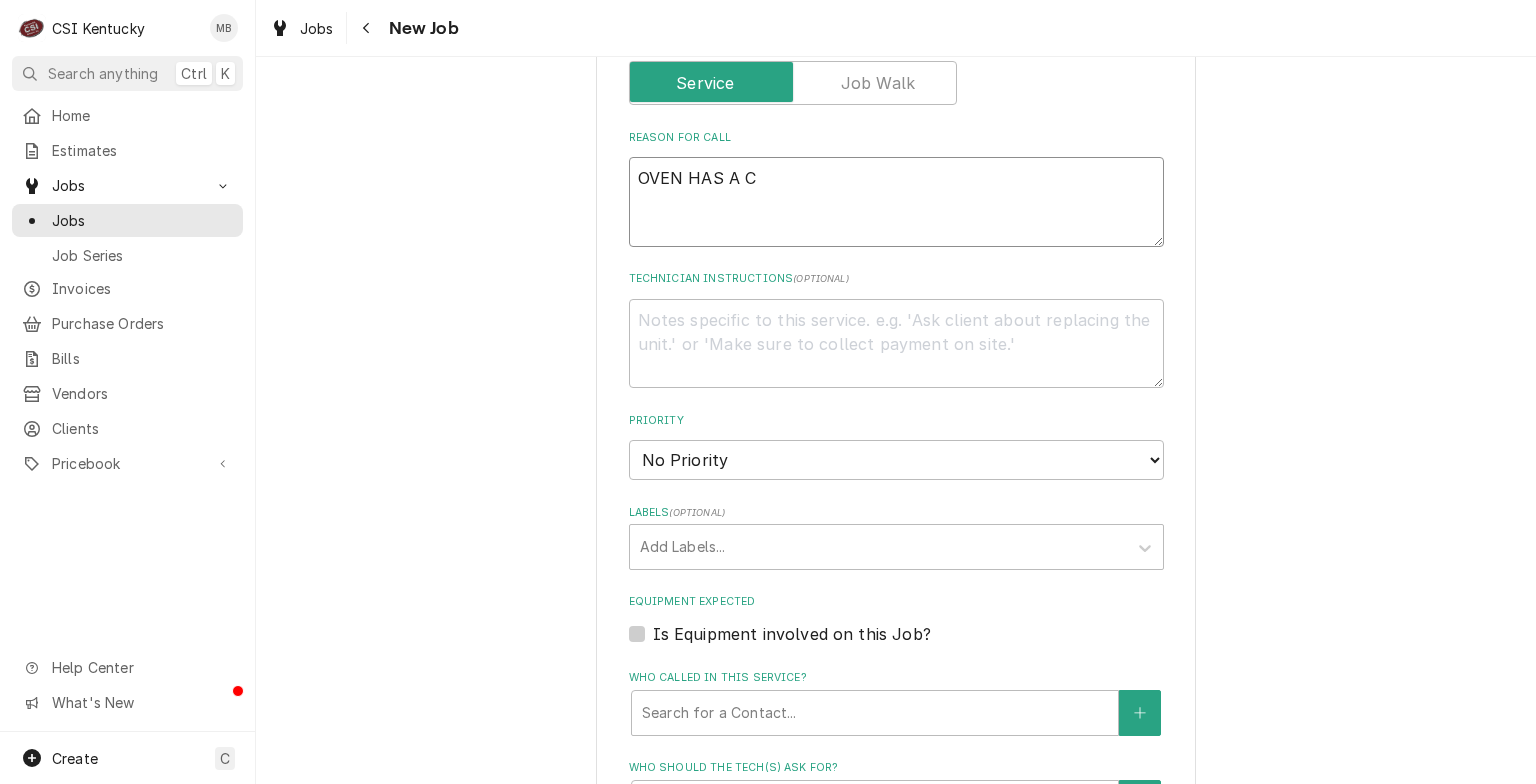 type on "x" 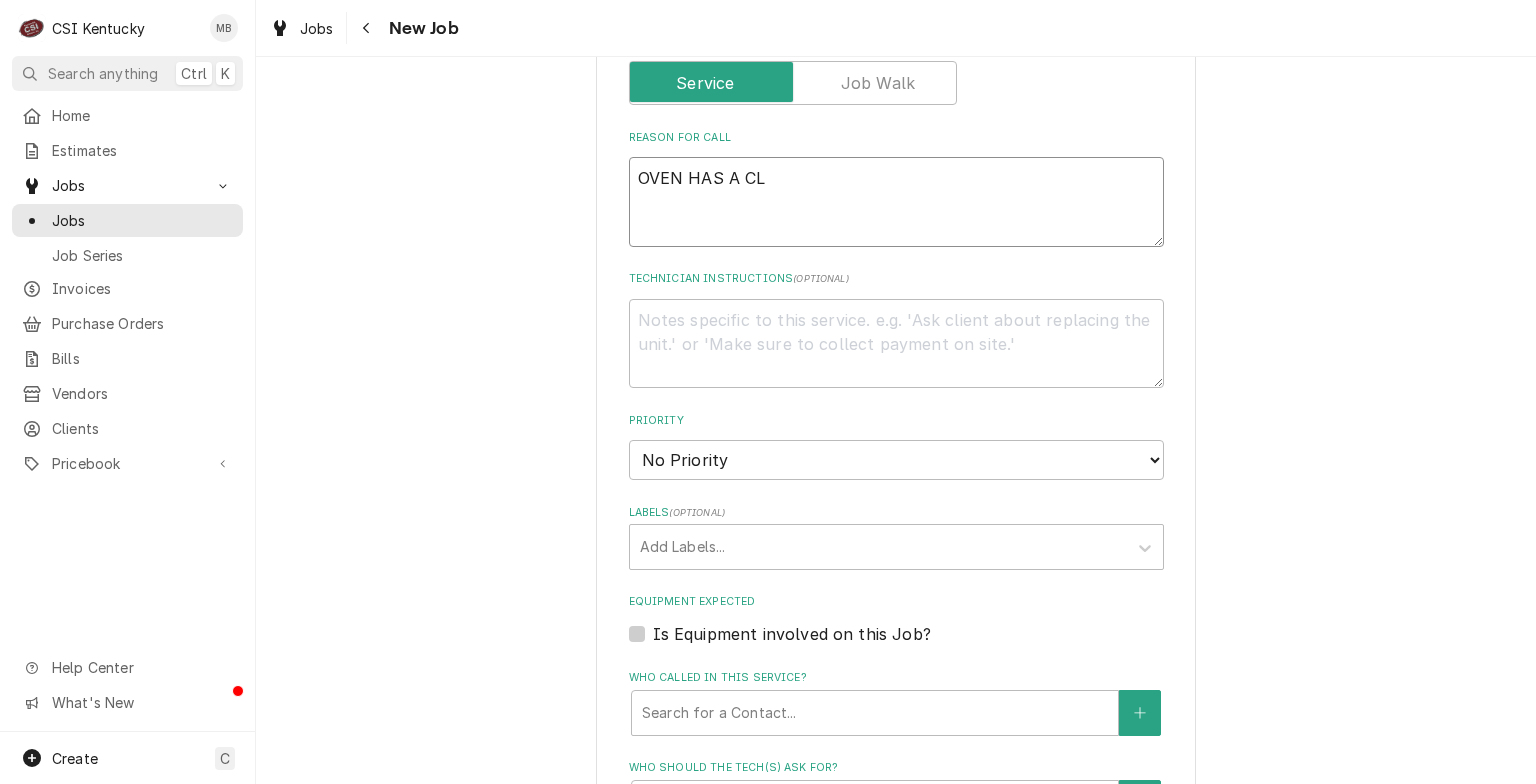 type on "x" 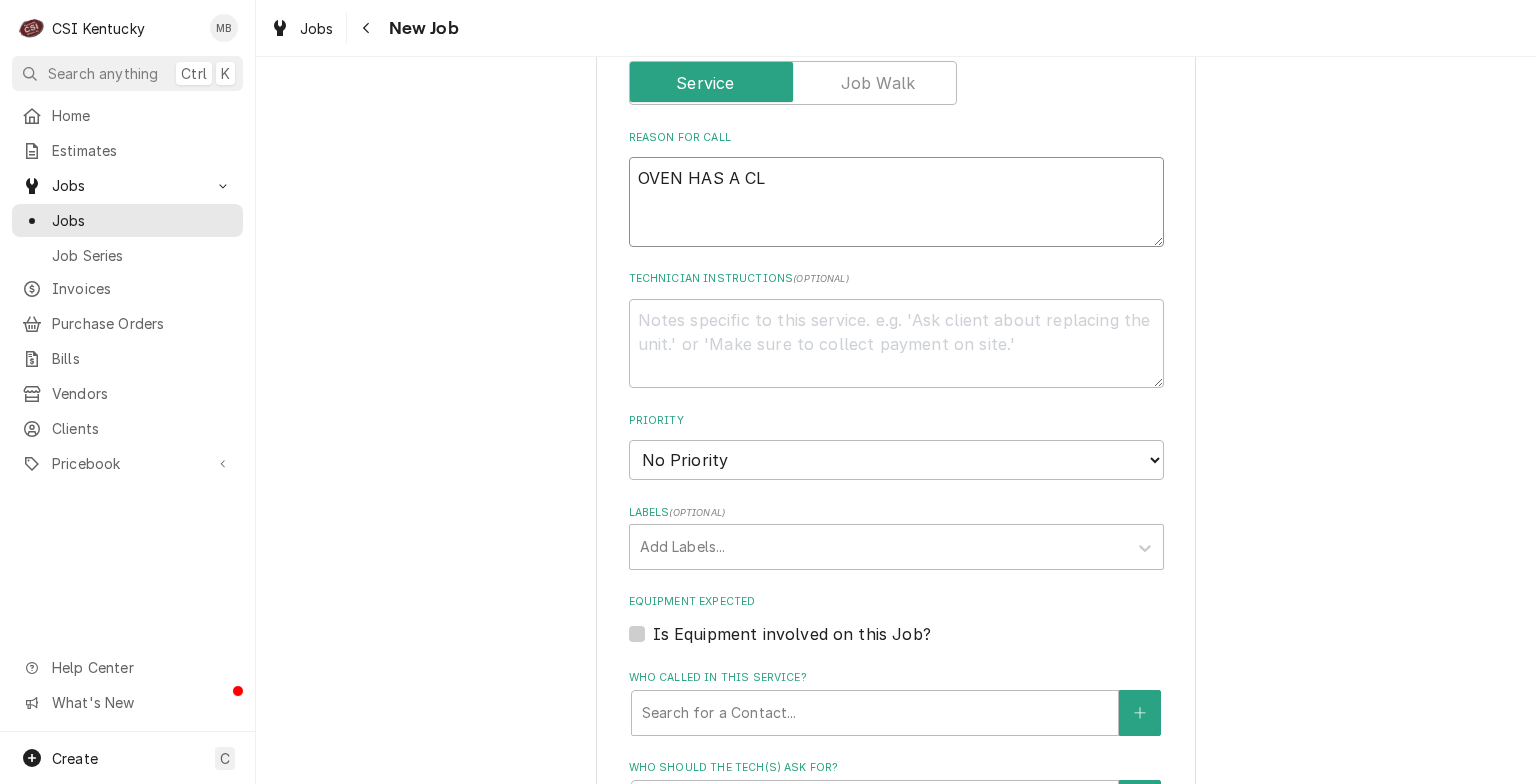 type on "OVEN HAS A CLE" 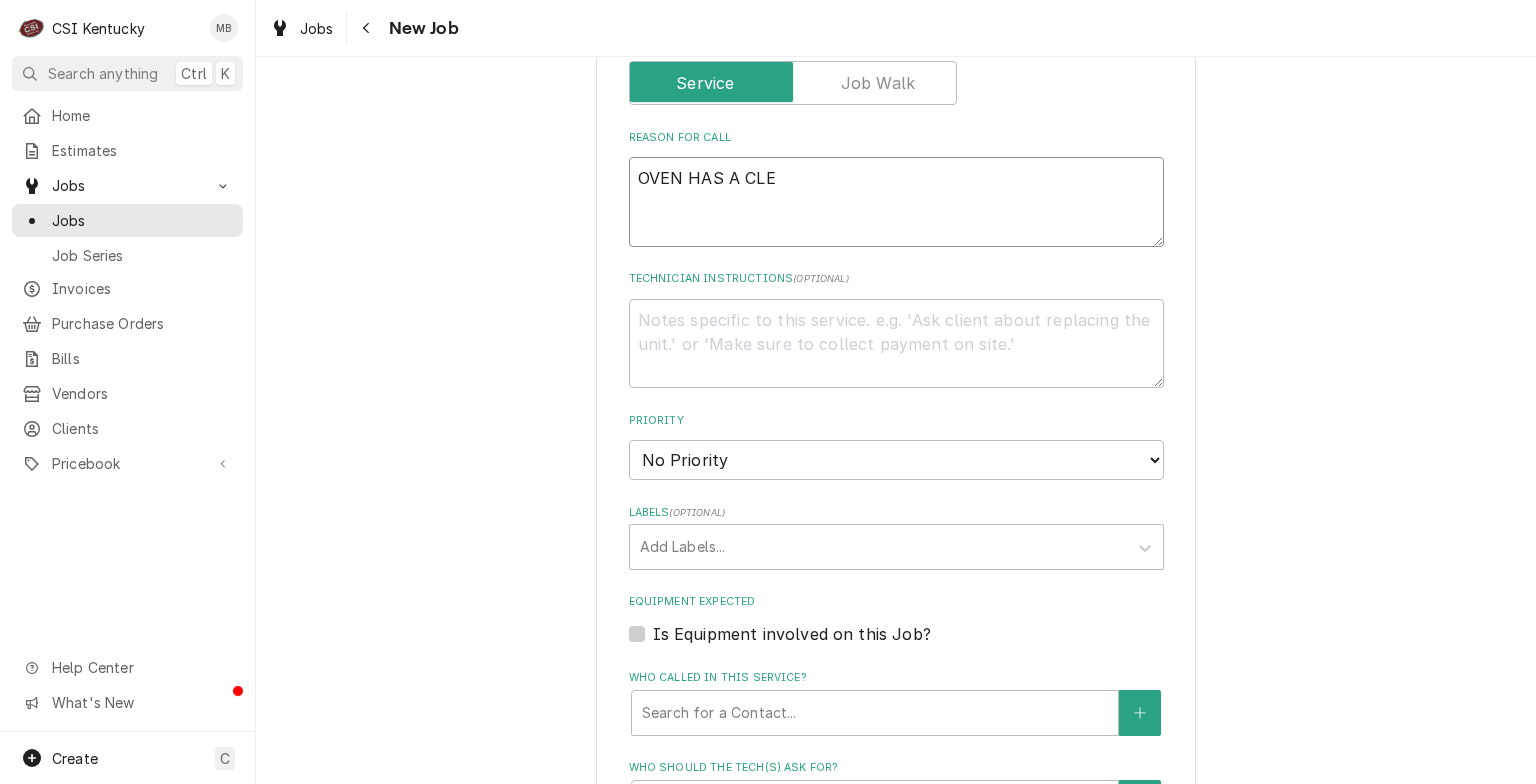 type on "x" 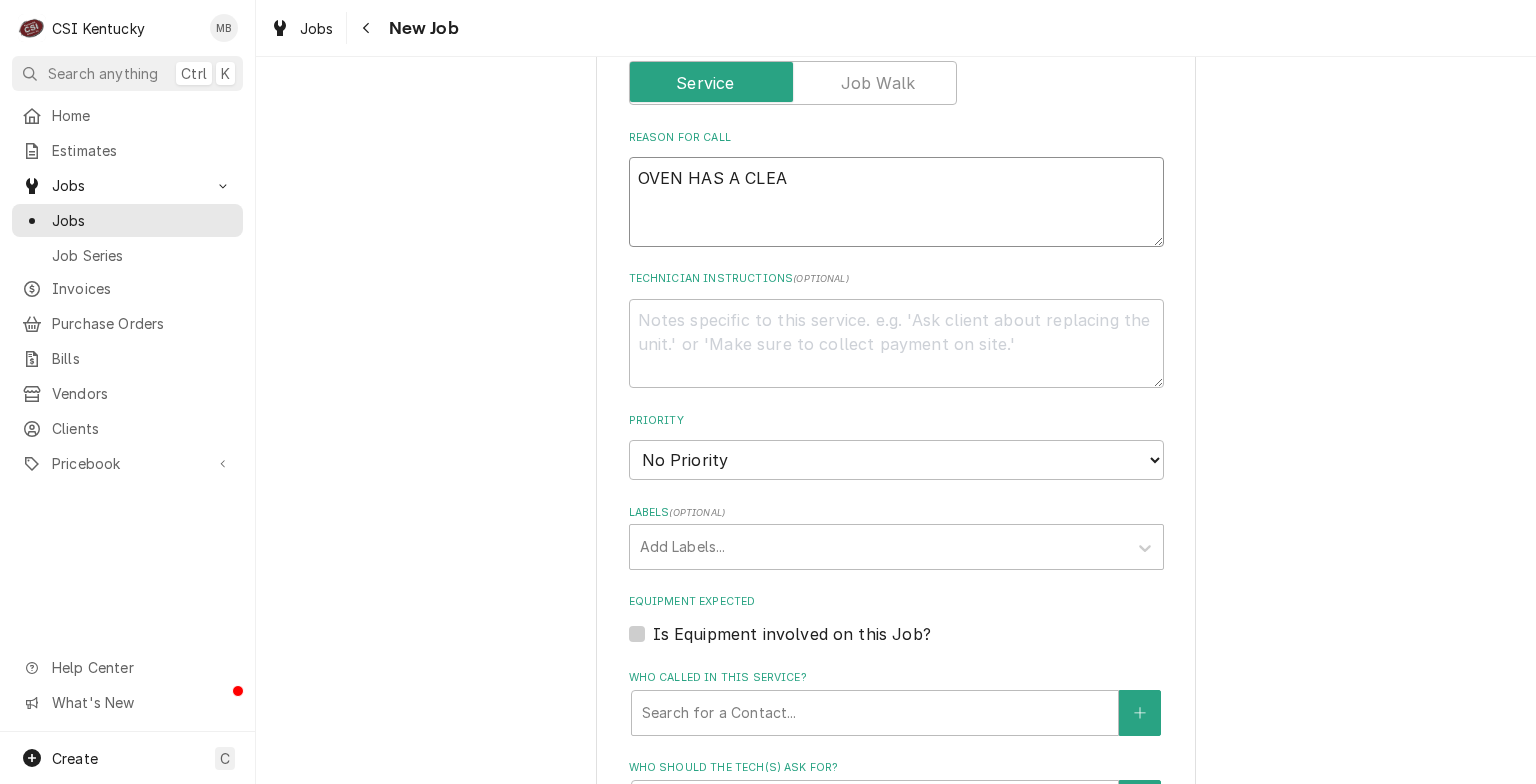 type on "x" 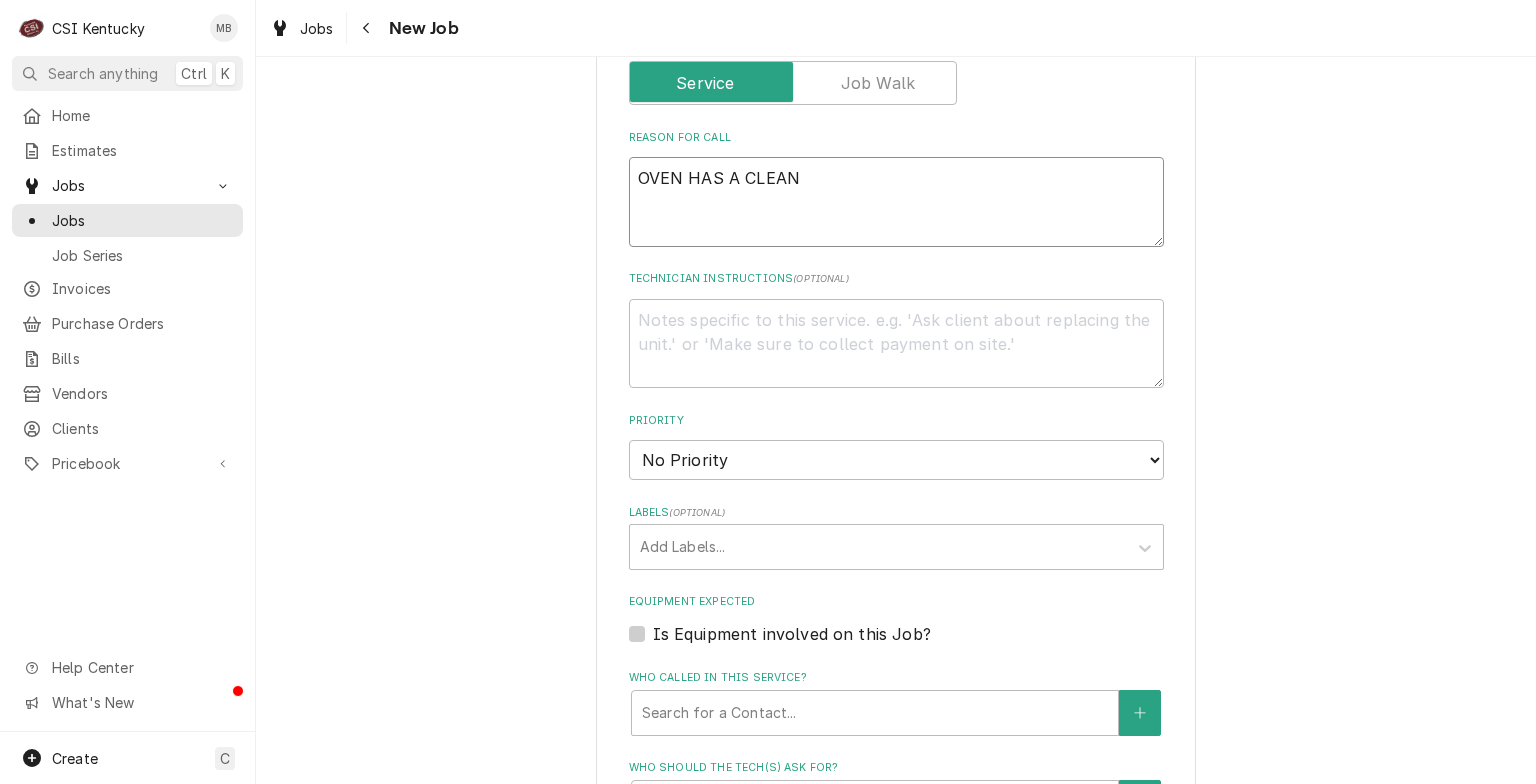 type on "x" 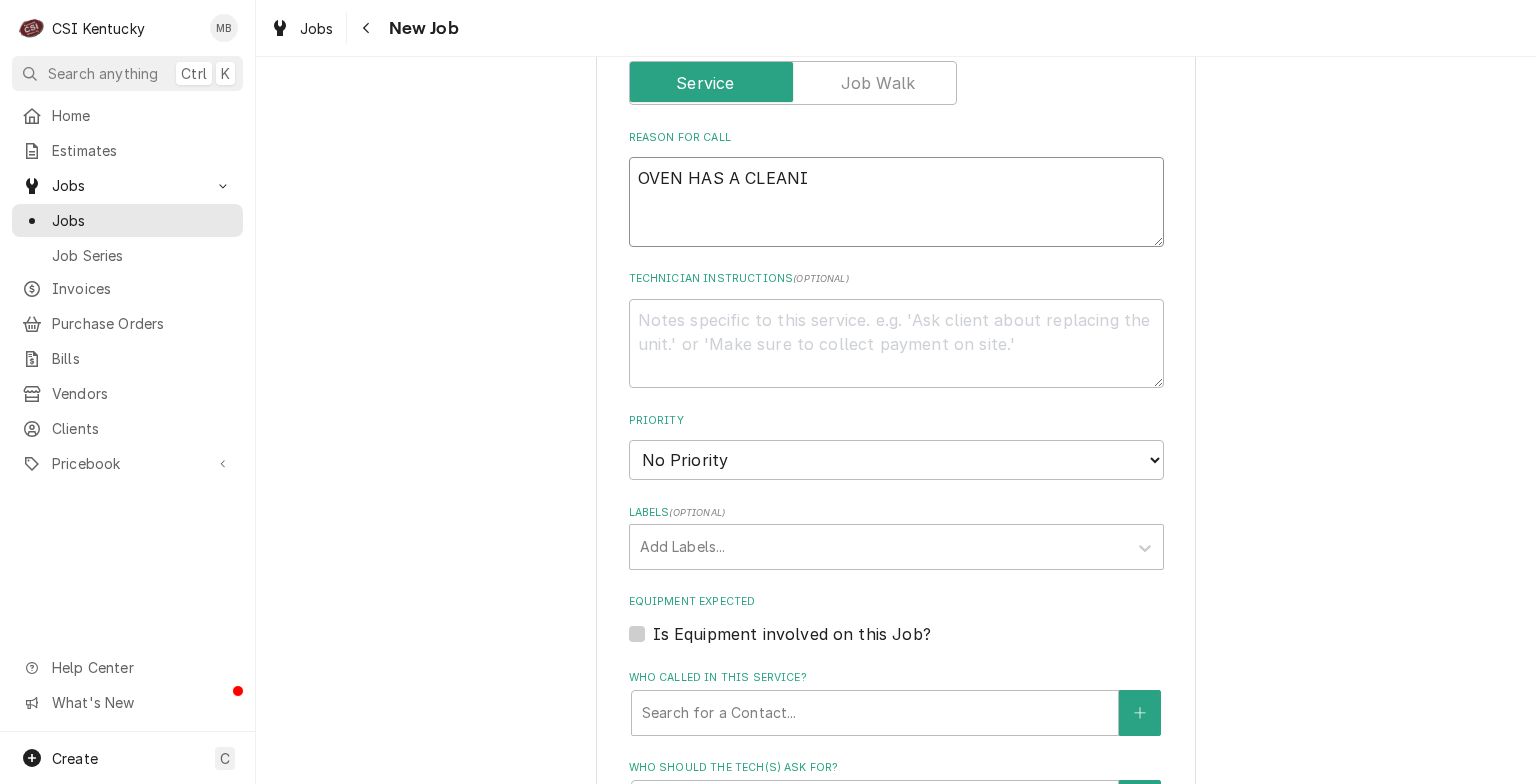 type on "x" 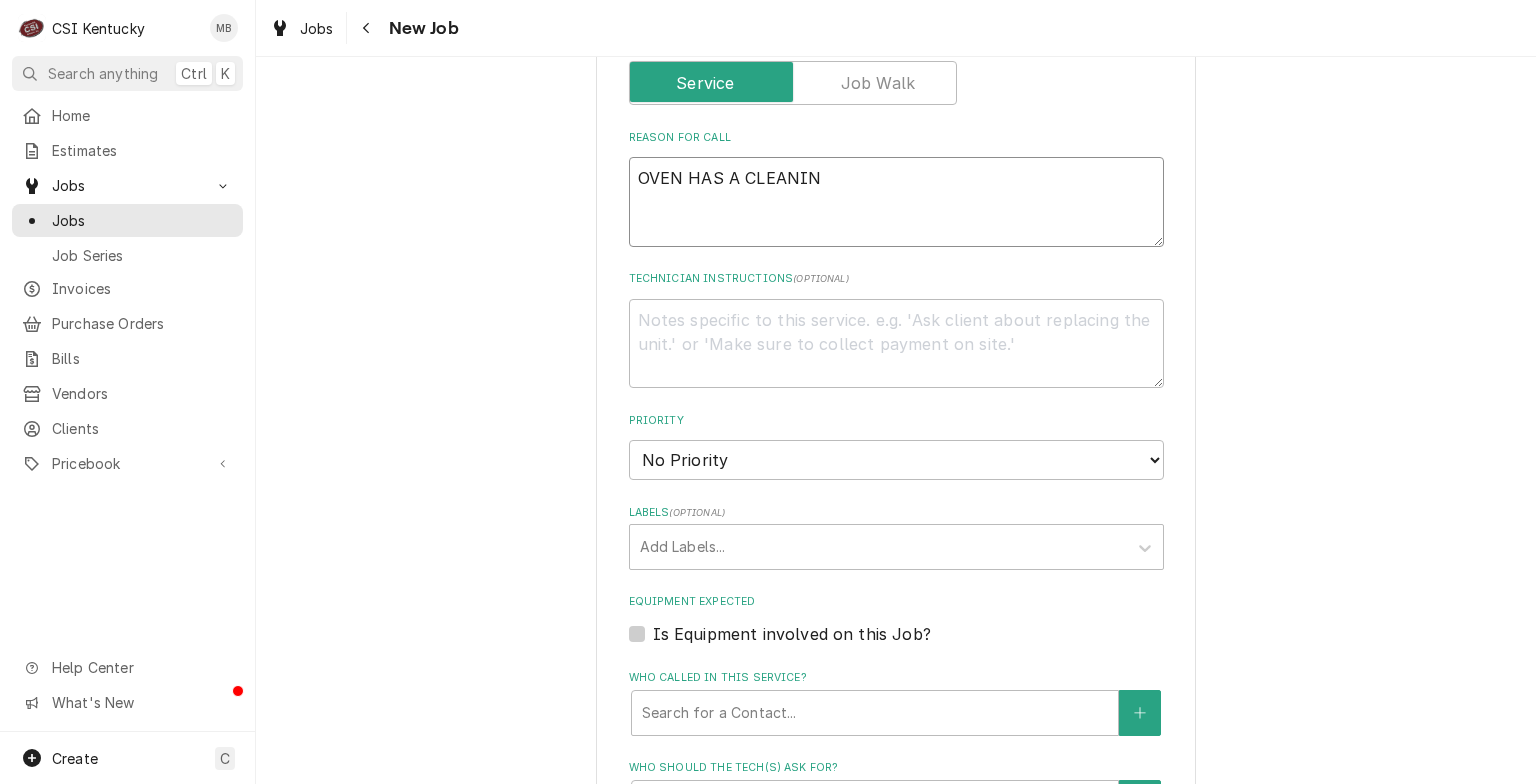 type on "x" 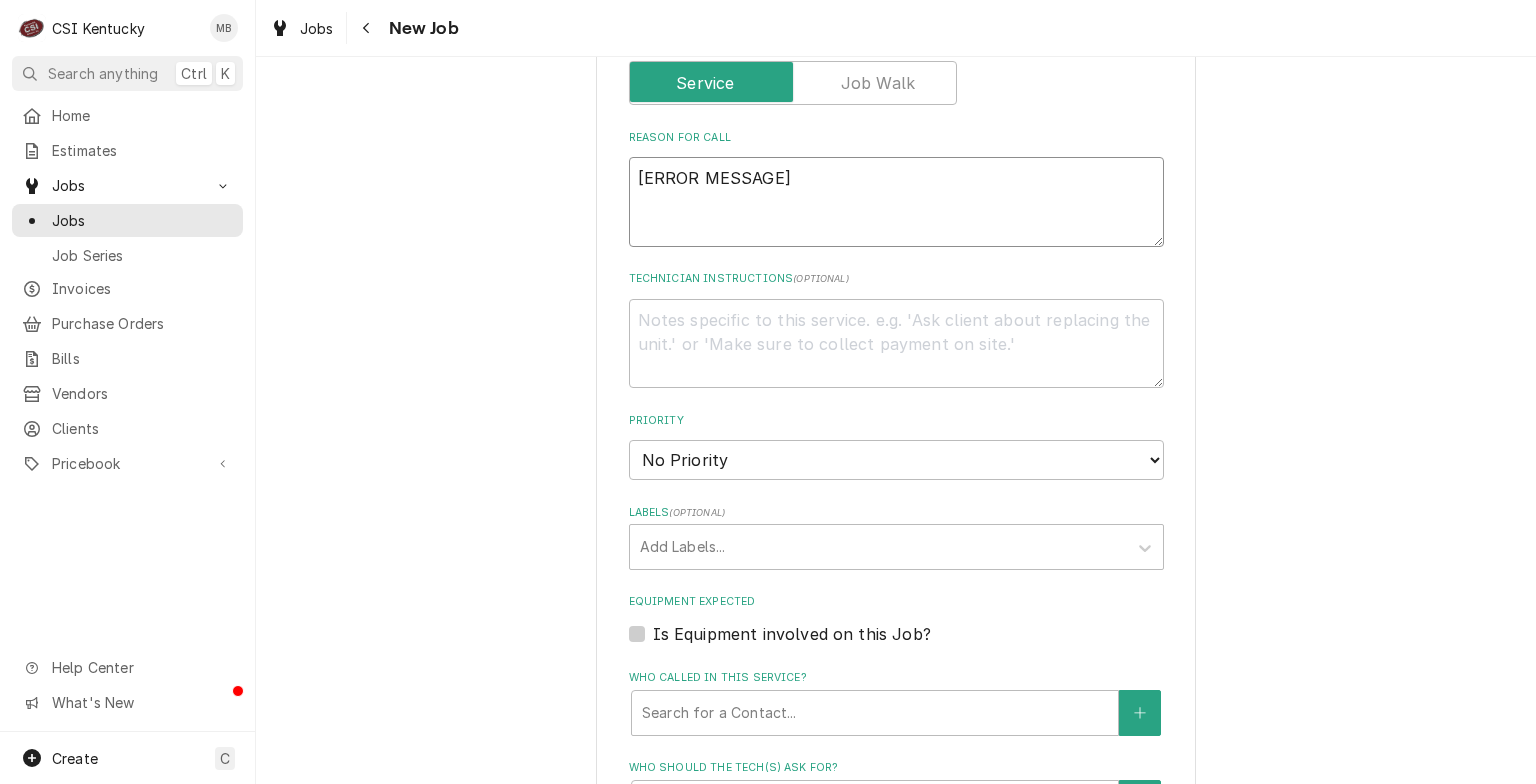 type on "x" 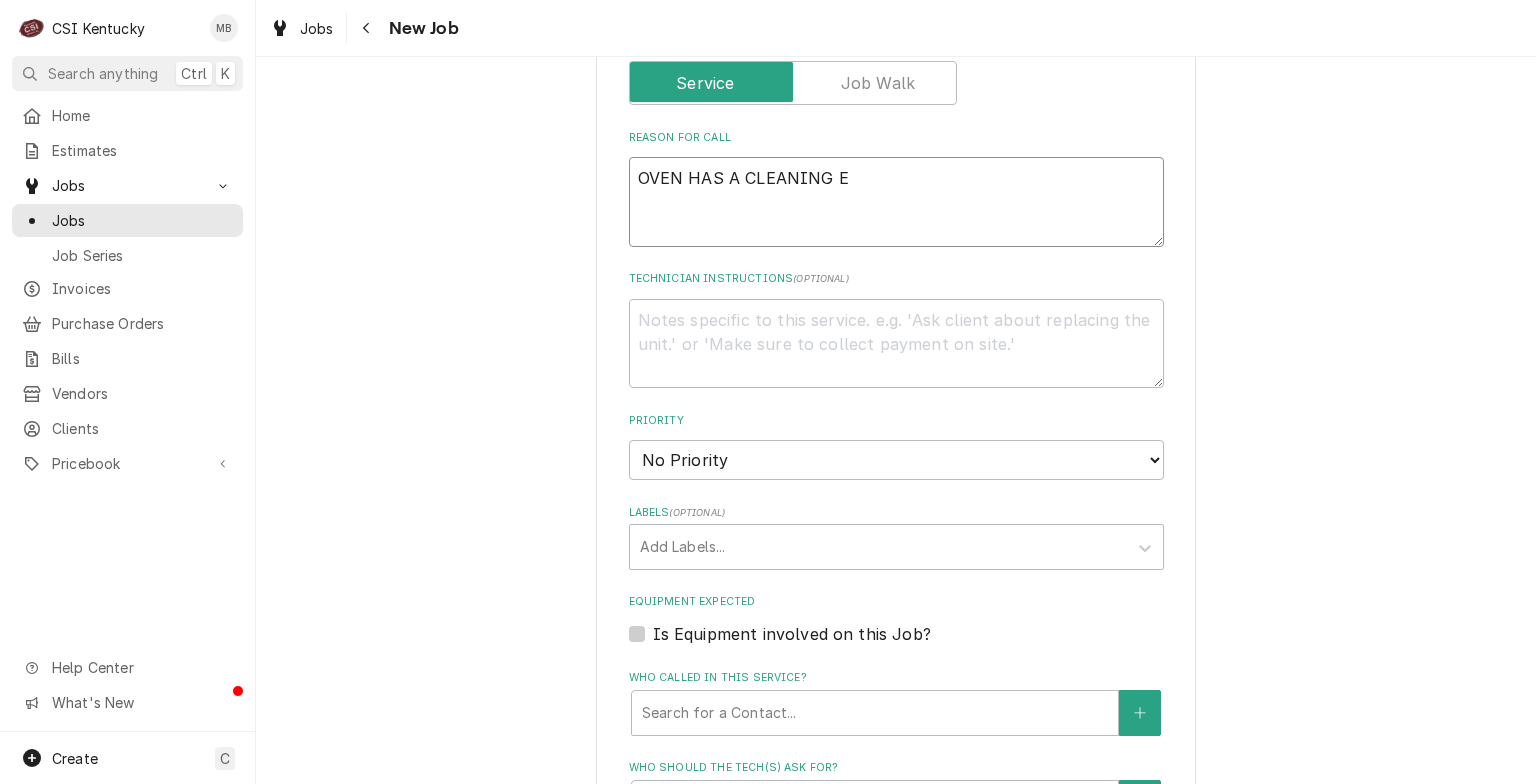type on "x" 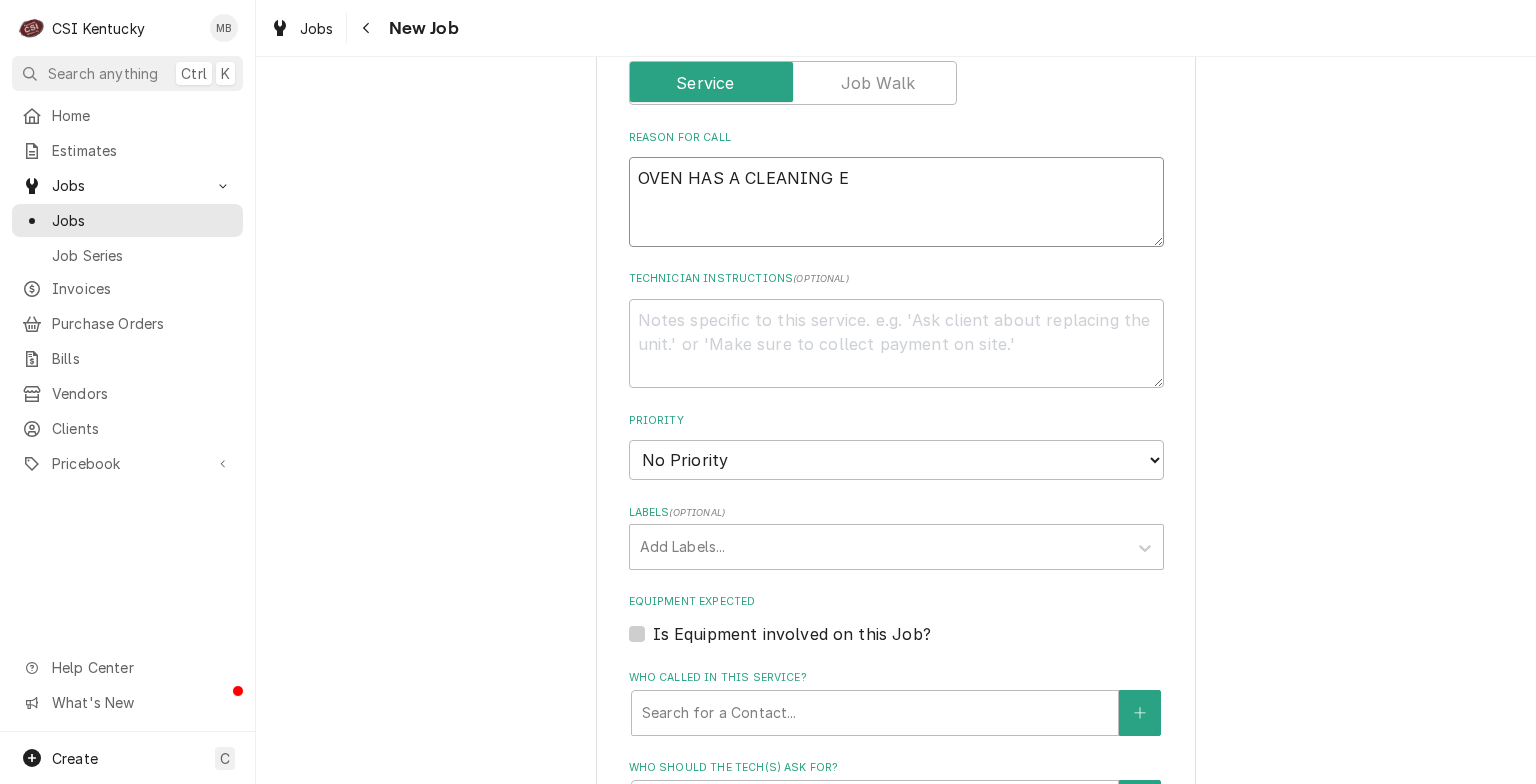 type on "OVEN HAS A CLEANING ER" 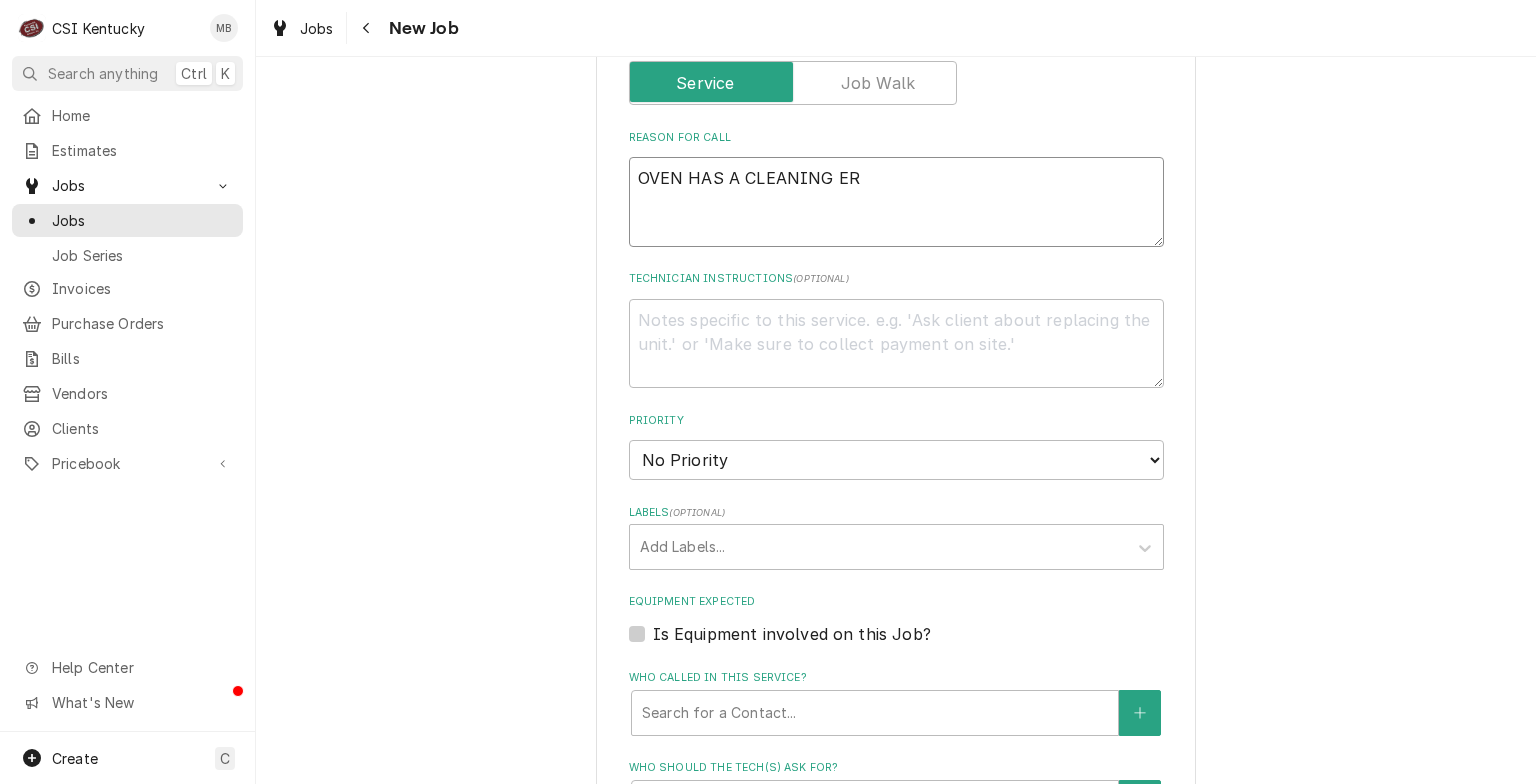 type on "x" 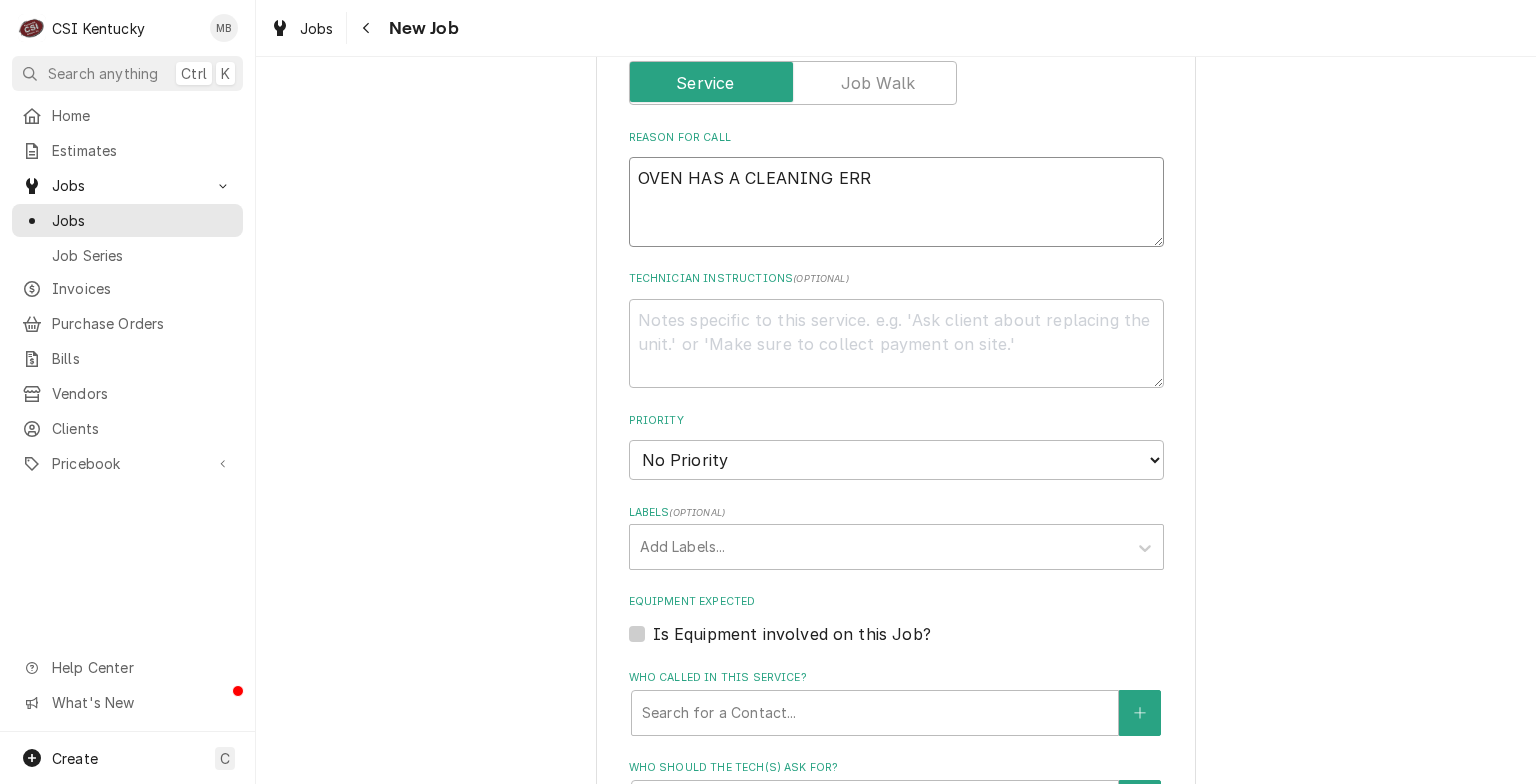 type on "x" 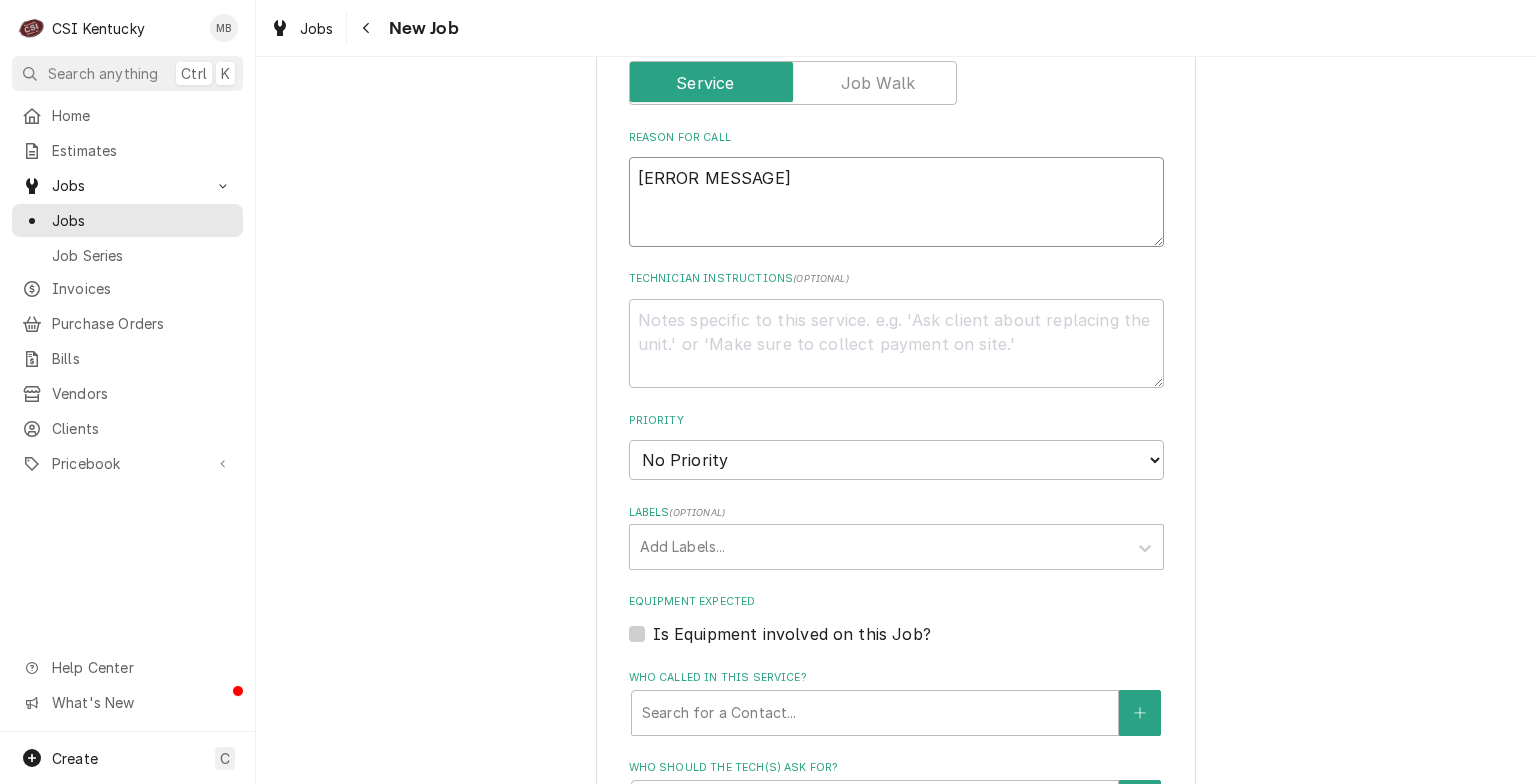 type on "x" 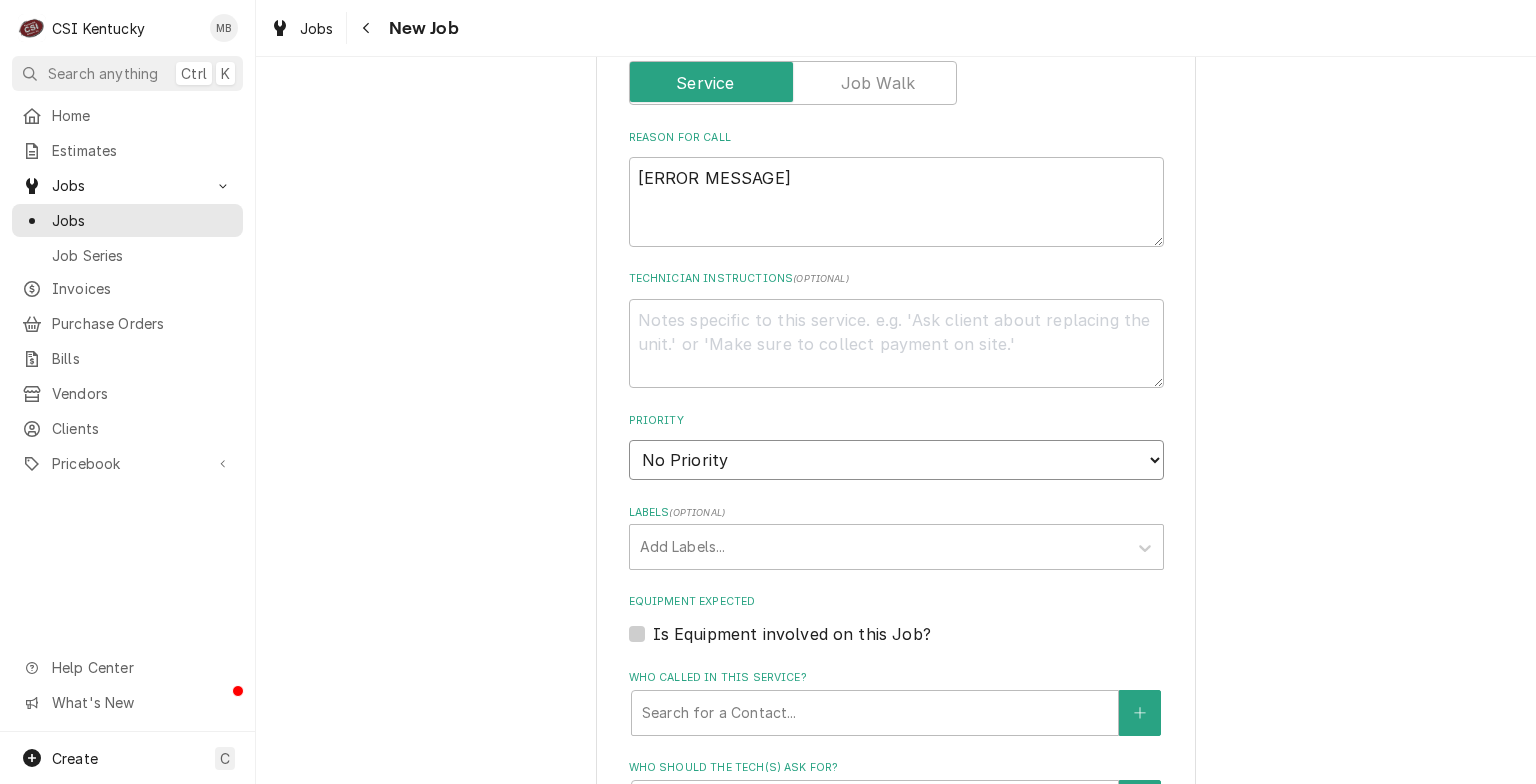 click on "No Priority Urgent High Medium Low" at bounding box center (896, 460) 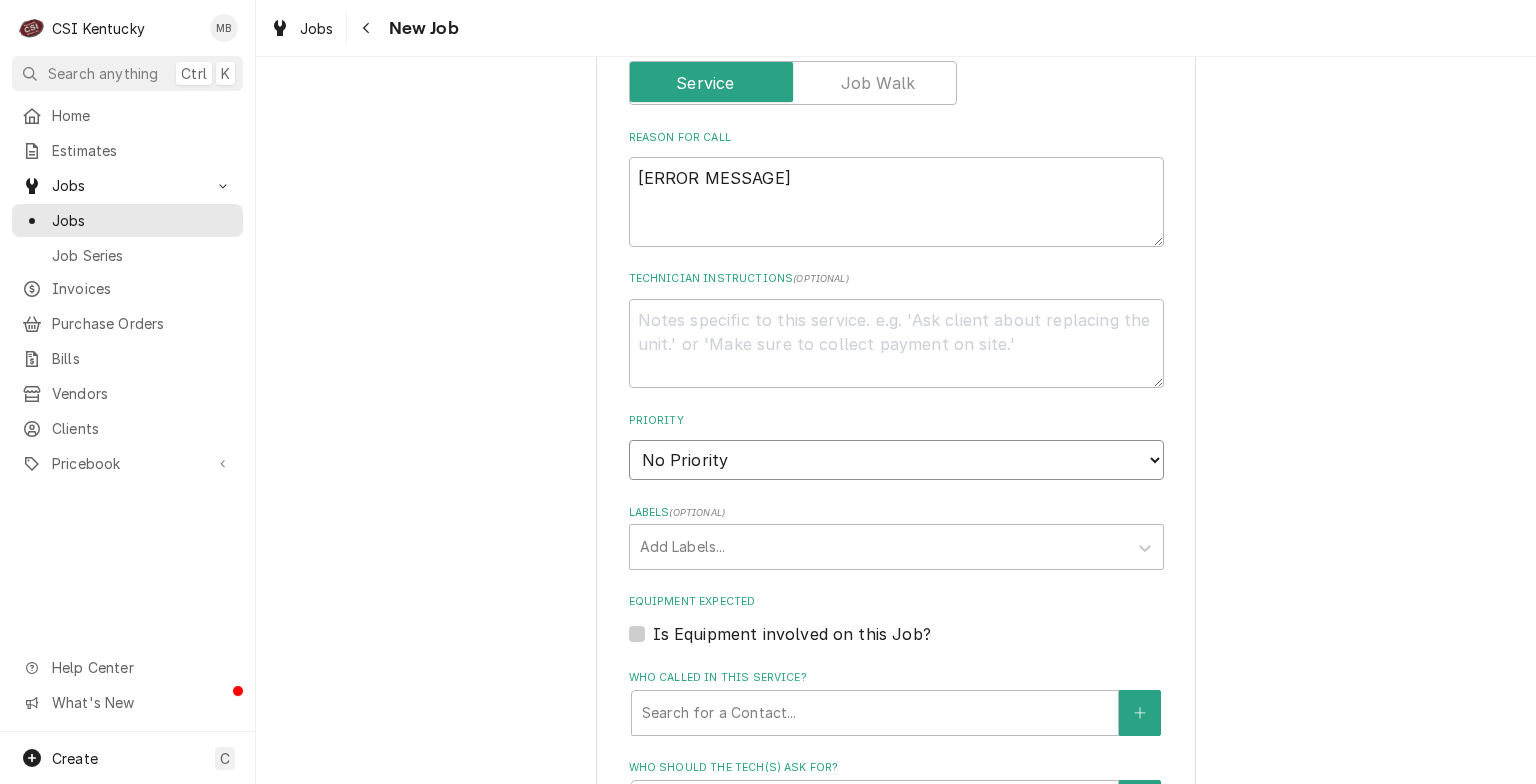 select on "3" 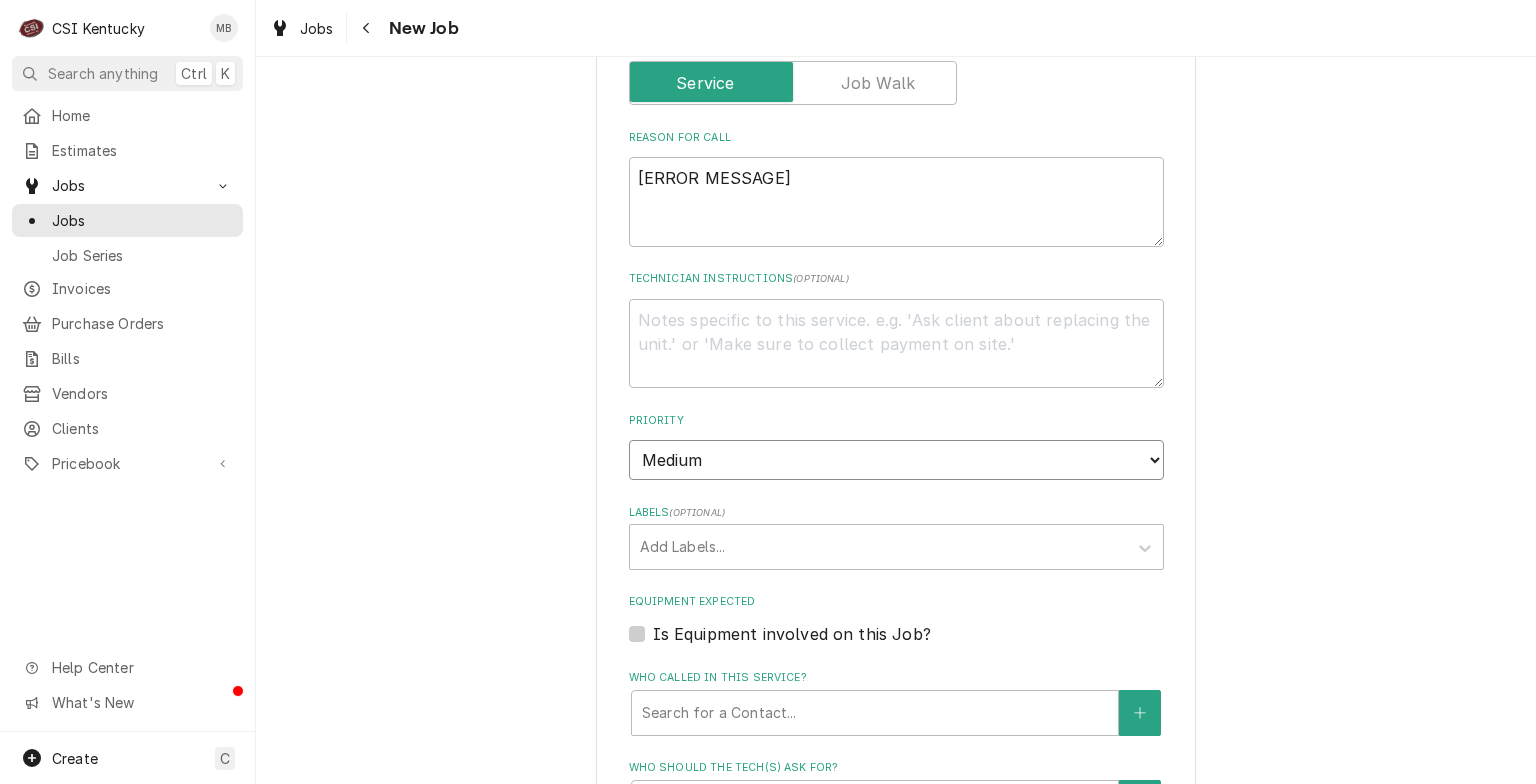 click on "No Priority Urgent High Medium Low" at bounding box center [896, 460] 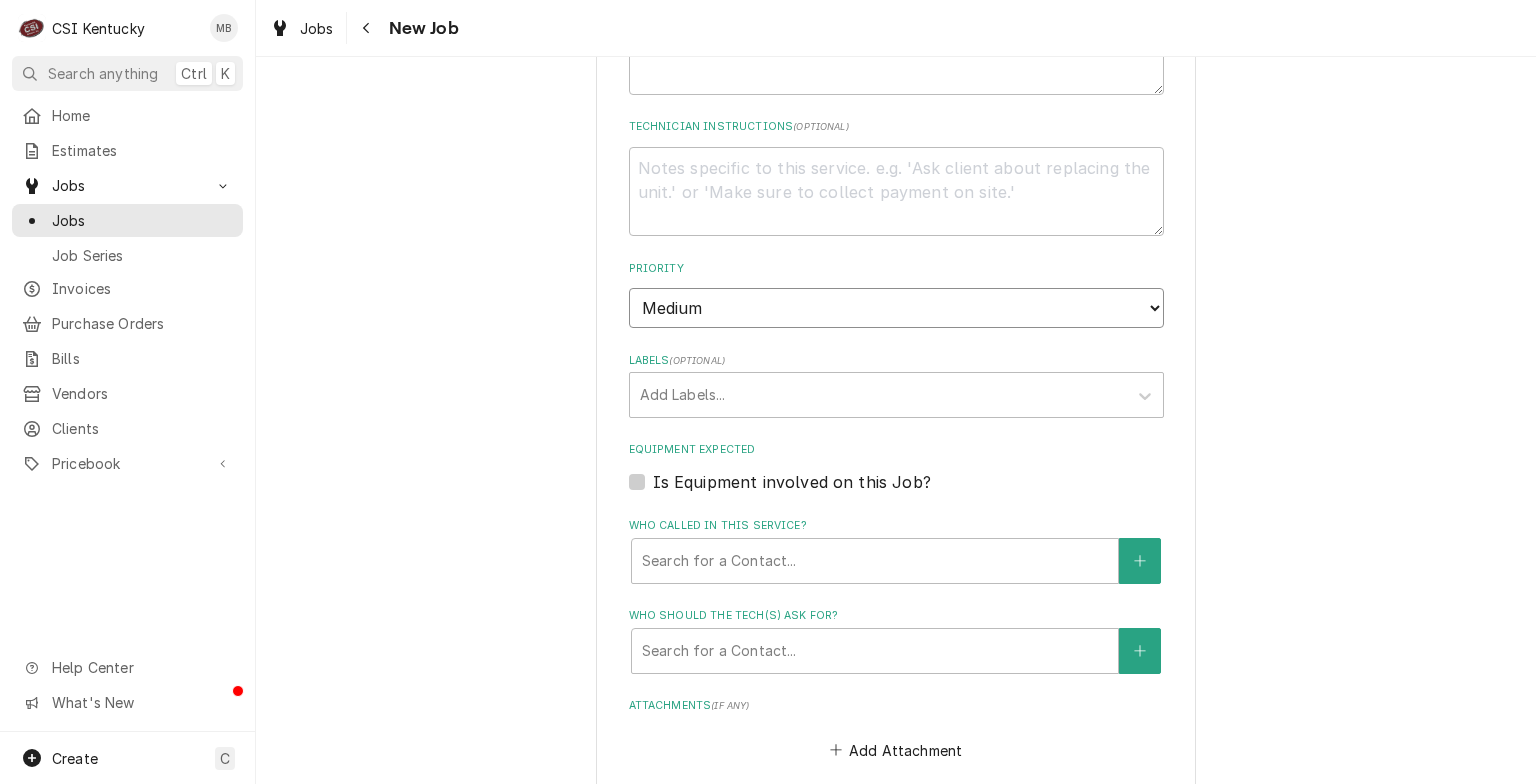scroll, scrollTop: 1000, scrollLeft: 0, axis: vertical 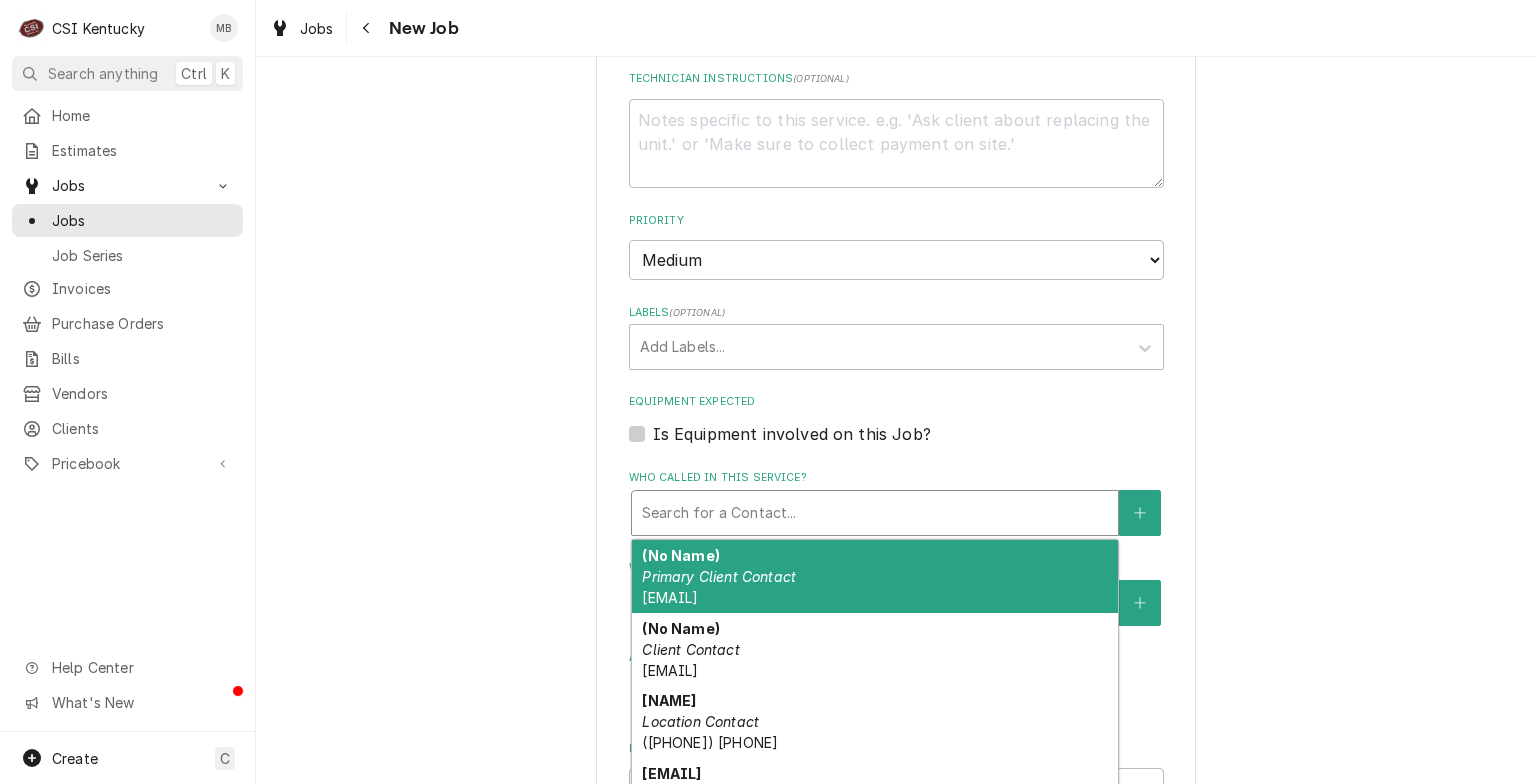 click at bounding box center [875, 513] 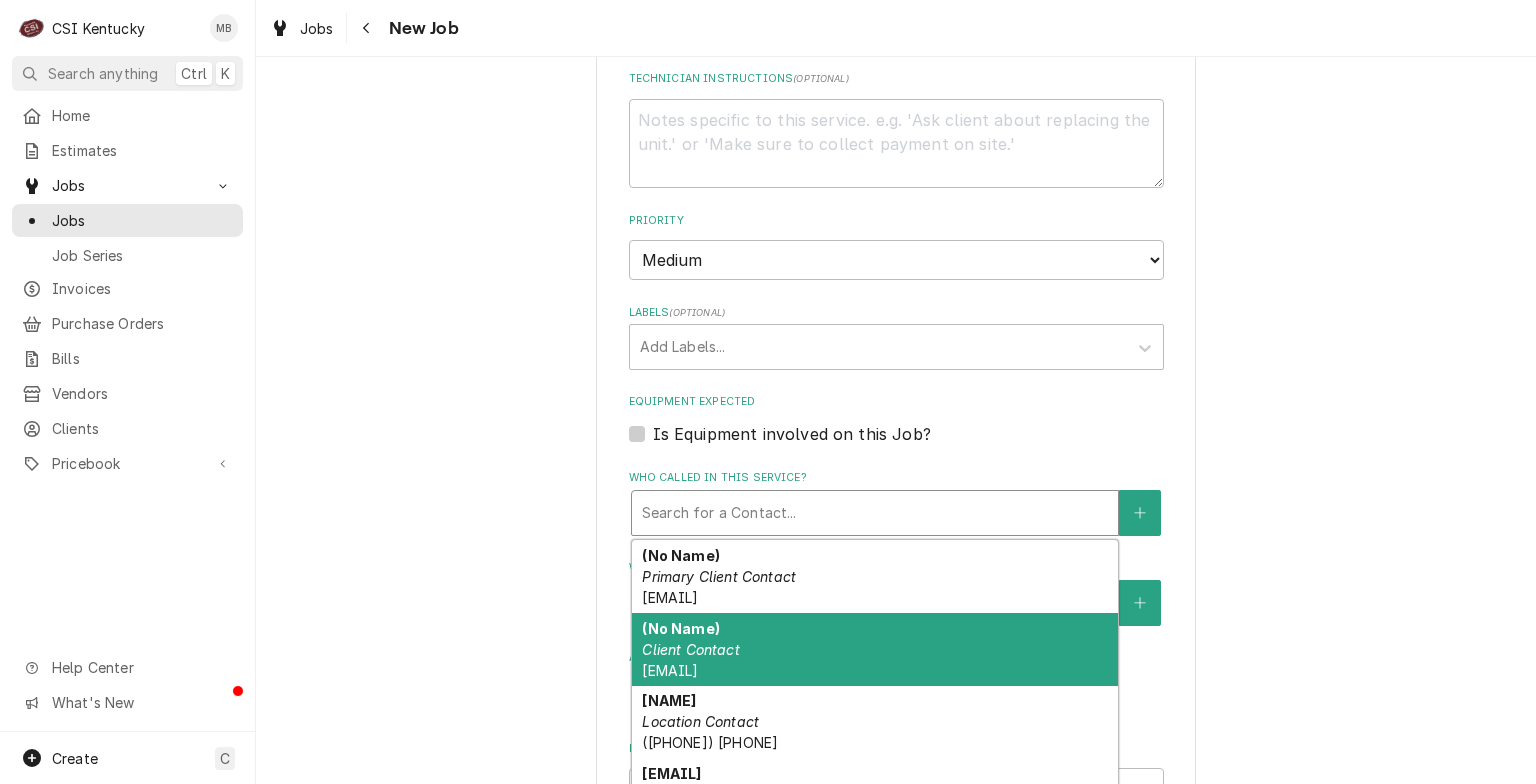 click on "Please provide the following information to create a job: Client Details Client WELBILT - CLEVELAND RANGE ³ Tax Exempt 🆓 Edit Client Service Location PREFERRED MEATS / 7617 Old Hwy 60, Sellersburg, IN 47172 Edit Service Location Job Details Job Source Direct (Phone/Email/etc.) Service Channel Corrigo Ecotrak Other Date Received 2025-08-07 Service Type Job | Service Call ¹ Service Type 🛠️ Edit Service Type Job Type Reason For Call OVEN HAS A CLEANING ERROR Technician Instructions  ( optional ) Priority No Priority Urgent High Medium Low Labels  ( optional ) Add Labels... Equipment Expected Is Equipment involved on this Job? Who called in this service? 4 results available. Use Up and Down to choose options, press Enter to select the currently focused option, press Escape to exit the menu, press Tab to select the option and exit the menu. Search for a Contact... (No Name) Primary Client Contact jessica.rentfro@csi1.com (No Name) Client Contact melissa.nehls@csi1.com SAMATHA Location Contact Attachments" at bounding box center (896, 125) 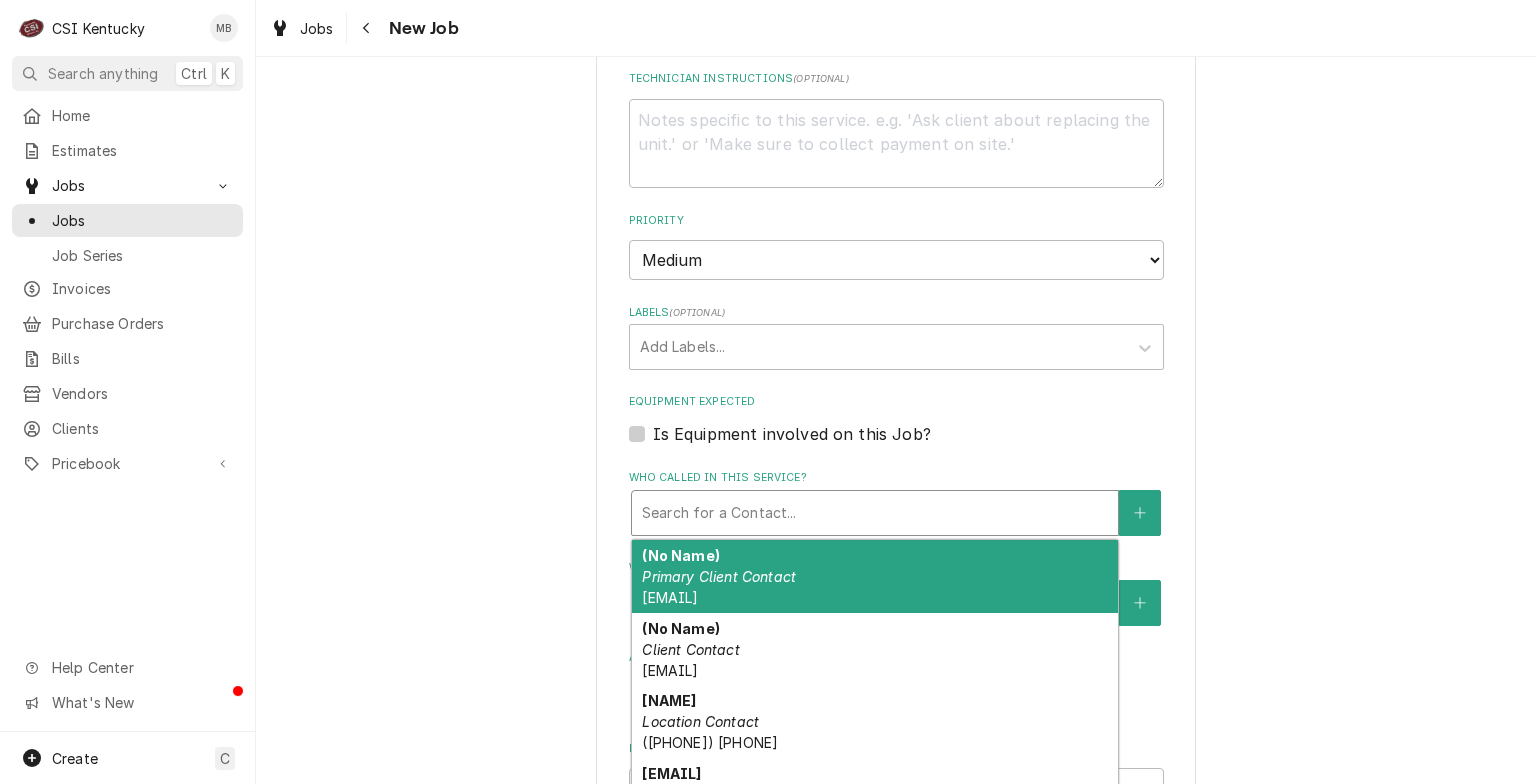 click on "Search for a Contact..." at bounding box center [875, 513] 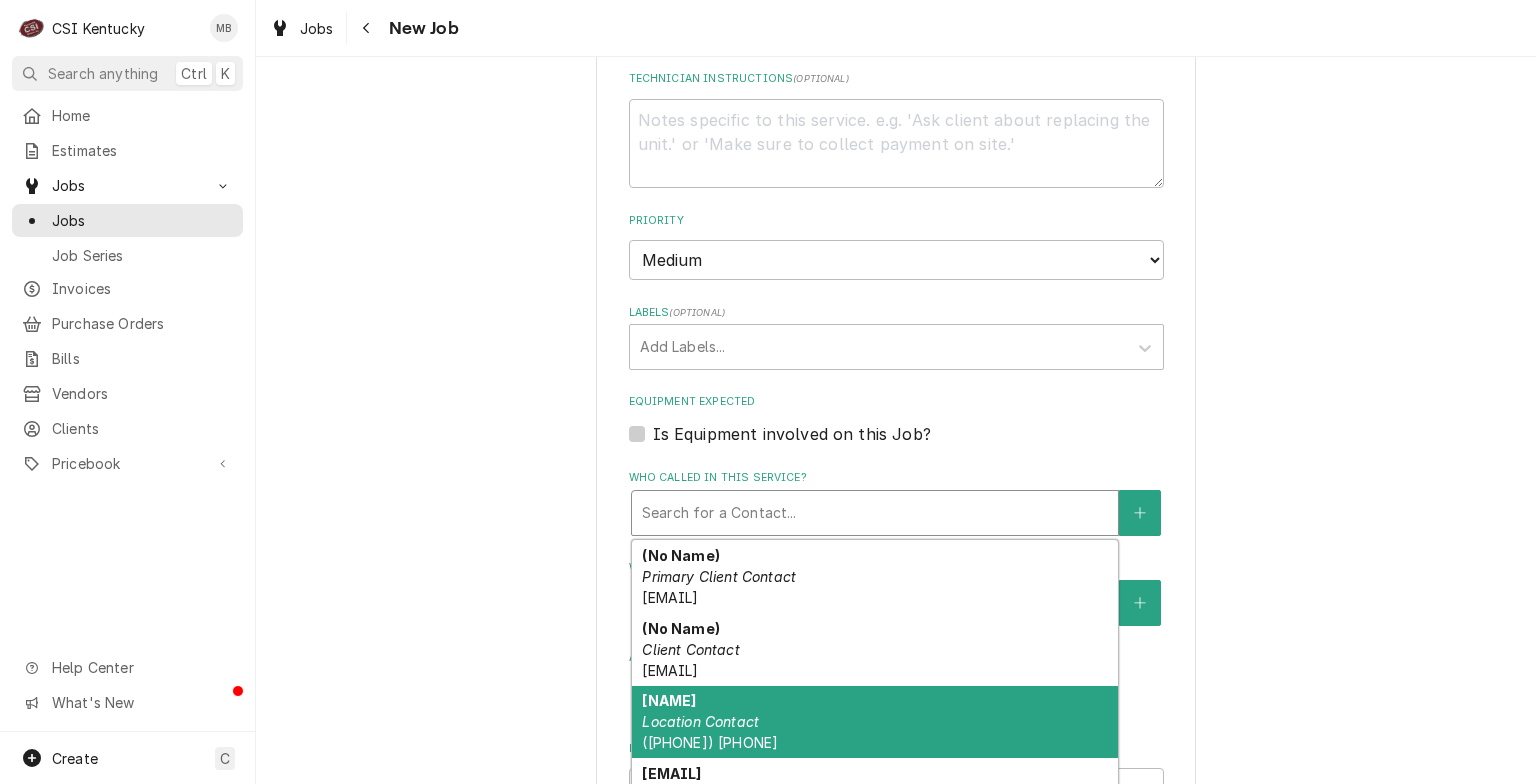 click on "SAMATHA" at bounding box center [669, 700] 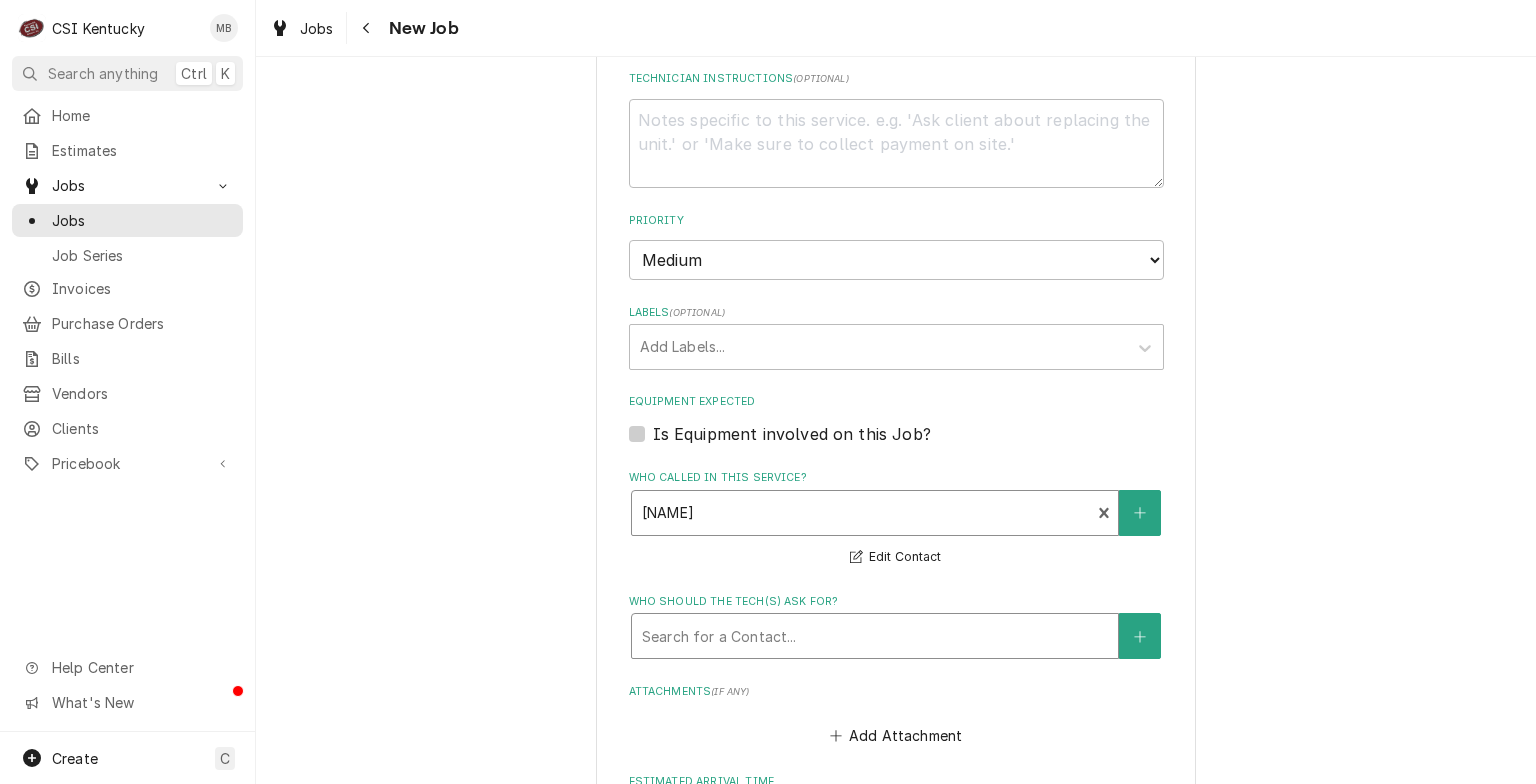 click at bounding box center [875, 636] 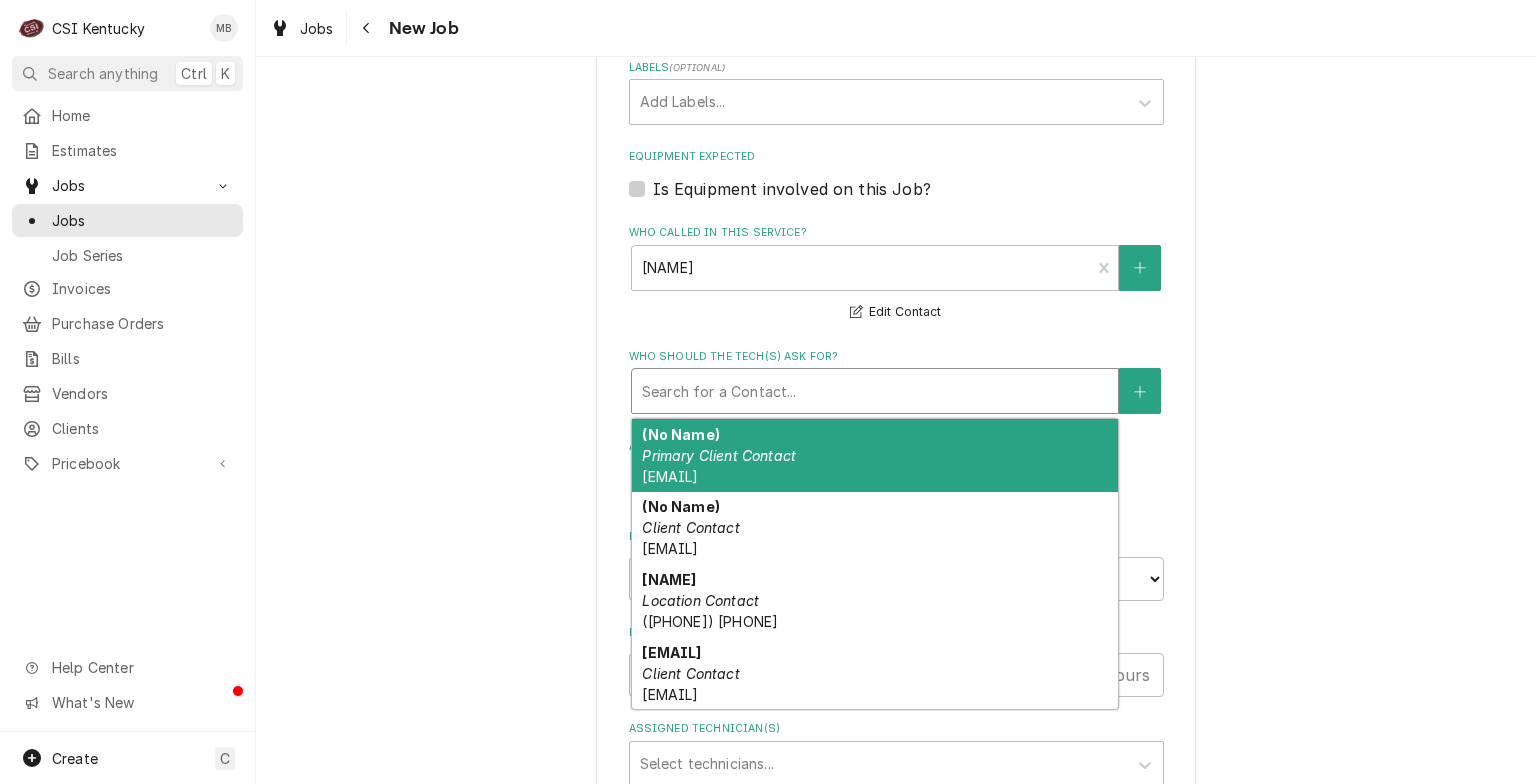 scroll, scrollTop: 1300, scrollLeft: 0, axis: vertical 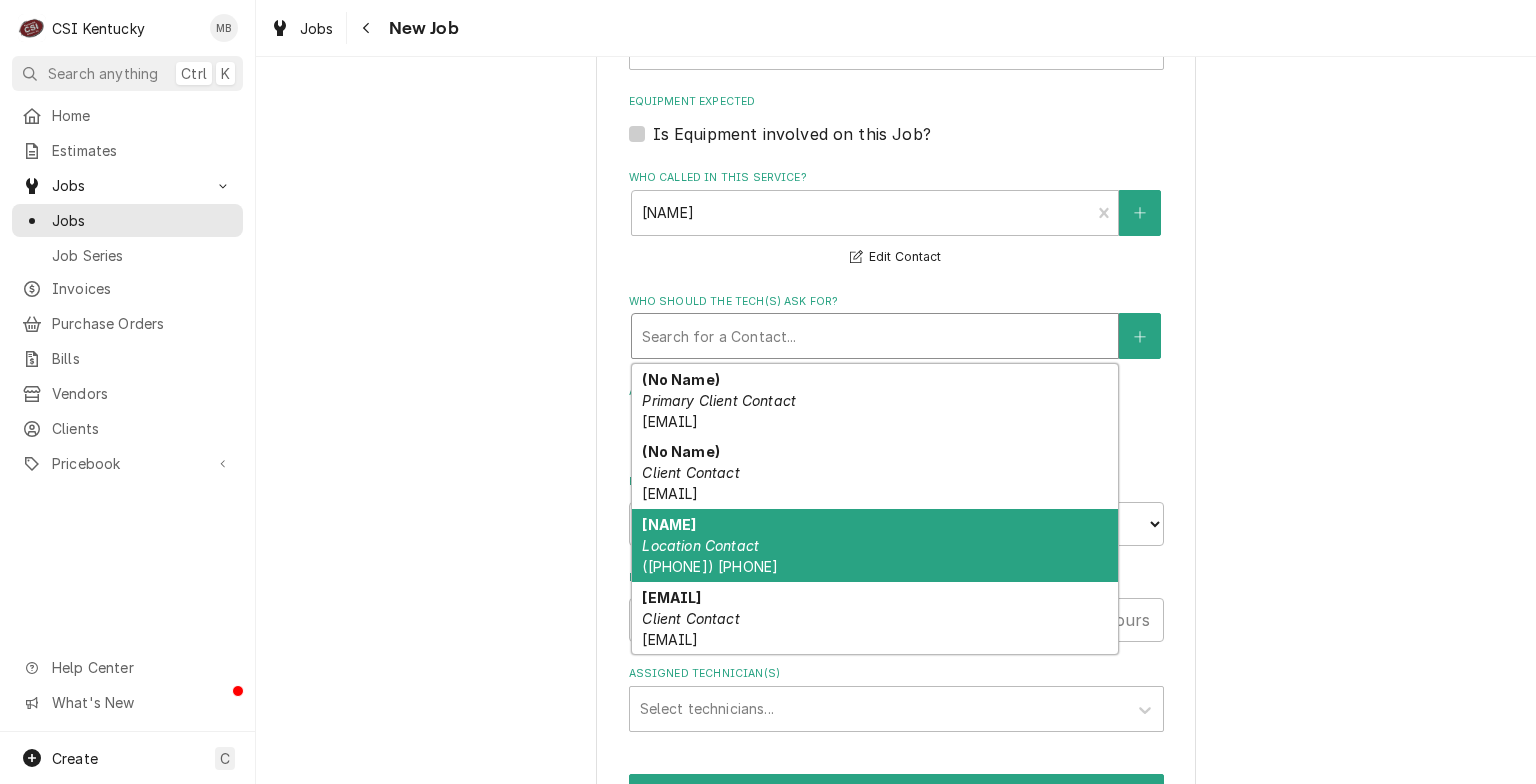 click on "(502) 376-2941" at bounding box center [710, 566] 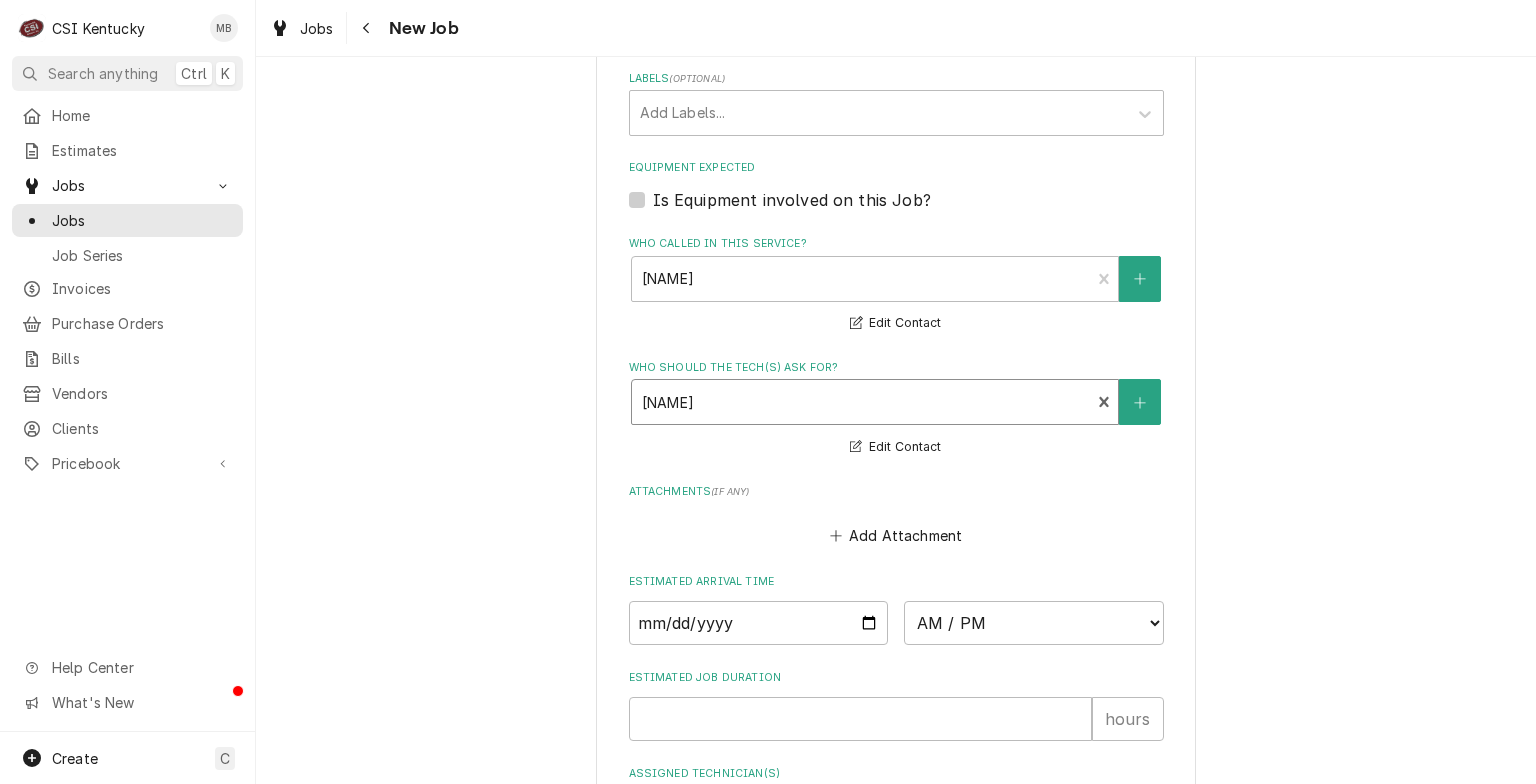 scroll, scrollTop: 1200, scrollLeft: 0, axis: vertical 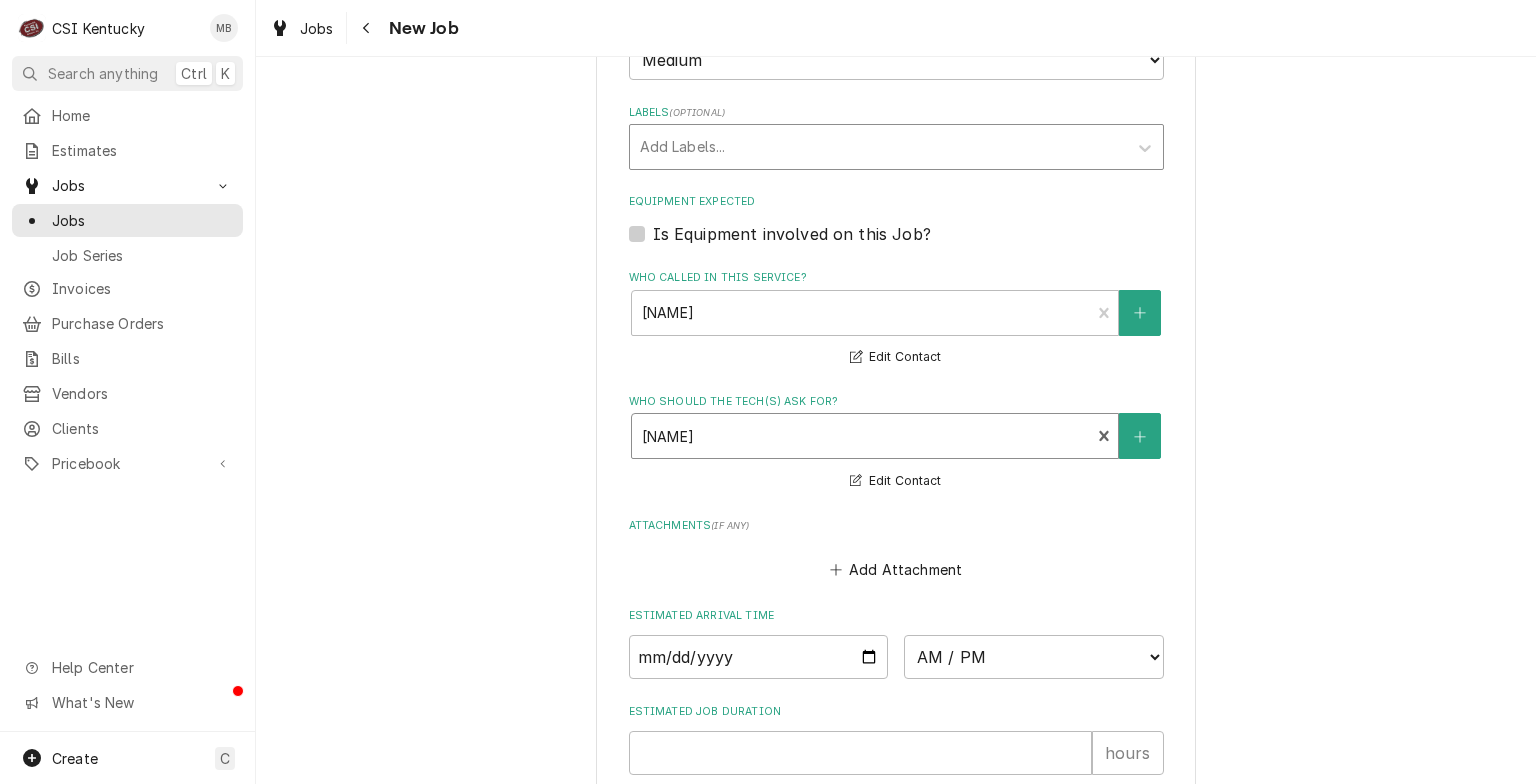 click at bounding box center (878, 147) 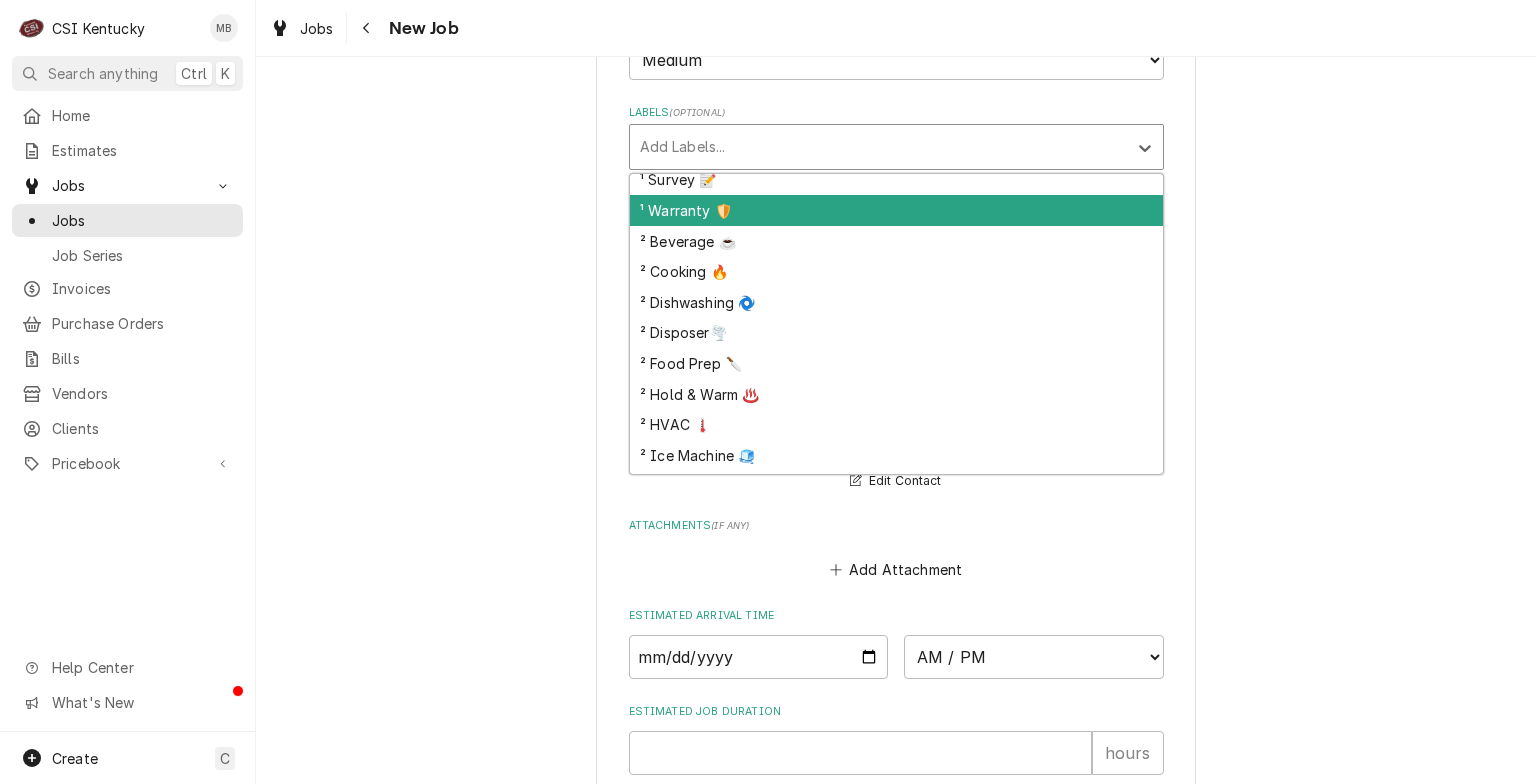 scroll, scrollTop: 300, scrollLeft: 0, axis: vertical 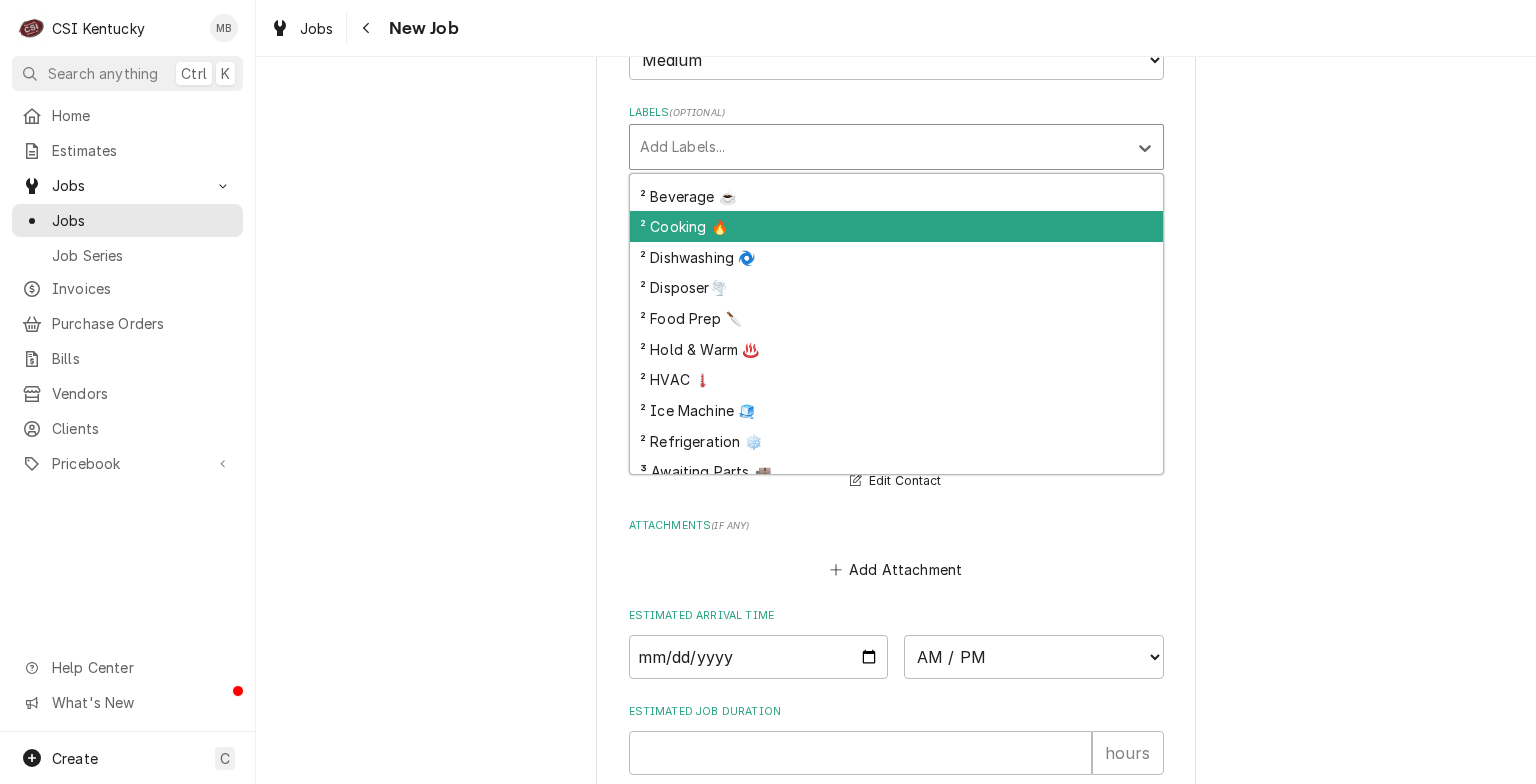 click on "² Cooking 🔥" at bounding box center (896, 226) 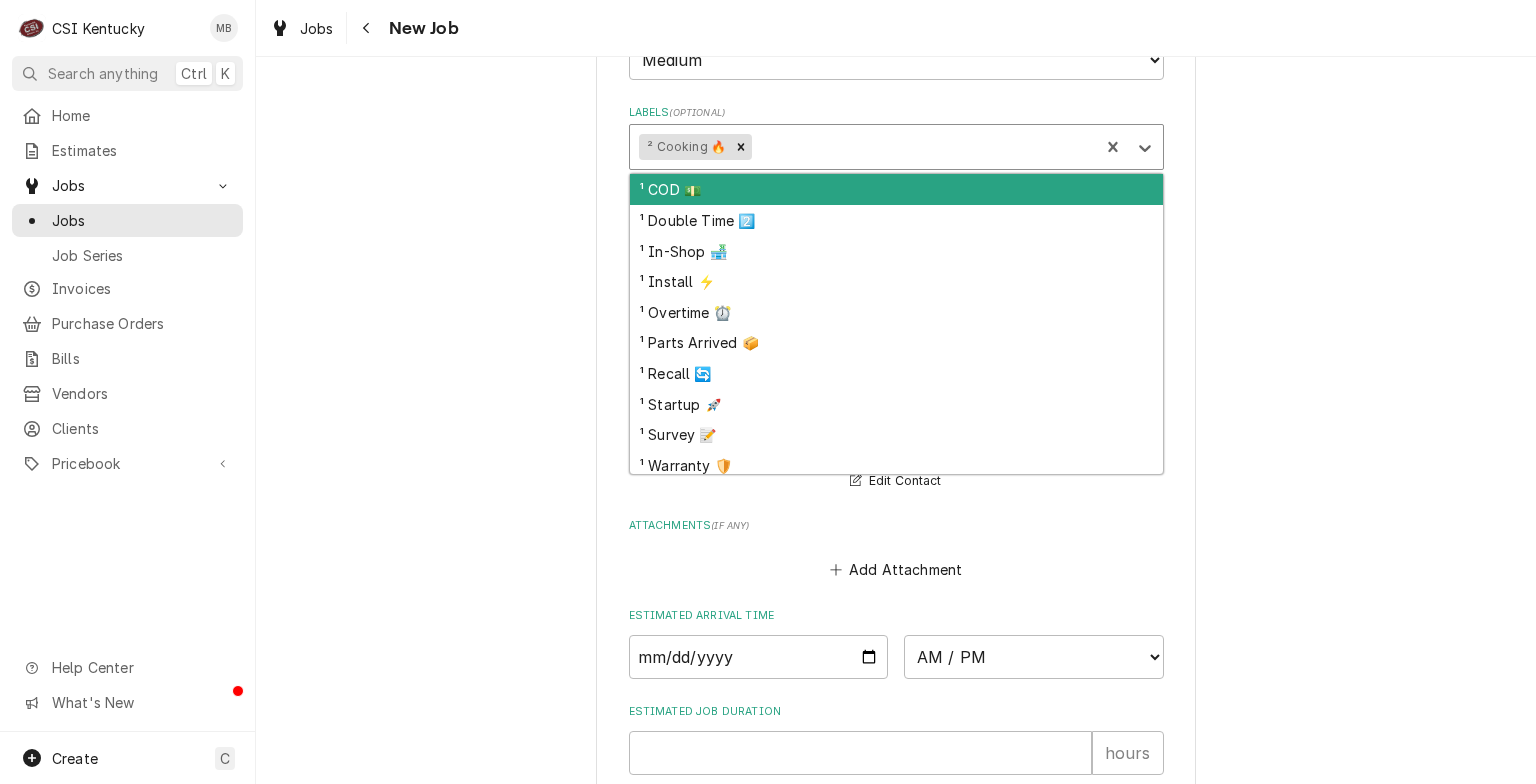 click at bounding box center (923, 147) 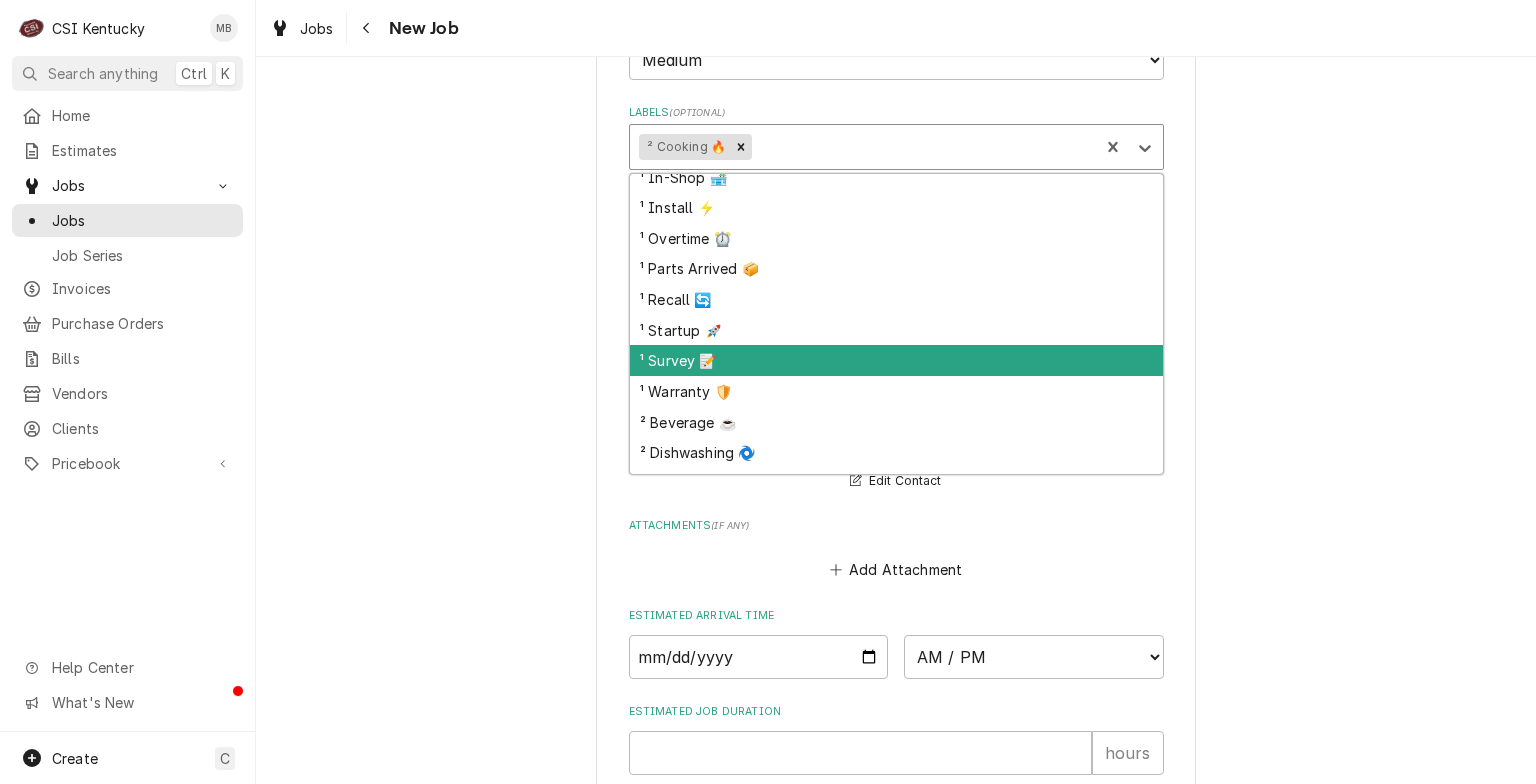 scroll, scrollTop: 100, scrollLeft: 0, axis: vertical 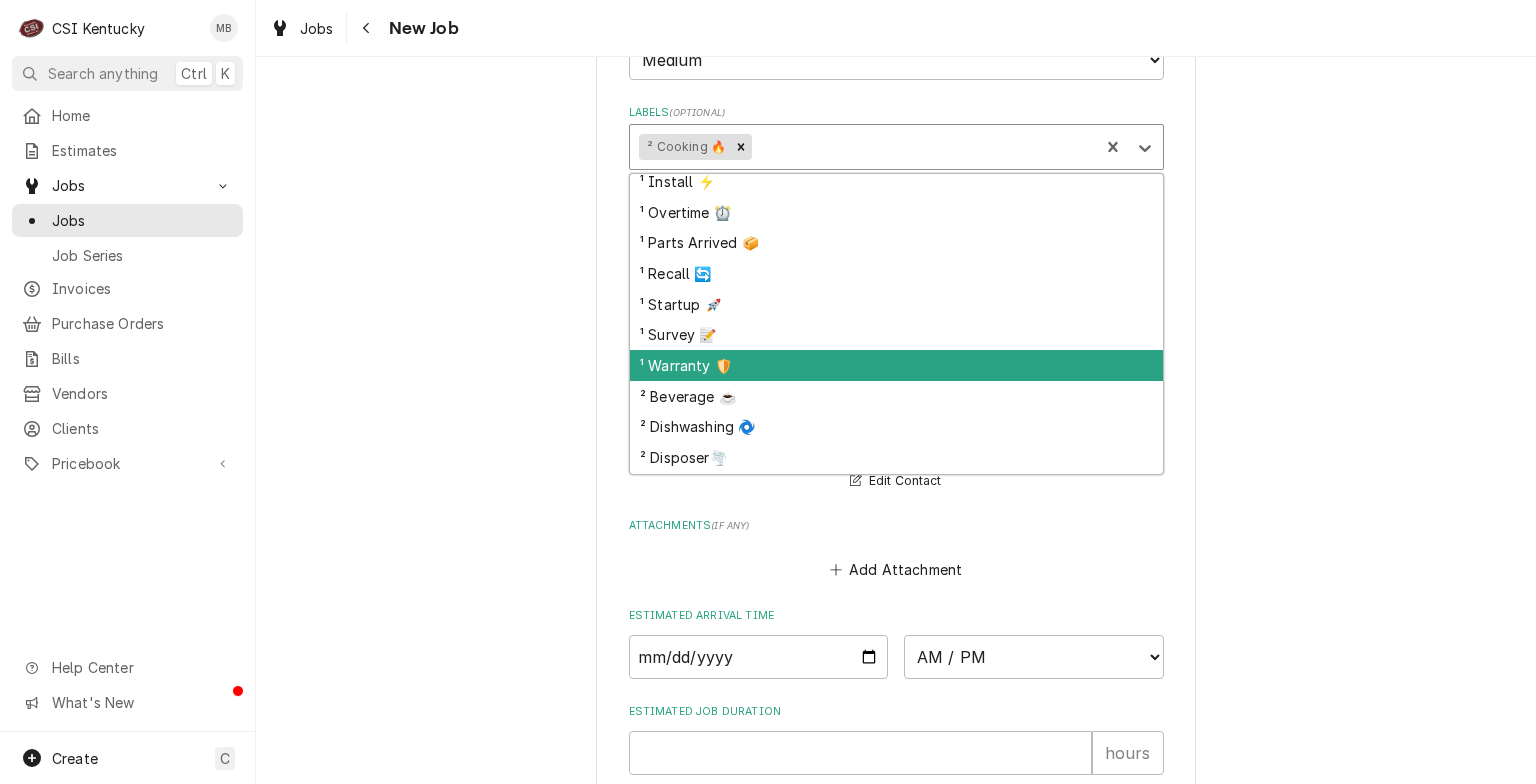 click on "¹ Warranty 🛡️" at bounding box center [896, 365] 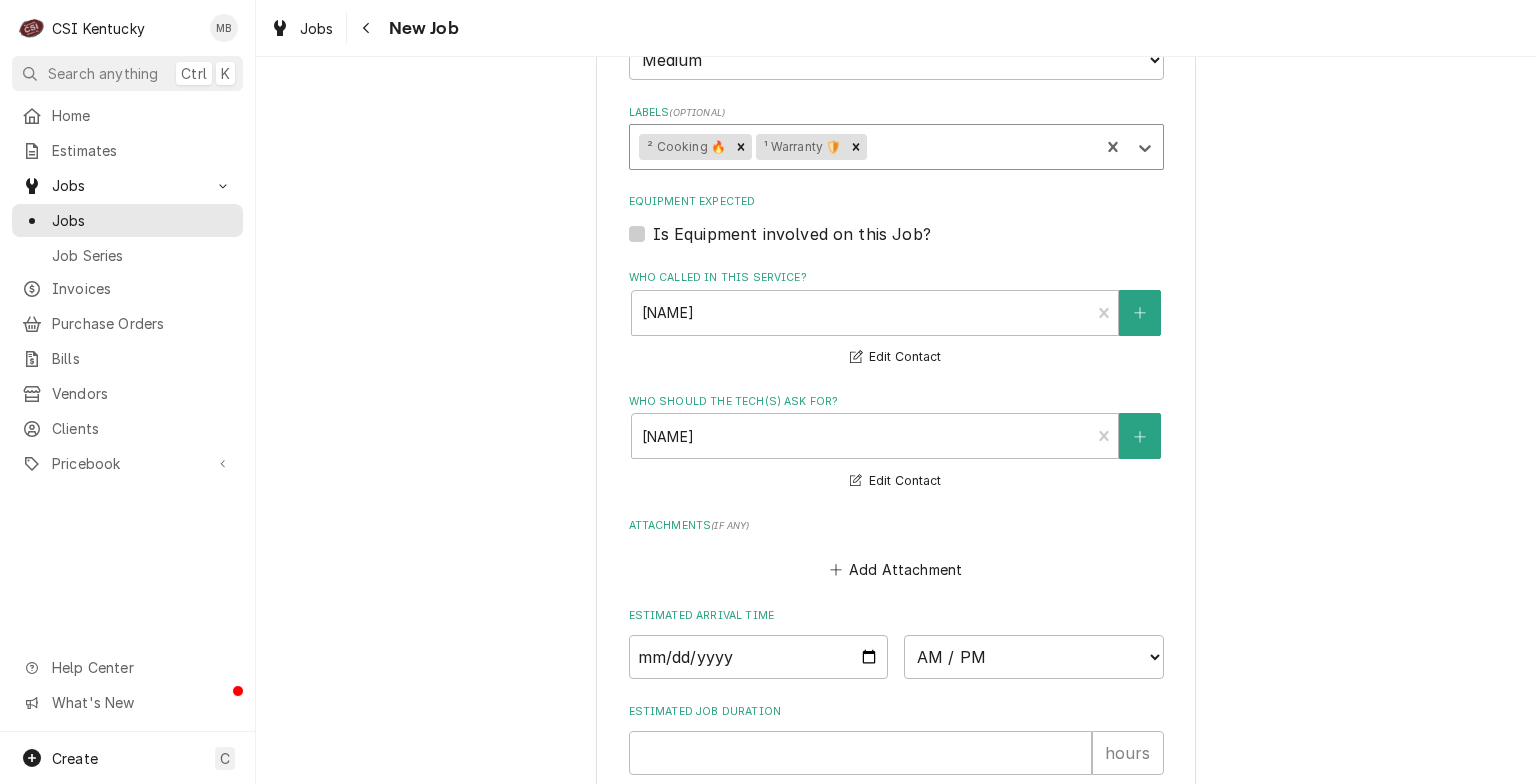 type on "x" 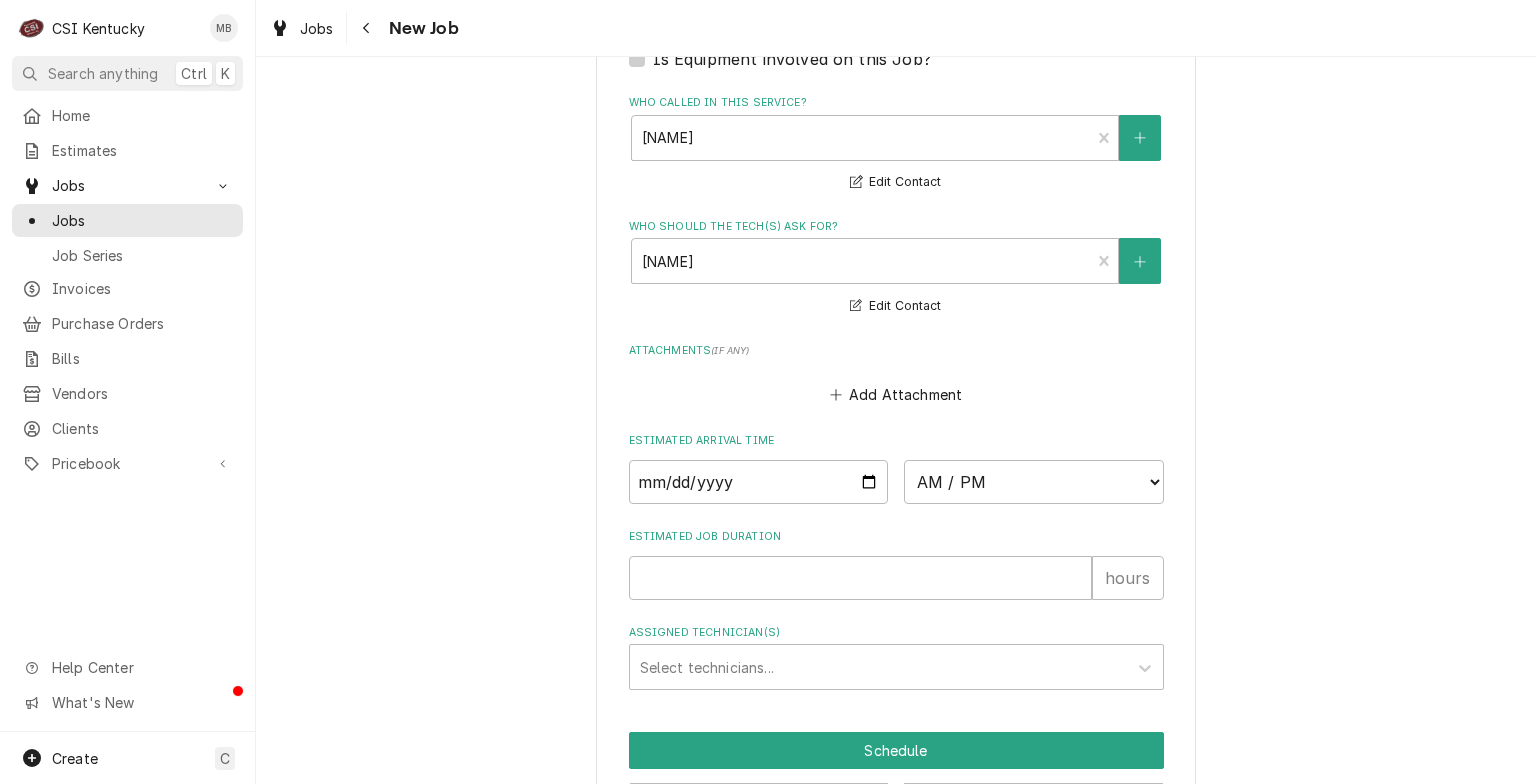 scroll, scrollTop: 1400, scrollLeft: 0, axis: vertical 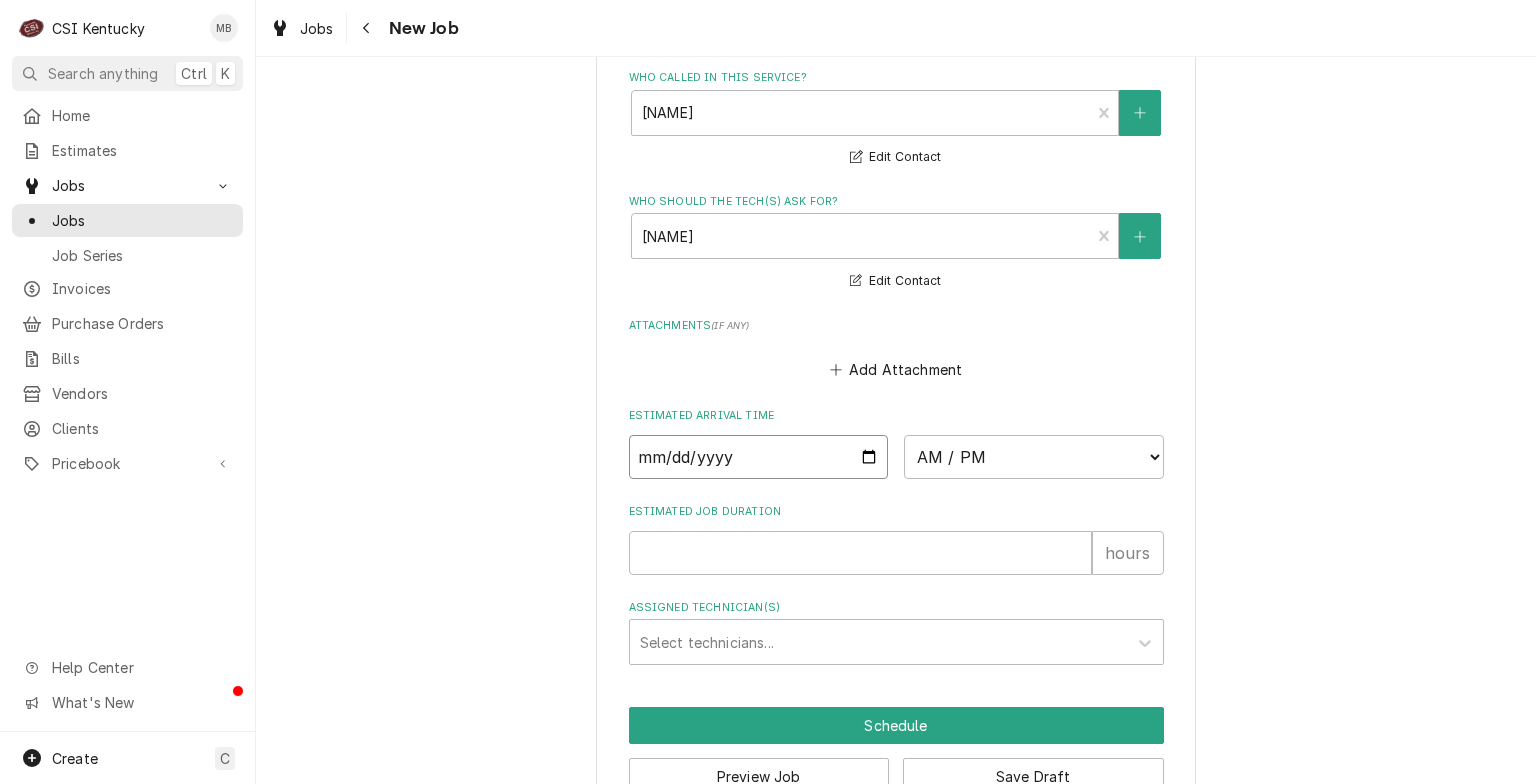 click at bounding box center [759, 457] 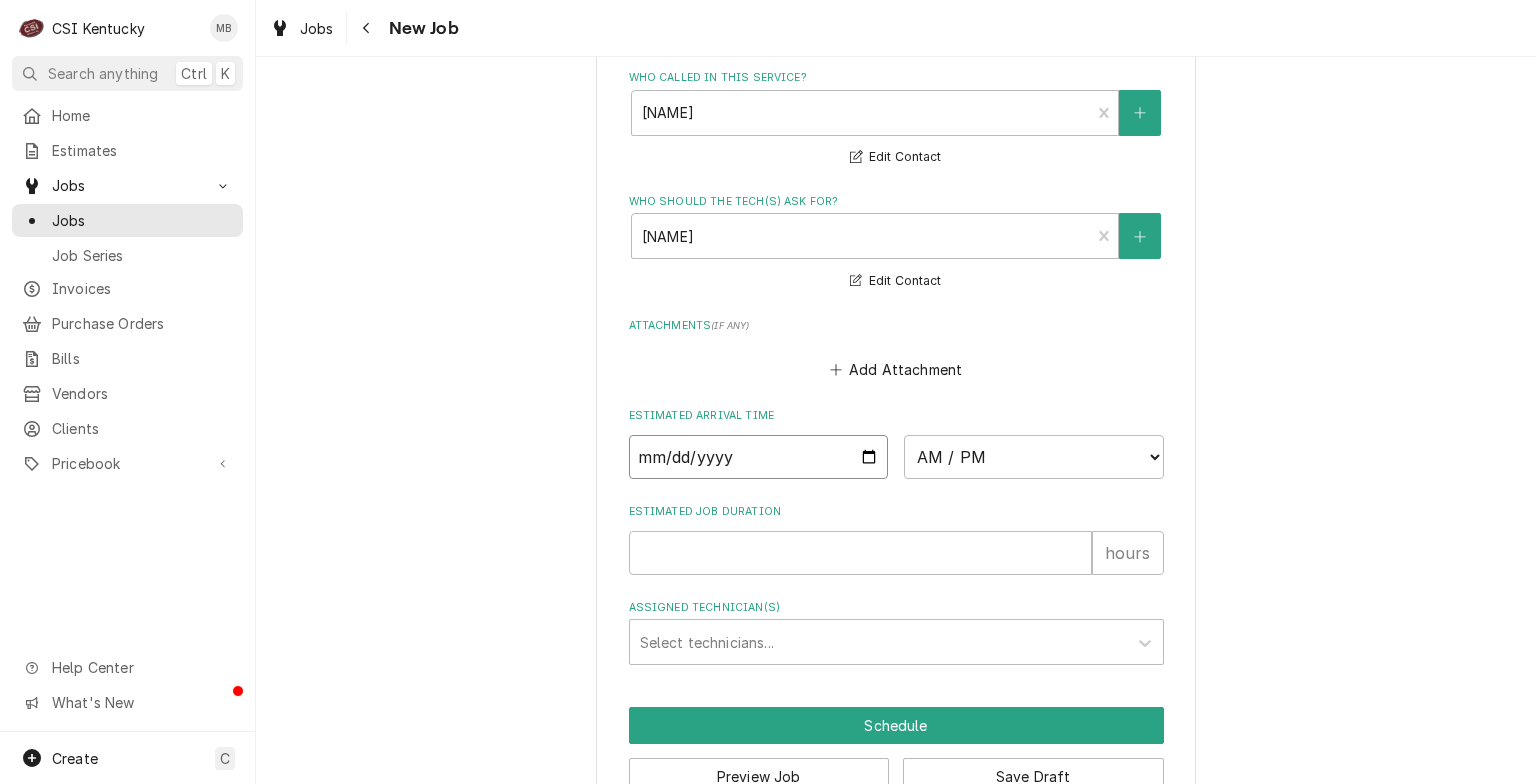 type on "2025-08-11" 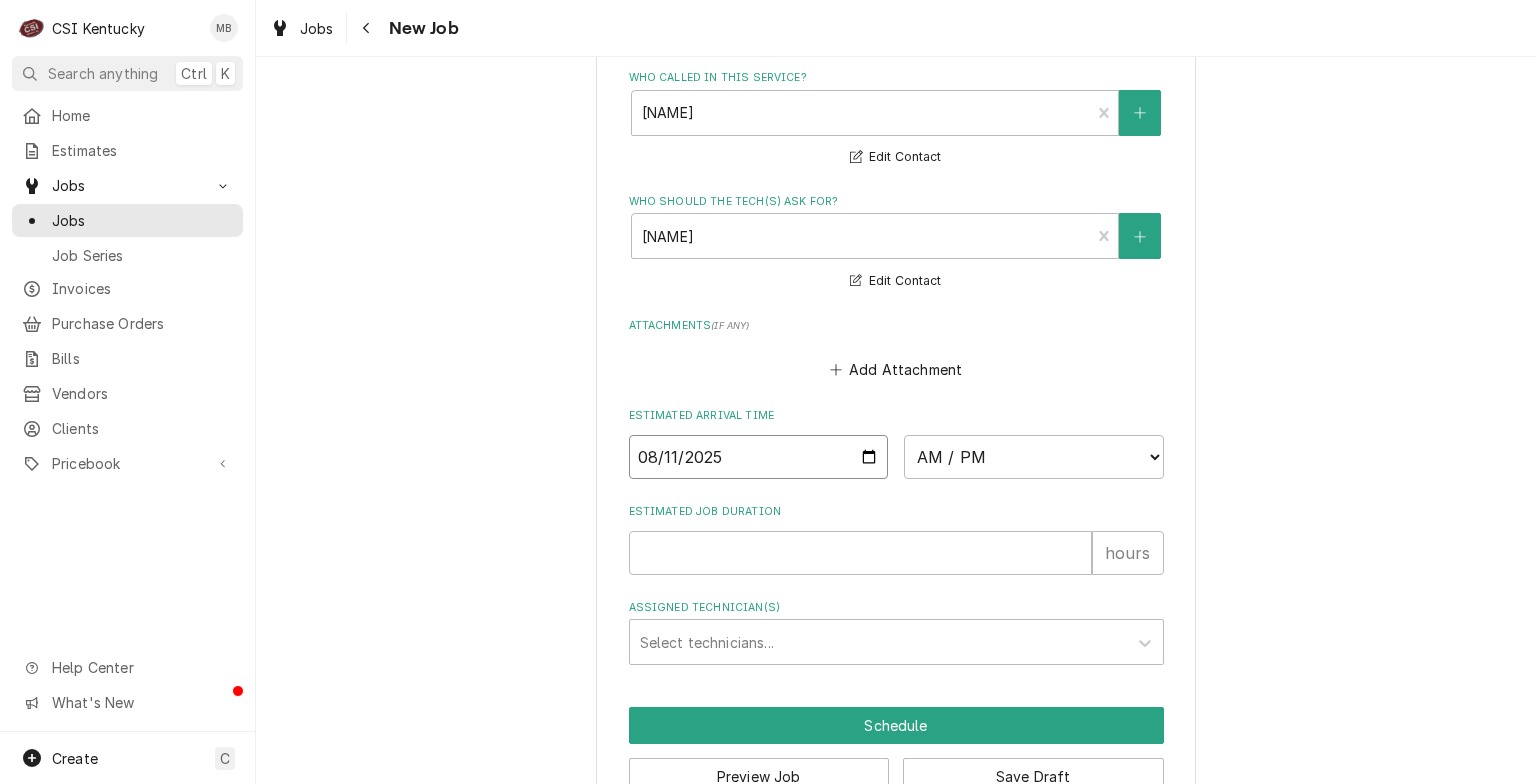type on "x" 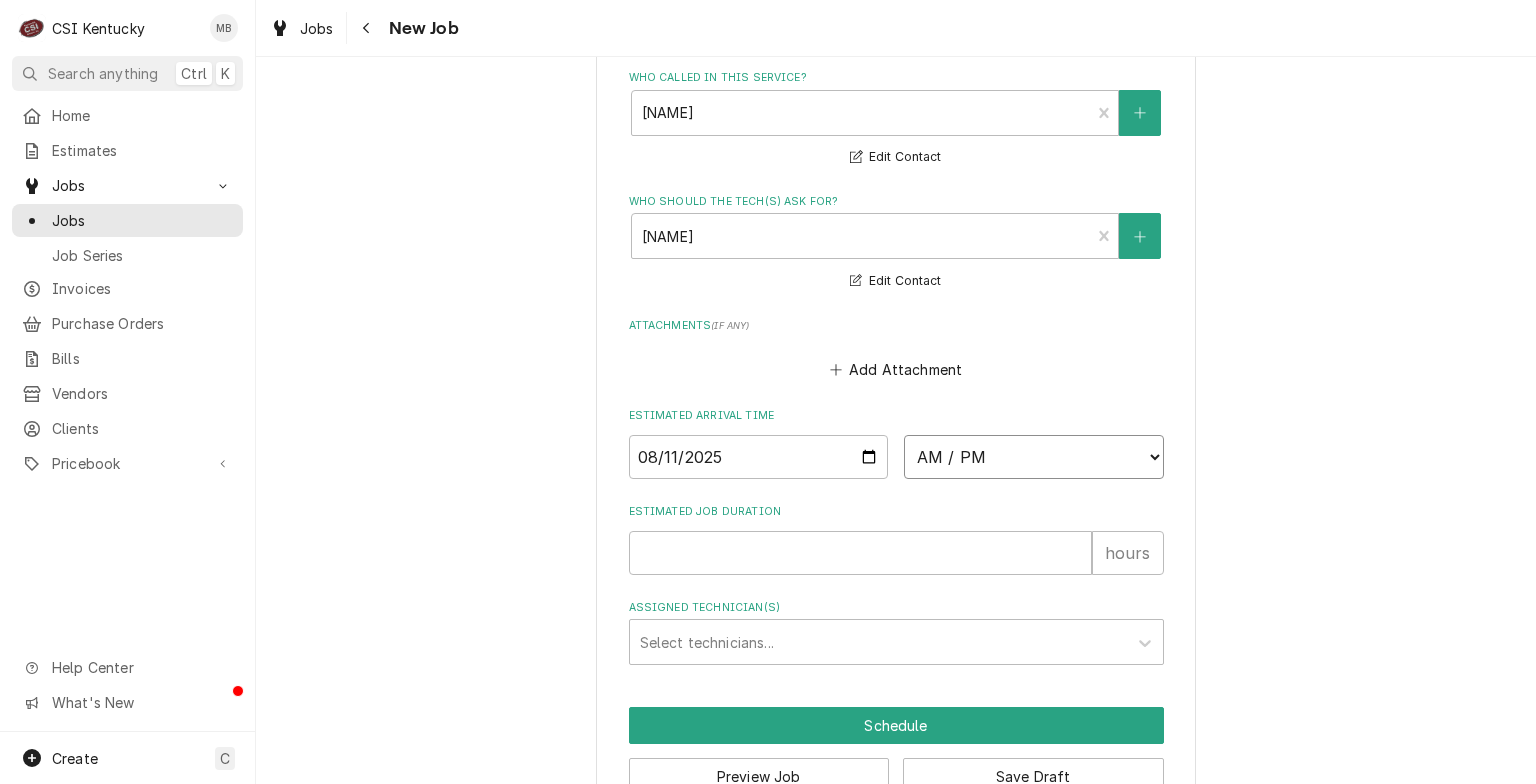 click on "AM / PM 6:00 AM 6:15 AM 6:30 AM 6:45 AM 7:00 AM 7:15 AM 7:30 AM 7:45 AM 8:00 AM 8:15 AM 8:30 AM 8:45 AM 9:00 AM 9:15 AM 9:30 AM 9:45 AM 10:00 AM 10:15 AM 10:30 AM 10:45 AM 11:00 AM 11:15 AM 11:30 AM 11:45 AM 12:00 PM 12:15 PM 12:30 PM 12:45 PM 1:00 PM 1:15 PM 1:30 PM 1:45 PM 2:00 PM 2:15 PM 2:30 PM 2:45 PM 3:00 PM 3:15 PM 3:30 PM 3:45 PM 4:00 PM 4:15 PM 4:30 PM 4:45 PM 5:00 PM 5:15 PM 5:30 PM 5:45 PM 6:00 PM 6:15 PM 6:30 PM 6:45 PM 7:00 PM 7:15 PM 7:30 PM 7:45 PM 8:00 PM 8:15 PM 8:30 PM 8:45 PM 9:00 PM 9:15 PM 9:30 PM 9:45 PM 10:00 PM 10:15 PM 10:30 PM 10:45 PM 11:00 PM 11:15 PM 11:30 PM 11:45 PM 12:00 AM 12:15 AM 12:30 AM 12:45 AM 1:00 AM 1:15 AM 1:30 AM 1:45 AM 2:00 AM 2:15 AM 2:30 AM 2:45 AM 3:00 AM 3:15 AM 3:30 AM 3:45 AM 4:00 AM 4:15 AM 4:30 AM 4:45 AM 5:00 AM 5:15 AM 5:30 AM 5:45 AM" at bounding box center (1034, 457) 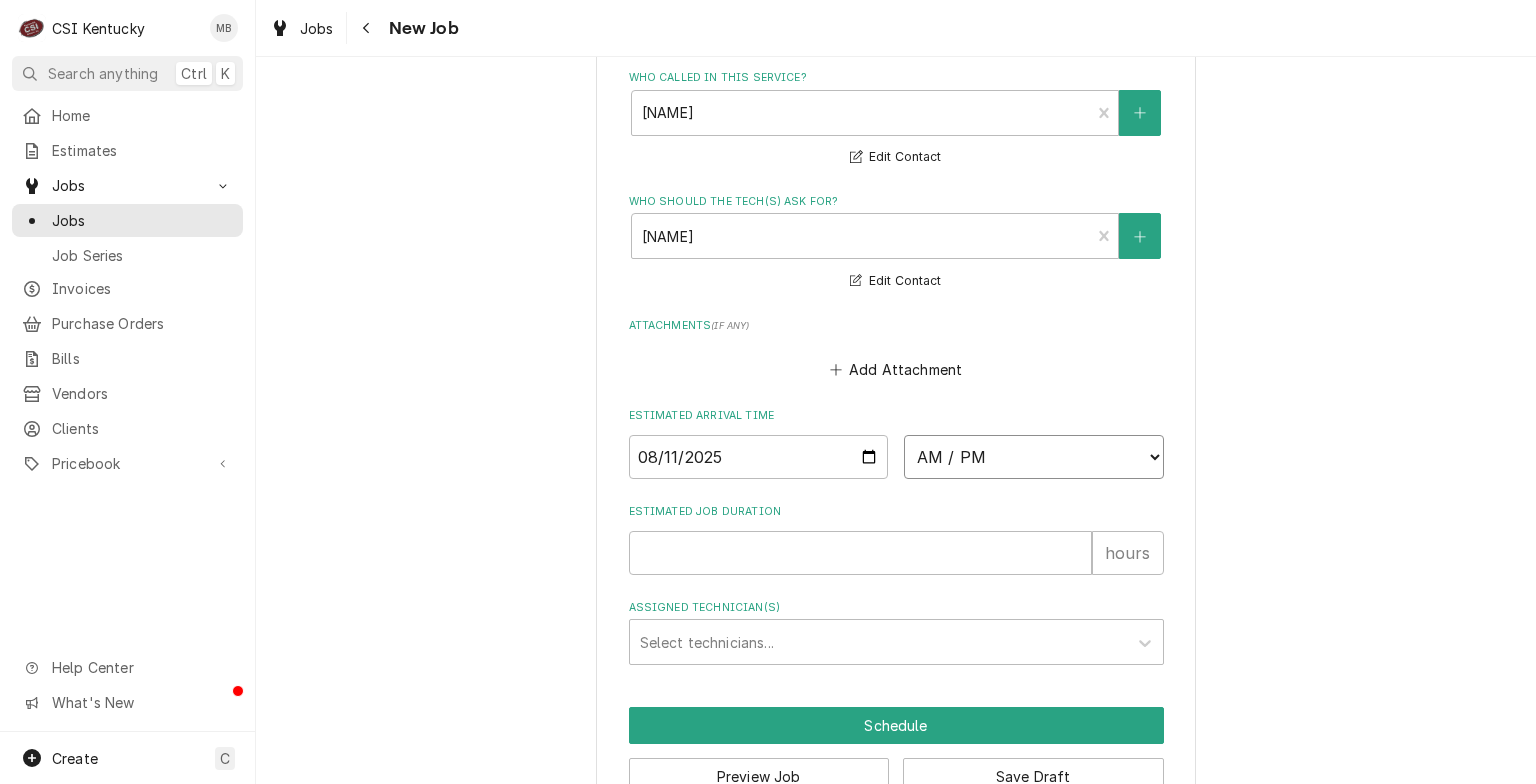 select on "08:00:00" 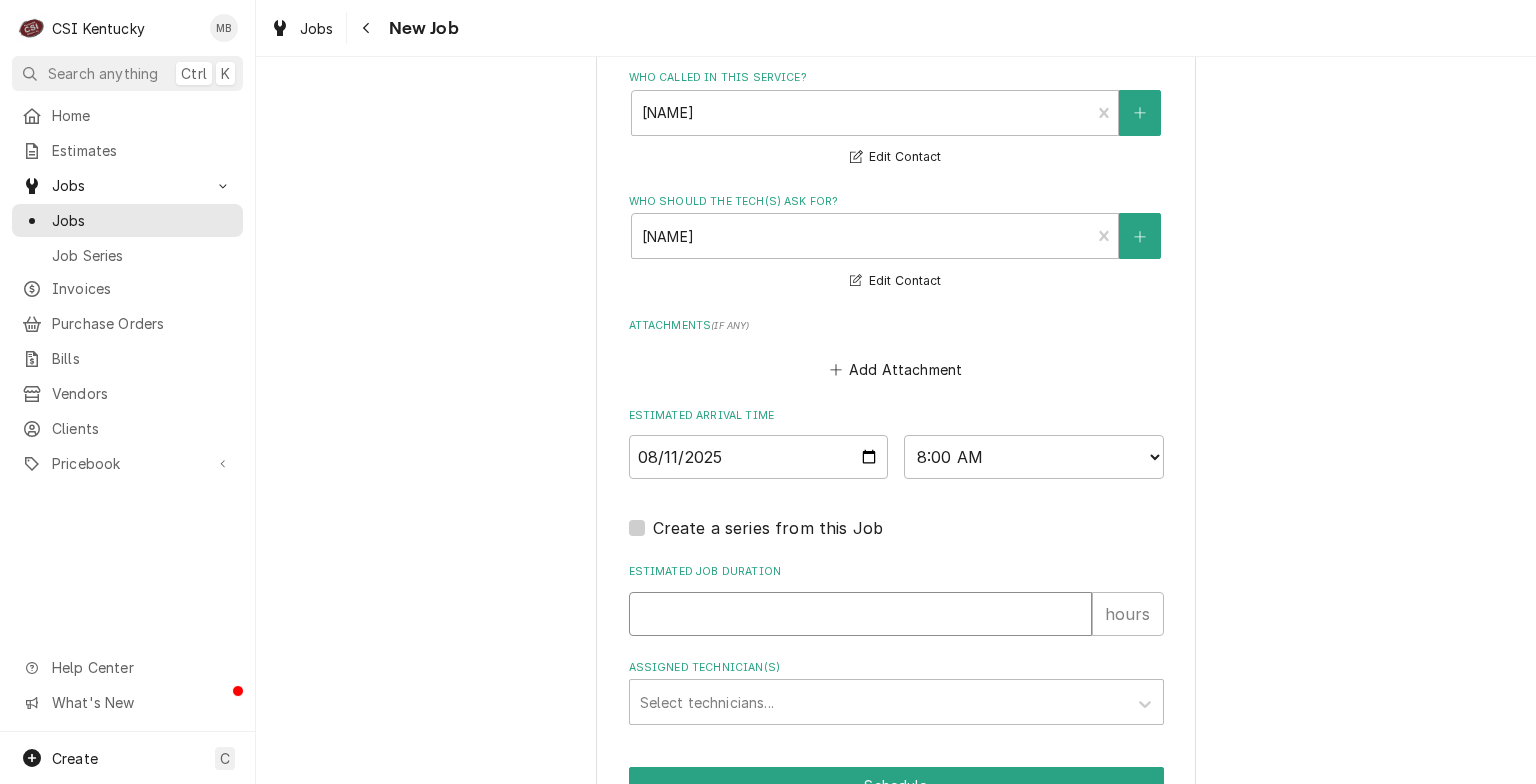 click on "Estimated Job Duration" at bounding box center (860, 614) 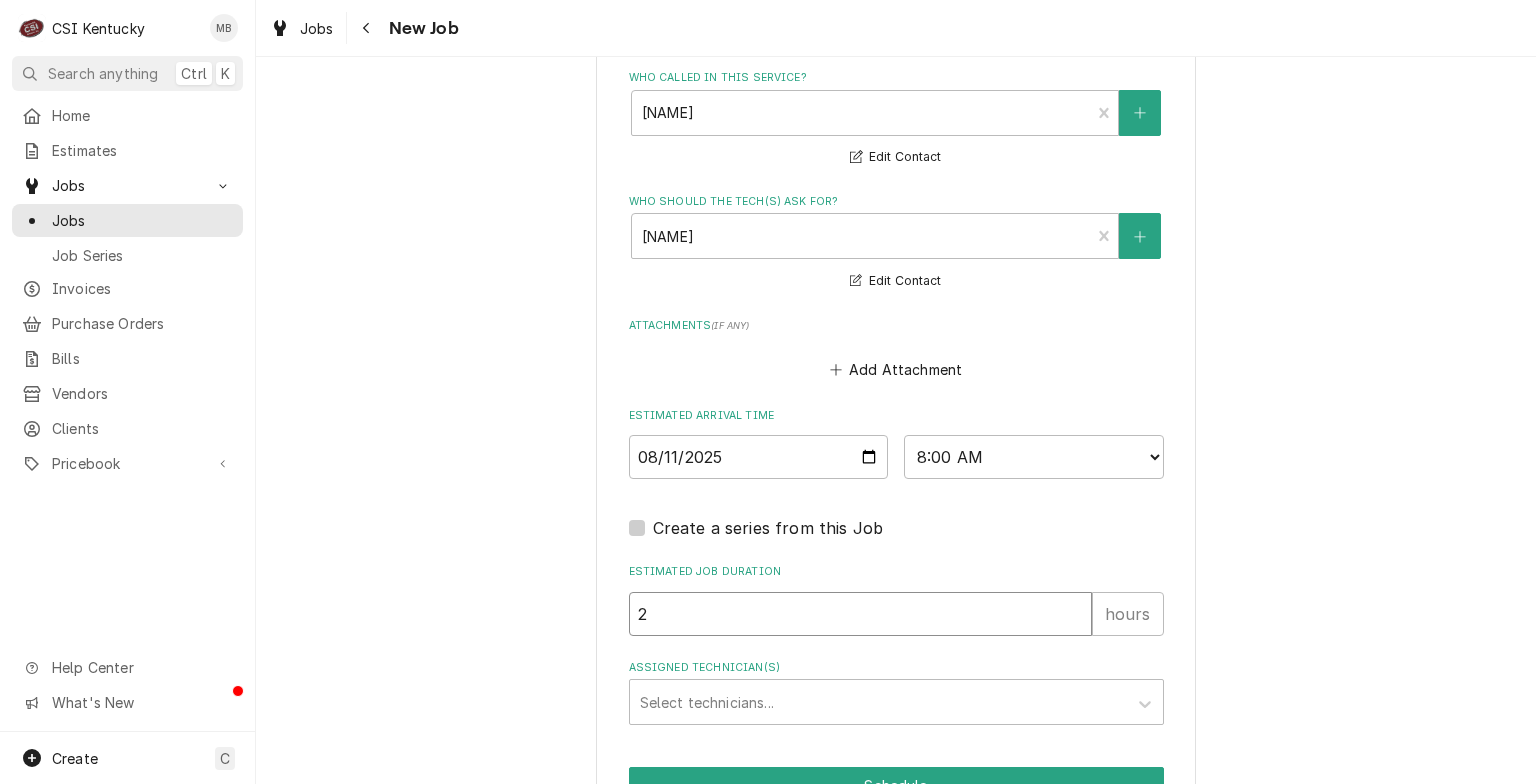 type on "2" 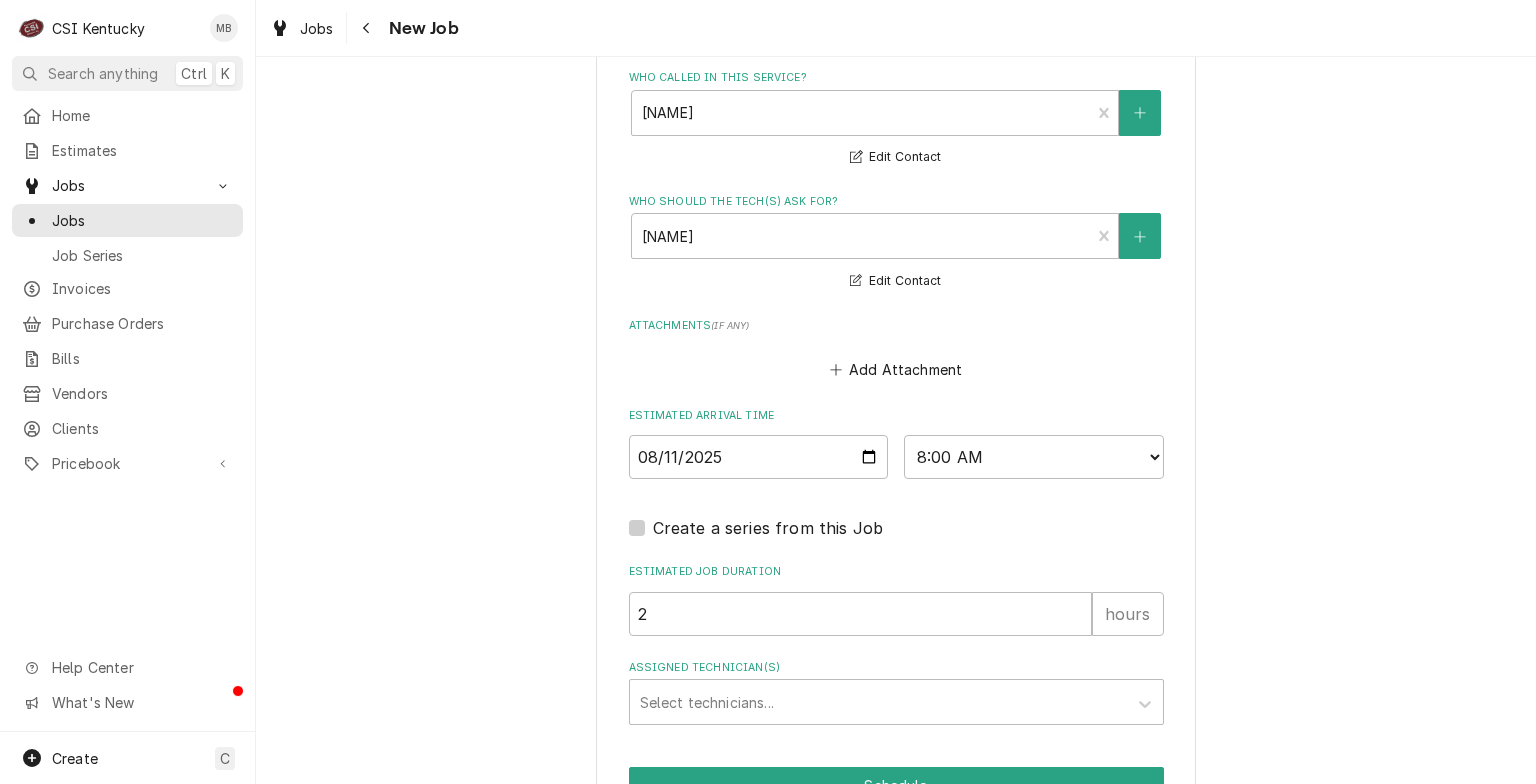 scroll, scrollTop: 1500, scrollLeft: 0, axis: vertical 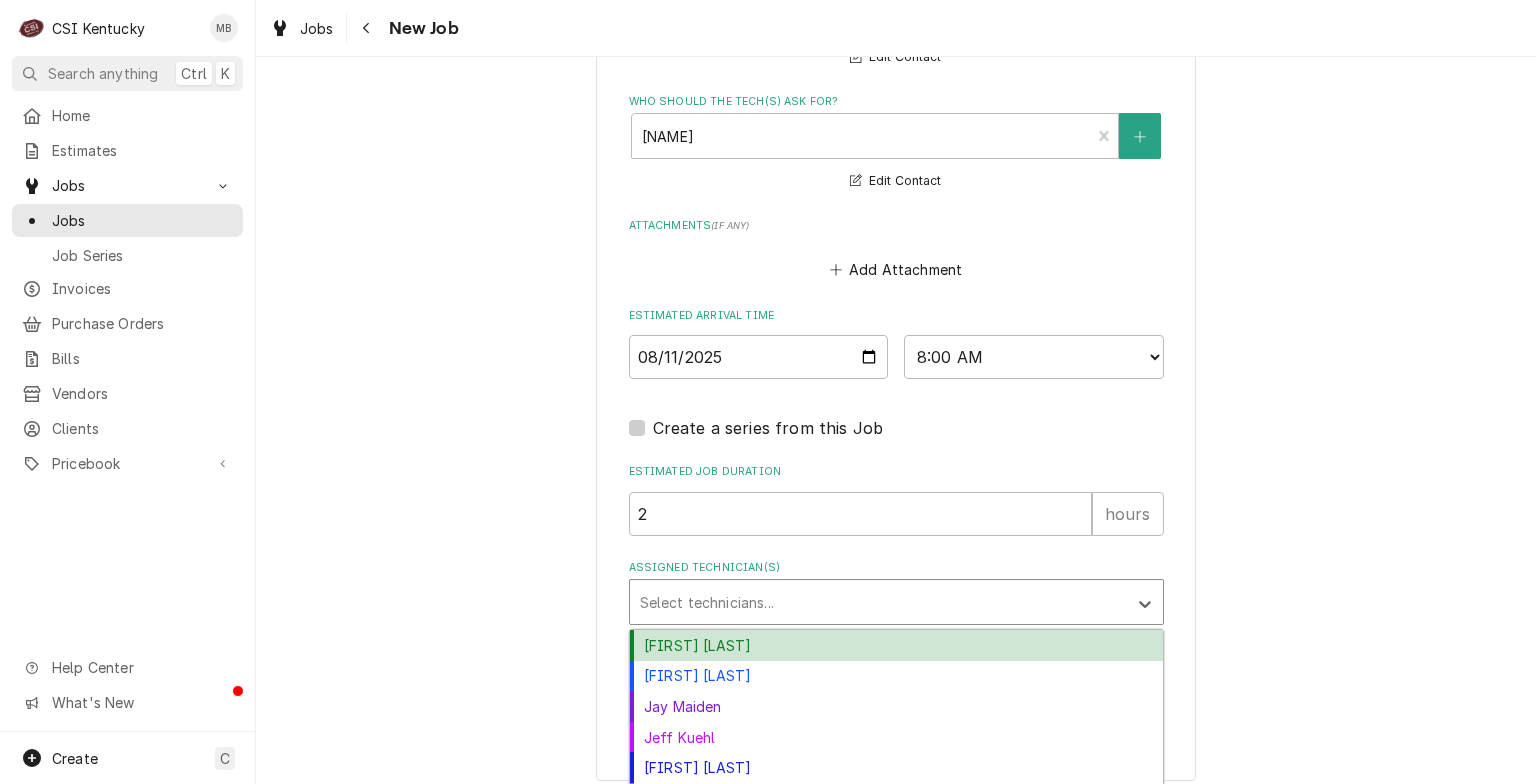 click at bounding box center (878, 602) 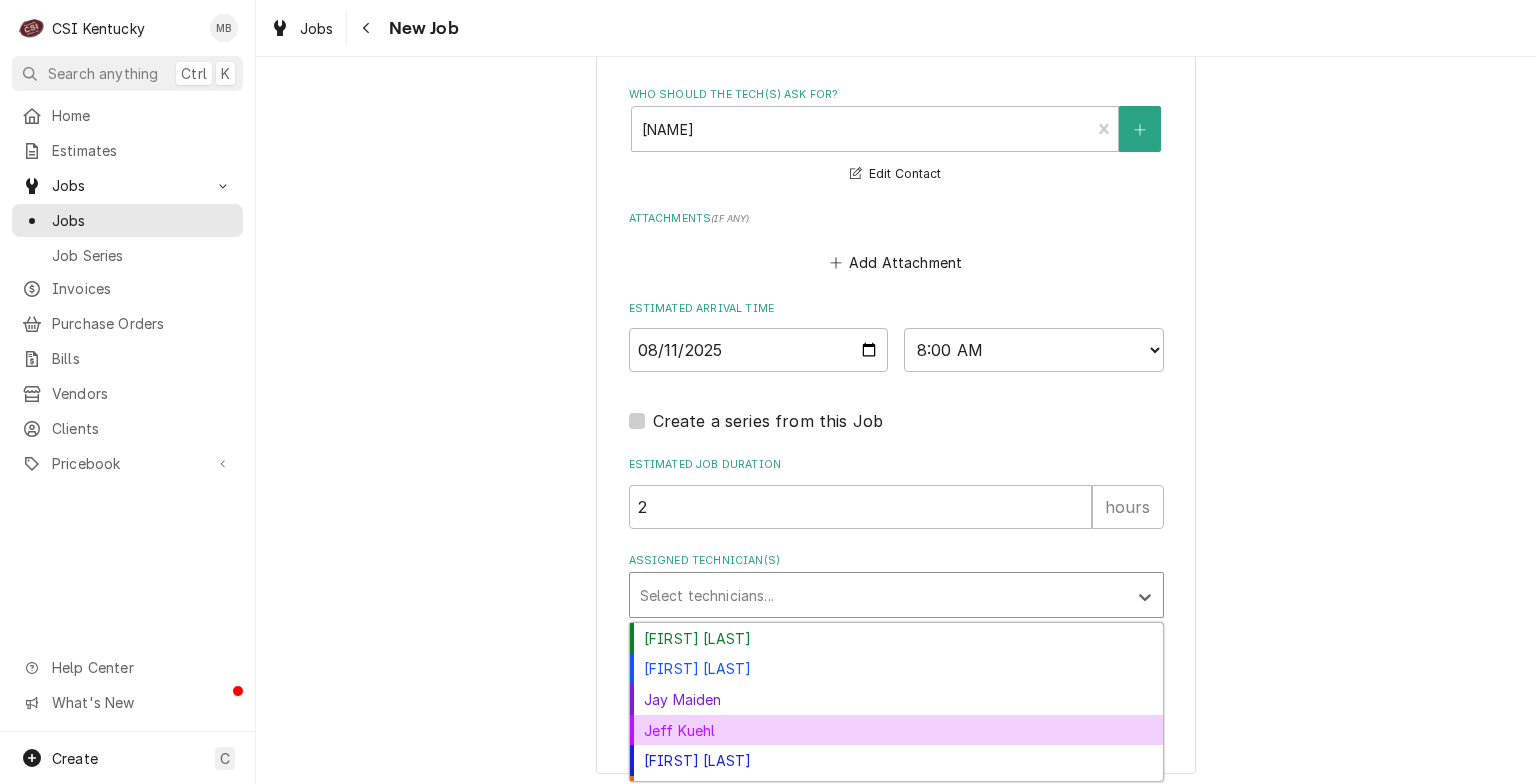 scroll, scrollTop: 56, scrollLeft: 0, axis: vertical 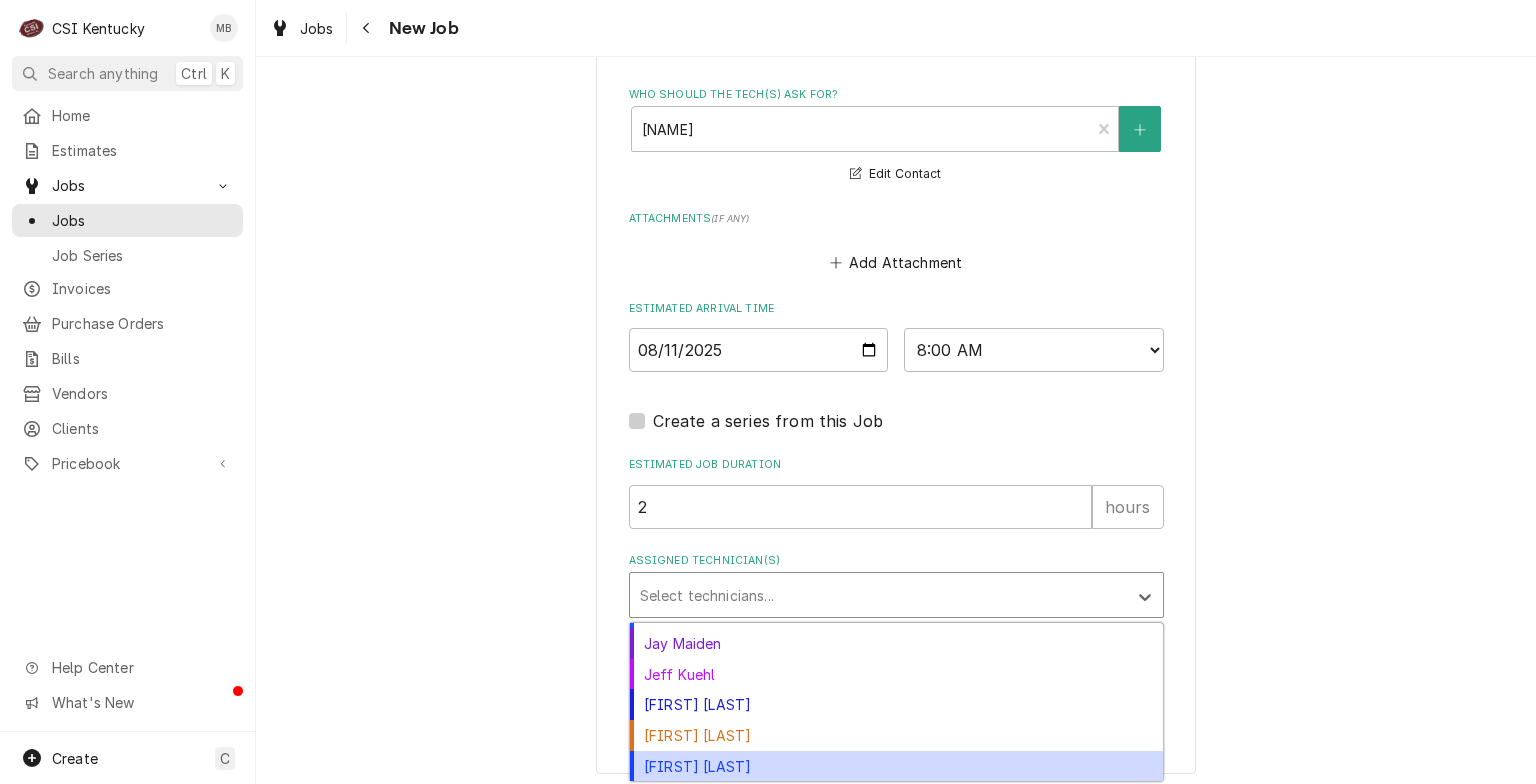 click on "Matt Brewington" at bounding box center (896, 766) 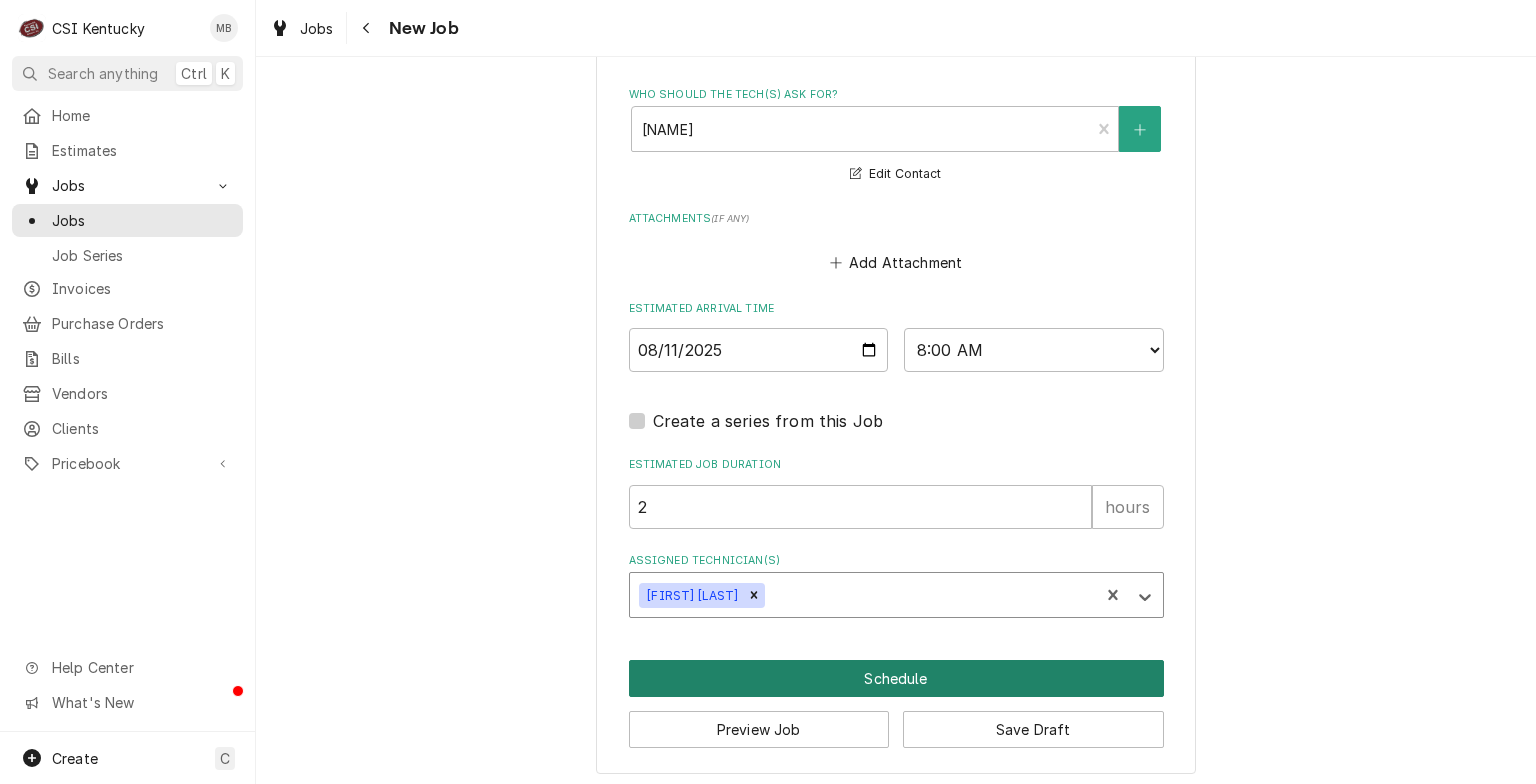 click on "Schedule" at bounding box center [896, 678] 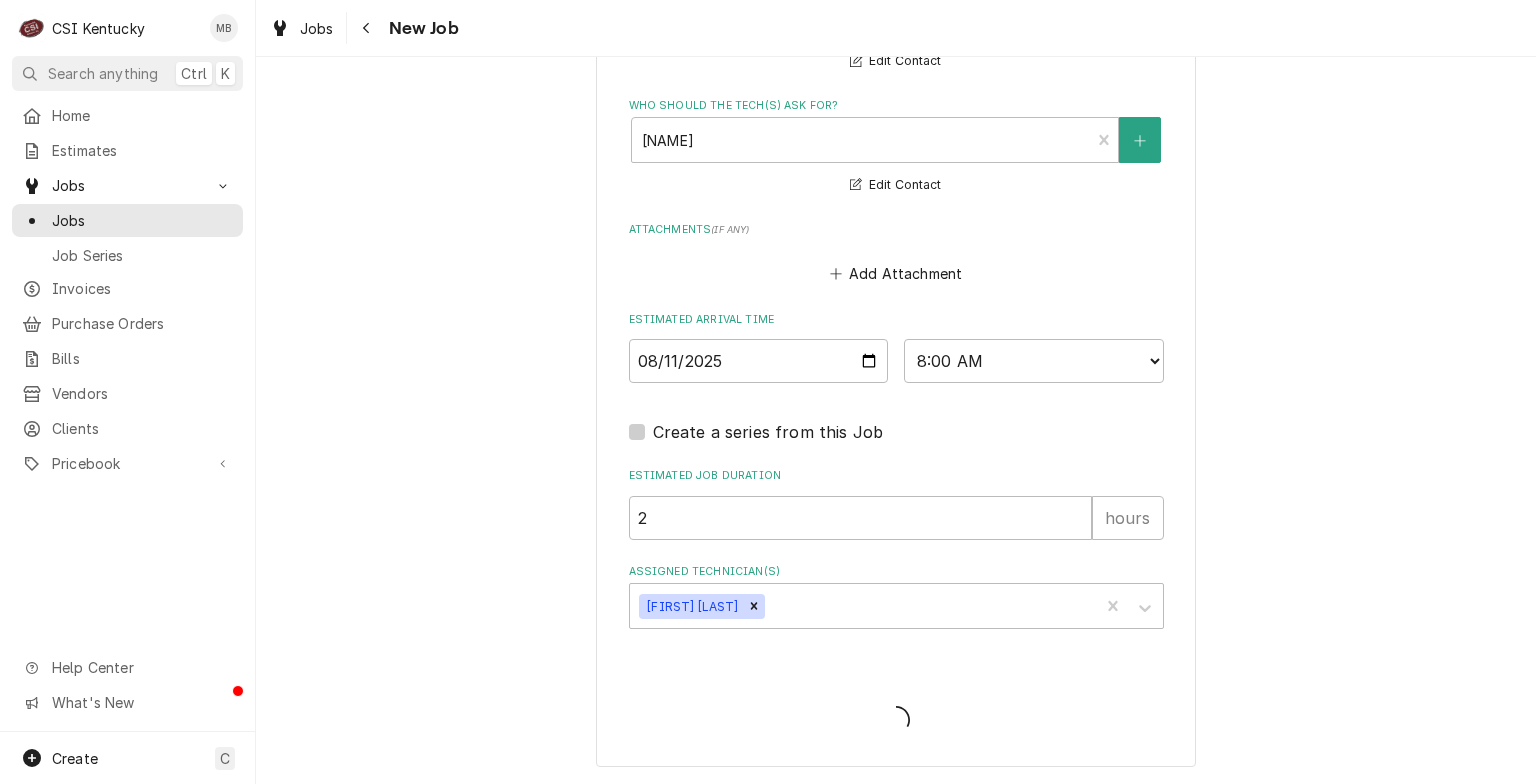 scroll, scrollTop: 1489, scrollLeft: 0, axis: vertical 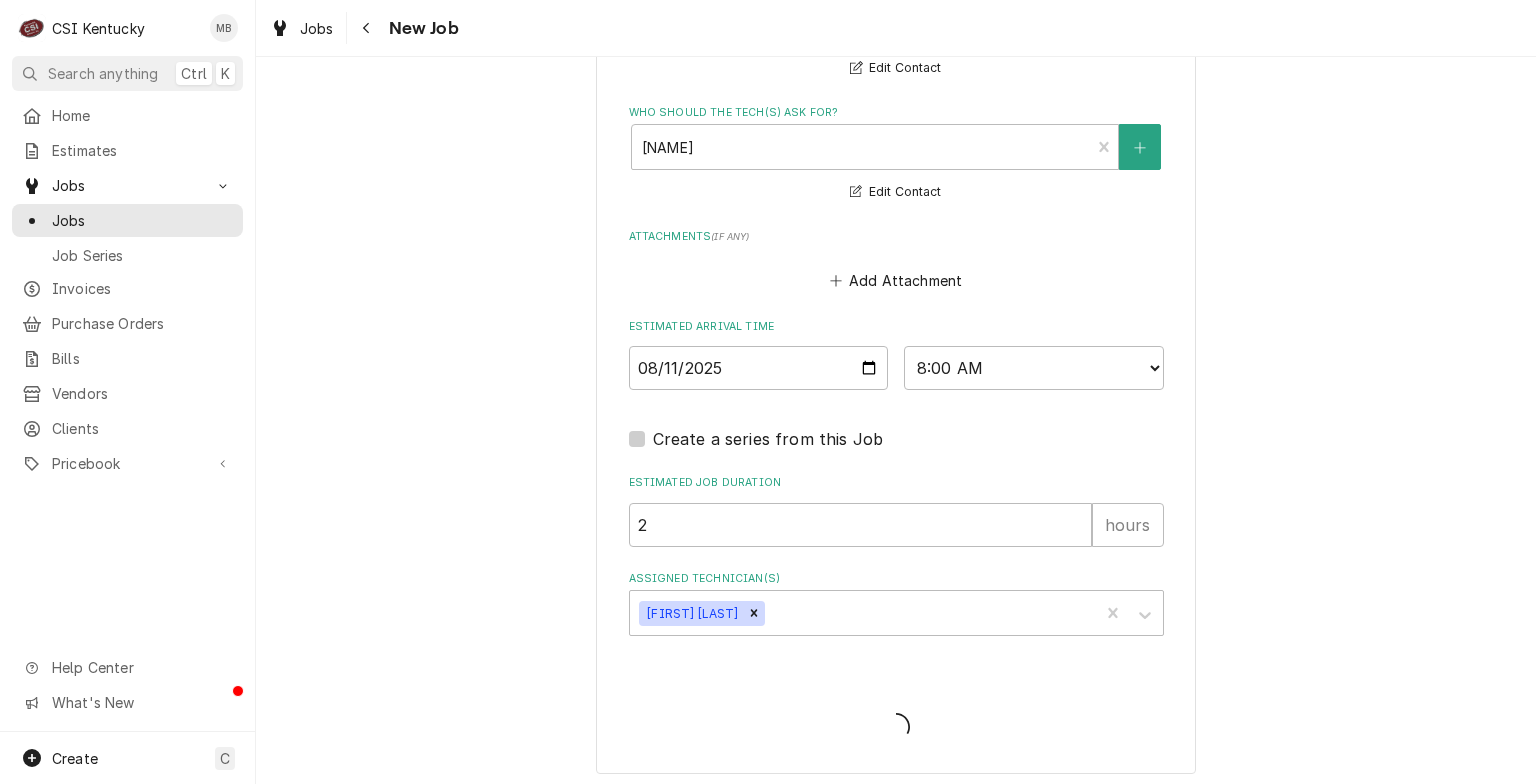 type on "x" 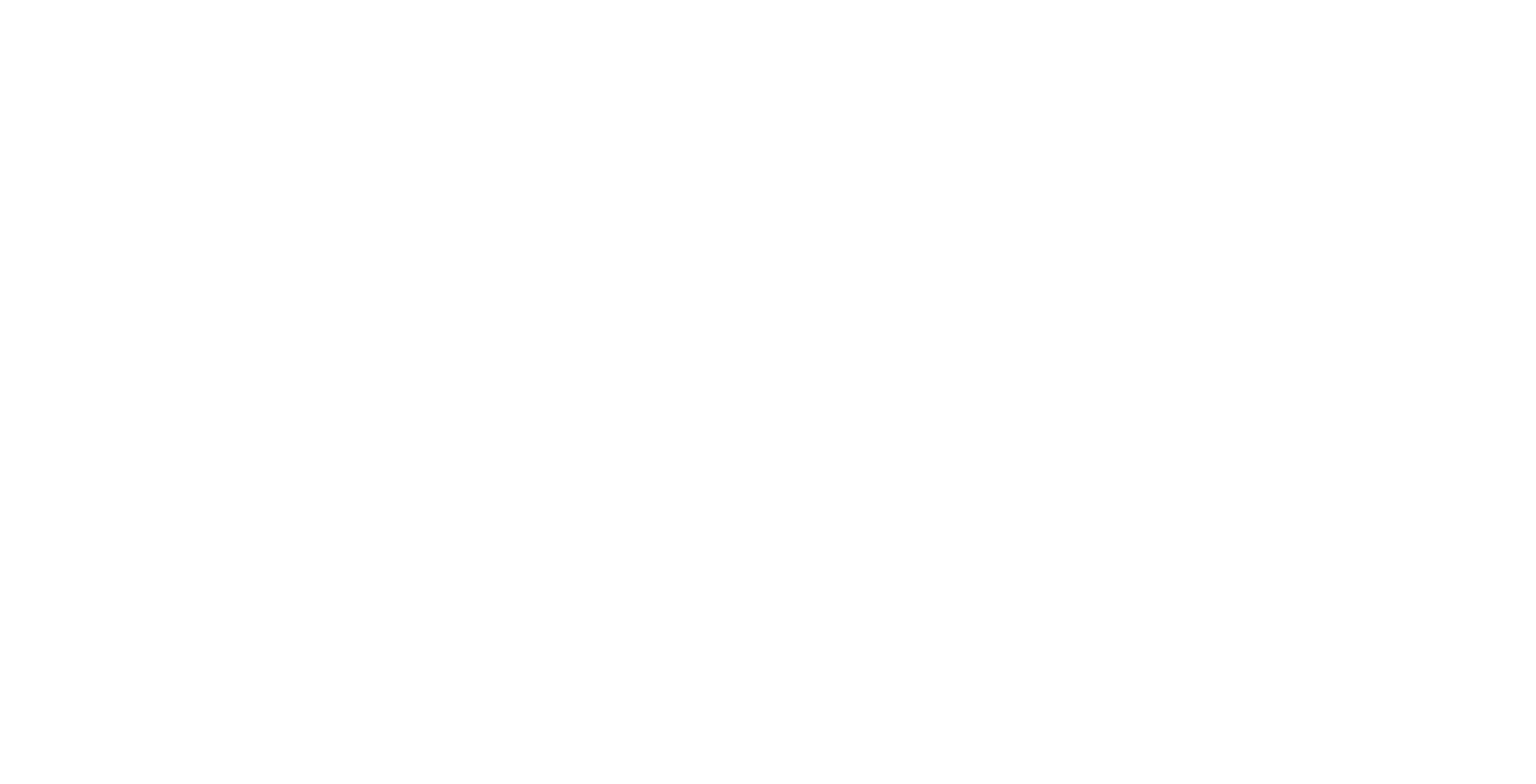 scroll, scrollTop: 0, scrollLeft: 0, axis: both 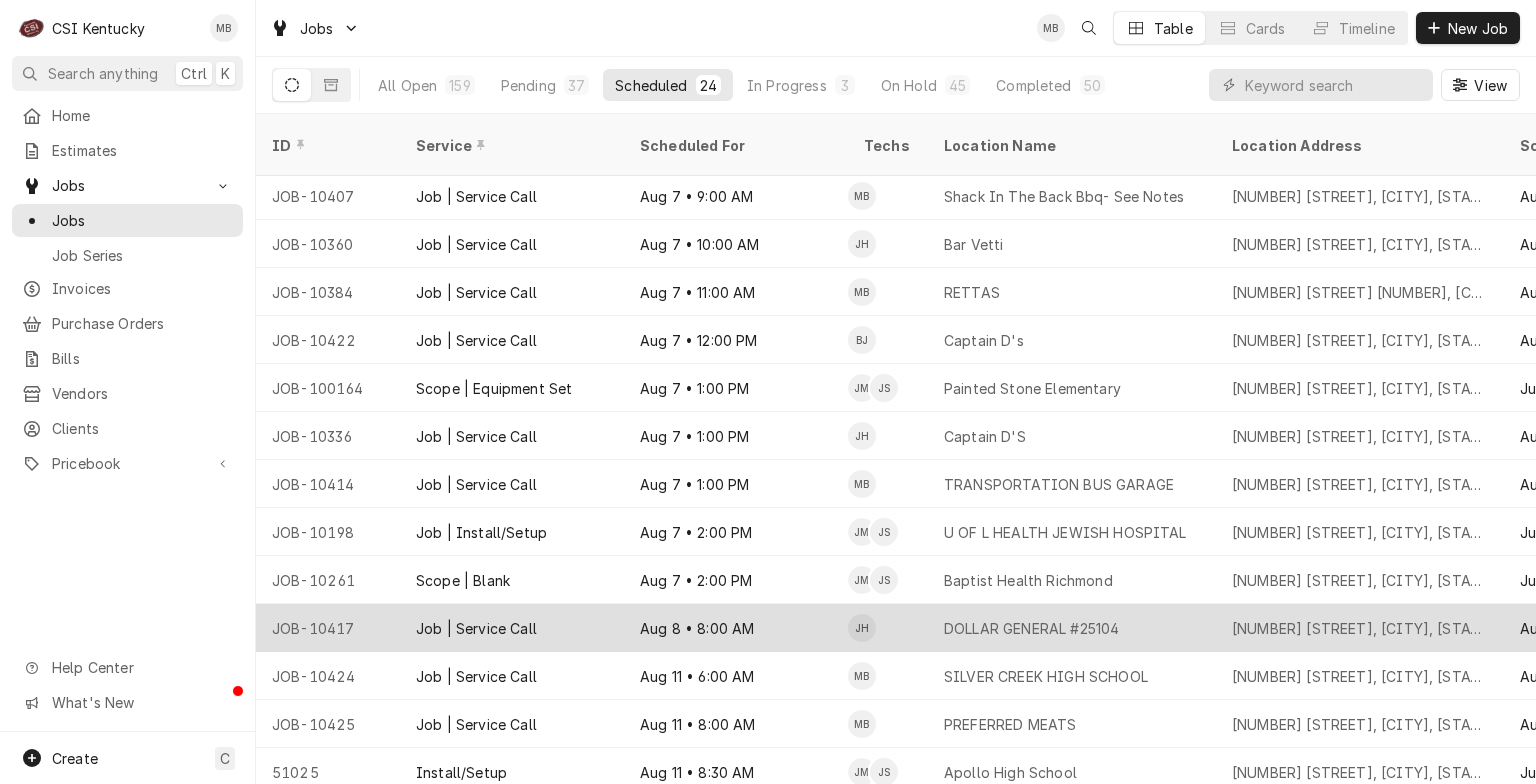 click on "Aug 8   • 8:00 AM" at bounding box center [736, 628] 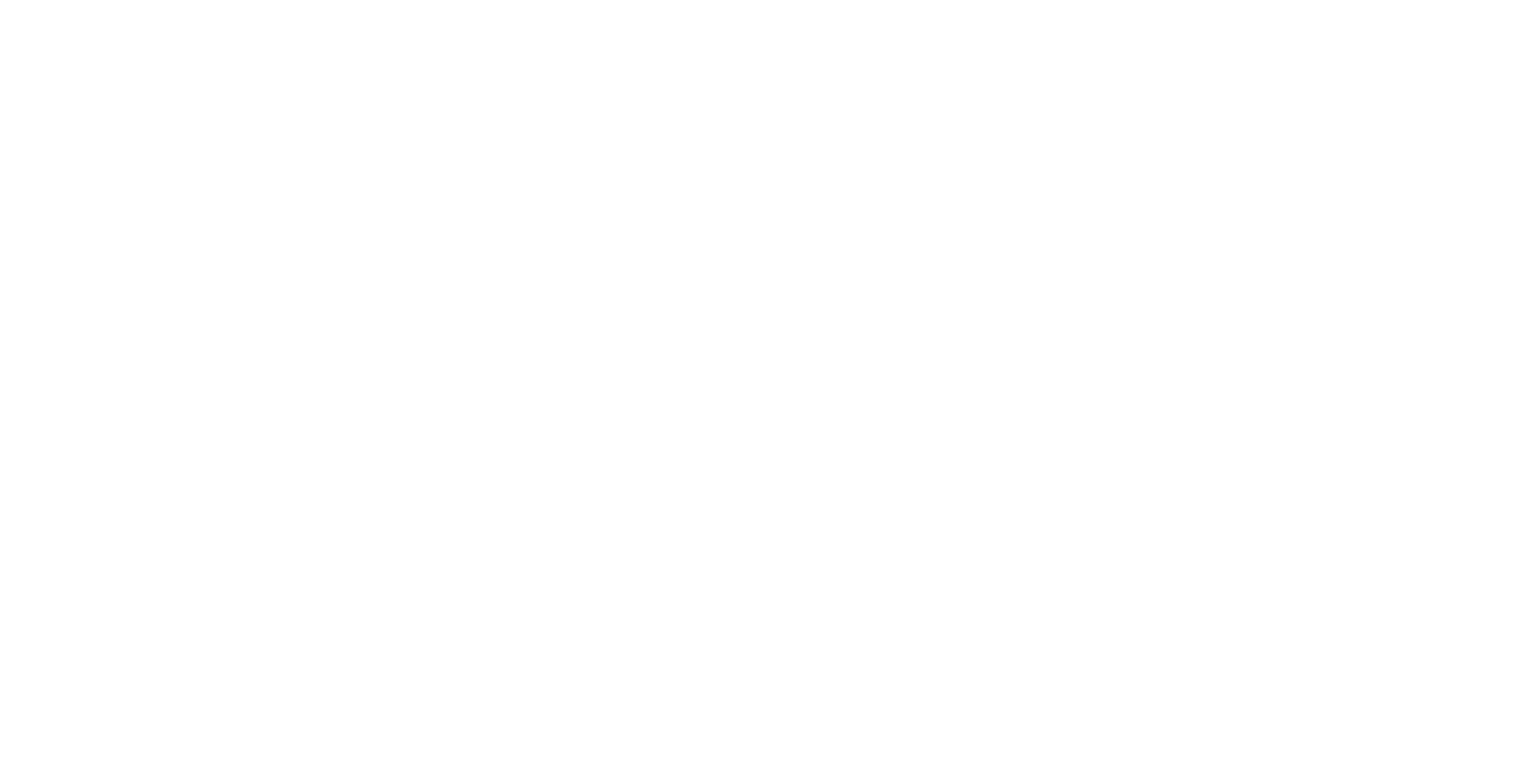 scroll, scrollTop: 0, scrollLeft: 0, axis: both 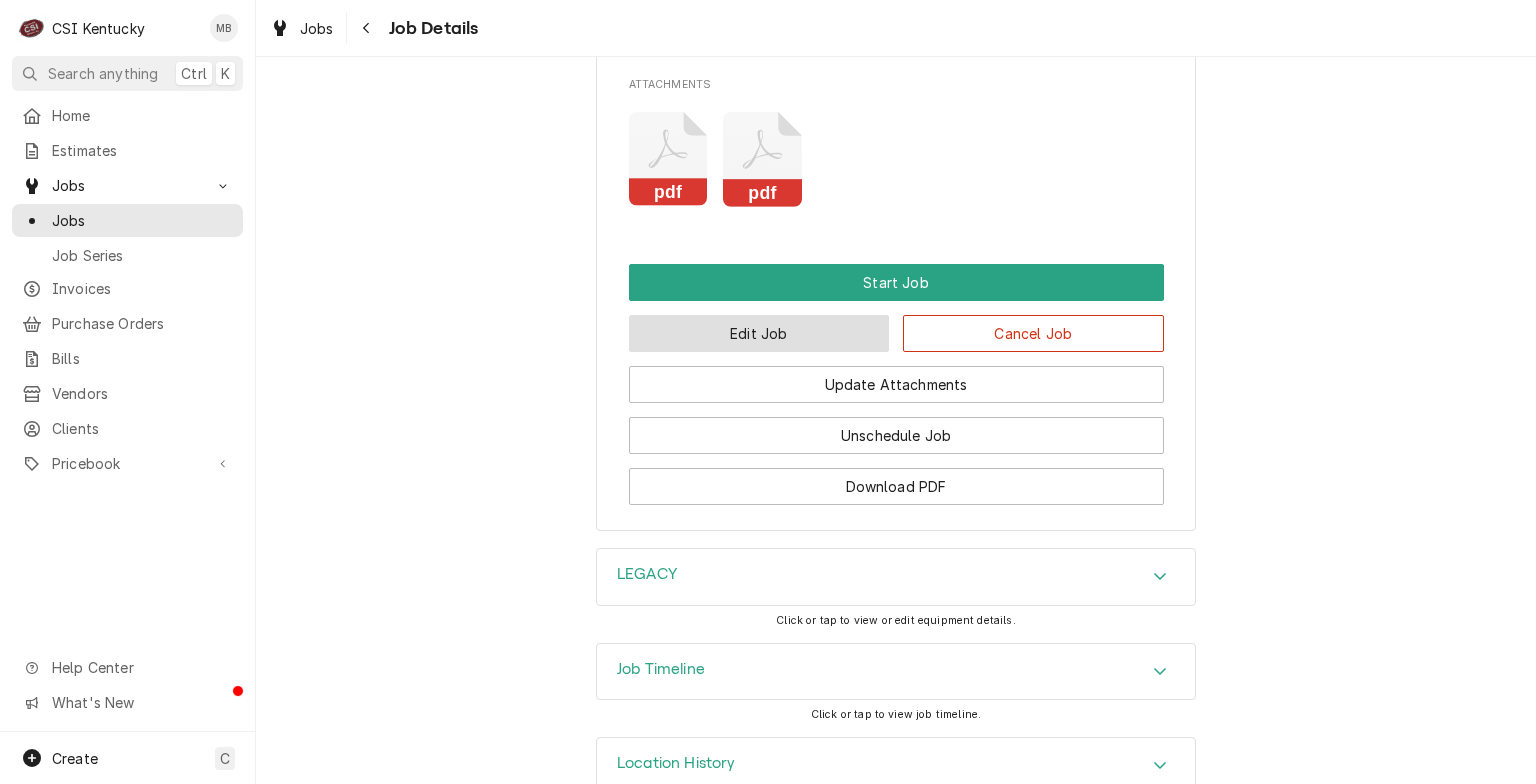 click on "Edit Job" at bounding box center (759, 333) 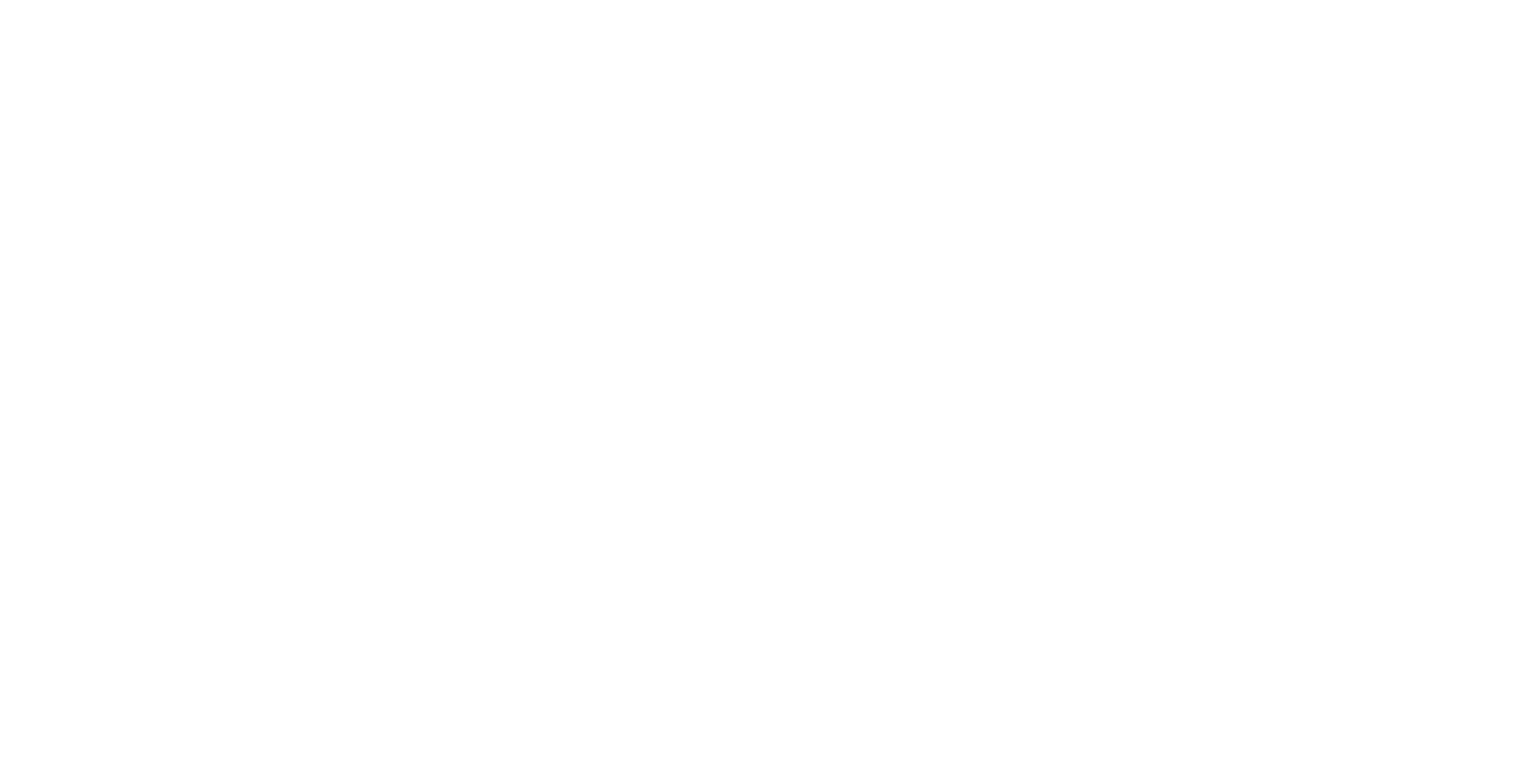 scroll, scrollTop: 0, scrollLeft: 0, axis: both 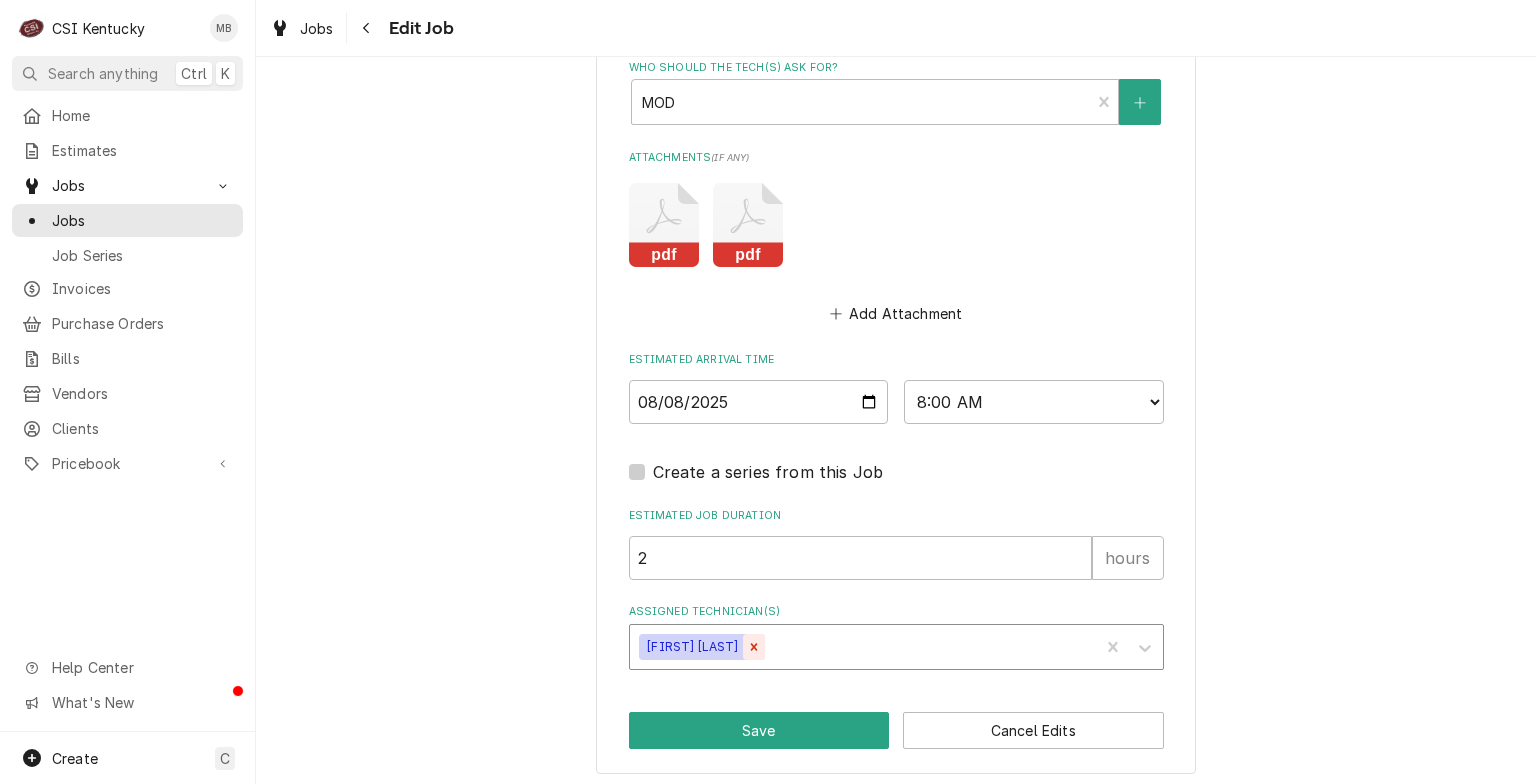 click 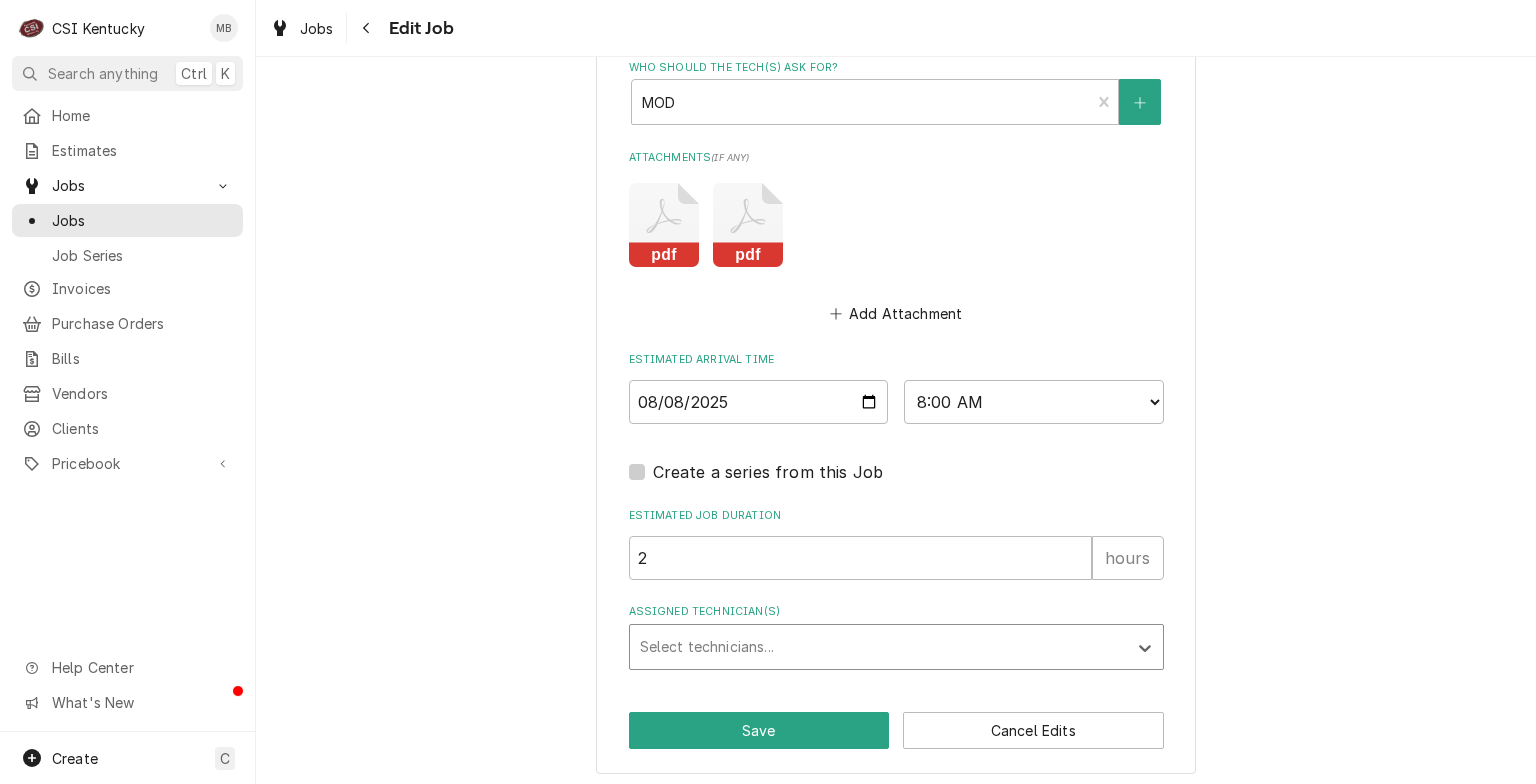 click at bounding box center (878, 647) 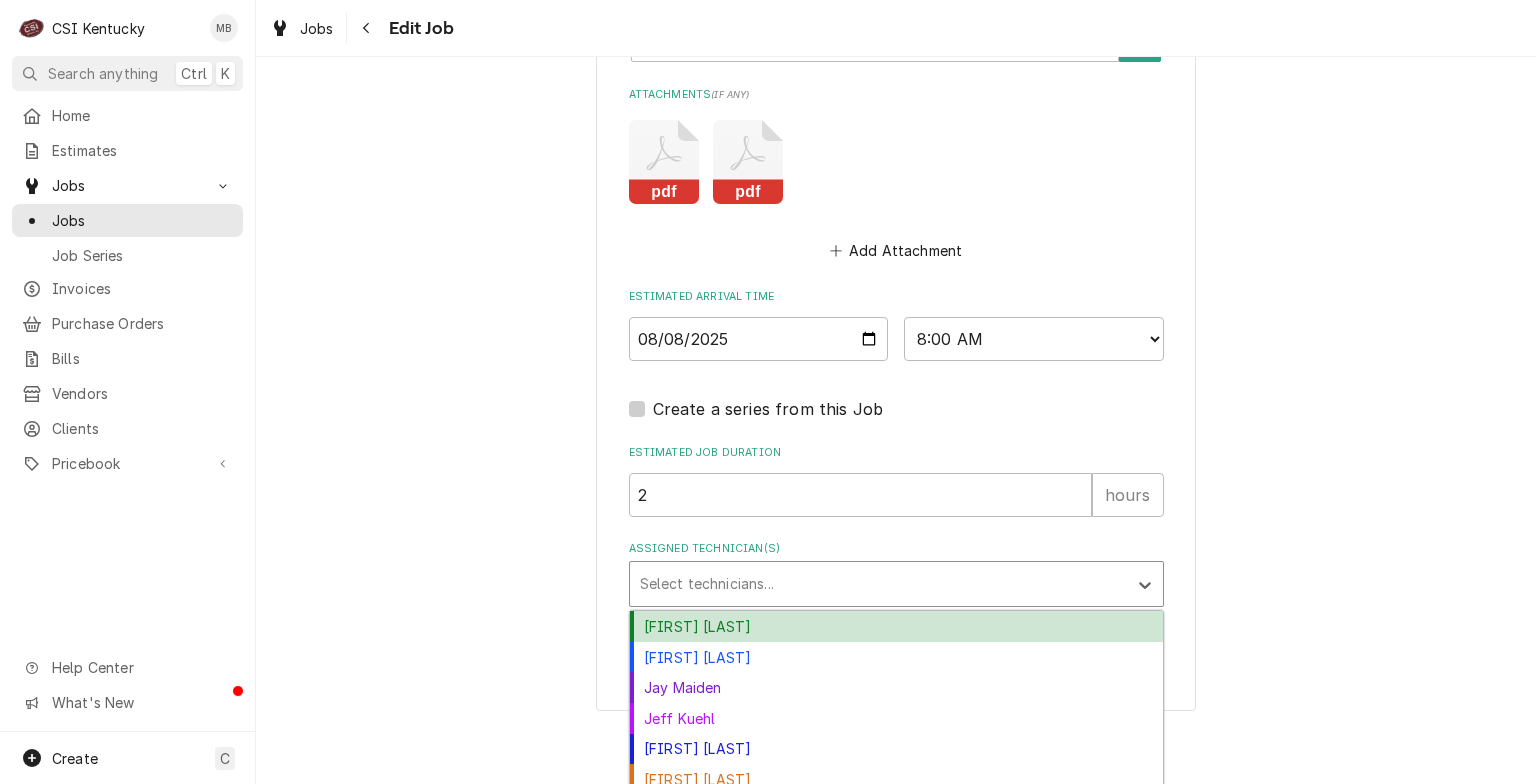 scroll, scrollTop: 1939, scrollLeft: 0, axis: vertical 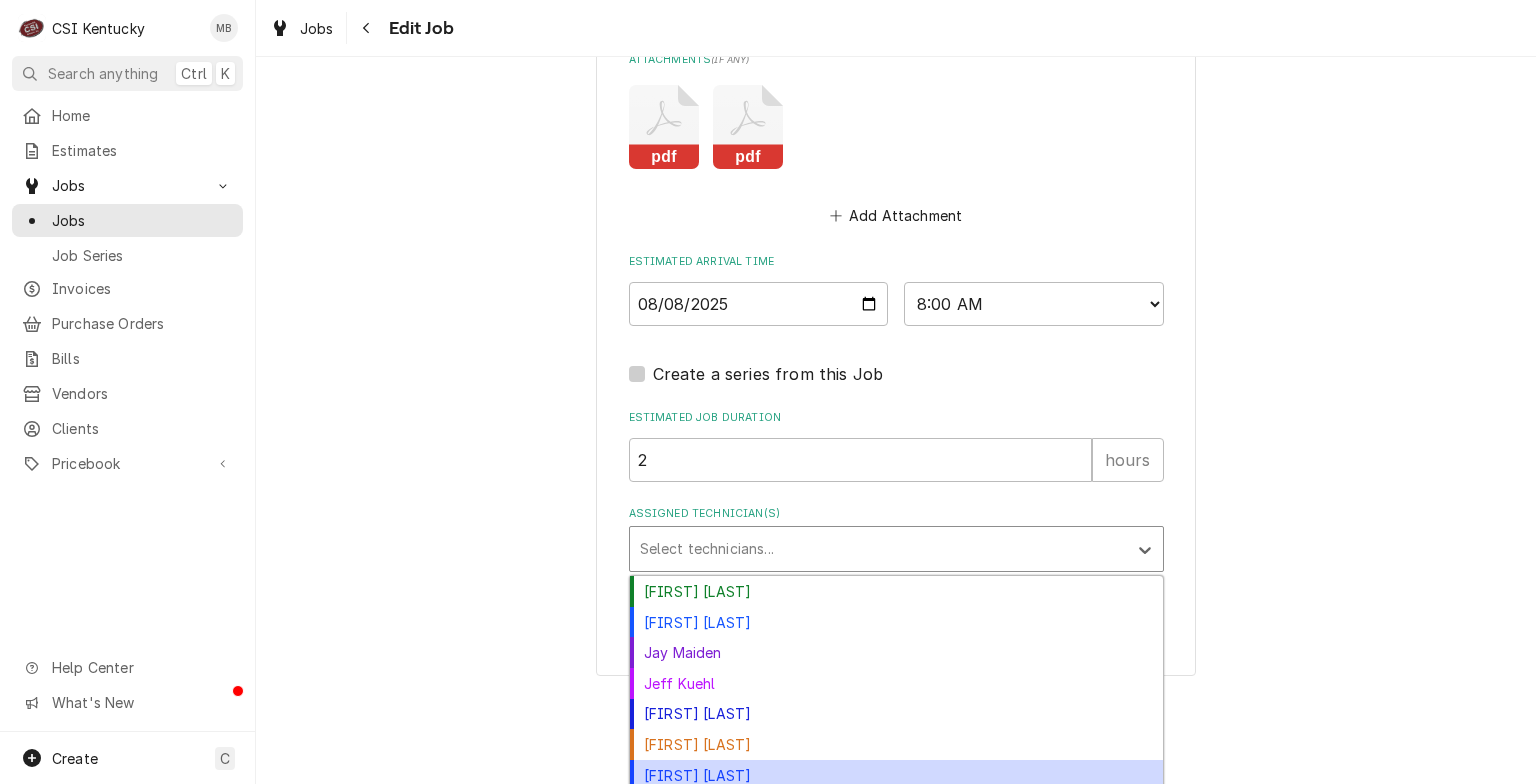 click on "[FIRST] [LAST]" at bounding box center [896, 775] 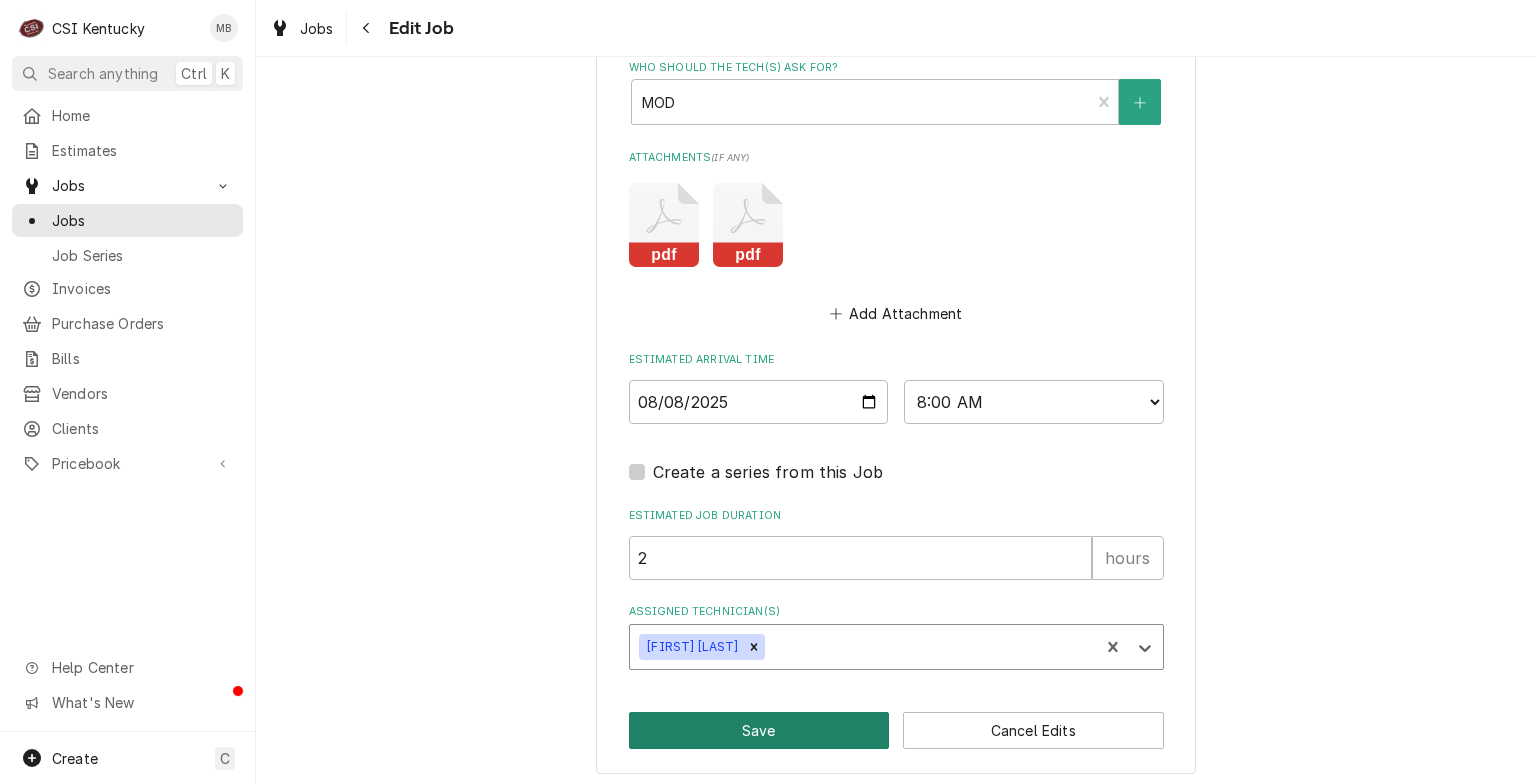 click on "Save" at bounding box center [759, 730] 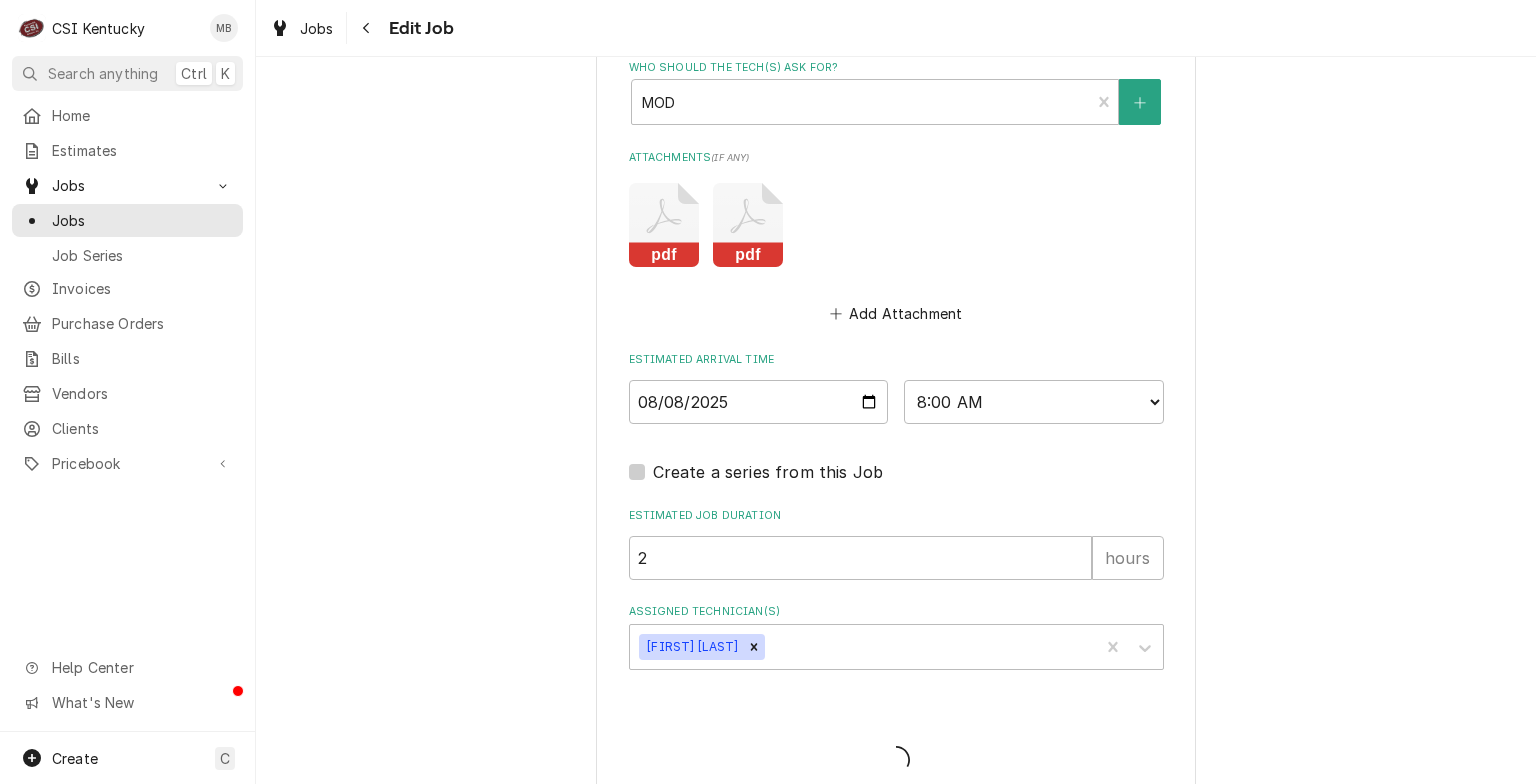 type on "x" 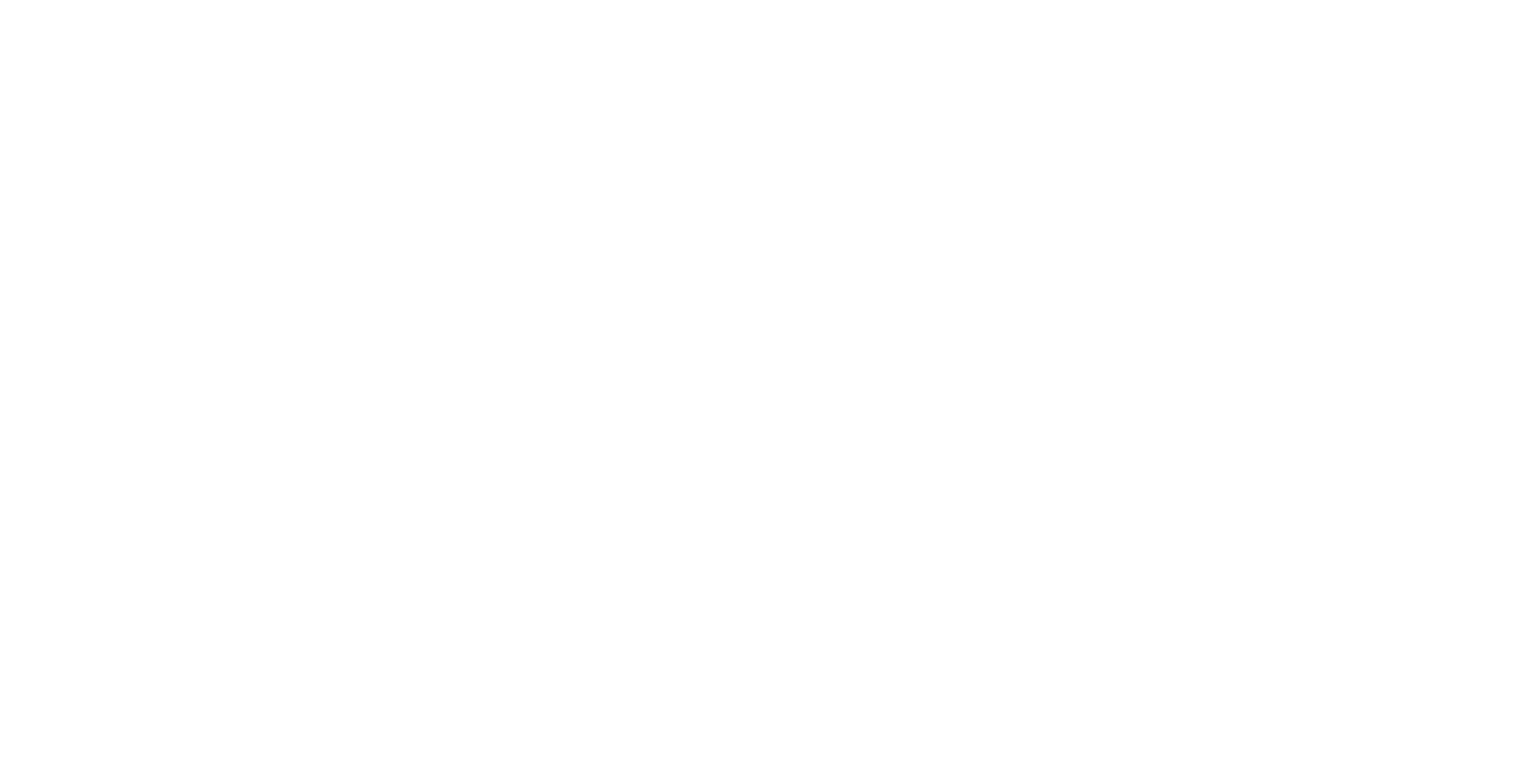 scroll, scrollTop: 0, scrollLeft: 0, axis: both 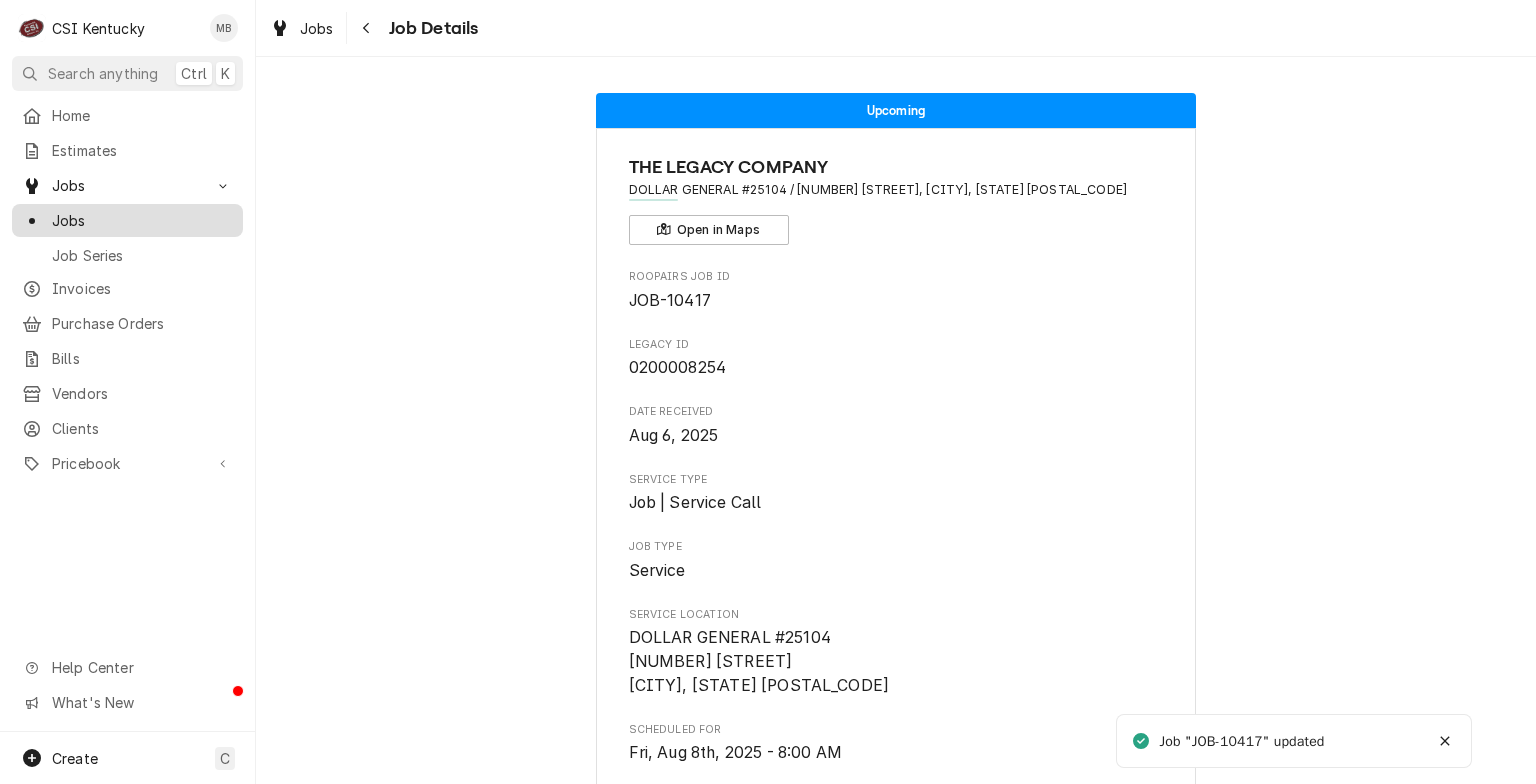 click on "Jobs" at bounding box center [142, 220] 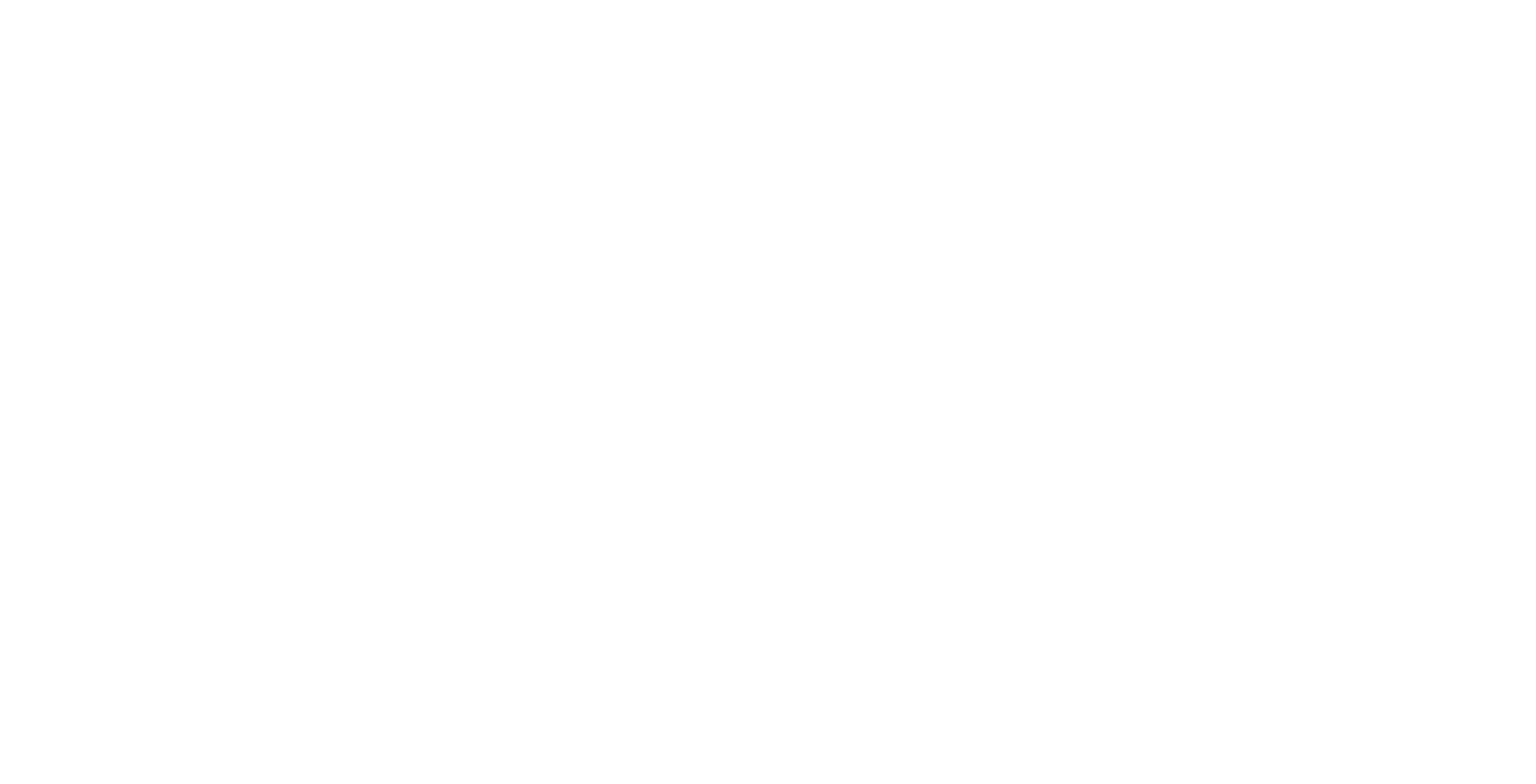 scroll, scrollTop: 0, scrollLeft: 0, axis: both 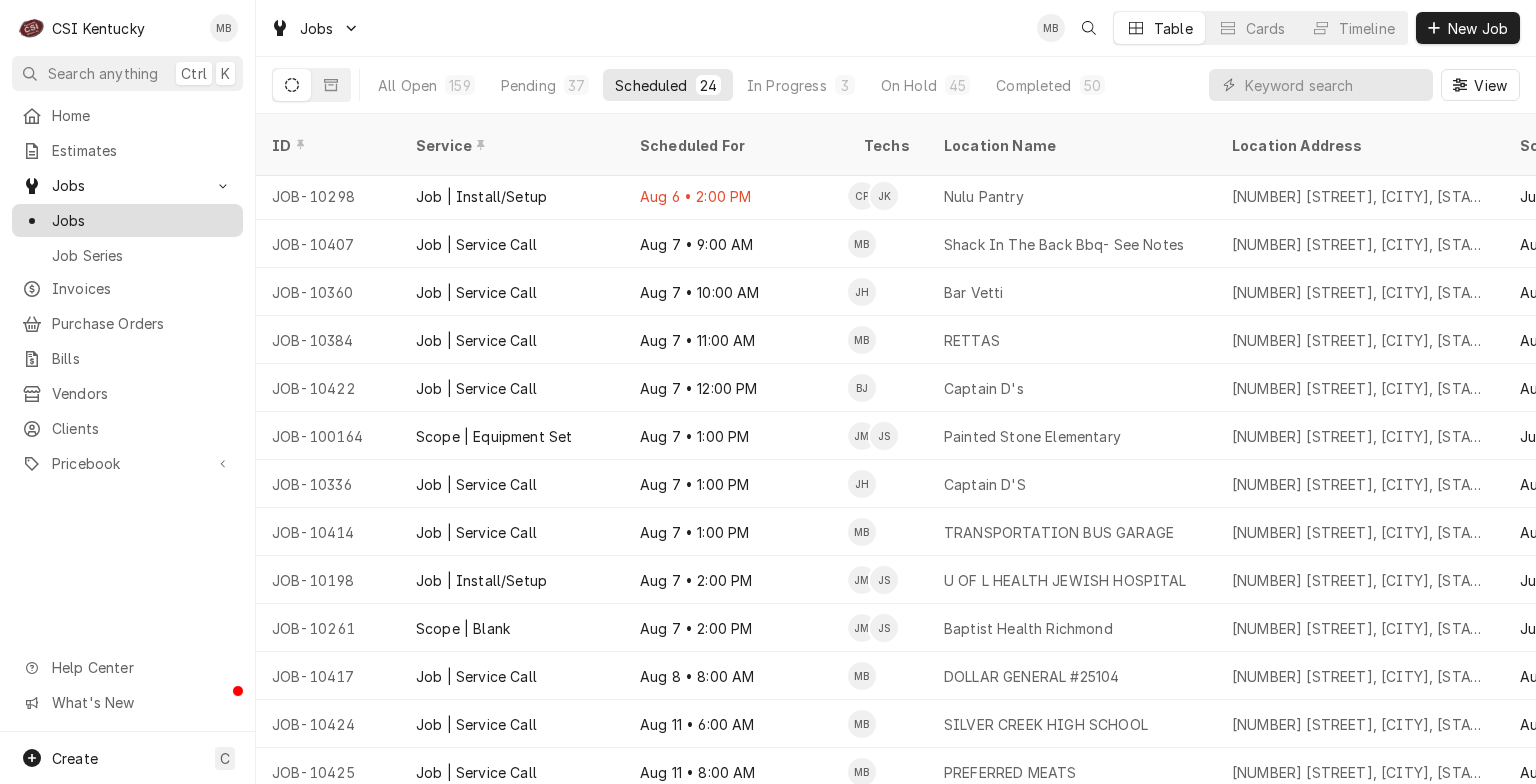 click on "Jobs" at bounding box center (142, 220) 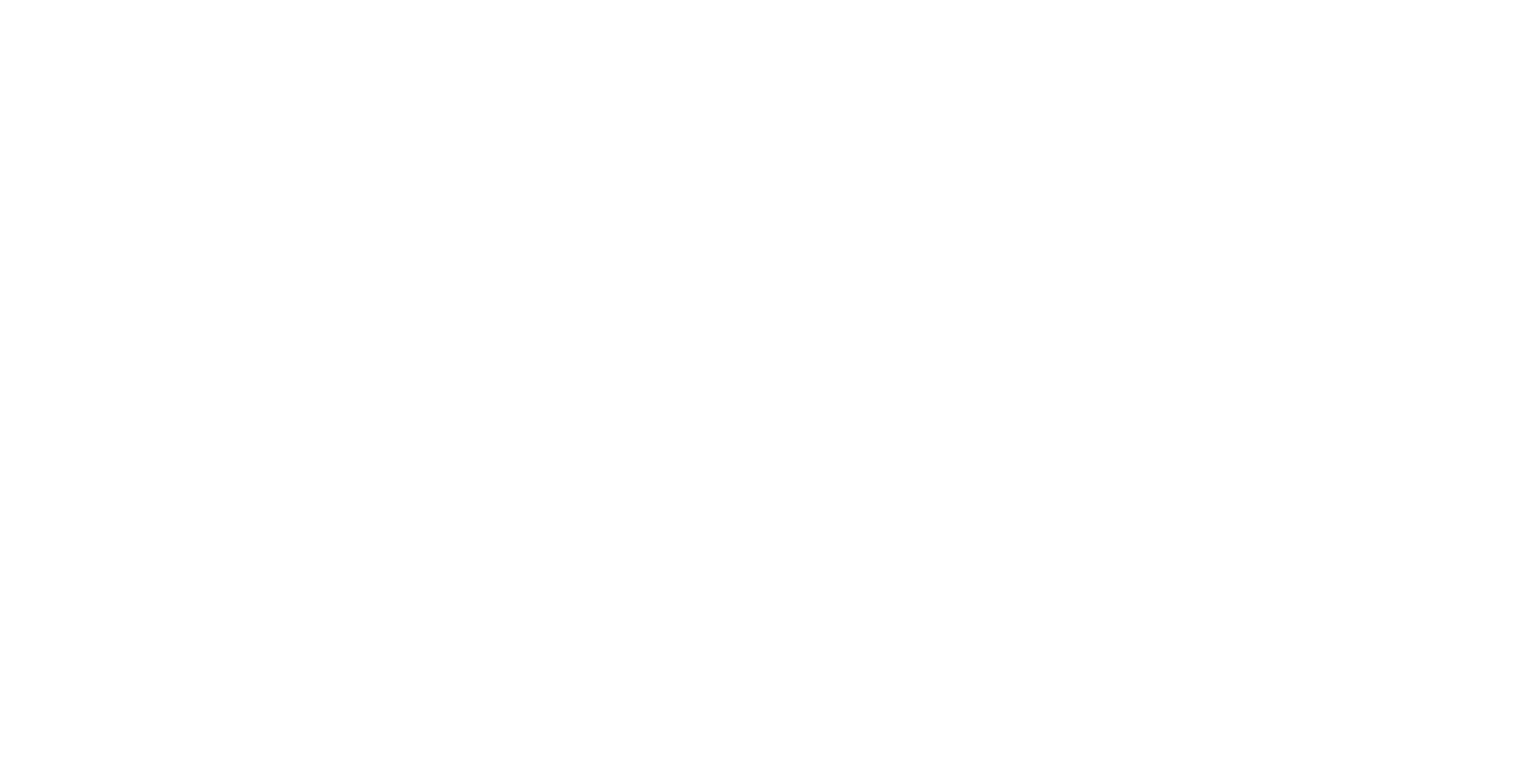 scroll, scrollTop: 0, scrollLeft: 0, axis: both 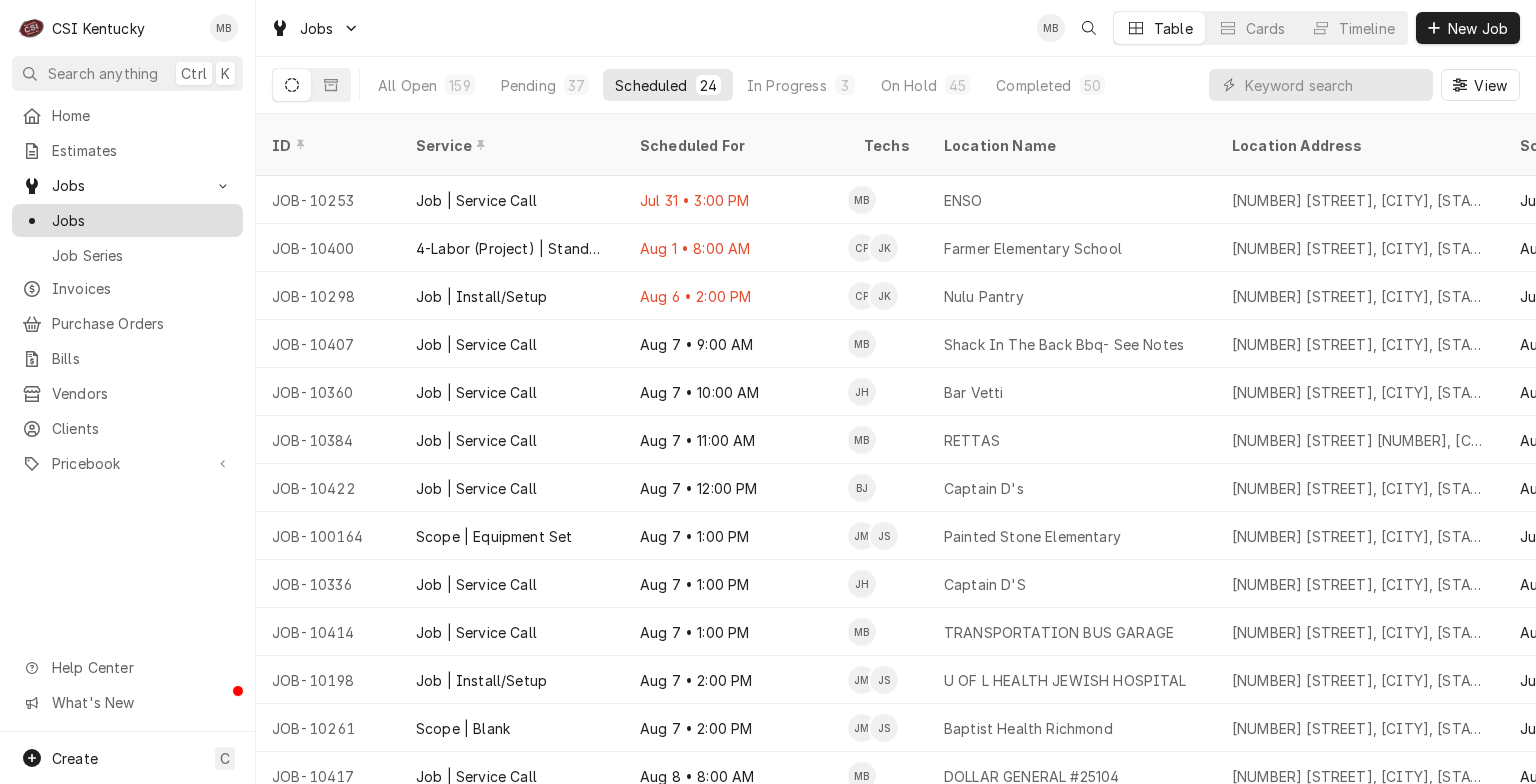 click on "Jobs" at bounding box center (142, 220) 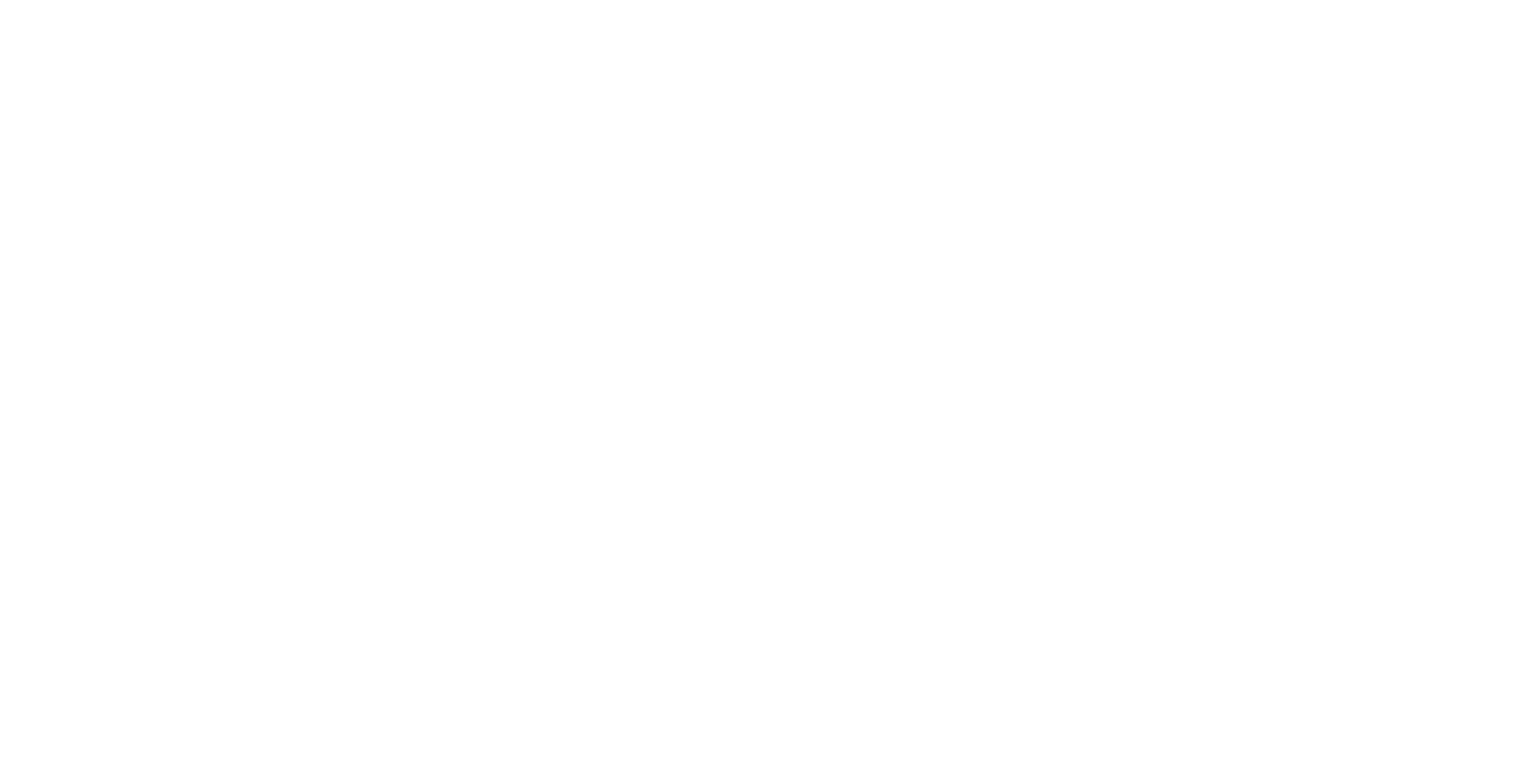 scroll, scrollTop: 0, scrollLeft: 0, axis: both 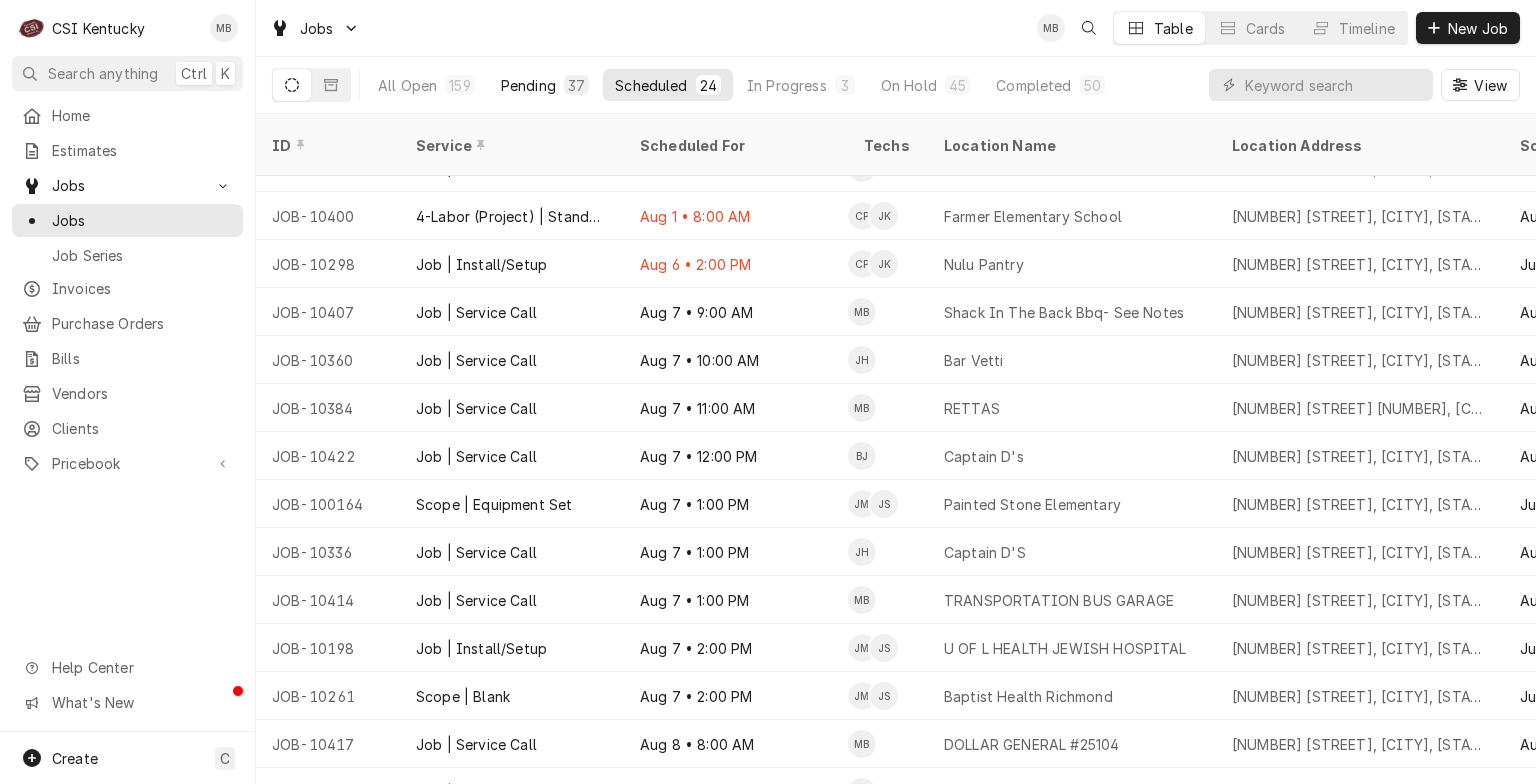 click on "Pending 37" at bounding box center [545, 85] 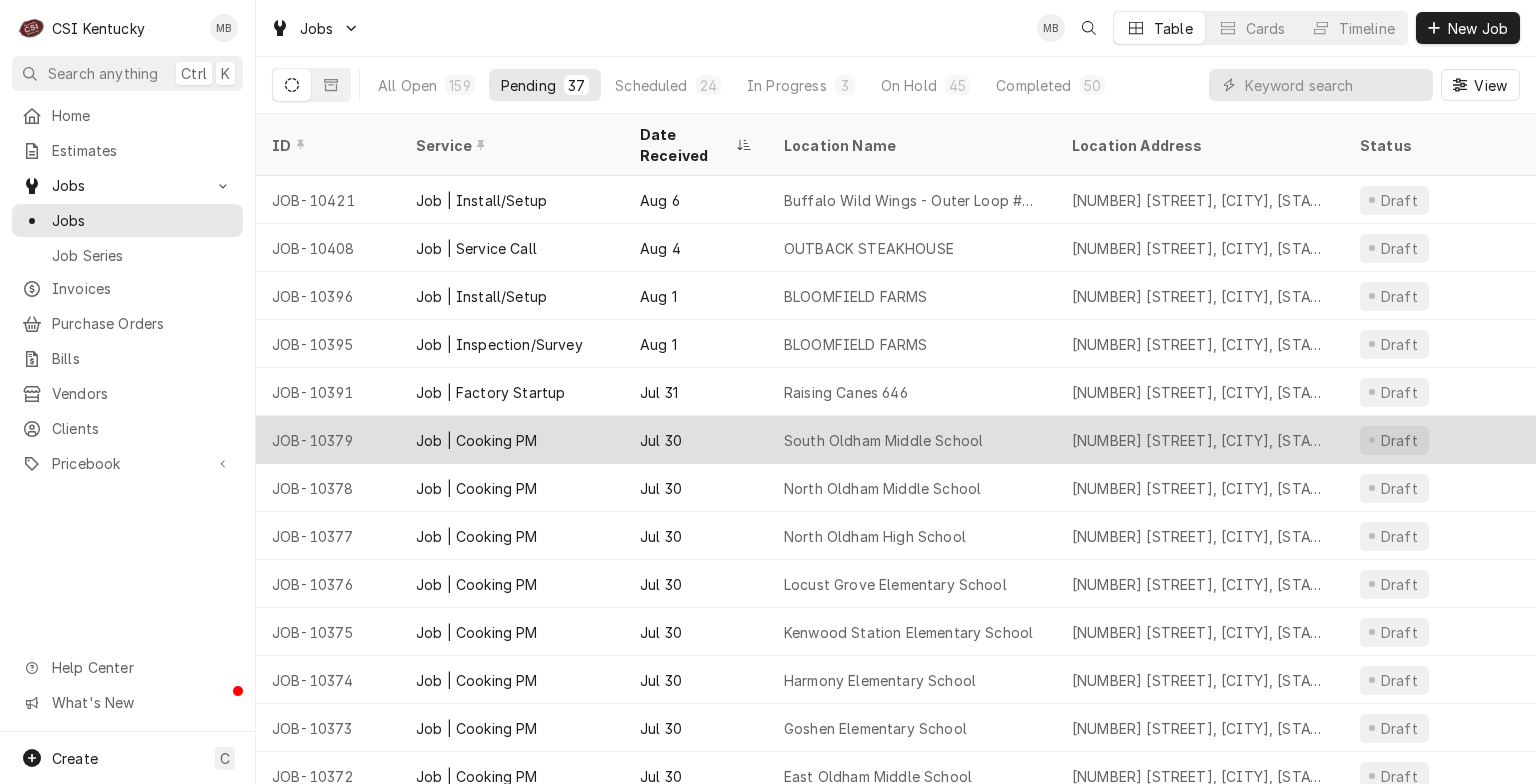 click on "Job | Cooking PM" at bounding box center [512, 440] 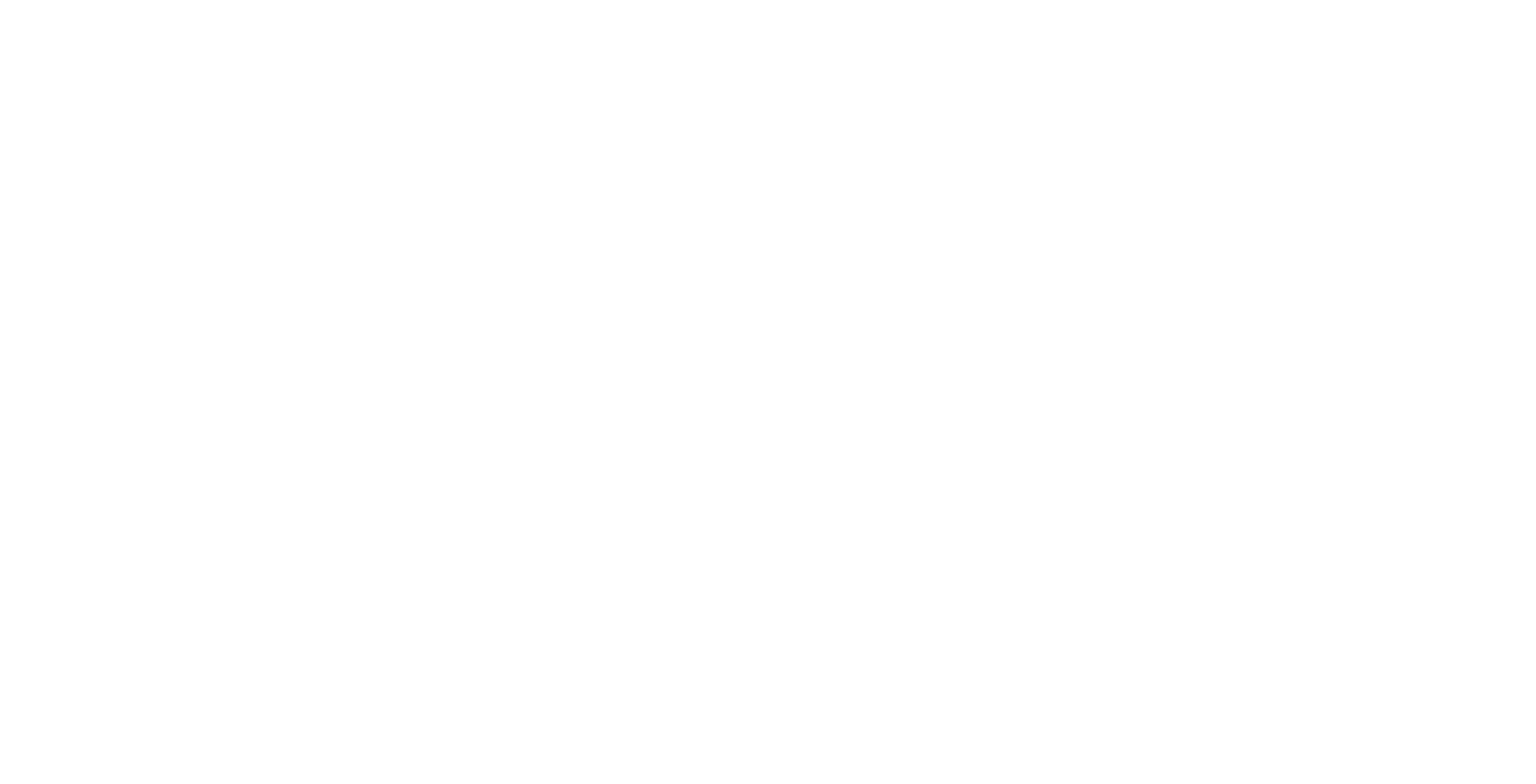scroll, scrollTop: 0, scrollLeft: 0, axis: both 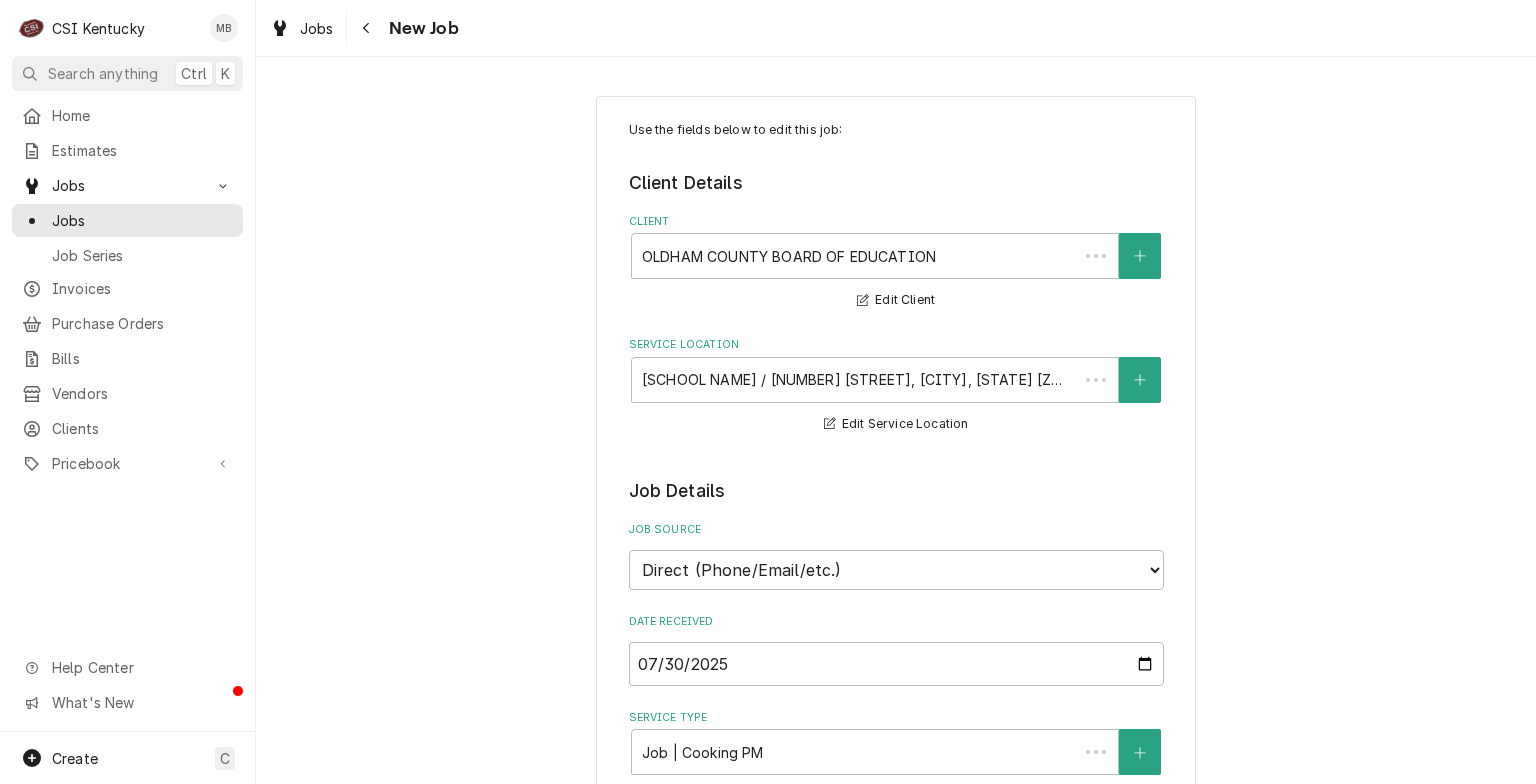type on "x" 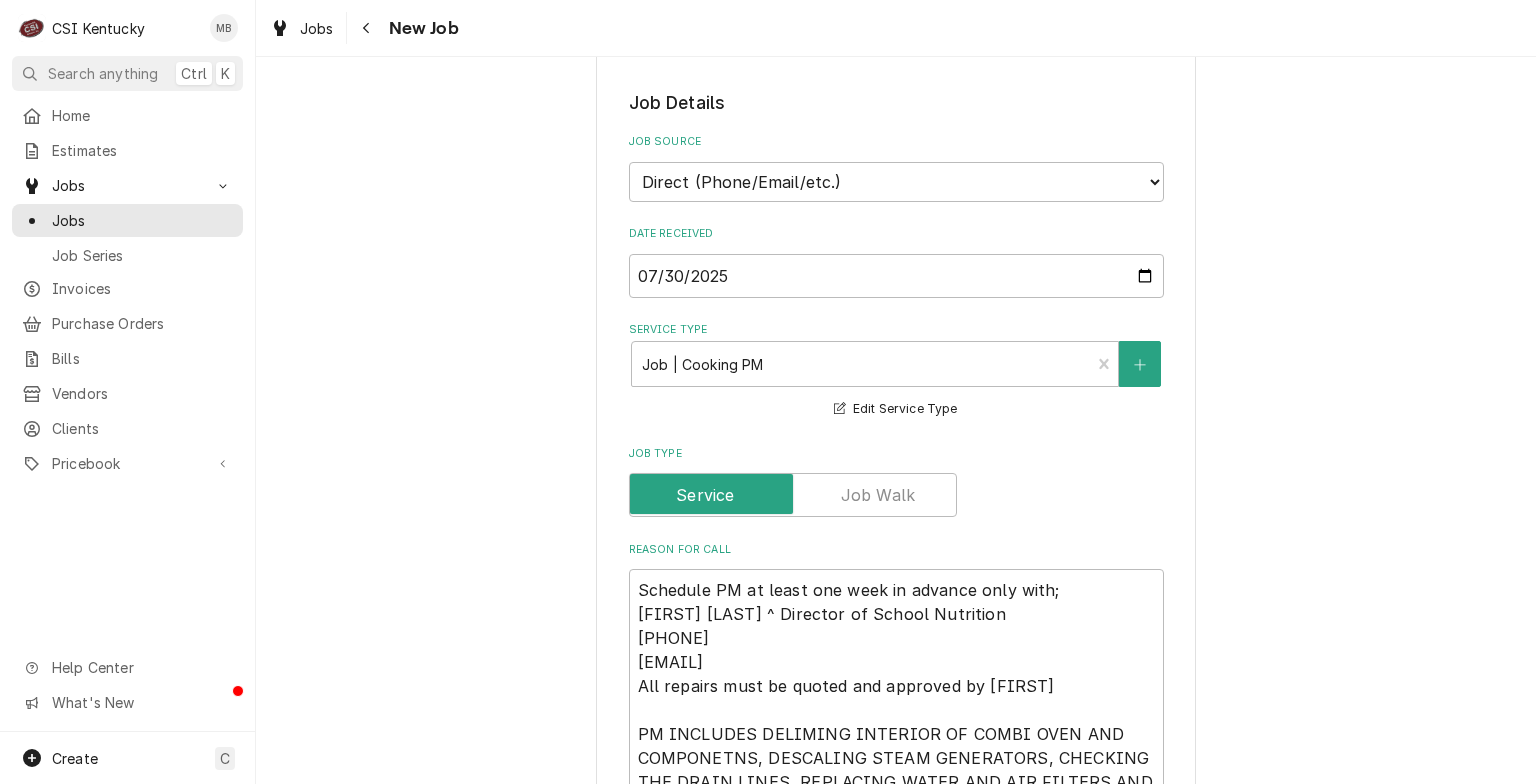 scroll, scrollTop: 600, scrollLeft: 0, axis: vertical 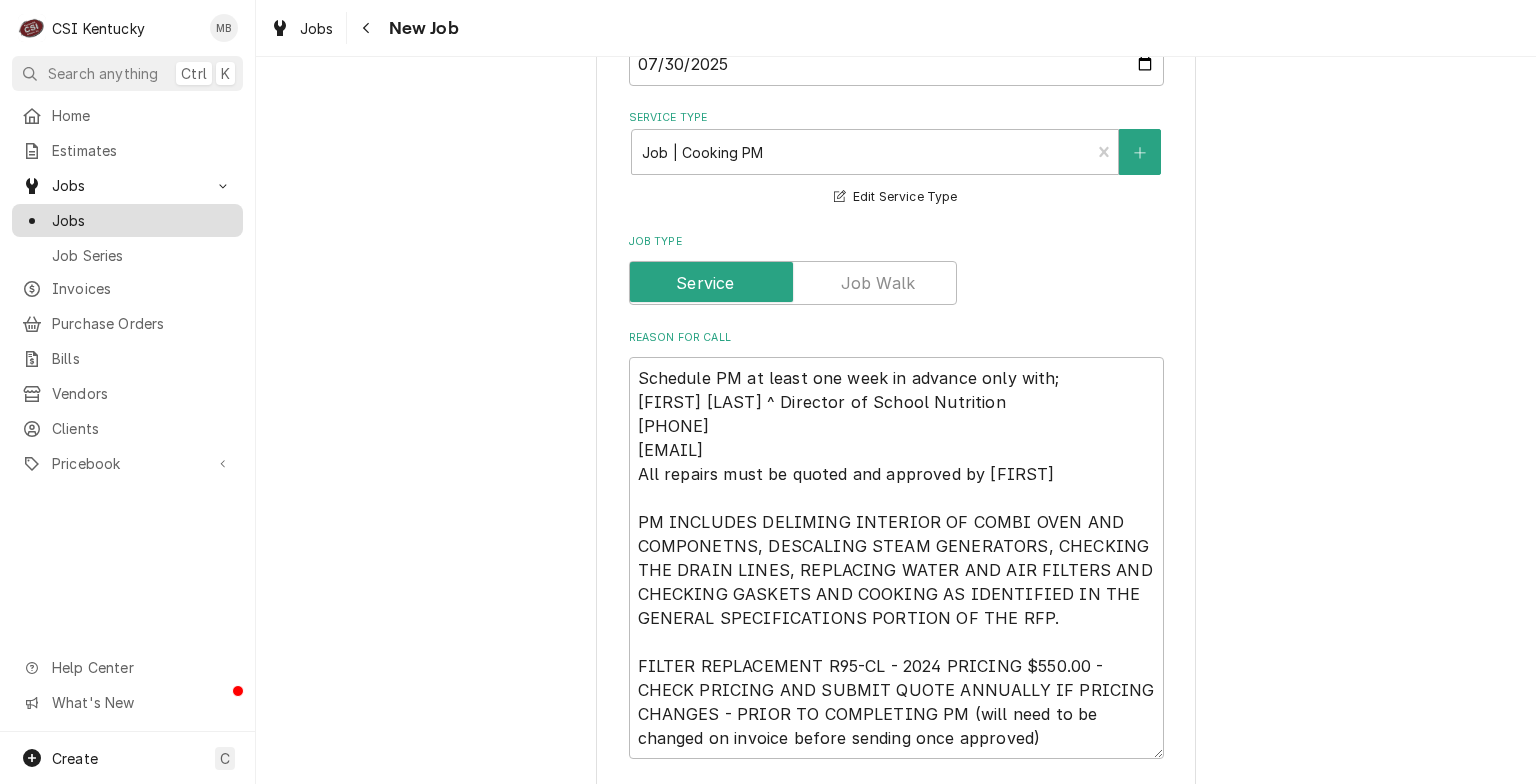 click on "Jobs" at bounding box center [142, 220] 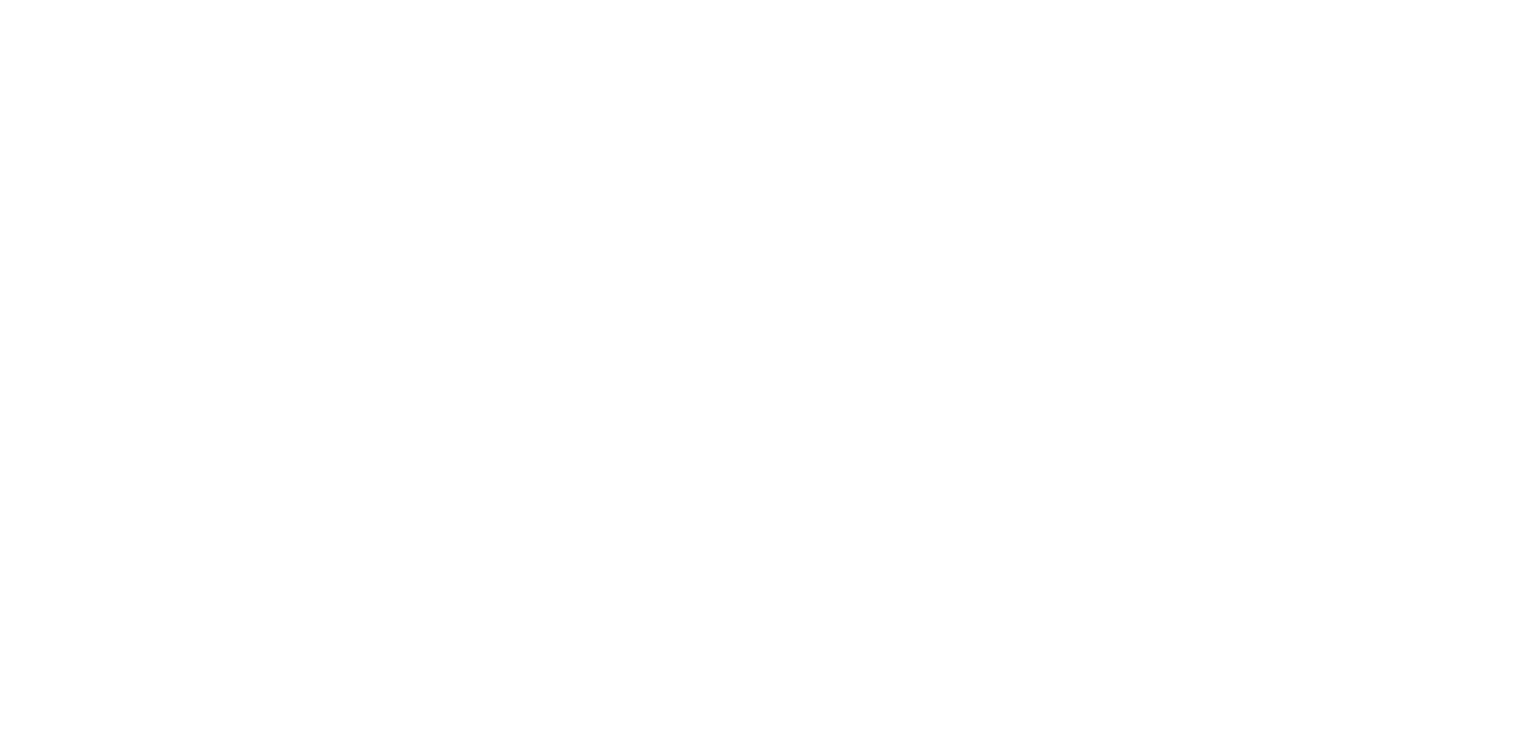 scroll, scrollTop: 0, scrollLeft: 0, axis: both 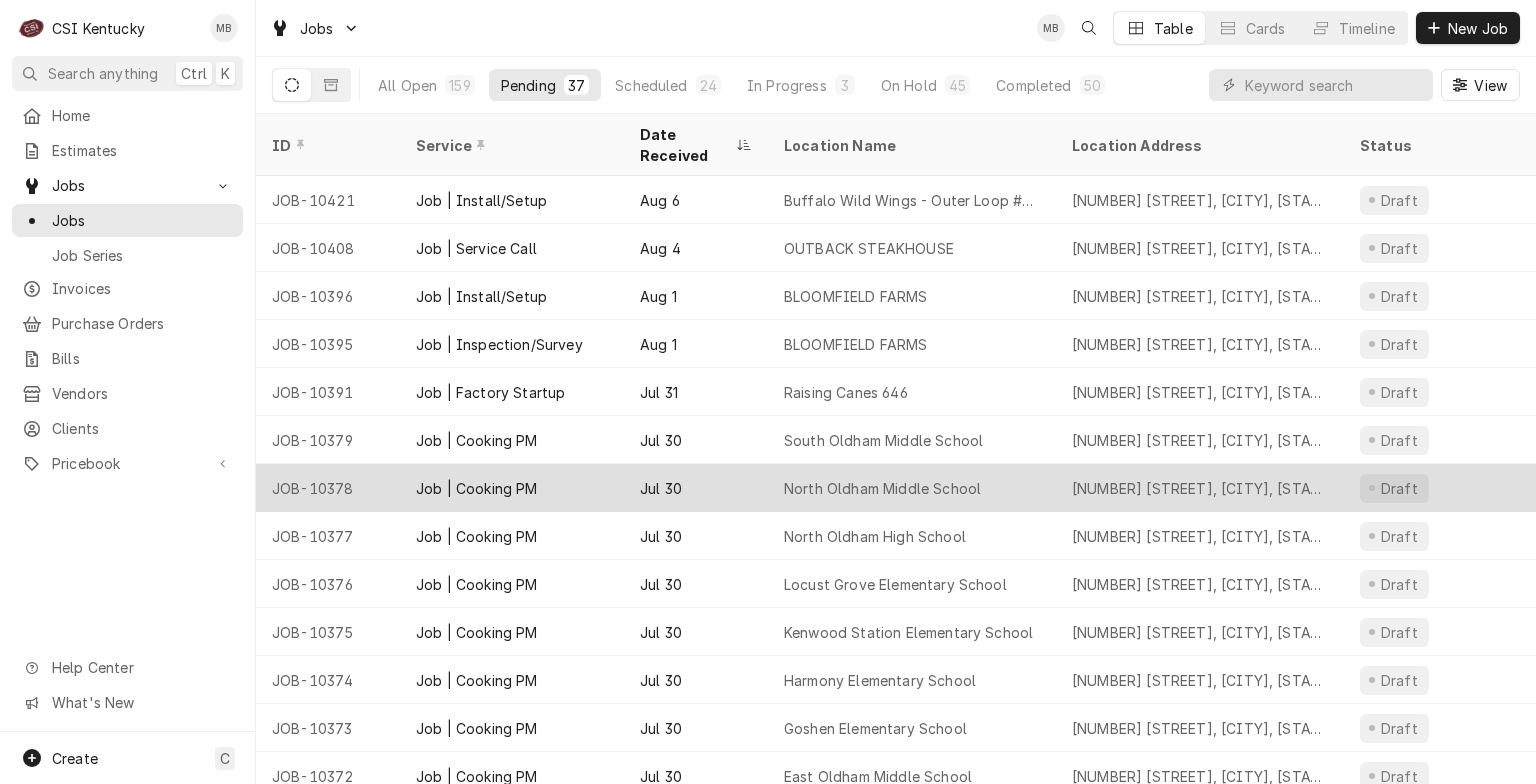 click on "Jul 30" at bounding box center (696, 488) 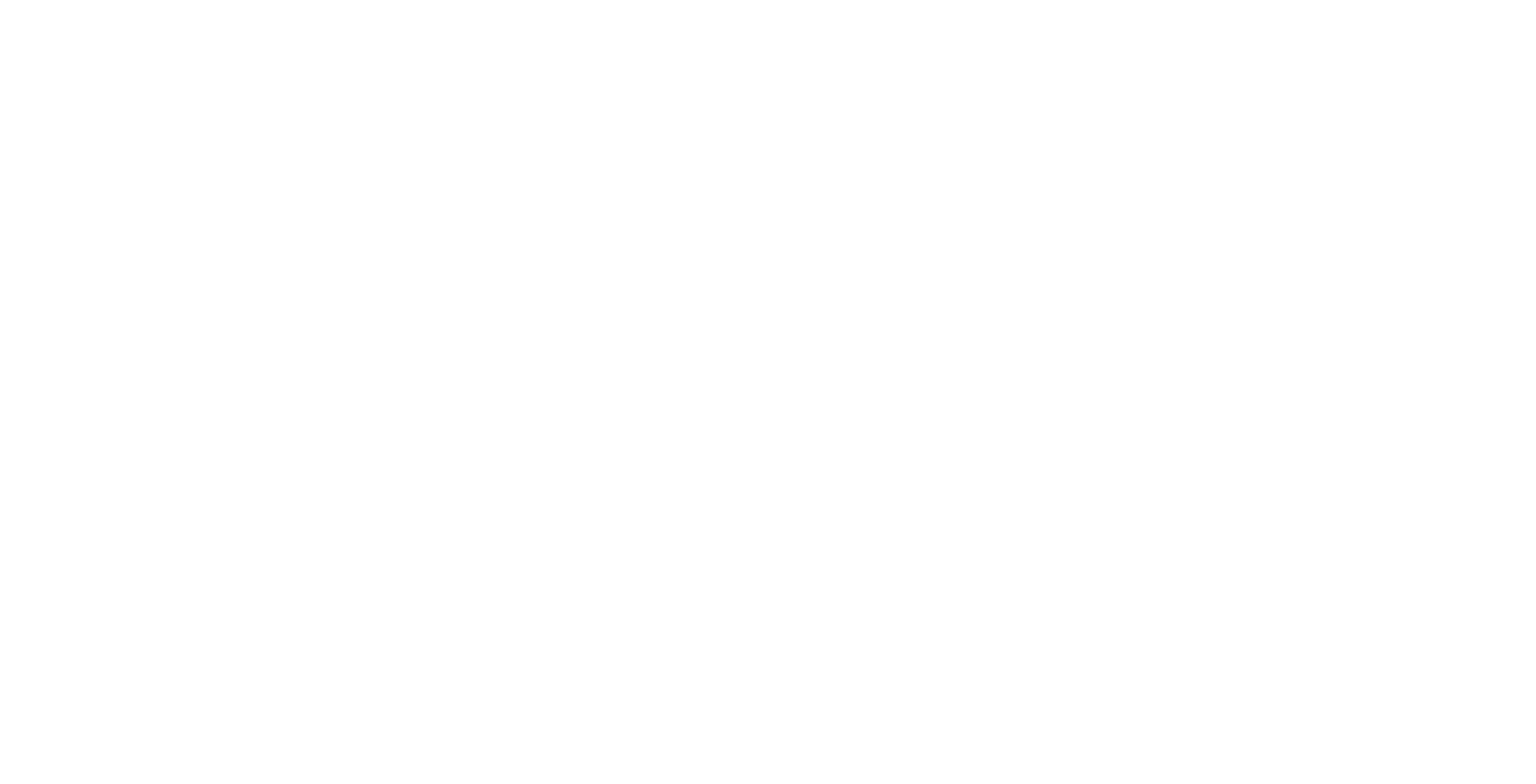 scroll, scrollTop: 0, scrollLeft: 0, axis: both 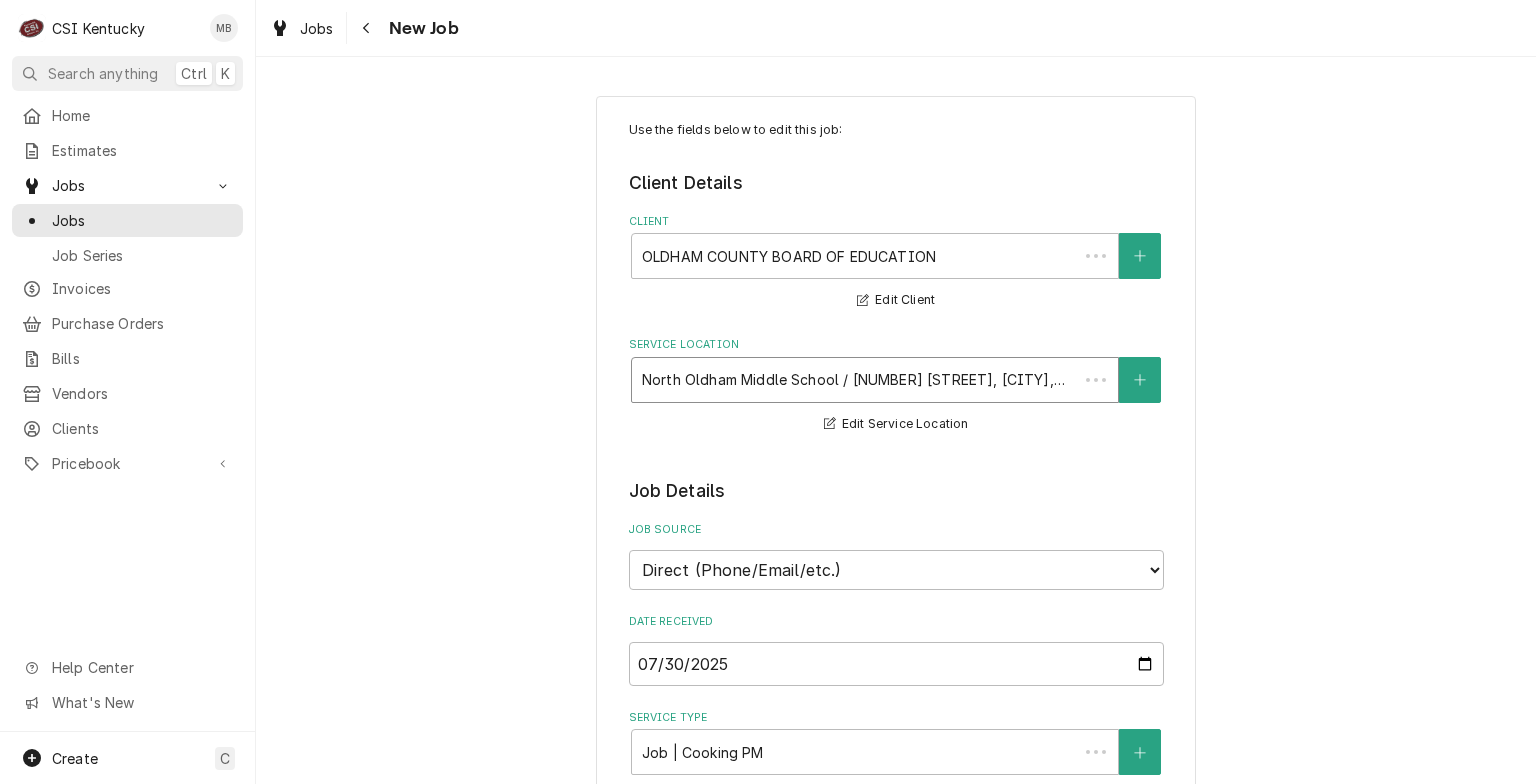 type on "x" 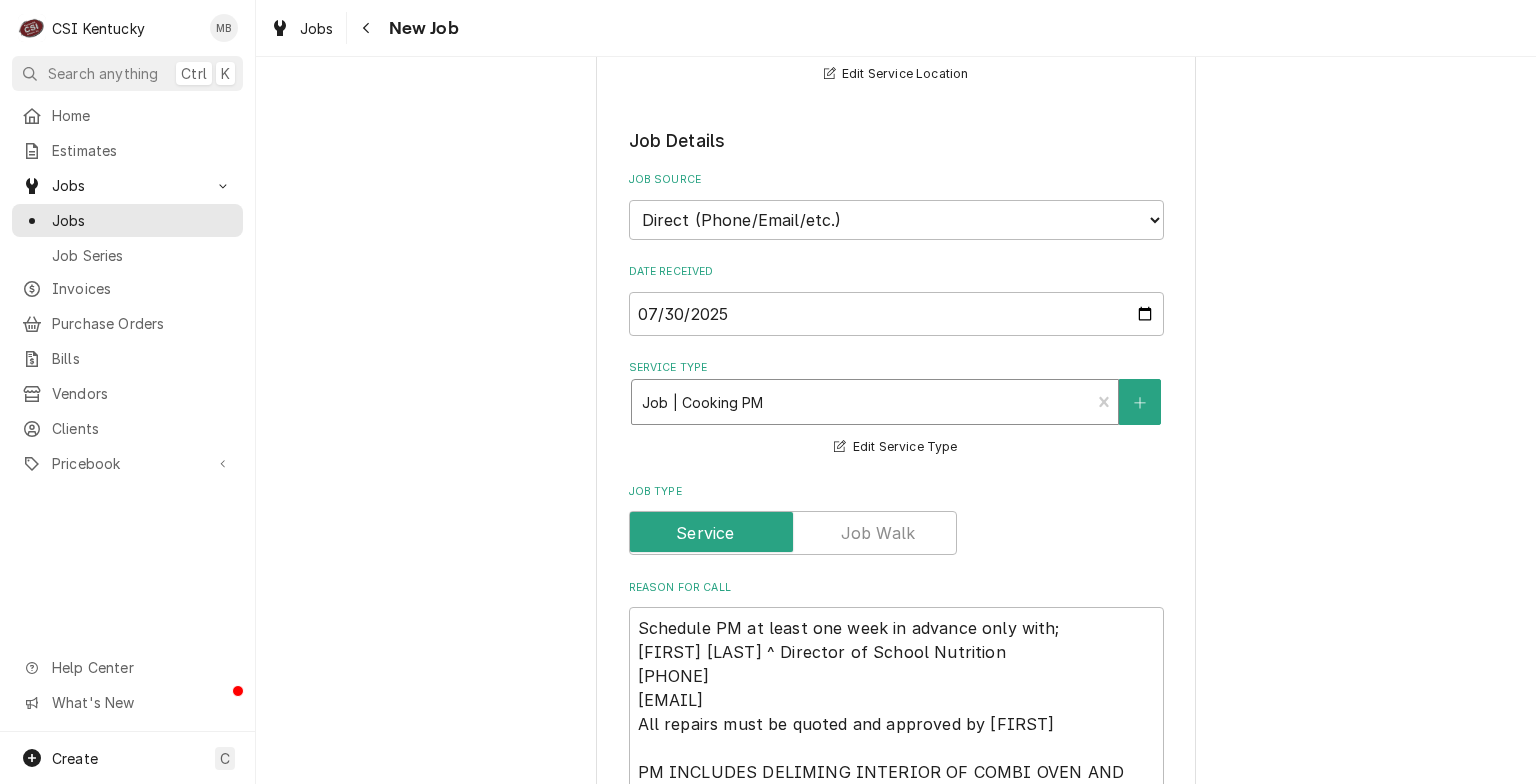 scroll, scrollTop: 600, scrollLeft: 0, axis: vertical 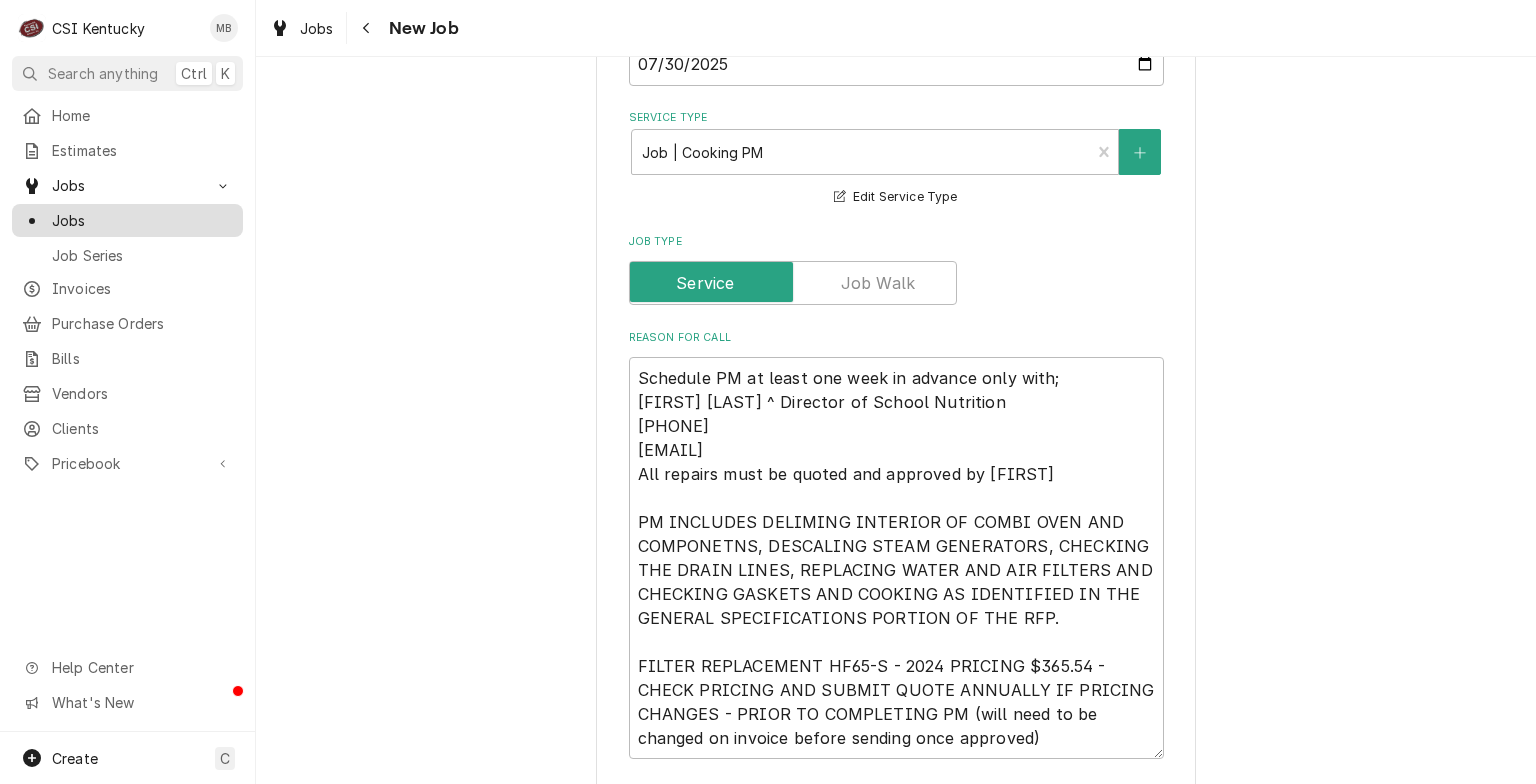 click on "Jobs" at bounding box center (127, 220) 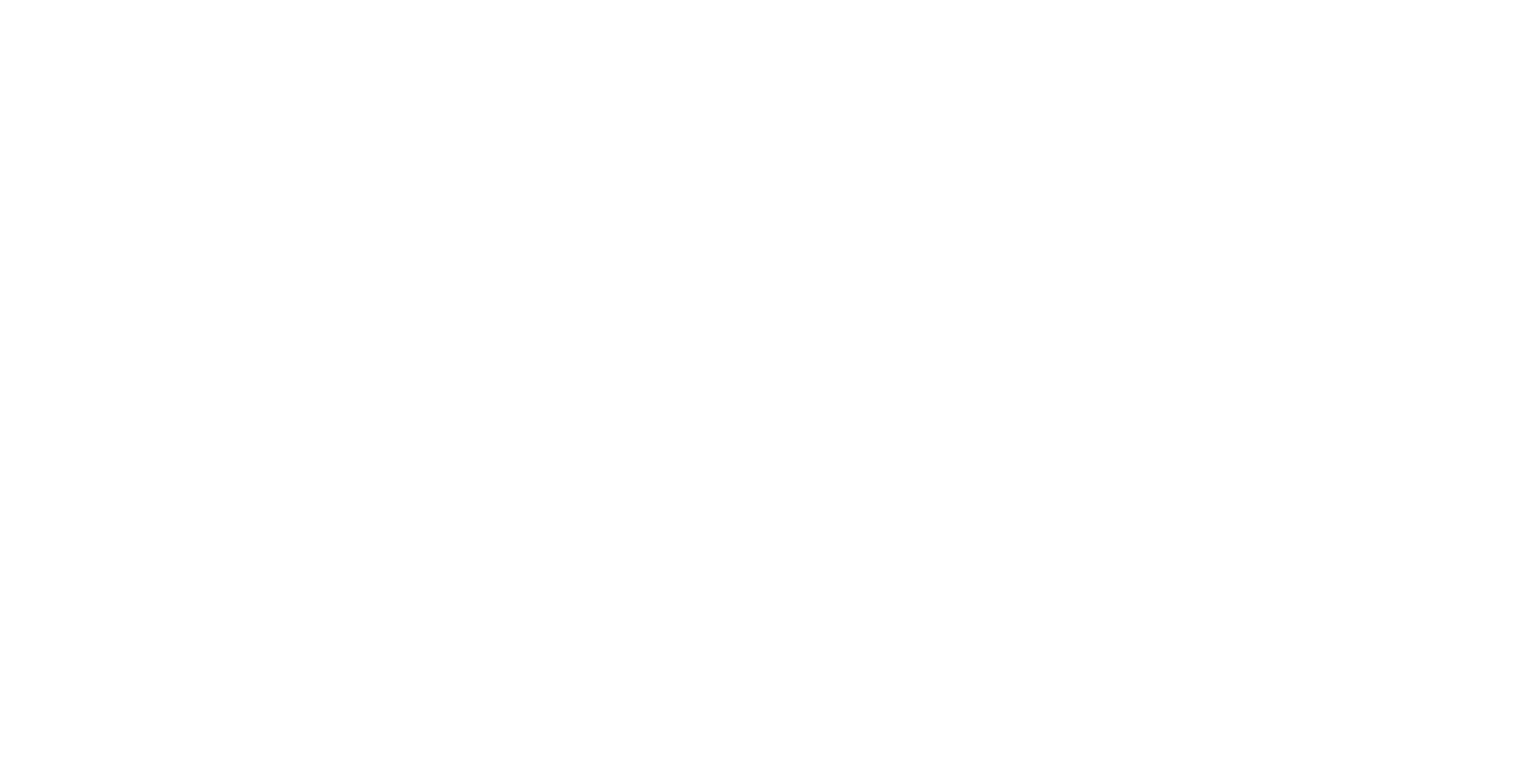 scroll, scrollTop: 0, scrollLeft: 0, axis: both 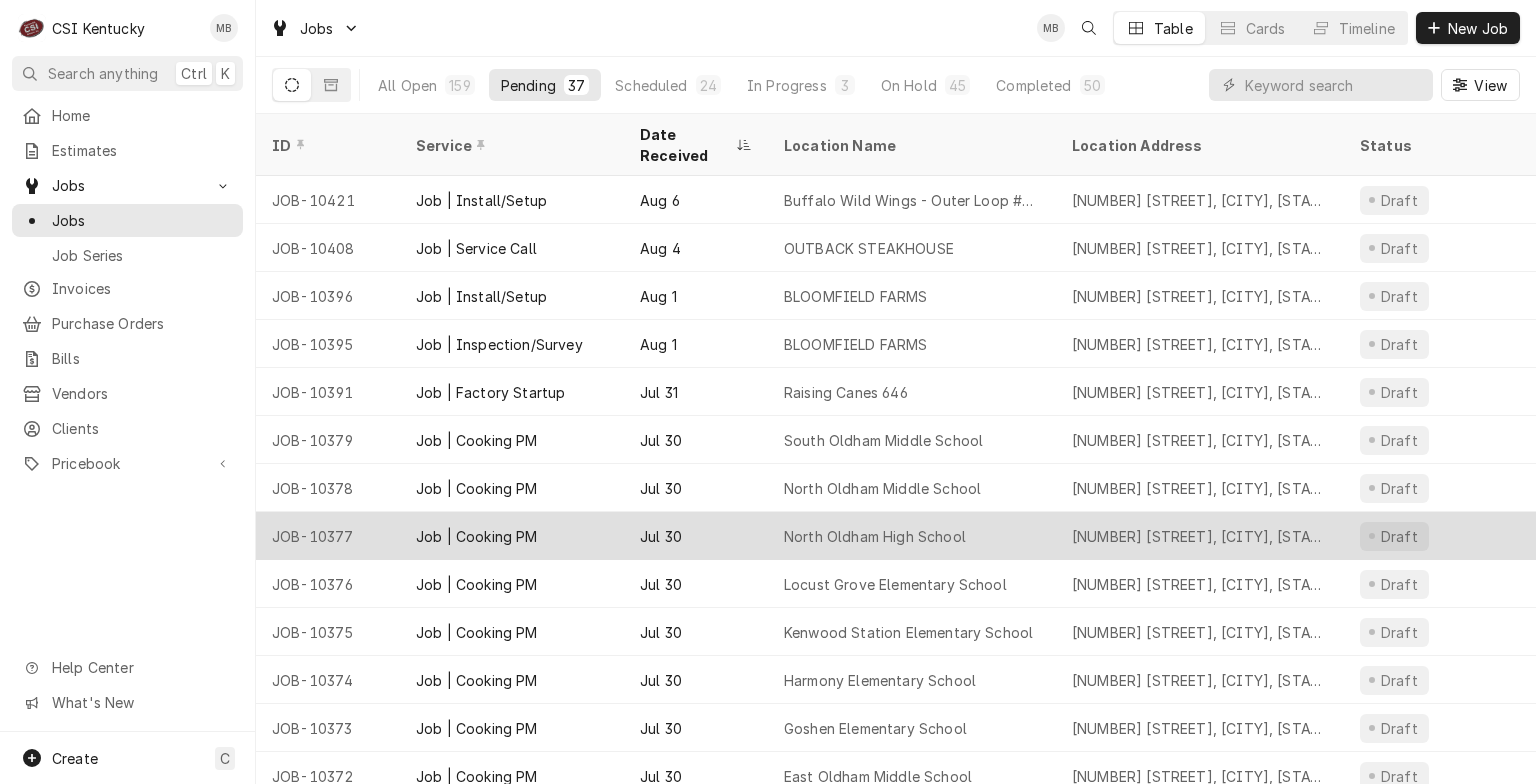 click on "North Oldham High School" at bounding box center (912, 536) 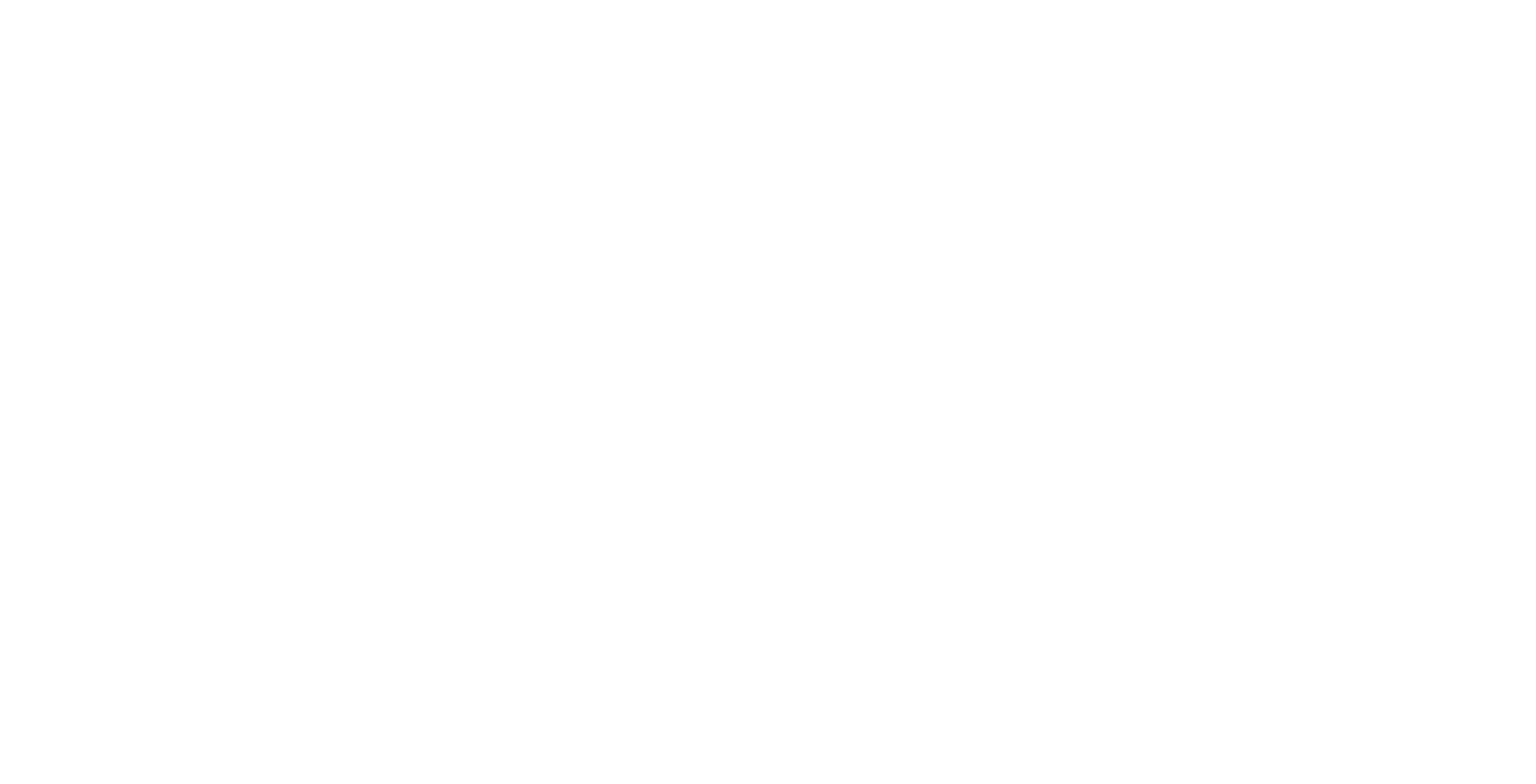 scroll, scrollTop: 0, scrollLeft: 0, axis: both 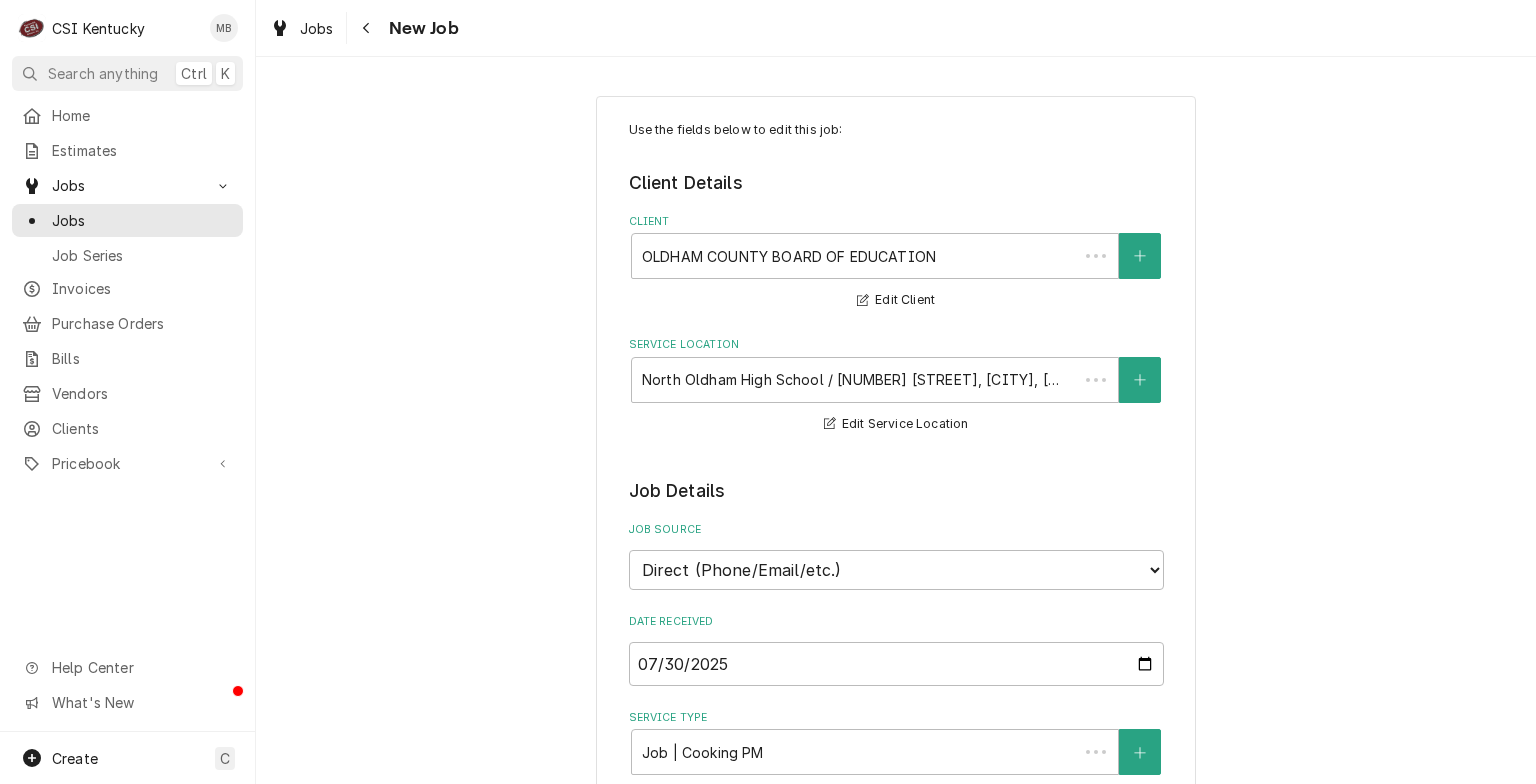 type on "x" 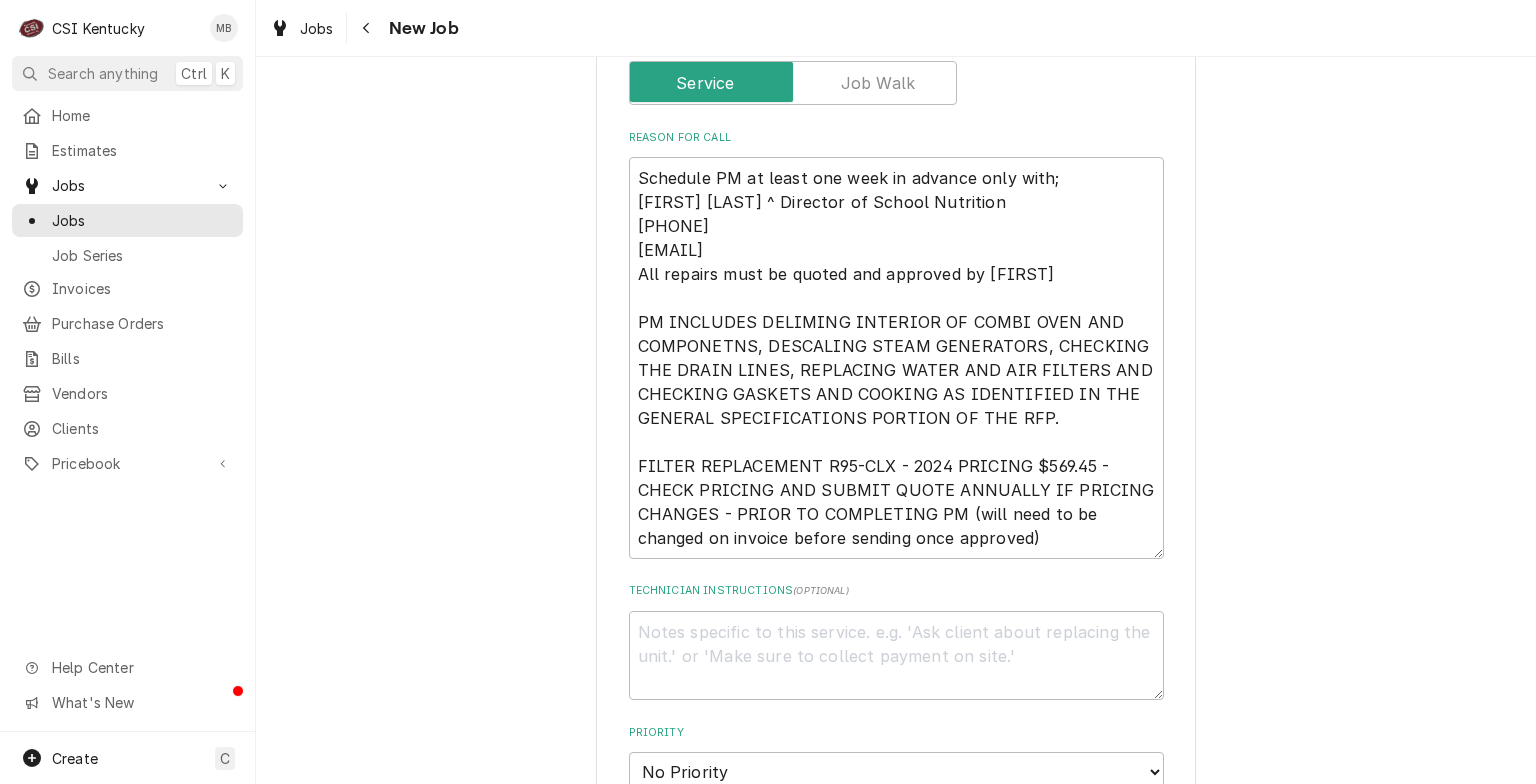 scroll, scrollTop: 800, scrollLeft: 0, axis: vertical 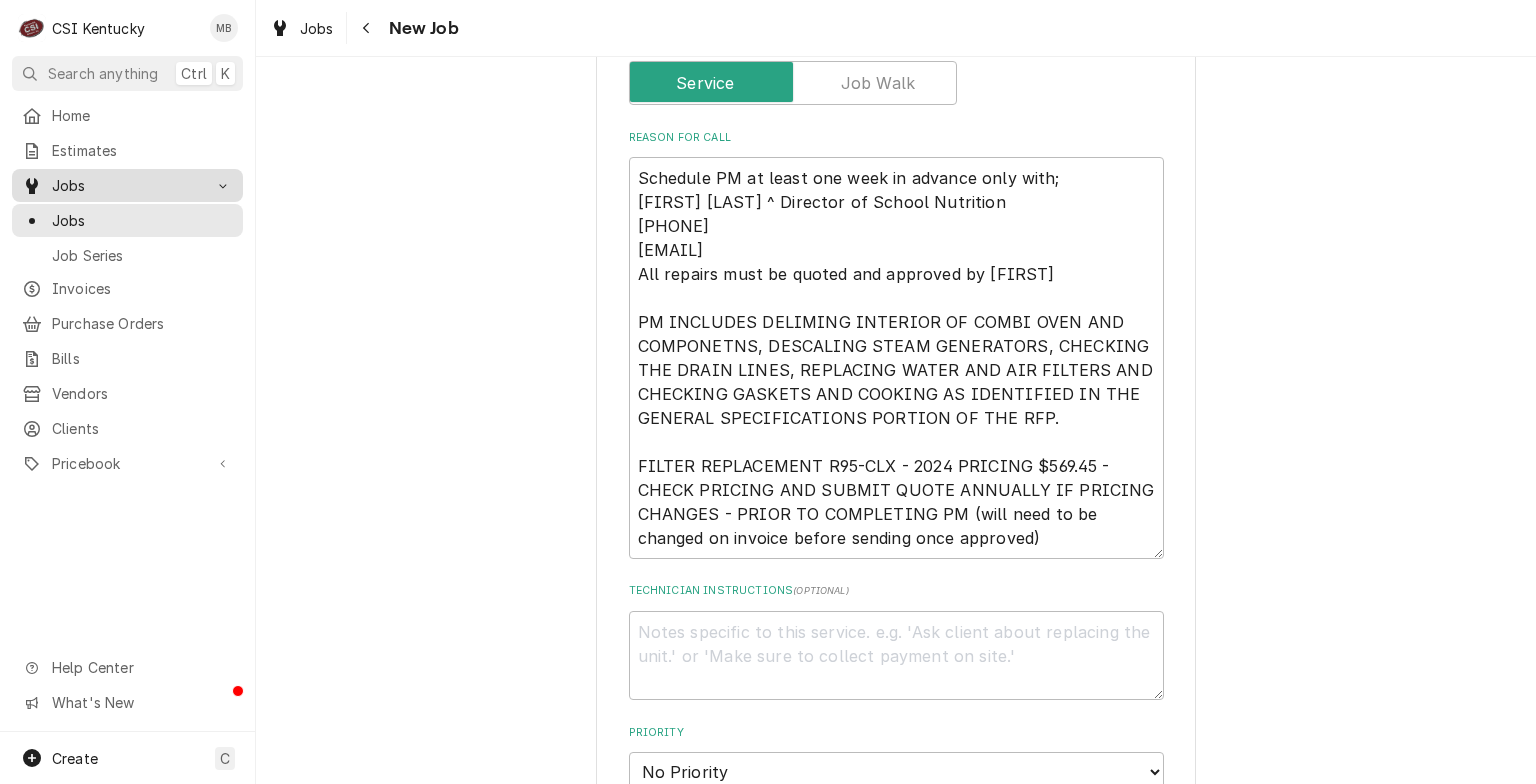 click on "Jobs" at bounding box center [127, 185] 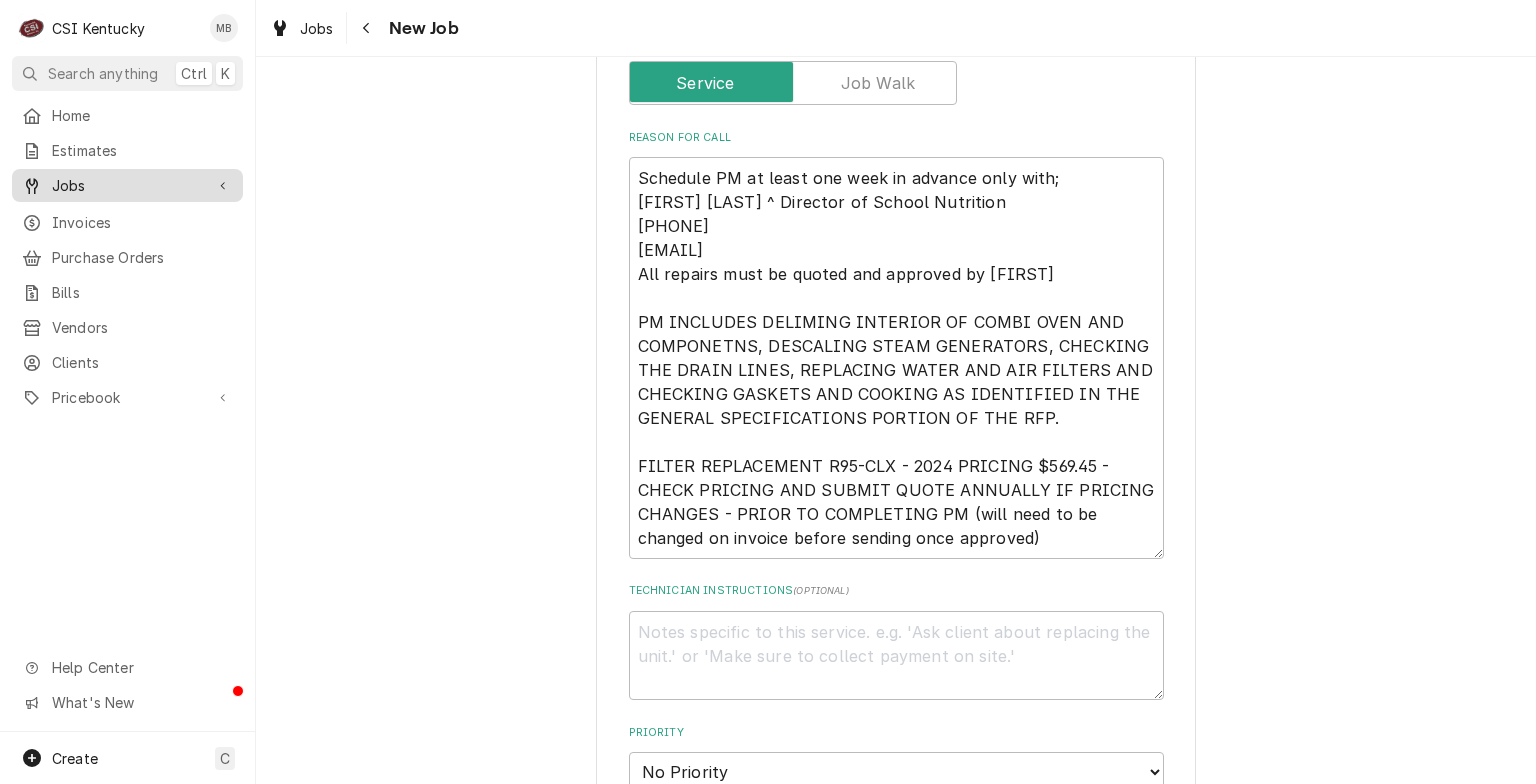 click on "Jobs" at bounding box center (127, 185) 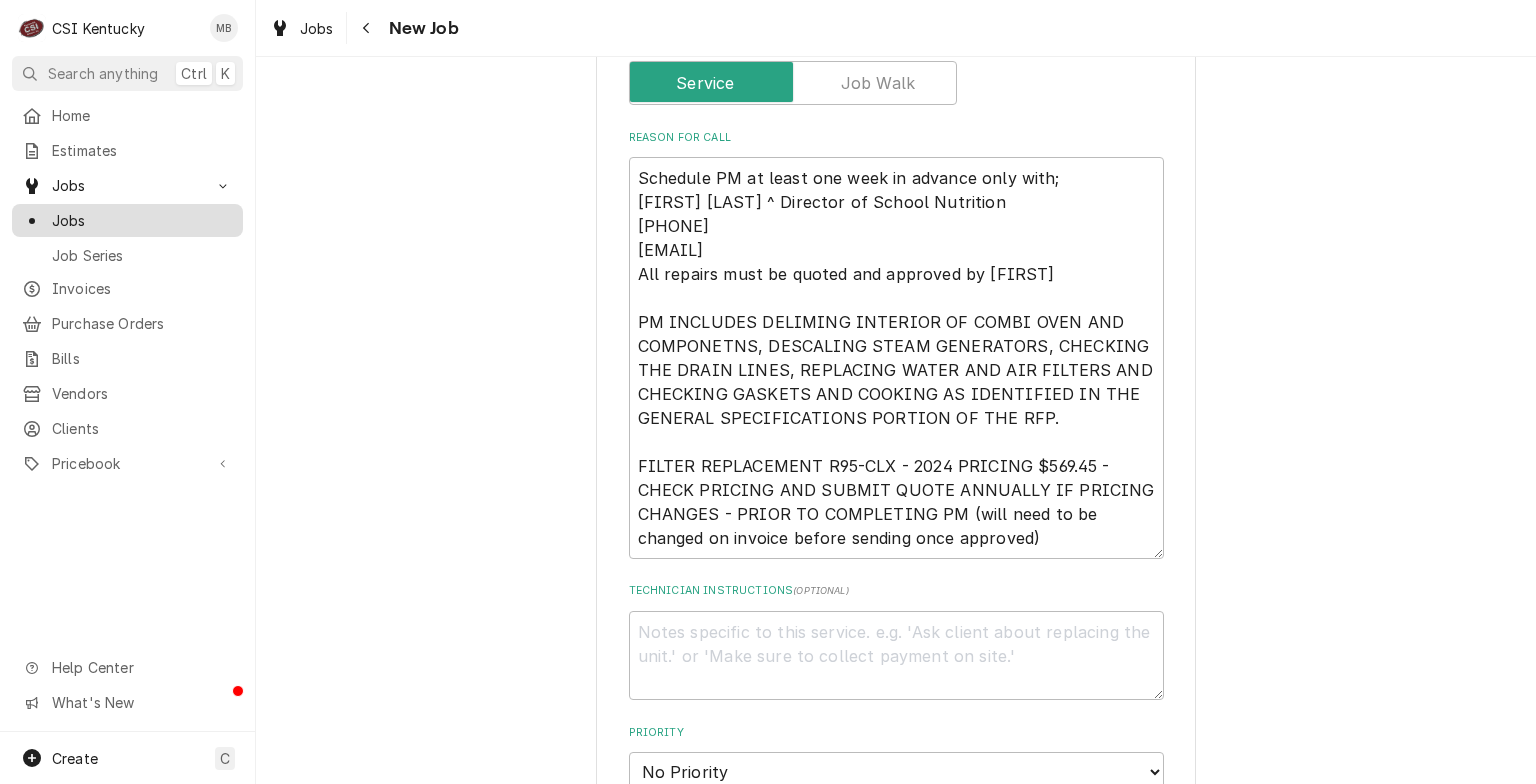 click on "Jobs" at bounding box center [142, 220] 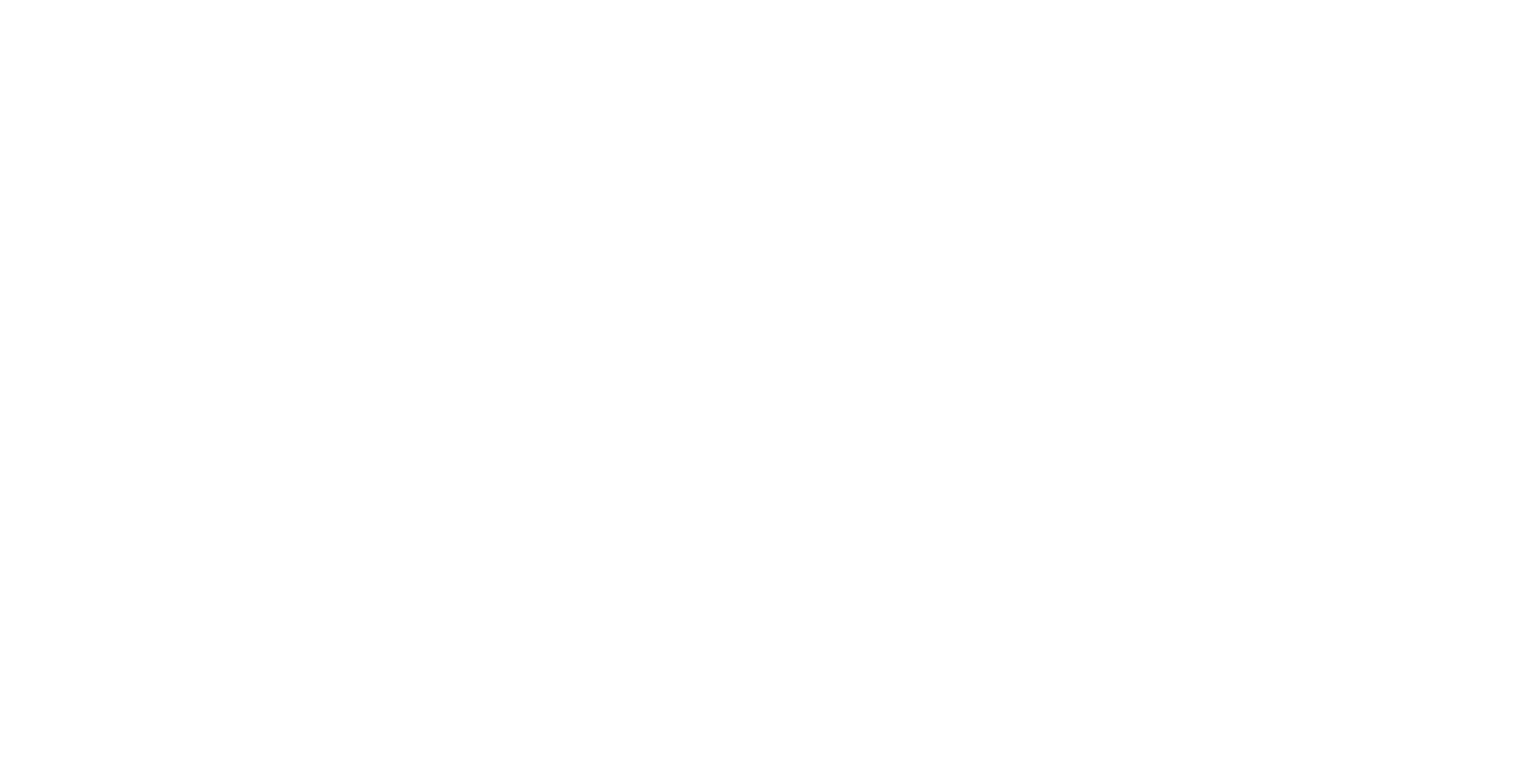 scroll, scrollTop: 0, scrollLeft: 0, axis: both 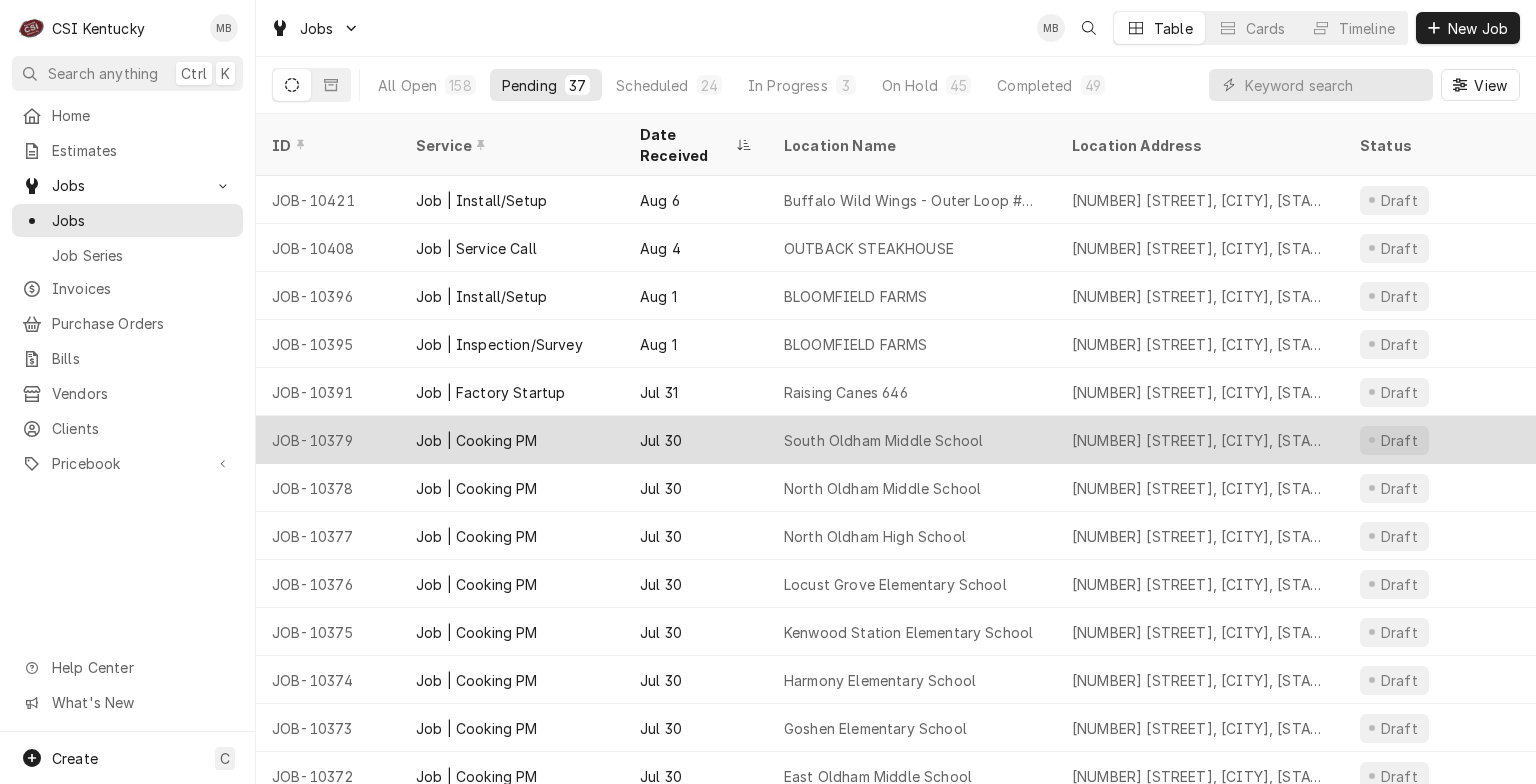 click on "Jul 30" at bounding box center [696, 440] 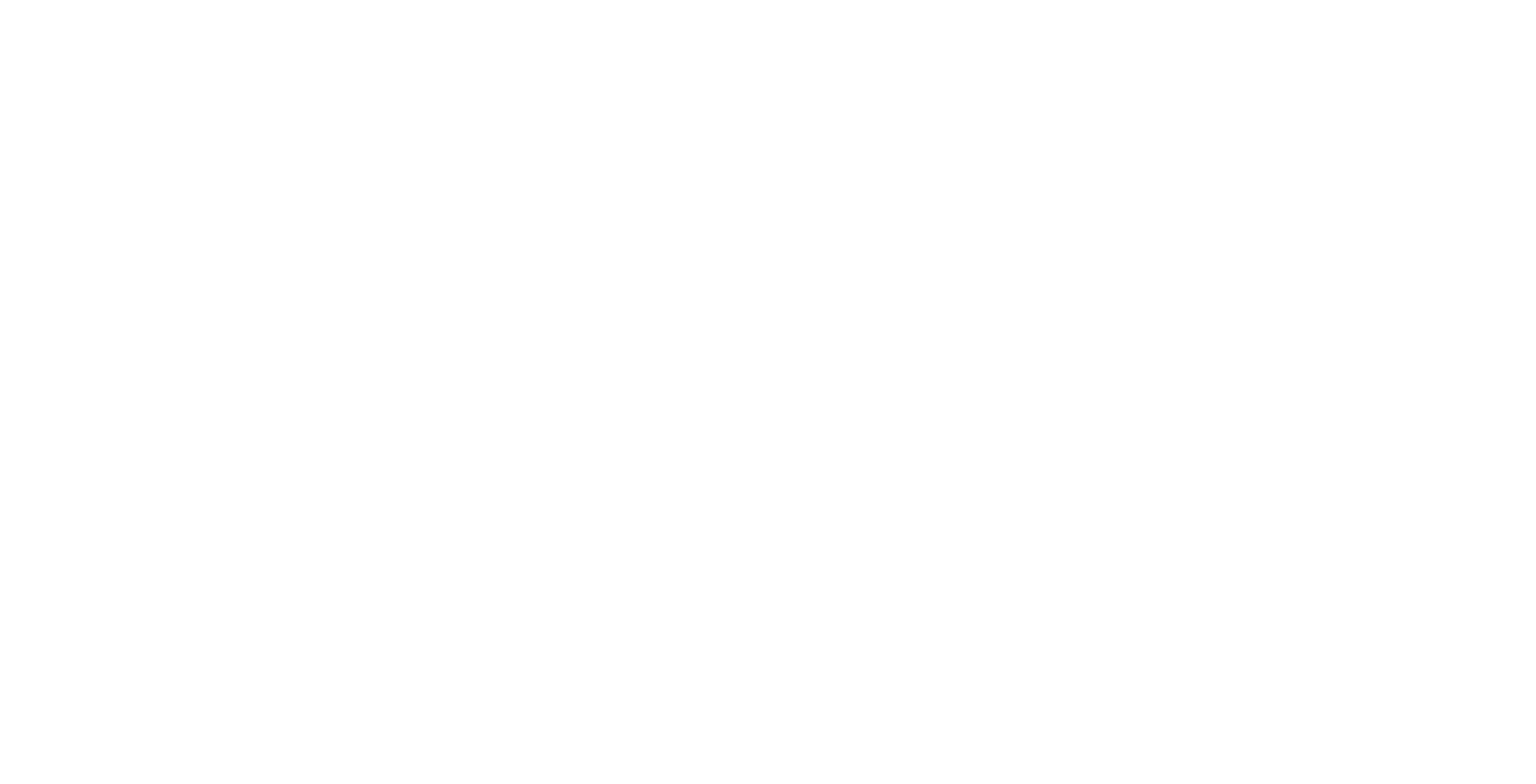 scroll, scrollTop: 0, scrollLeft: 0, axis: both 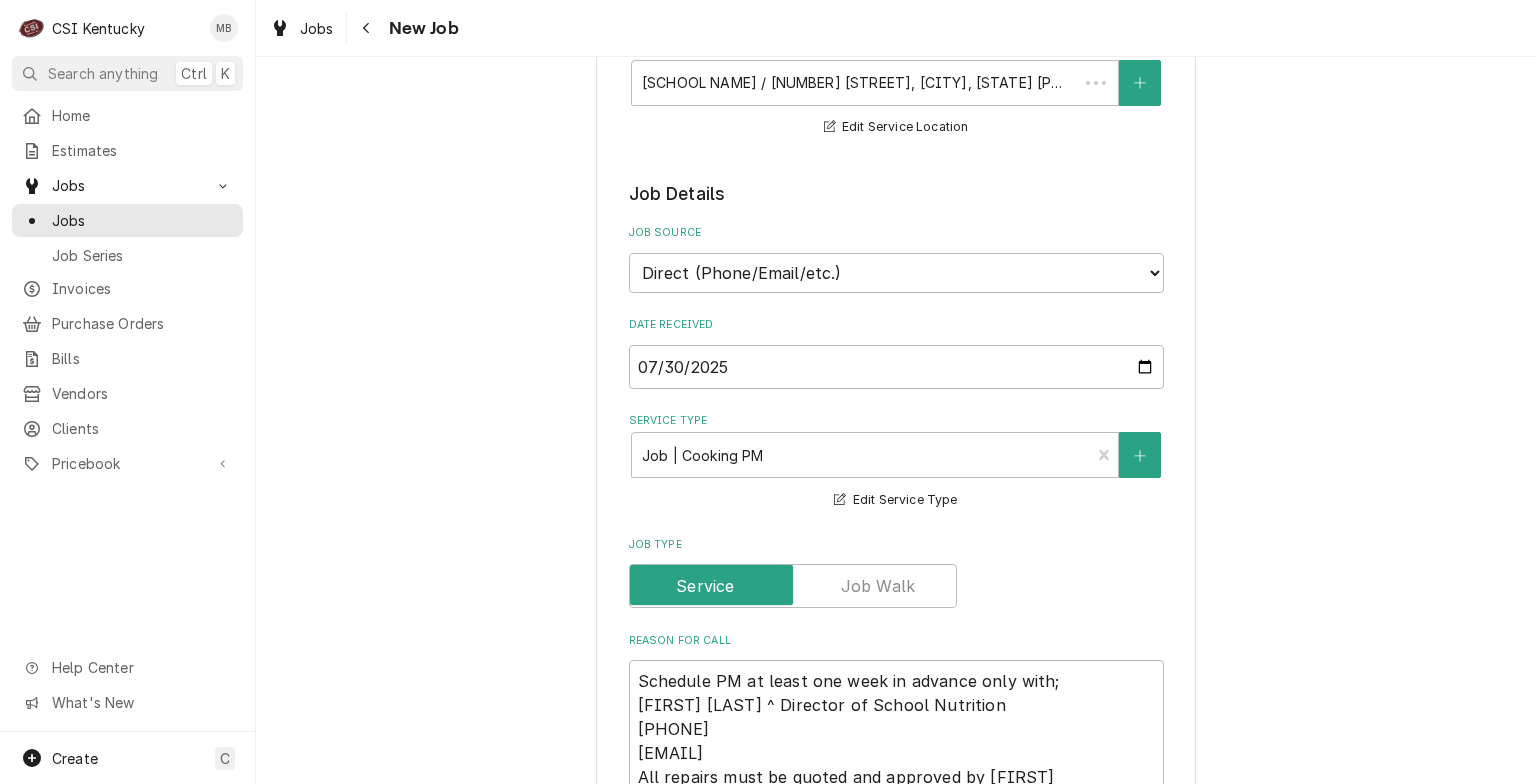 type on "x" 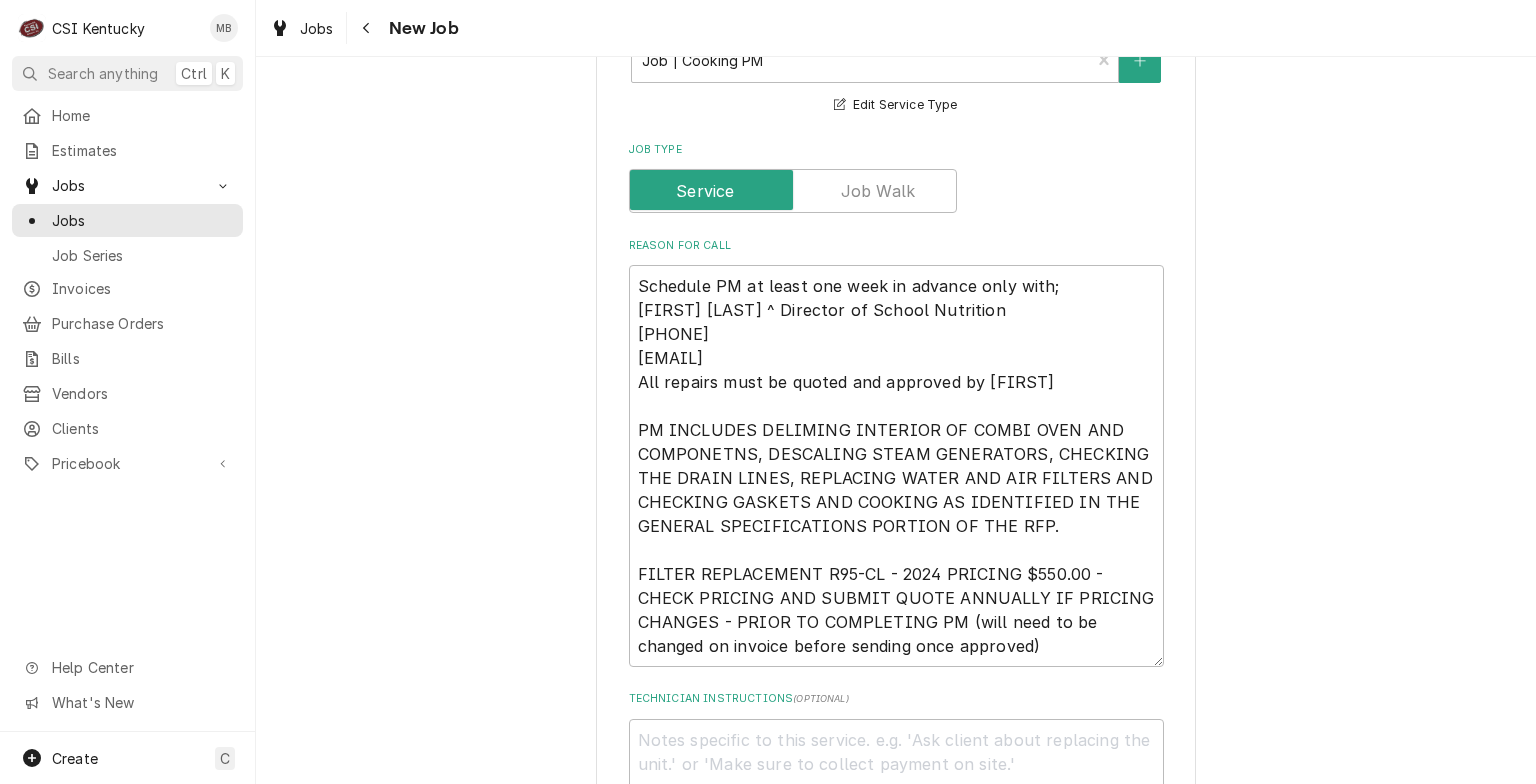 scroll, scrollTop: 700, scrollLeft: 0, axis: vertical 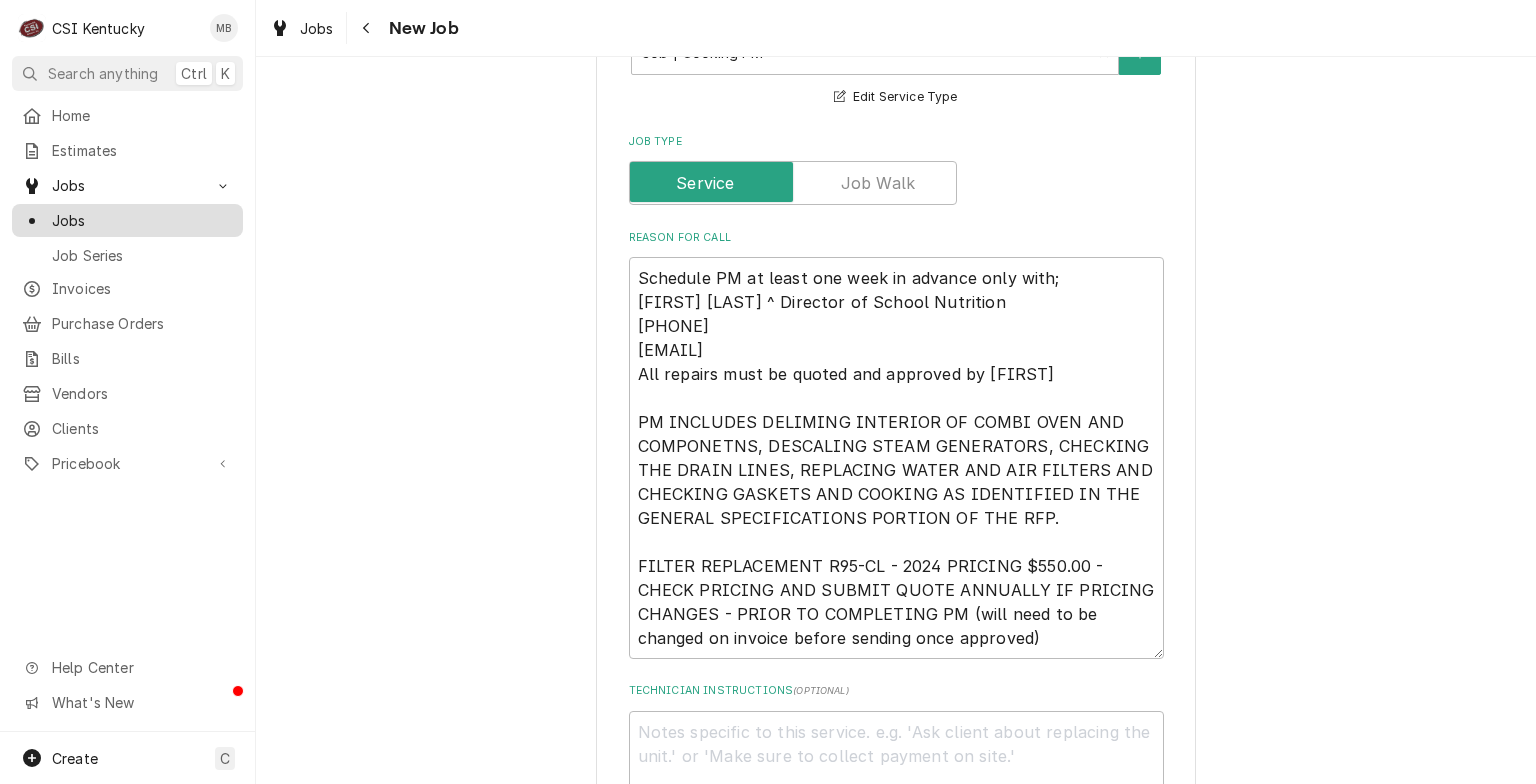 click on "Jobs" at bounding box center (142, 220) 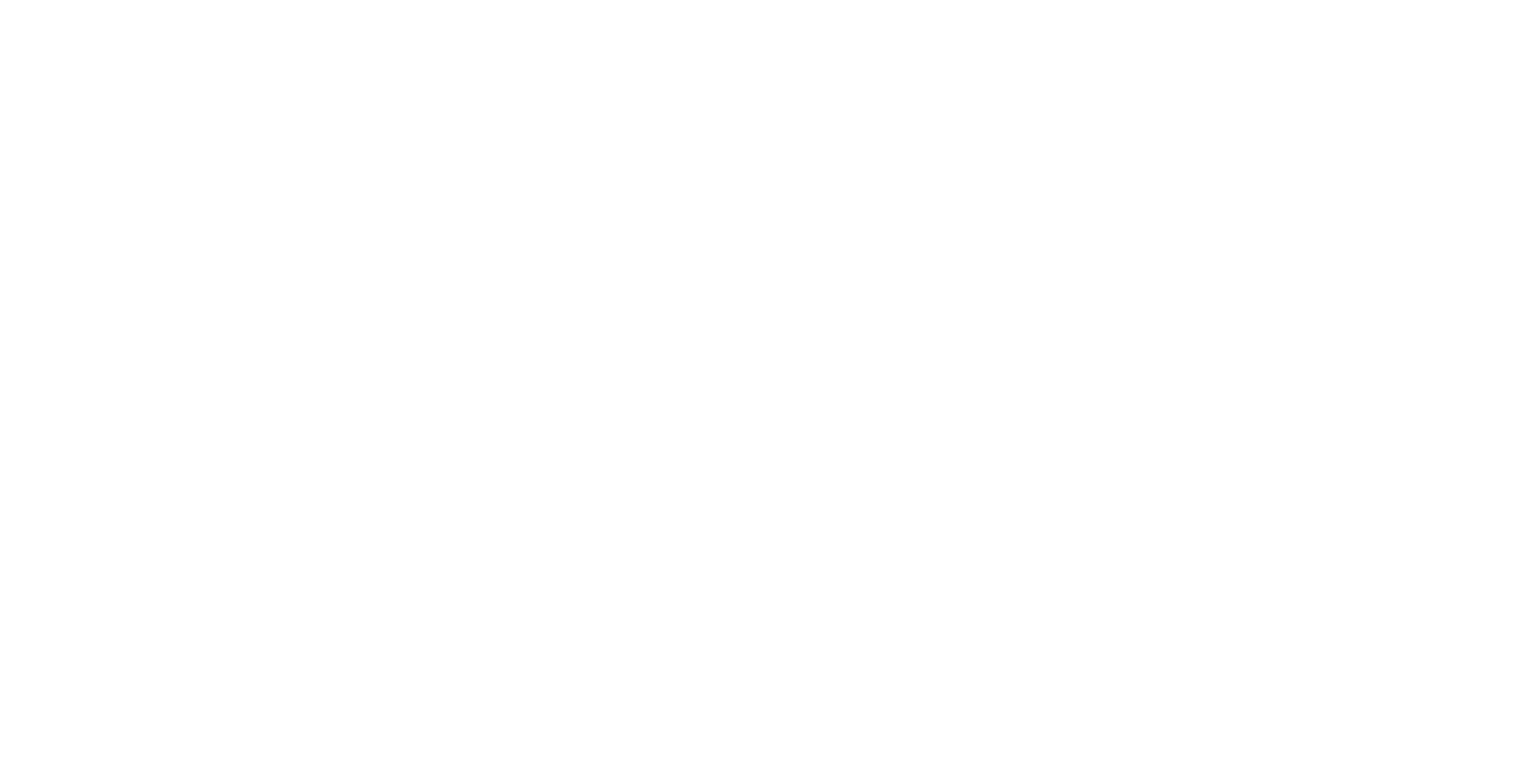 scroll, scrollTop: 0, scrollLeft: 0, axis: both 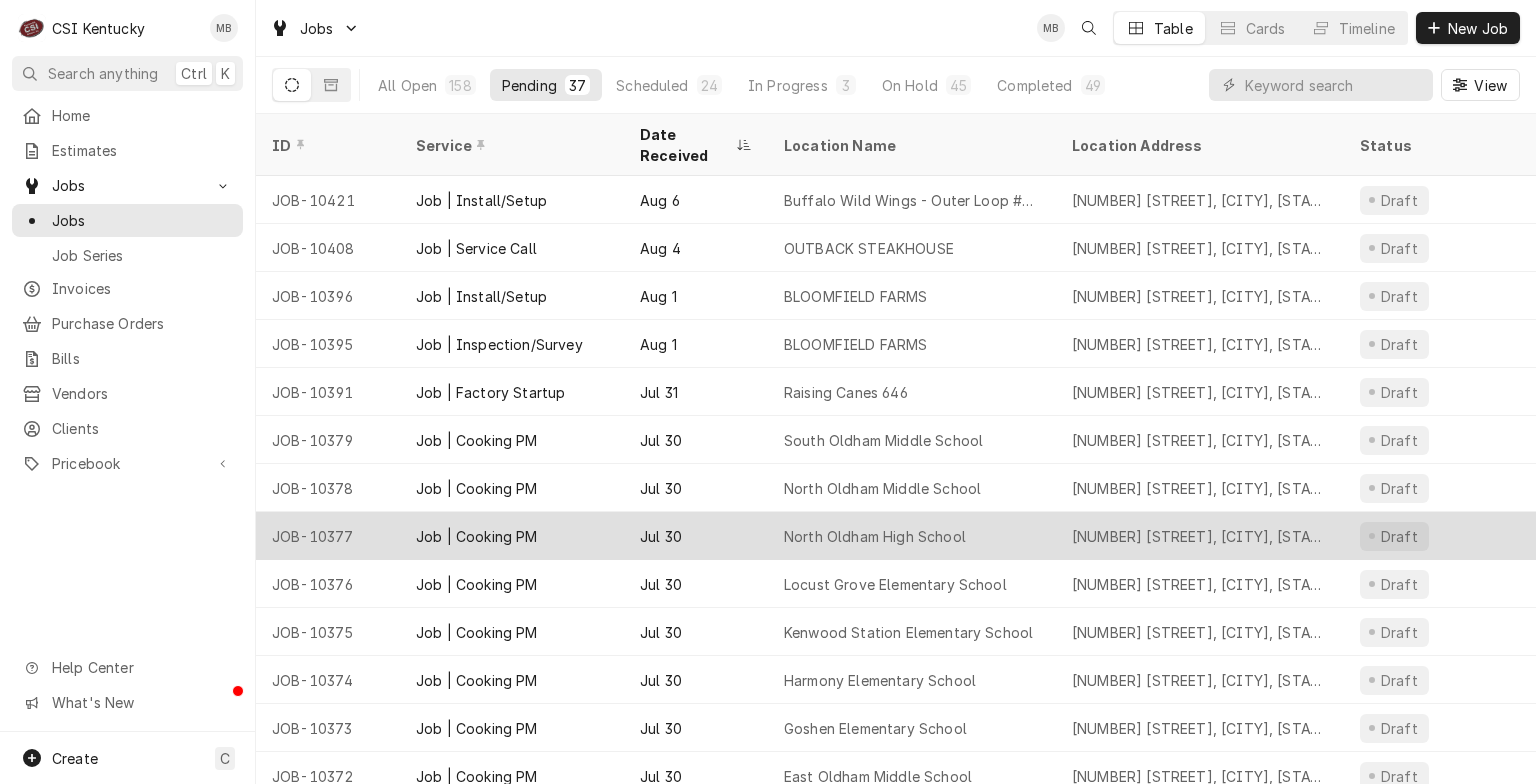 click on "North Oldham High School" at bounding box center [912, 536] 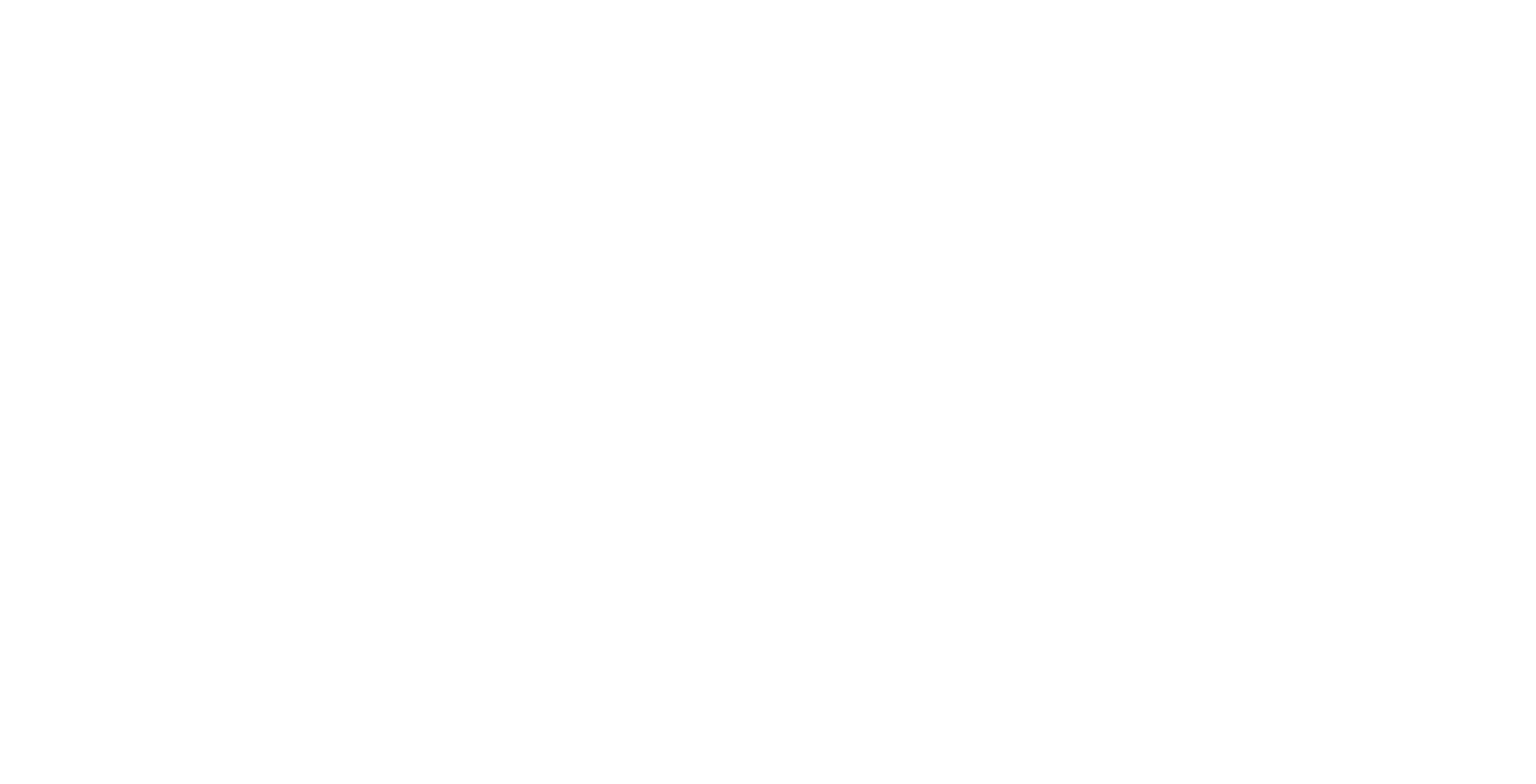 scroll, scrollTop: 0, scrollLeft: 0, axis: both 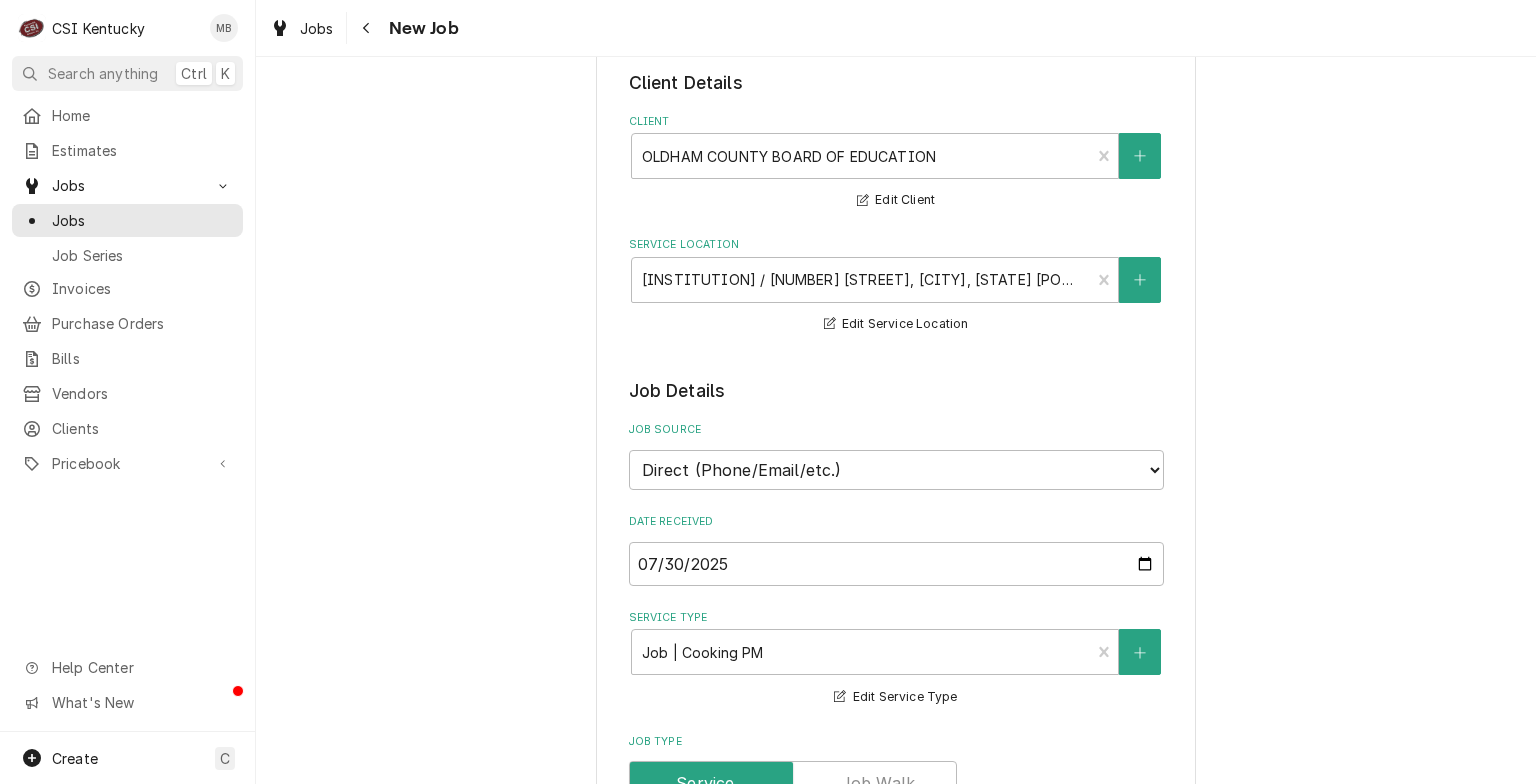 type on "x" 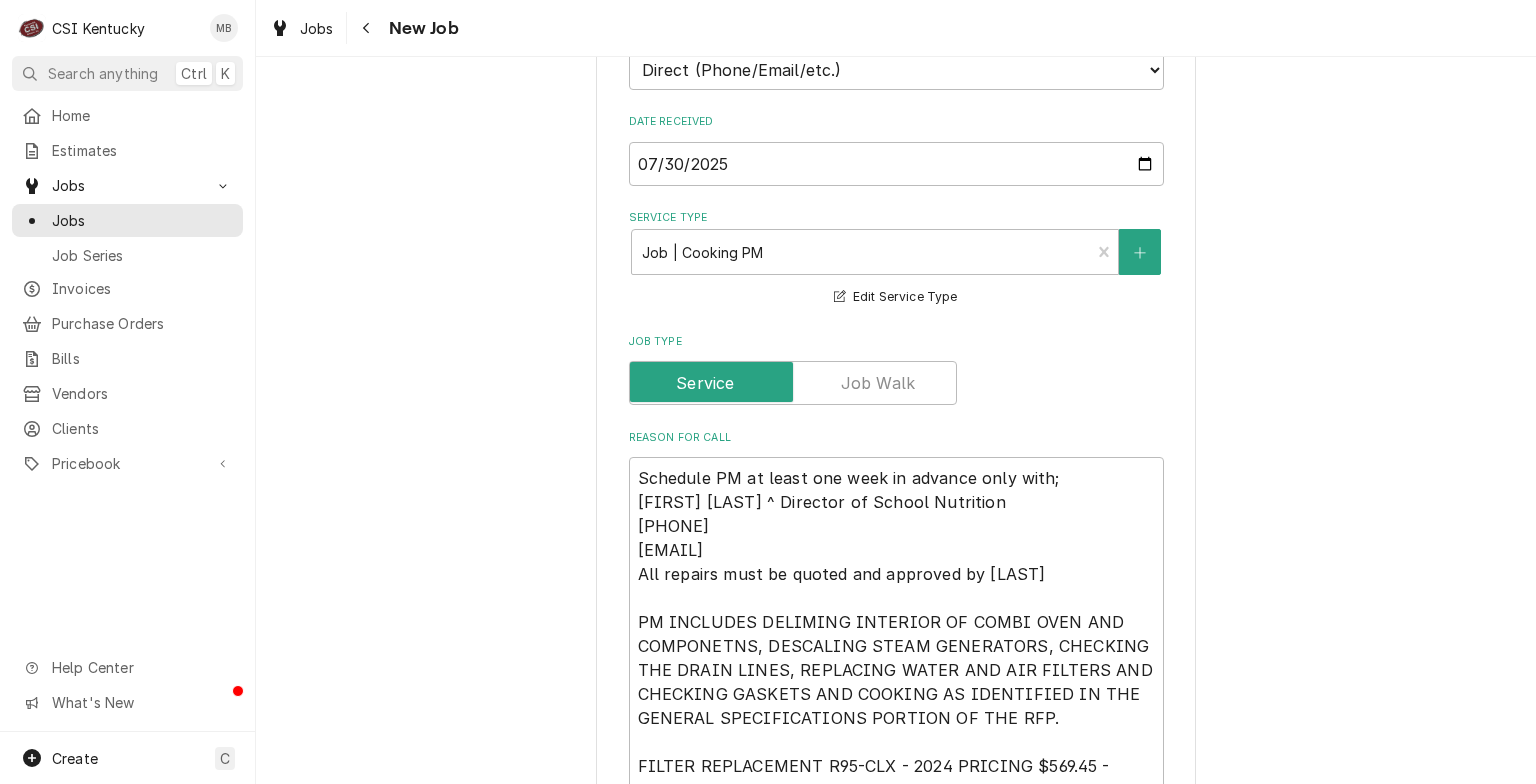 scroll, scrollTop: 700, scrollLeft: 0, axis: vertical 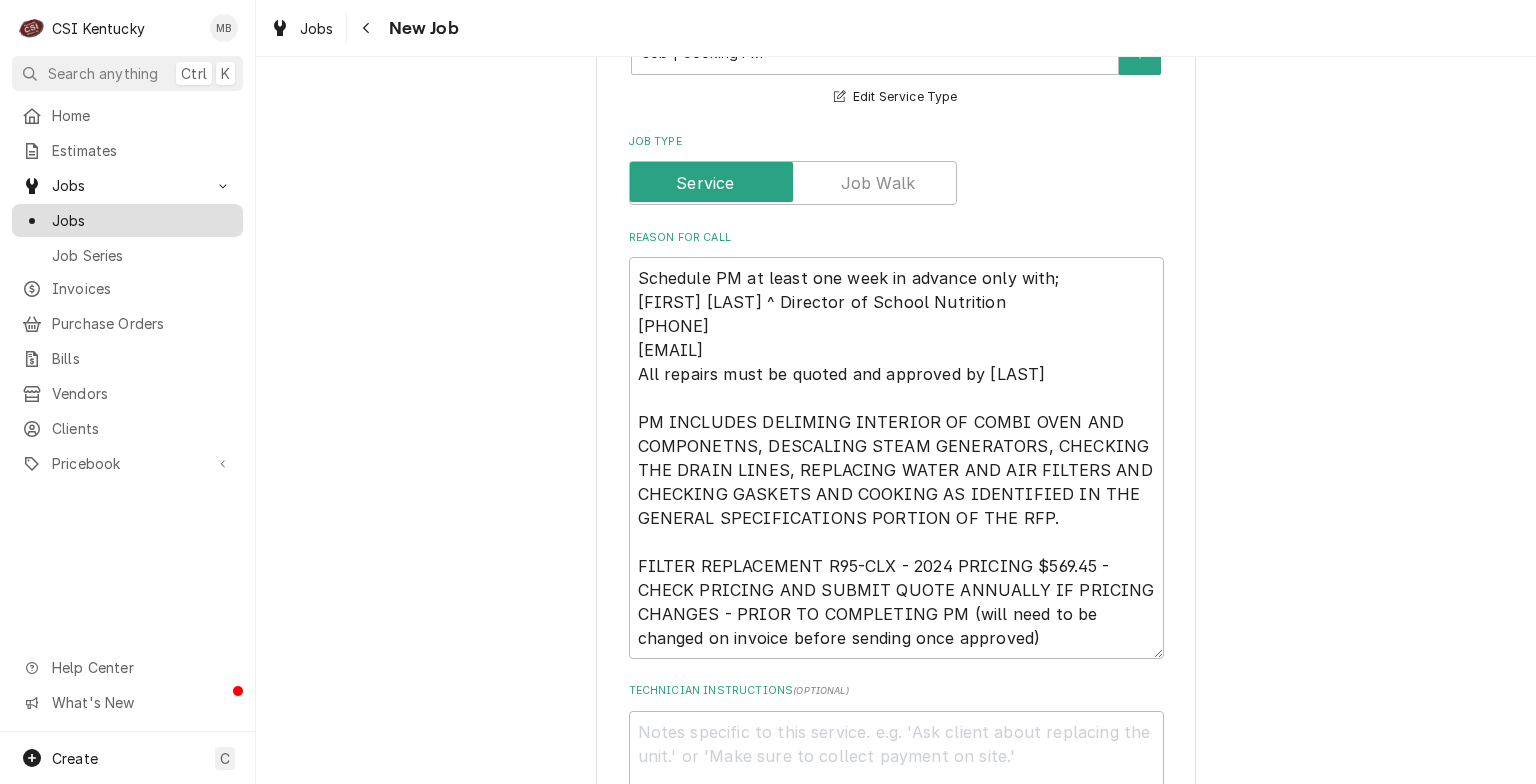 click on "Jobs" at bounding box center [127, 220] 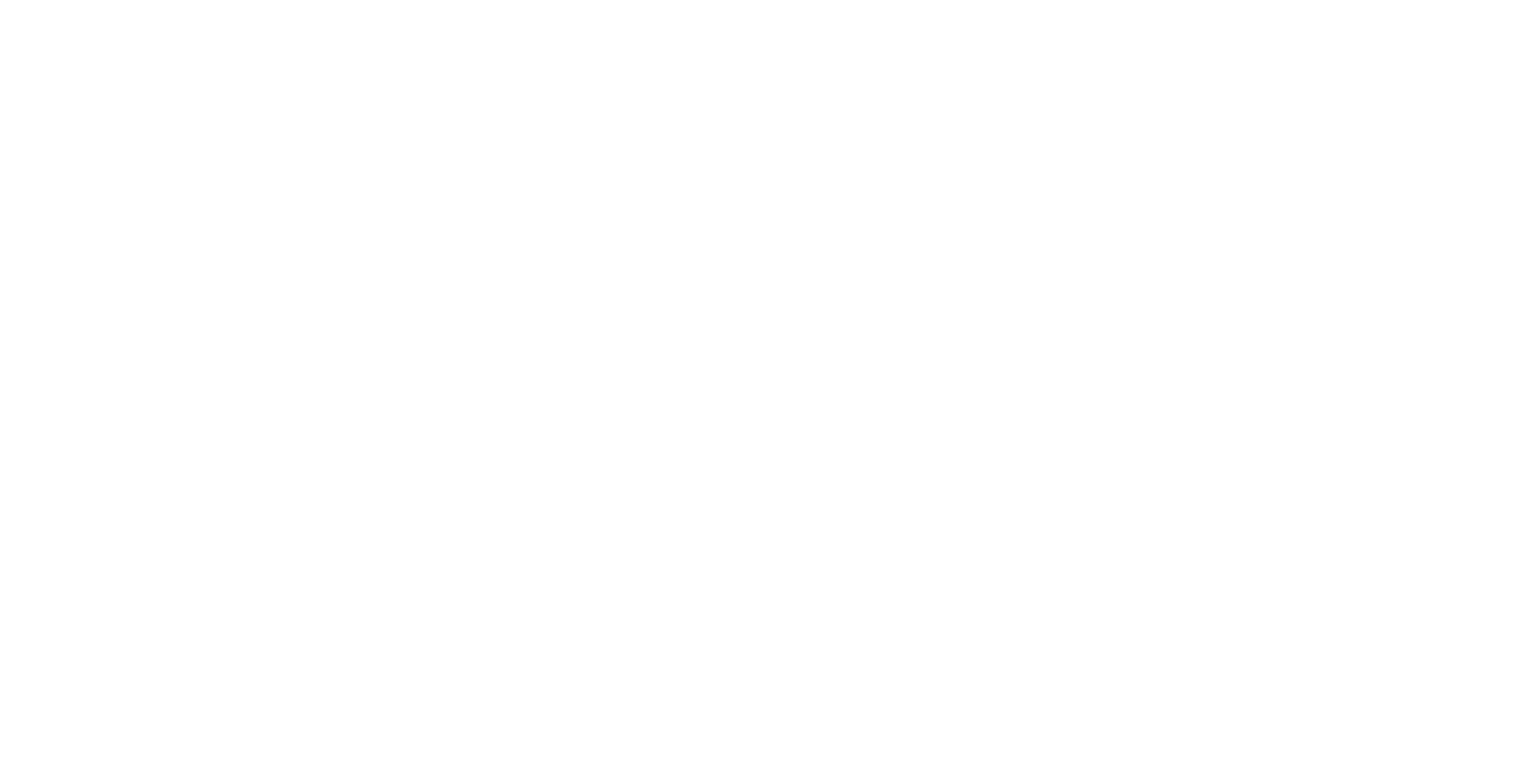 scroll, scrollTop: 0, scrollLeft: 0, axis: both 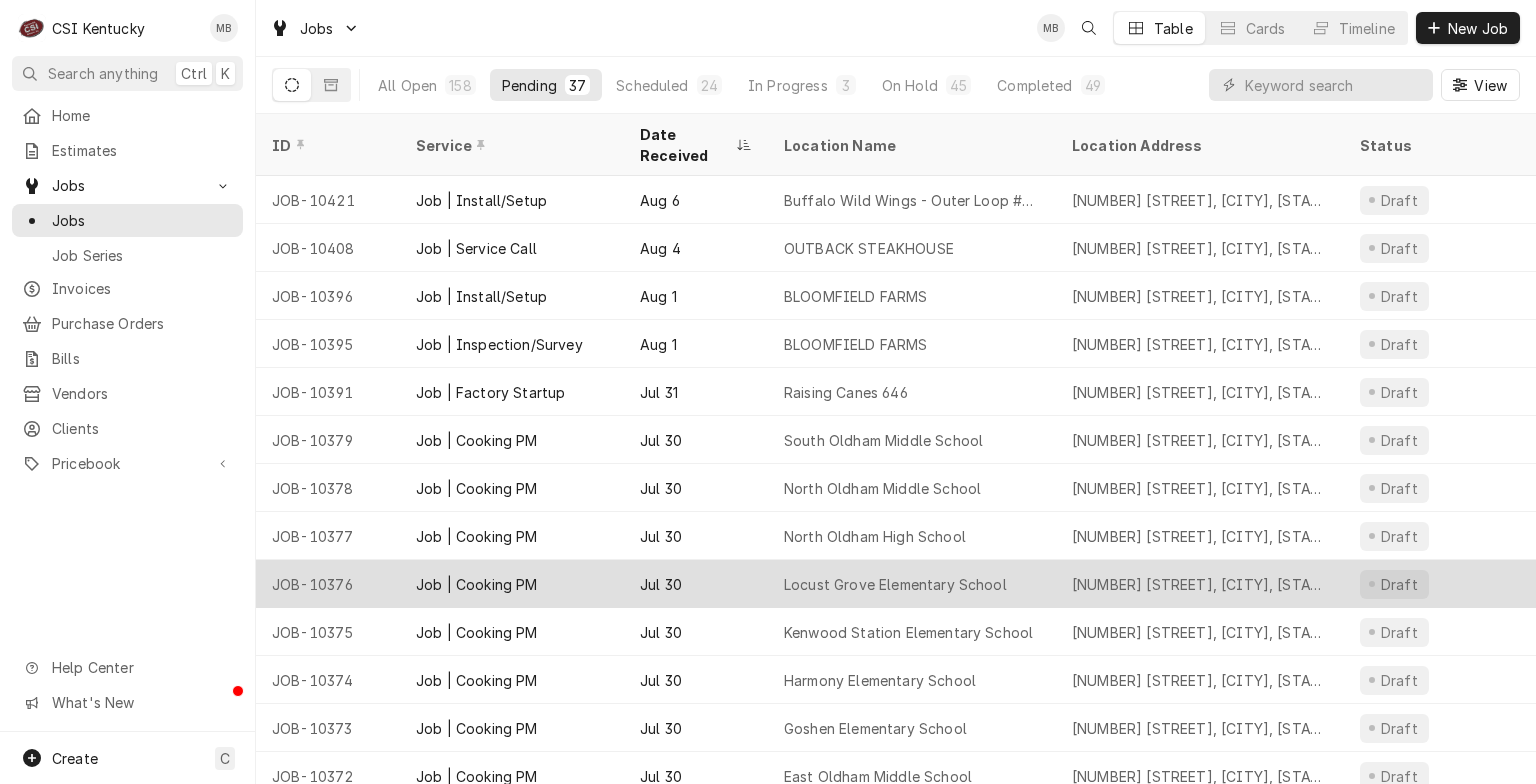 click on "Jul 30" at bounding box center [696, 584] 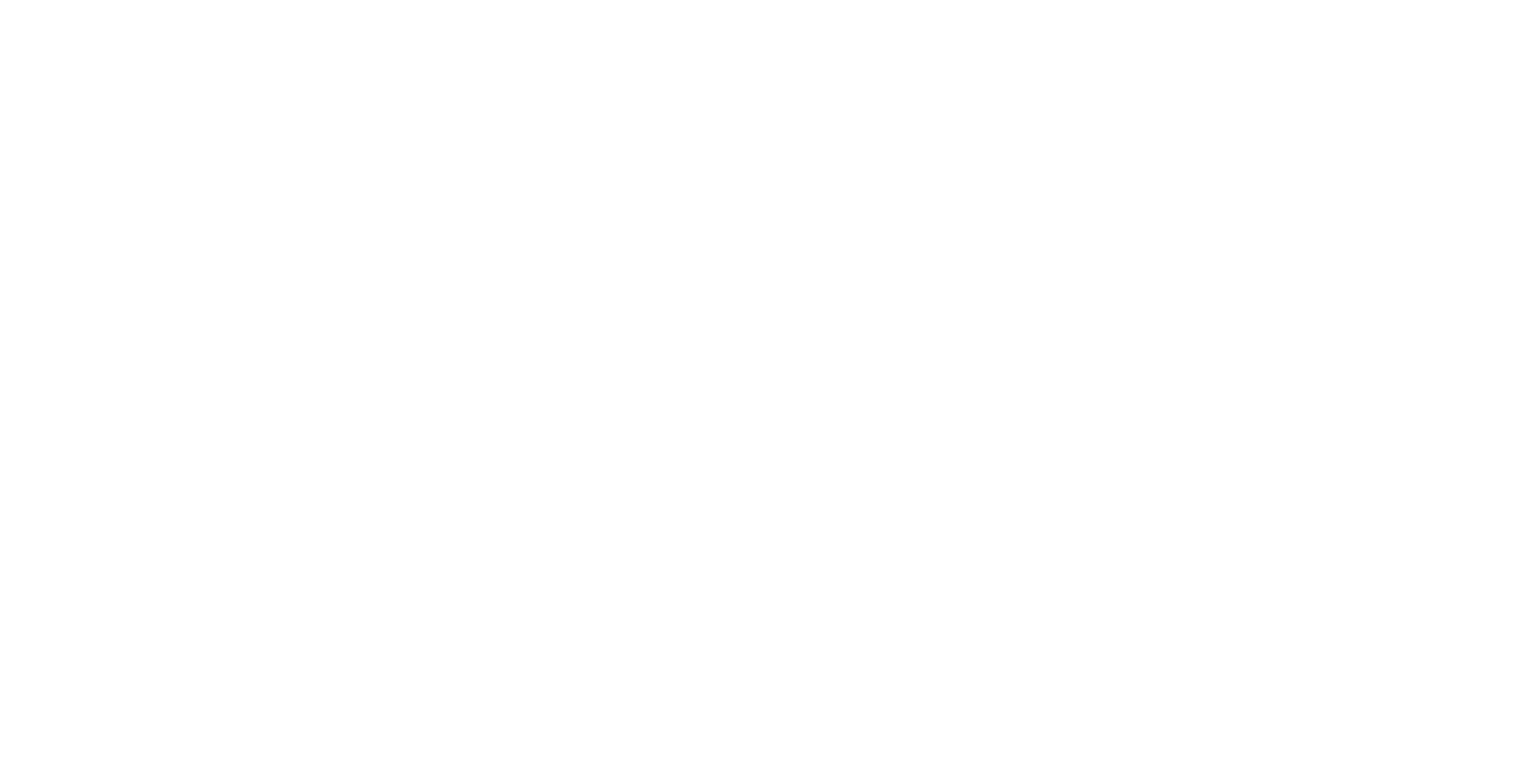scroll, scrollTop: 0, scrollLeft: 0, axis: both 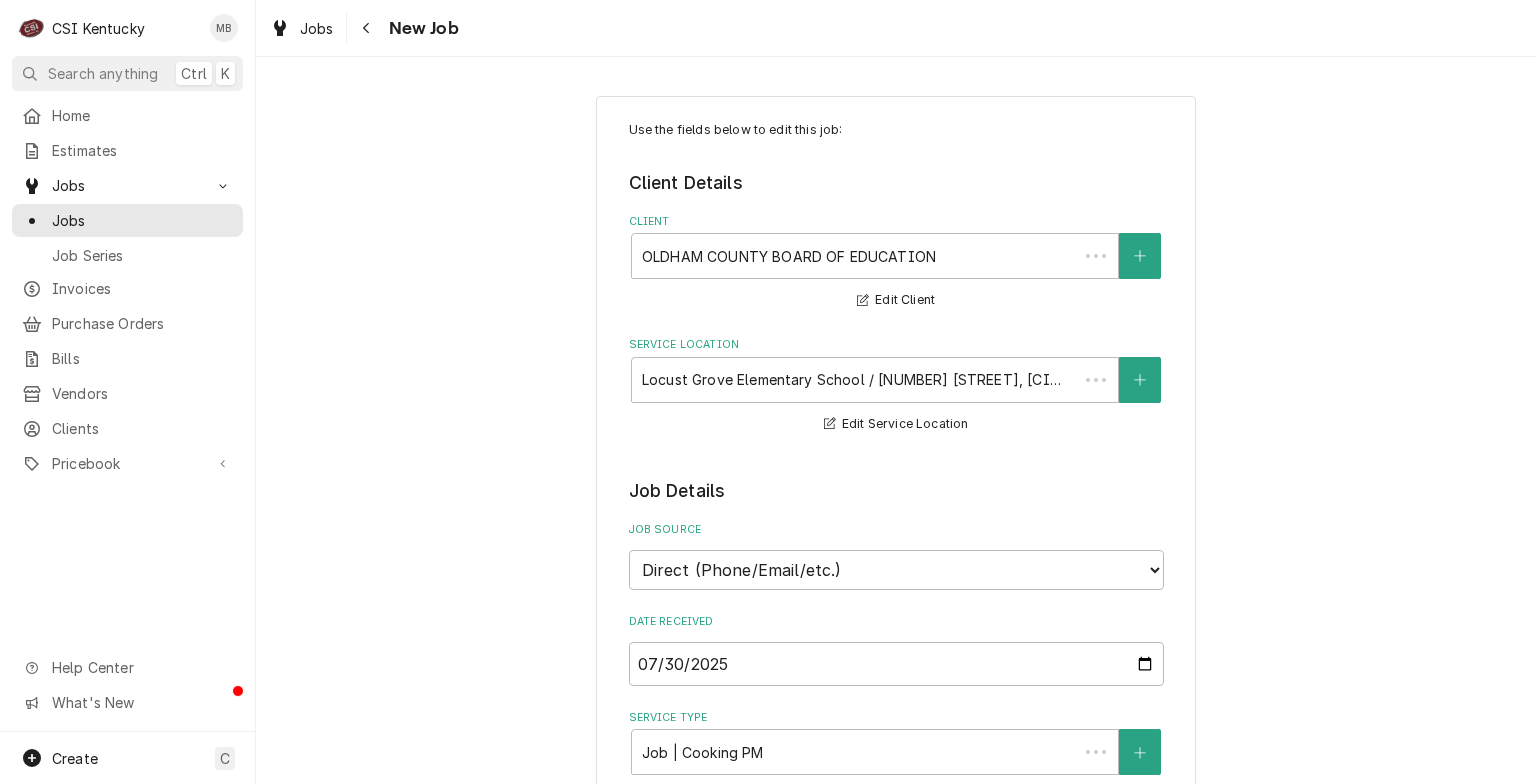type on "x" 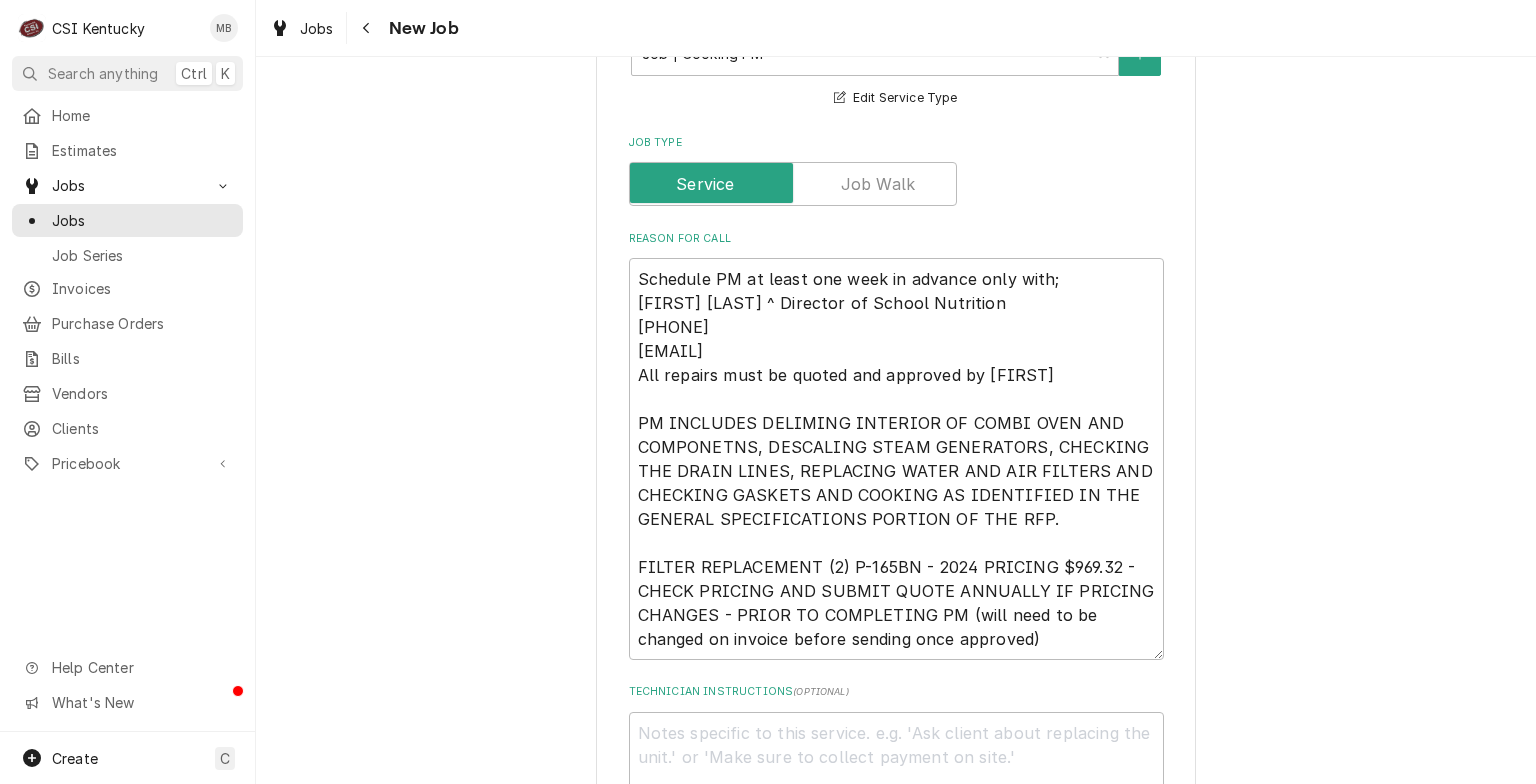 scroll, scrollTop: 700, scrollLeft: 0, axis: vertical 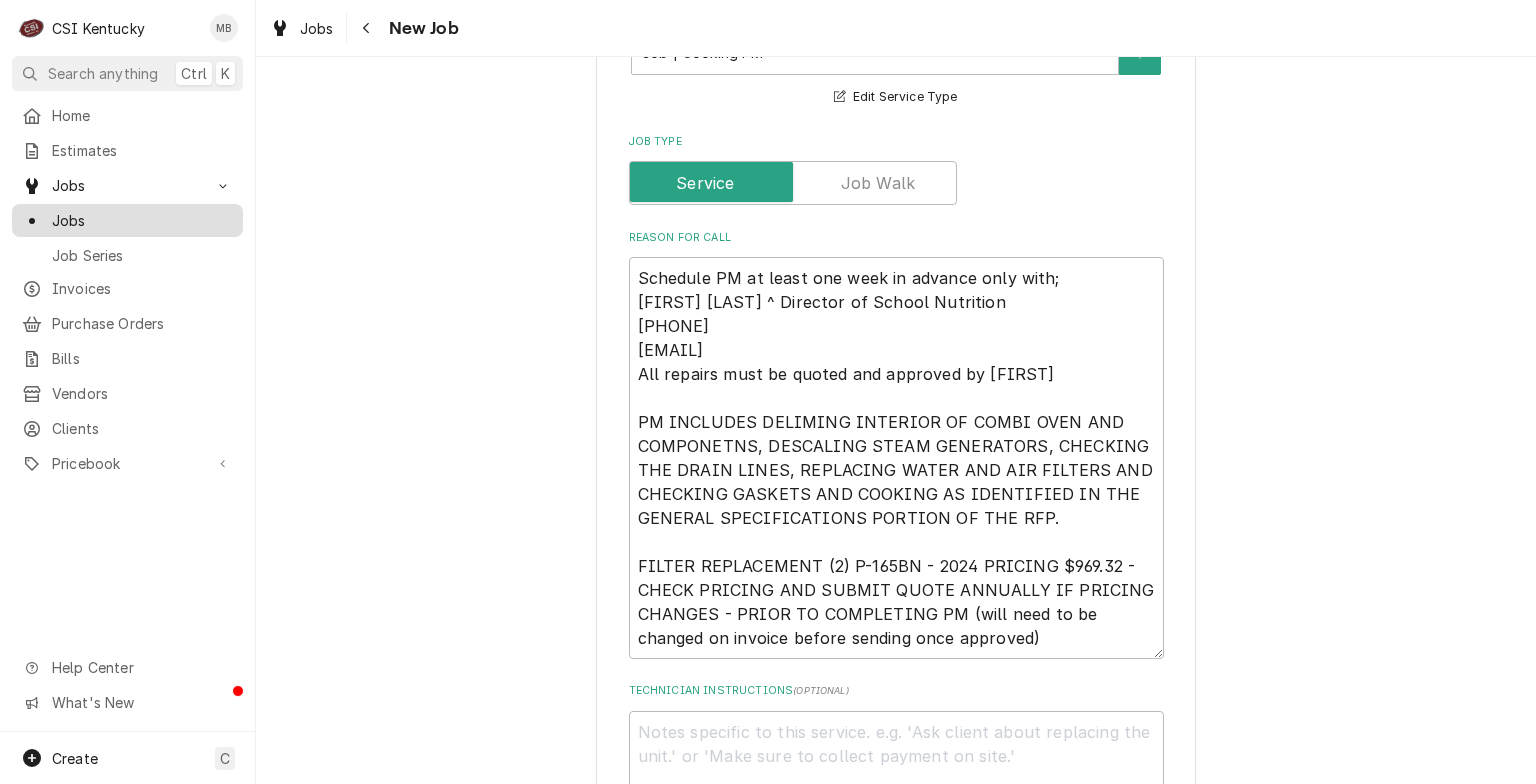 click on "Jobs" at bounding box center (142, 220) 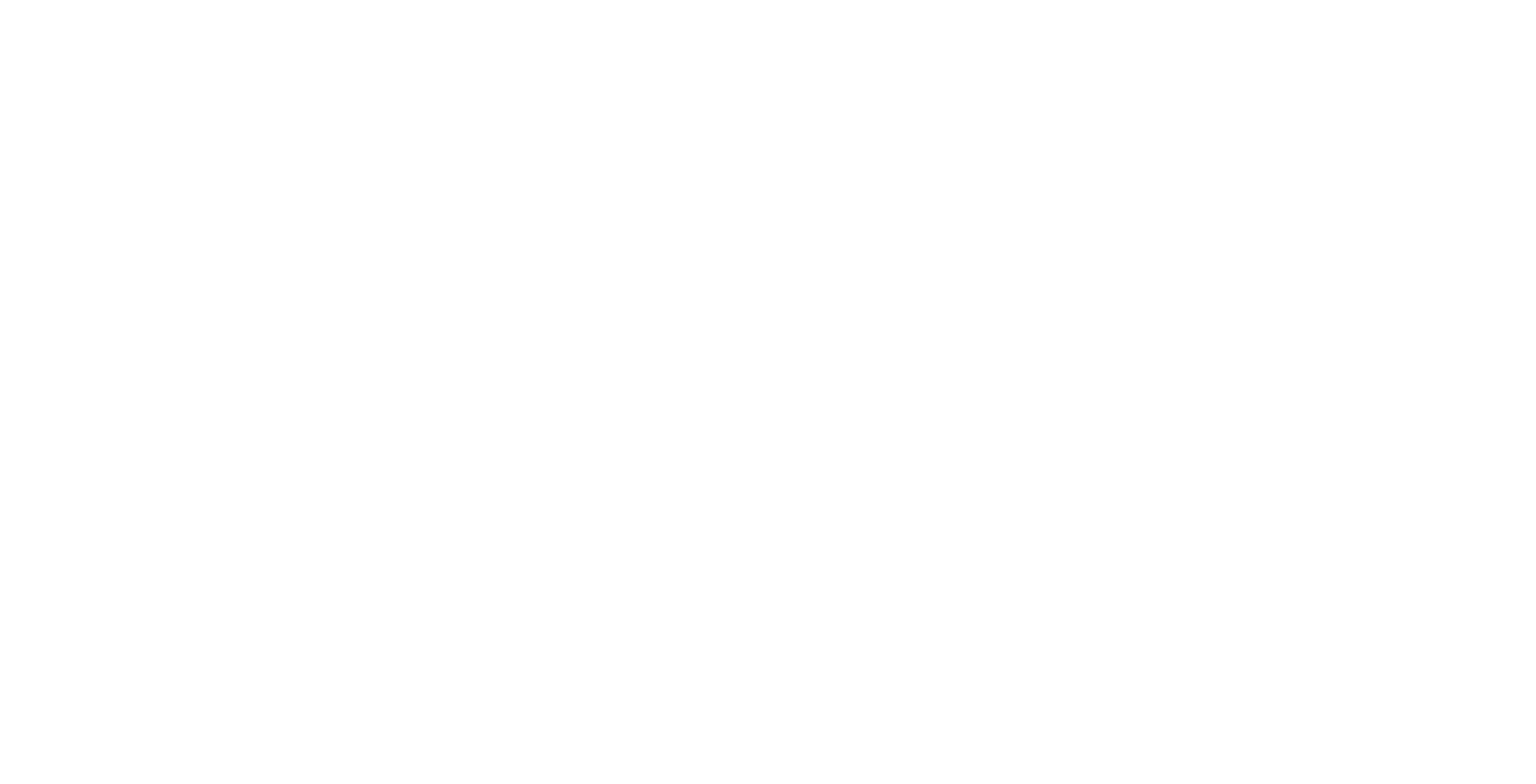 scroll, scrollTop: 0, scrollLeft: 0, axis: both 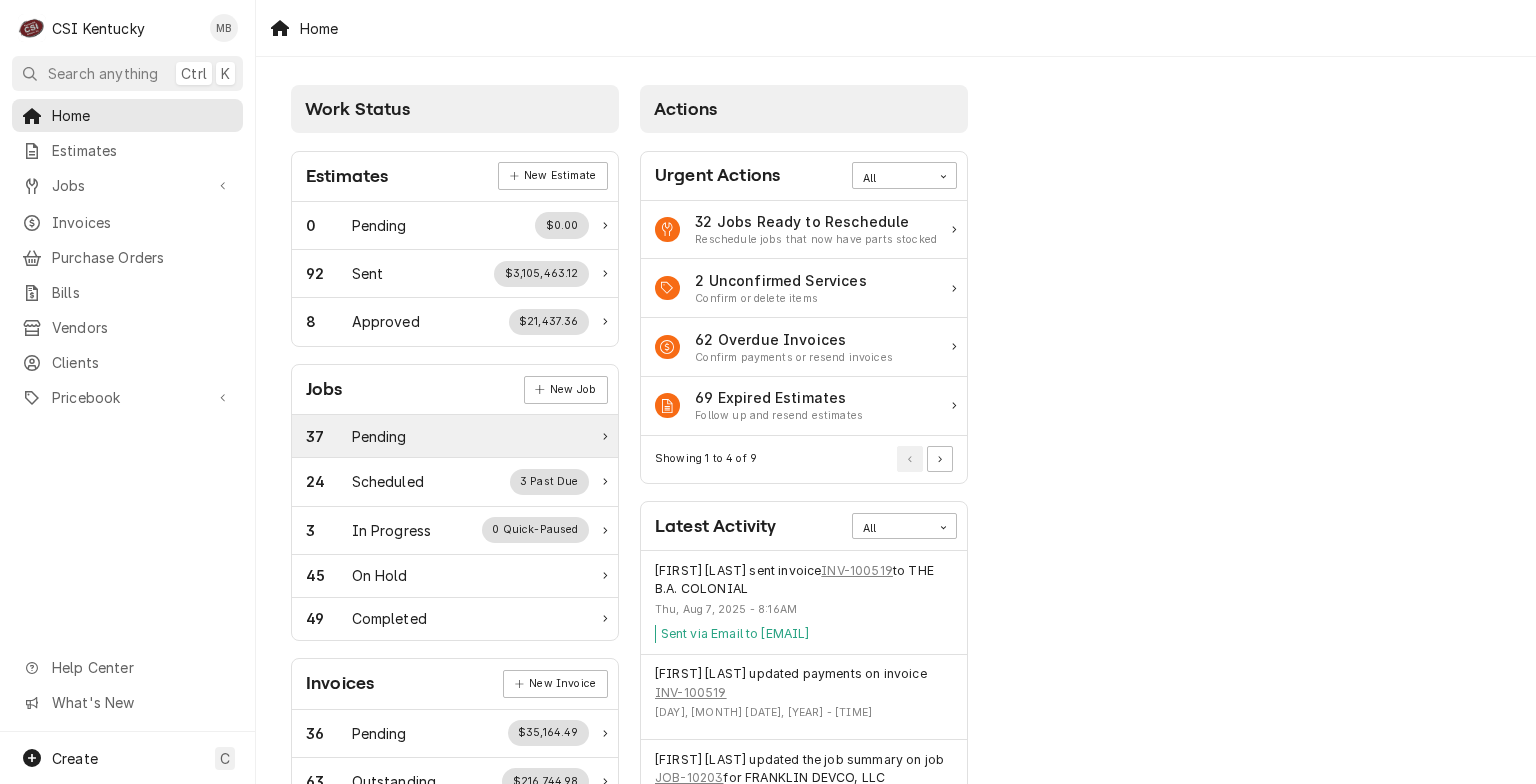 click on "37 Pending" at bounding box center [447, 436] 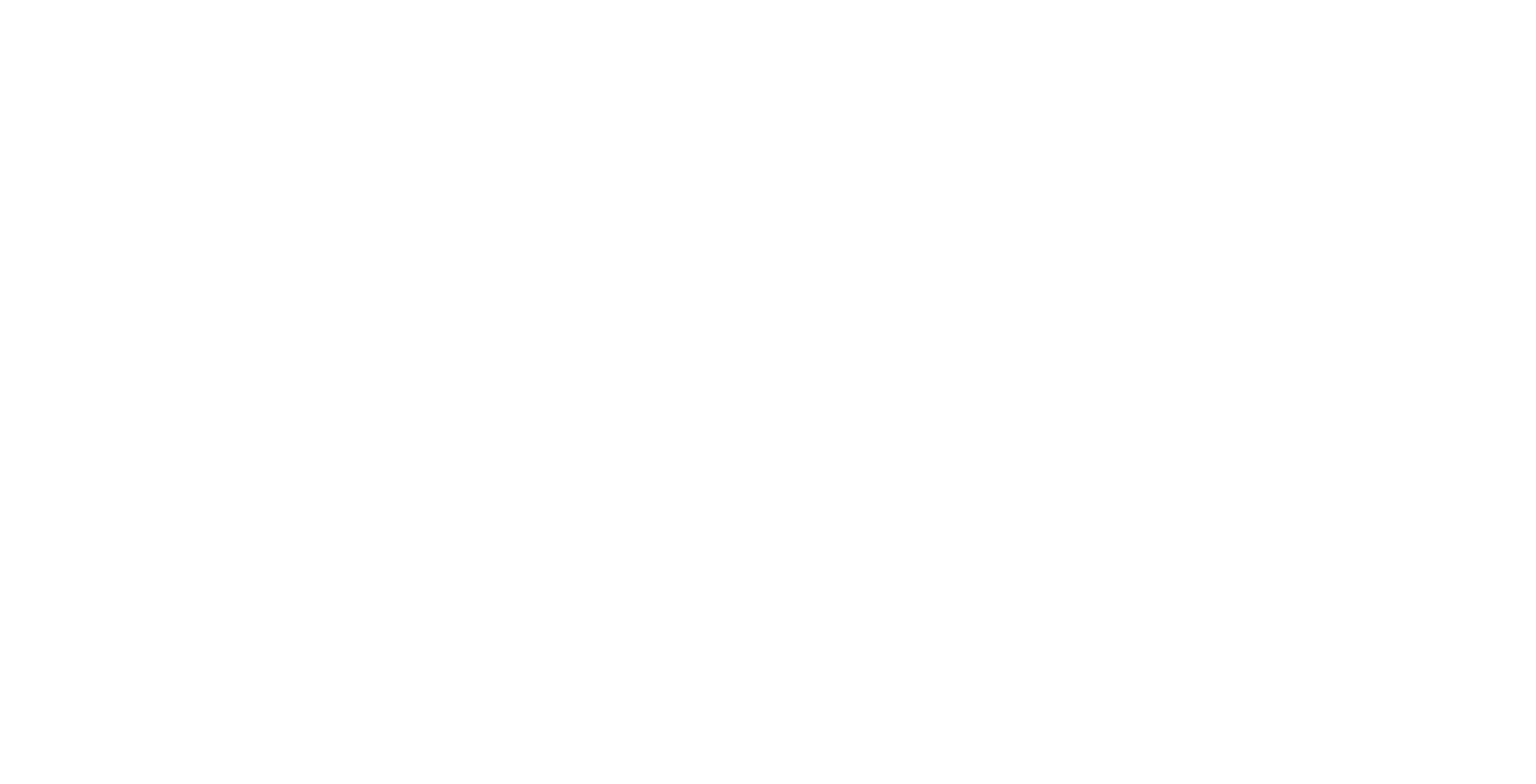 scroll, scrollTop: 0, scrollLeft: 0, axis: both 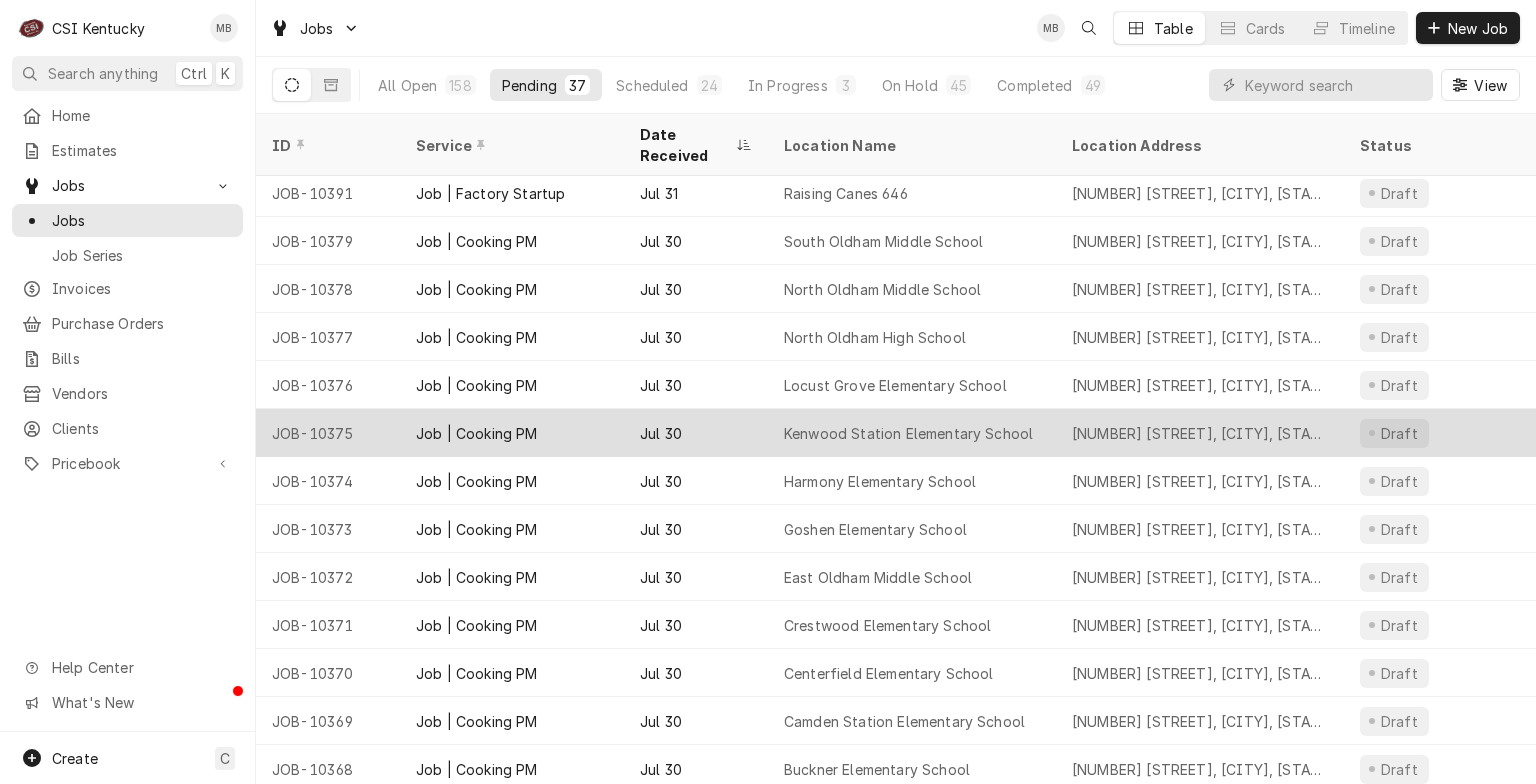 click on "Kenwood Station Elementary School" at bounding box center (912, 433) 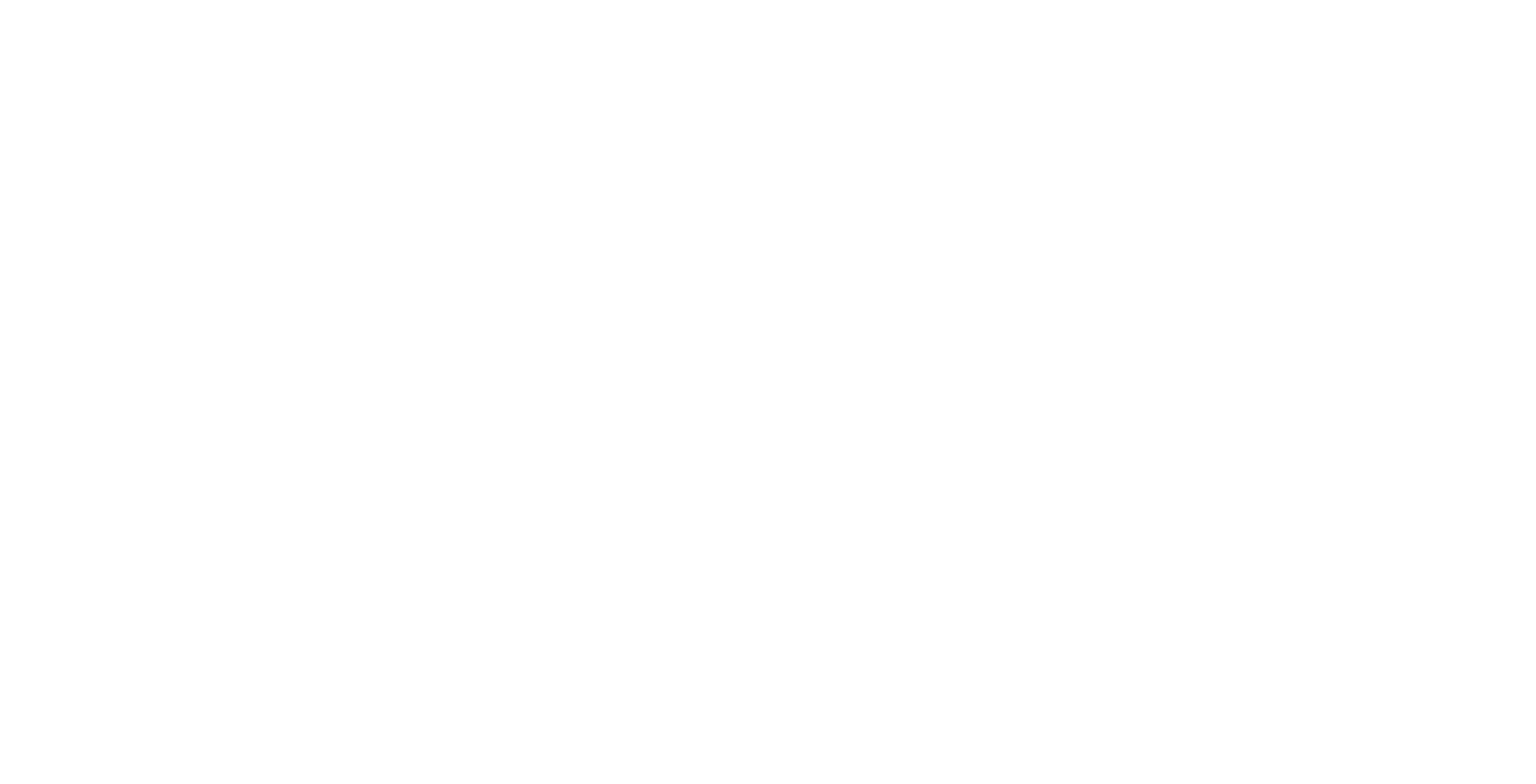 scroll, scrollTop: 0, scrollLeft: 0, axis: both 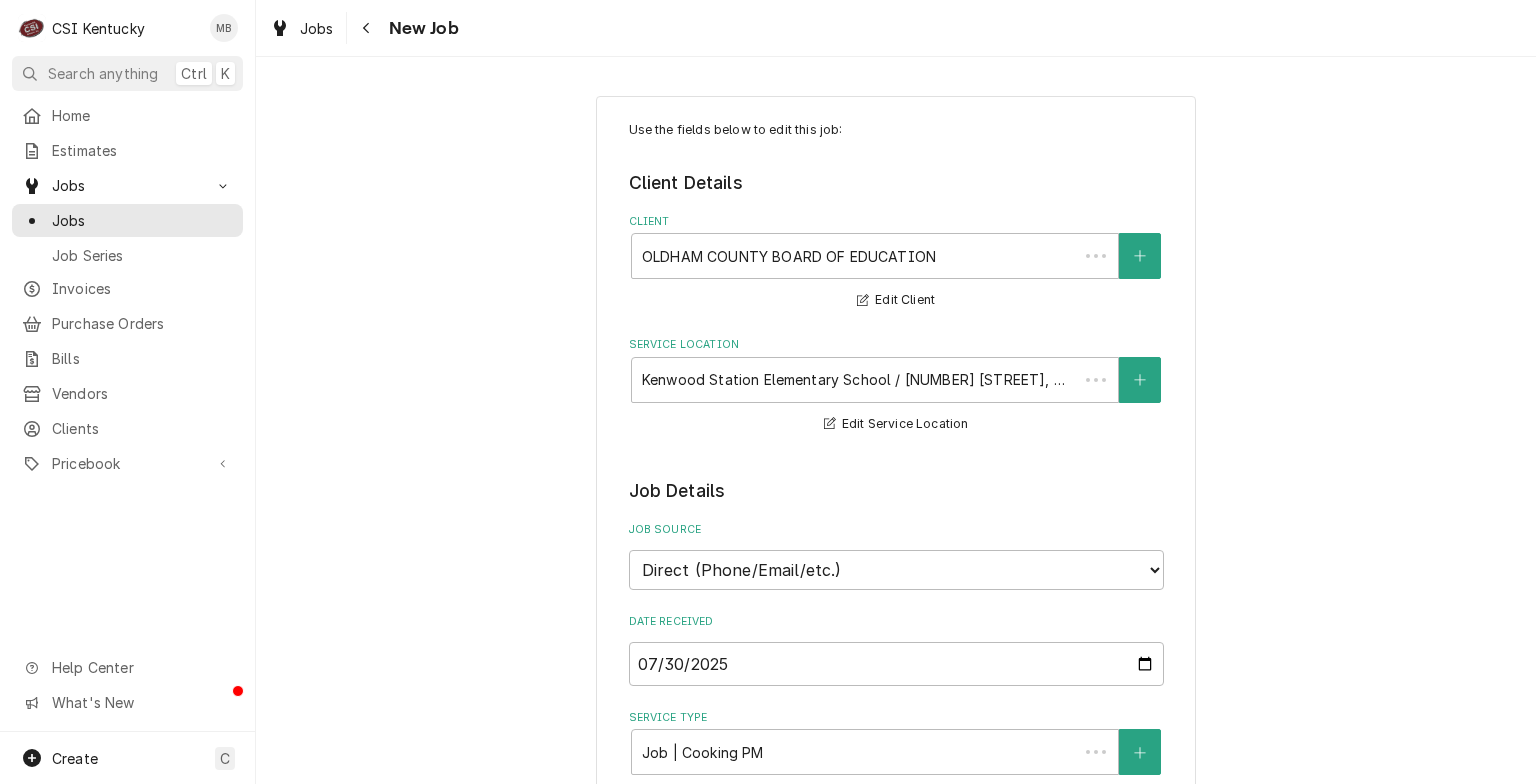 type on "x" 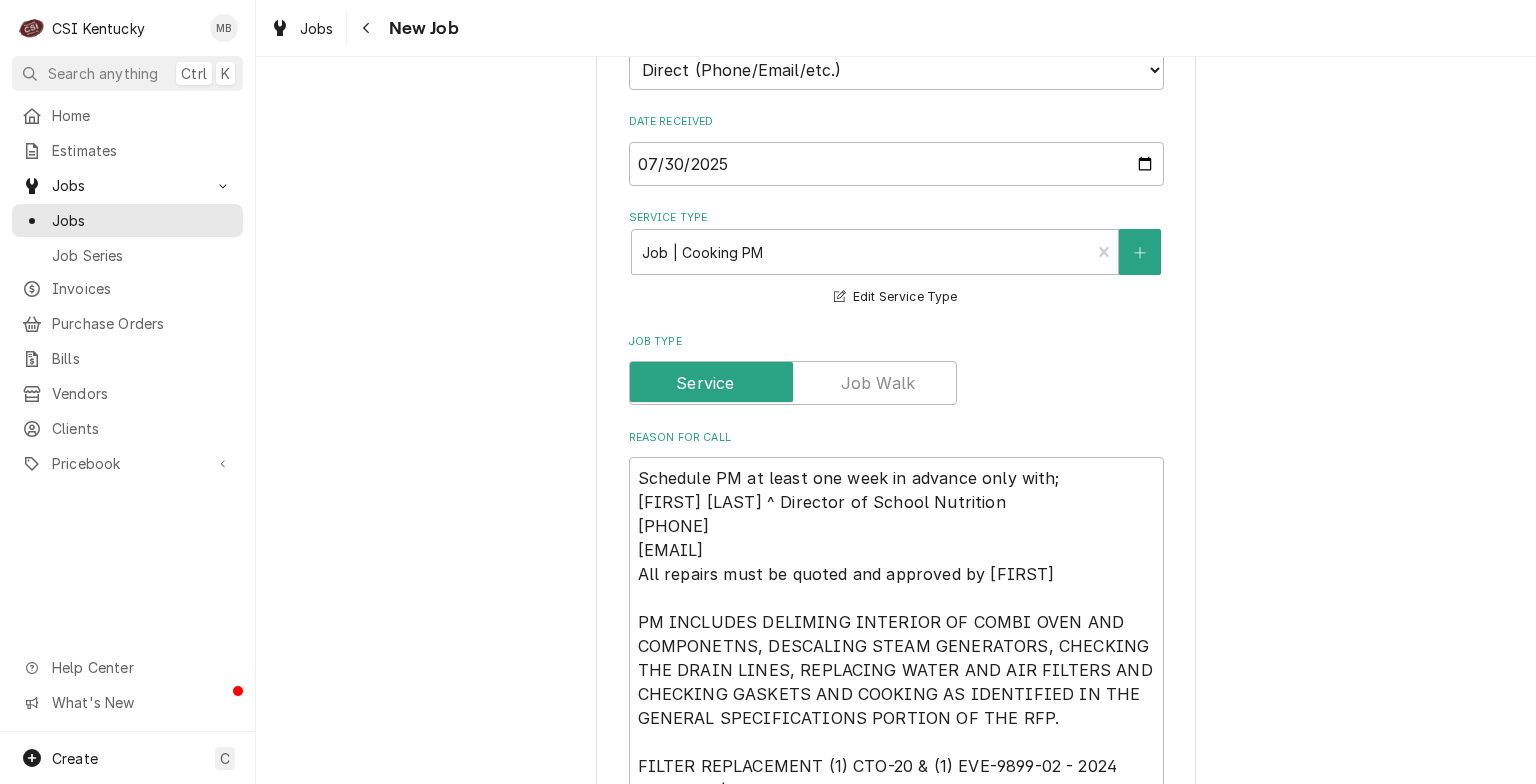 scroll, scrollTop: 800, scrollLeft: 0, axis: vertical 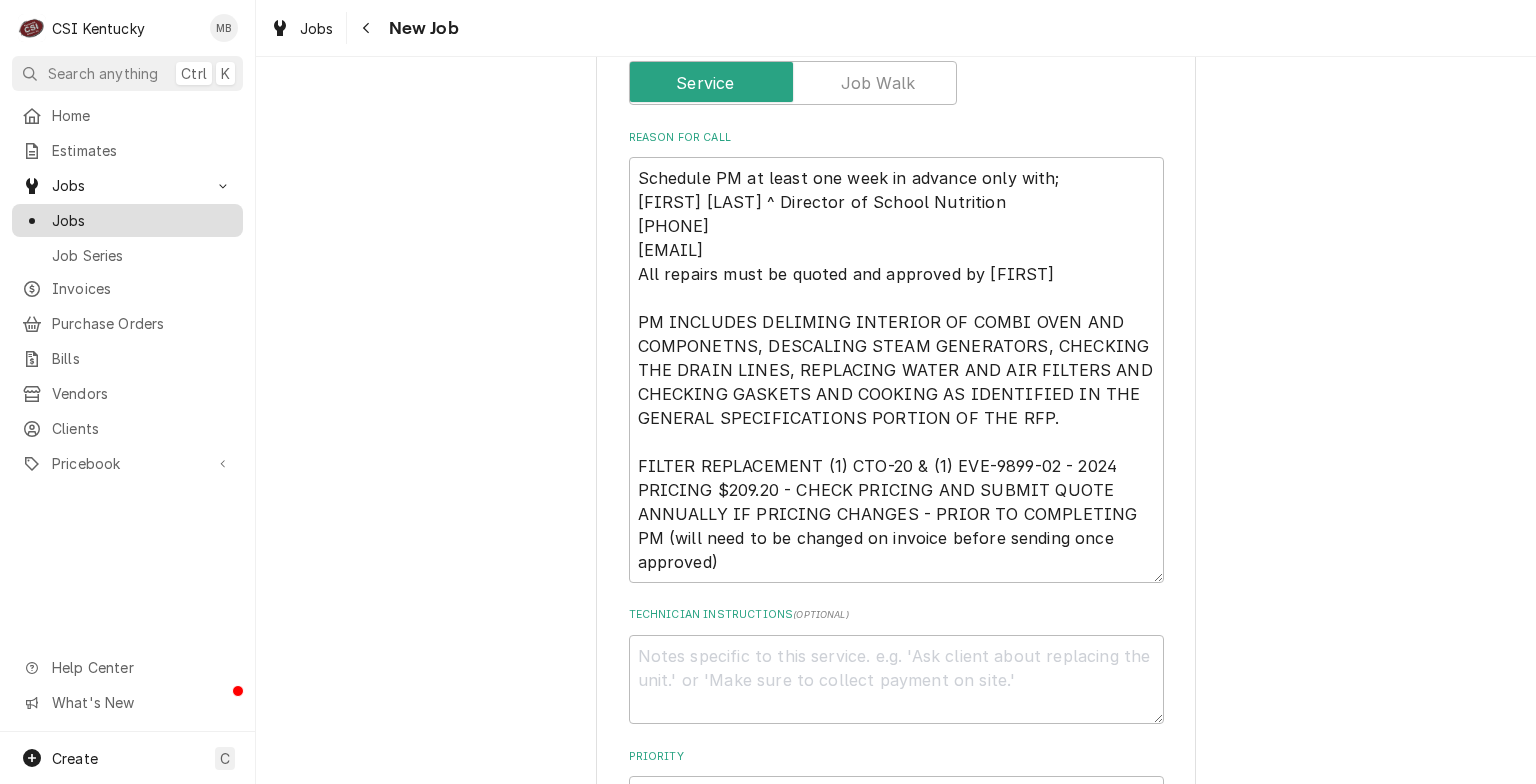 click on "Jobs" at bounding box center (142, 220) 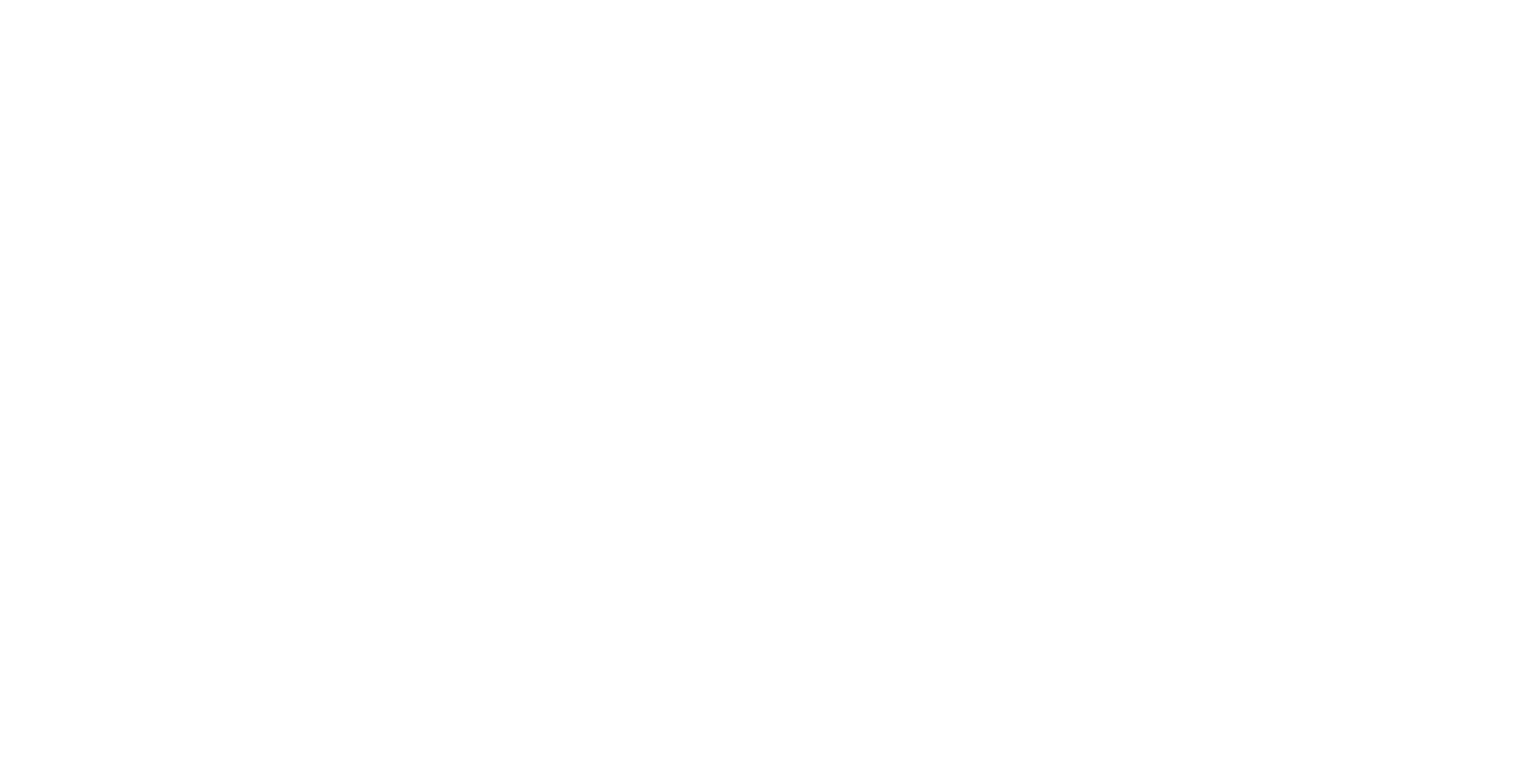 scroll, scrollTop: 0, scrollLeft: 0, axis: both 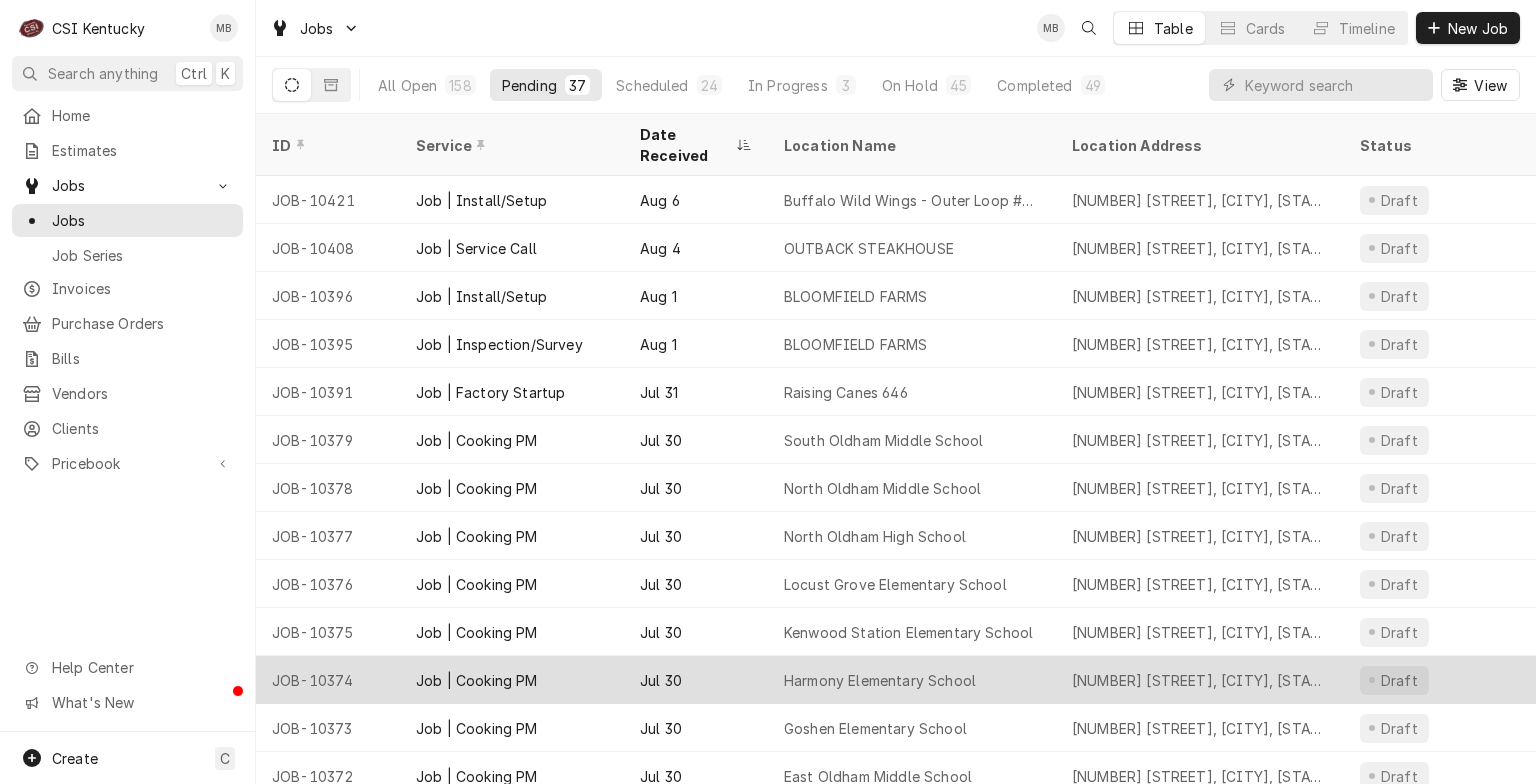 click on "Harmony Elementary School" at bounding box center (912, 680) 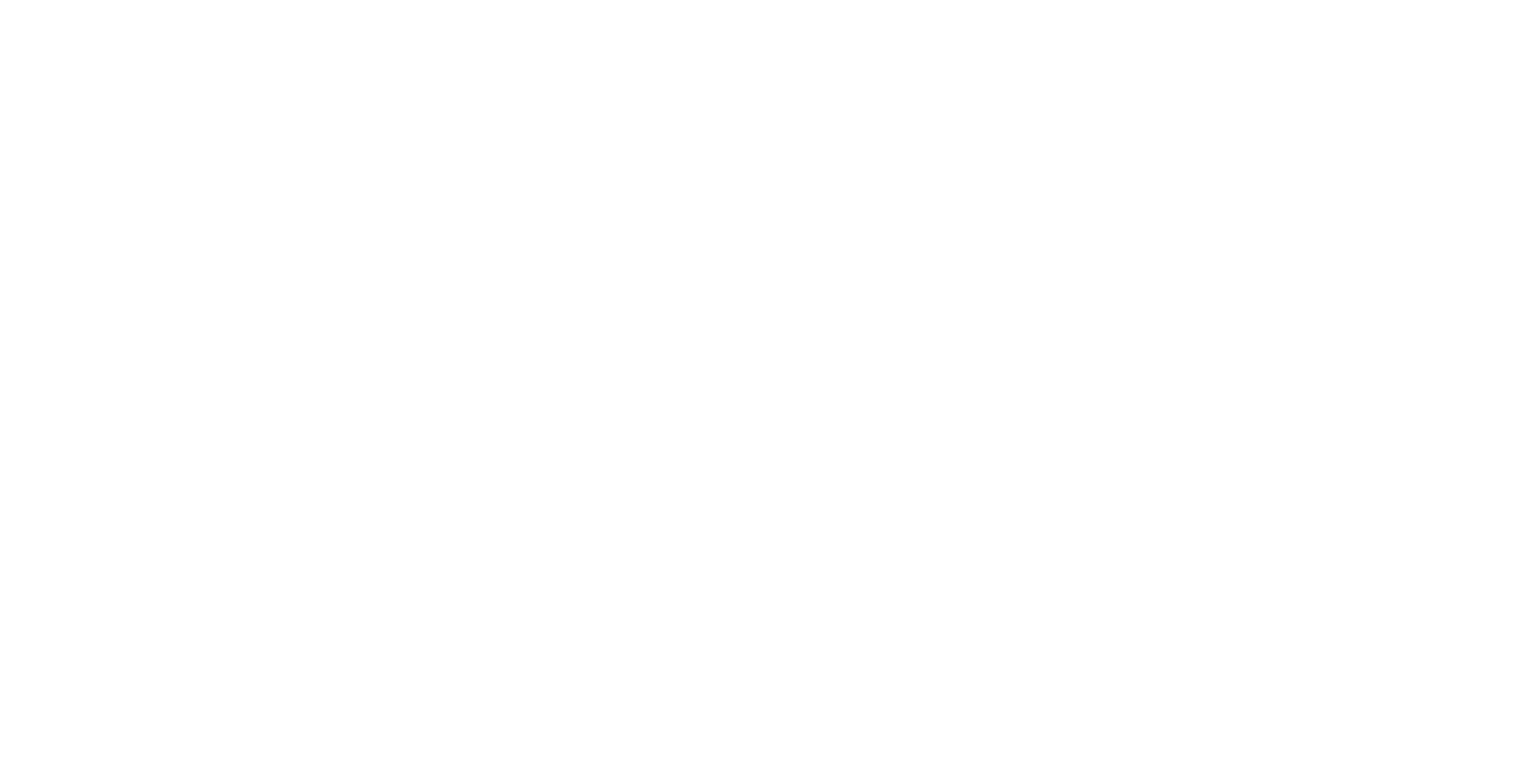 scroll, scrollTop: 0, scrollLeft: 0, axis: both 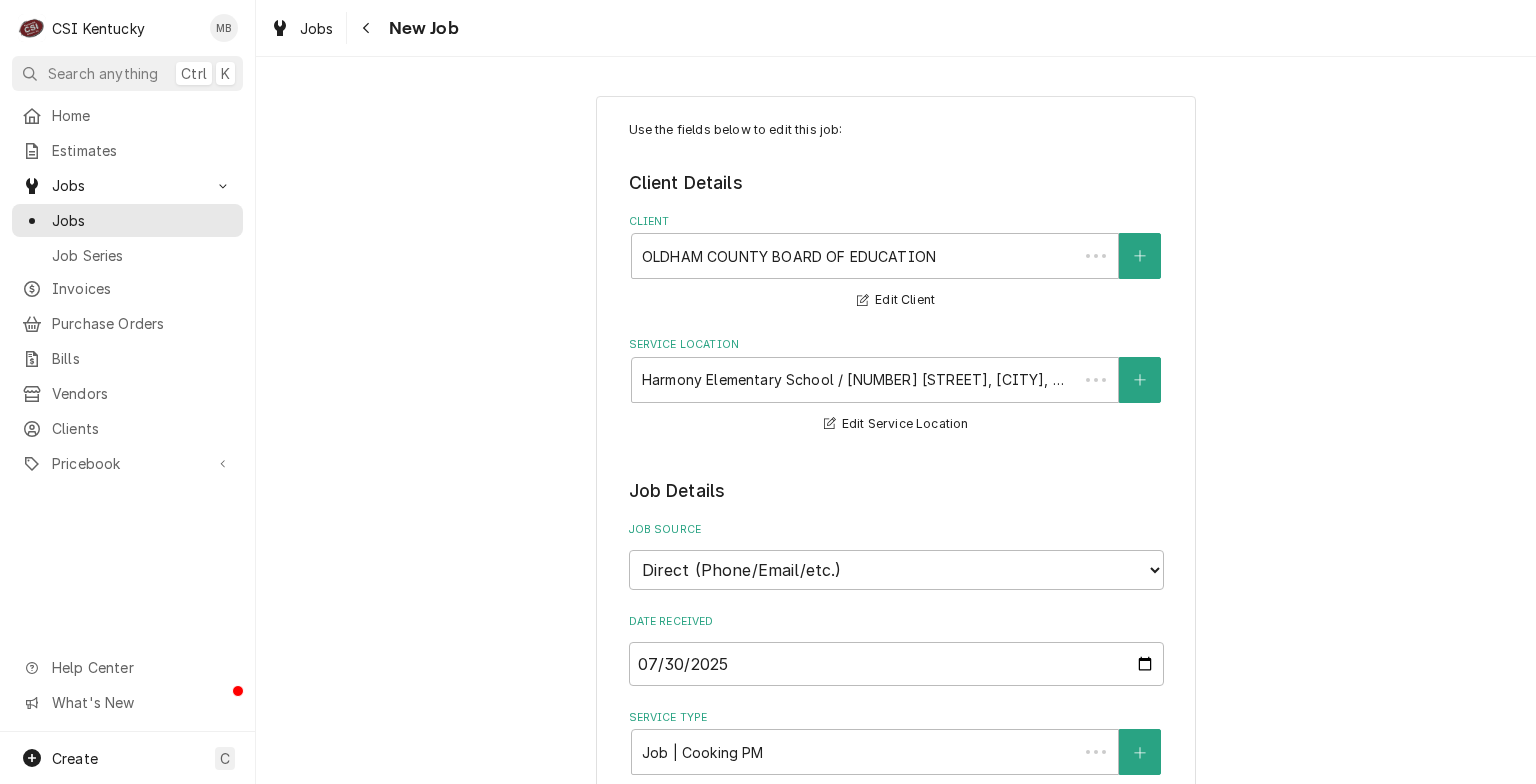 type on "x" 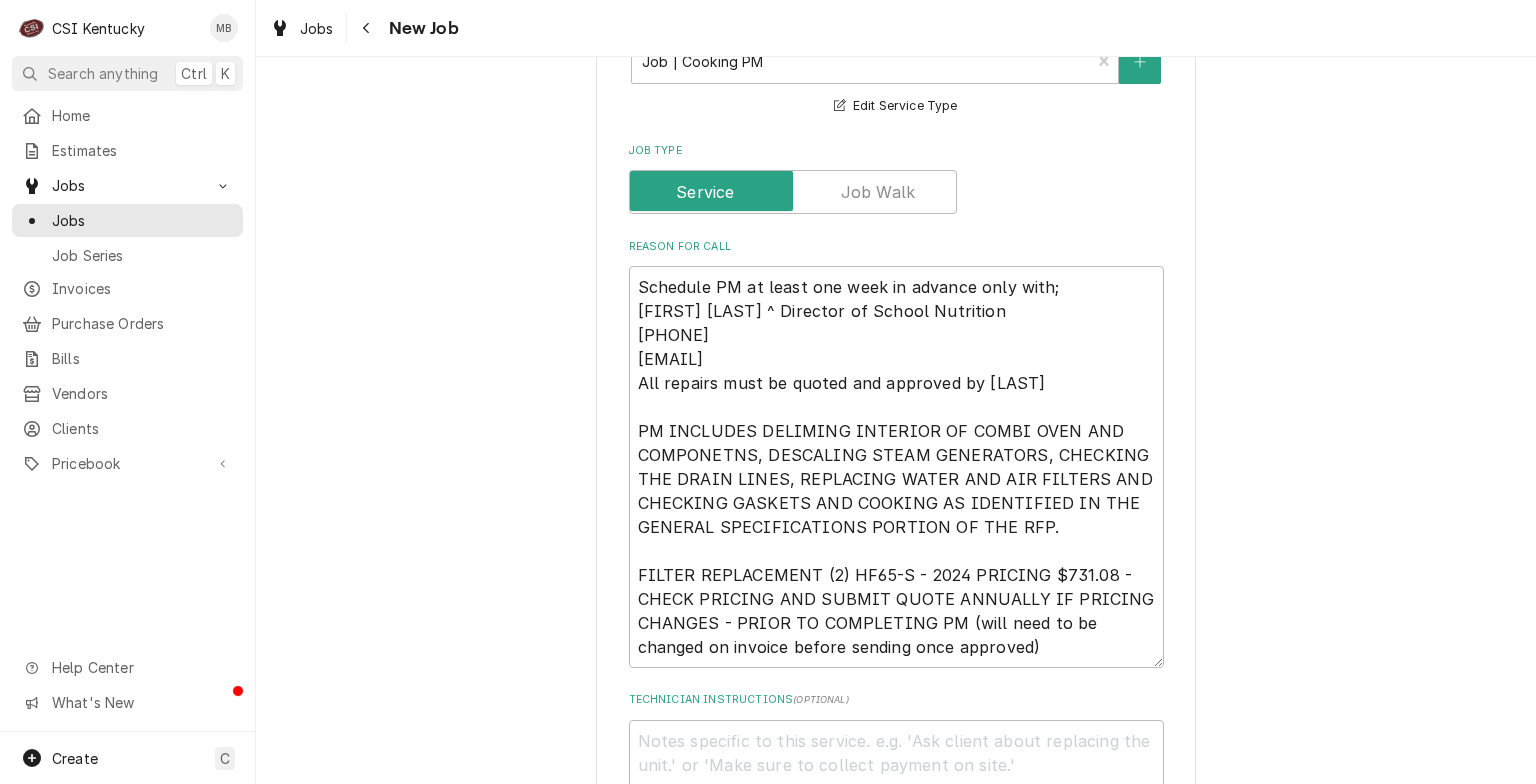 scroll, scrollTop: 700, scrollLeft: 0, axis: vertical 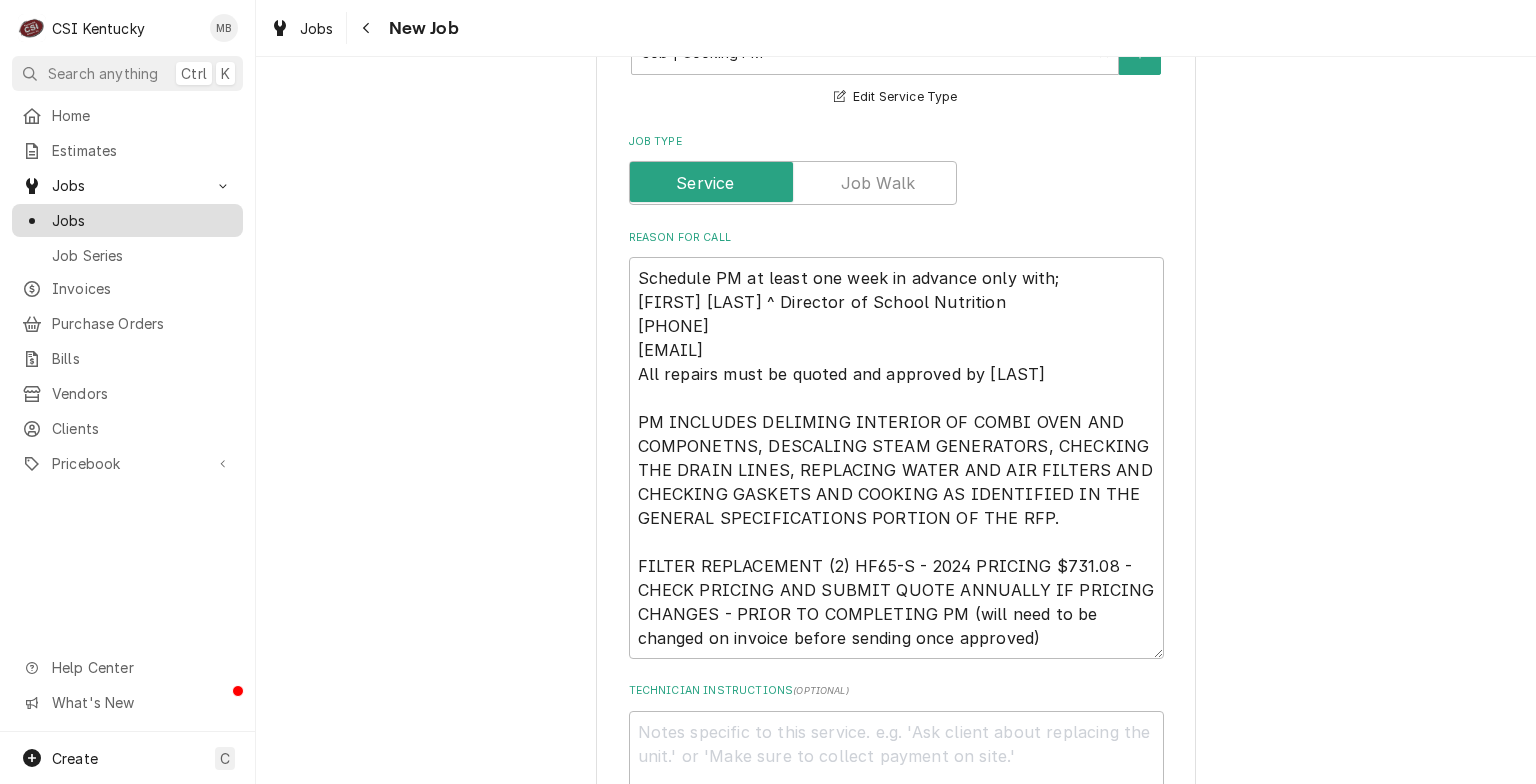 click on "Jobs" at bounding box center [142, 220] 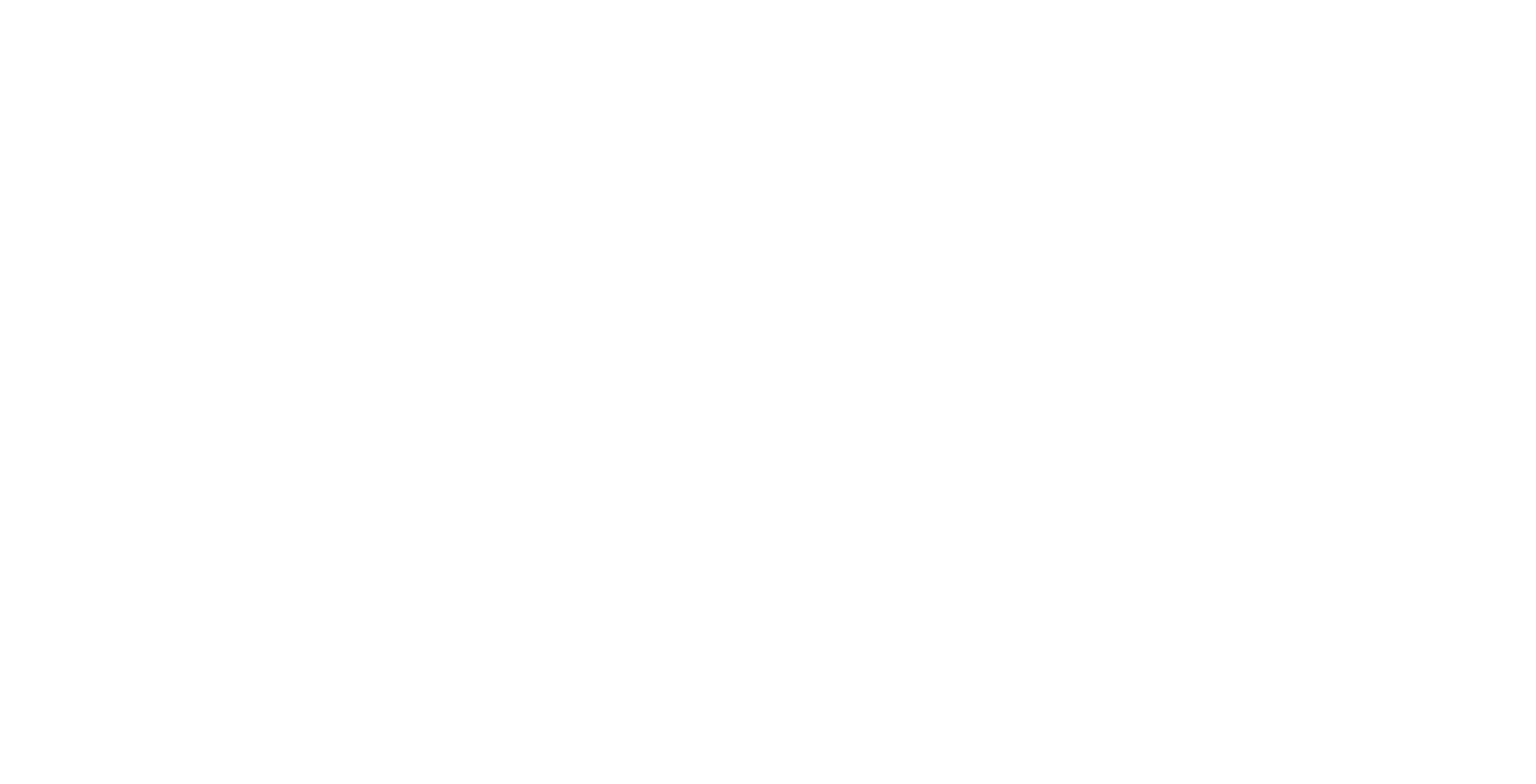 scroll, scrollTop: 0, scrollLeft: 0, axis: both 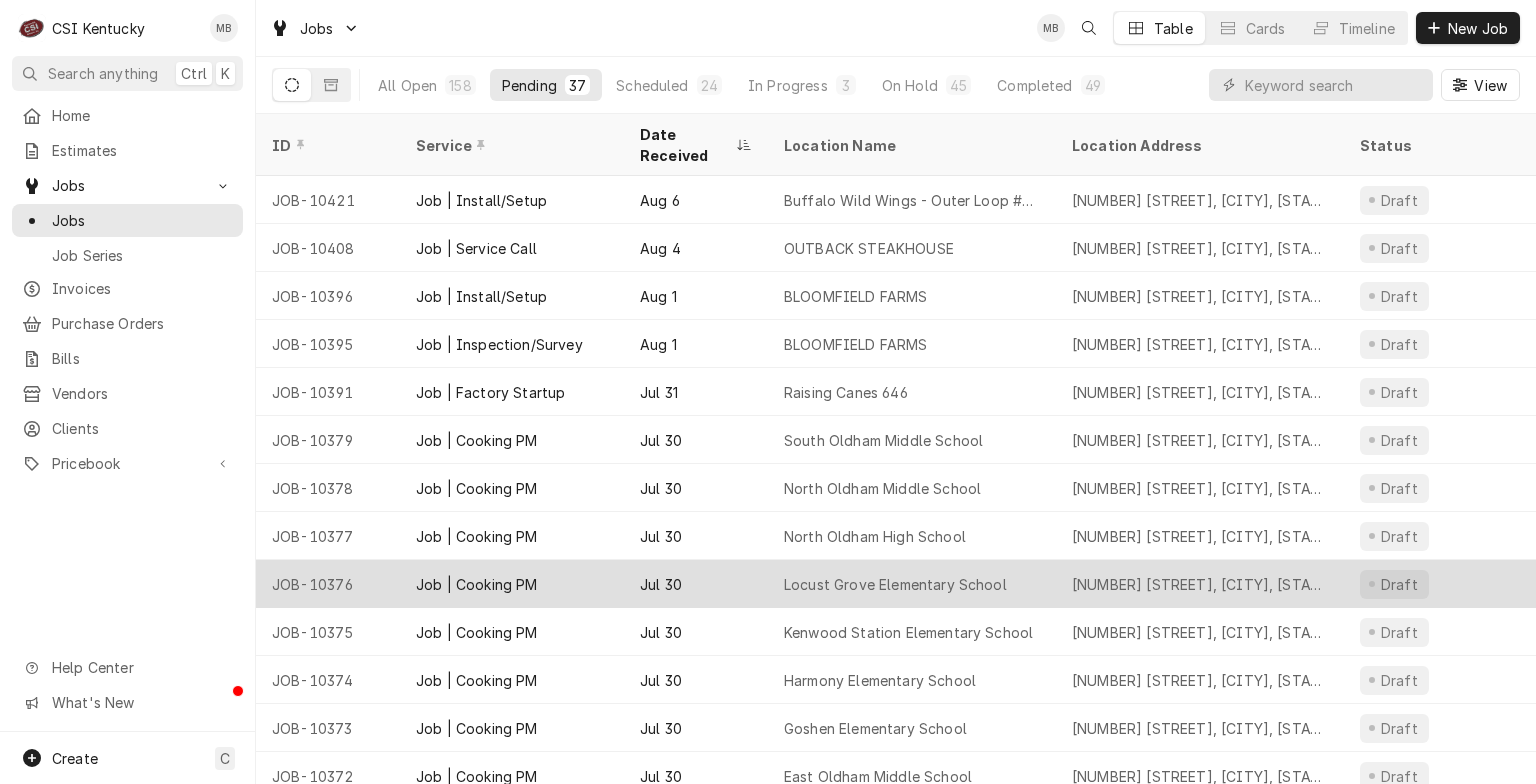 click on "Locust Grove Elementary School" at bounding box center (895, 584) 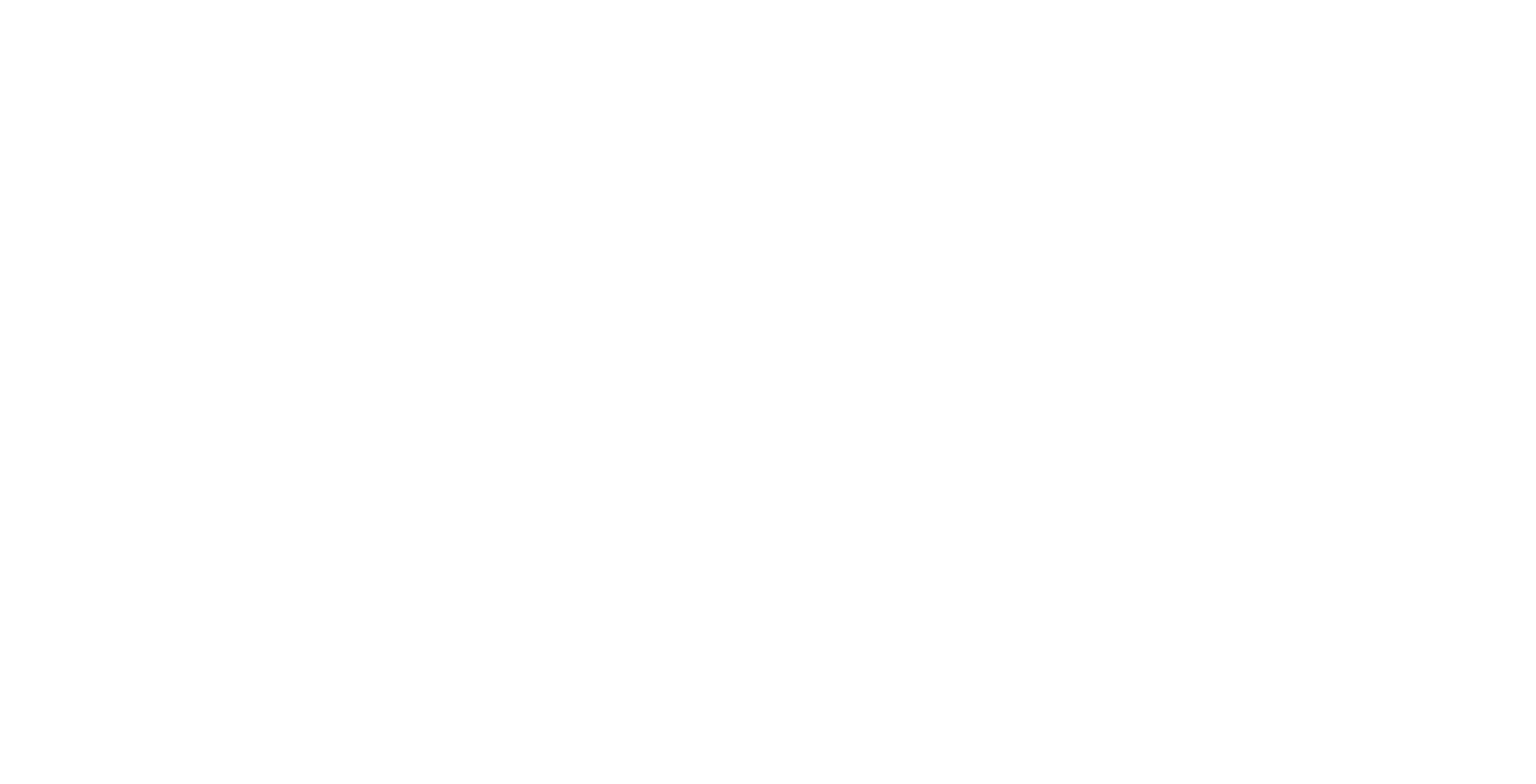 scroll, scrollTop: 0, scrollLeft: 0, axis: both 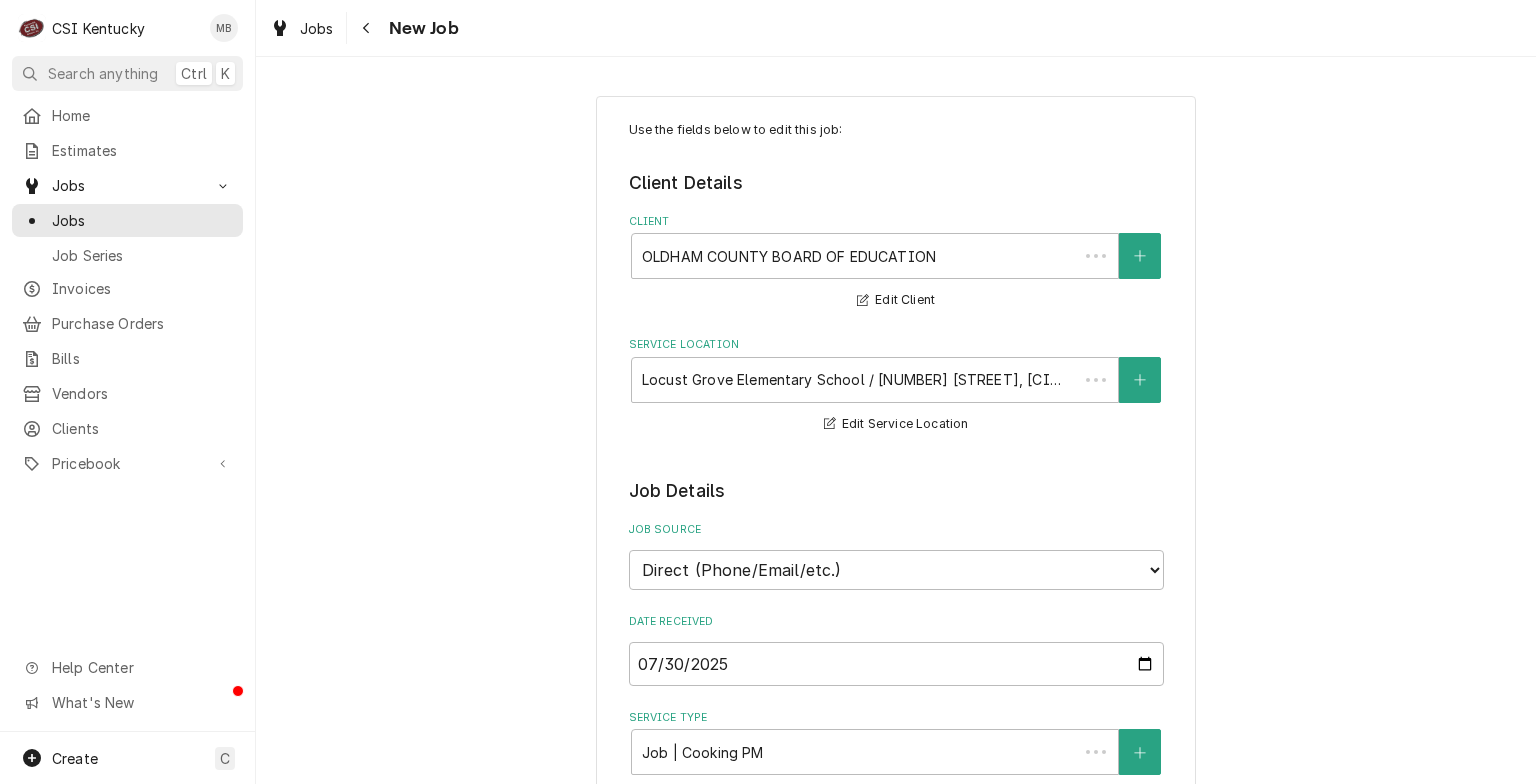type on "x" 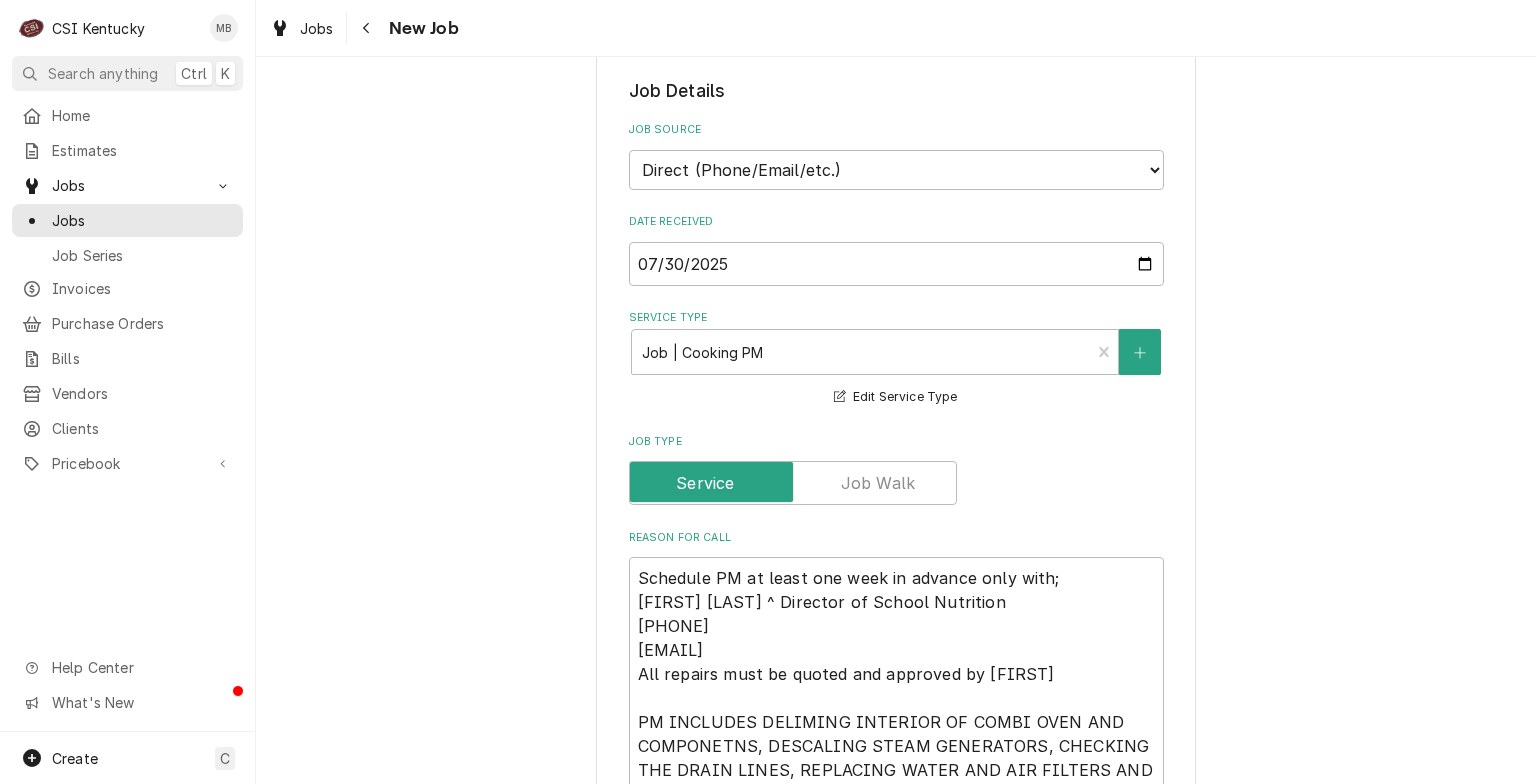 scroll, scrollTop: 700, scrollLeft: 0, axis: vertical 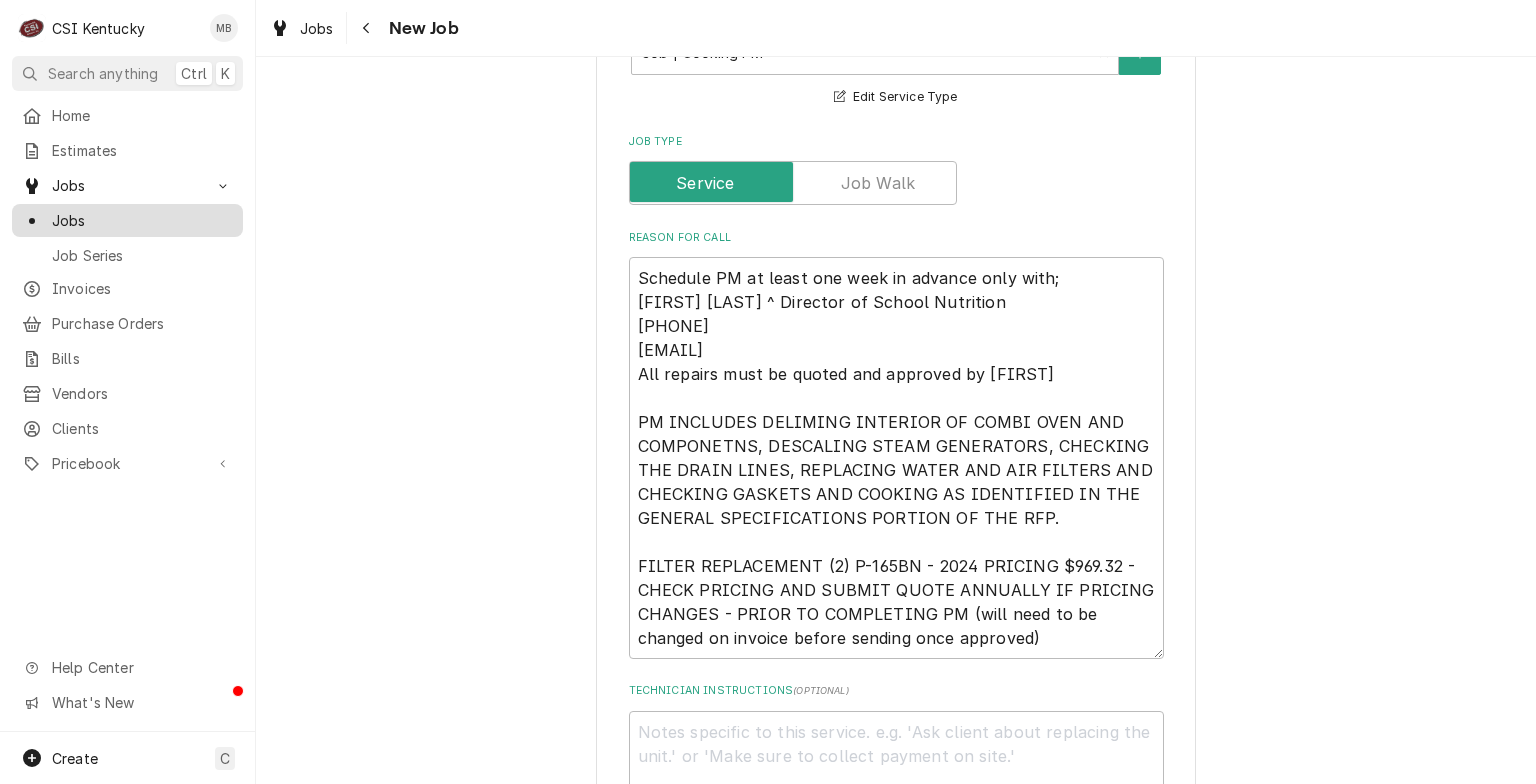 click on "Jobs" at bounding box center [142, 220] 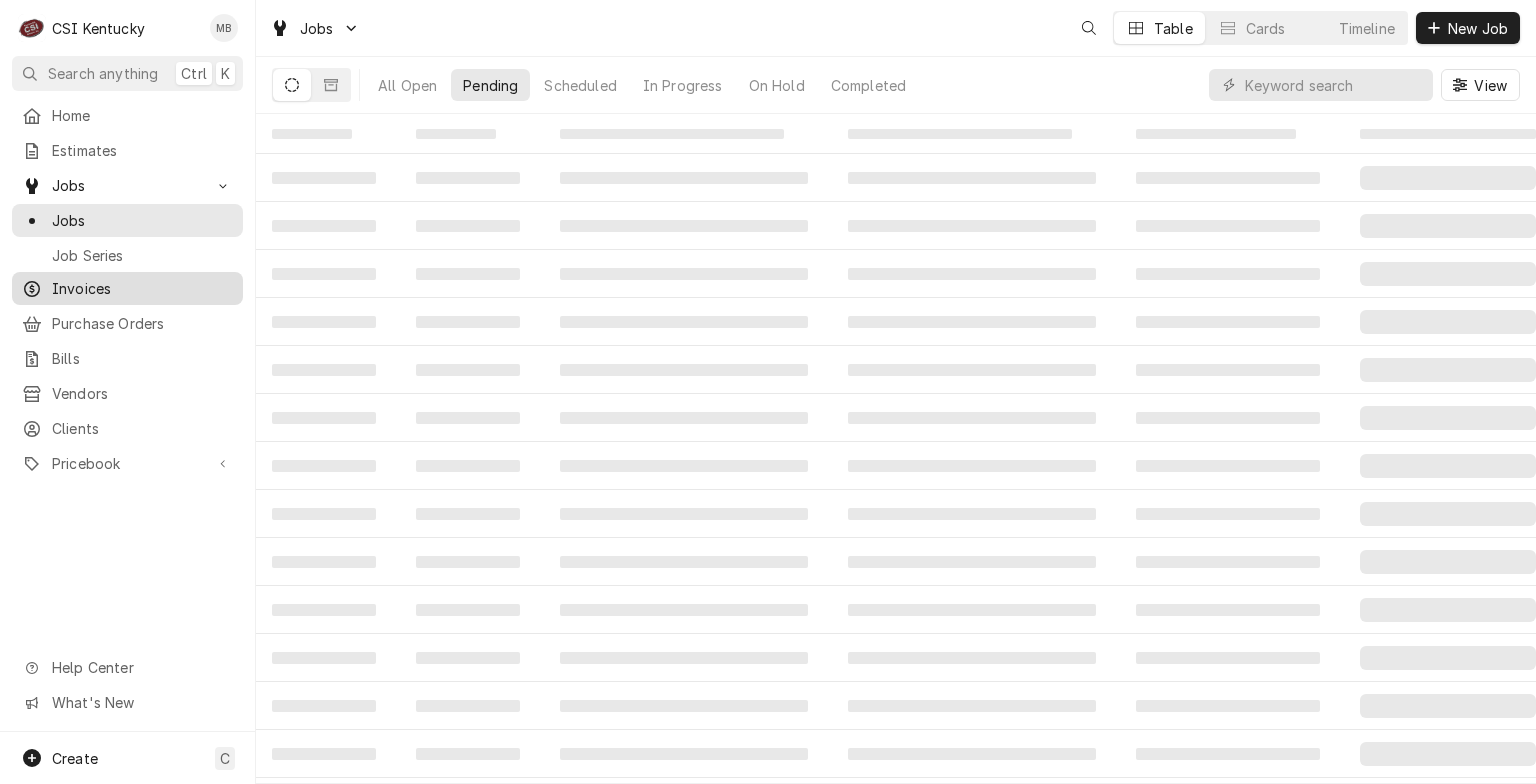 scroll, scrollTop: 0, scrollLeft: 0, axis: both 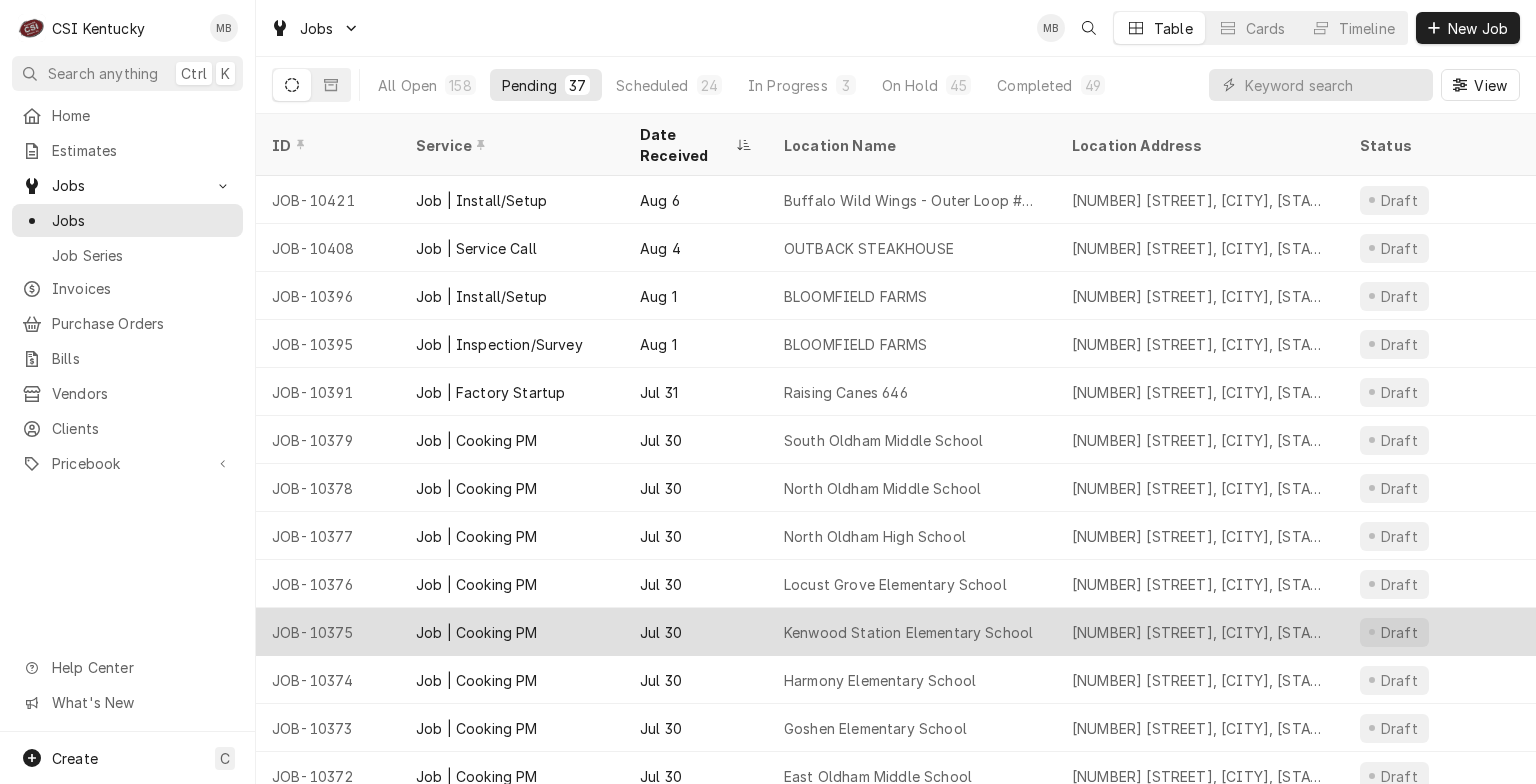 click on "Jul 30" at bounding box center (696, 632) 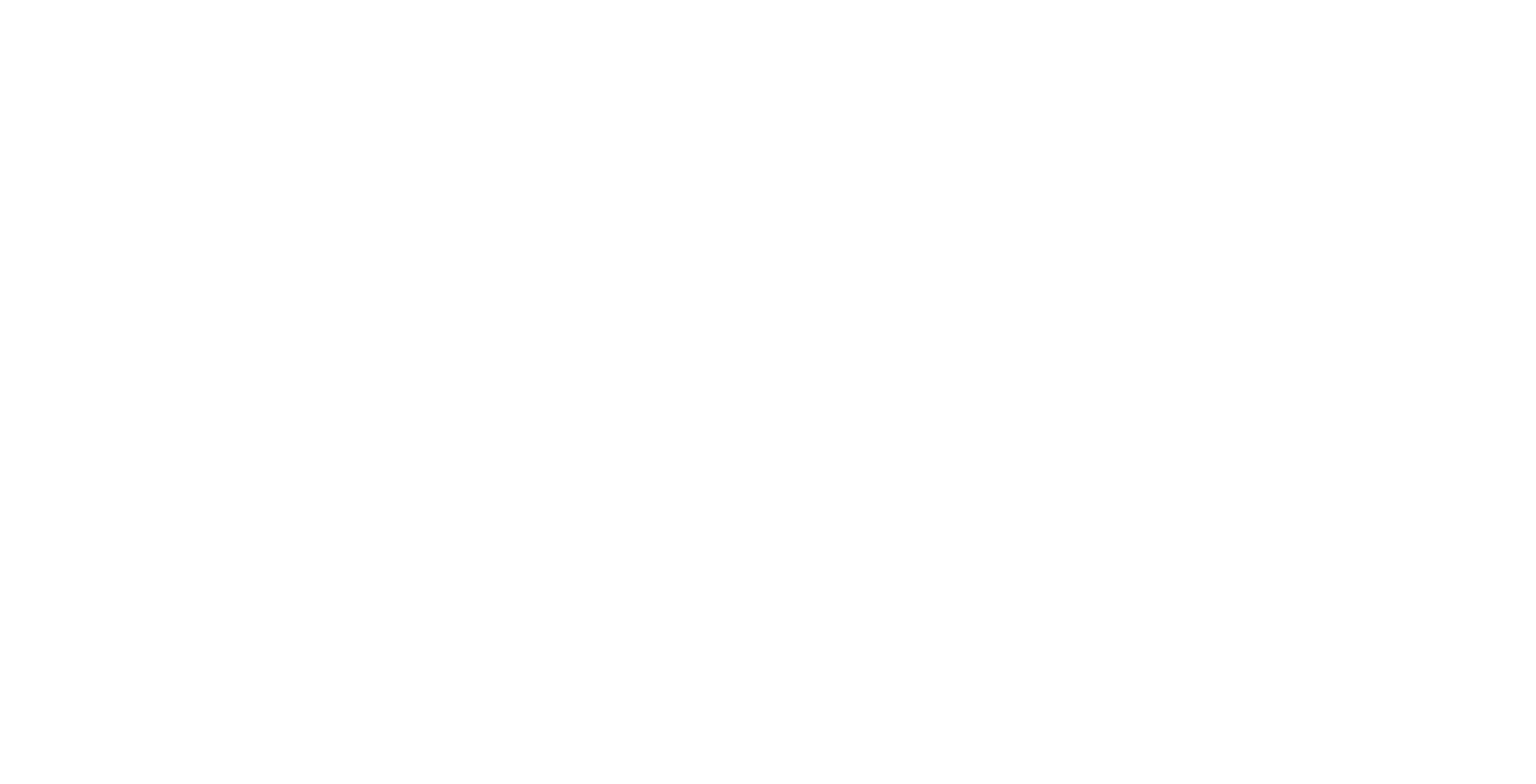 scroll, scrollTop: 0, scrollLeft: 0, axis: both 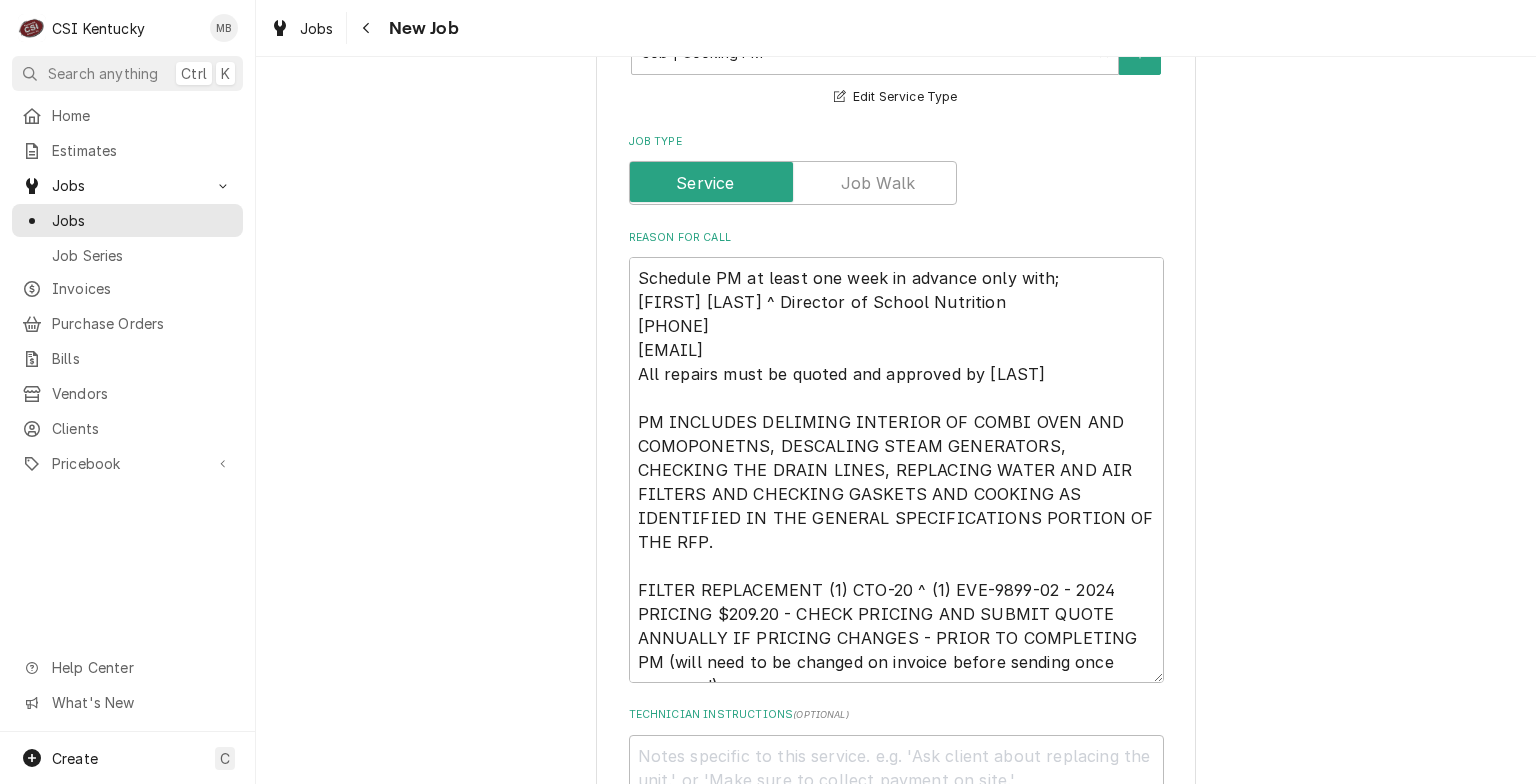 type on "x" 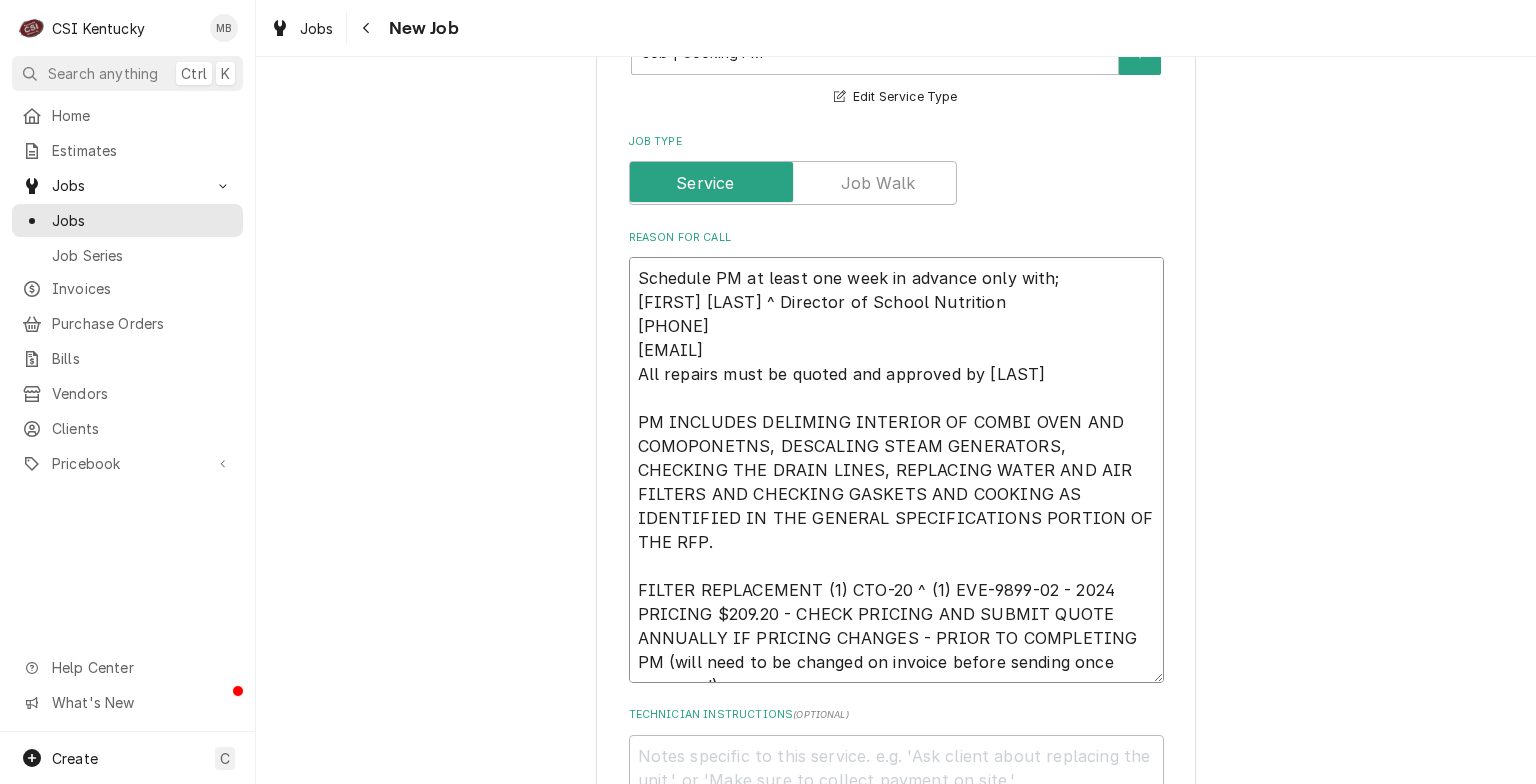 drag, startPoint x: 1040, startPoint y: 556, endPoint x: 941, endPoint y: 565, distance: 99.40825 